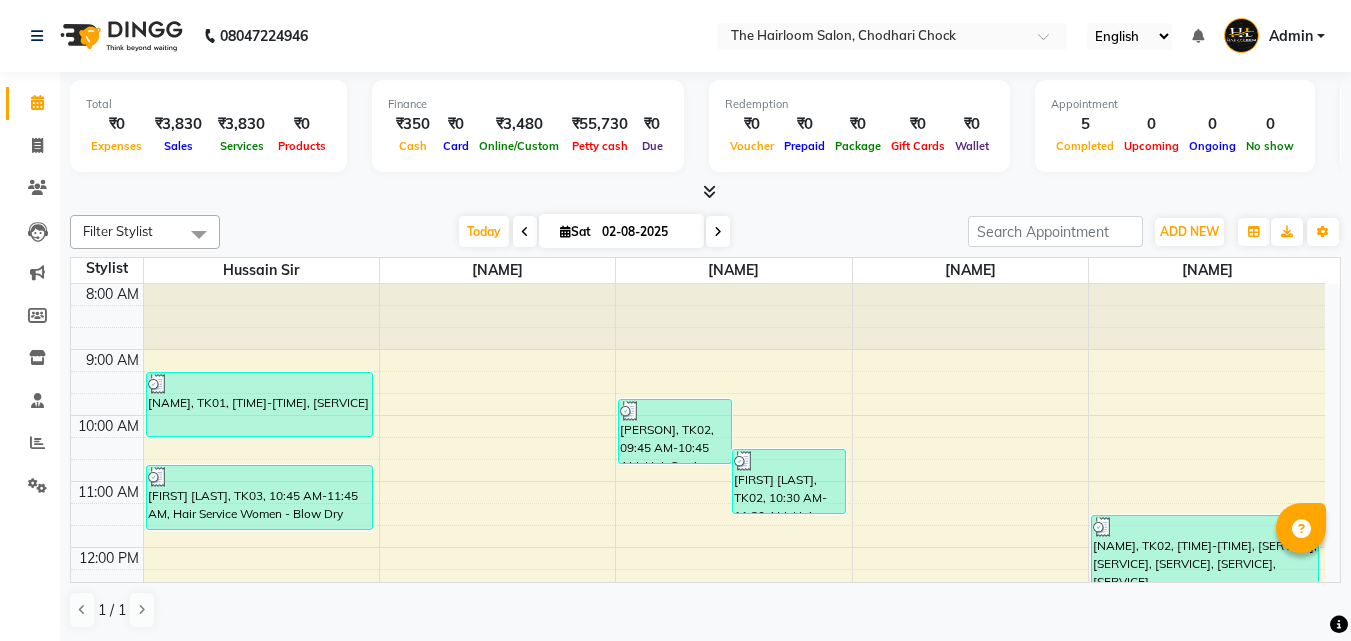 scroll, scrollTop: 0, scrollLeft: 0, axis: both 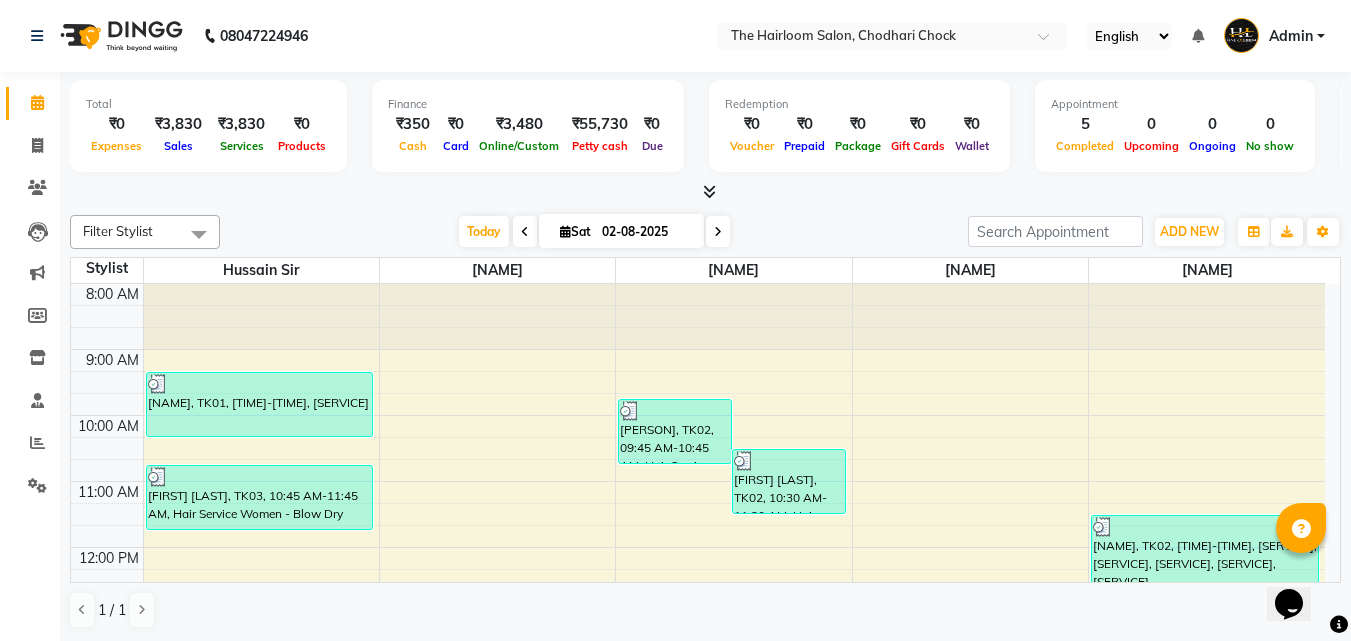 click on "[TIME] [TIME] [TIME] [TIME] [TIME] [TIME] [TIME] [TIME] [TIME] [TIME] [TIME] [TIME] [TIME] [TIME] [TIME] [TIME]     [NAME], TK01, [TIME]-[TIME], [SERVICE]     [NAME], TK03, [TIME]-[TIME], [SERVICE]     [NAME], TK02, [TIME]-[TIME], [SERVICE]     [NAME], TK02, [TIME]-[TIME], [SERVICE]     [NAME], TK02, [TIME]-[TIME], [SERVICE], [SERVICE], [SERVICE], [SERVICE], [SERVICE]" at bounding box center [698, 811] 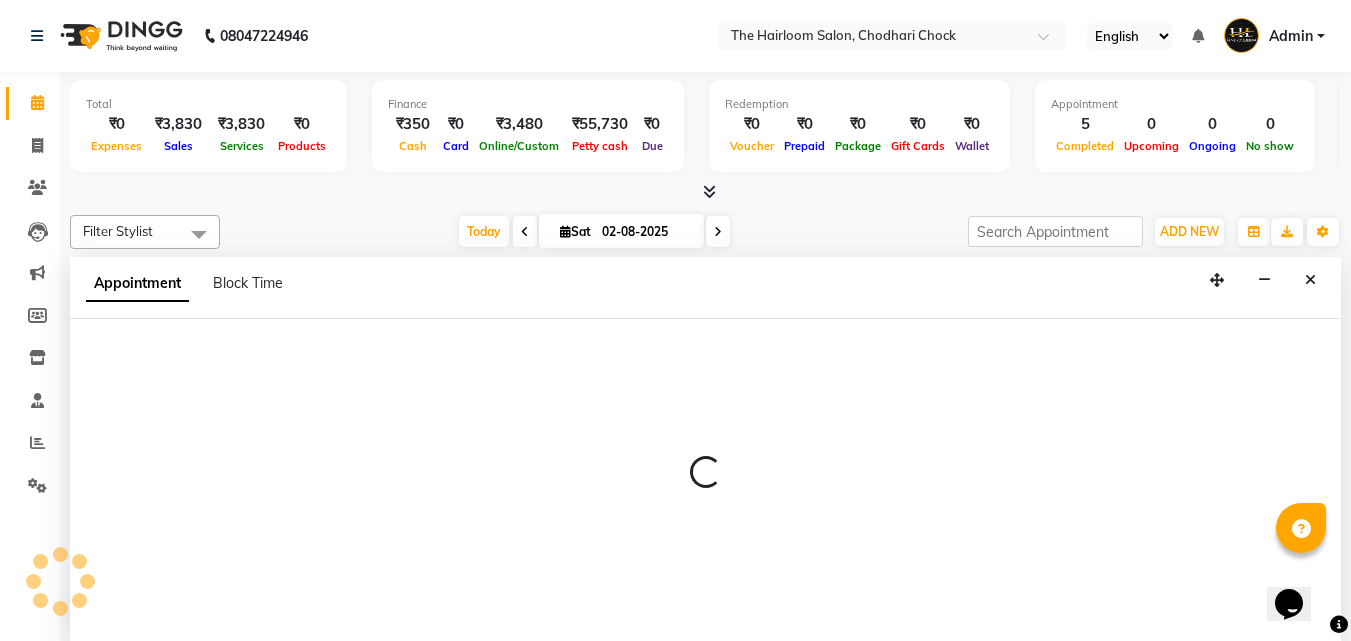 scroll, scrollTop: 1, scrollLeft: 0, axis: vertical 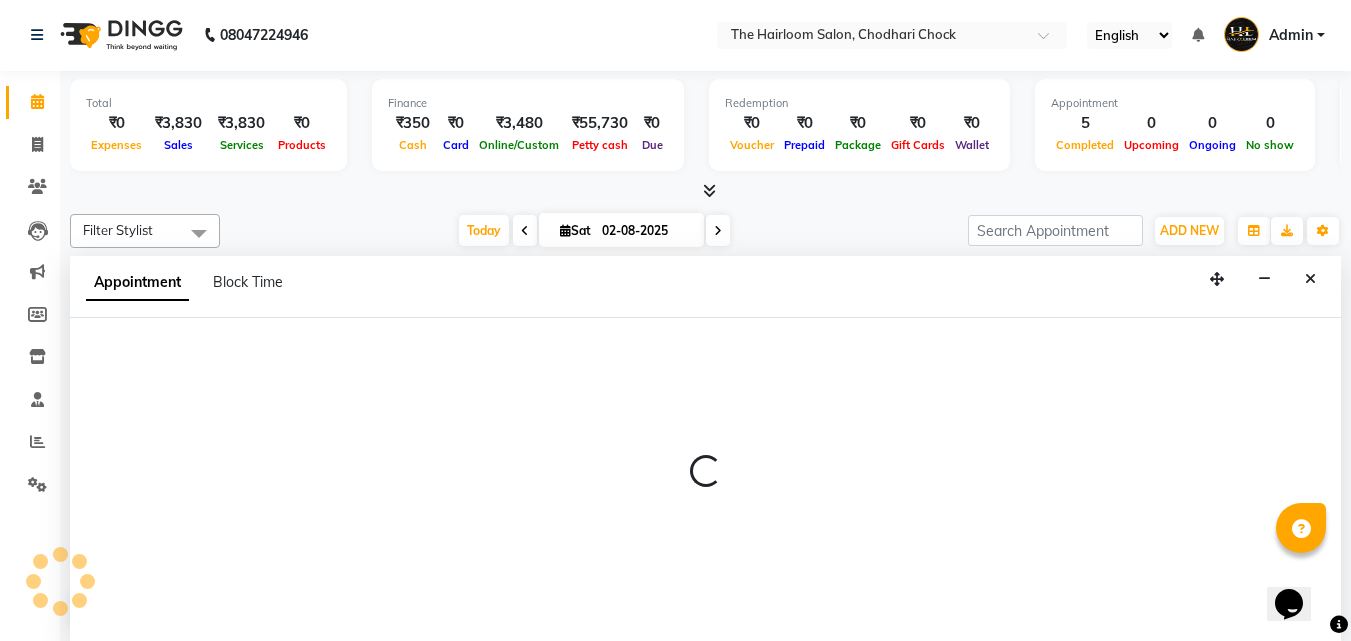 select on "41755" 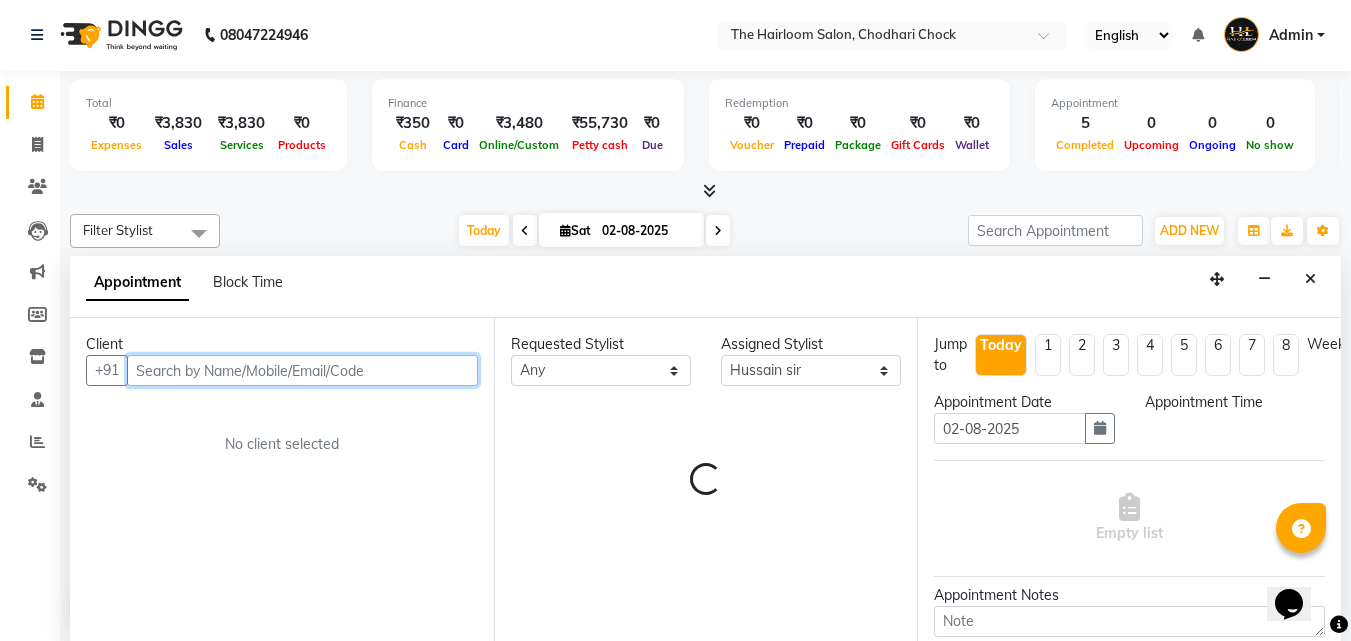 select on "720" 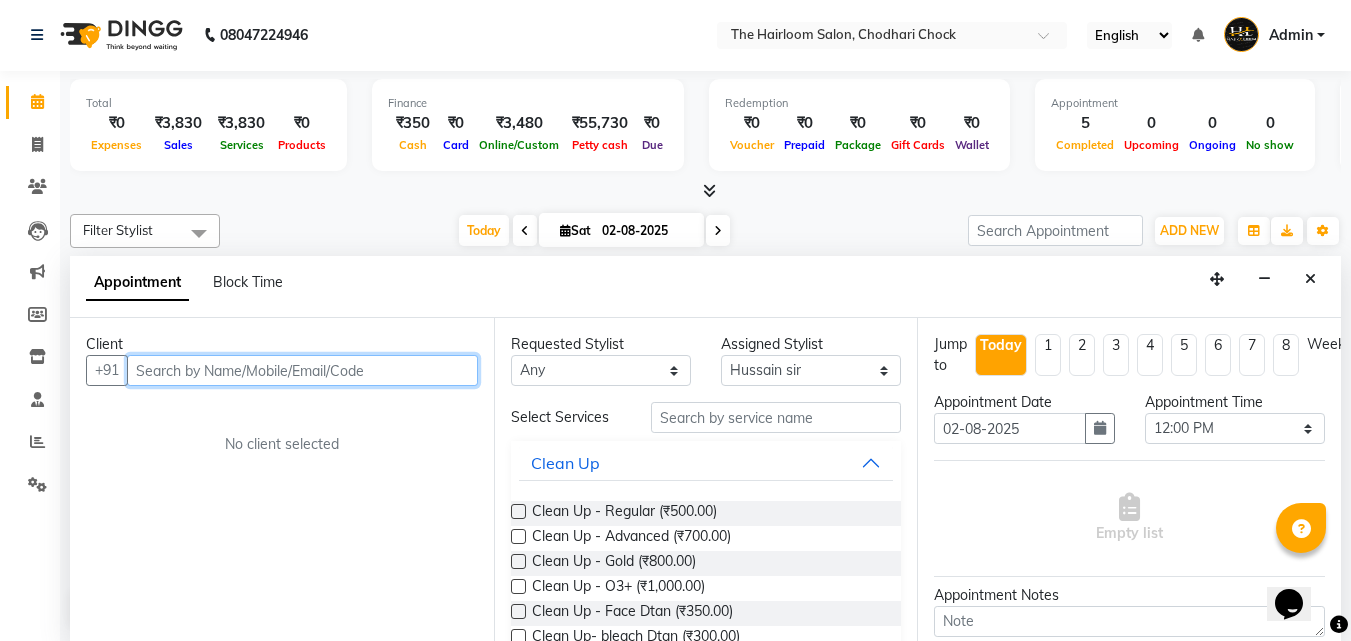 click at bounding box center (302, 370) 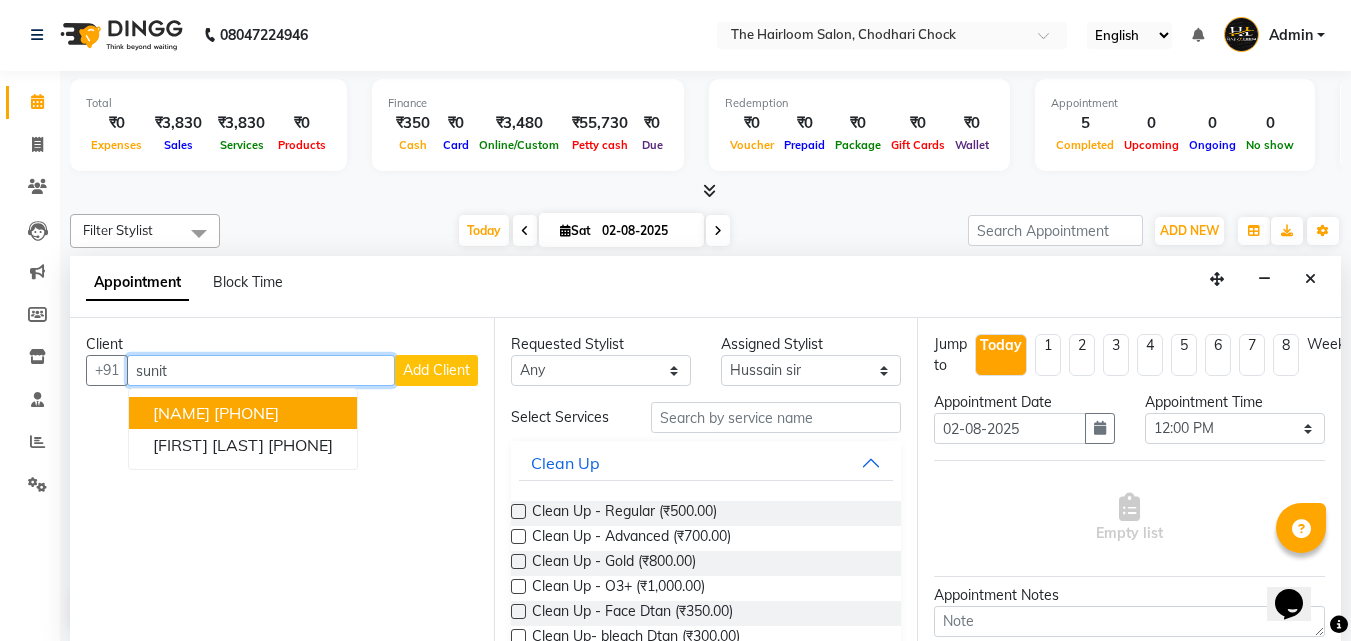 click on "[NAME]" at bounding box center [181, 413] 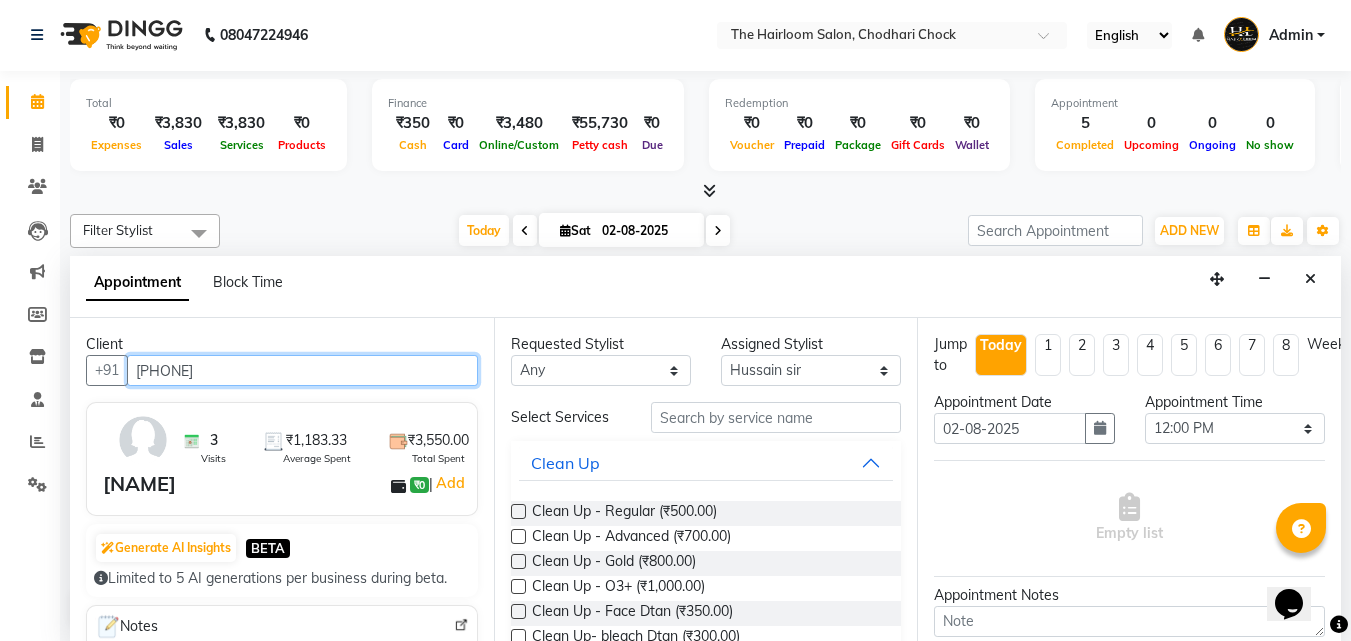 type on "[PHONE]" 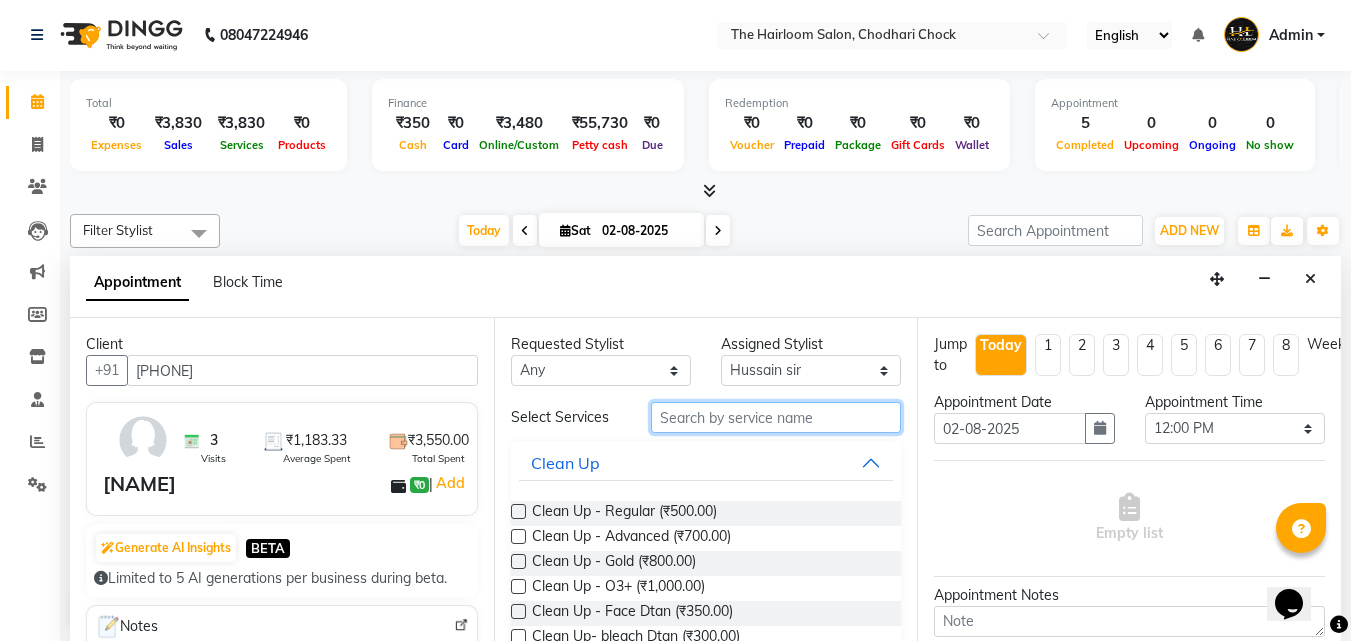 click at bounding box center [776, 417] 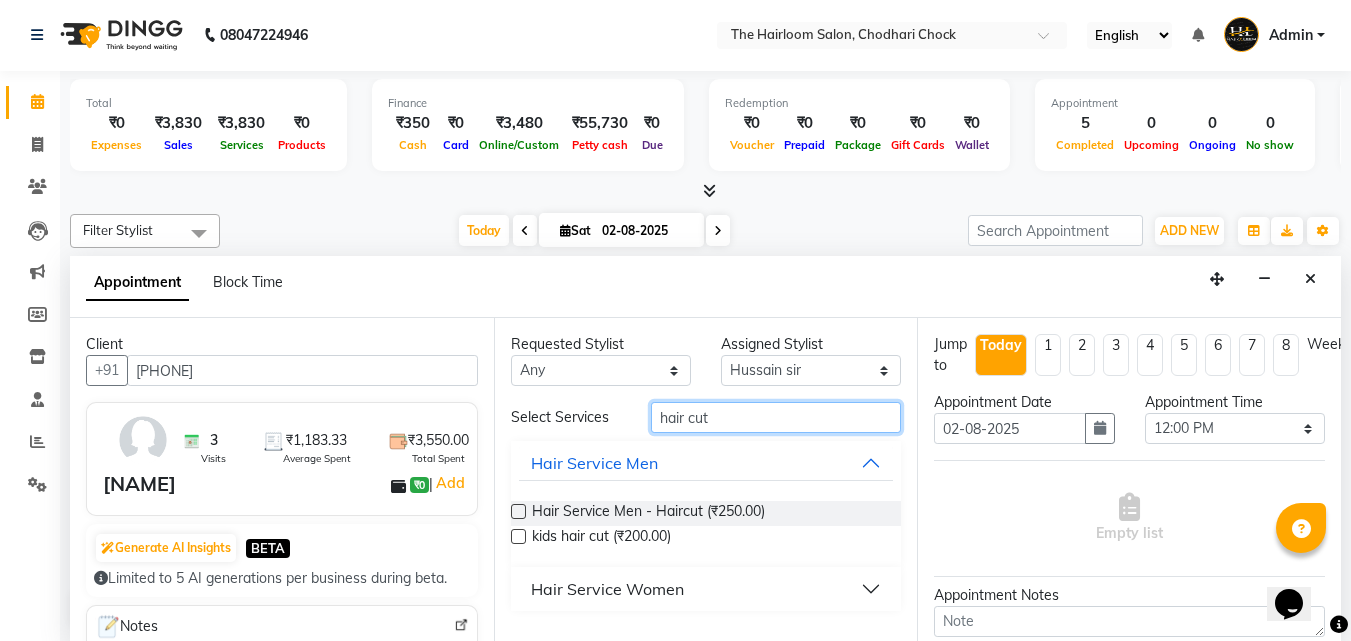 type on "hair cut" 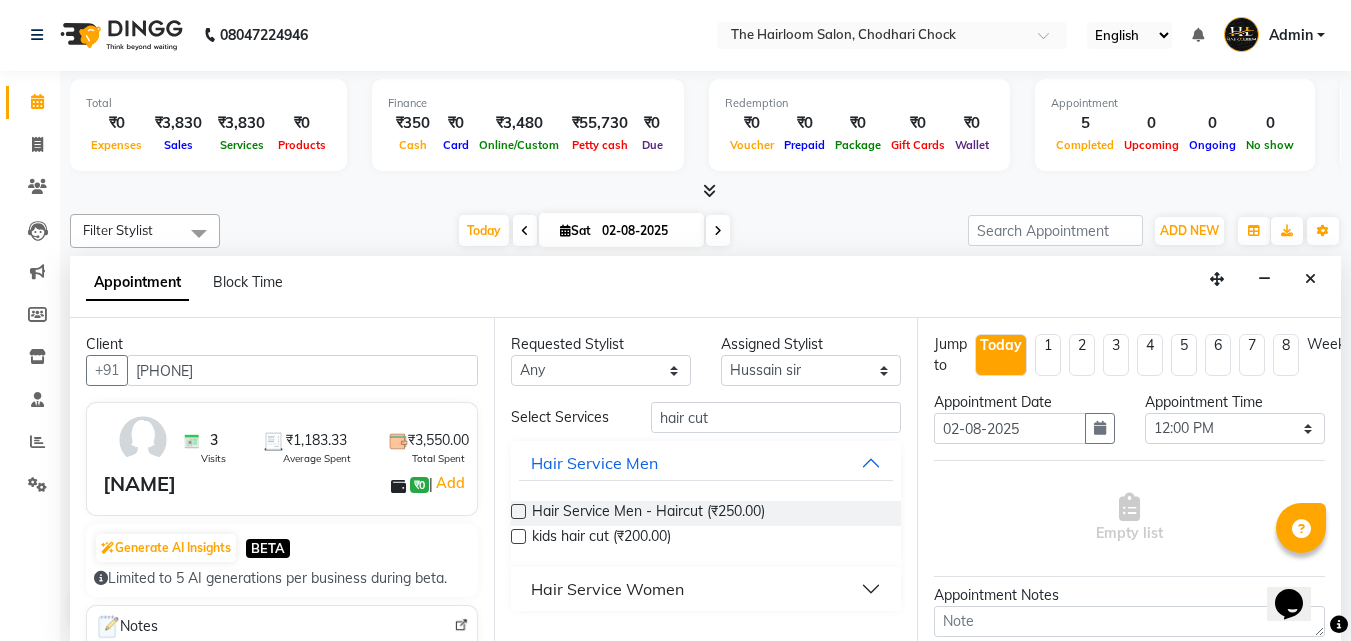 click on "Hair Service Women" at bounding box center [607, 589] 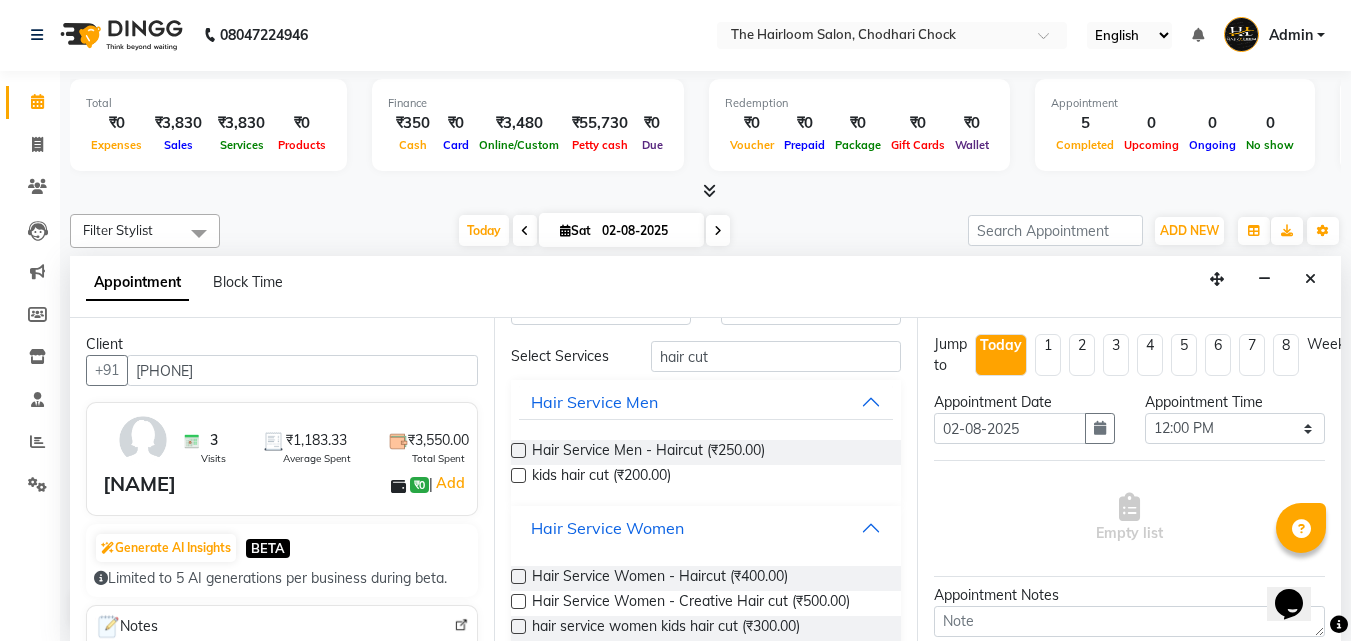 scroll, scrollTop: 93, scrollLeft: 0, axis: vertical 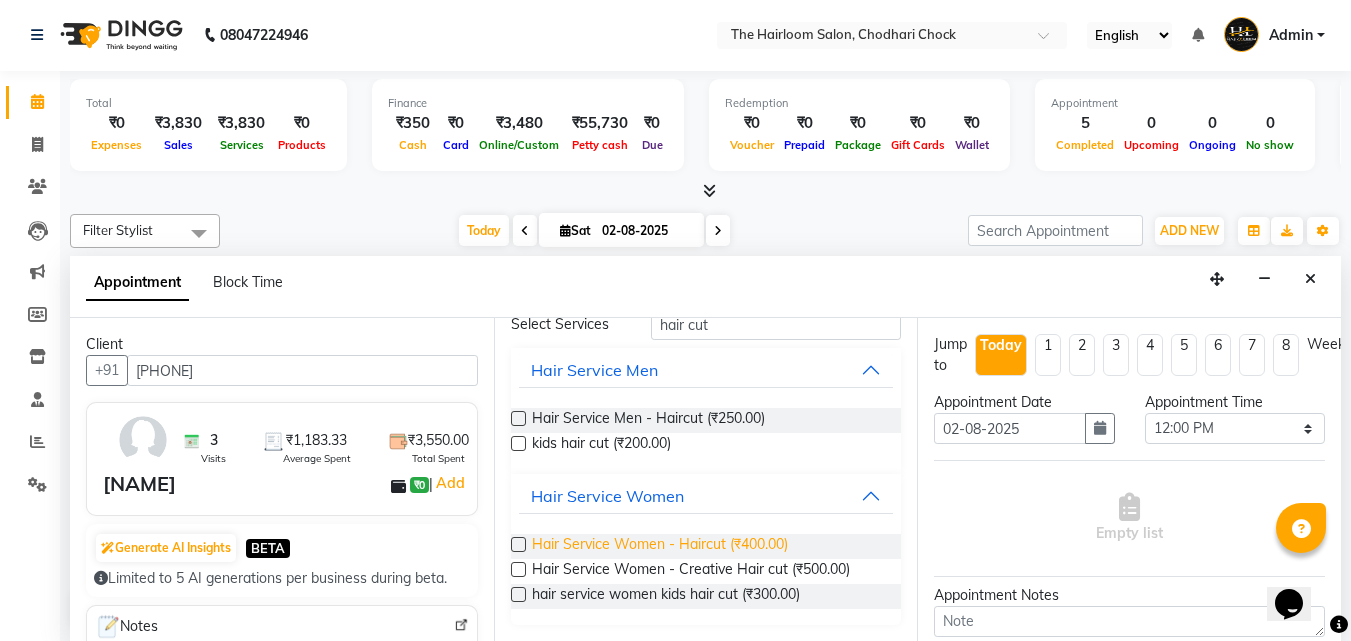 click on "Hair Service Women  - Haircut (₹400.00)" at bounding box center (660, 546) 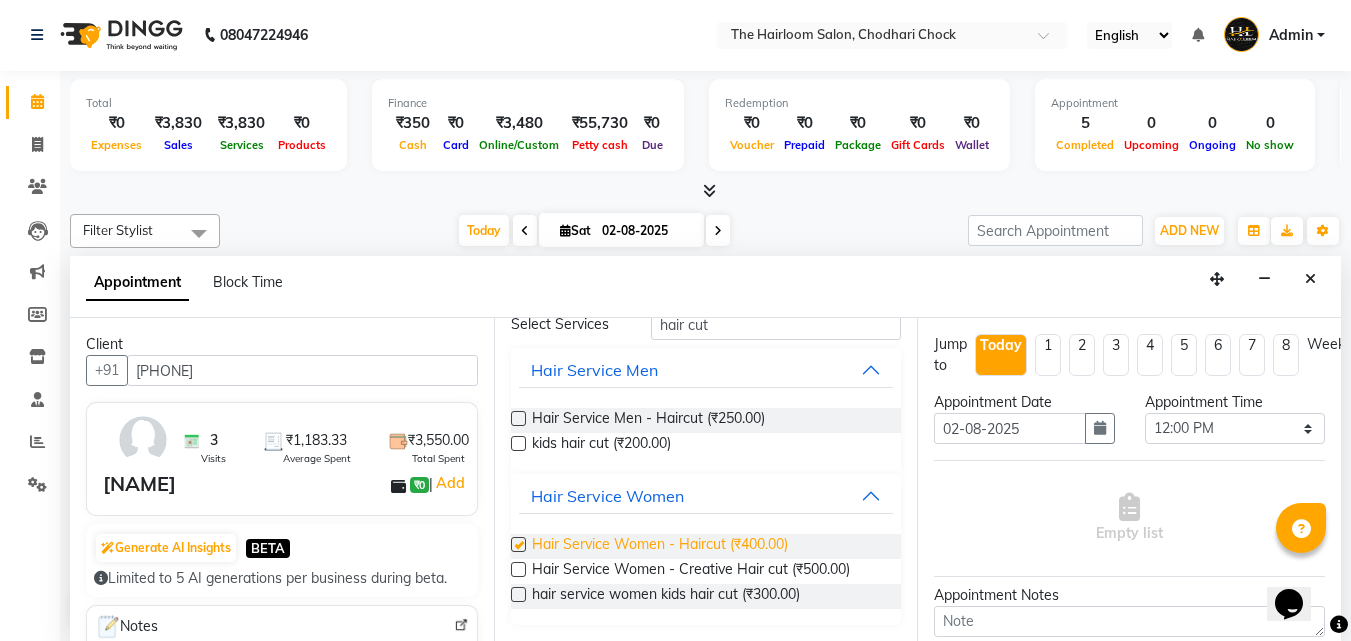 checkbox on "false" 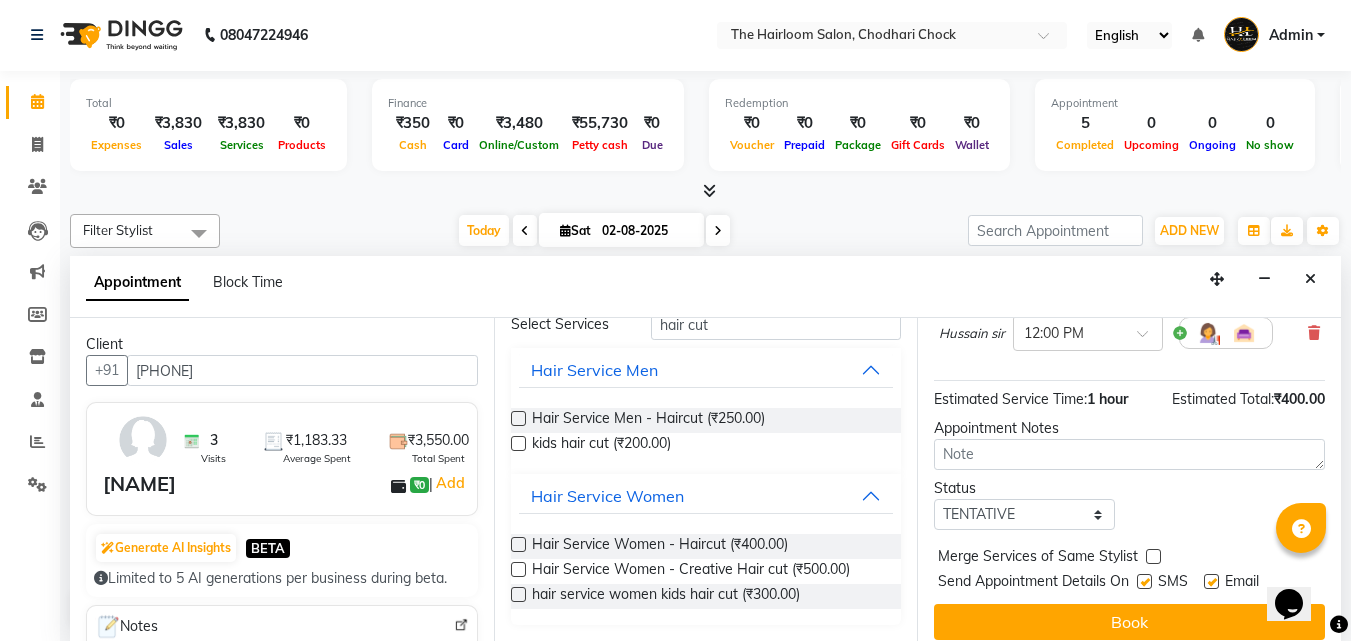 scroll, scrollTop: 218, scrollLeft: 0, axis: vertical 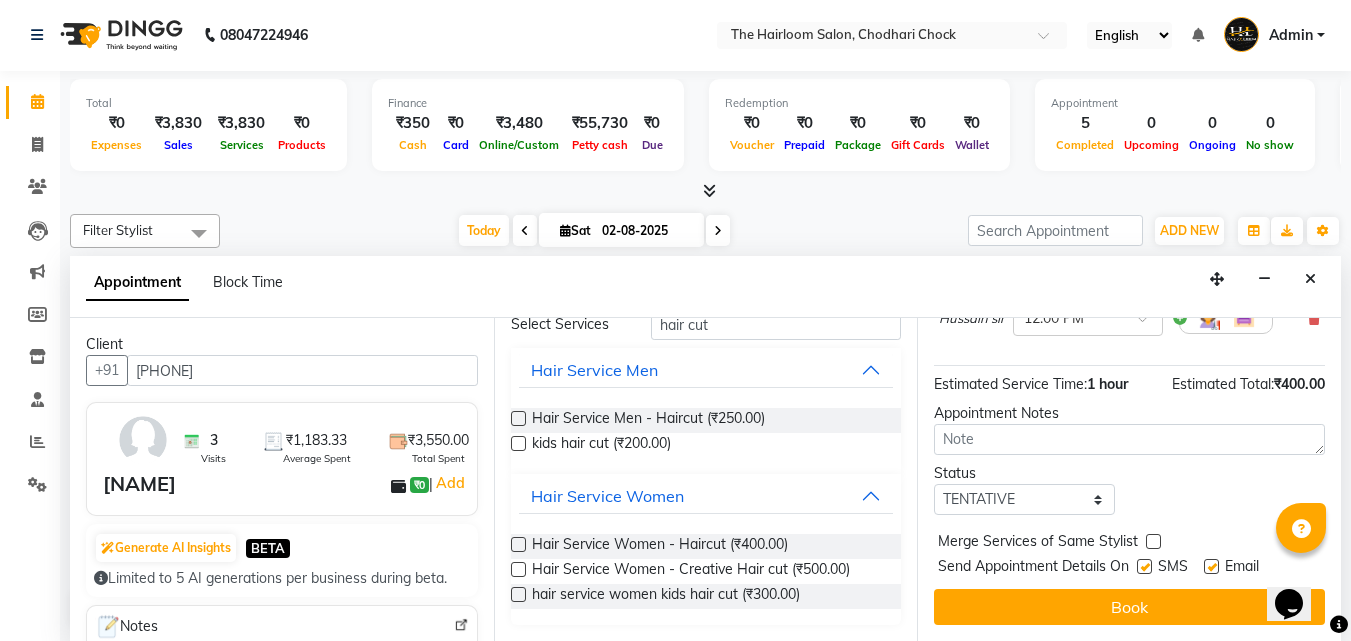 click at bounding box center (1211, 566) 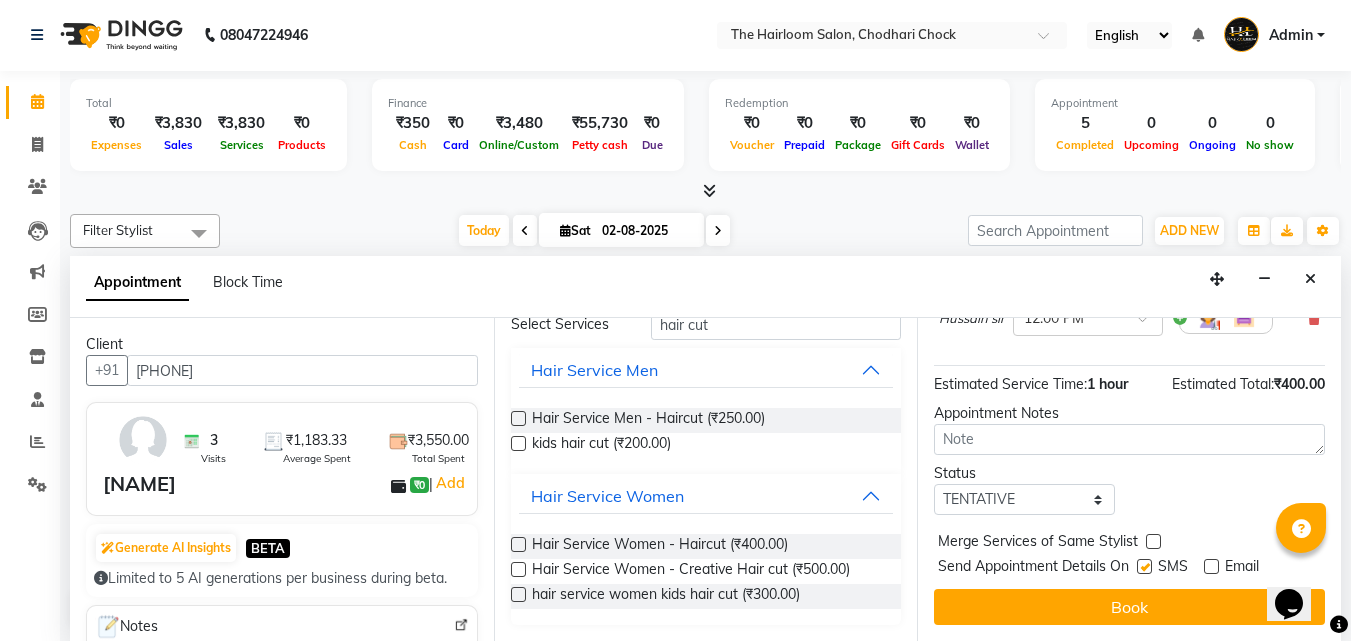 click at bounding box center (1144, 566) 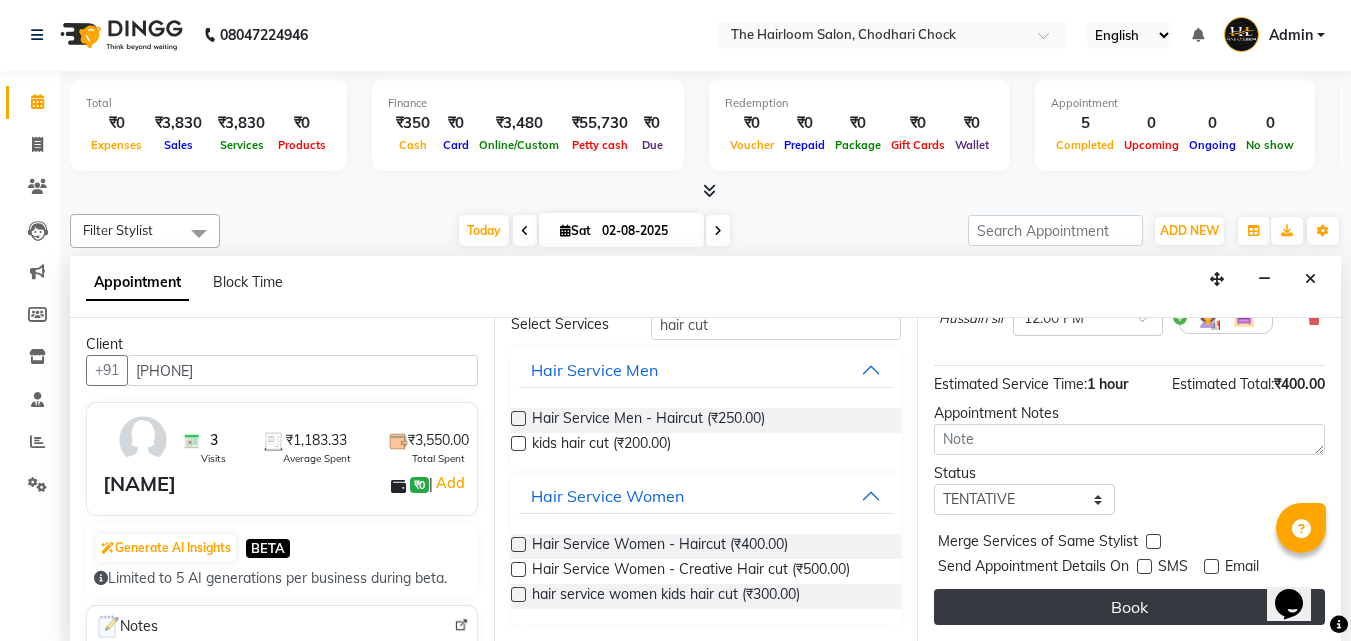 click on "Book" at bounding box center [1129, 607] 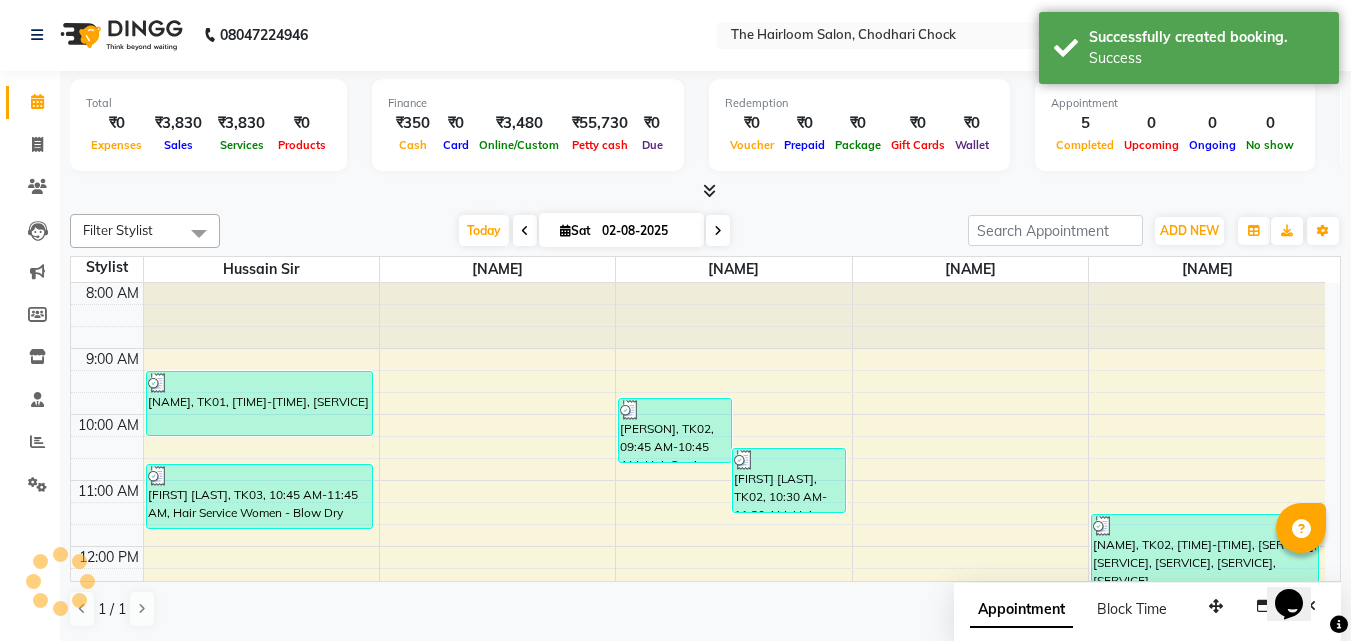 scroll, scrollTop: 0, scrollLeft: 0, axis: both 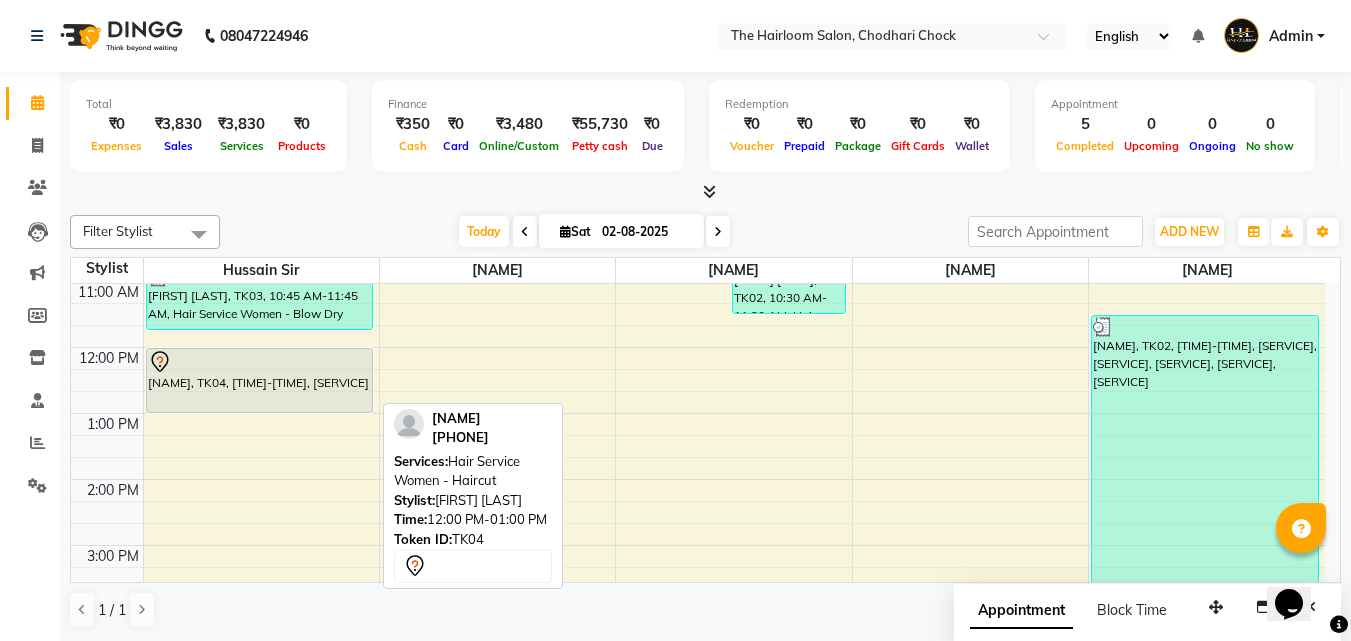 click at bounding box center [260, 362] 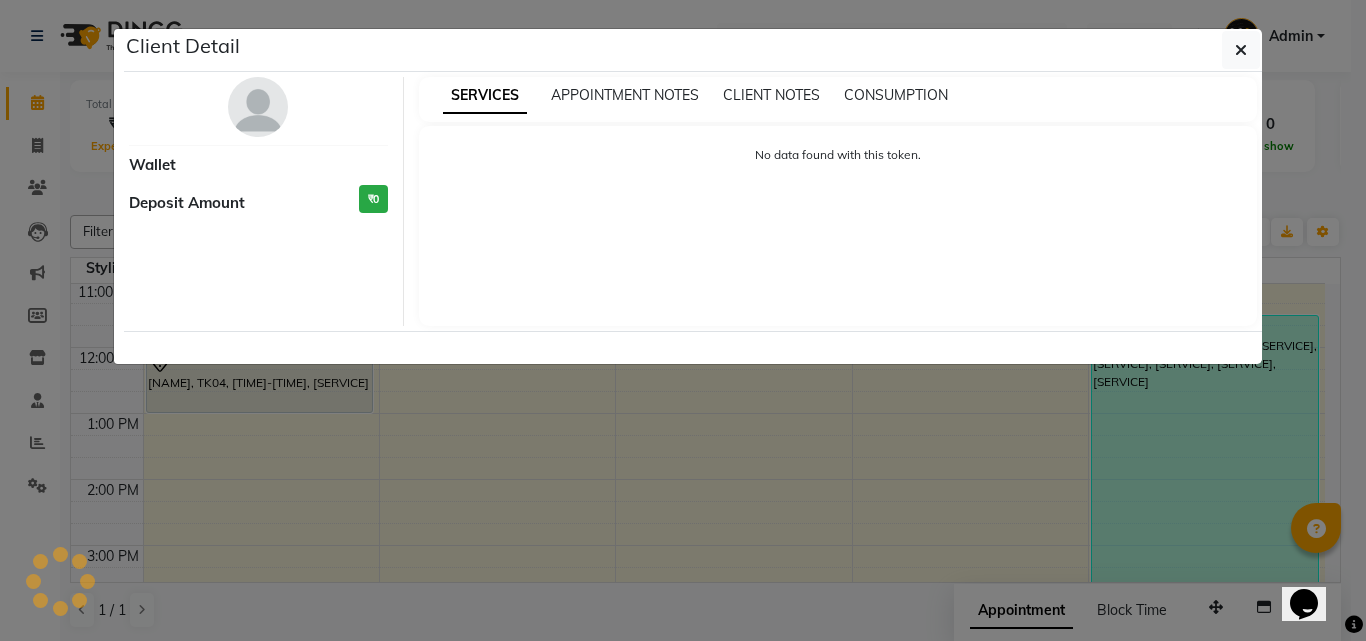 select on "7" 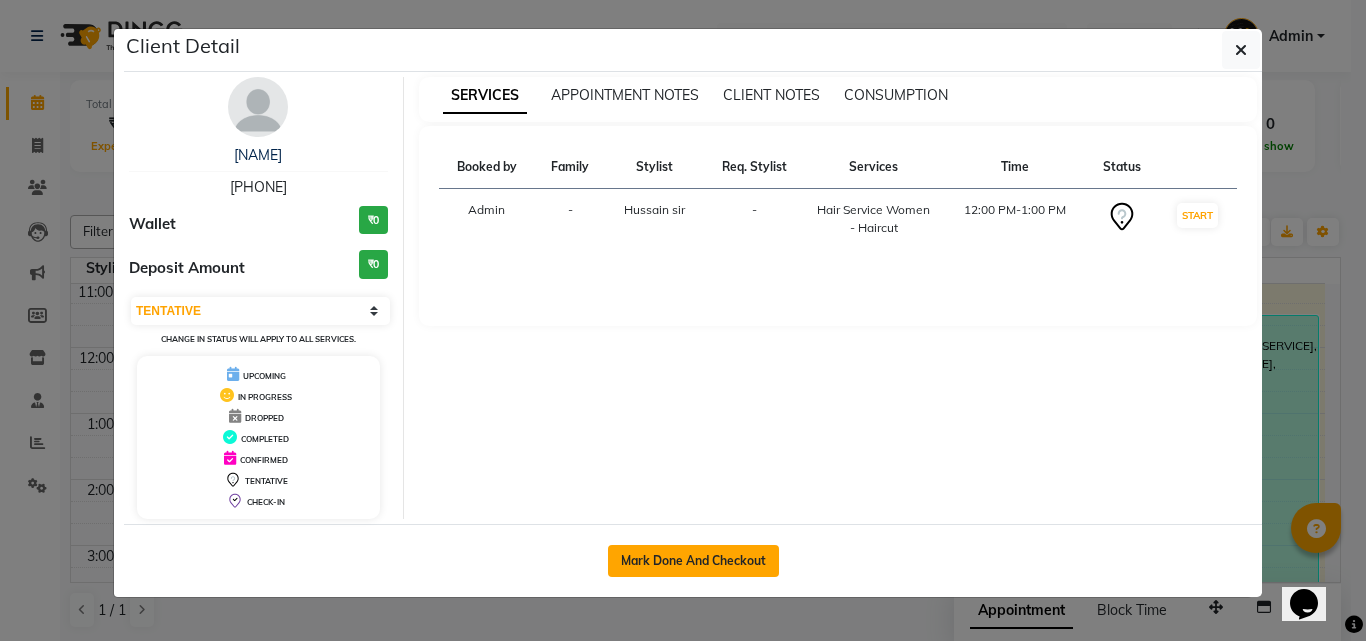 click on "Mark Done And Checkout" 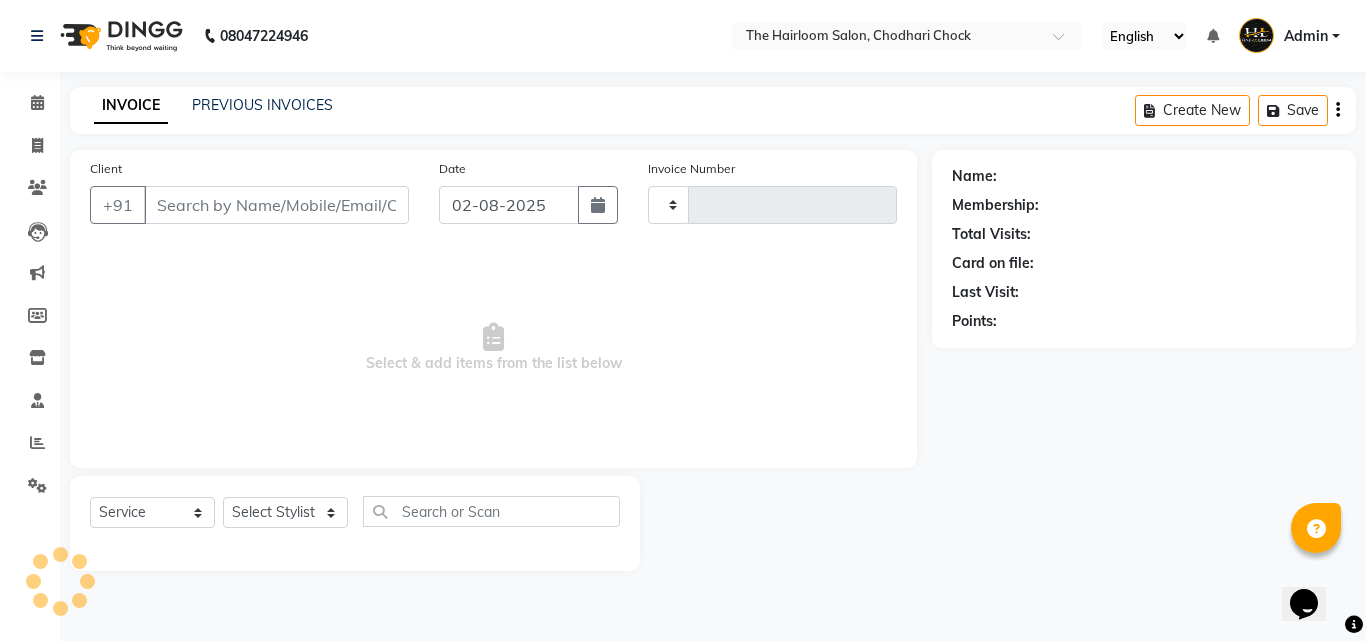 type on "2681" 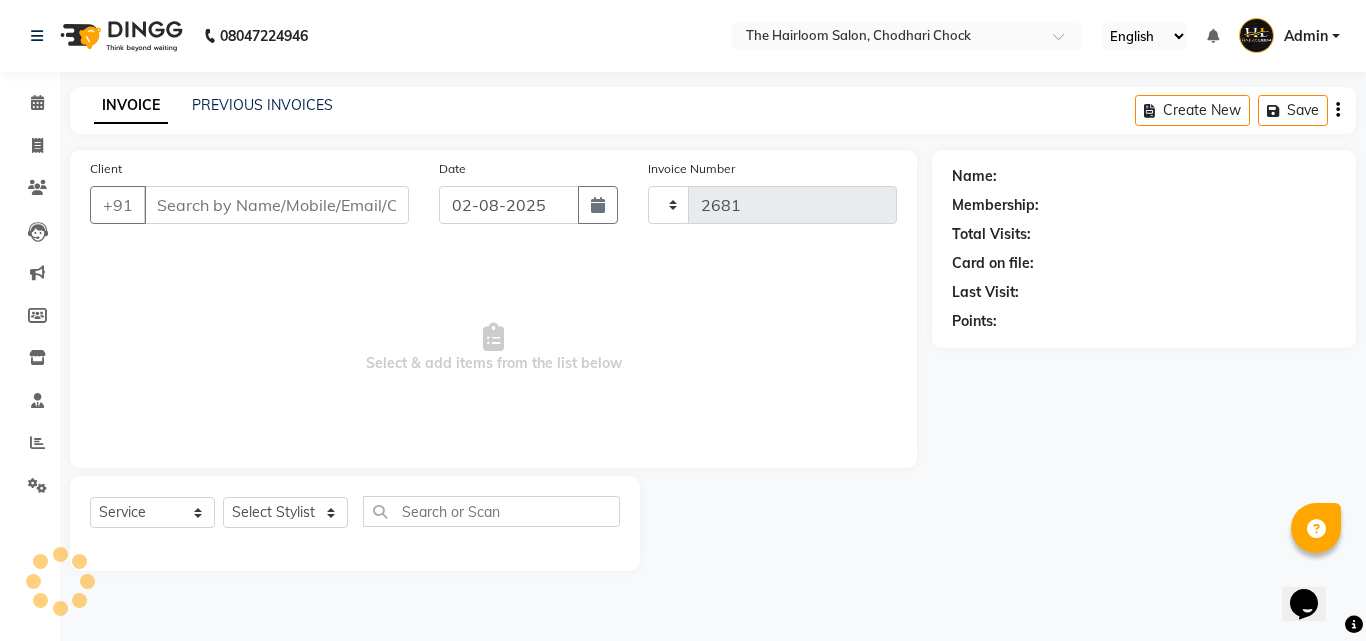 select on "5926" 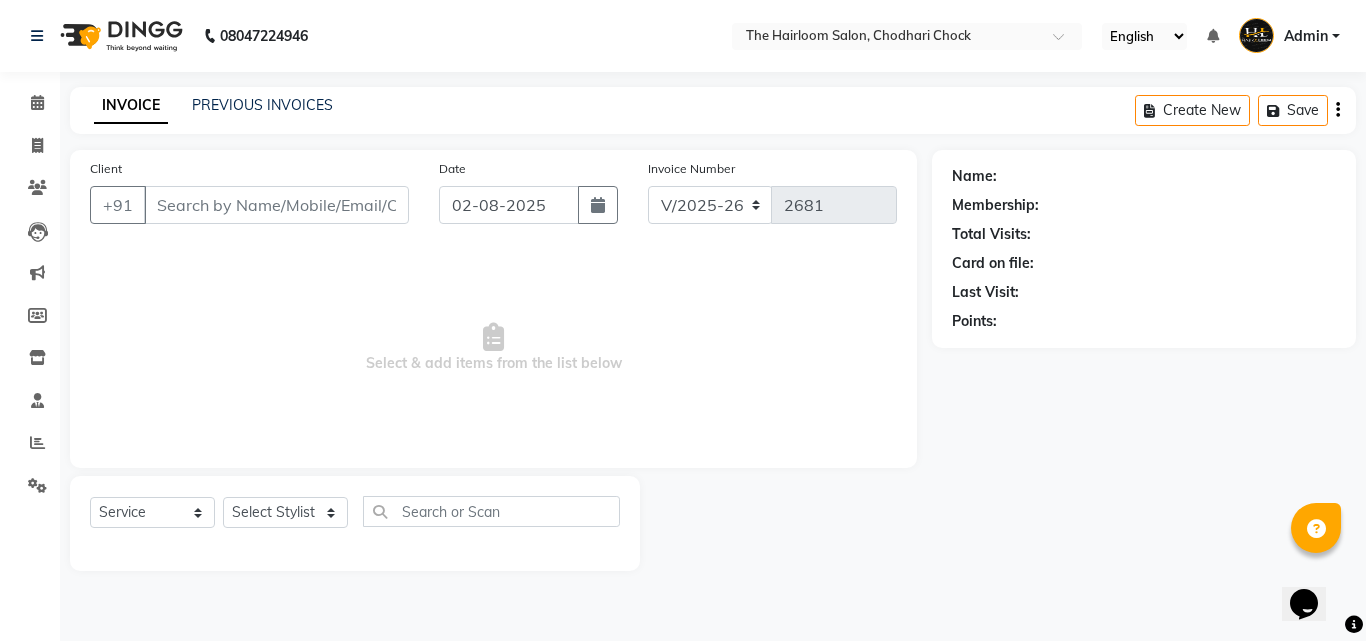 type on "[PHONE]" 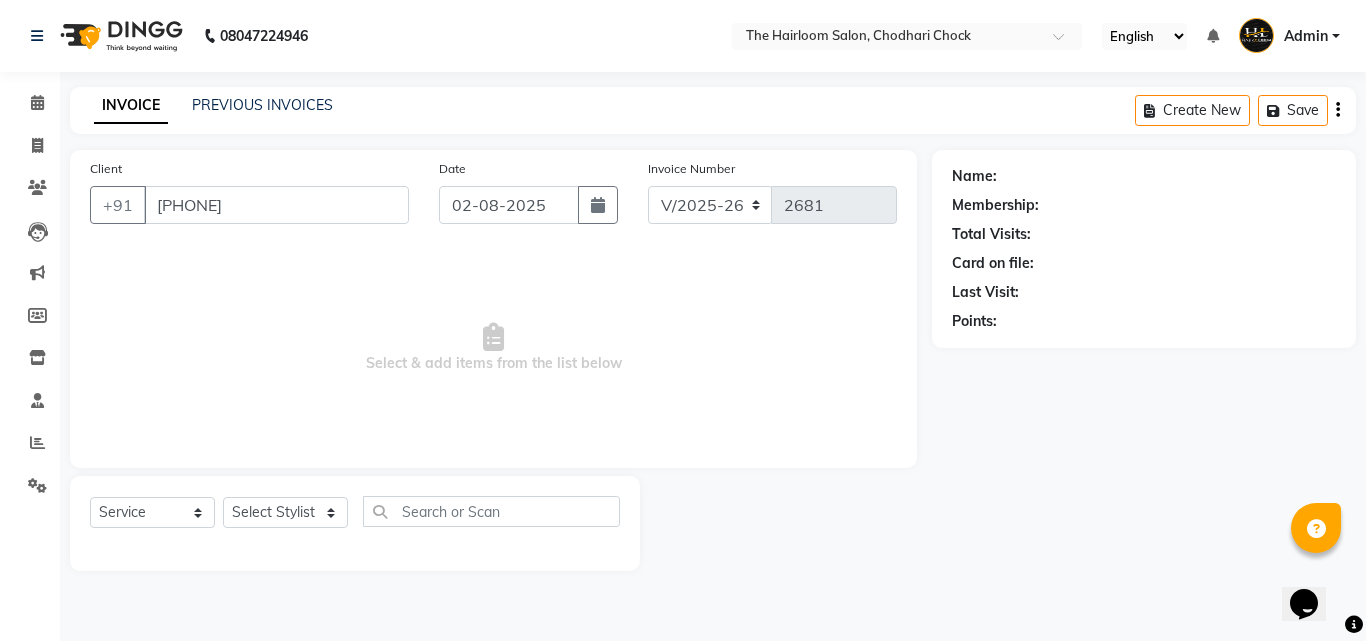 select on "41755" 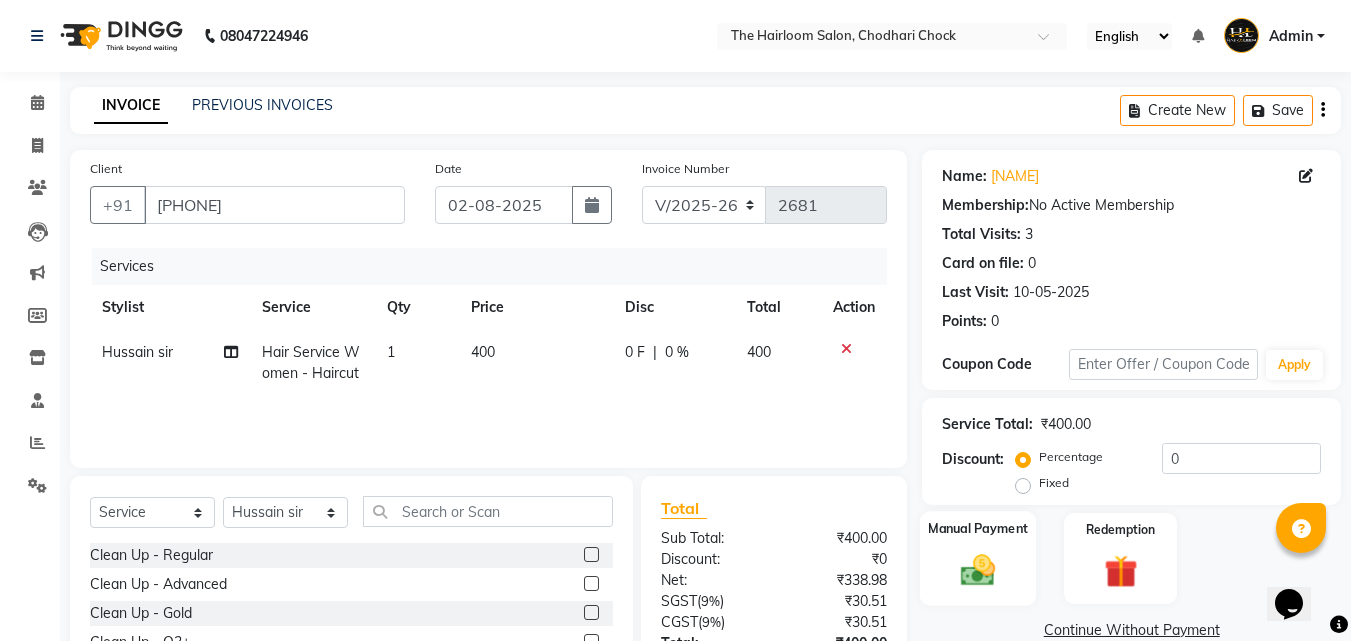 click on "Manual Payment" 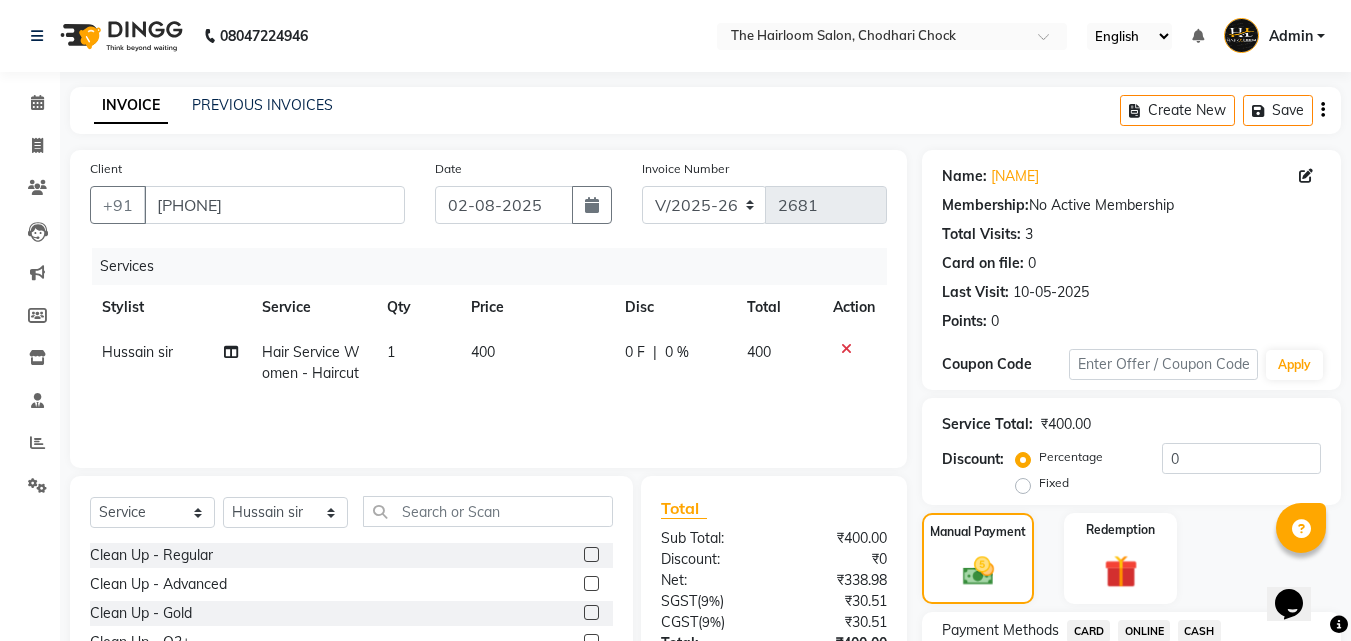 scroll, scrollTop: 162, scrollLeft: 0, axis: vertical 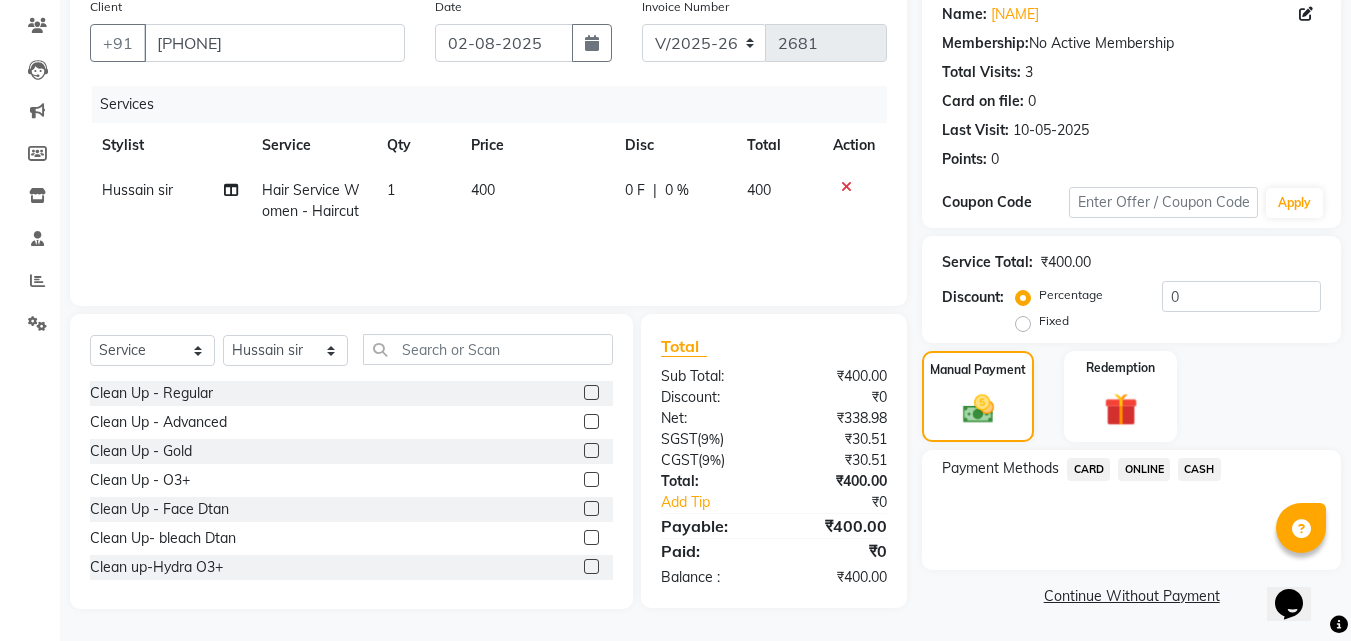 click on "ONLINE" 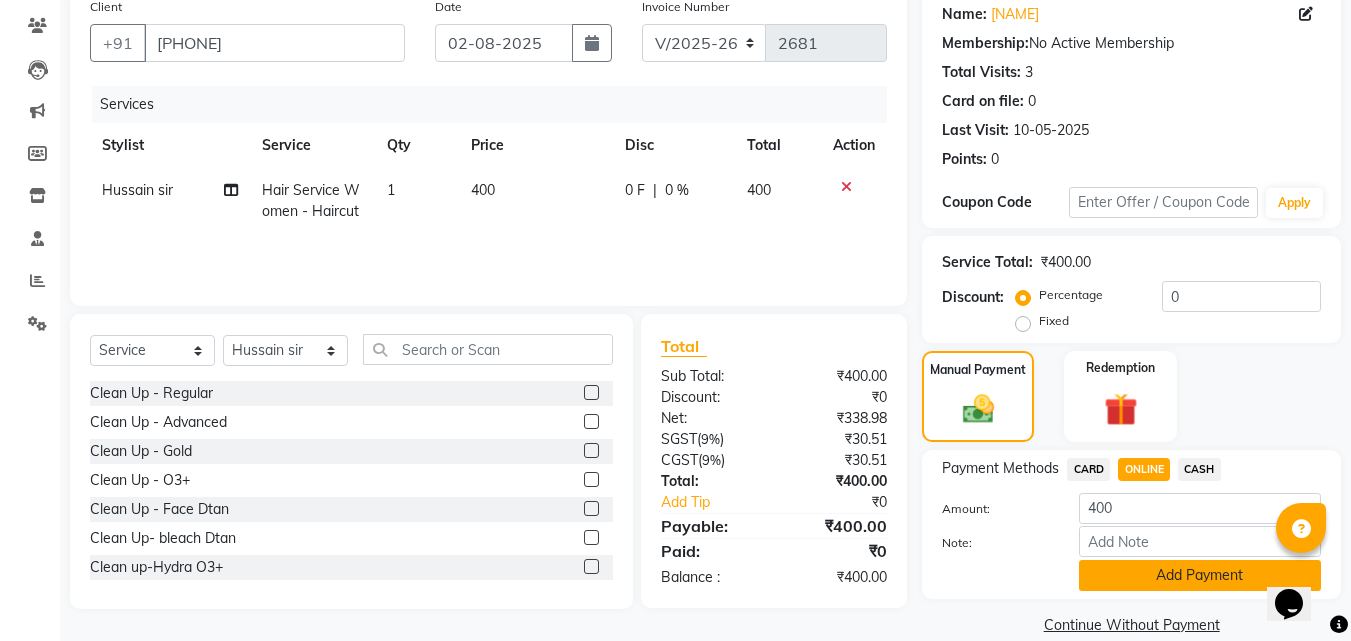 click on "Add Payment" 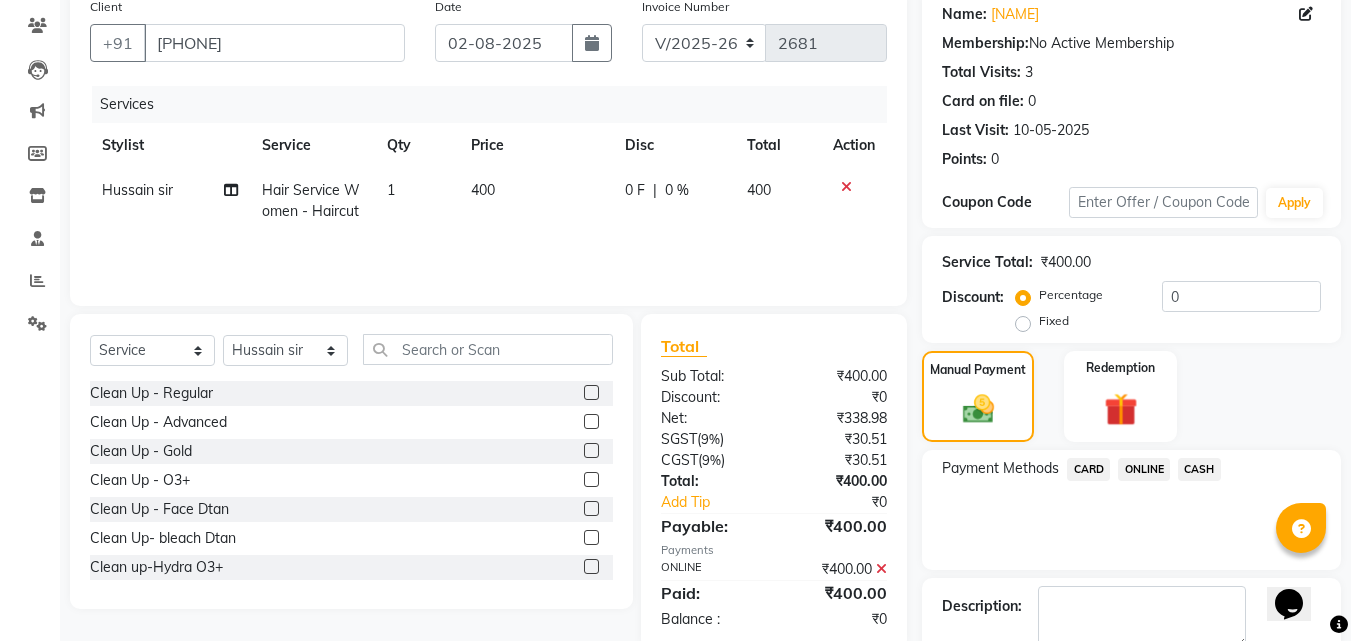 scroll, scrollTop: 275, scrollLeft: 0, axis: vertical 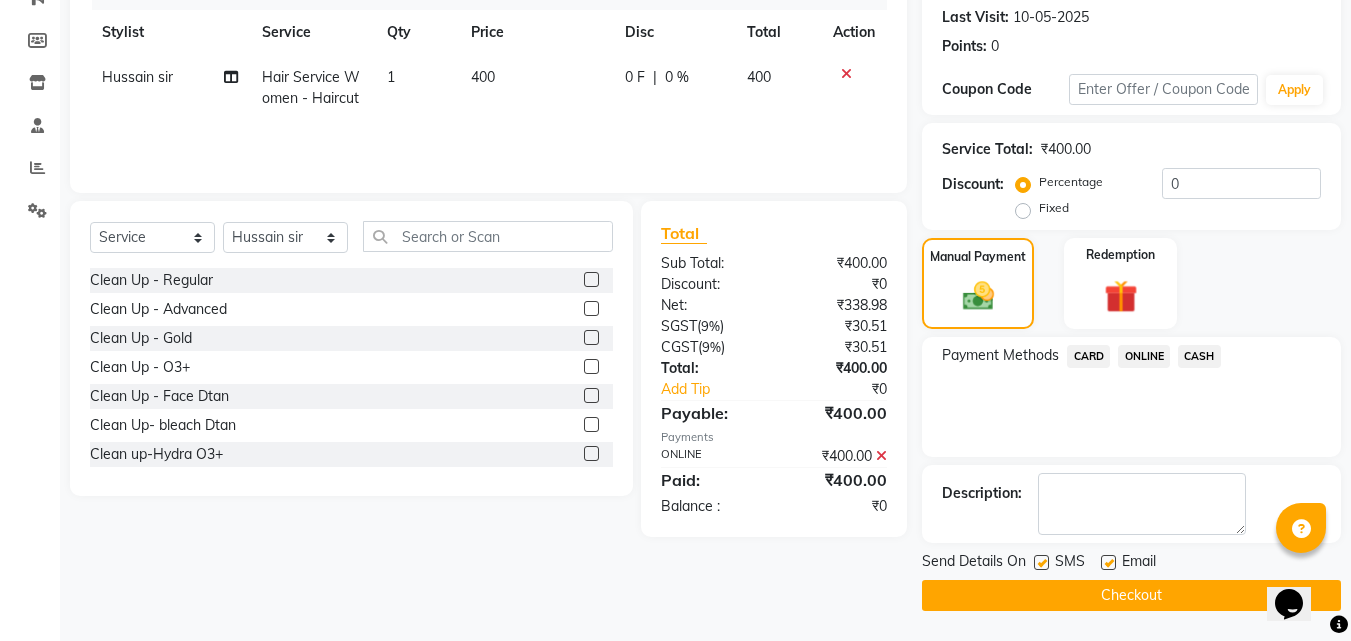 click 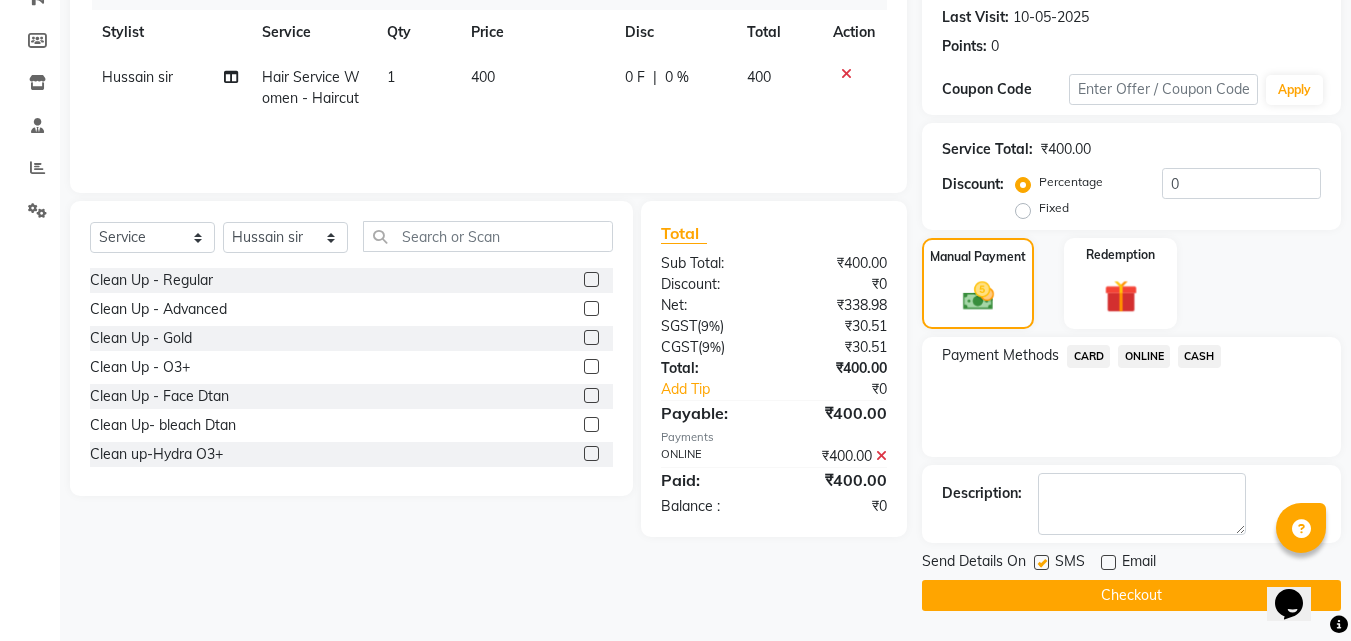 click 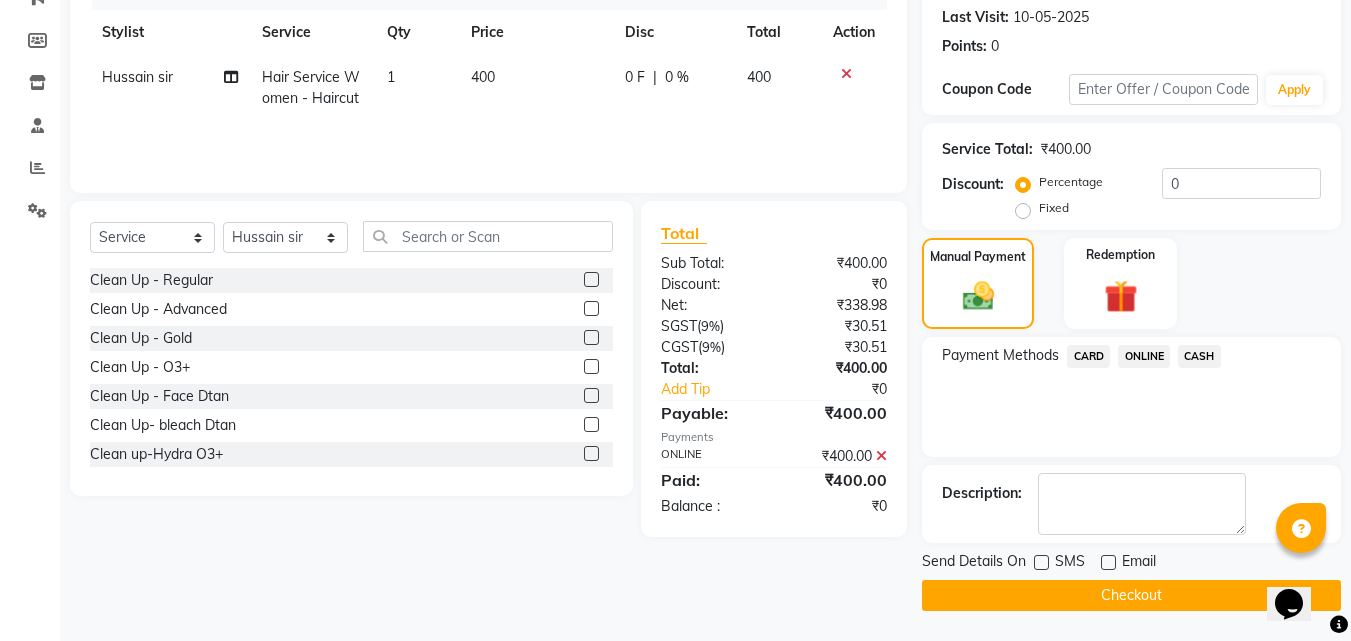 click on "Checkout" 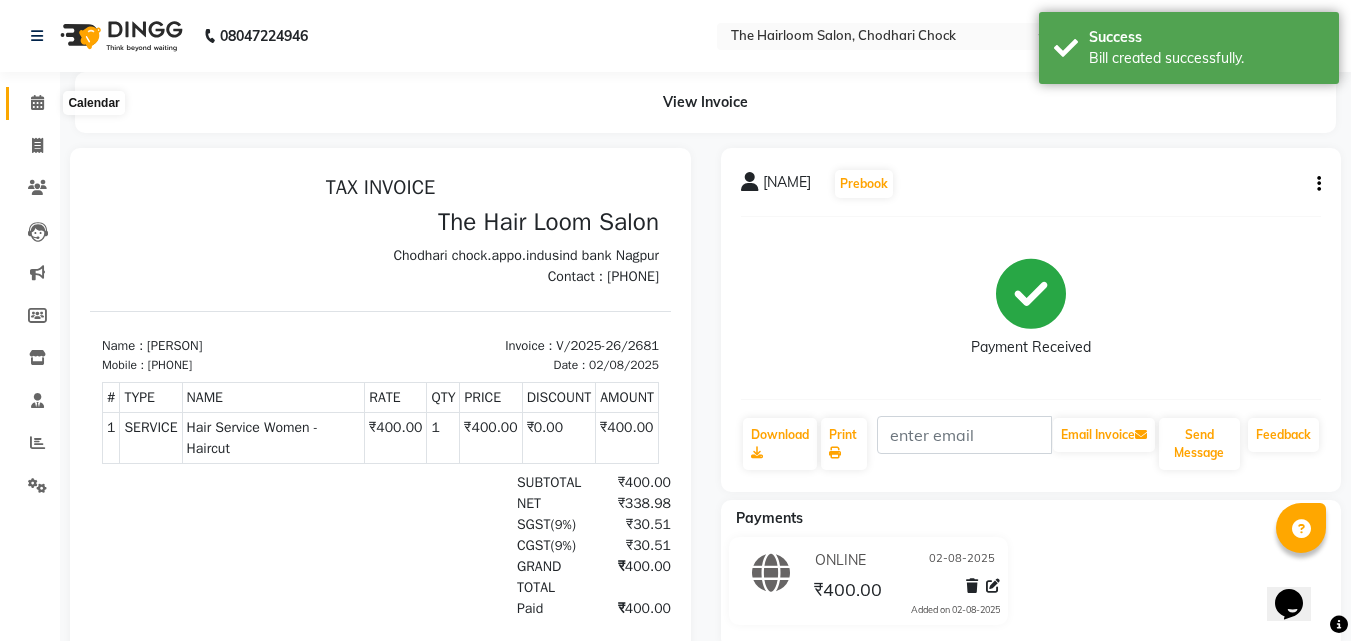 scroll, scrollTop: 0, scrollLeft: 0, axis: both 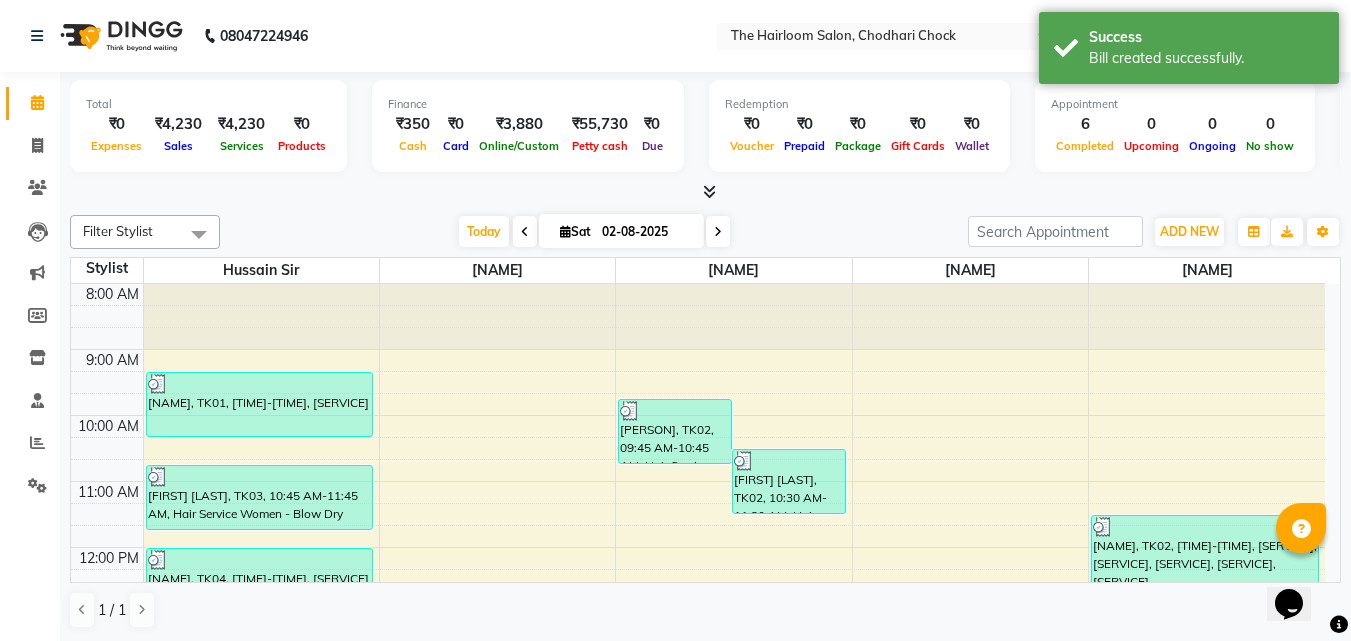click at bounding box center (525, 232) 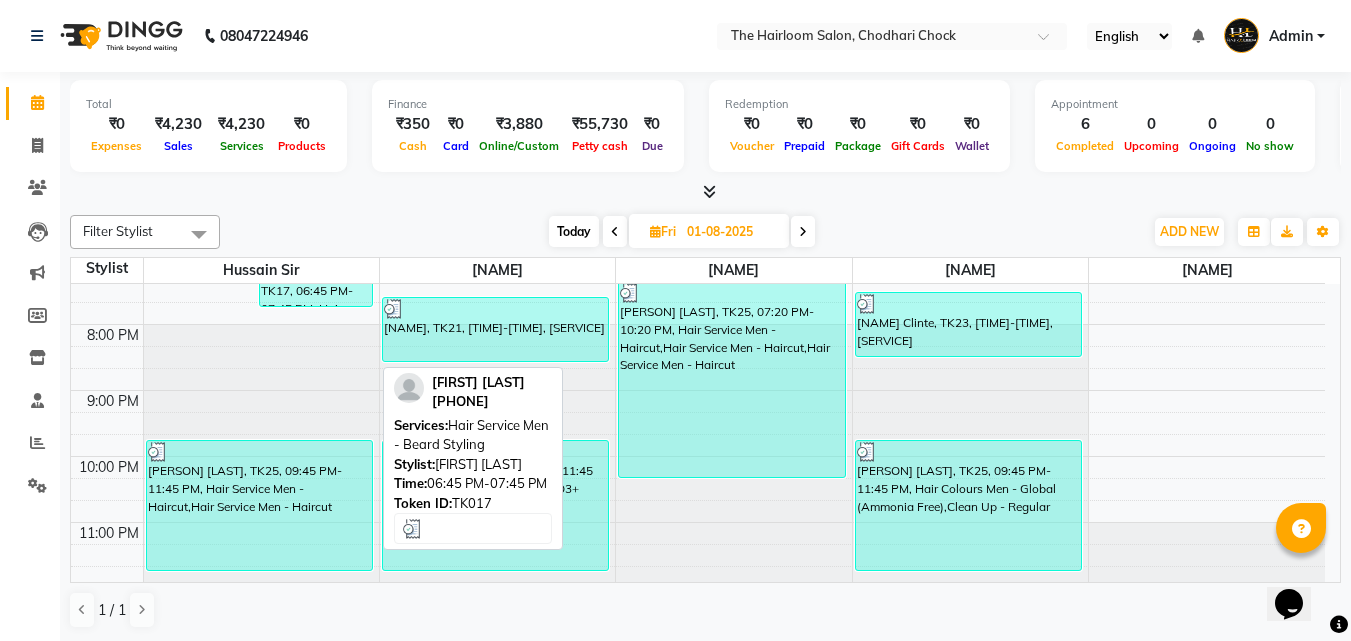 scroll, scrollTop: 757, scrollLeft: 0, axis: vertical 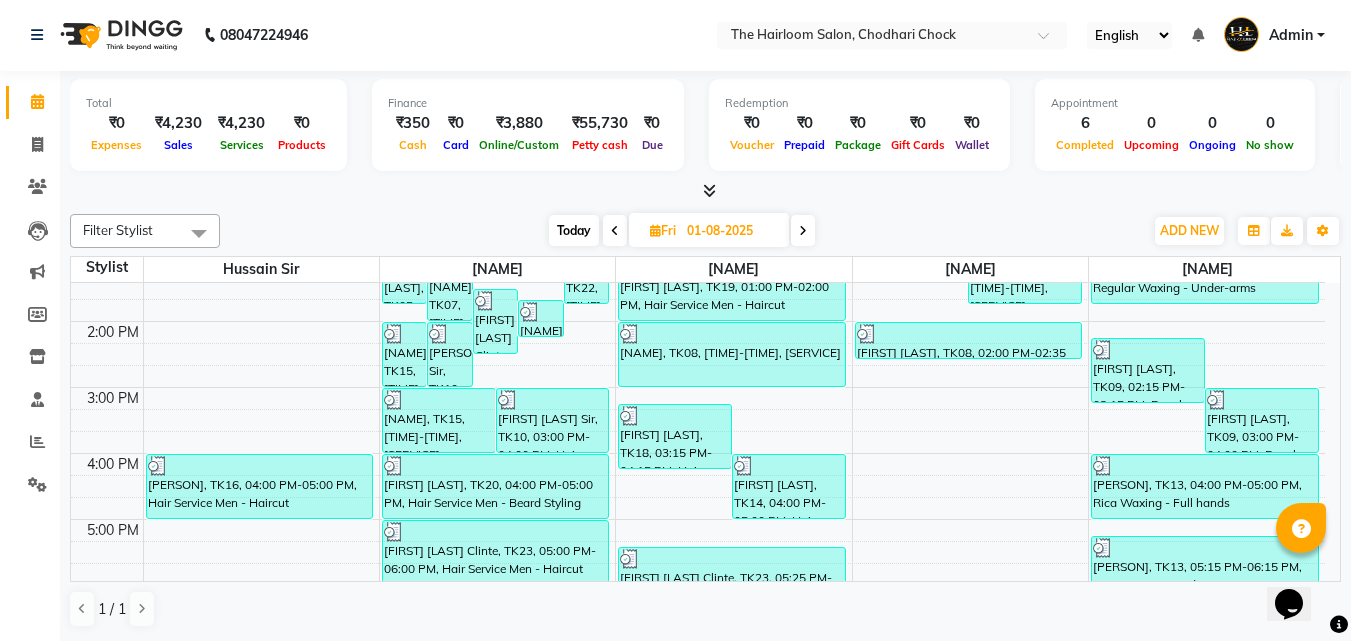 click at bounding box center [803, 231] 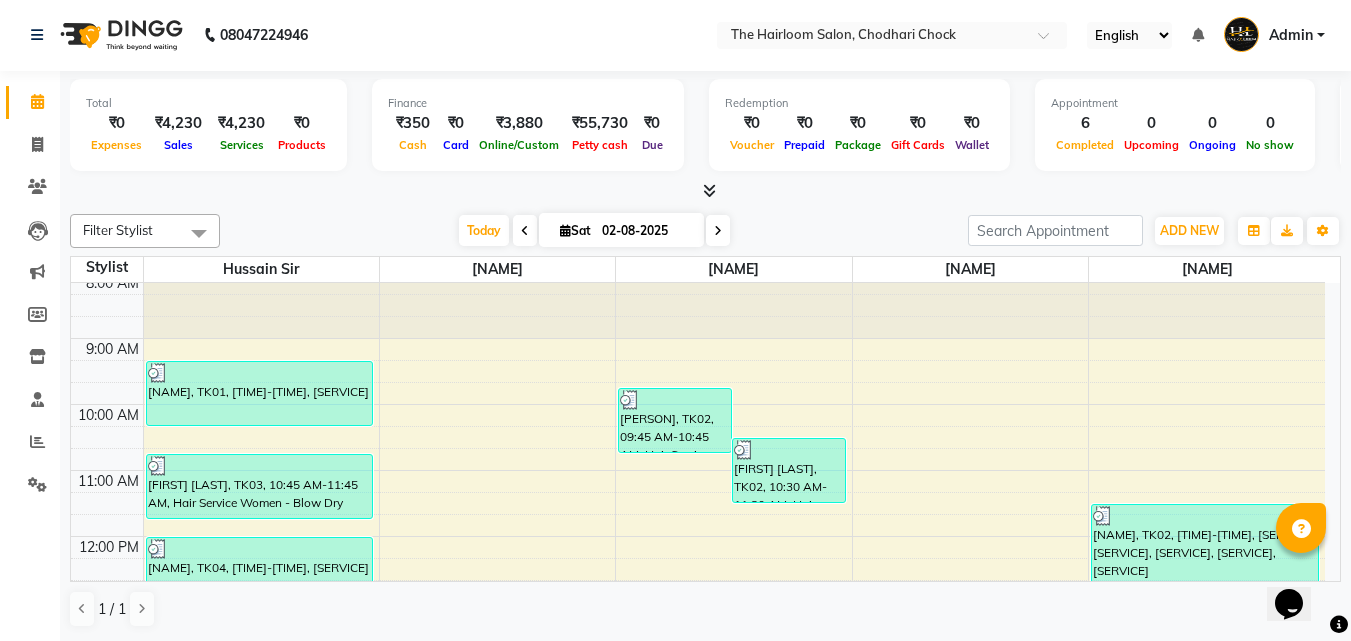 scroll, scrollTop: 0, scrollLeft: 0, axis: both 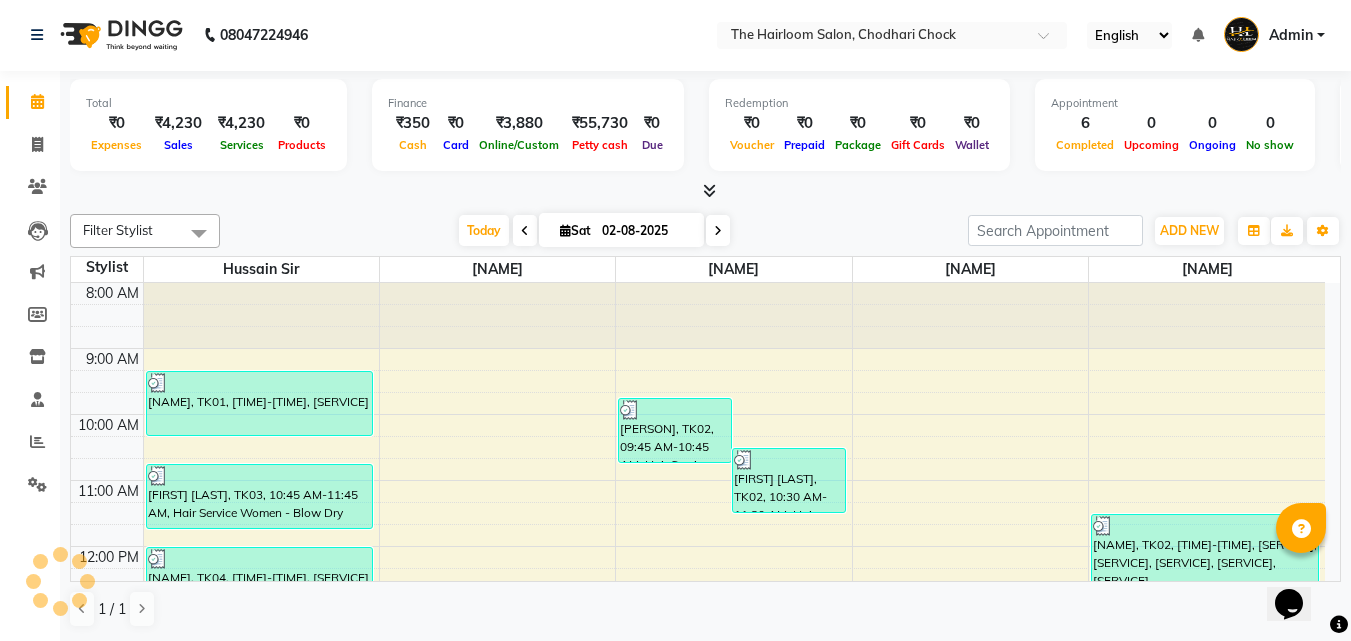 click on "8:00 AM 9:00 AM 10:00 AM 11:00 AM 12:00 PM 1:00 PM 2:00 PM 3:00 PM 4:00 PM 5:00 PM 6:00 PM 7:00 PM 8:00 PM 9:00 PM 10:00 PM 11:00 PM     [FIRST] [LAST], TK01, 09:20 AM-10:20 AM, Hair Service Women  - Blow Dry     [FIRST] [LAST], TK03, 10:45 AM-11:45 AM, Hair Service Women  - Blow Dry     [FIRST] [LAST], TK04, 12:00 PM-01:00 PM, Hair Service Women  - Haircut     [FIRST] [LAST], TK02, 09:45 AM-10:45 AM, Hair Service Men  - Haircut     [FIRST] [LAST], TK02, 10:30 AM-11:30 AM, Hair Service Men  - Beard Styling     [FIRST] [LAST], TK02, 11:30 AM-04:30 PM, Rica Waxing  - Full hands,Rica Waxing  - Full legs,Rica Waxing  - Under-arms,Pedicure - Luxury,Threading  - Eyebrows" at bounding box center [698, 810] 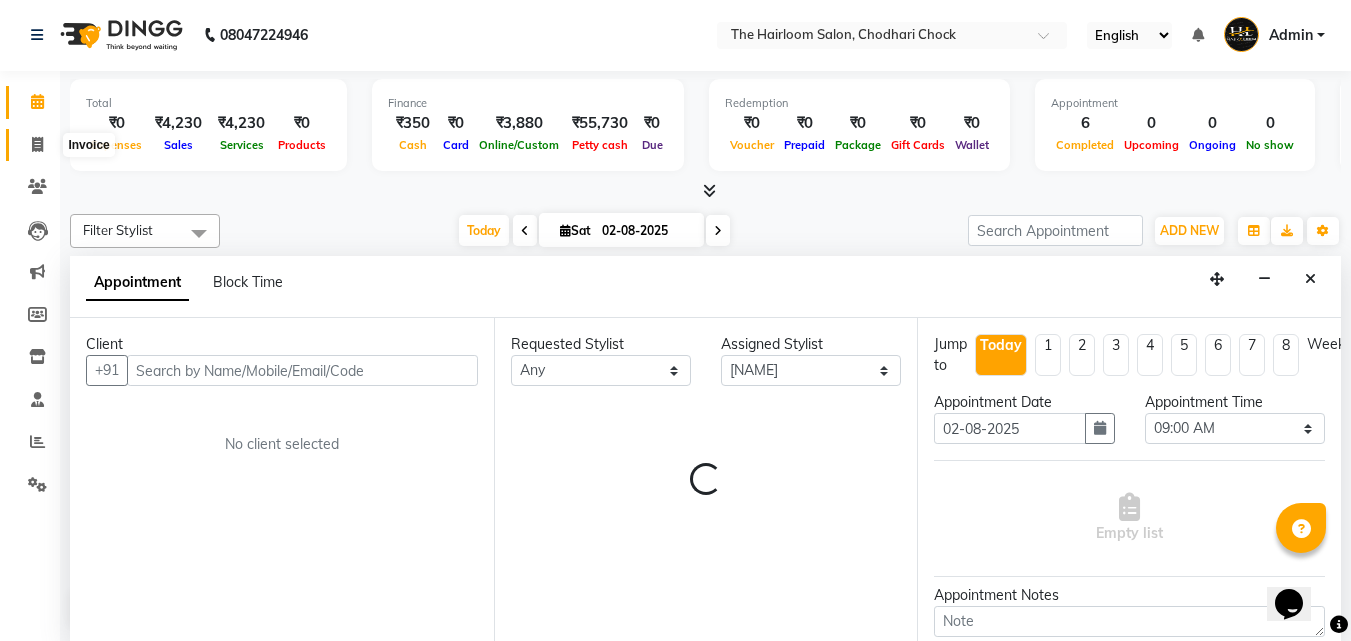 click 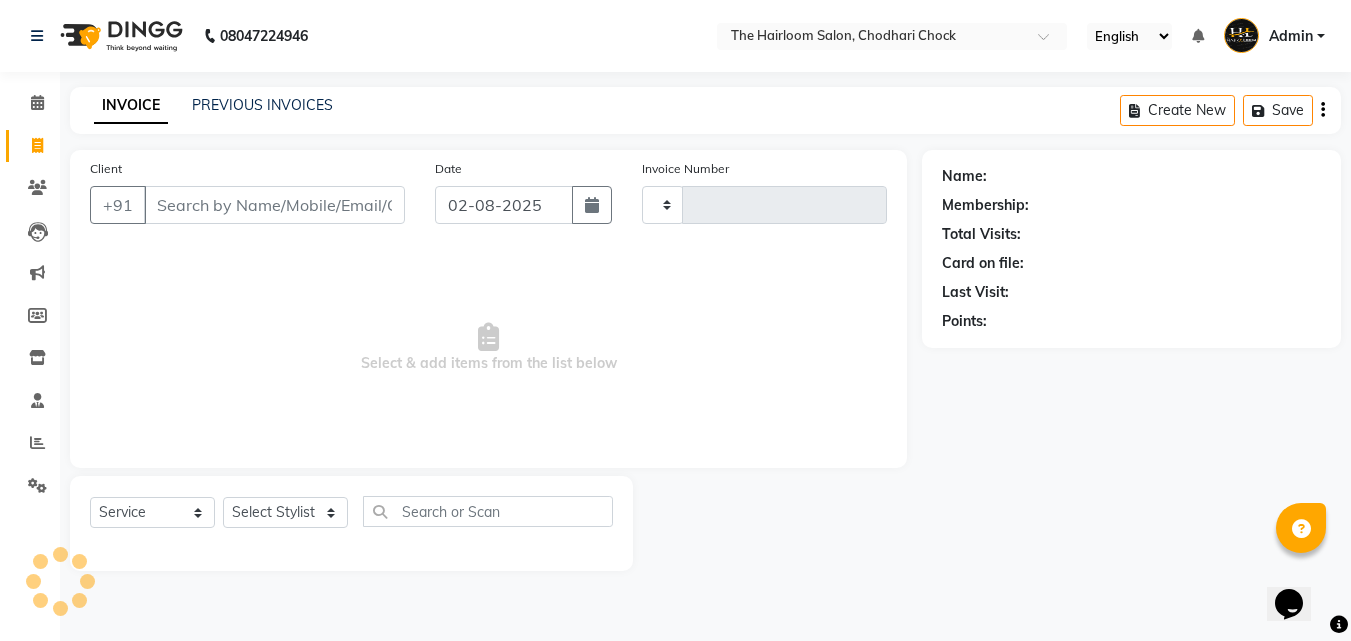 click on "Client" at bounding box center (274, 205) 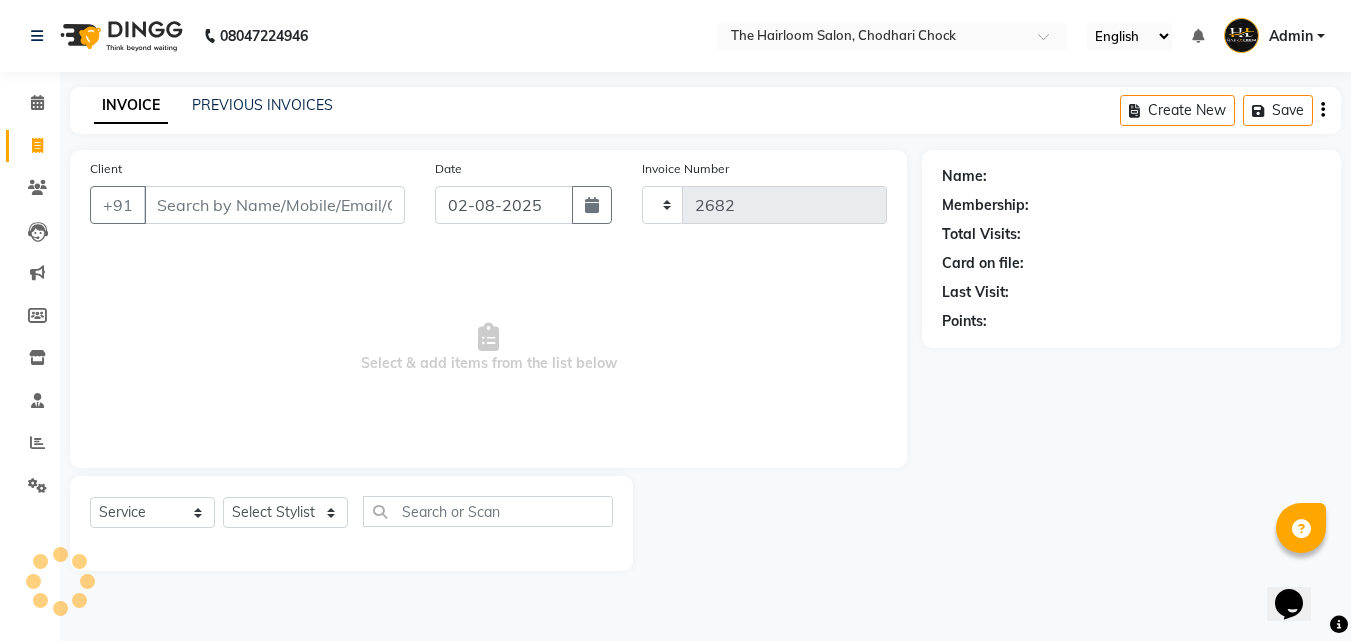 select on "5926" 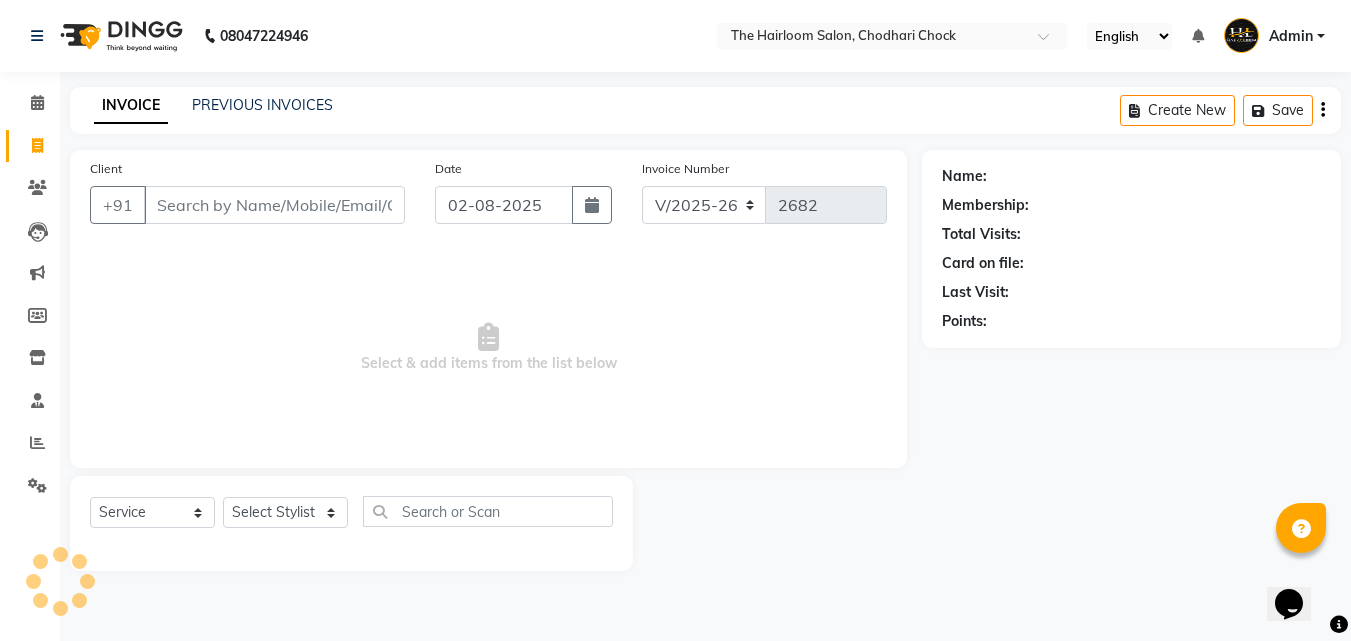 scroll, scrollTop: 0, scrollLeft: 0, axis: both 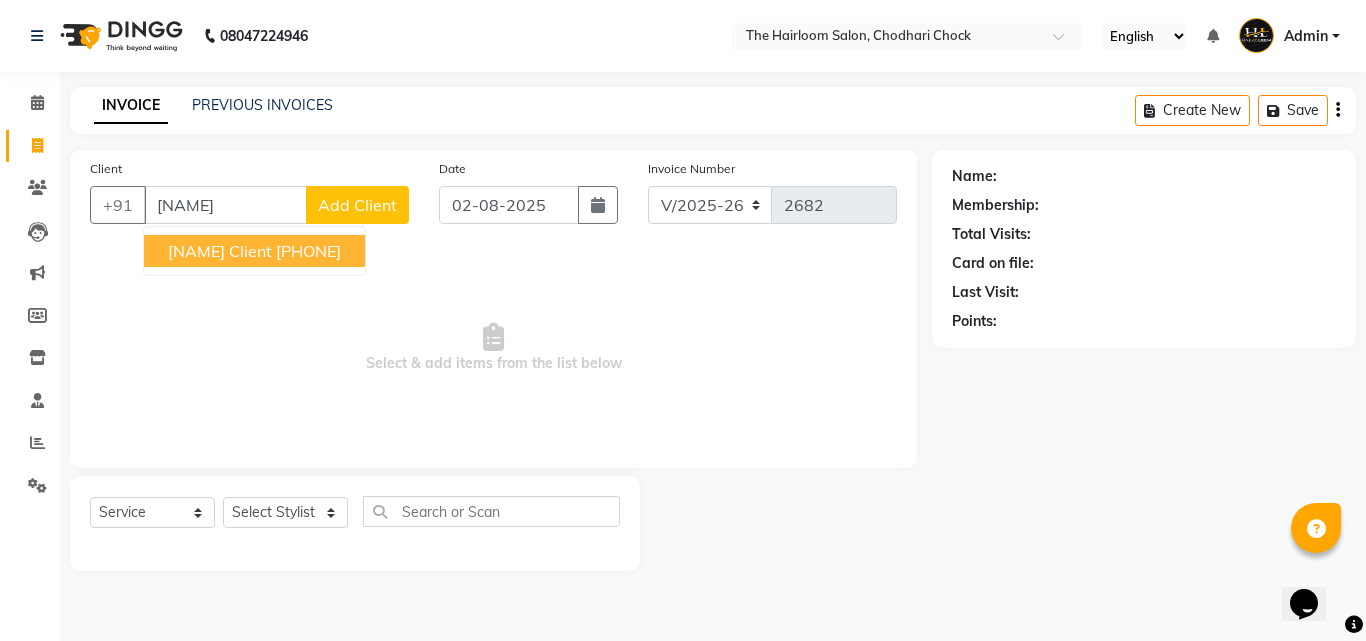 click on "[NAME] Client" at bounding box center [220, 251] 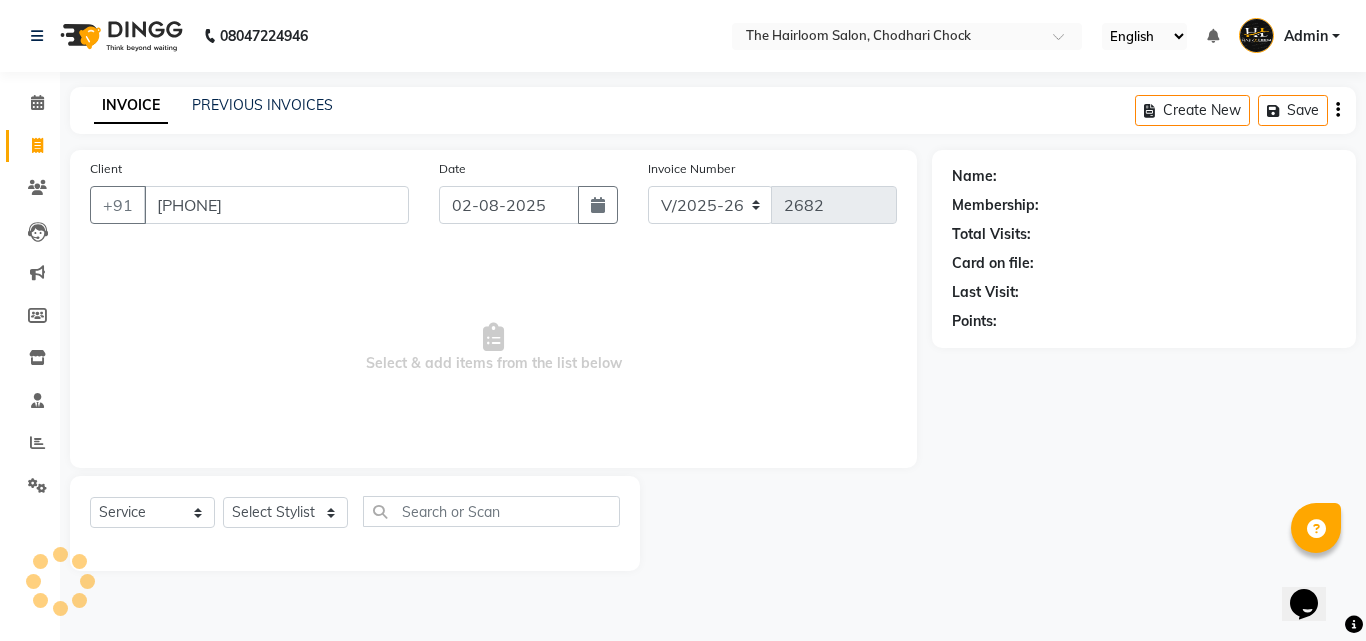 type on "[PHONE]" 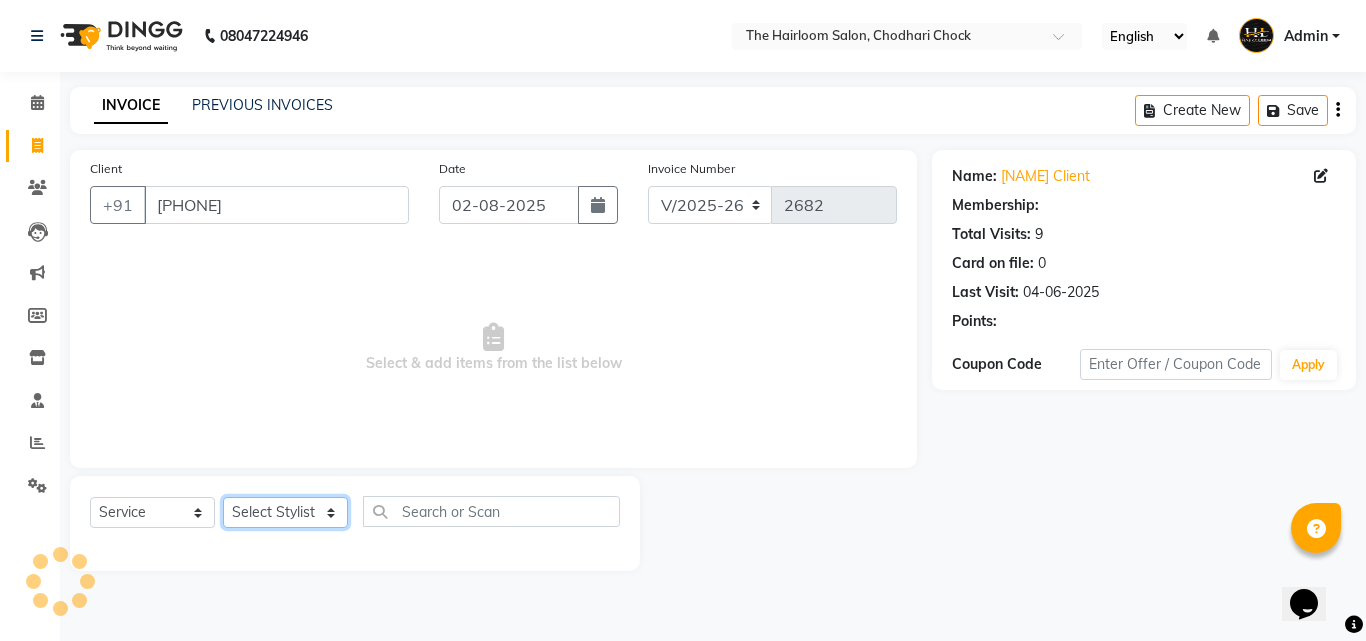 click on "Select Stylist [NAME] [NAME] [NAME] [NAME] [NAME]" 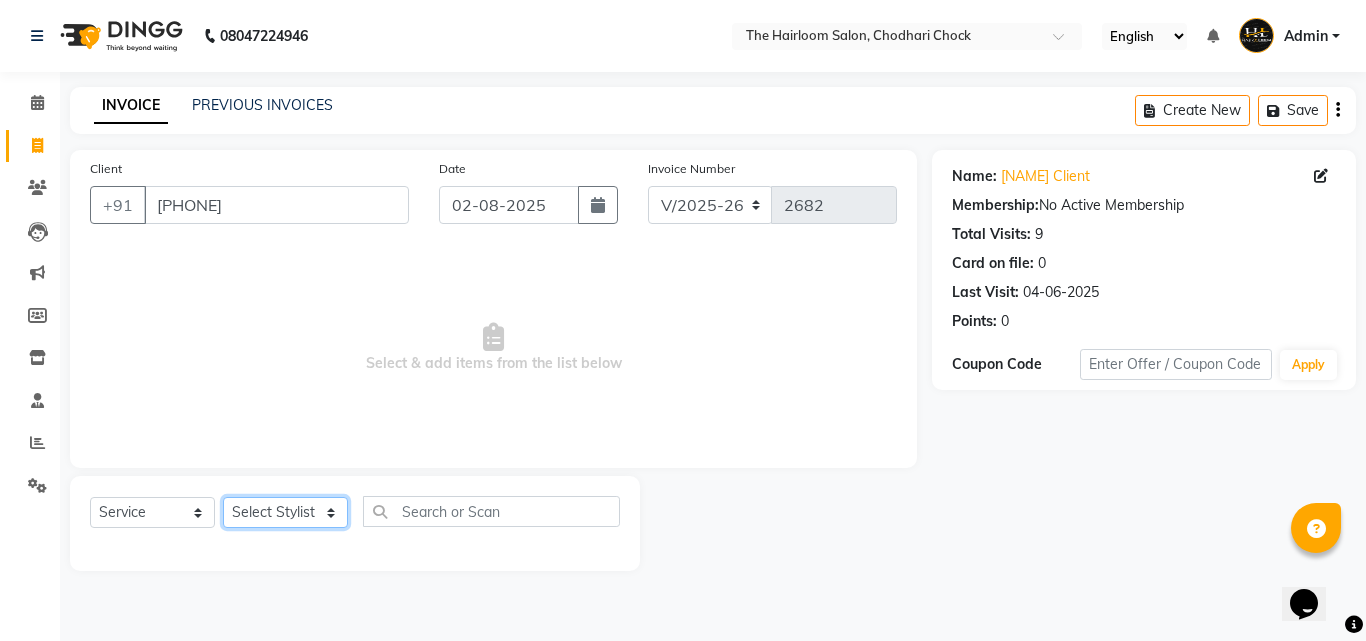 select on "41756" 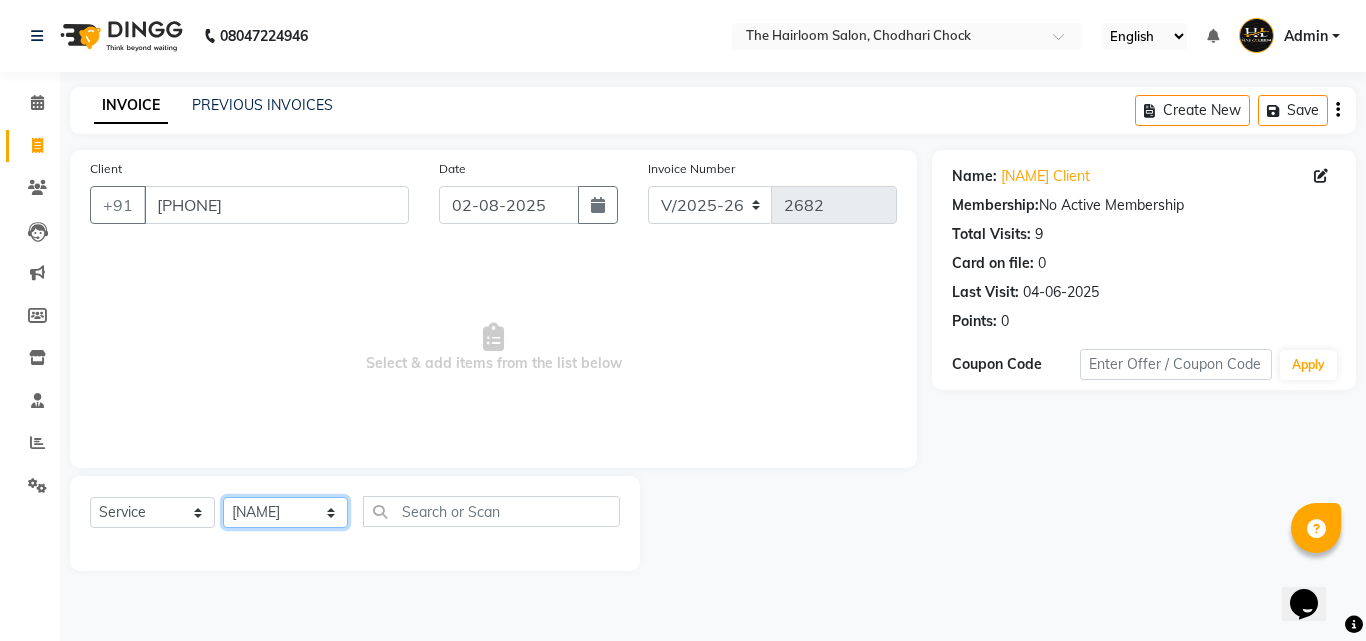 click on "Select Stylist [NAME] [NAME] [NAME] [NAME] [NAME]" 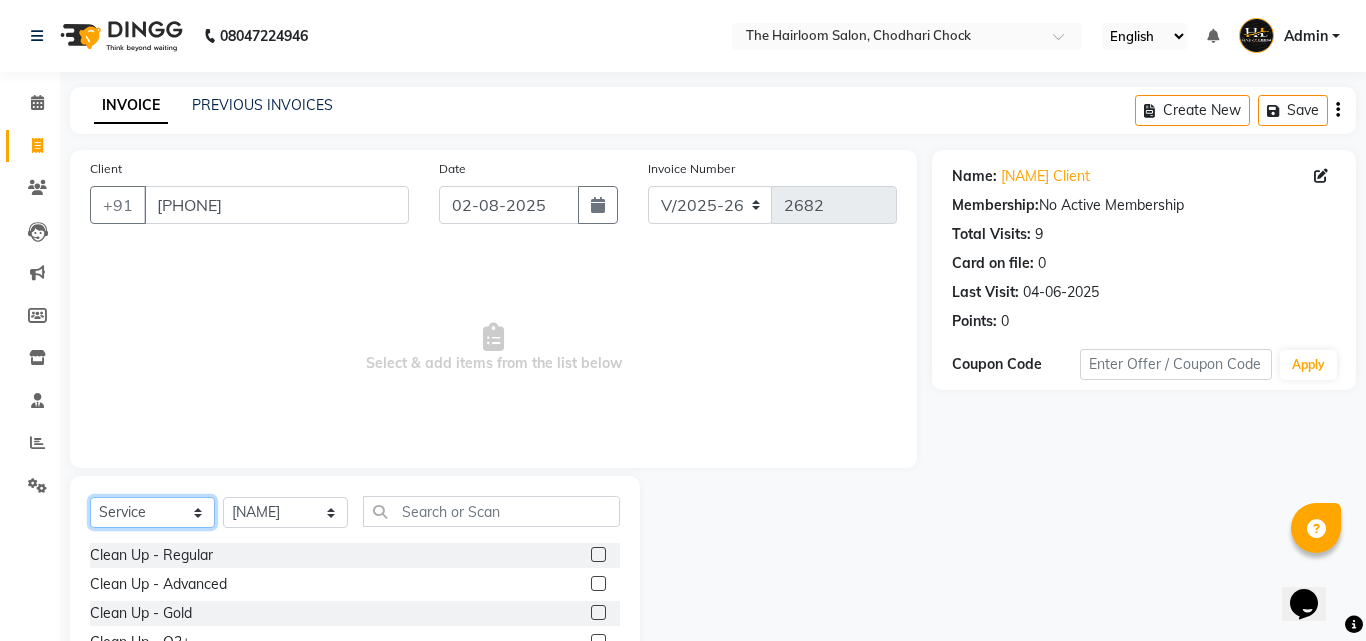 click on "Select  Service  Product  Membership  Package Voucher Prepaid Gift Card" 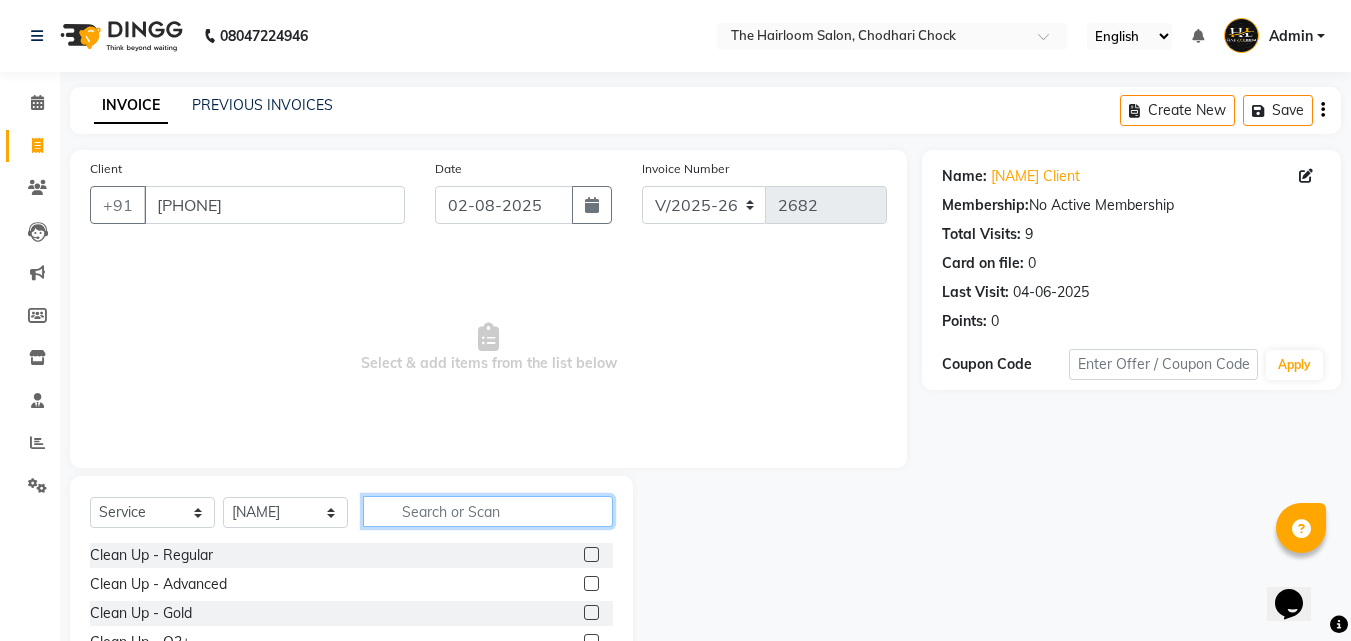 click 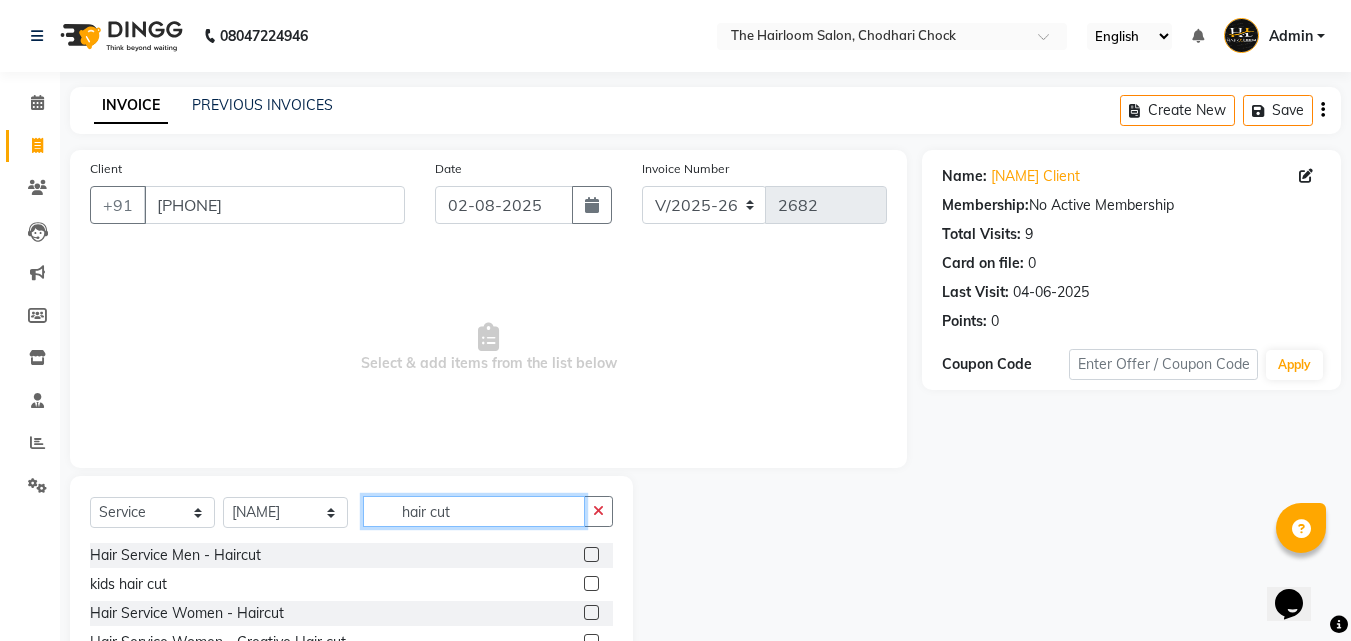 type on "hair cut" 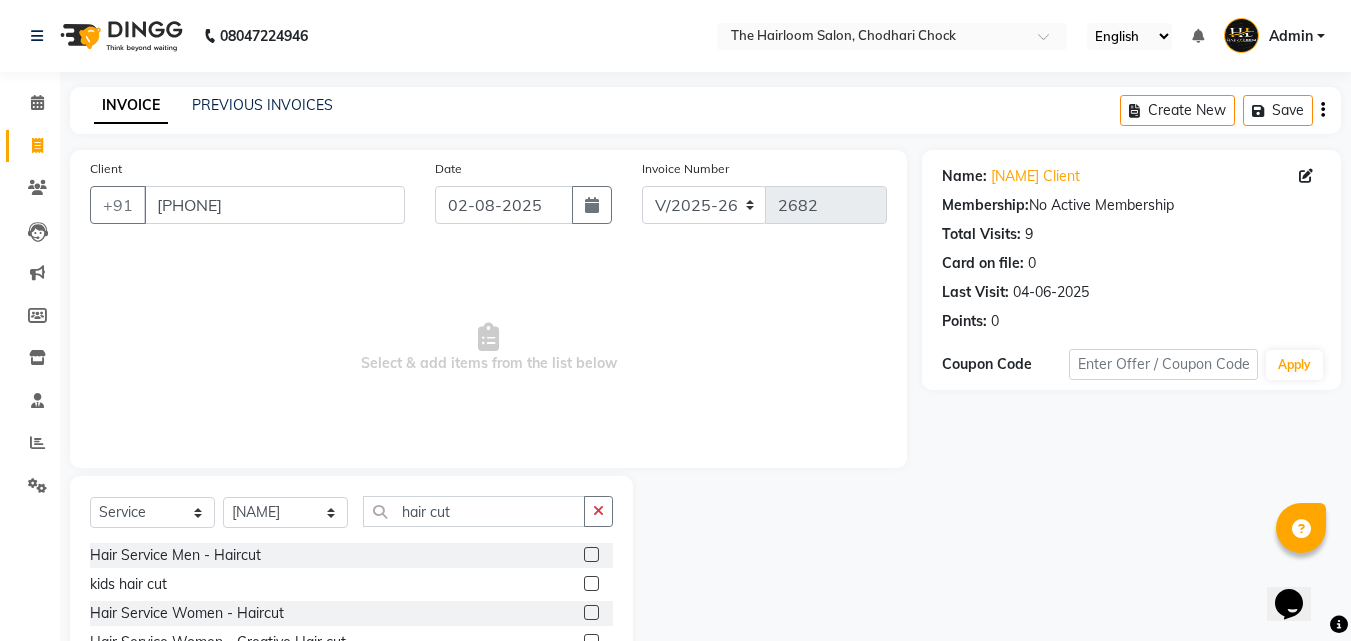 click 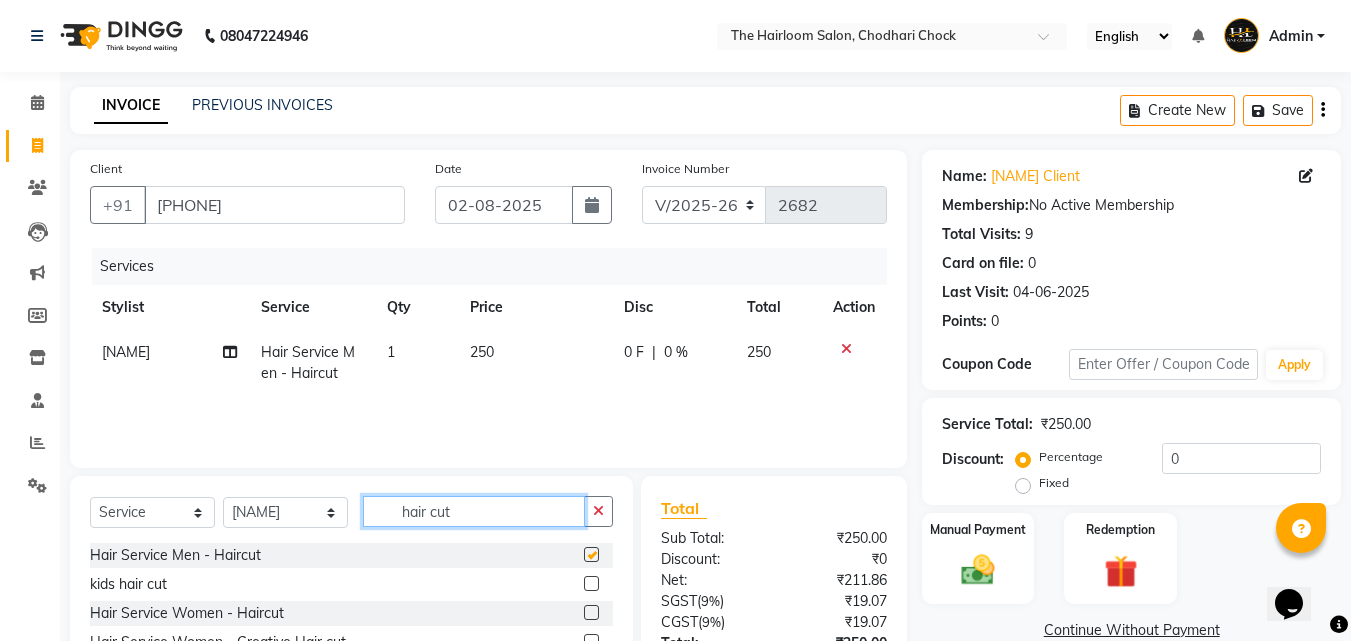 click on "hair cut" 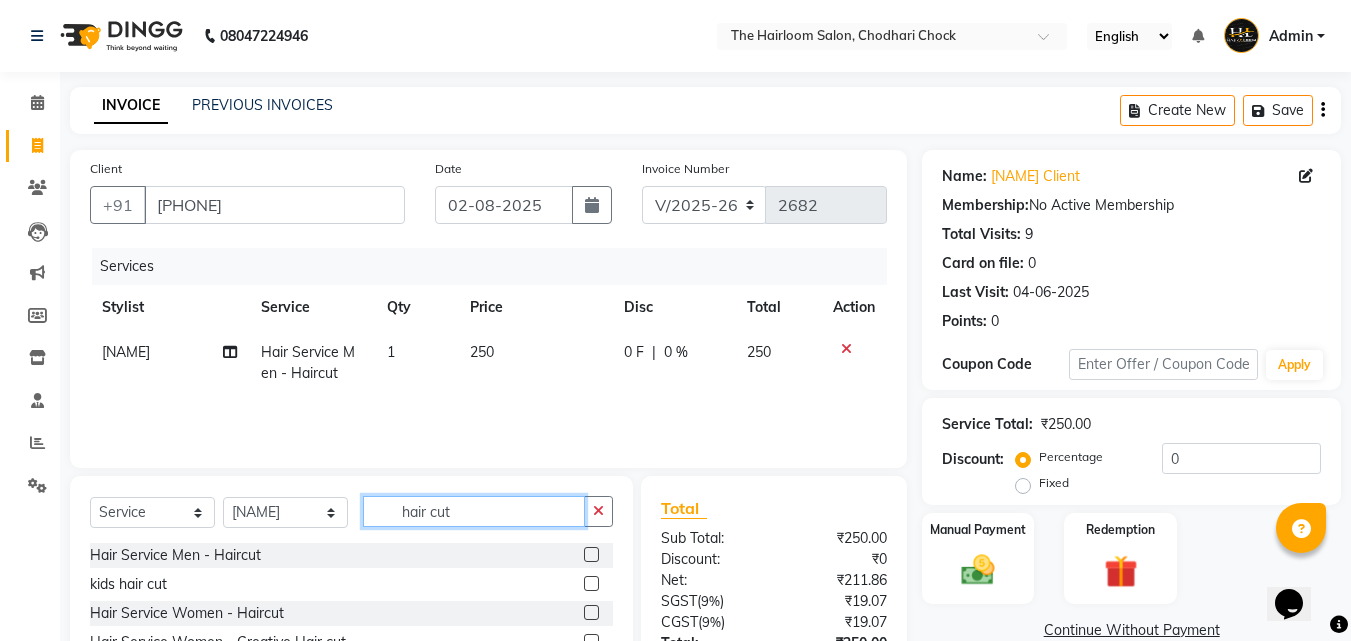 checkbox on "false" 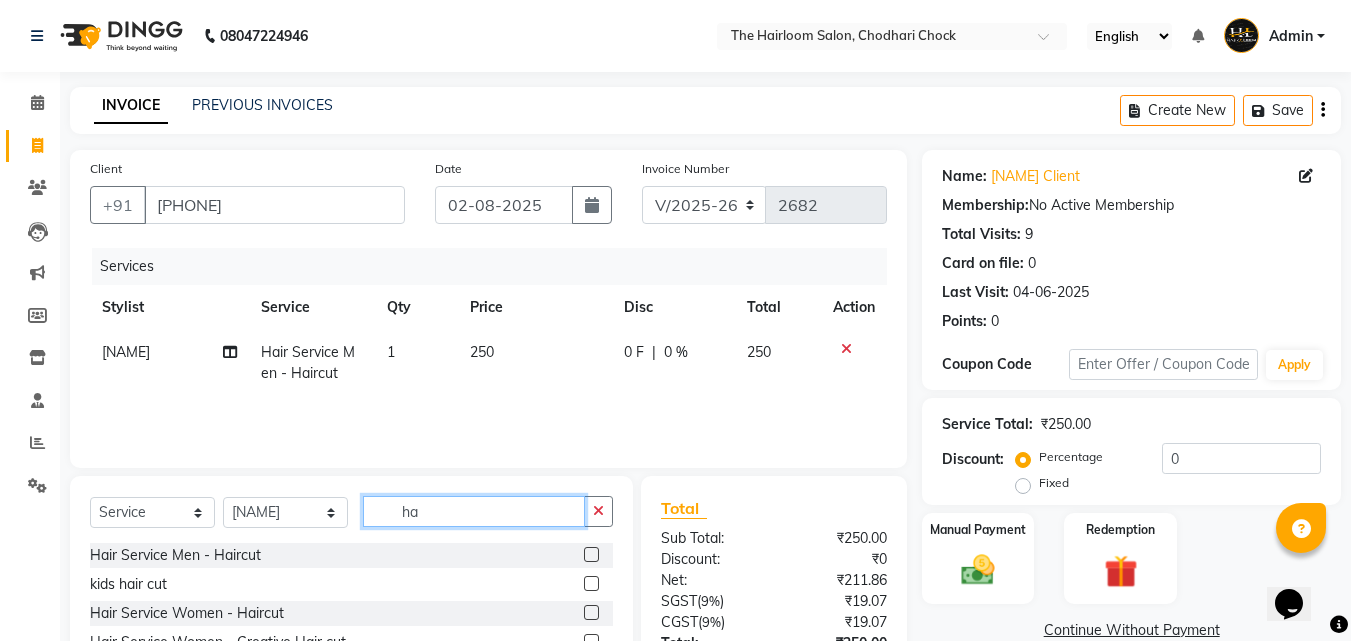 type on "h" 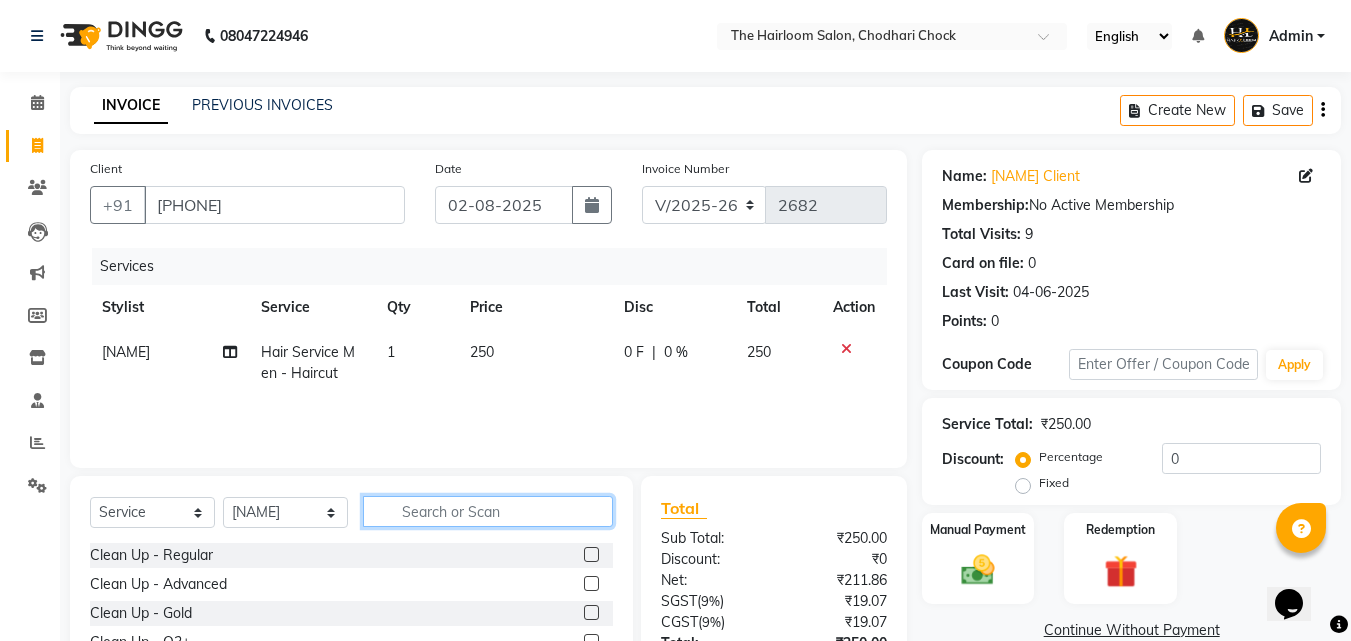 type on "c" 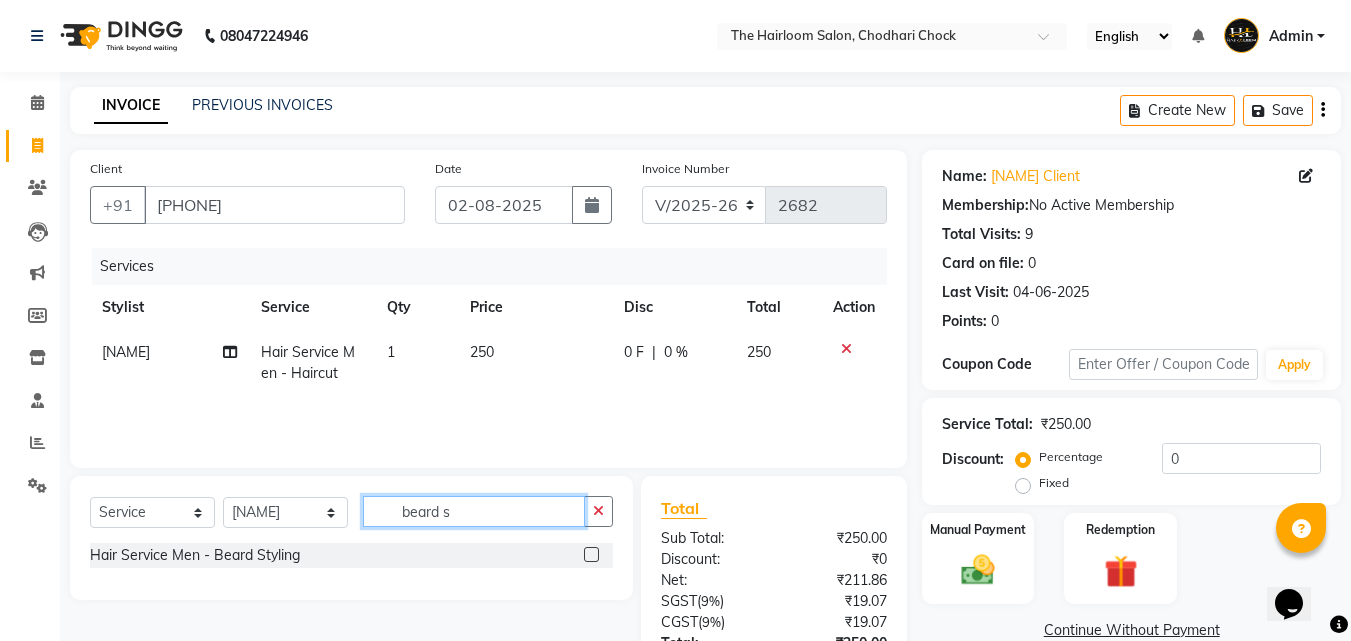 type on "beard s" 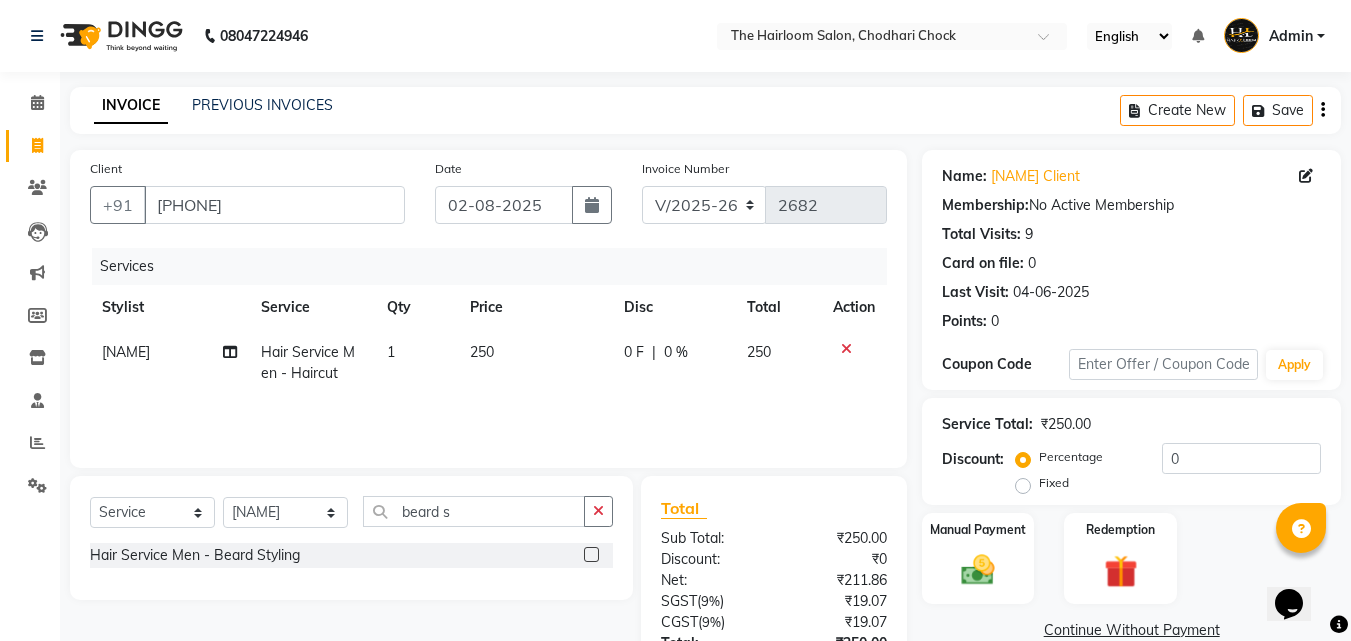 click 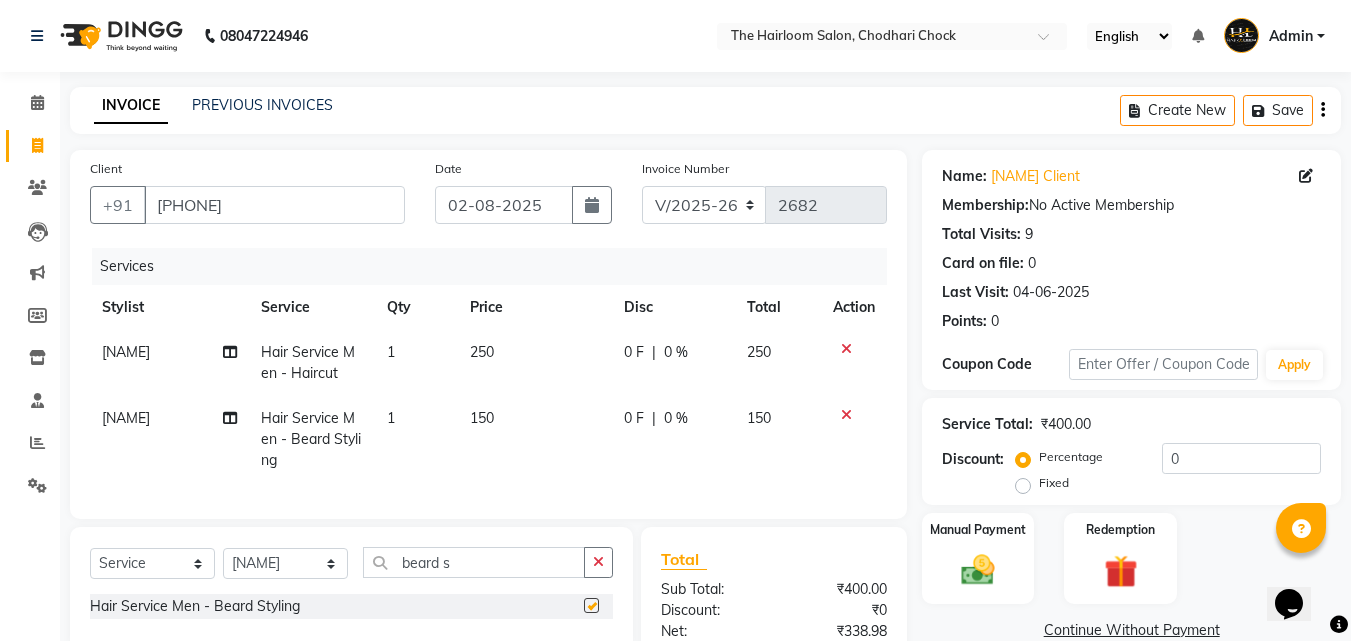 checkbox on "false" 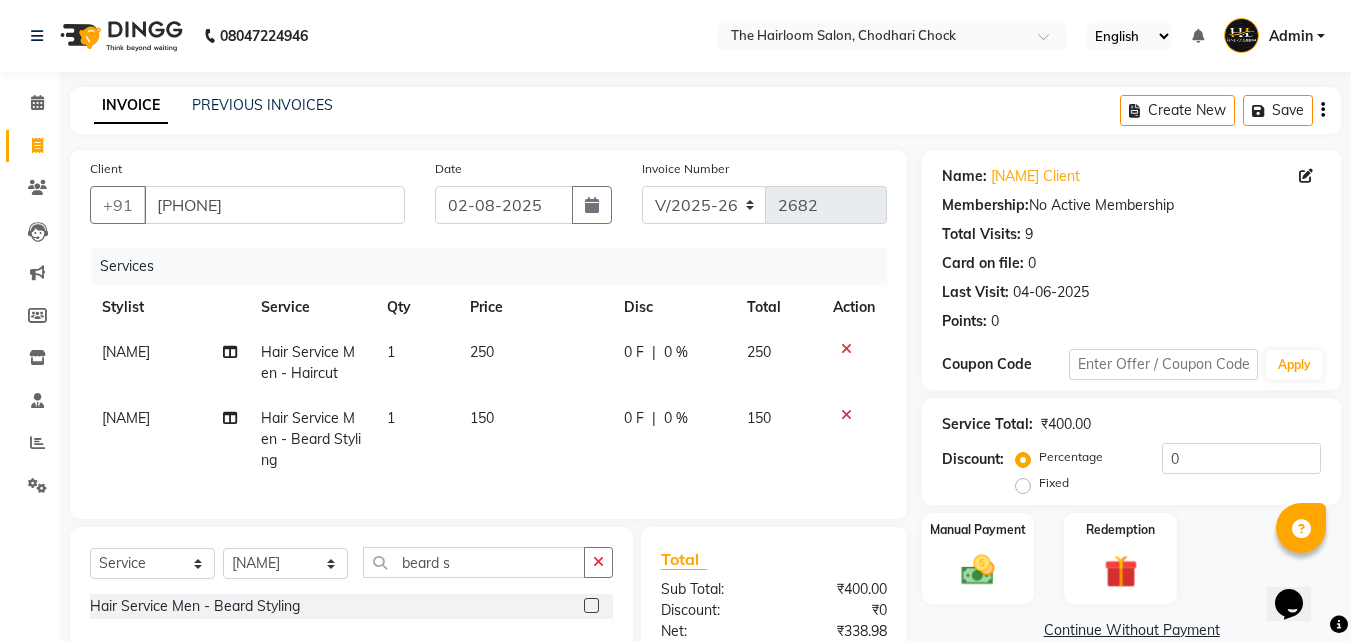 scroll, scrollTop: 225, scrollLeft: 0, axis: vertical 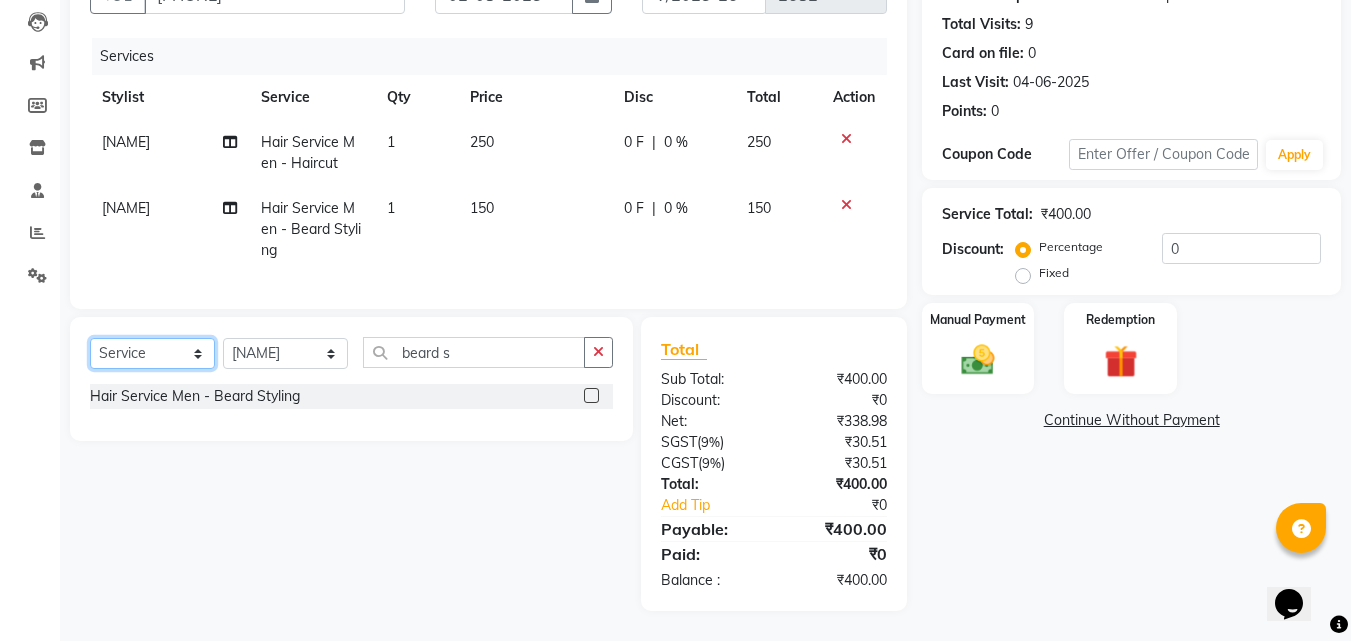 click on "Select  Service  Product  Membership  Package Voucher Prepaid Gift Card" 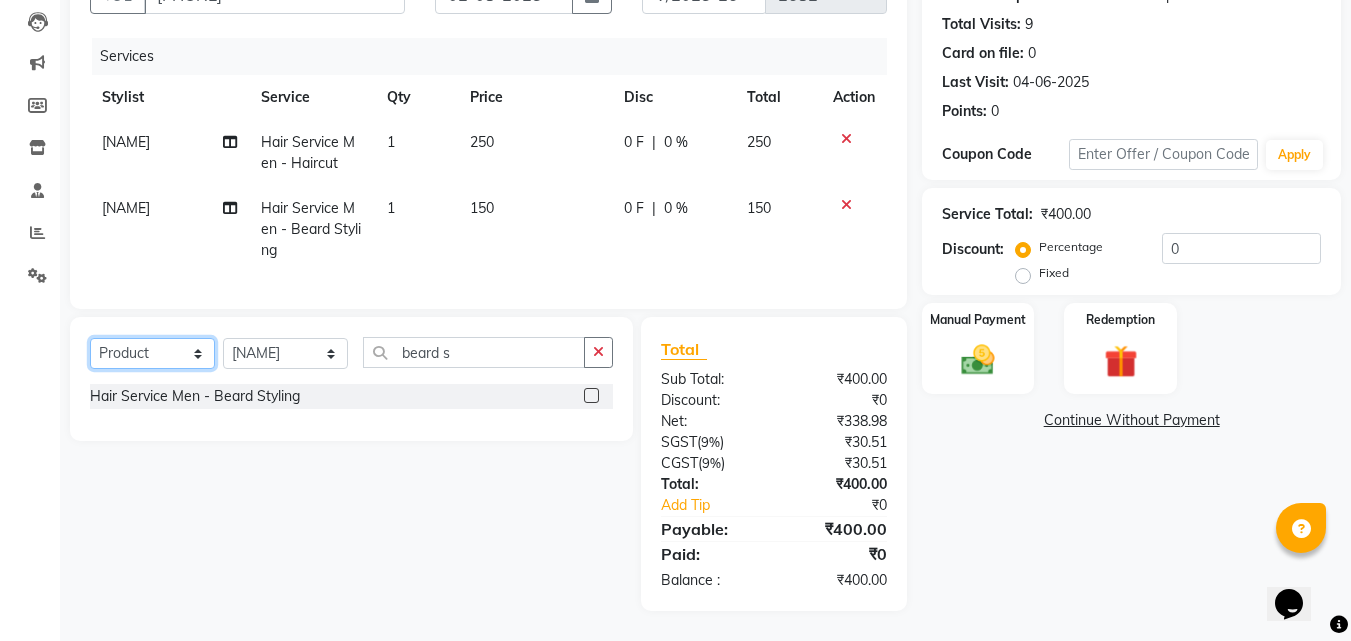 click on "Select  Service  Product  Membership  Package Voucher Prepaid Gift Card" 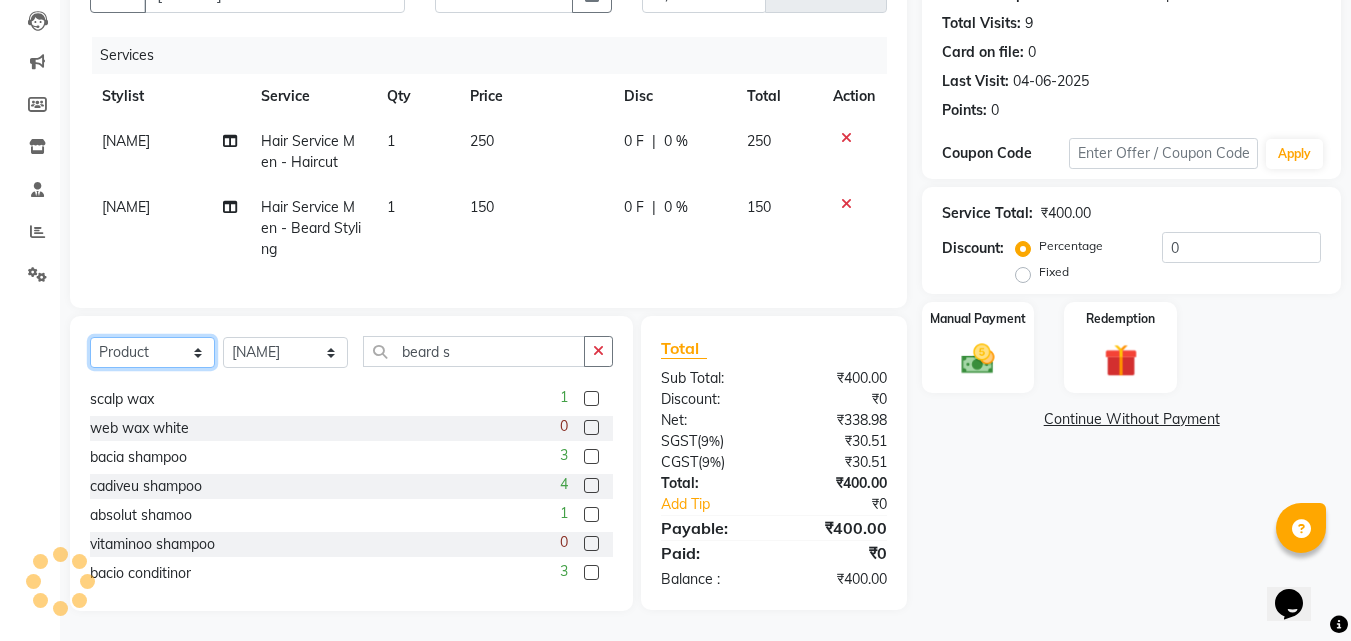 scroll, scrollTop: 0, scrollLeft: 0, axis: both 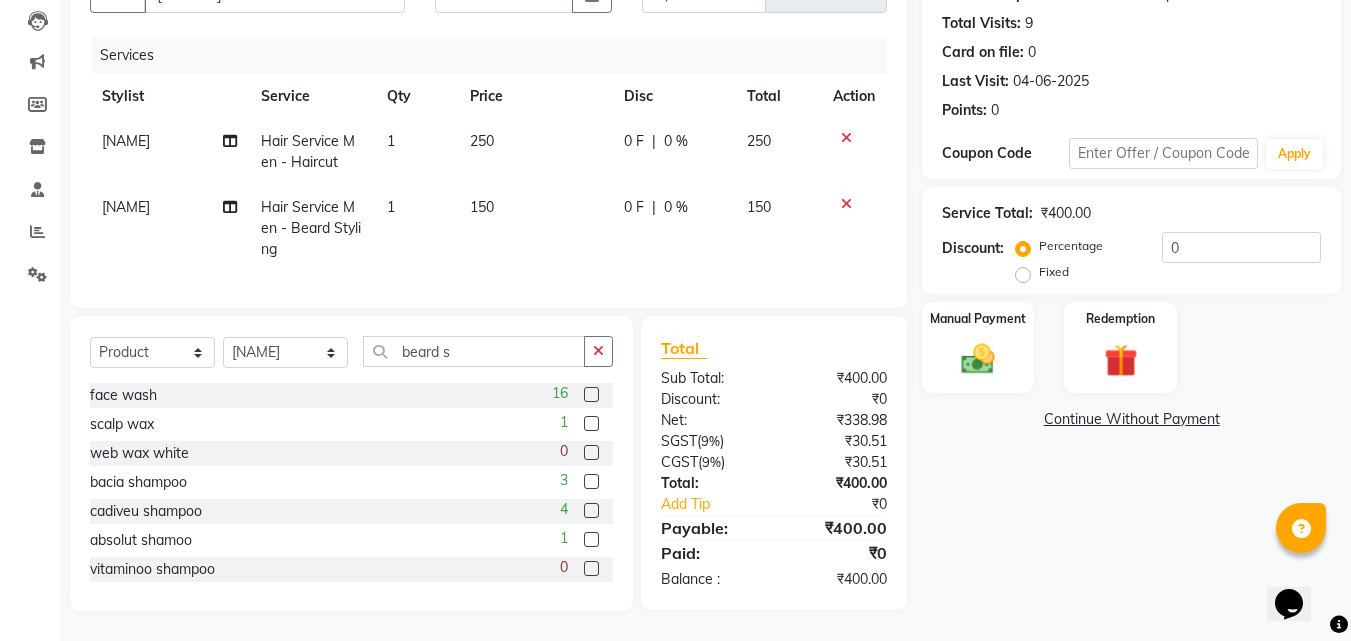 click 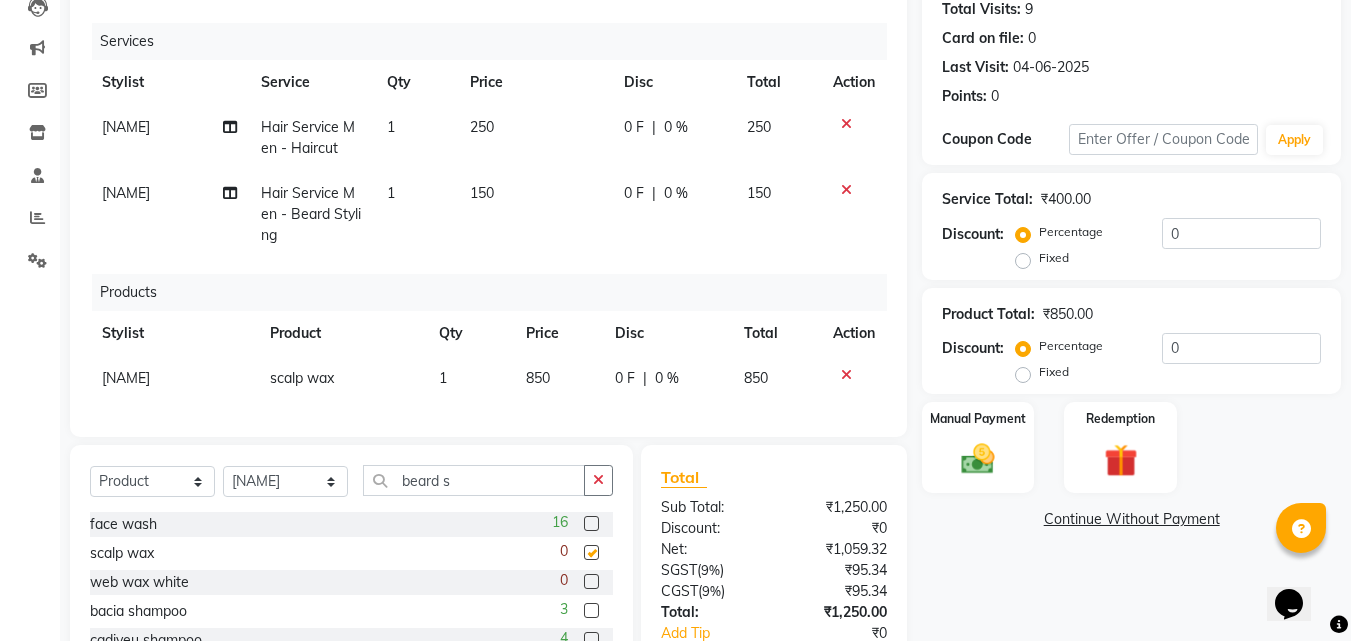 checkbox on "false" 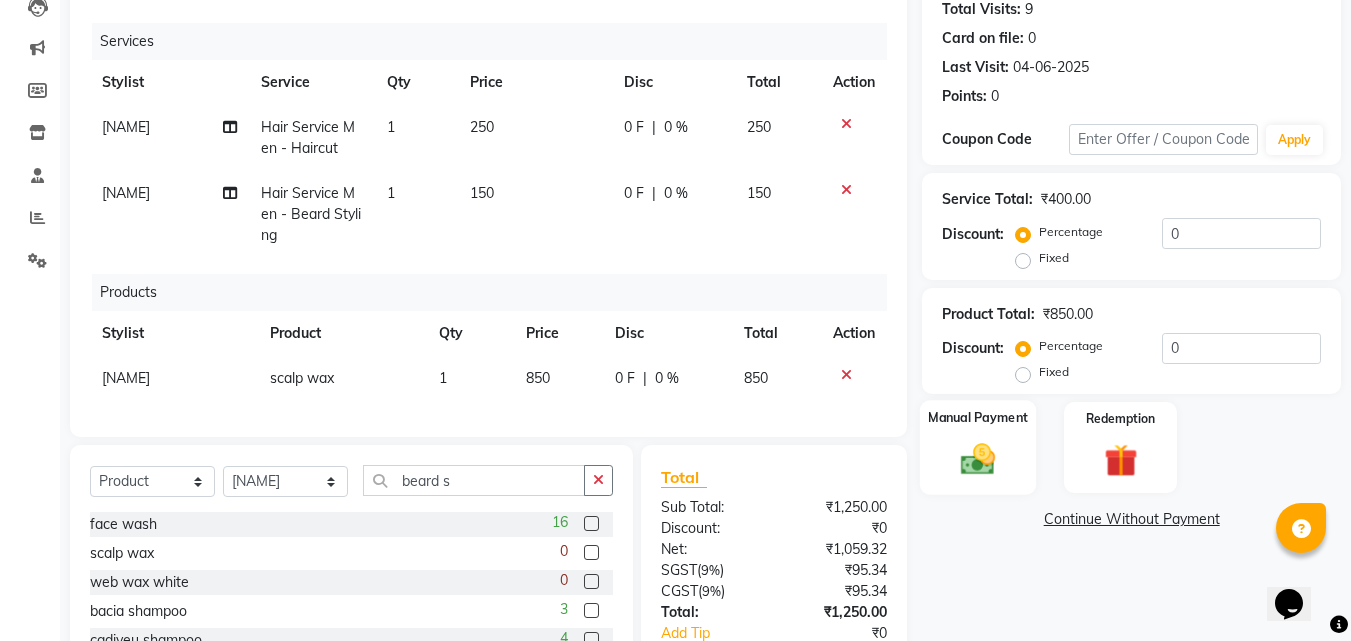 click on "Manual Payment" 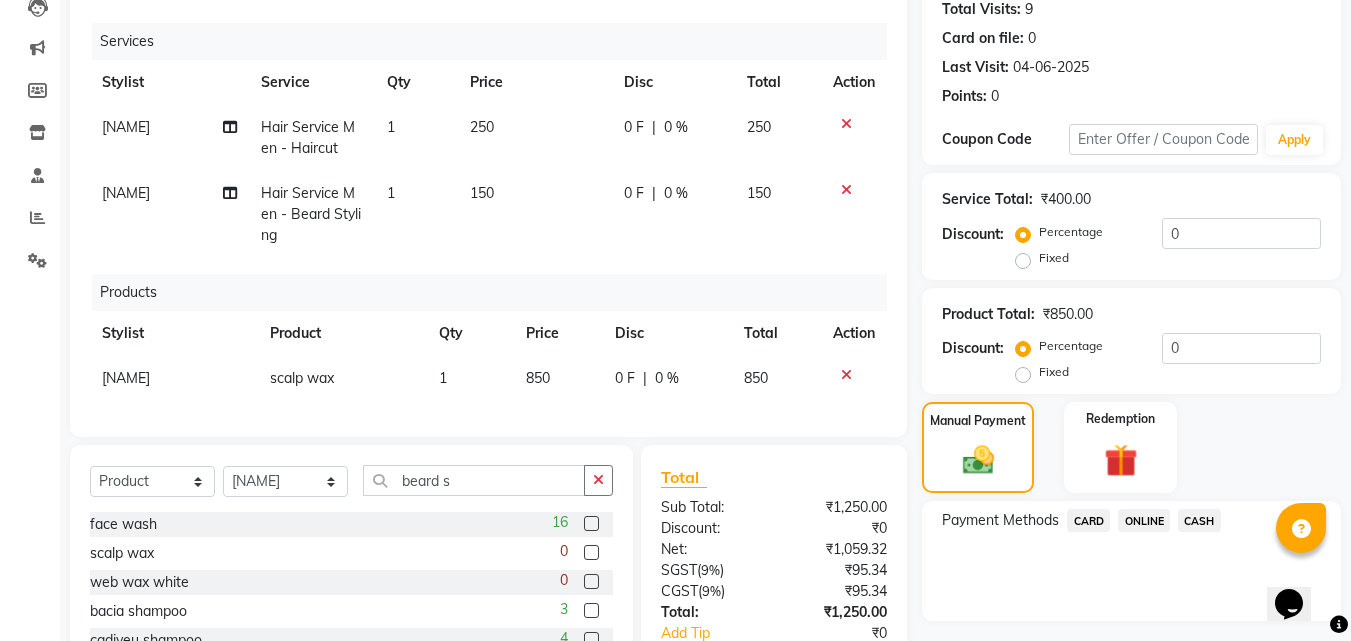 click on "CASH" 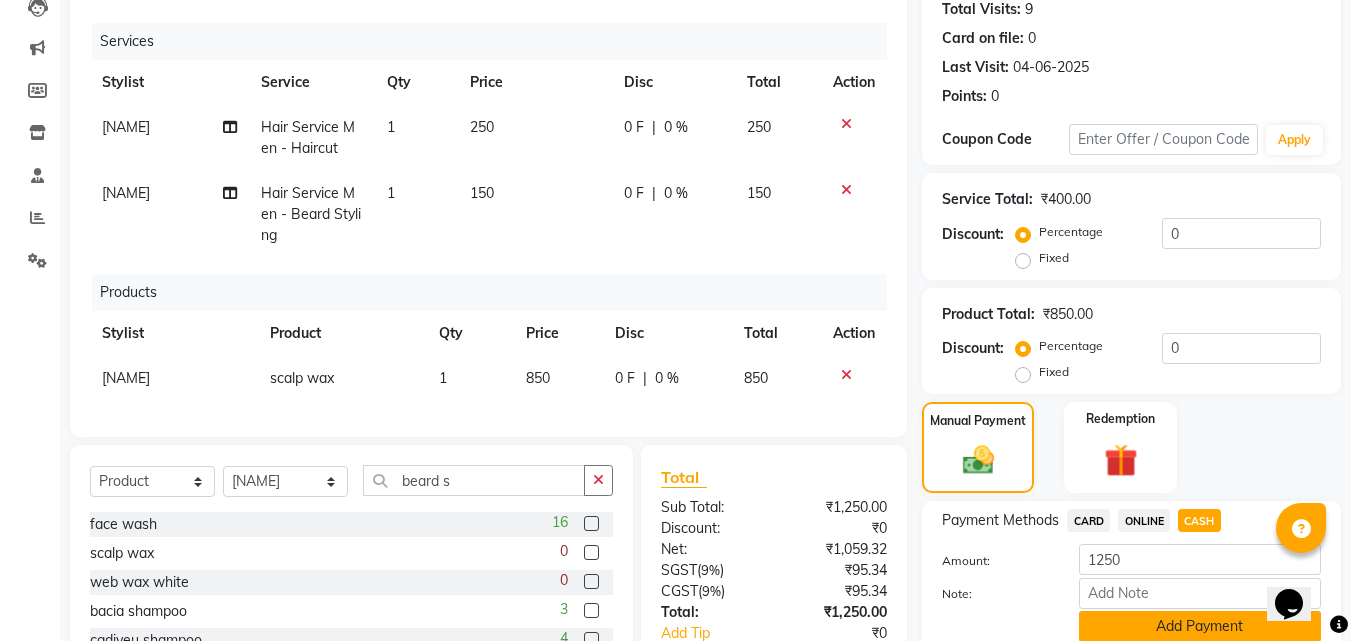 click on "Add Payment" 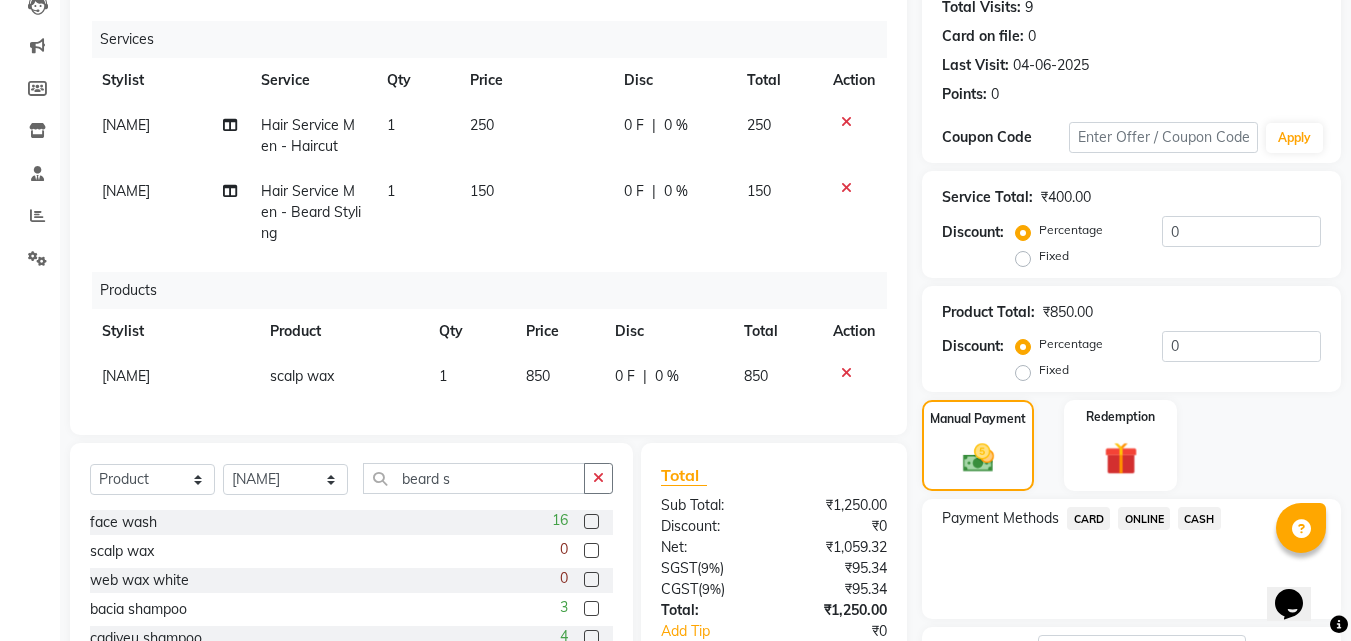 scroll, scrollTop: 439, scrollLeft: 0, axis: vertical 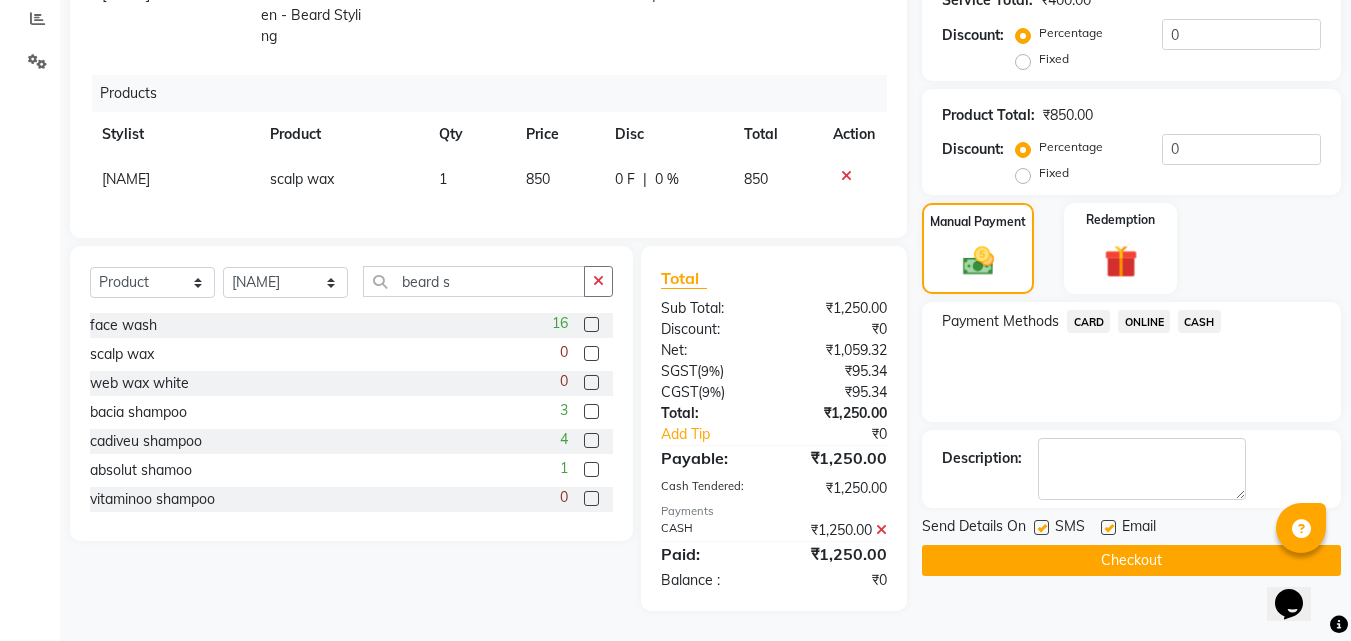 click on "Checkout" 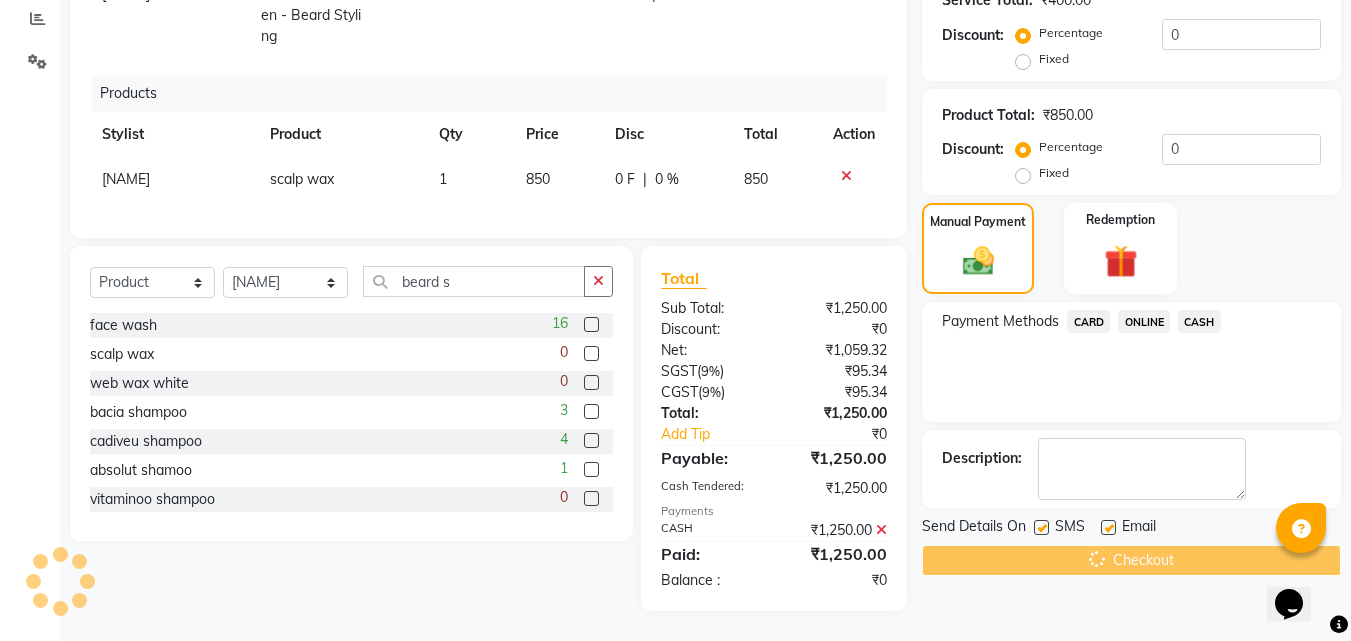 scroll, scrollTop: 0, scrollLeft: 0, axis: both 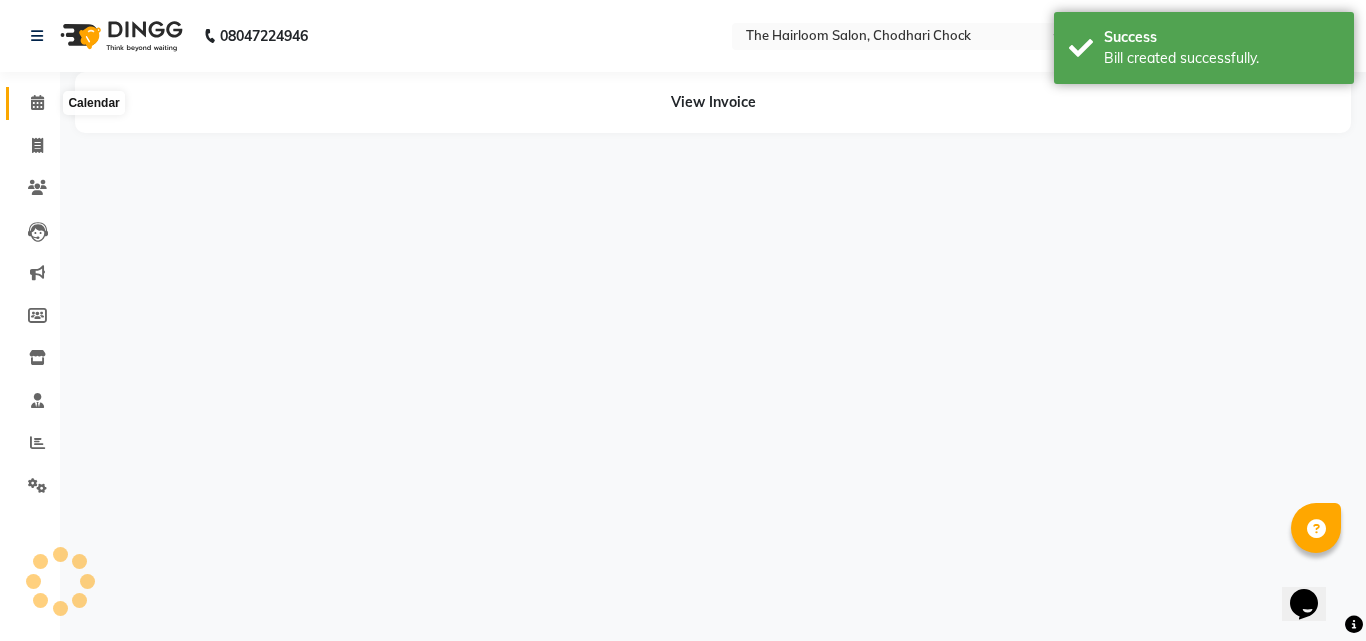click 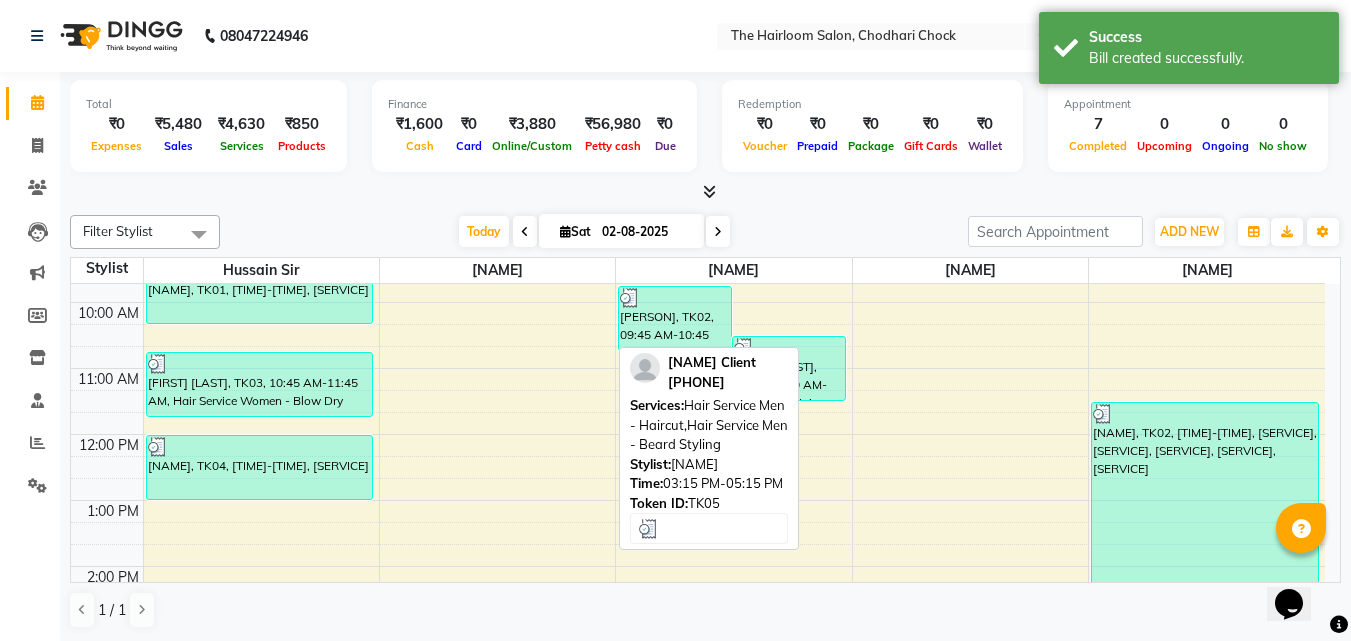 scroll, scrollTop: 0, scrollLeft: 0, axis: both 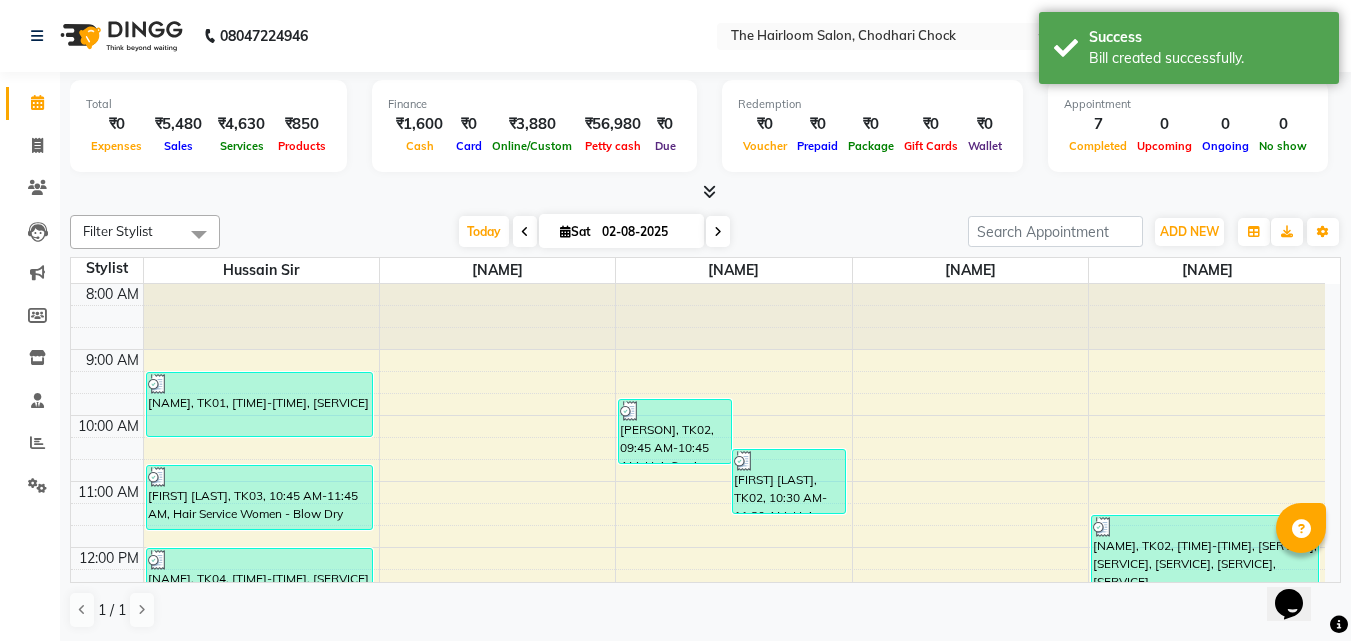 click on "[FIRST] [LAST], TK01, 09:20 AM-10:20 AM, Hair Service Women  - Blow Dry     [FIRST] [LAST], TK03, 10:45 AM-11:45 AM, Hair Service Women  - Blow Dry     [FIRST] [LAST], TK04, 12:00 PM-01:00 PM, Hair Service Women  - Haircut     [FIRST] [LAST] Client, TK05, 03:15 PM-05:15 PM, Hair Service Men  - Haircut,Hair Service Men  - Beard Styling     [FIRST] [LAST], TK02, 09:45 AM-10:45 AM, Hair Service Men  - Haircut     [FIRST] [LAST], TK02, 10:30 AM-11:30 AM, Hair Service Men  - Beard Styling     [FIRST] [LAST], TK02, 11:30 AM-04:30 PM, Rica Waxing  - Full hands,Rica Waxing  - Full legs,Rica Waxing  - Under-arms,Pedicure - Luxury,Threading  - Eyebrows" at bounding box center [698, 811] 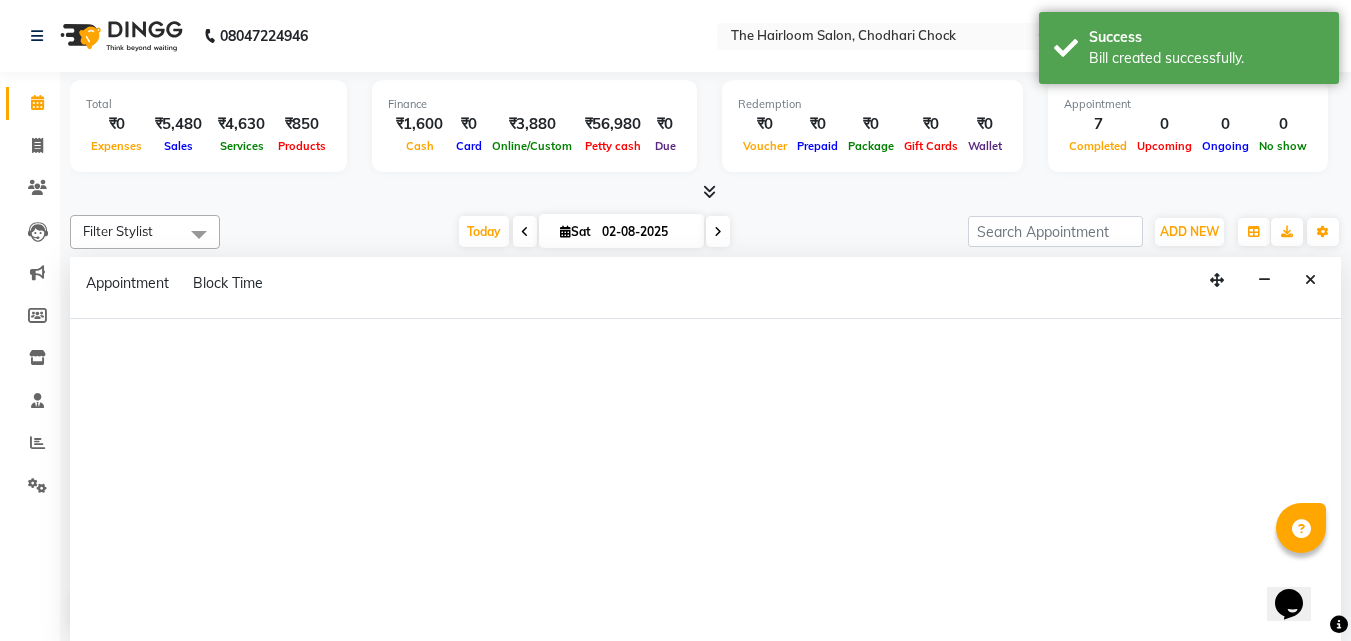 select on "41756" 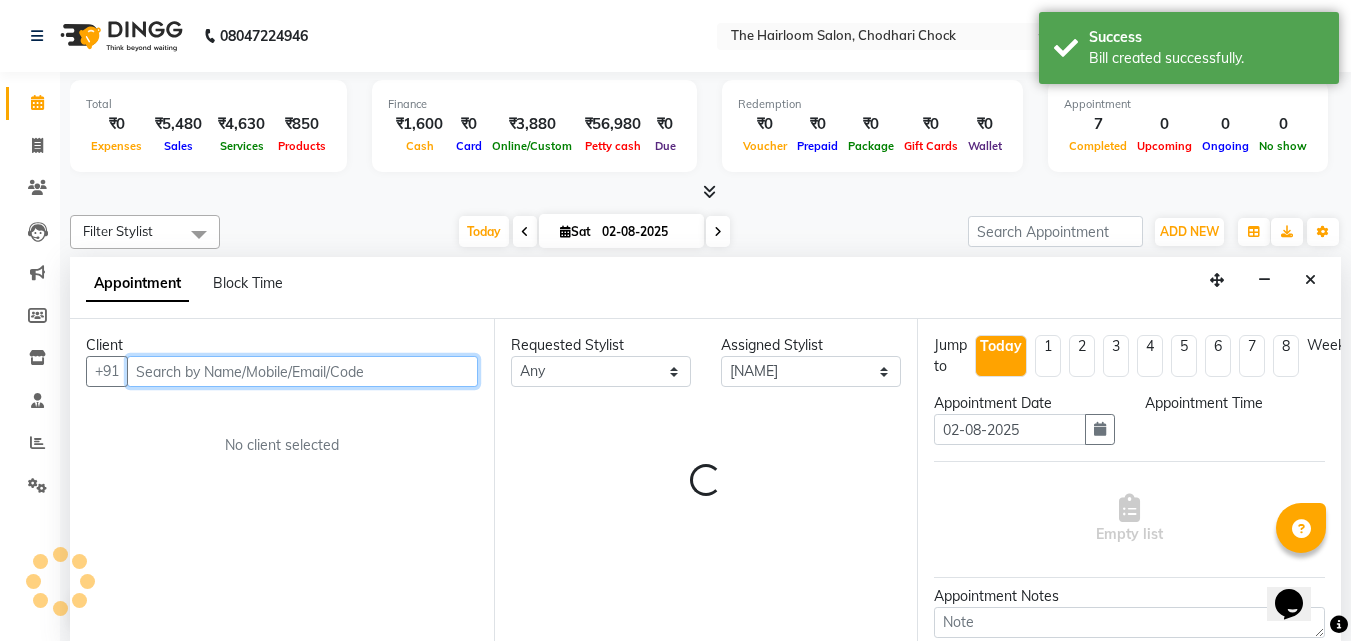 select on "540" 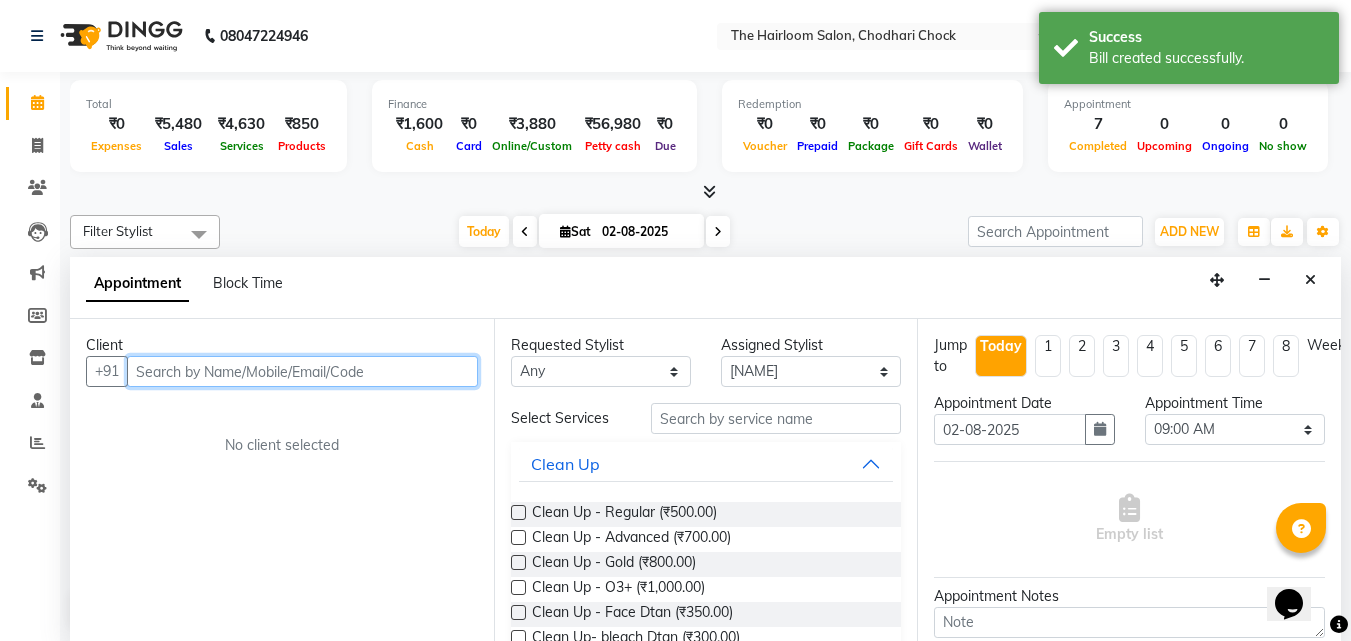 scroll, scrollTop: 1, scrollLeft: 0, axis: vertical 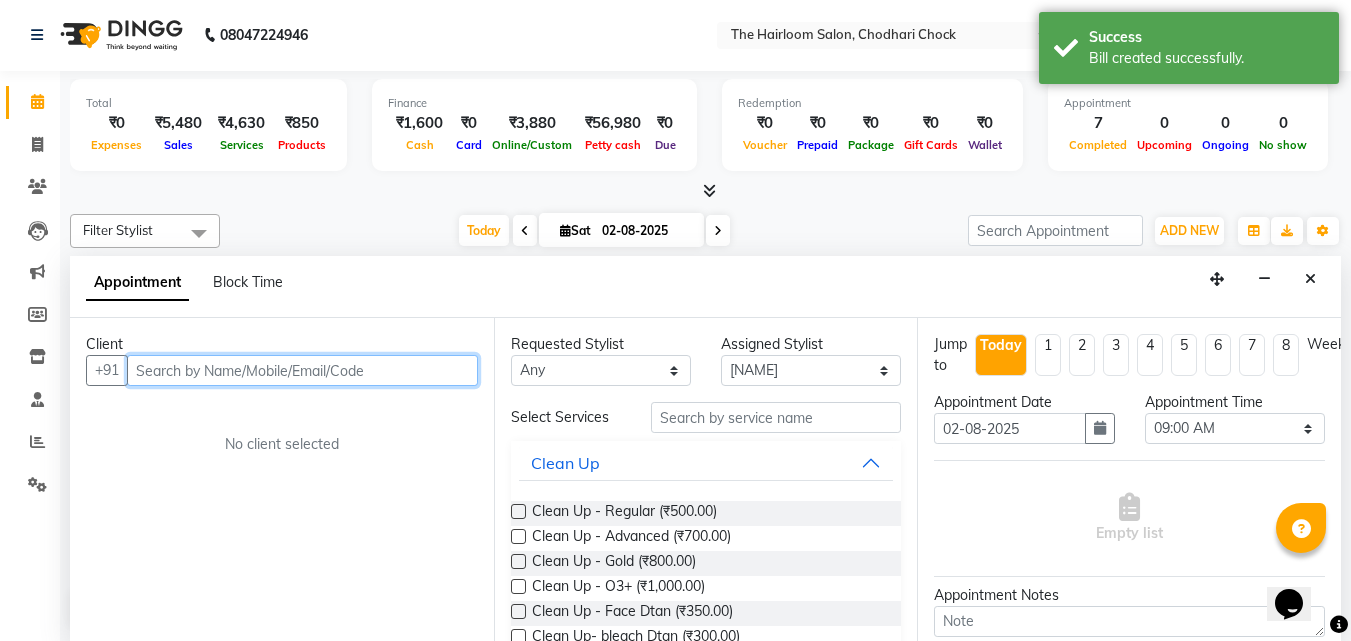 click at bounding box center (302, 370) 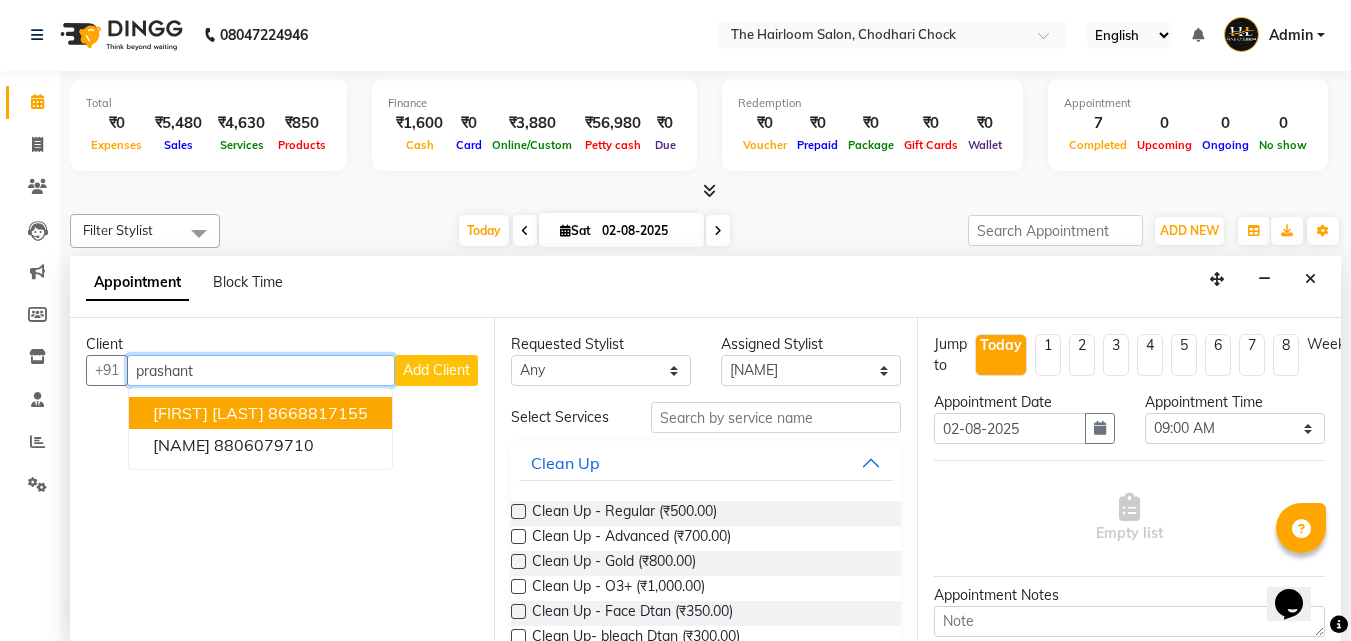 click on "8668817155" at bounding box center (318, 413) 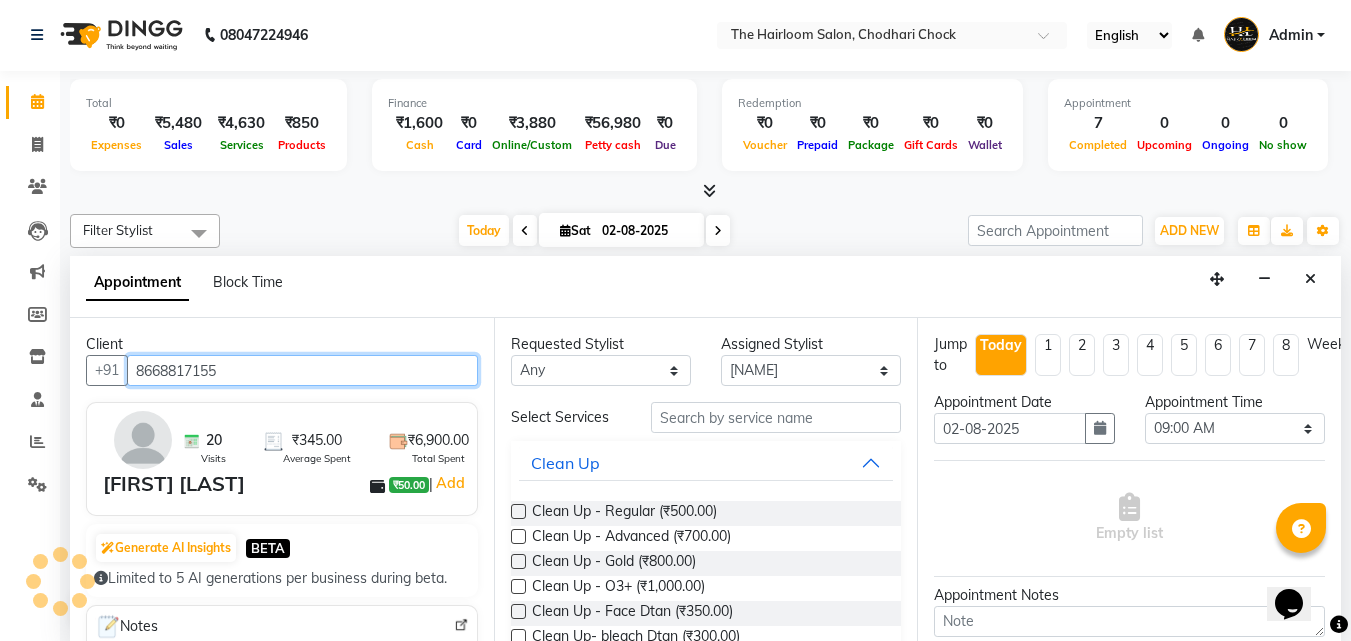 type on "8668817155" 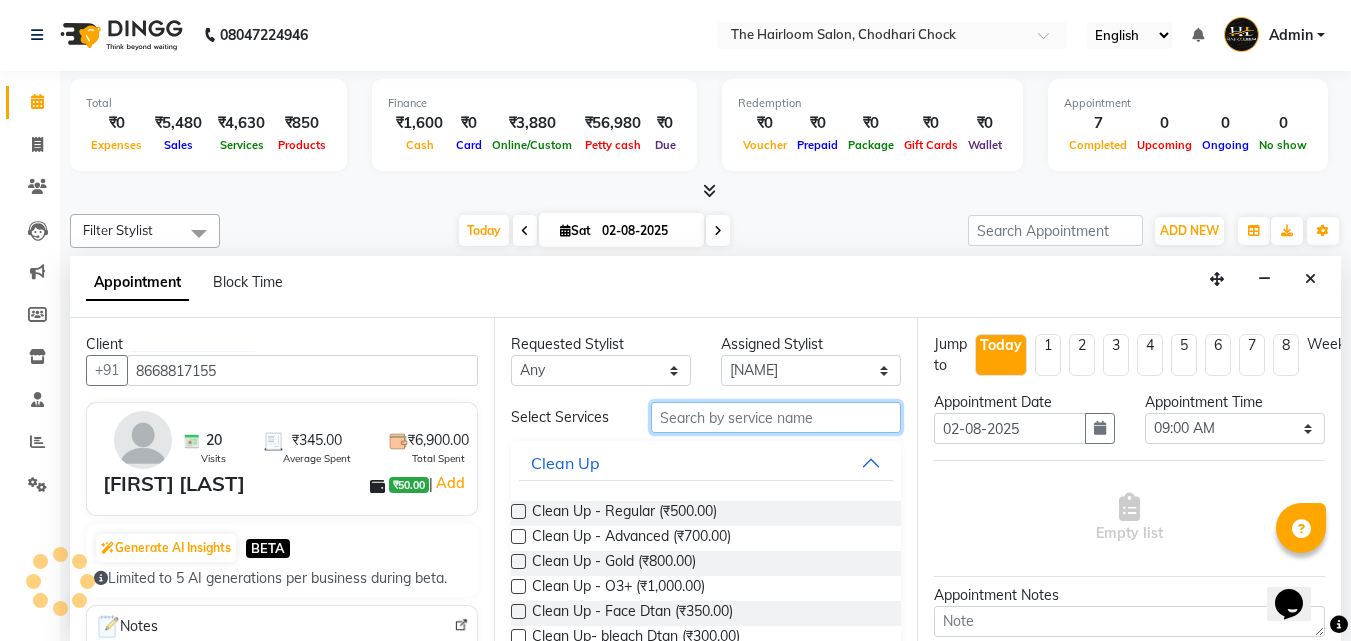 click at bounding box center [776, 417] 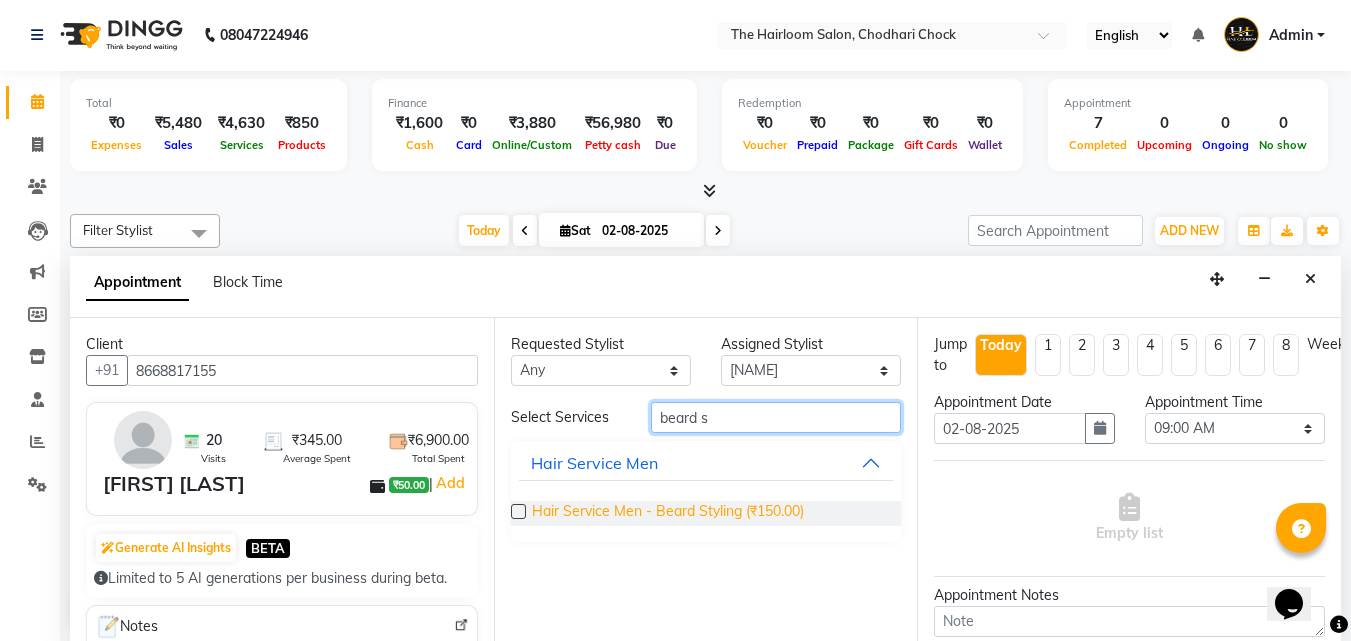 type on "beard s" 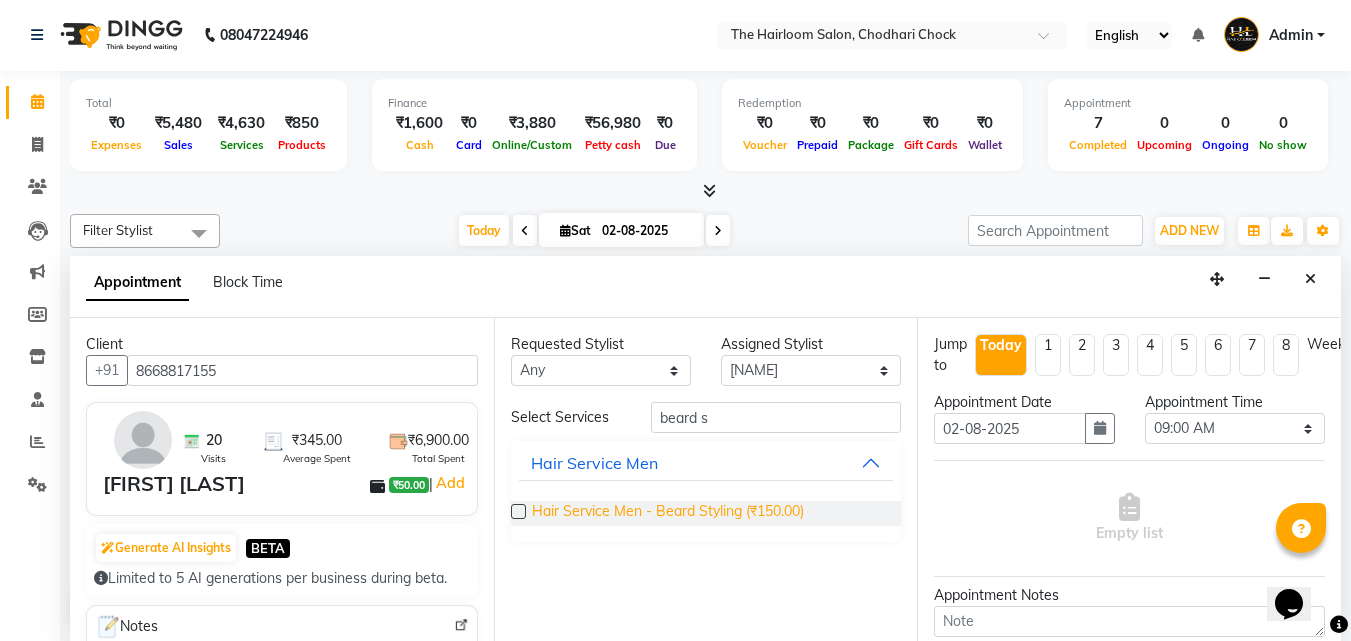 click on "Hair Service Men  - Beard Styling (₹150.00)" at bounding box center (668, 513) 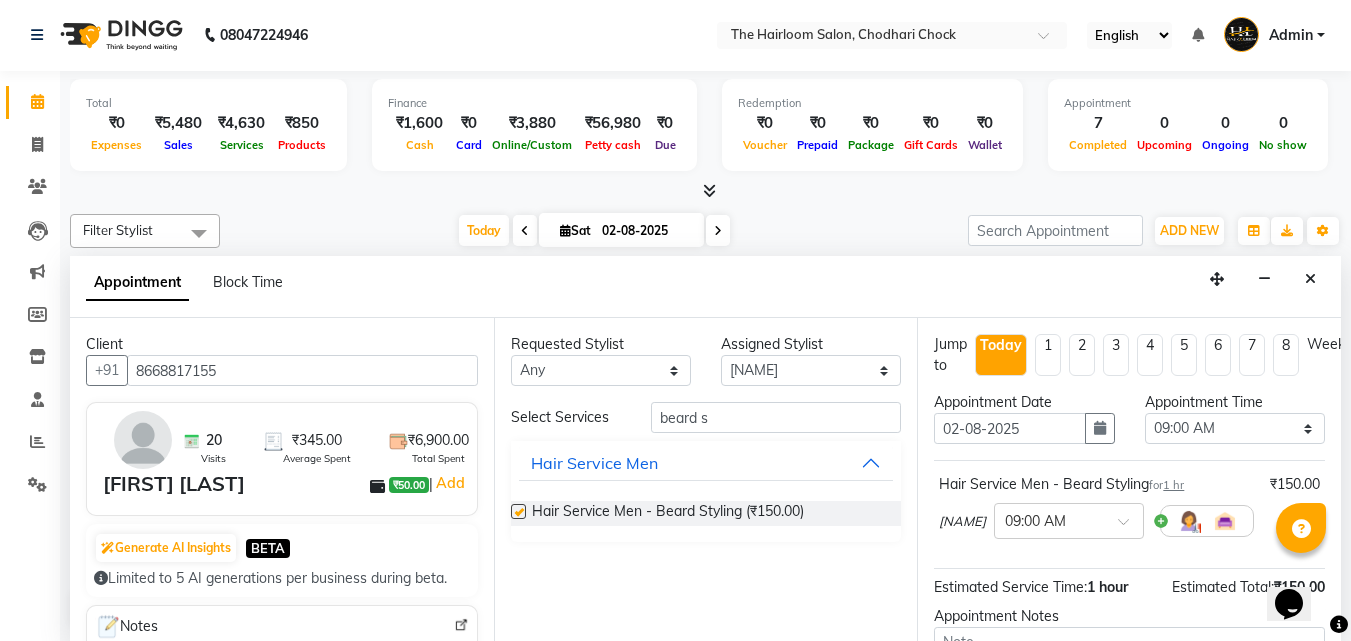 checkbox on "false" 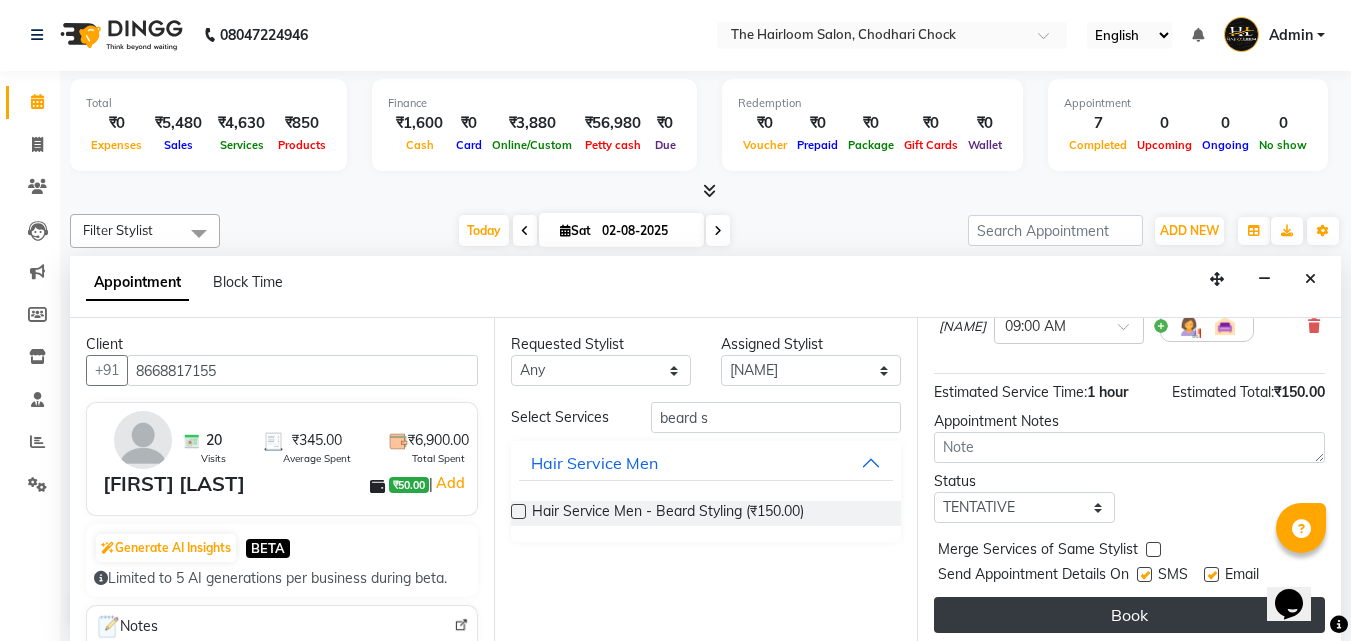 scroll, scrollTop: 218, scrollLeft: 0, axis: vertical 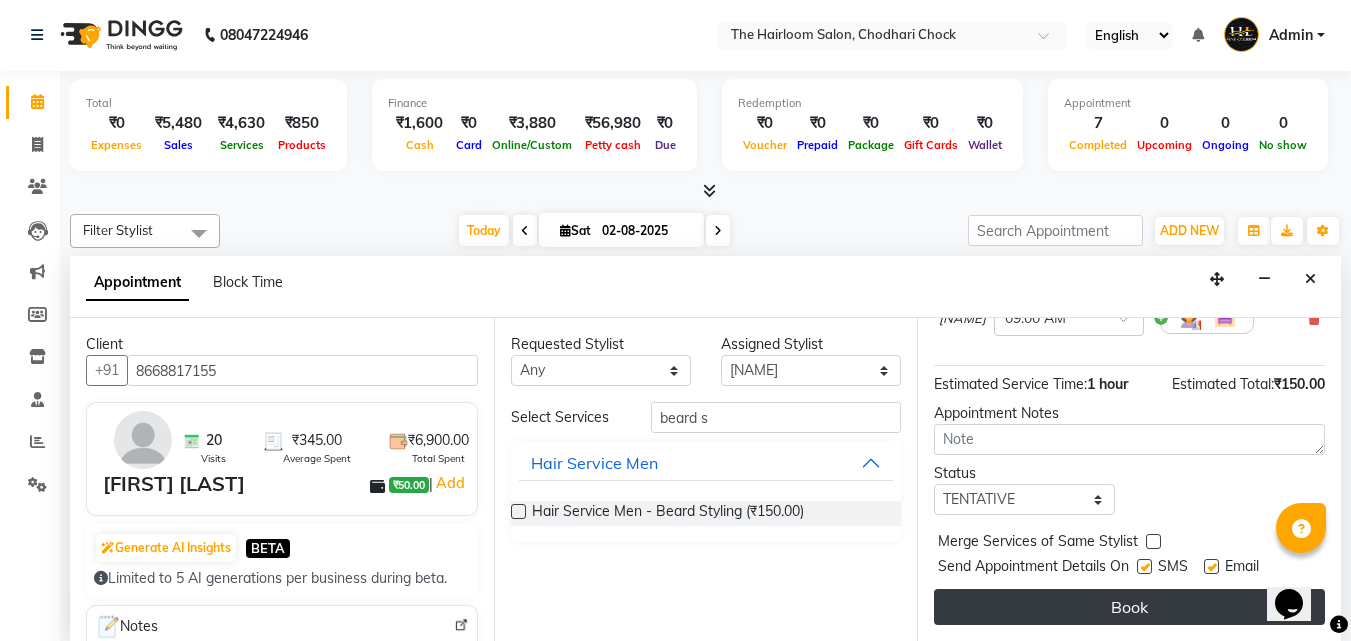 click on "Book" at bounding box center [1129, 607] 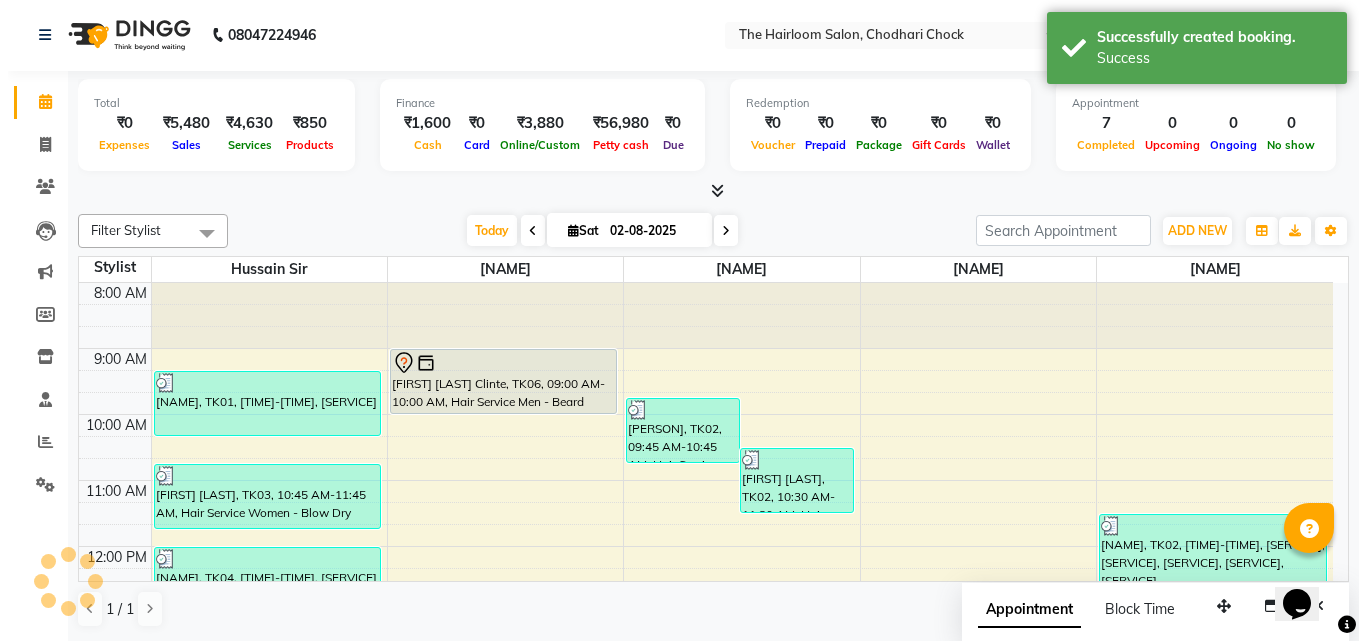 scroll, scrollTop: 0, scrollLeft: 0, axis: both 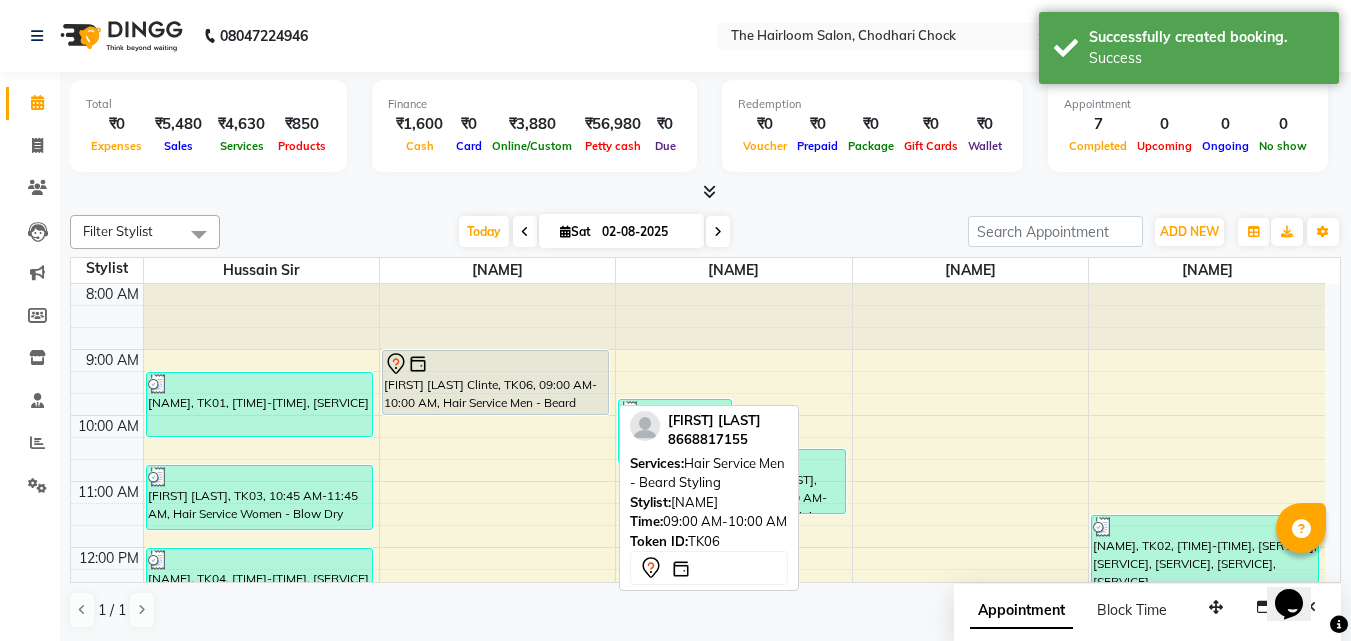 click on "[FIRST] [LAST] Clinte, TK06, 09:00 AM-10:00 AM, Hair Service Men  - Beard Styling" at bounding box center (496, 382) 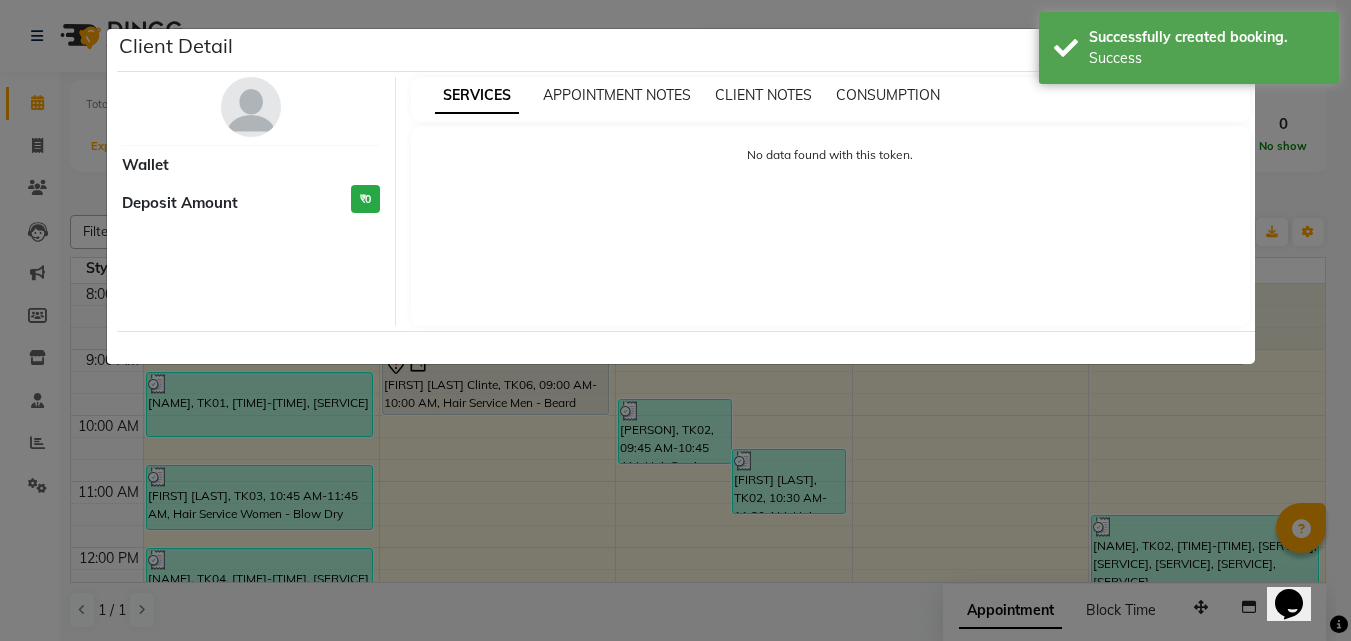 select on "7" 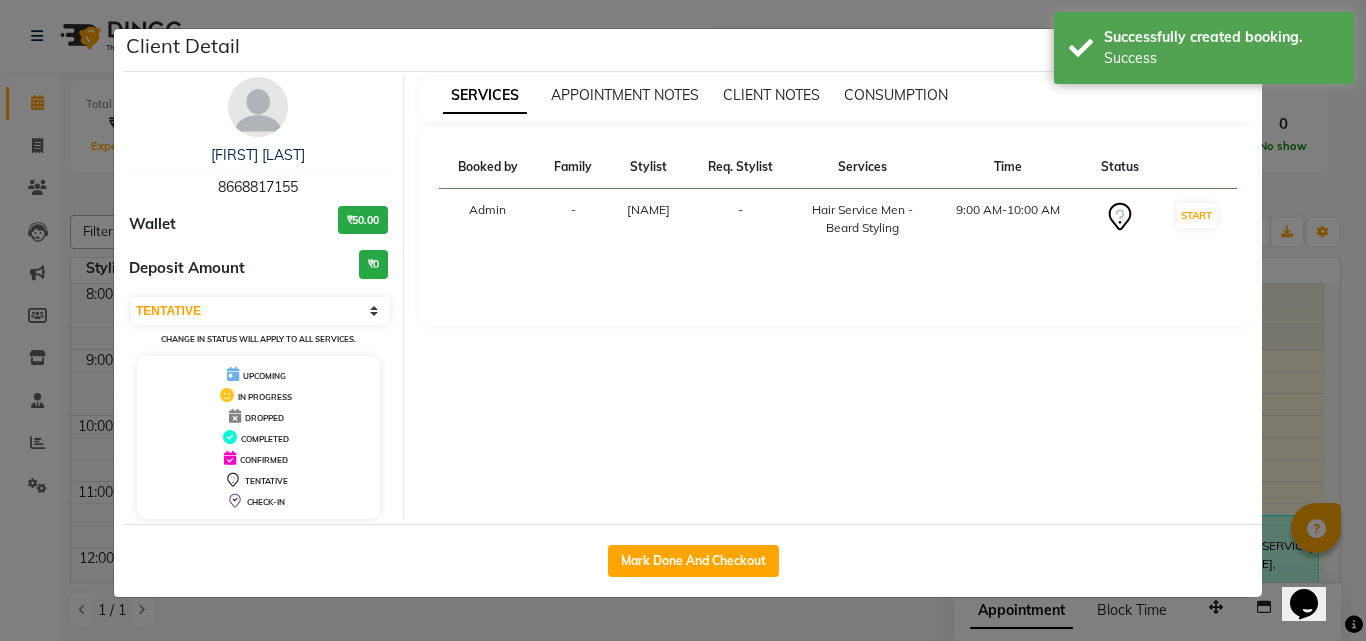 click on "Mark Done And Checkout" 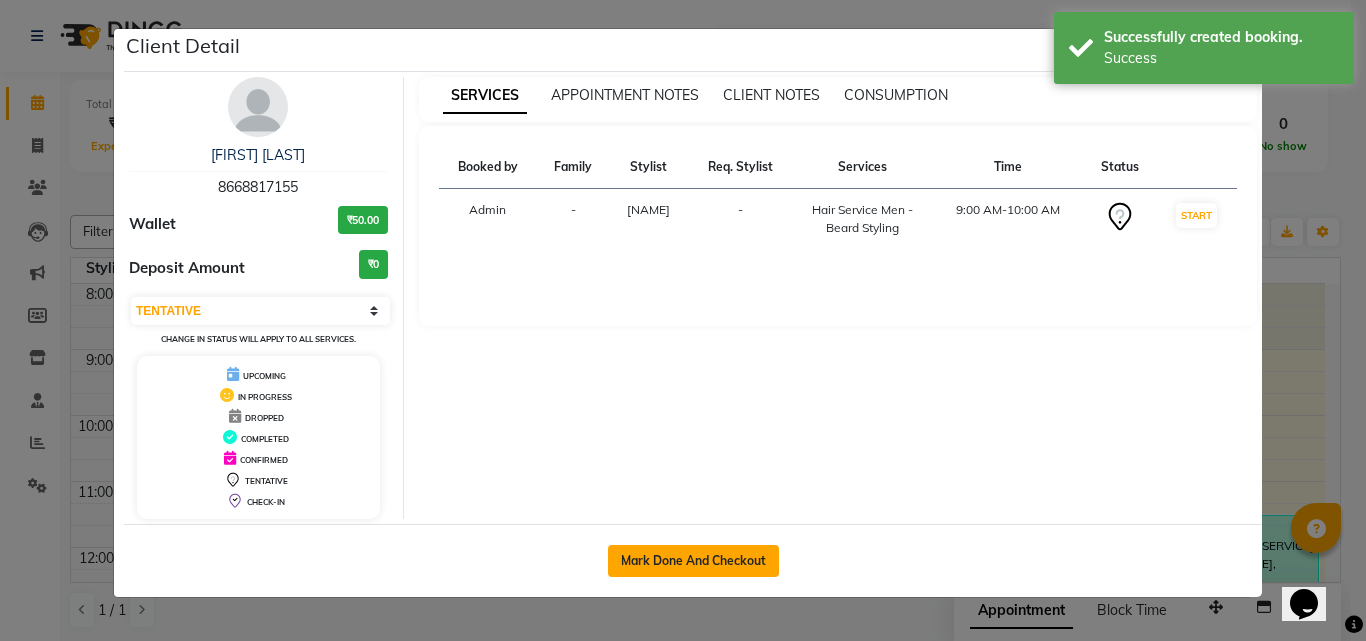 click on "Mark Done And Checkout" 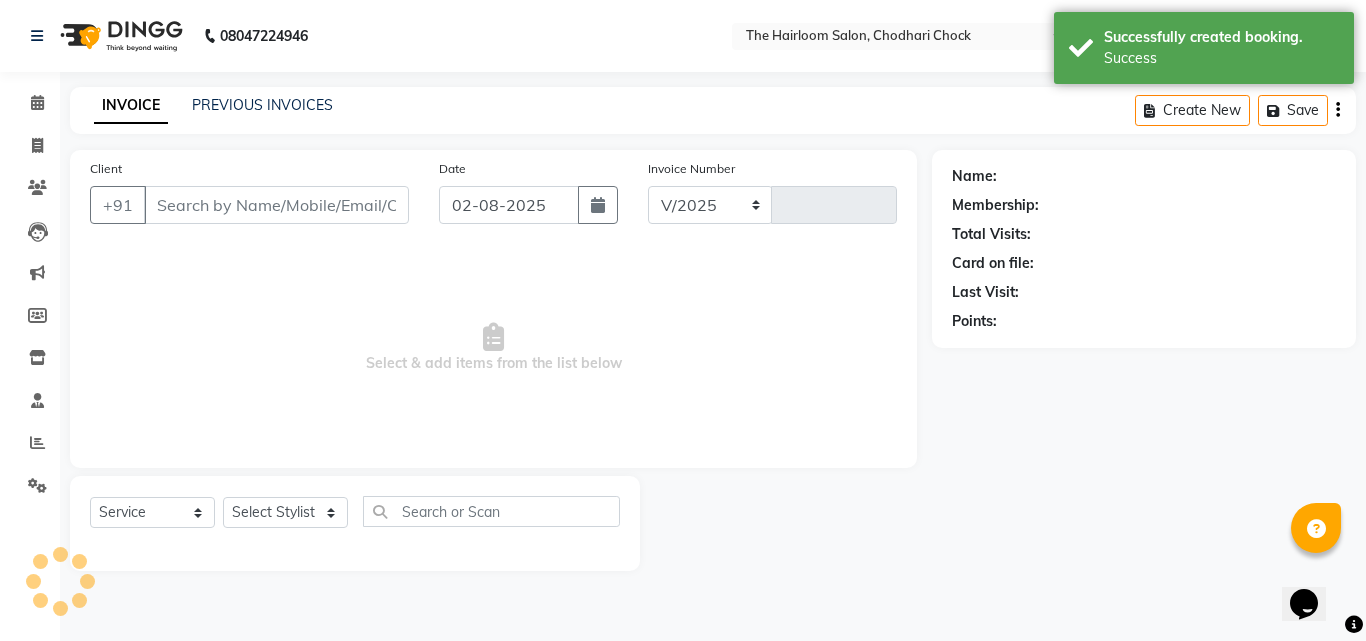 select on "5926" 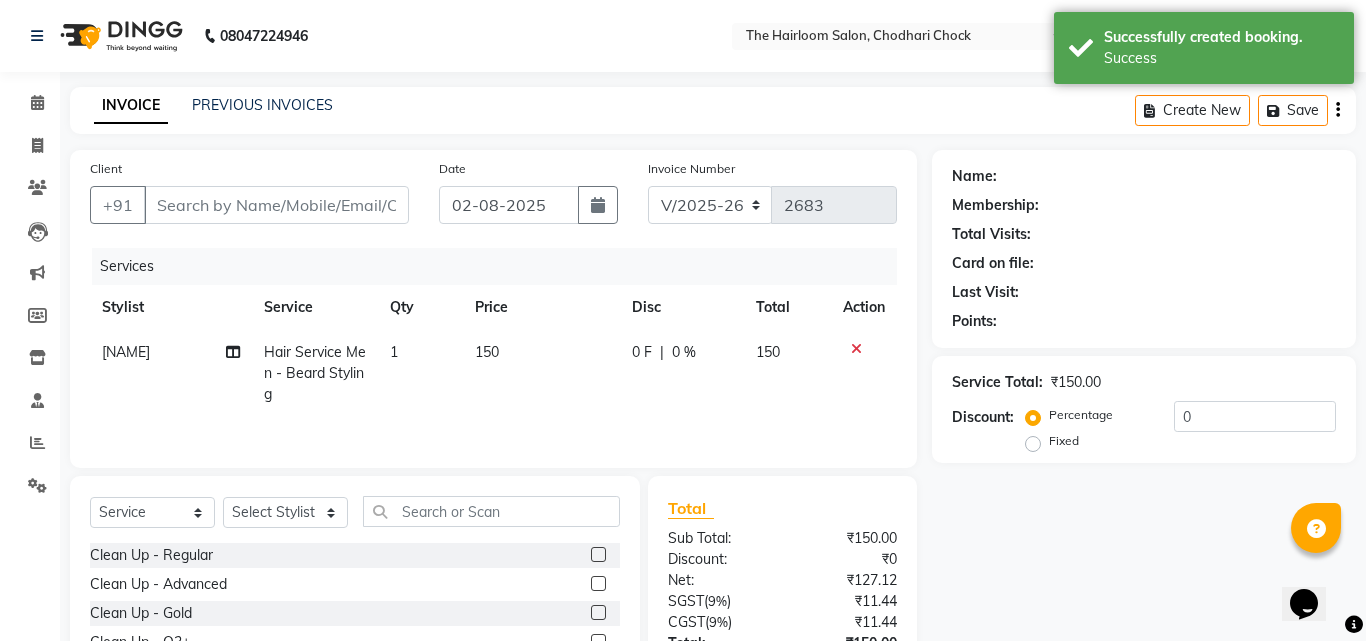 type on "8668817155" 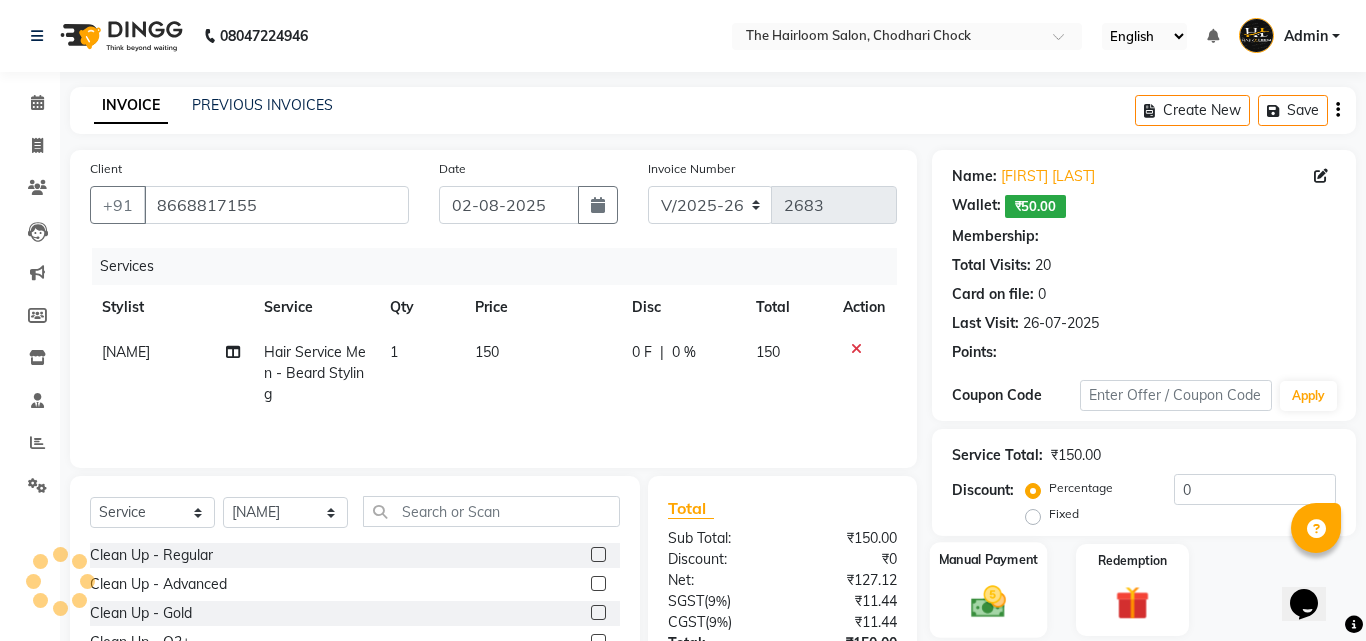 click 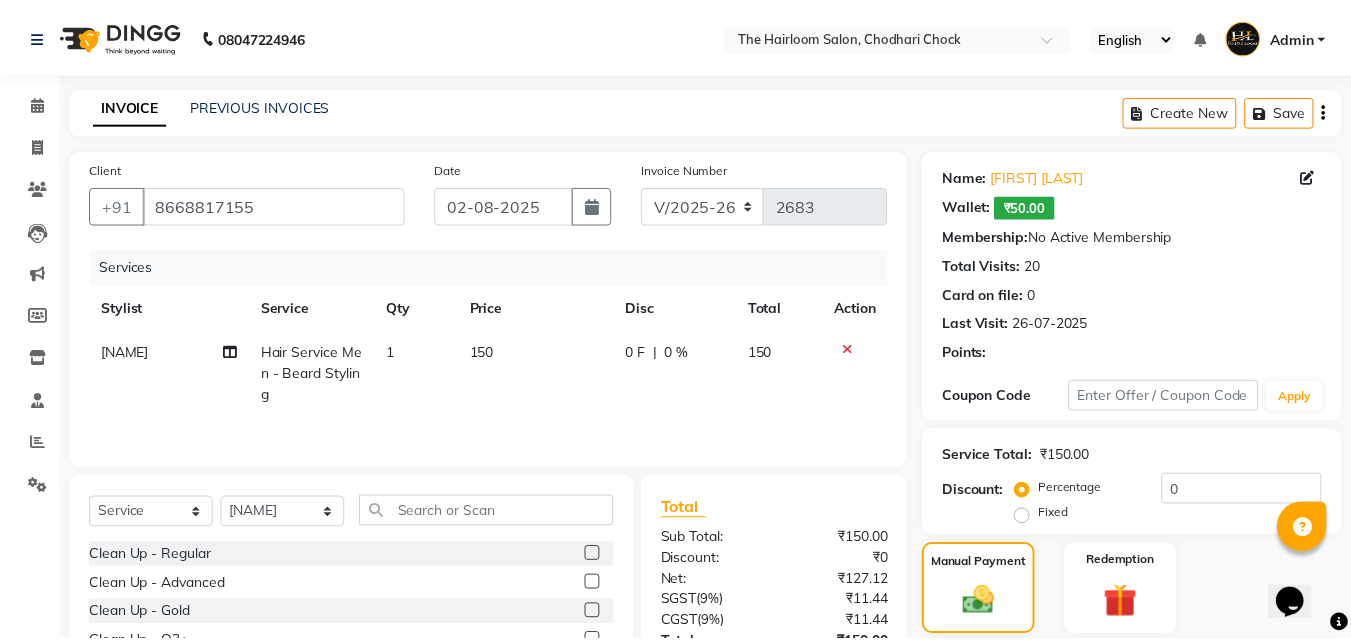 scroll, scrollTop: 160, scrollLeft: 0, axis: vertical 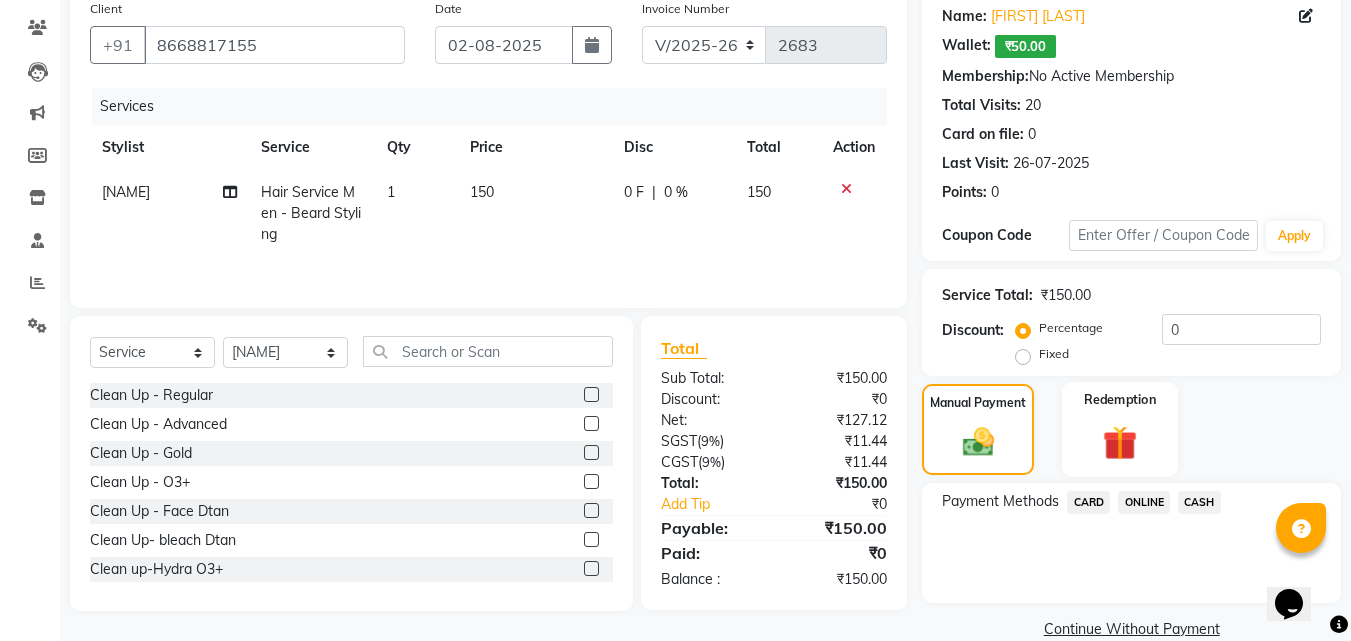 click 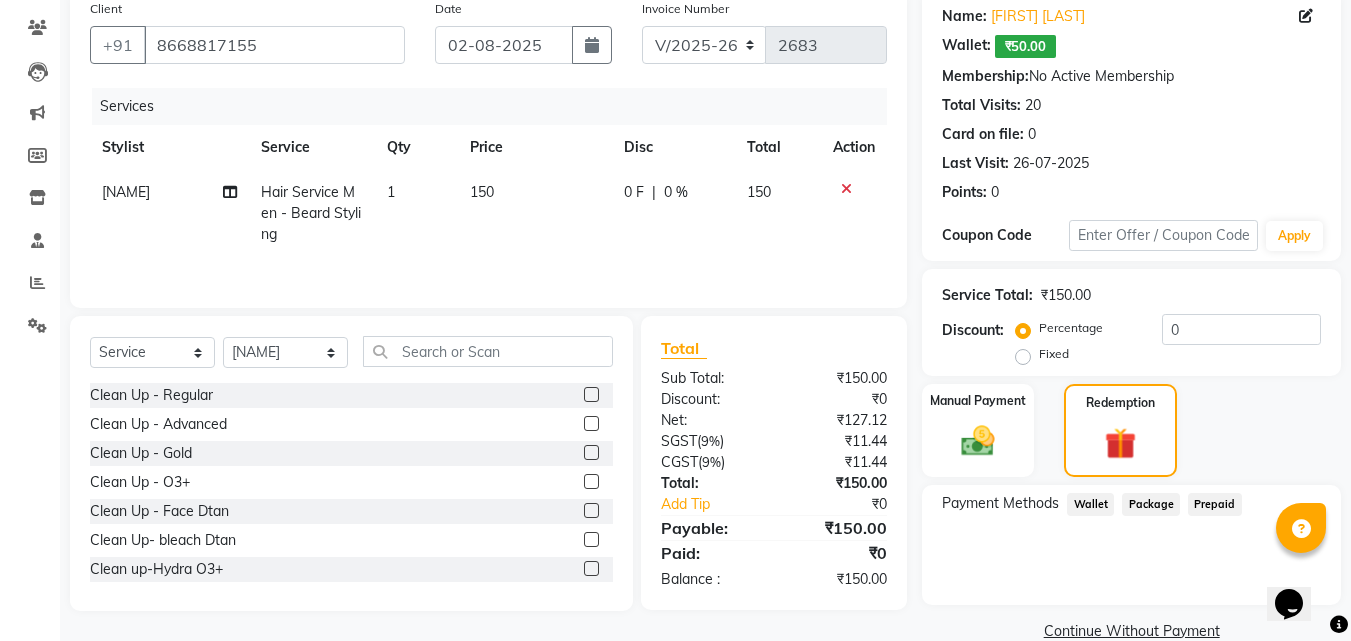 click on "Wallet" 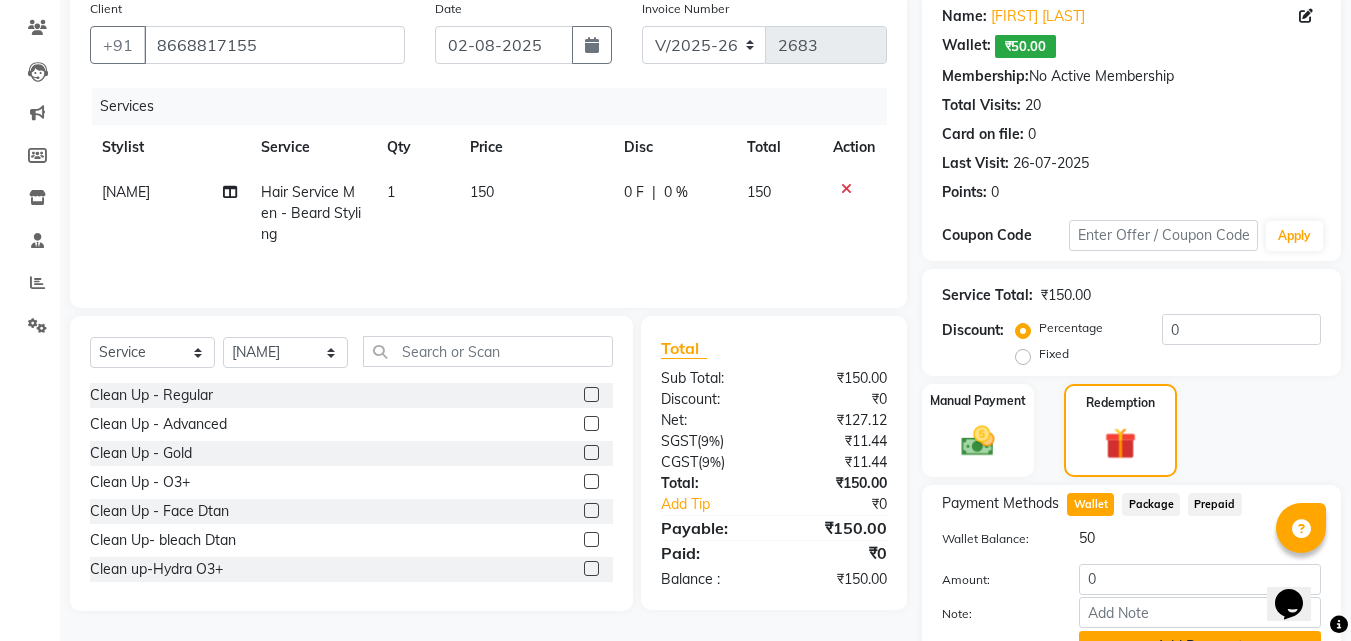 scroll, scrollTop: 260, scrollLeft: 0, axis: vertical 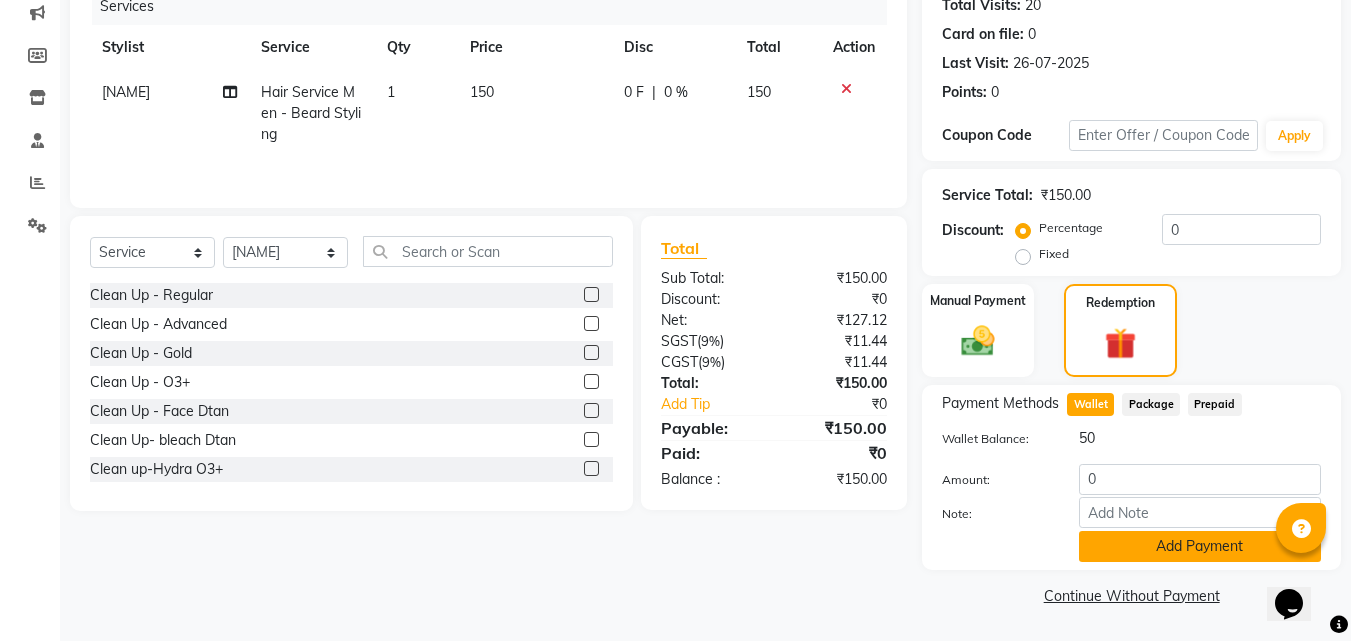 click on "Add Payment" 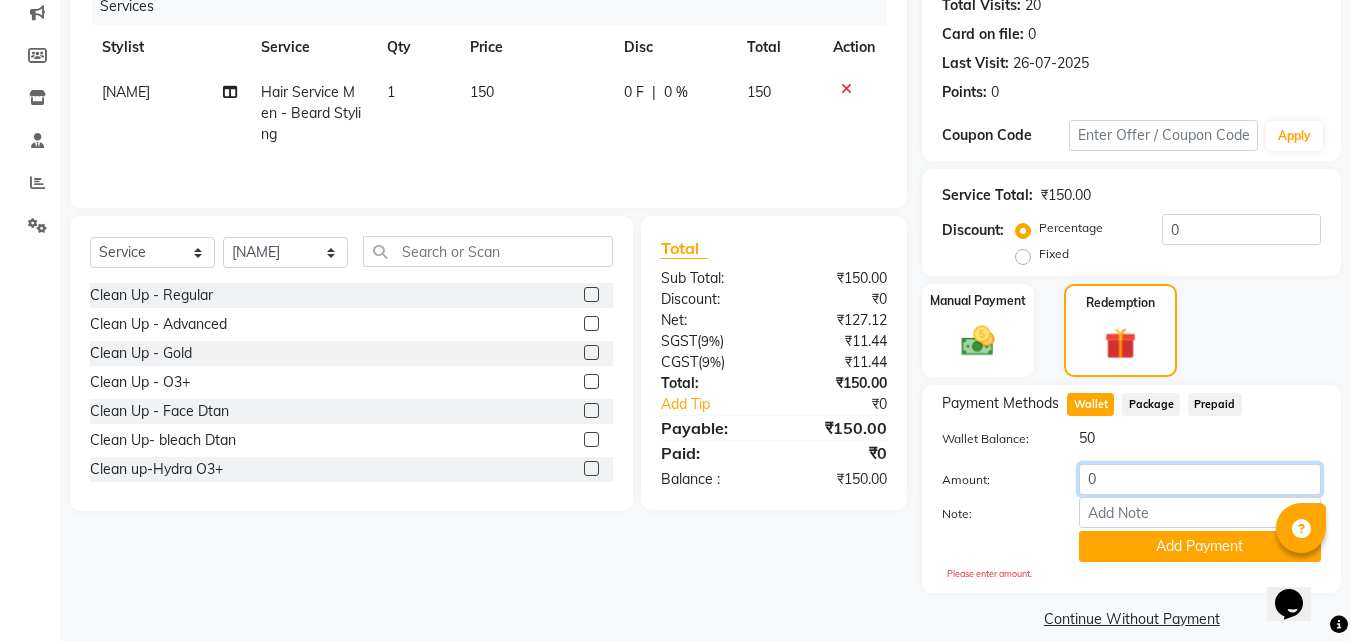 click on "0" 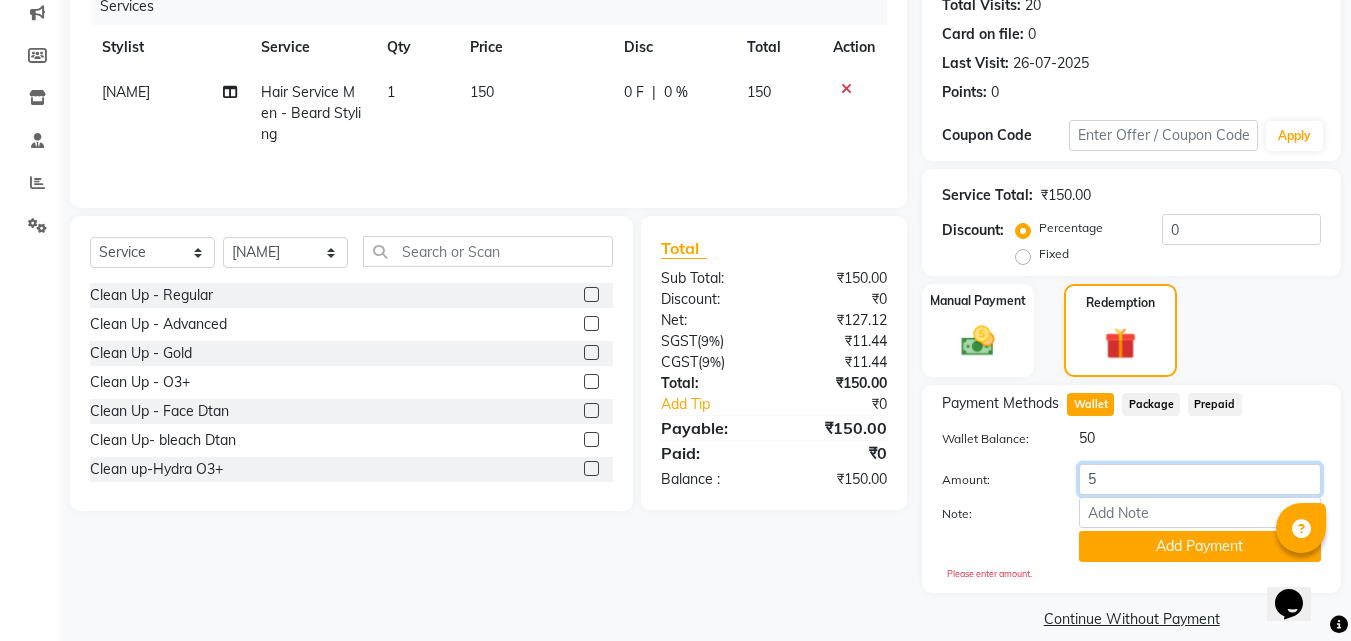 type on "50" 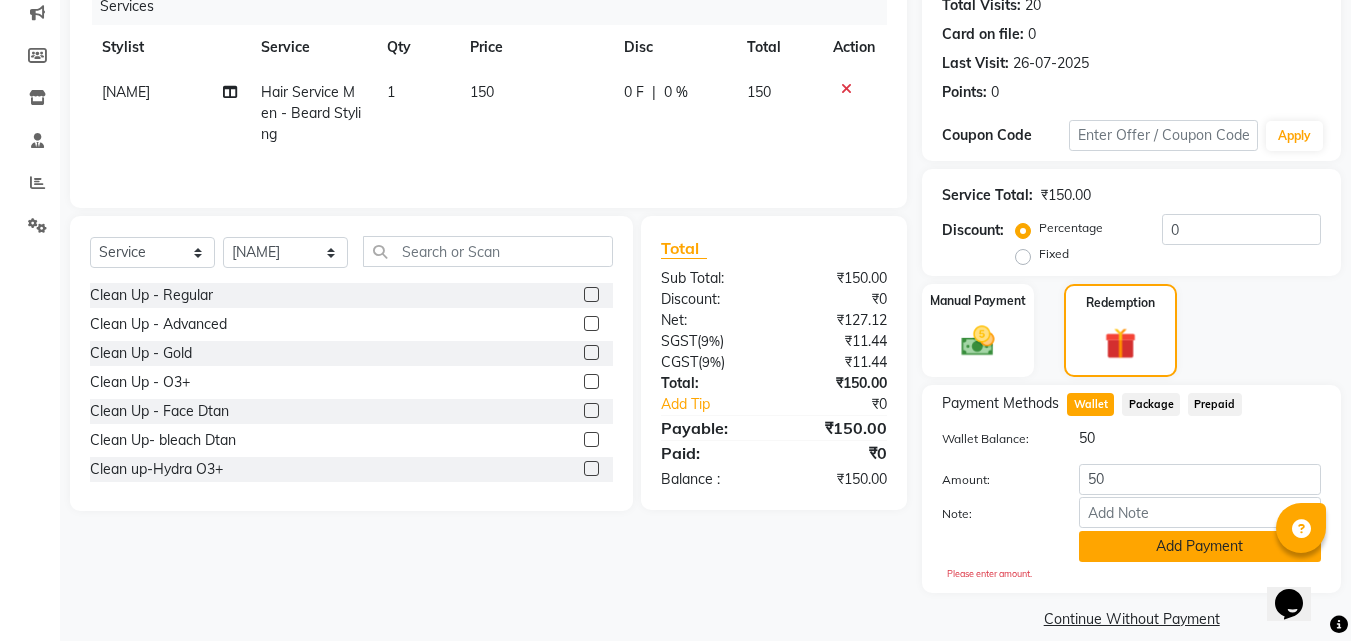 click on "Add Payment" 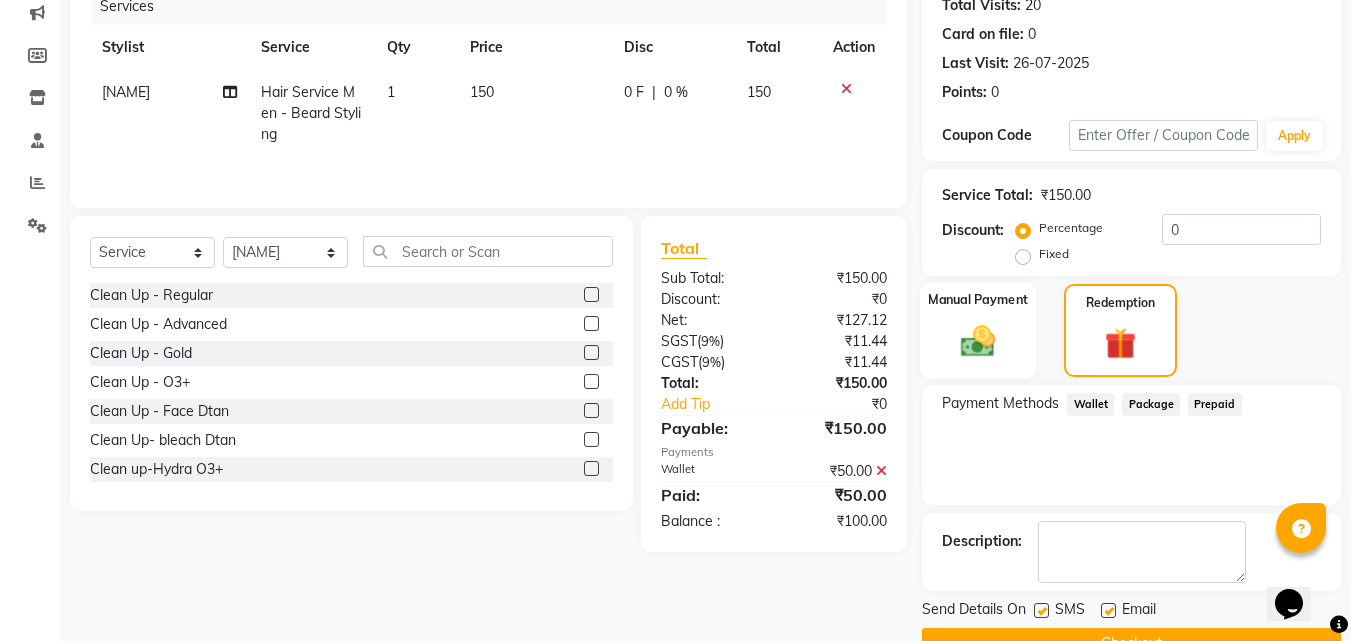 click 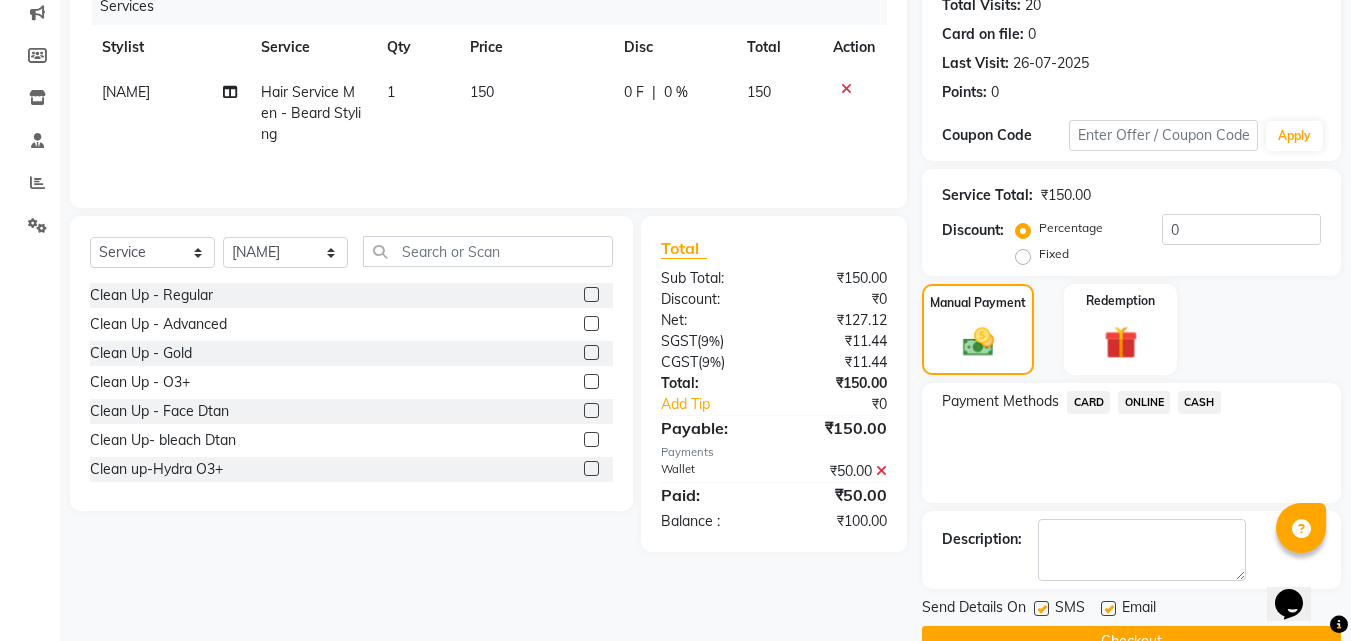 click on "CASH" 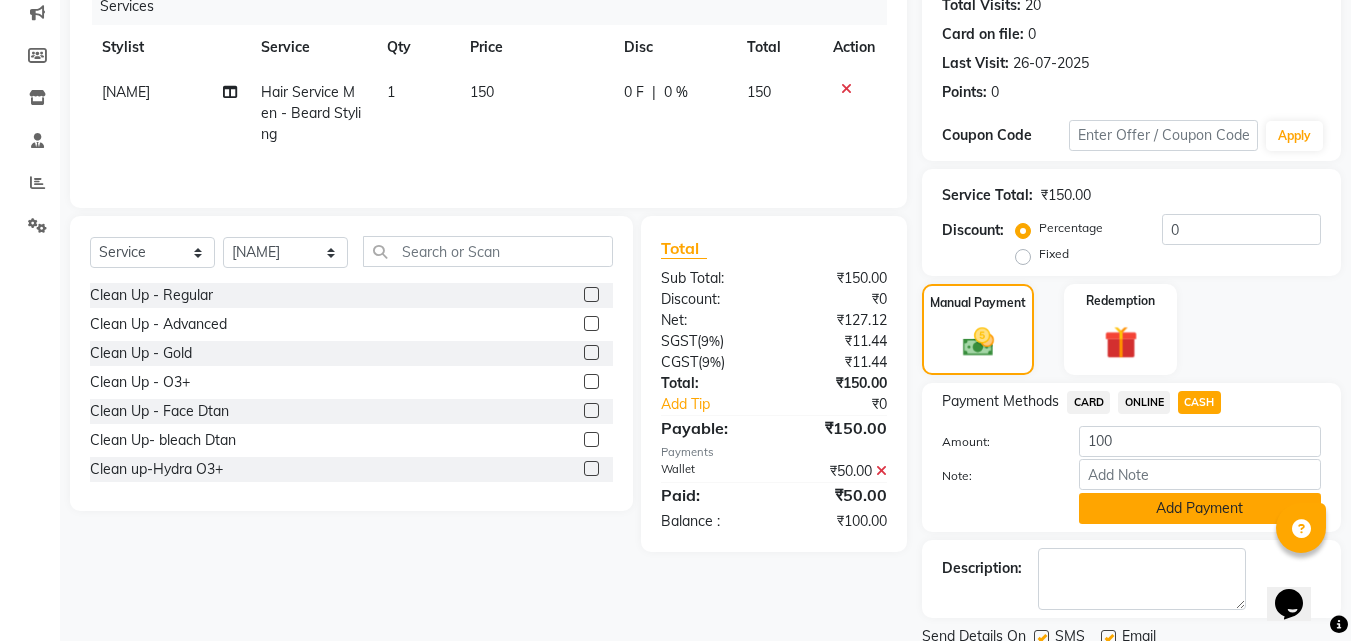 click on "Add Payment" 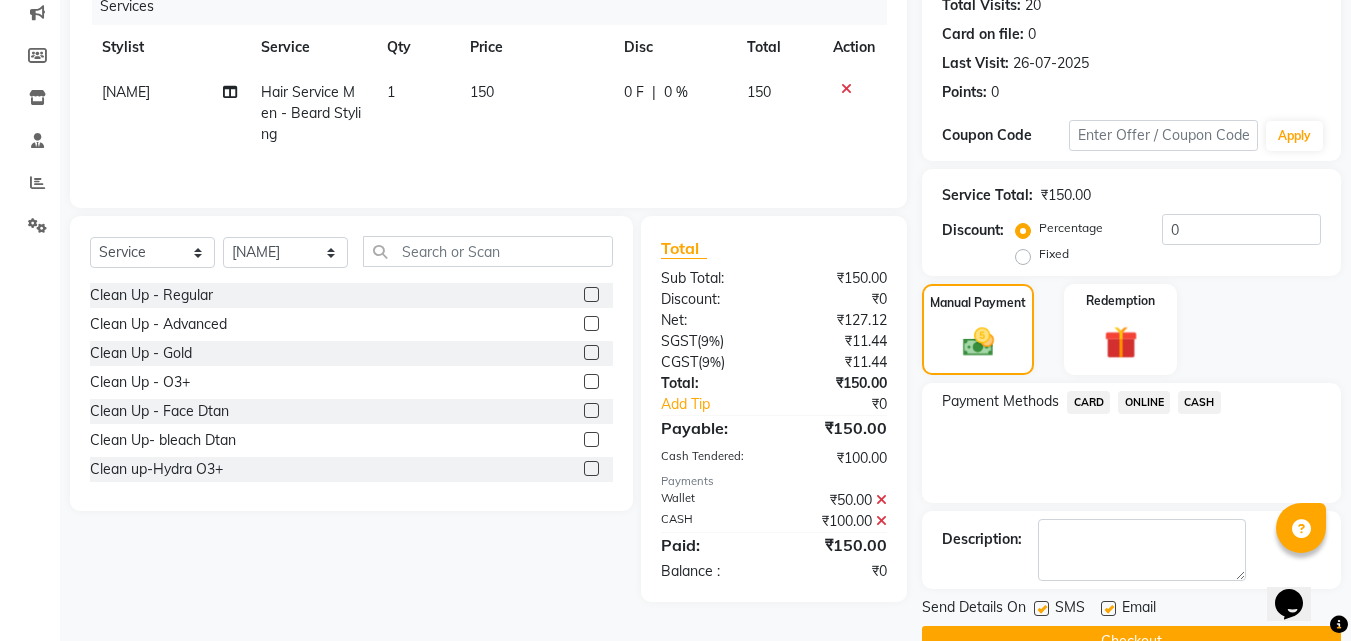 scroll, scrollTop: 306, scrollLeft: 0, axis: vertical 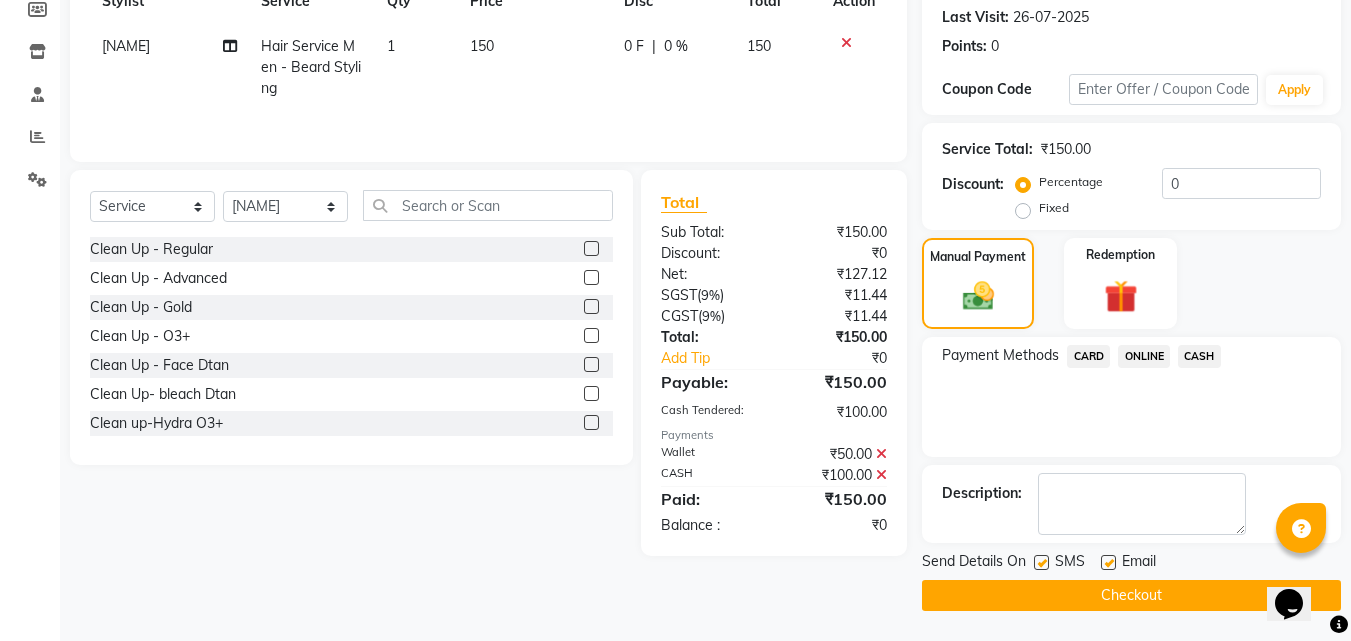 click on "Checkout" 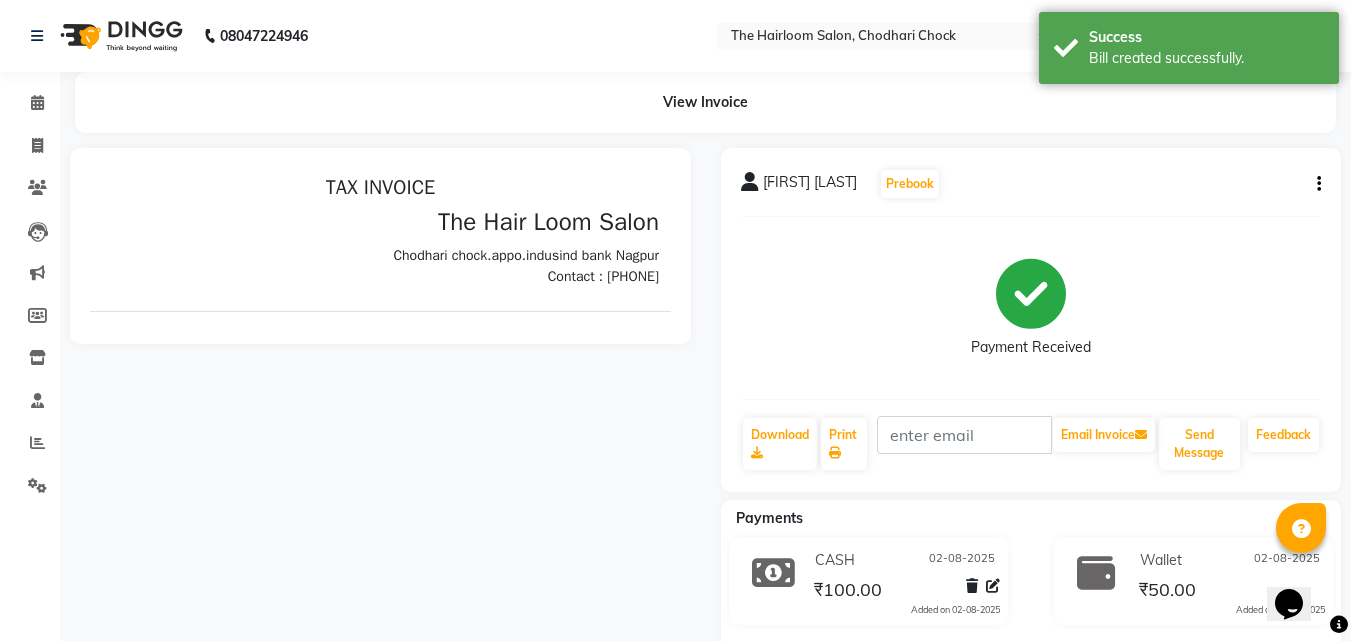 scroll, scrollTop: 0, scrollLeft: 0, axis: both 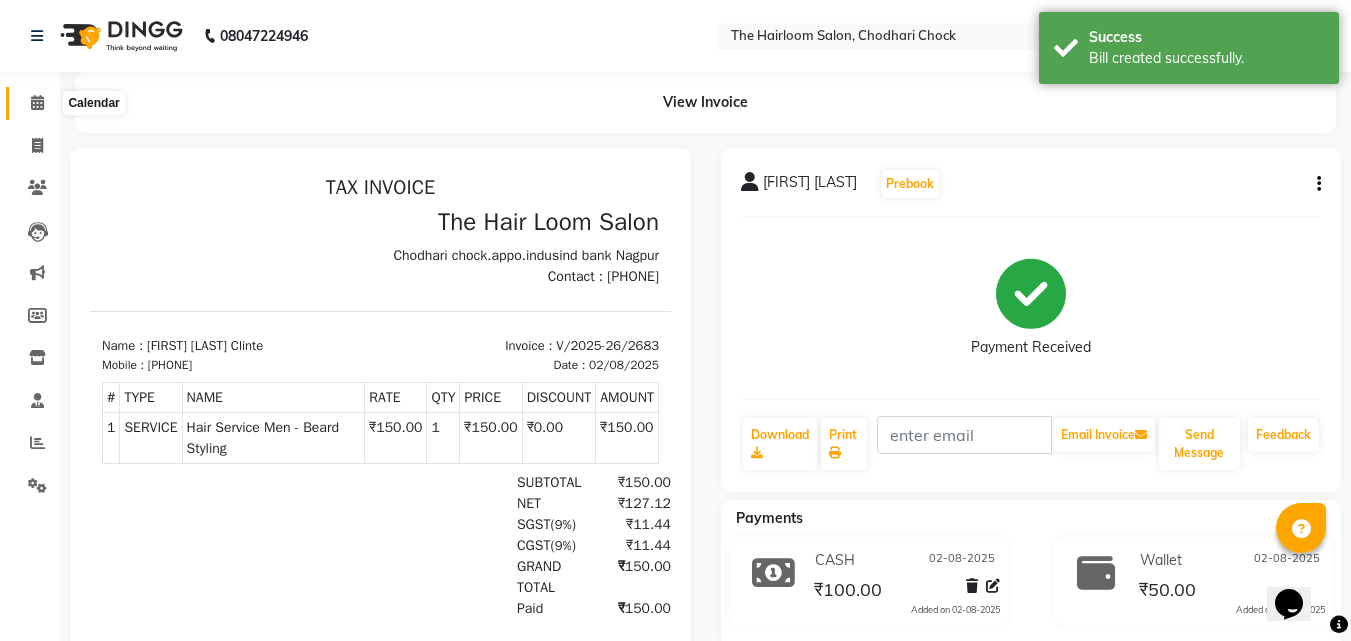 click 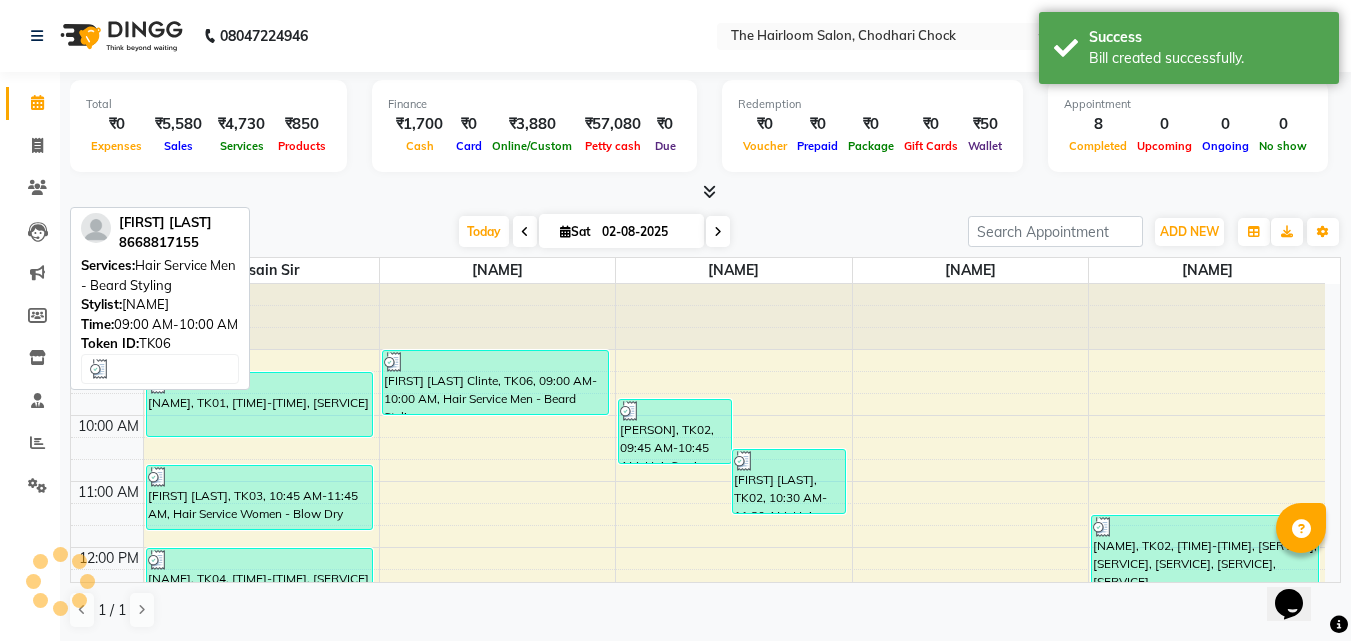 scroll, scrollTop: 0, scrollLeft: 0, axis: both 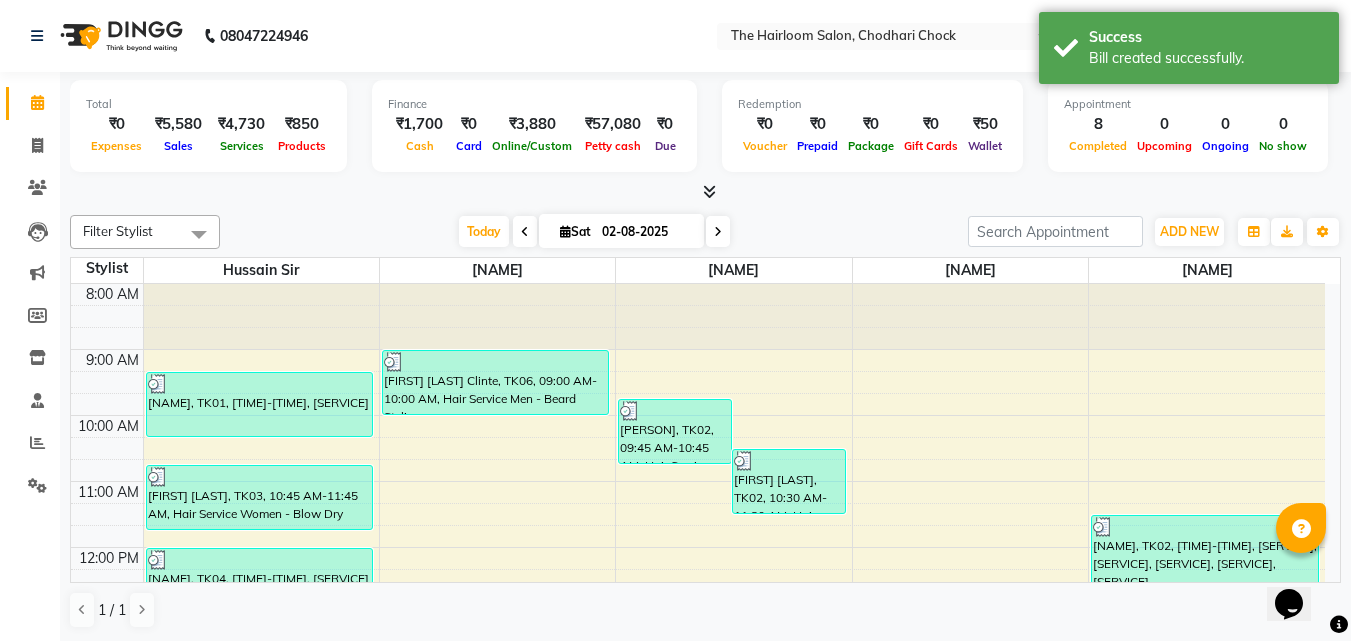 click on "8:00 AM 9:00 AM 10:00 AM 11:00 AM 12:00 PM 1:00 PM 2:00 PM 3:00 PM 4:00 PM 5:00 PM 6:00 PM 7:00 PM 8:00 PM 9:00 PM 10:00 PM 11:00 PM     [FIRST] [LAST], TK01, 09:20 AM-10:20 AM, Hair Service Women  - Blow Dry     [FIRST] [LAST], TK03, 10:45 AM-11:45 AM, Hair Service Women  - Blow Dry     [FIRST] [LAST], TK04, 12:00 PM-01:00 PM, Hair Service Women  - Haircut     [FIRST] [LAST] Clinte, TK06, 09:00 AM-10:00 AM, Hair Service Men  - Beard Styling     [FIRST] [LAST], TK05, 03:15 PM-05:15 PM, Hair Service Men  - Haircut,Hair Service Men  - Beard Styling     [FIRST] [LAST], TK02, 09:45 AM-10:45 AM, Hair Service Men  - Haircut     [FIRST] [LAST], TK02, 10:30 AM-11:30 AM, Hair Service Men  - Beard Styling     [FIRST] [LAST], TK02, 11:30 AM-04:30 PM, Rica Waxing  - Full hands,Rica Waxing  - Full legs,Rica Waxing  - Under-arms,Pedicure - Luxury,Threading  - Eyebrows" at bounding box center (698, 811) 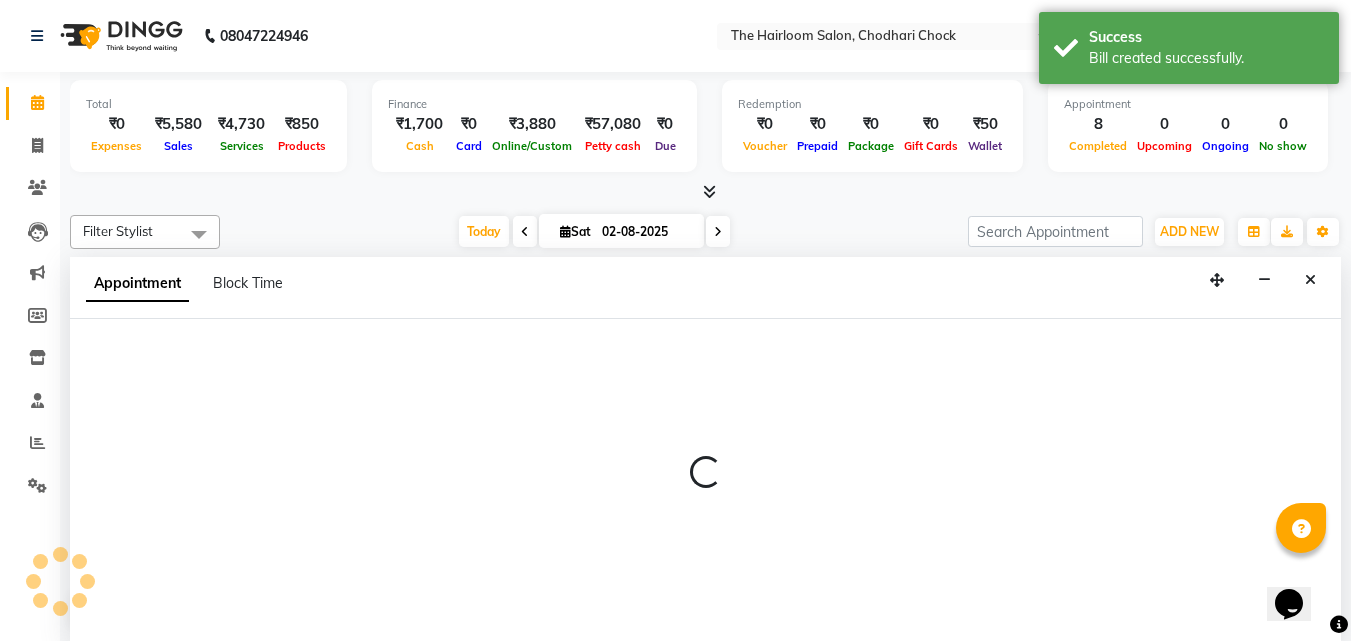 scroll, scrollTop: 1, scrollLeft: 0, axis: vertical 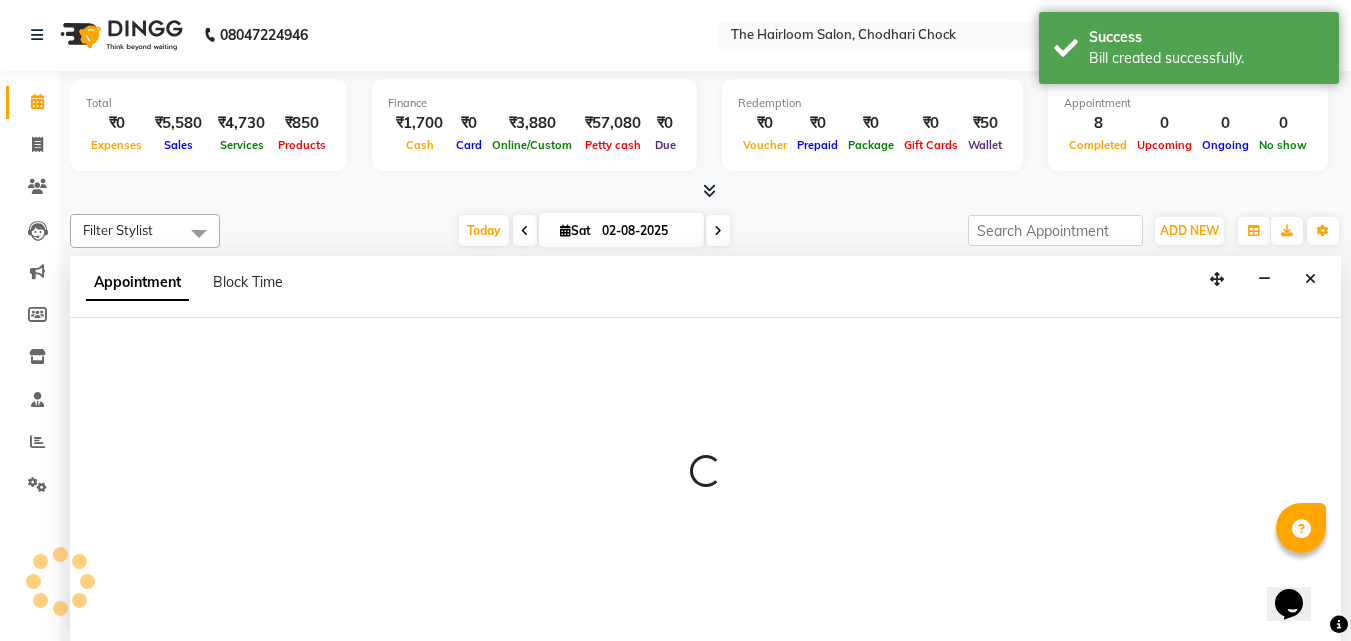 select on "41756" 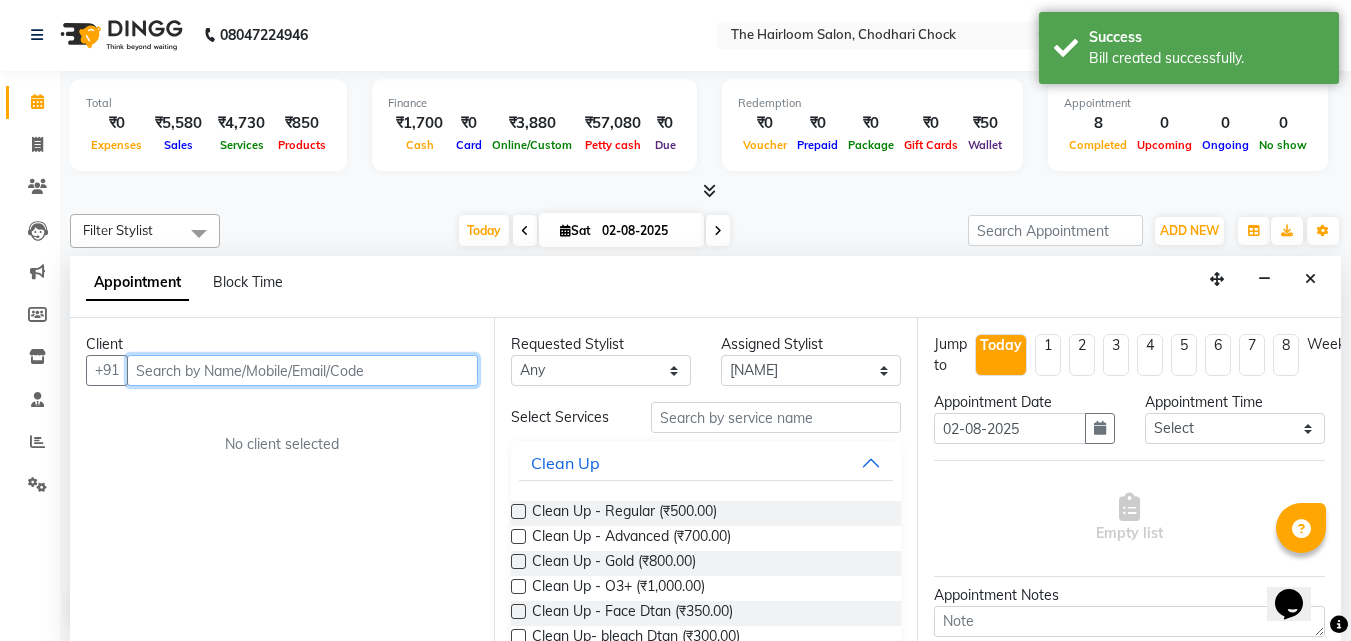 click at bounding box center [302, 370] 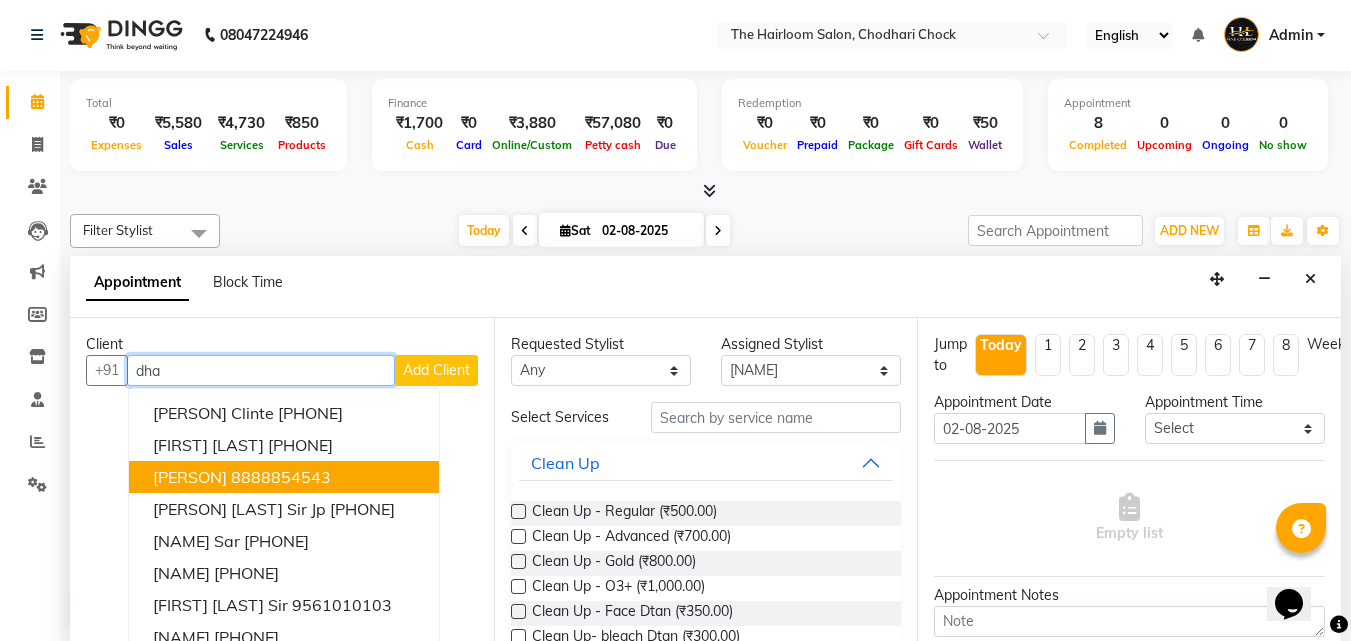 click on "[PERSON]" at bounding box center (190, 477) 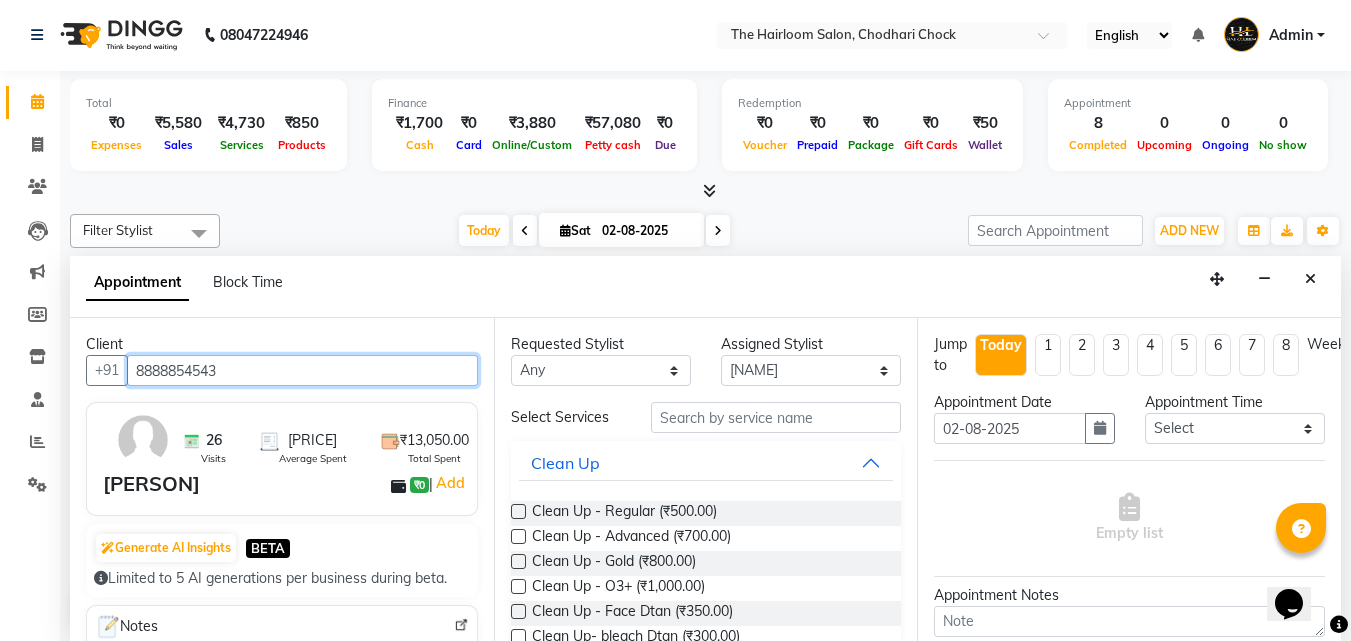 type on "8888854543" 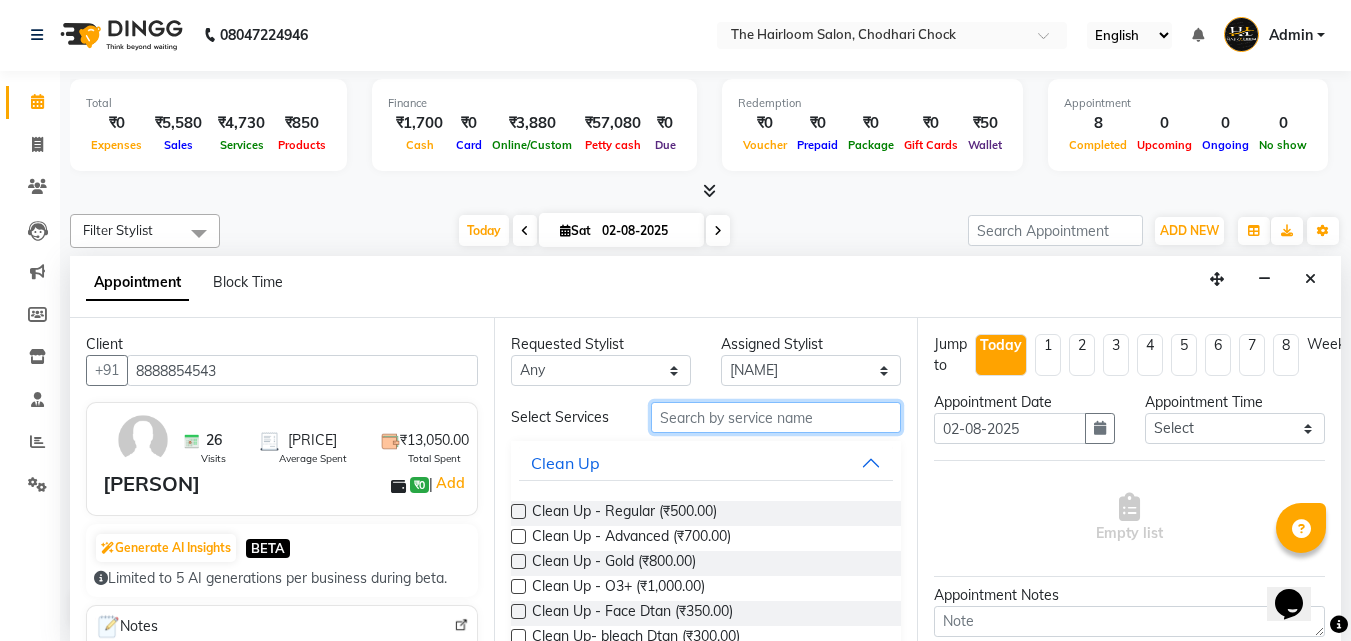 click at bounding box center [776, 417] 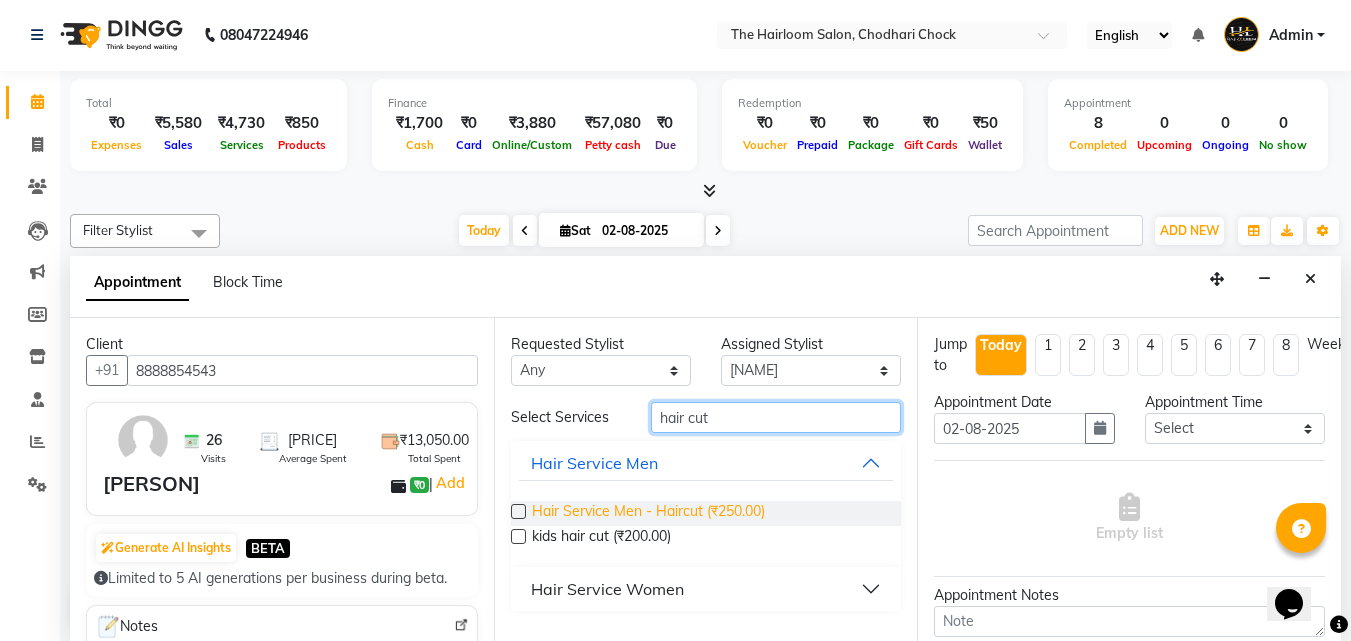 type on "hair cut" 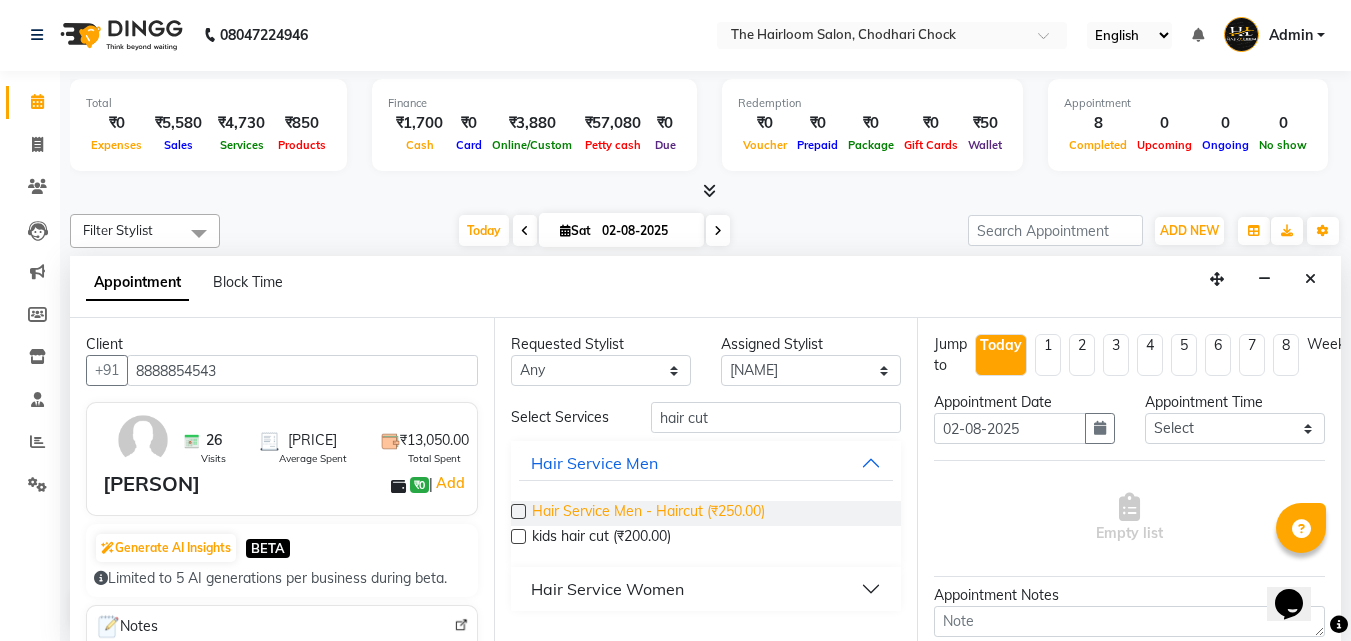 click on "Hair Service Men  - Haircut (₹250.00)" at bounding box center (648, 513) 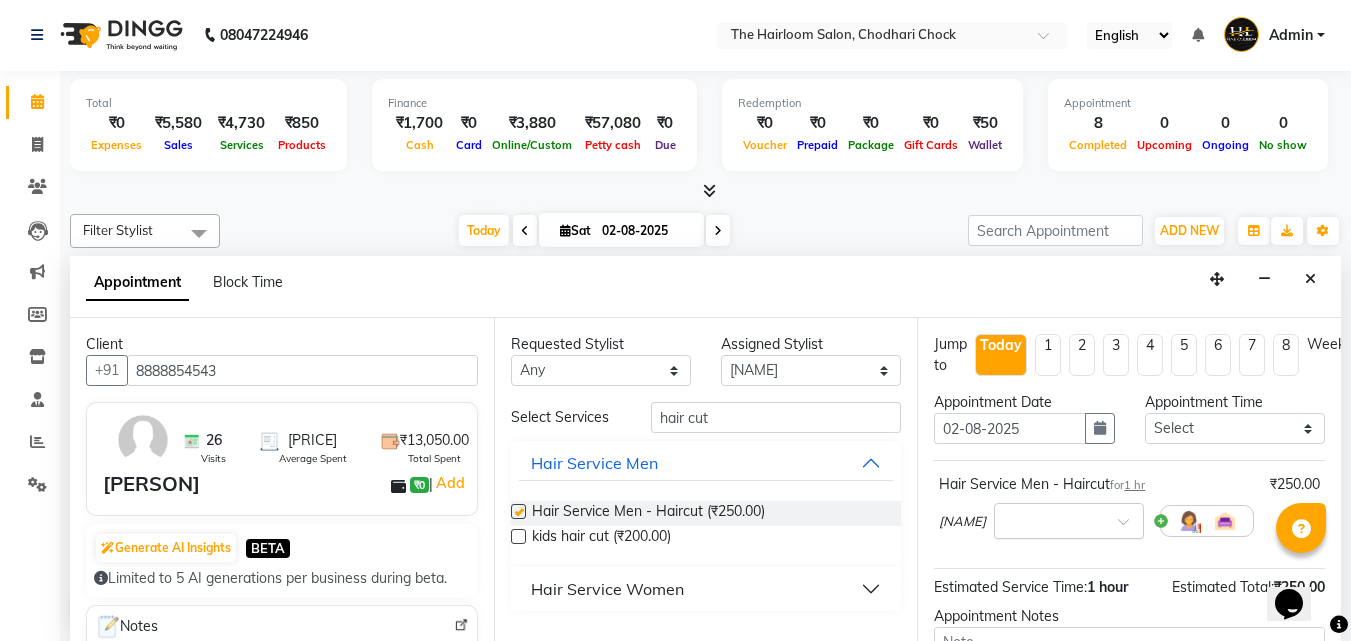 checkbox on "false" 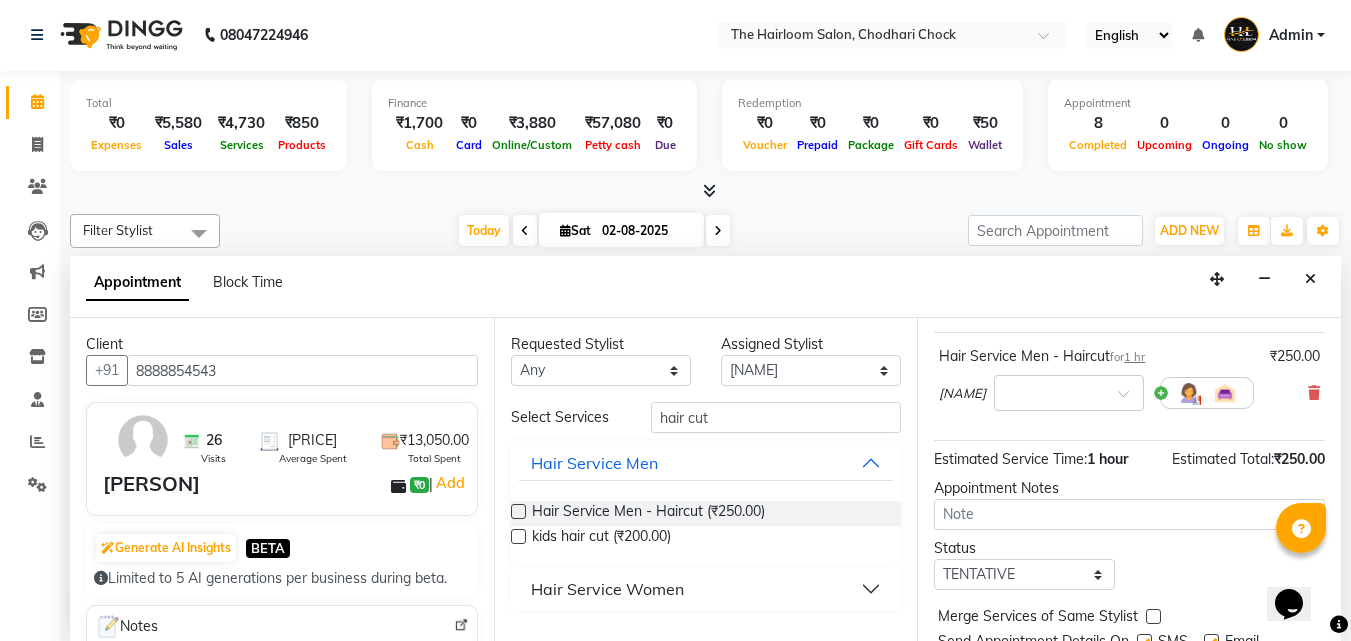 scroll, scrollTop: 218, scrollLeft: 0, axis: vertical 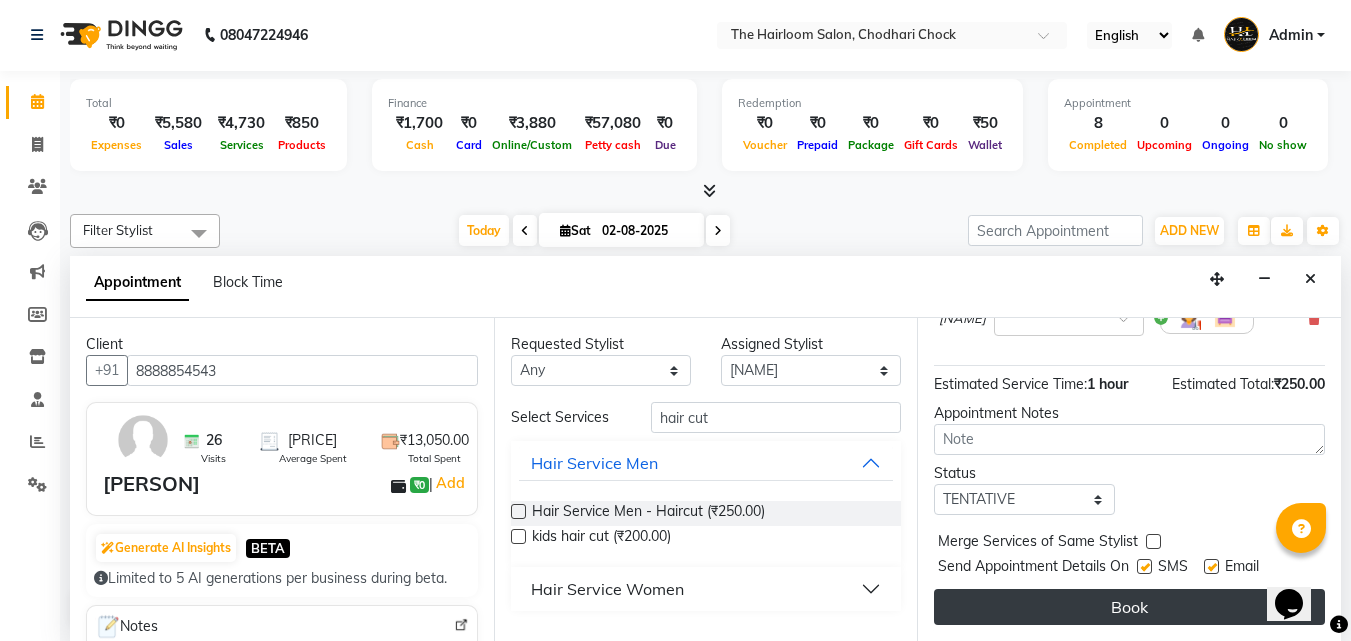 click on "Book" at bounding box center (1129, 607) 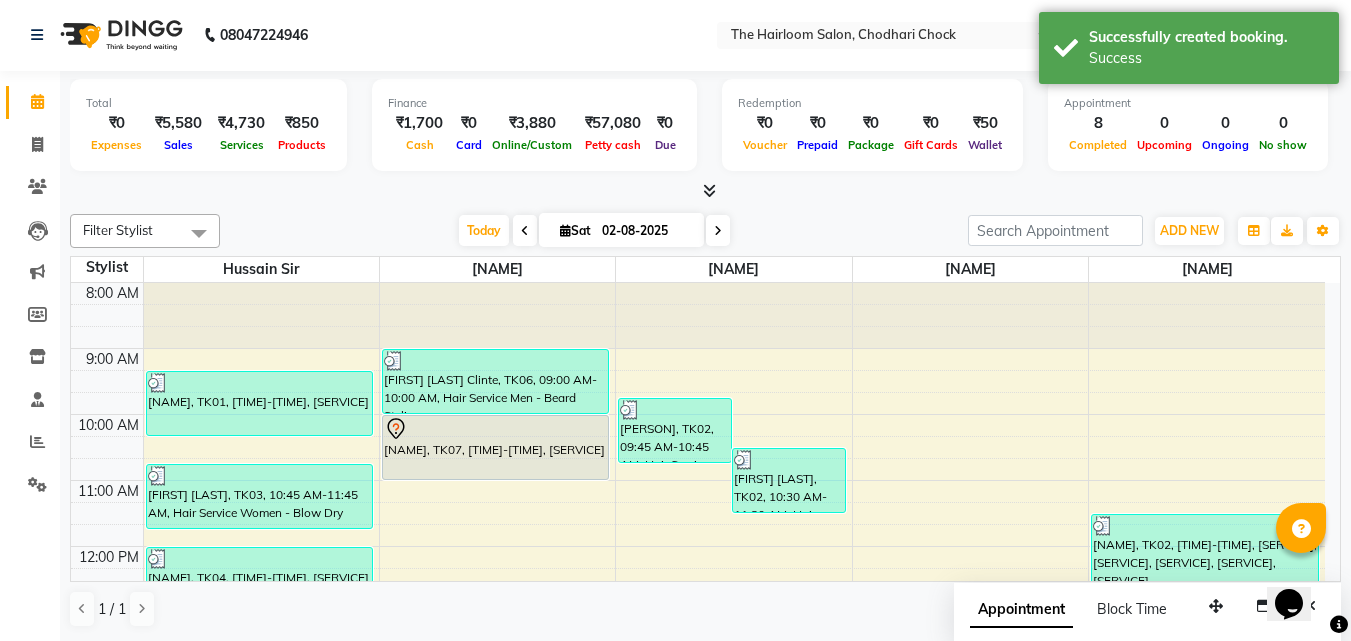 scroll, scrollTop: 0, scrollLeft: 0, axis: both 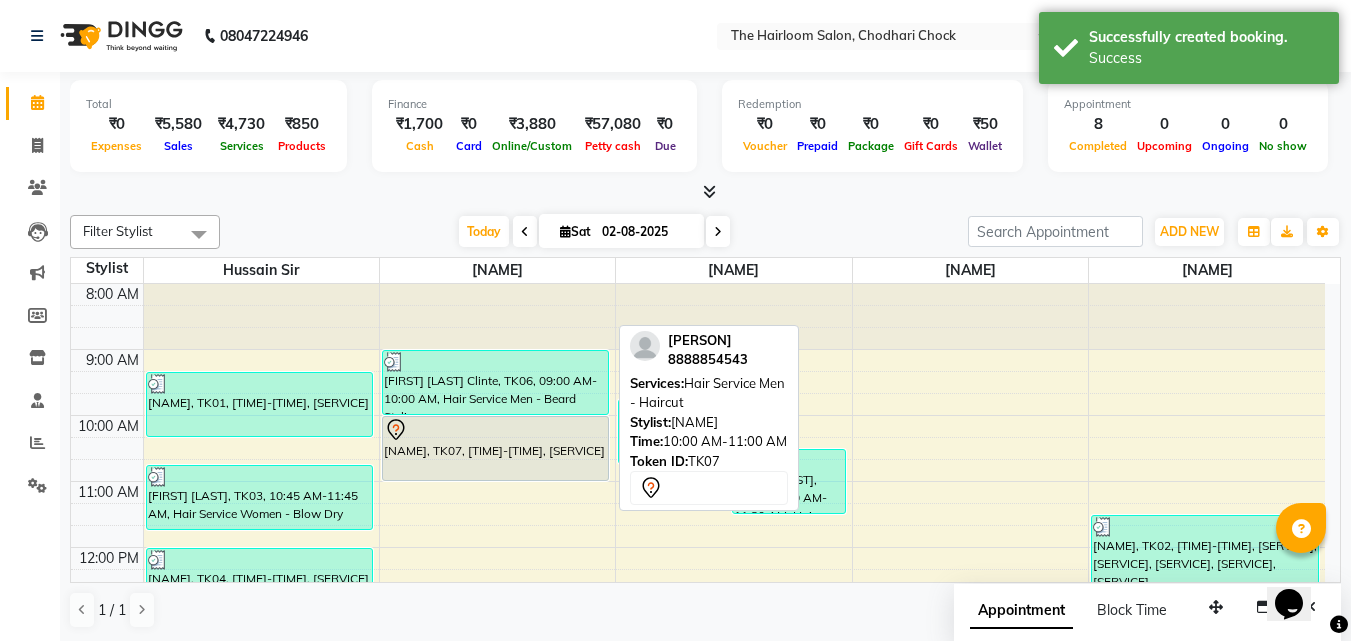 click on "[NAME], TK07, [TIME]-[TIME], [SERVICE]" at bounding box center (496, 448) 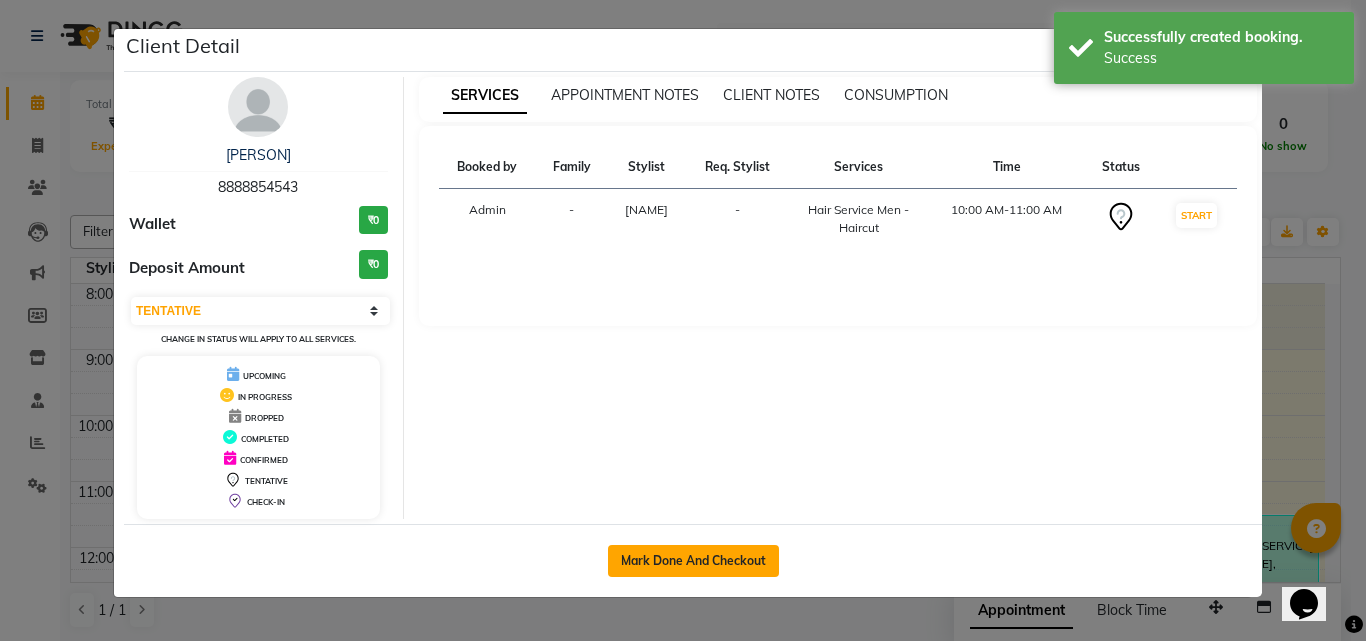 click on "Mark Done And Checkout" 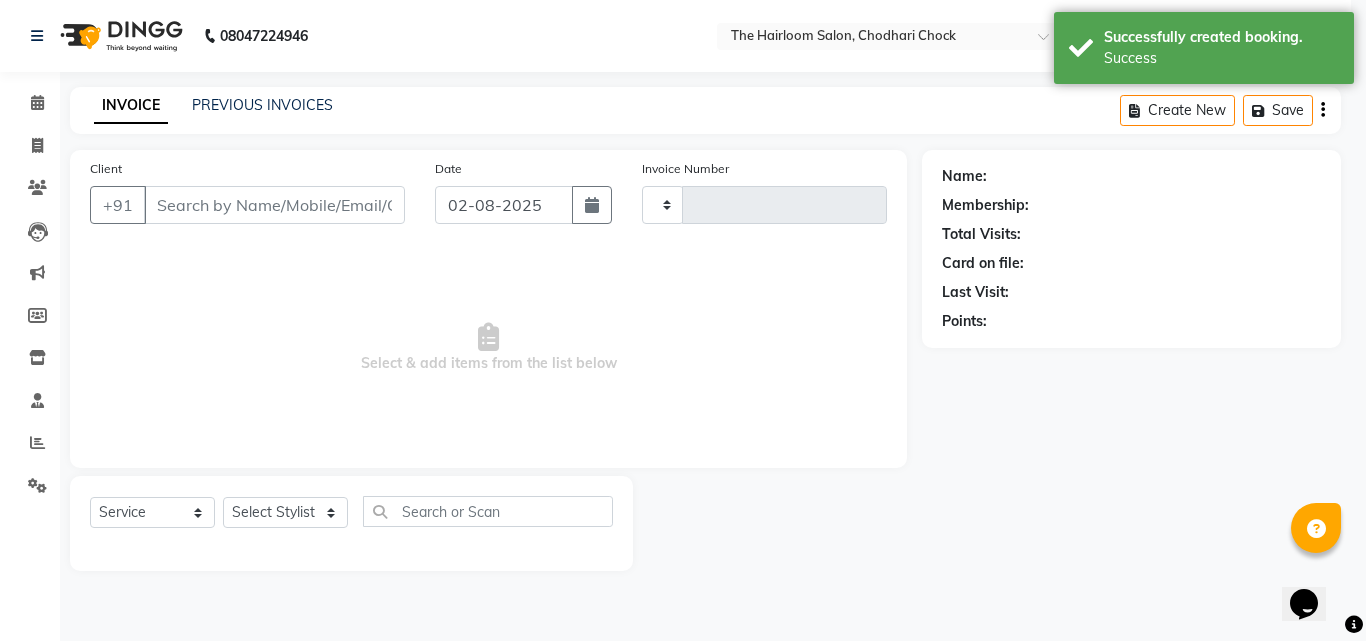 type on "2684" 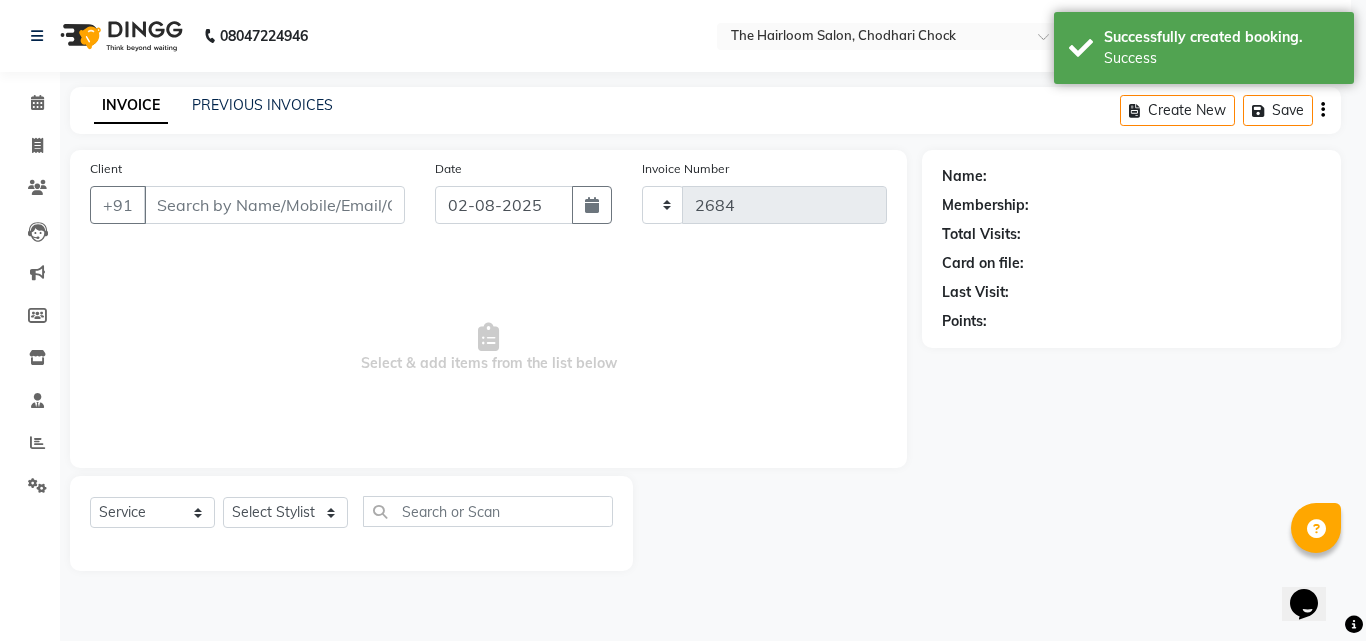 select on "5926" 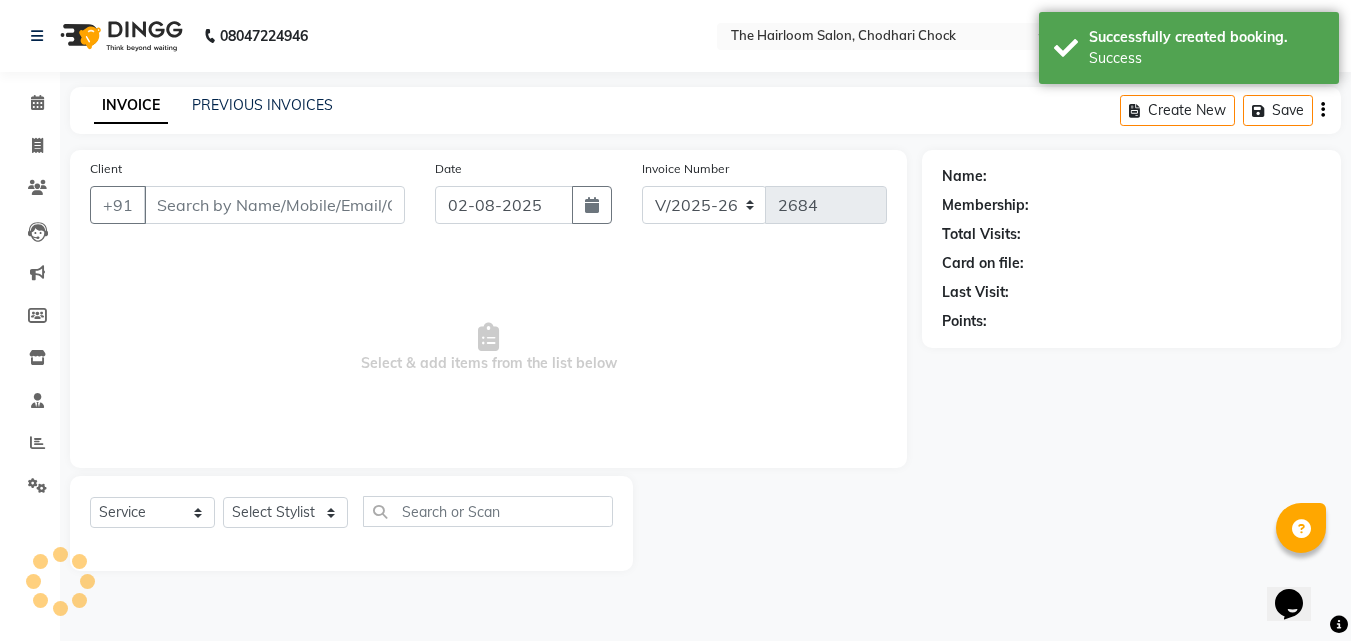 type on "8888854543" 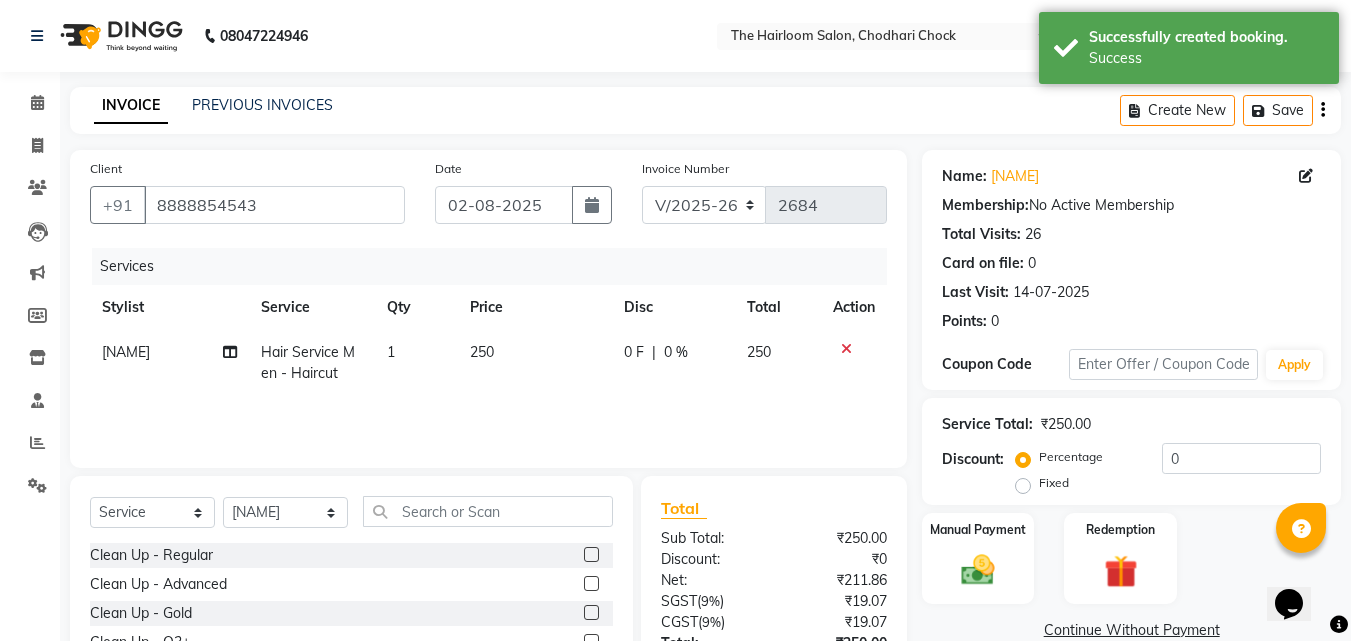 drag, startPoint x: 975, startPoint y: 609, endPoint x: 962, endPoint y: 375, distance: 234.36084 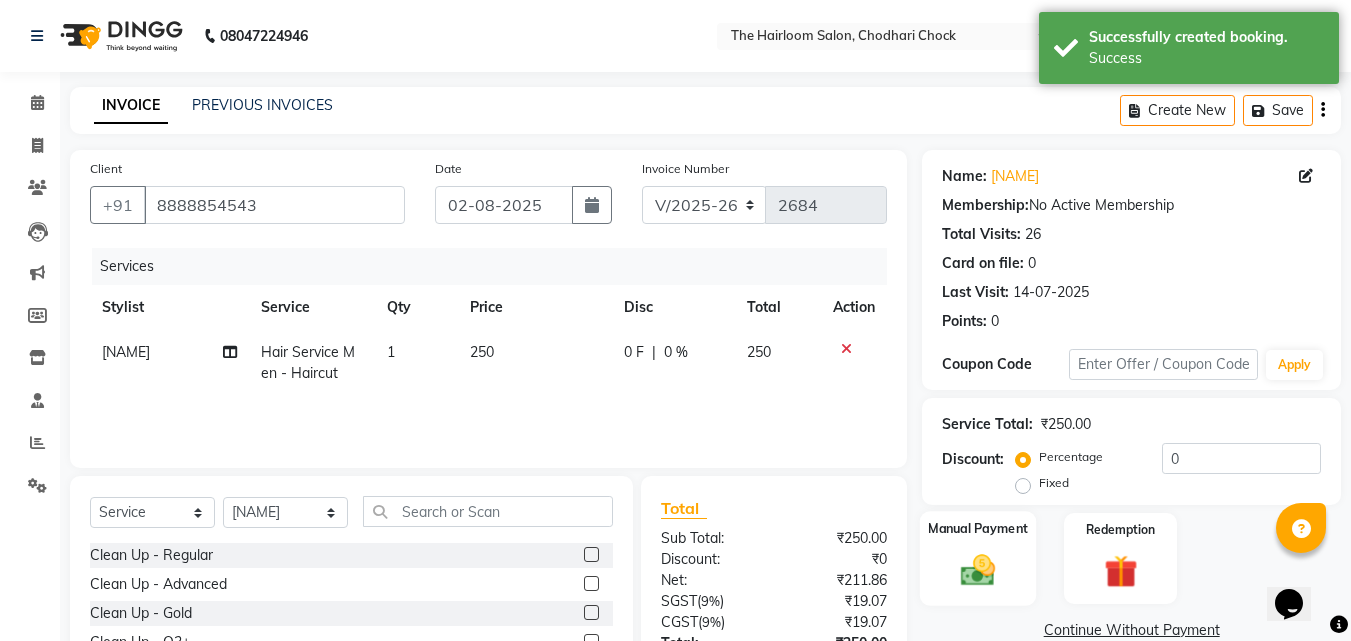 click 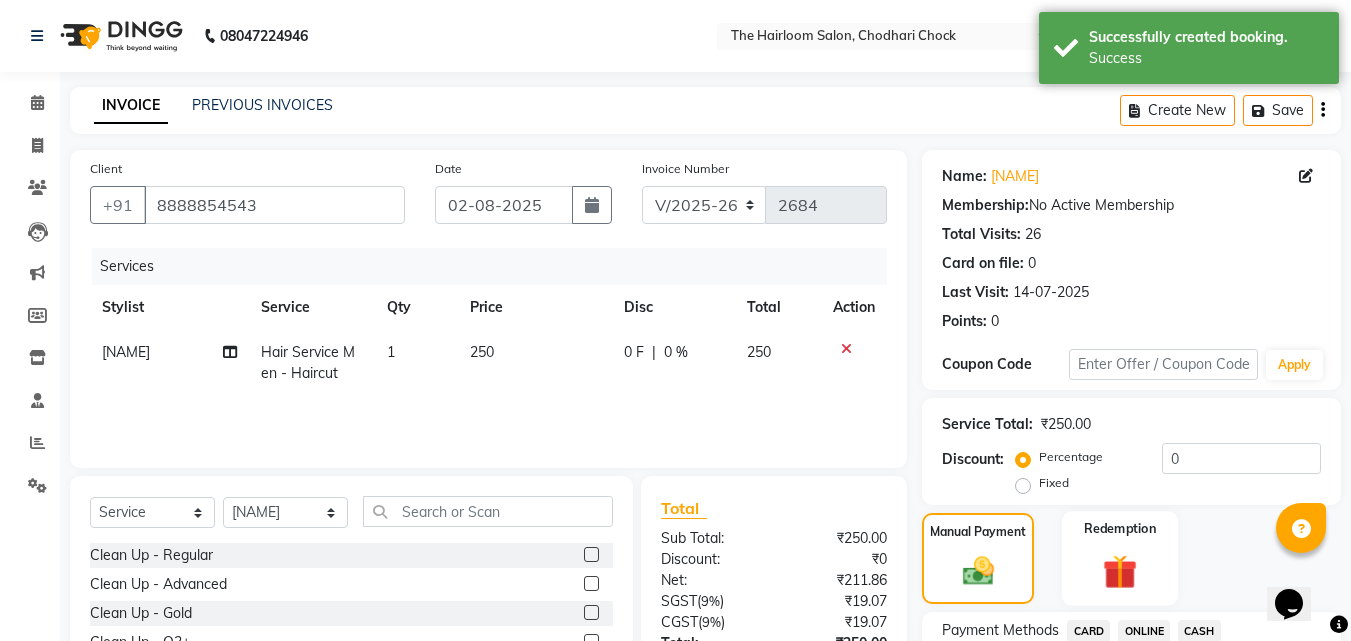 scroll, scrollTop: 160, scrollLeft: 0, axis: vertical 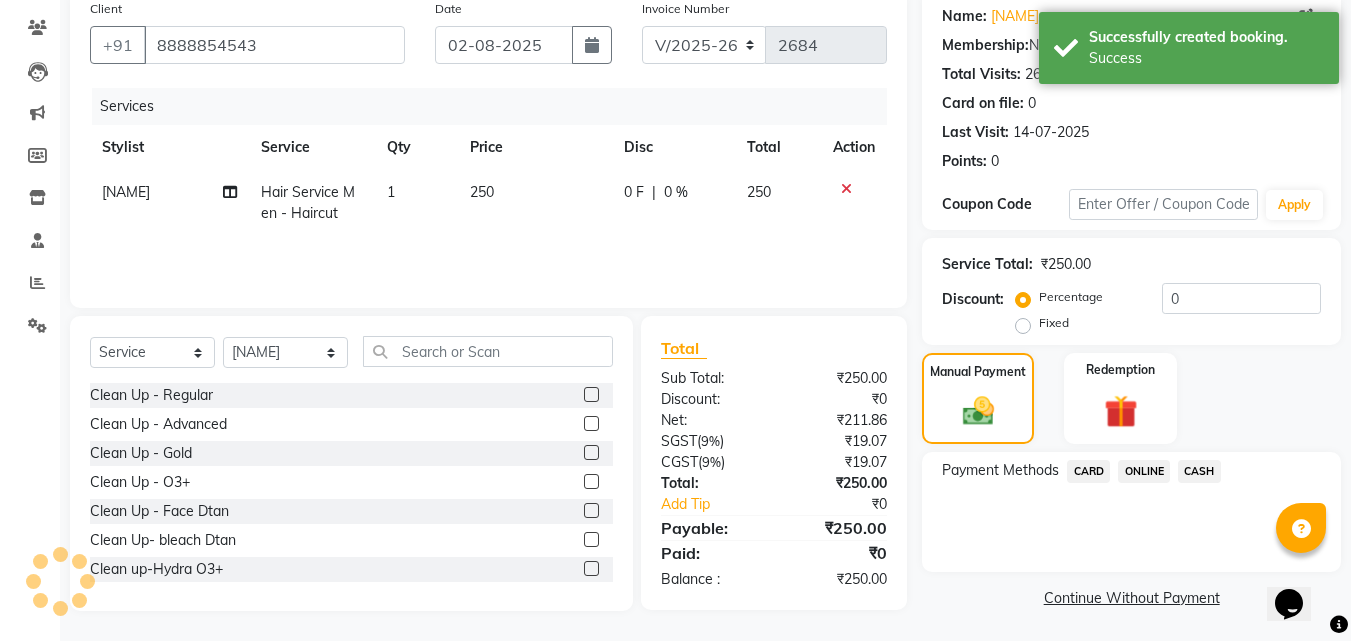 click on "CASH" 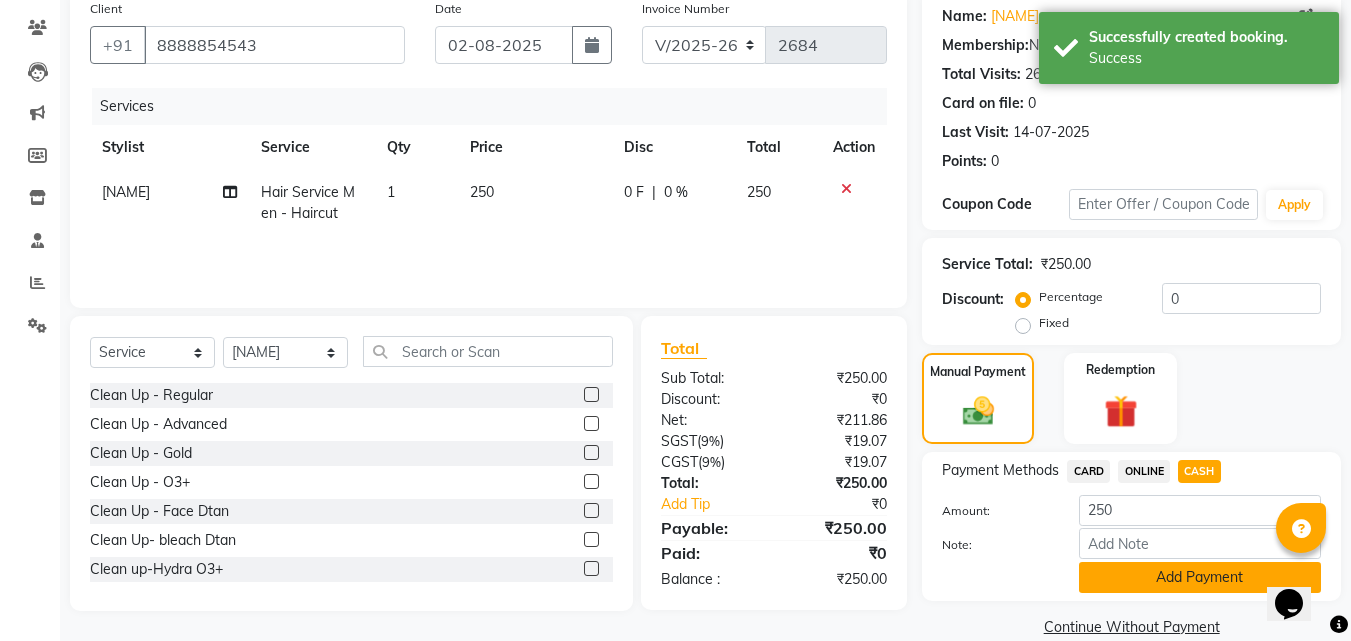 click on "Add Payment" 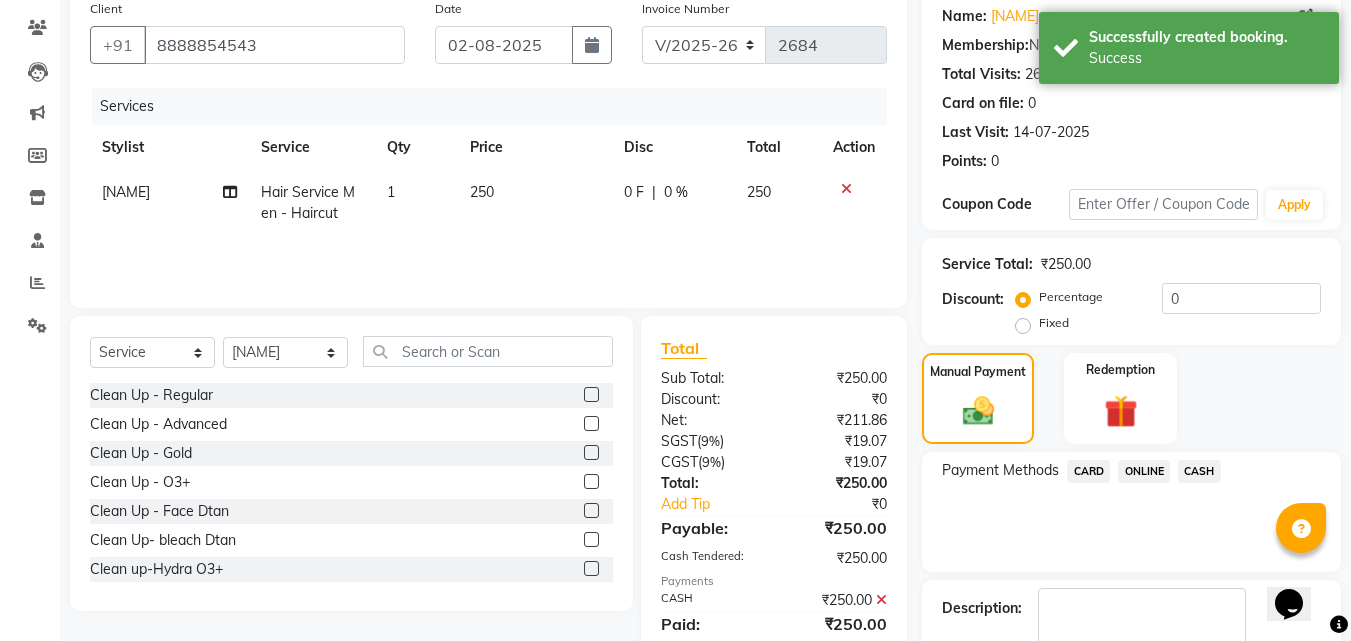 scroll, scrollTop: 275, scrollLeft: 0, axis: vertical 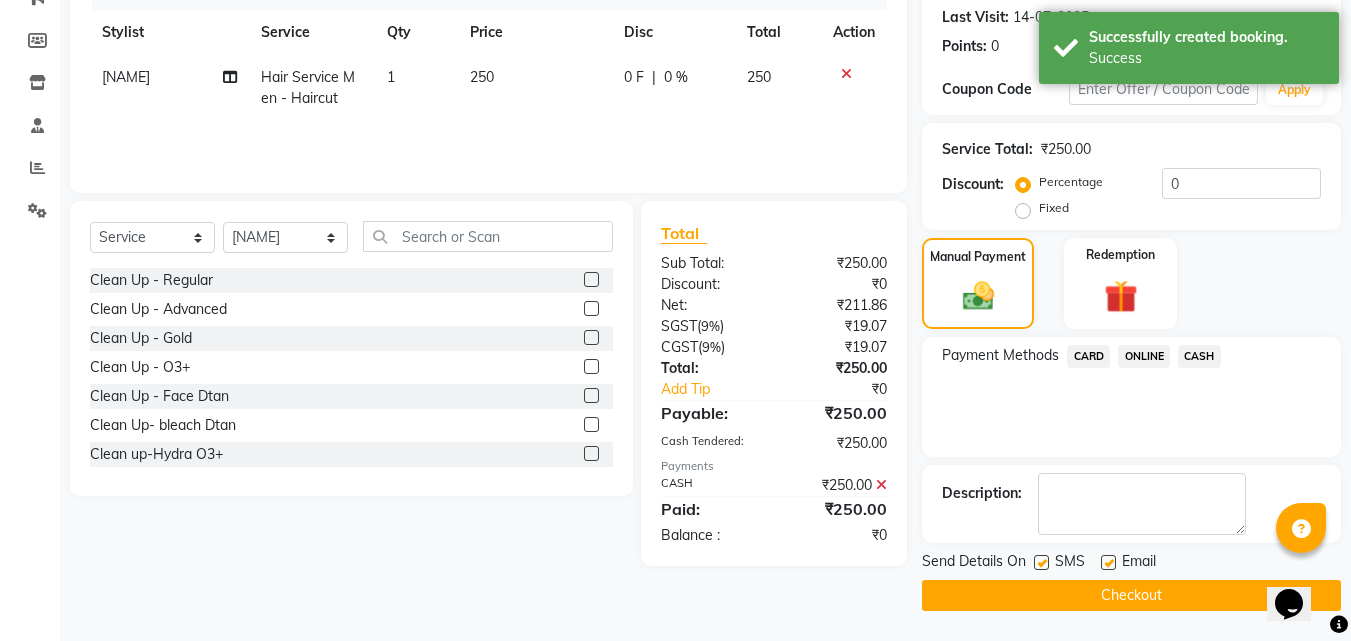 click on "Checkout" 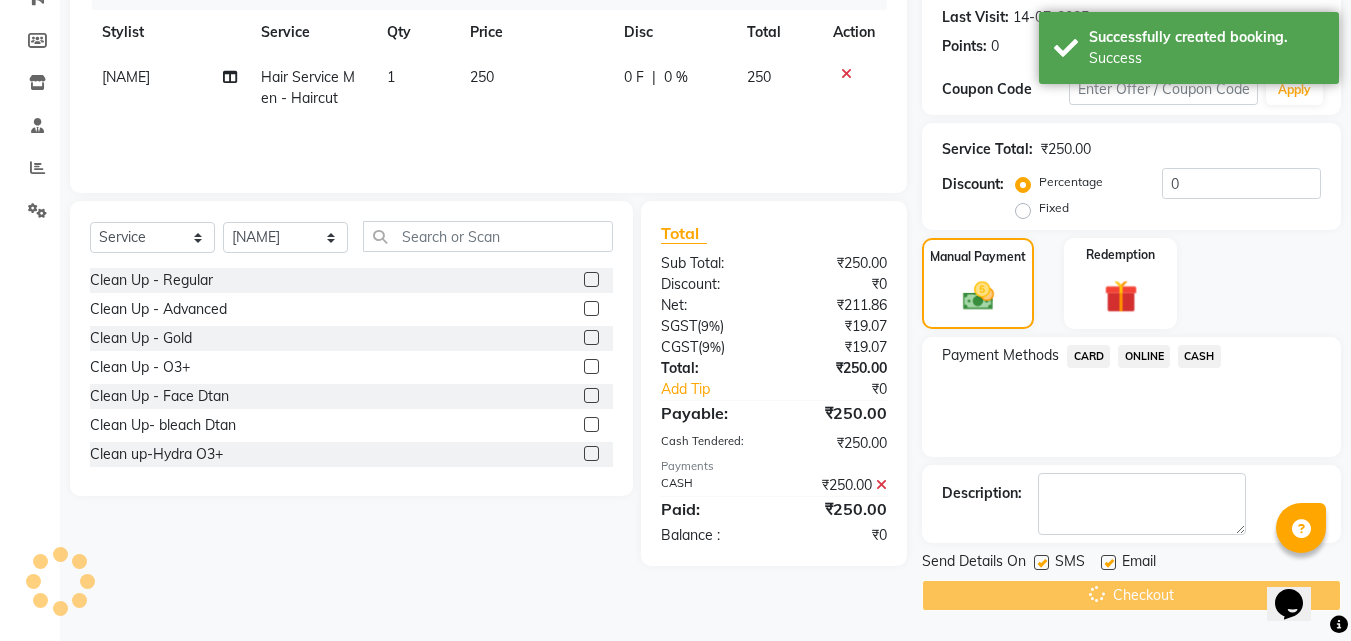 scroll, scrollTop: 0, scrollLeft: 0, axis: both 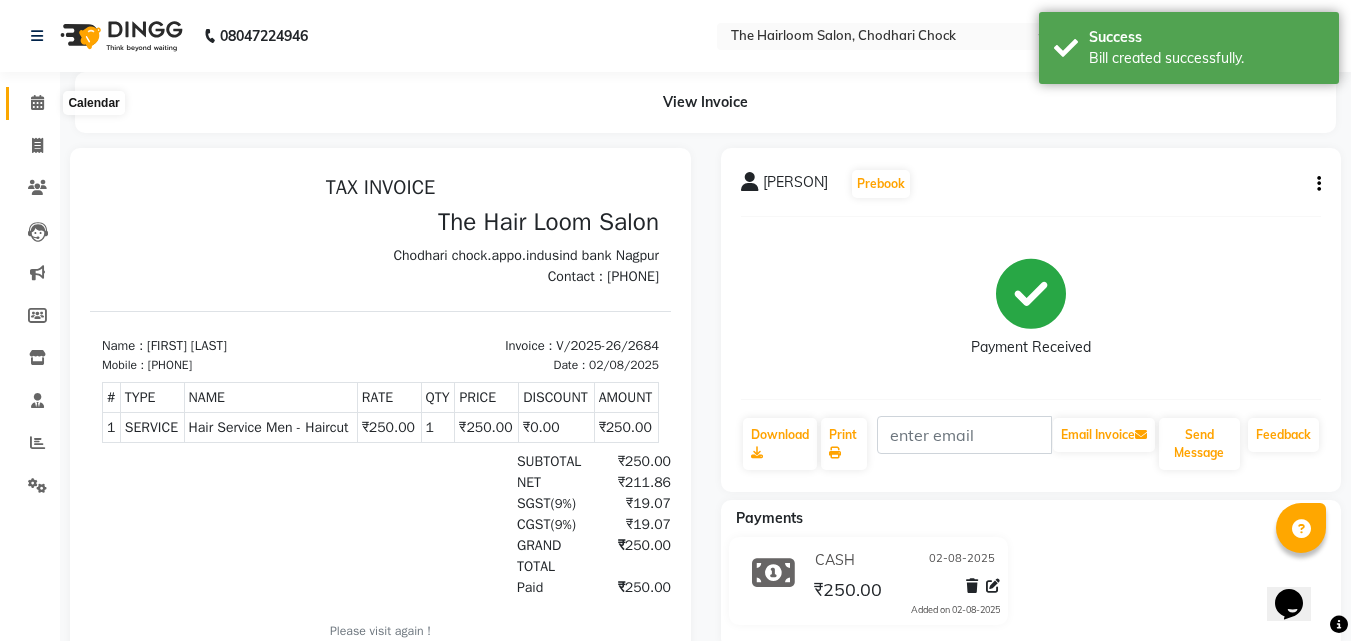 click 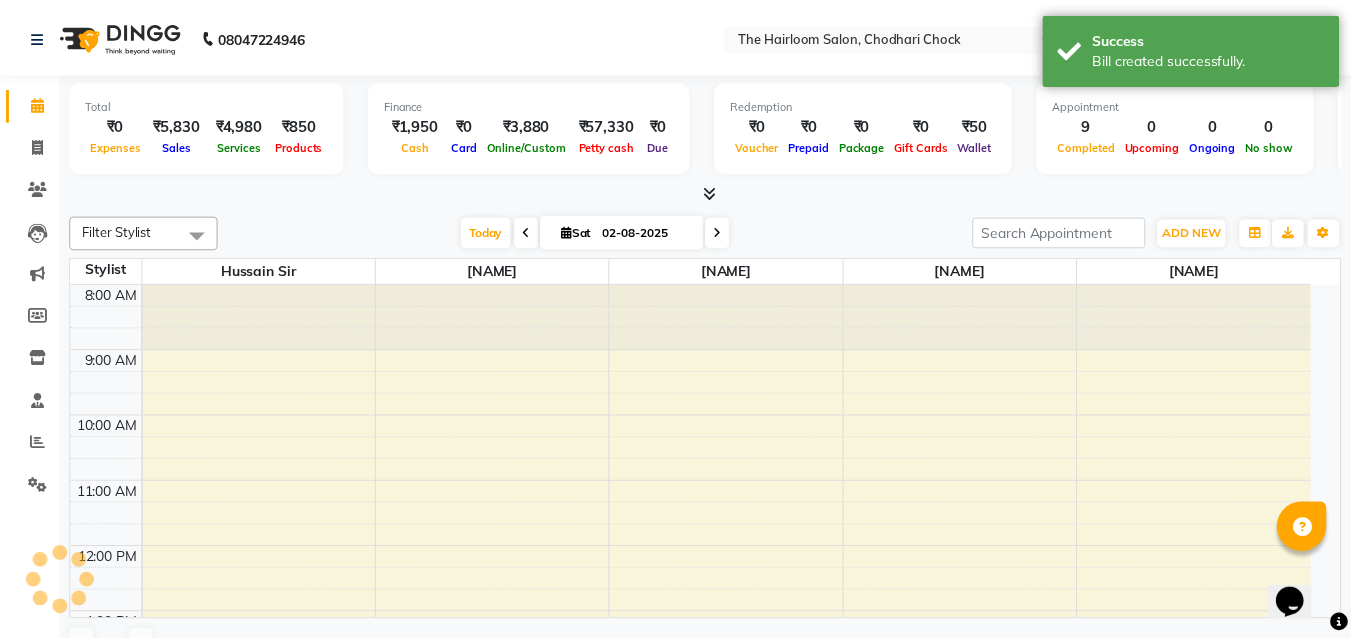scroll, scrollTop: 0, scrollLeft: 0, axis: both 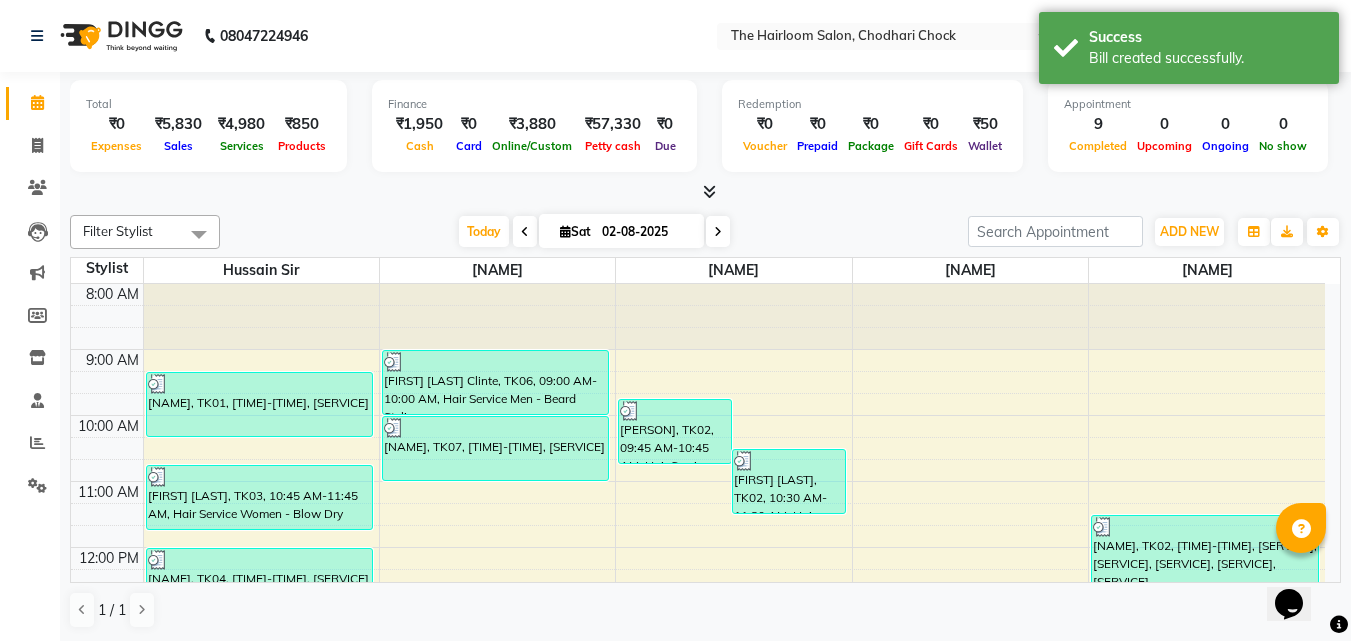 click on "[FIRST] [LAST], TK01, 09:20 AM-10:20 AM, Hair Service Women  - Blow Dry     [FIRST] [LAST], TK03, 10:45 AM-11:45 AM, Hair Service Women  - Blow Dry     [FIRST] [LAST], TK04, 12:00 PM-01:00 PM, Hair Service Women  - Haircut     [PERSON] Sir Clinte, TK06, 09:00 AM-10:00 AM, Hair Service Men  - Beard Styling     [PERSON] [LAST], TK07, 10:00 AM-11:00 AM, Hair Service Men  - Haircut     [FIRST] [LAST] Client, TK05, 03:15 PM-05:15 PM, Hair Service Men  - Haircut,Hair Service Men  - Beard Styling     [FIRST] [LAST], TK02, 09:45 AM-10:45 AM, Hair Service Men  - Haircut     [FIRST] [LAST], TK02, 10:30 AM-11:30 AM, Hair Service Men  - Beard Styling     [FIRST] [LAST], TK02, 11:30 AM-04:30 PM, Rica Waxing  - Full hands,Rica Waxing  - Full legs,Rica Waxing  - Under-arms,Pedicure - Luxury,Threading  - Eyebrows" at bounding box center [698, 811] 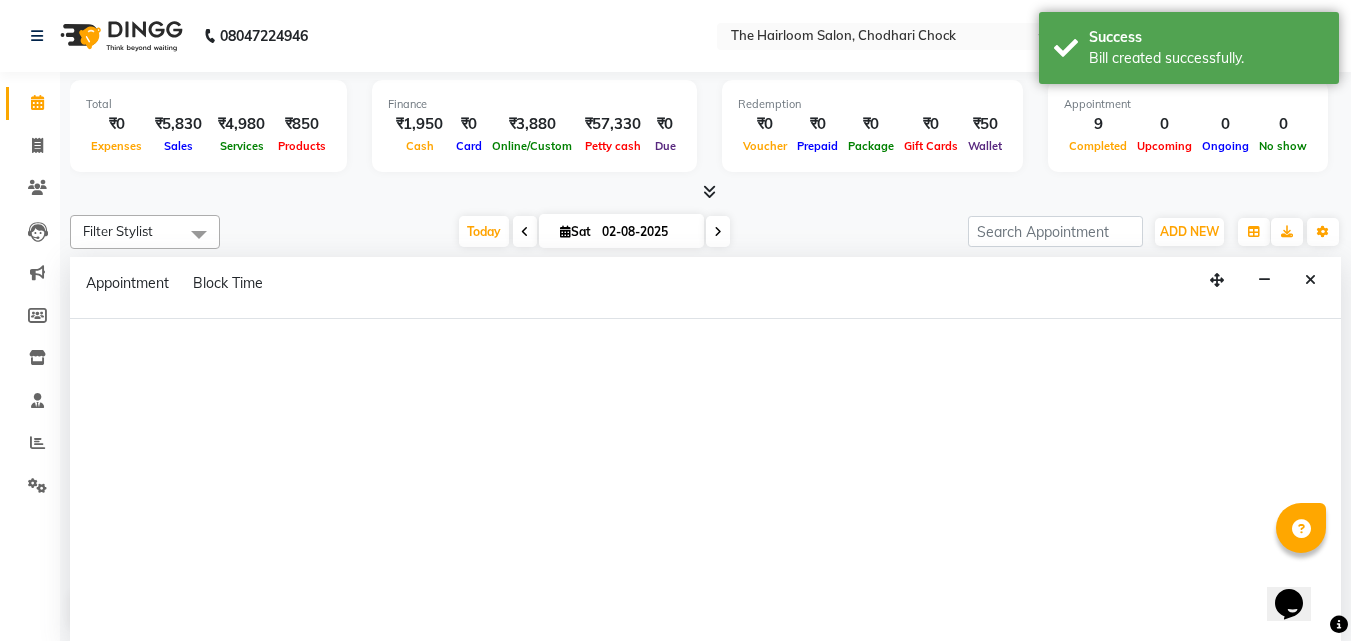 select on "41756" 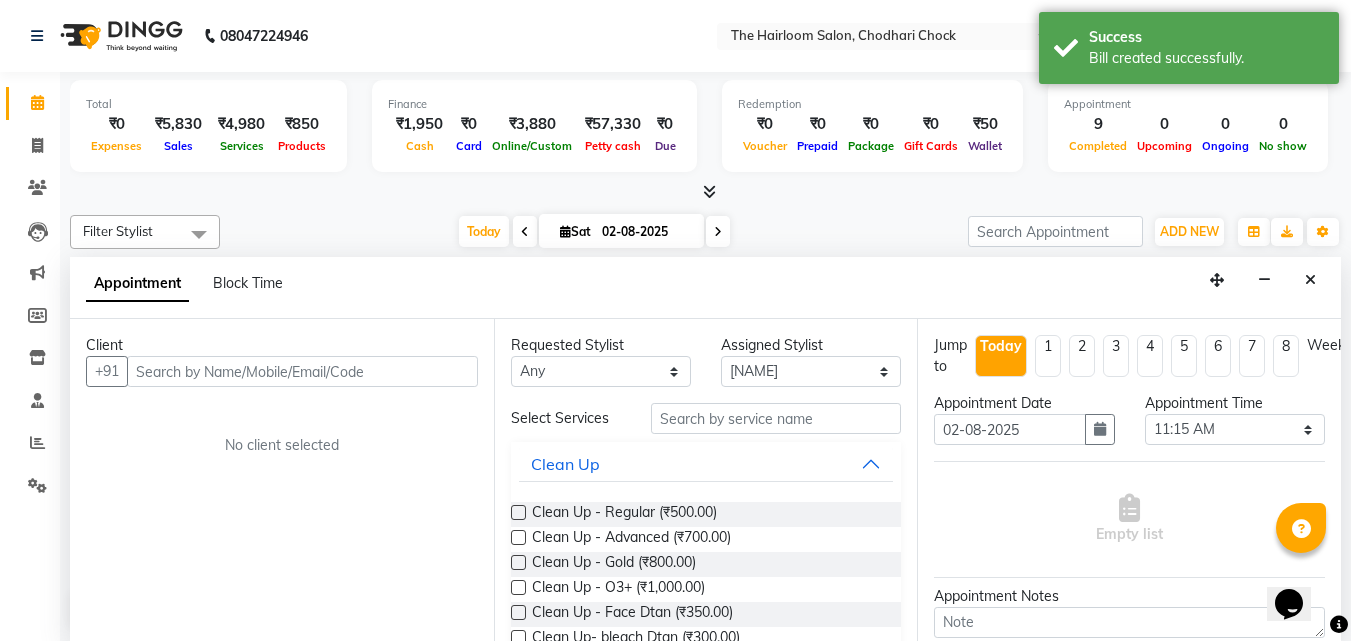scroll, scrollTop: 1, scrollLeft: 0, axis: vertical 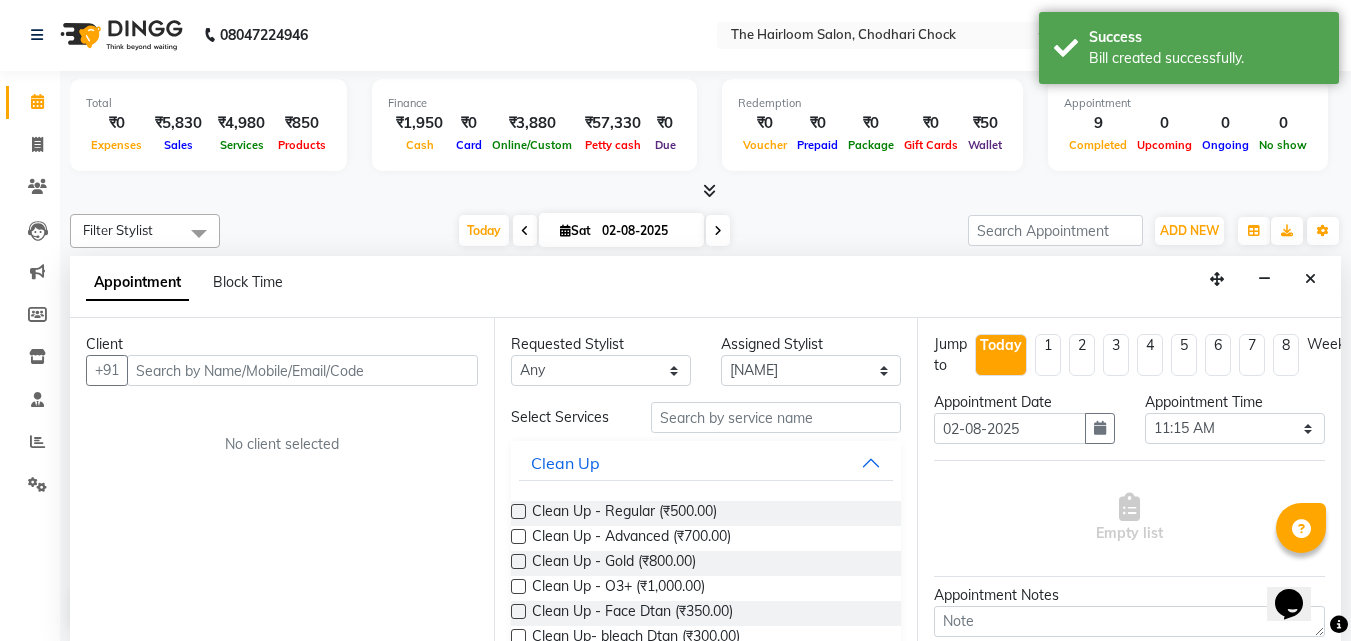 click at bounding box center (302, 370) 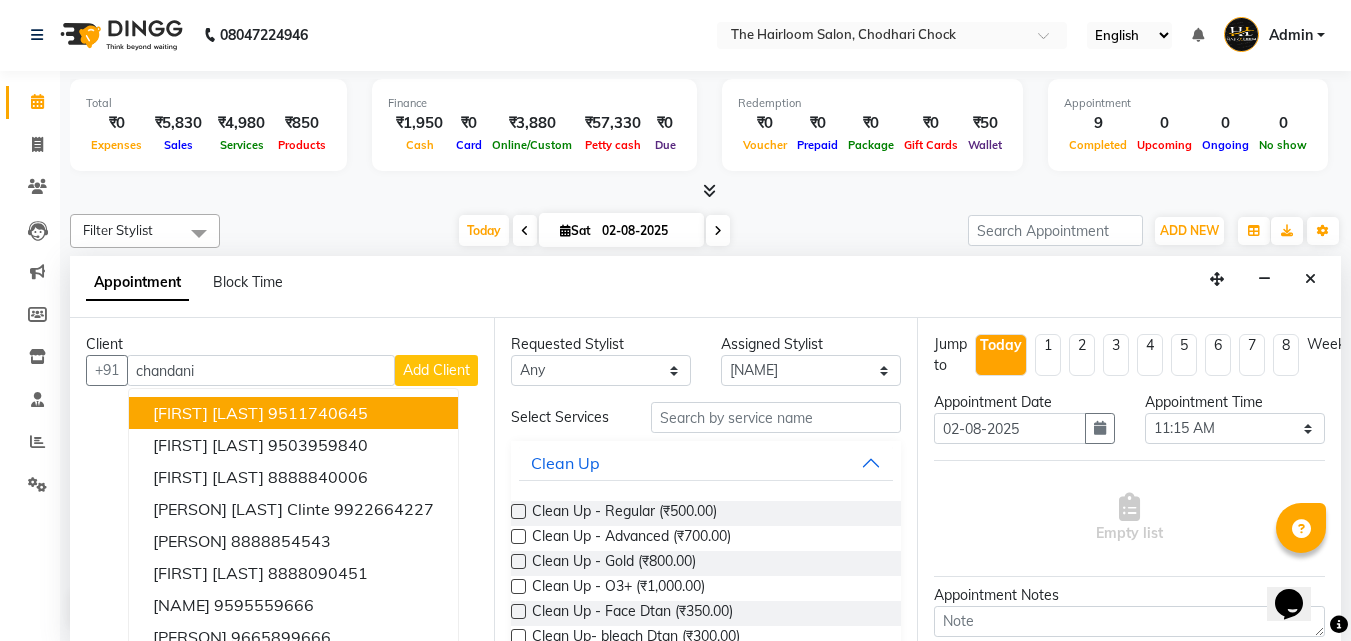 click on "[FIRST] [LAST]" at bounding box center [208, 413] 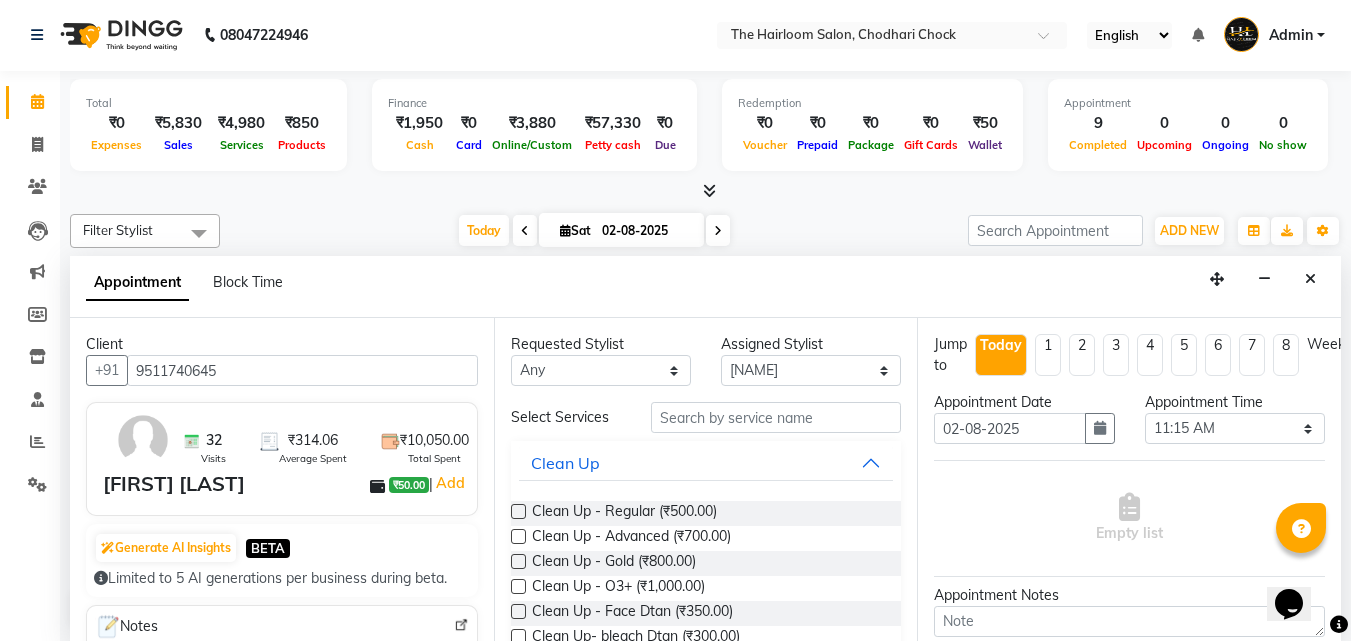 type on "9511740645" 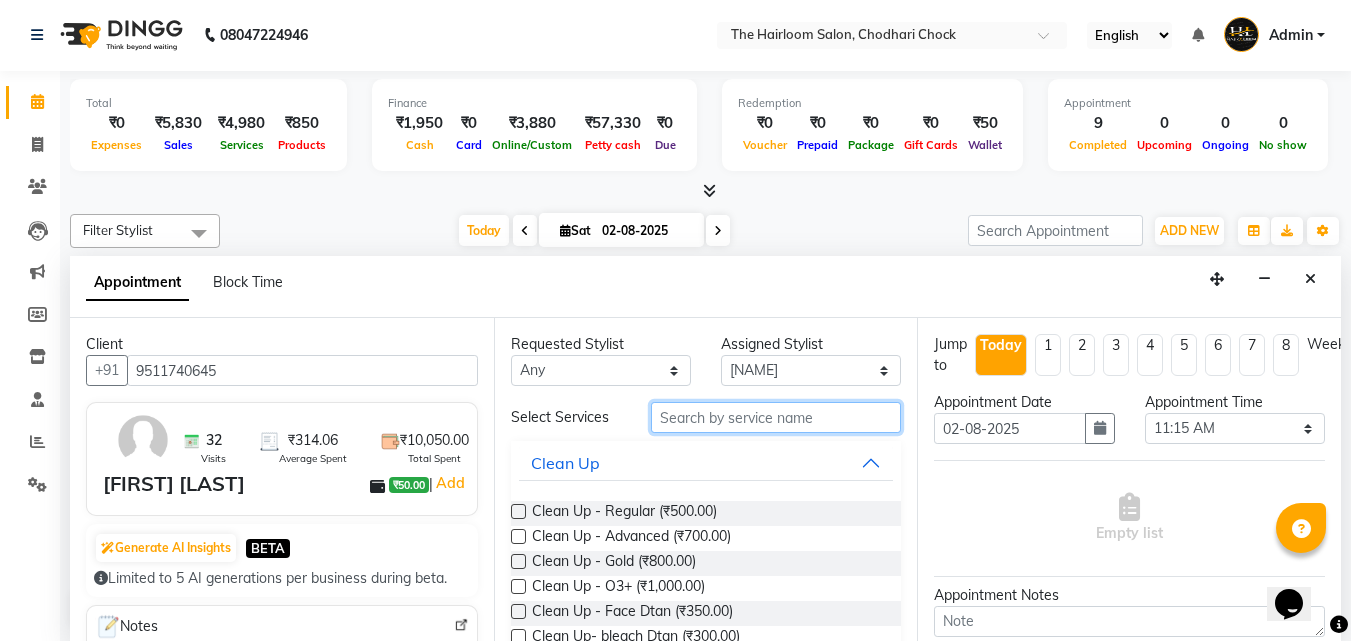 click at bounding box center [776, 417] 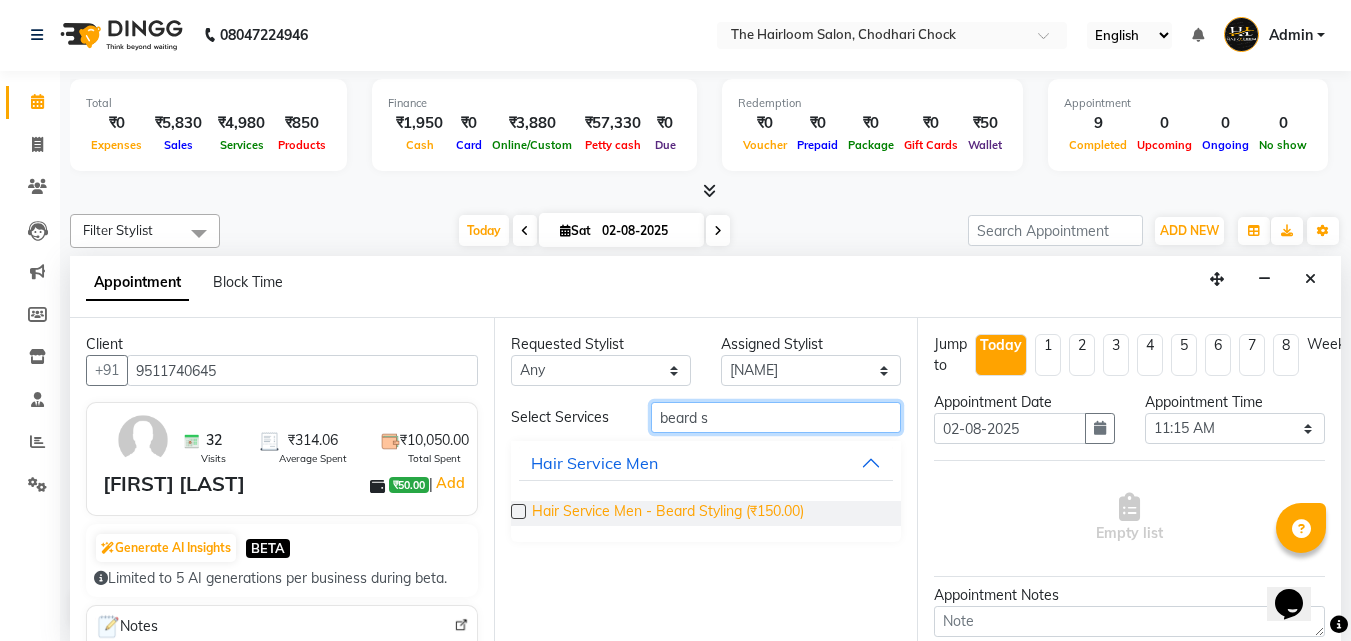 type on "beard s" 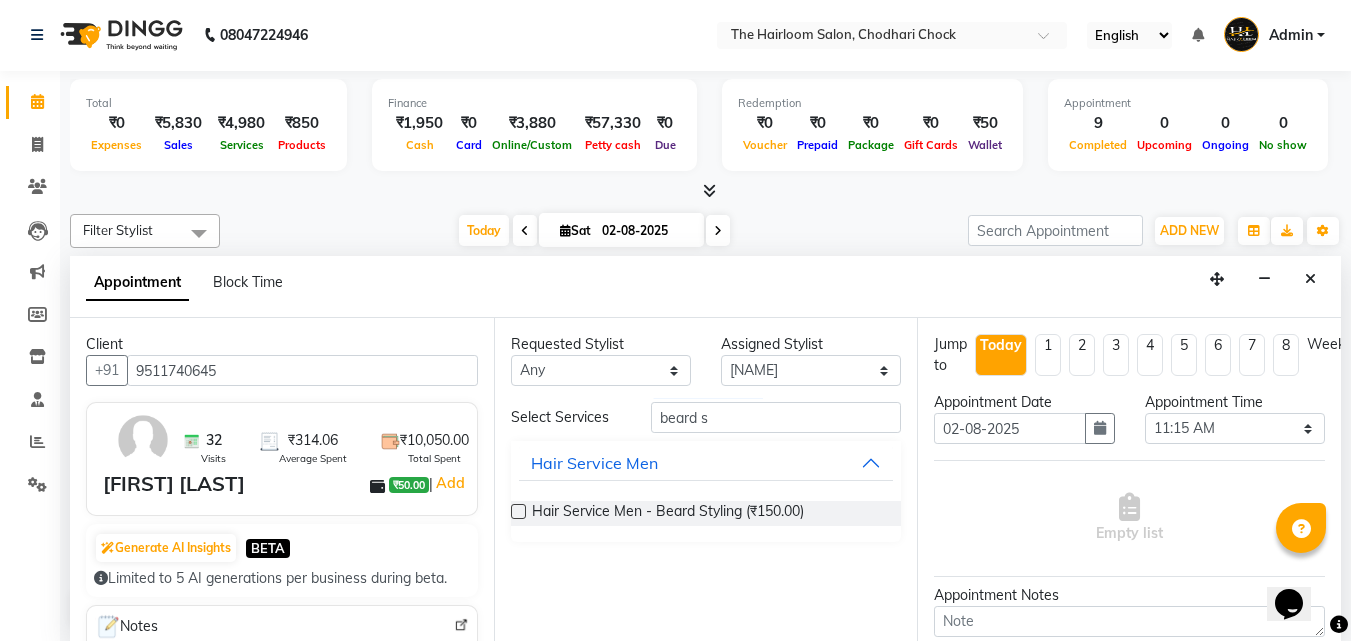 drag, startPoint x: 739, startPoint y: 507, endPoint x: 850, endPoint y: 504, distance: 111.040535 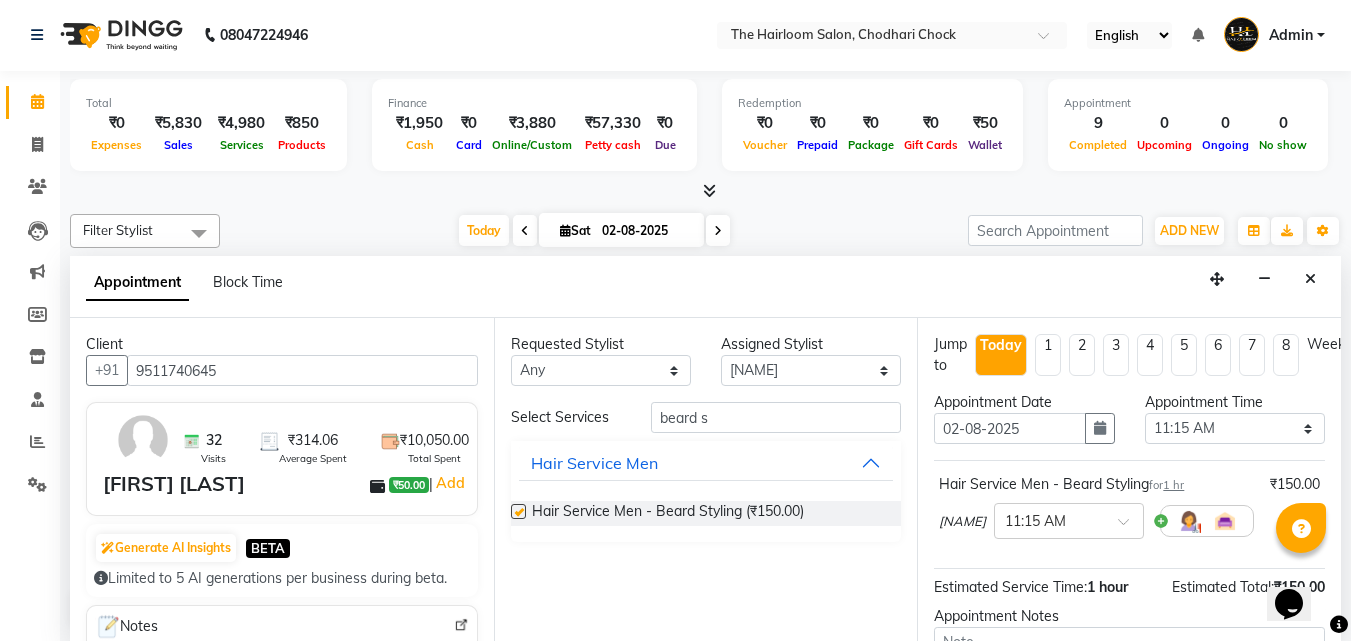 checkbox on "false" 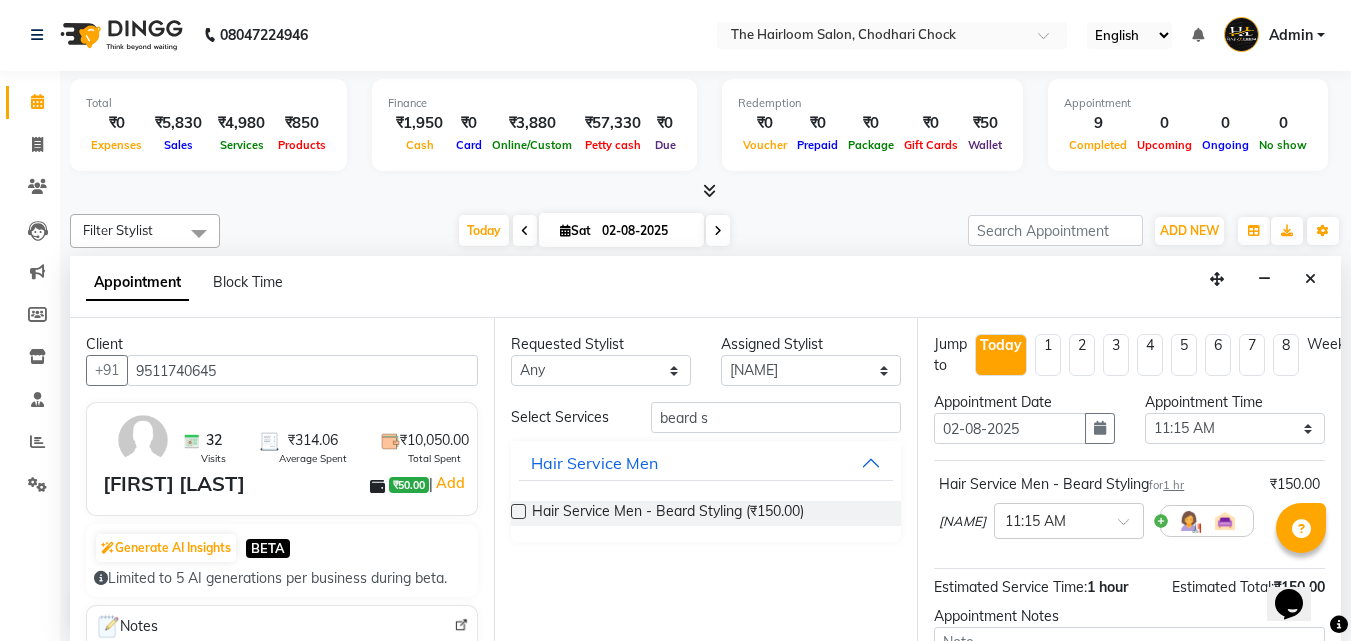 scroll, scrollTop: 218, scrollLeft: 0, axis: vertical 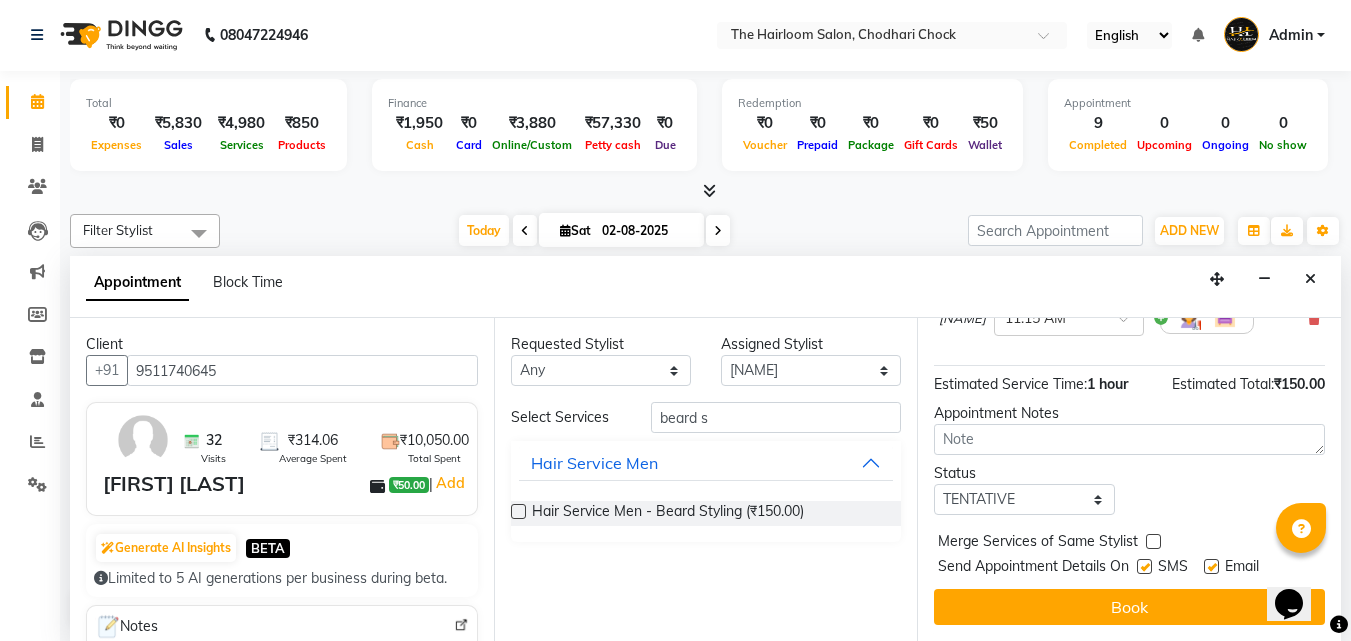 click on "Send Appointment Details On" at bounding box center (1033, 568) 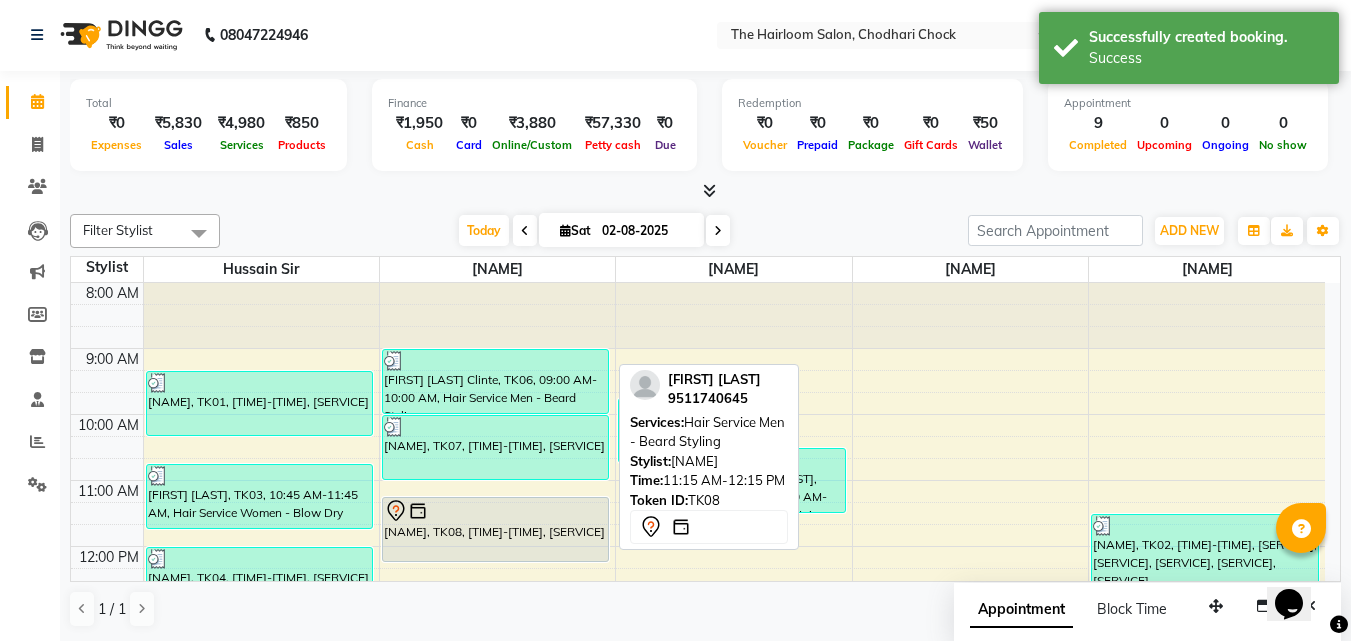 scroll, scrollTop: 0, scrollLeft: 0, axis: both 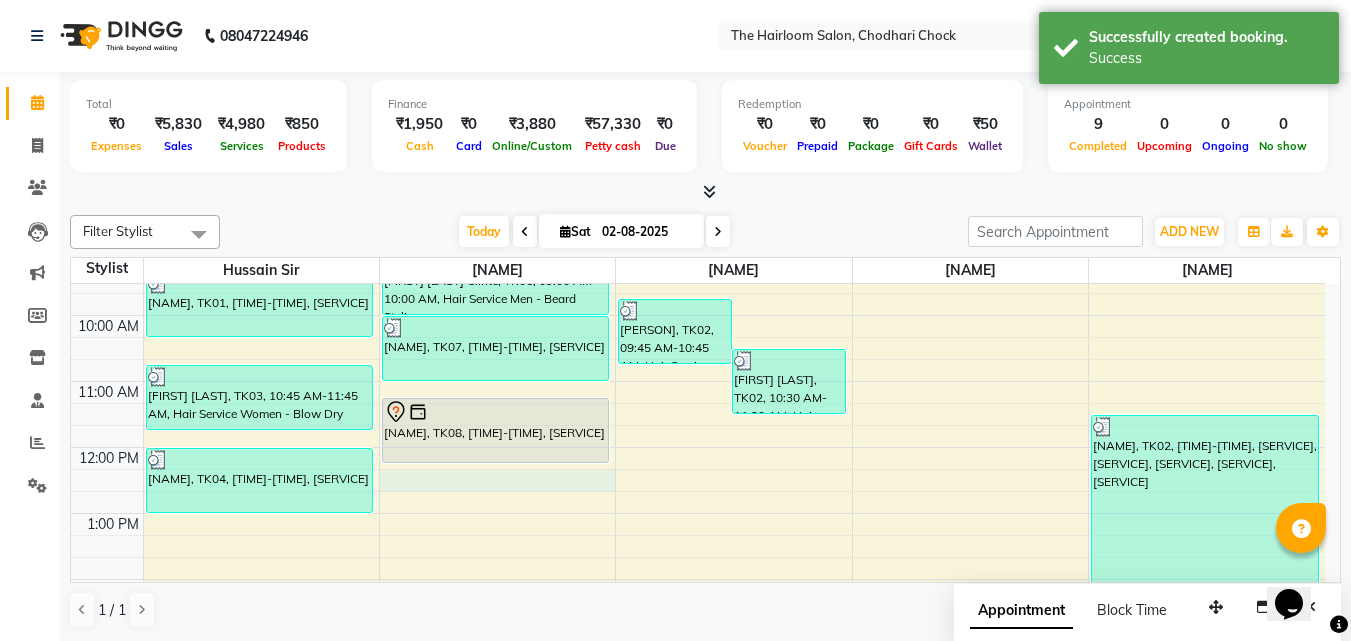 click on "[FIRST] [LAST], TK01, 09:20 AM-10:20 AM, Hair Service Women  - Blow Dry     [FIRST] [LAST], TK03, 10:45 AM-11:45 AM, Hair Service Women  - Blow Dry     [FIRST] [LAST], TK04, 12:00 PM-01:00 PM, Hair Service Women  - Haircut     [PERSON] Sir Clinte, TK06, 09:00 AM-10:00 AM, Hair Service Men  - Beard Styling     [PERSON] [LAST], TK07, 10:00 AM-11:00 AM, Hair Service Men  - Haircut             [PERSON] [LAST], TK08, 11:15 AM-12:15 PM, Hair Service Men  - Beard Styling     [FIRST] [LAST] Client, TK05, 03:15 PM-05:15 PM, Hair Service Men  - Haircut,Hair Service Men  - Beard Styling     [FIRST] [LAST], TK02, 09:45 AM-10:45 AM, Hair Service Men  - Haircut     [FIRST] [LAST], TK02, 10:30 AM-11:30 AM, Hair Service Men  - Beard Styling     [FIRST] [LAST], TK02, 11:30 AM-04:30 PM, Rica Waxing  - Full hands,Rica Waxing  - Full legs,Rica Waxing  - Under-arms,Pedicure - Luxury,Threading  - Eyebrows" at bounding box center [698, 711] 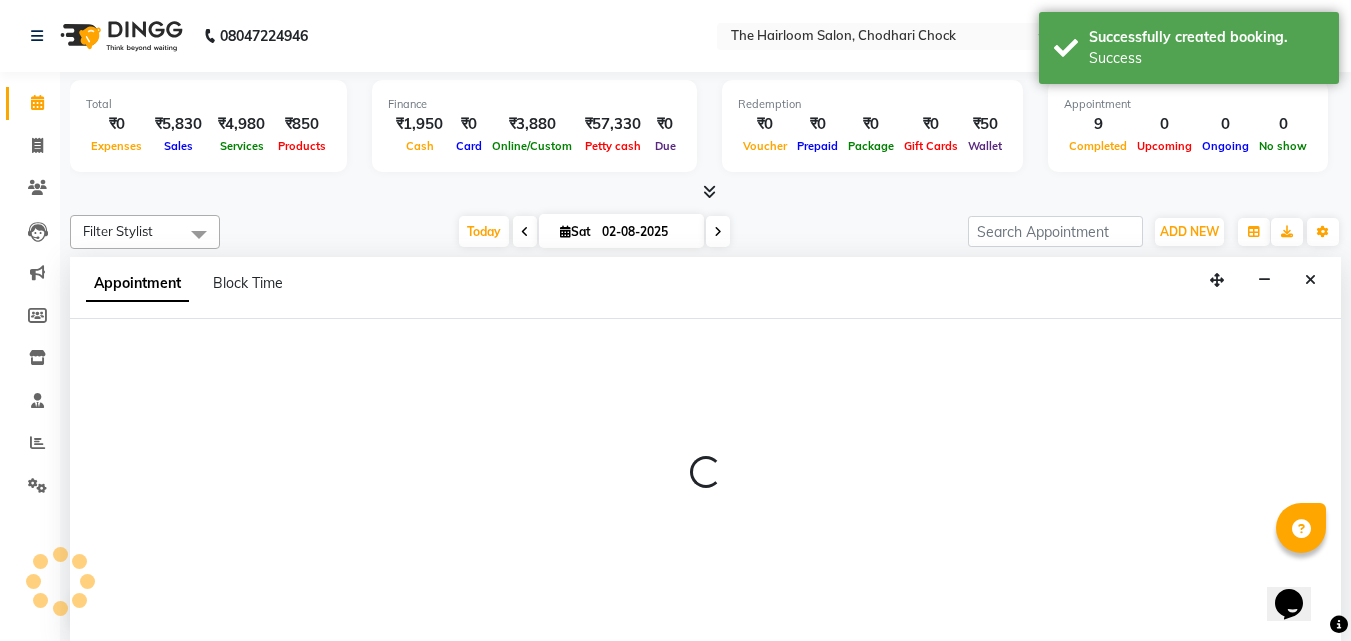 select on "41756" 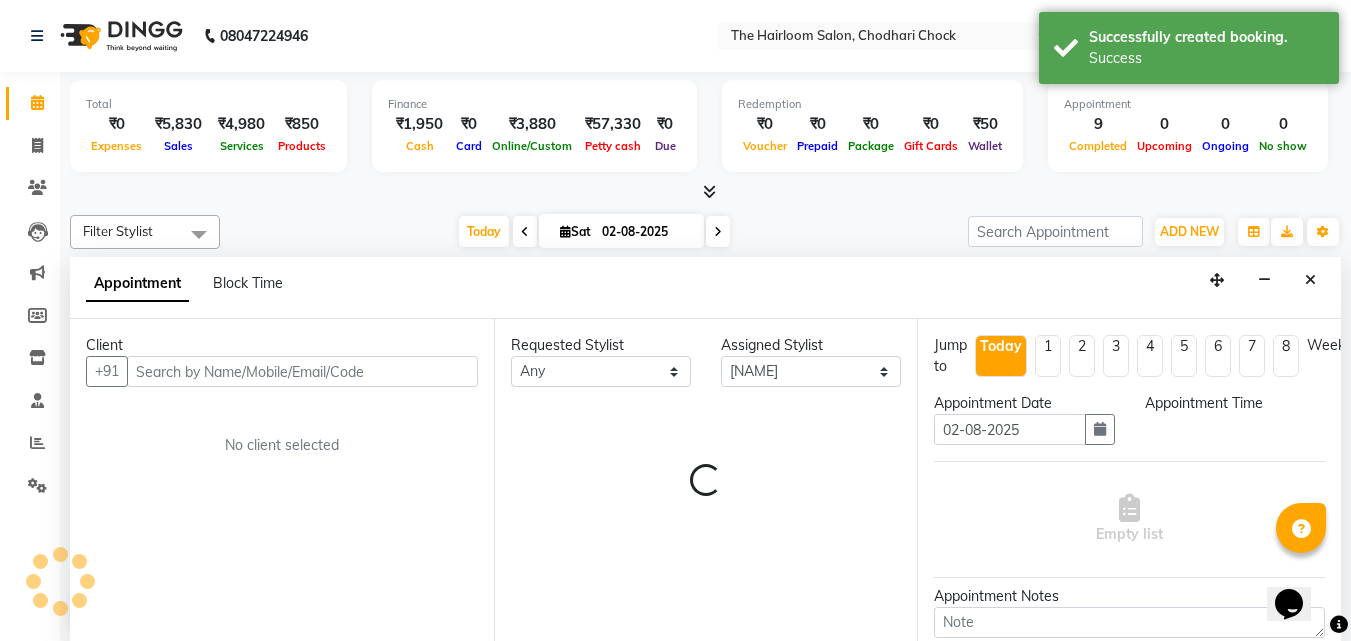 scroll, scrollTop: 1, scrollLeft: 0, axis: vertical 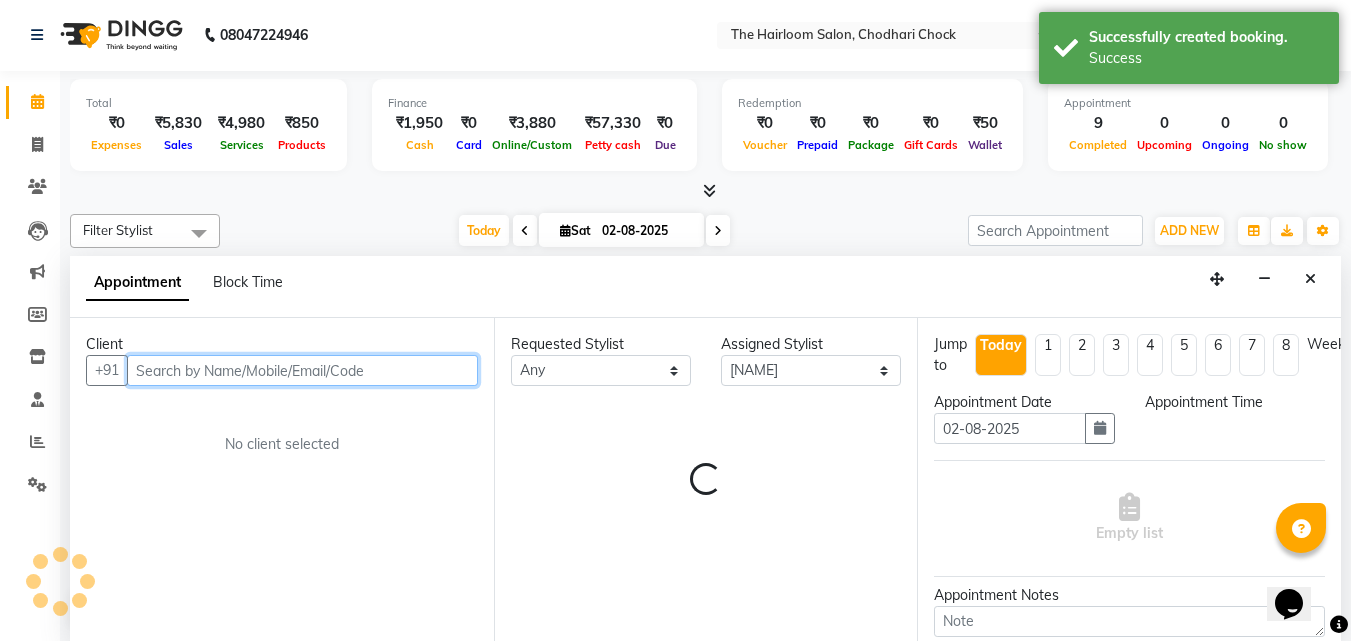 click at bounding box center [302, 370] 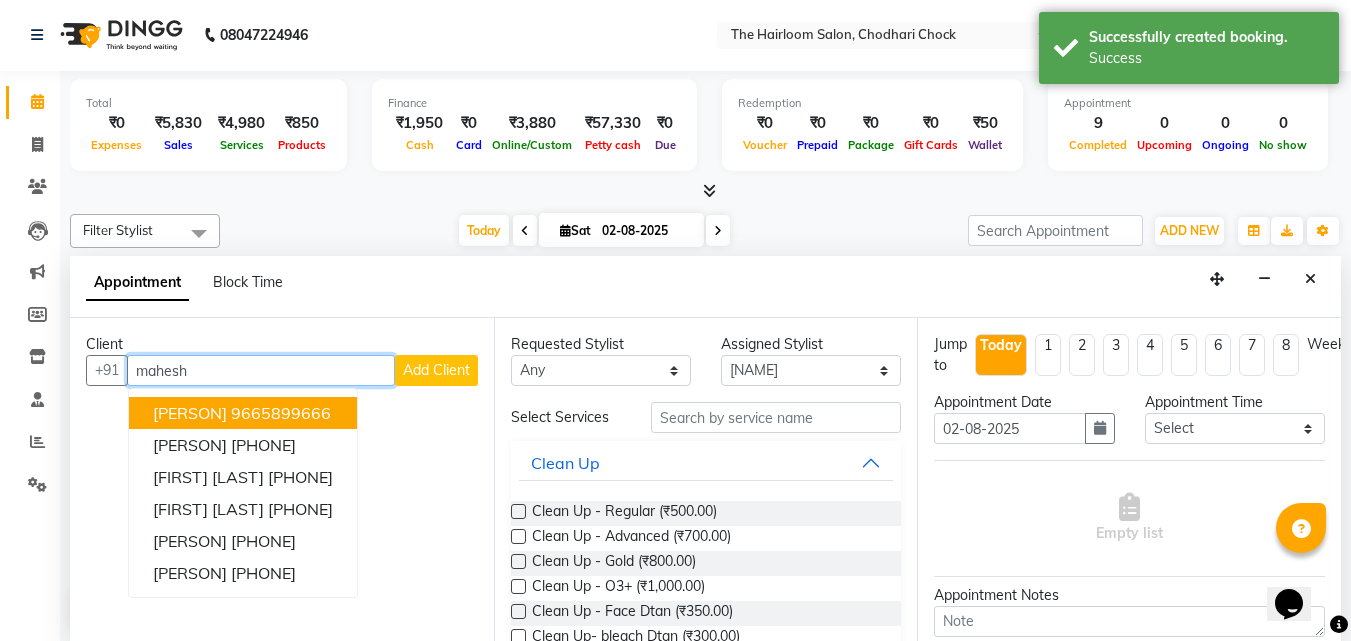 click on "[PERSON]" at bounding box center (190, 413) 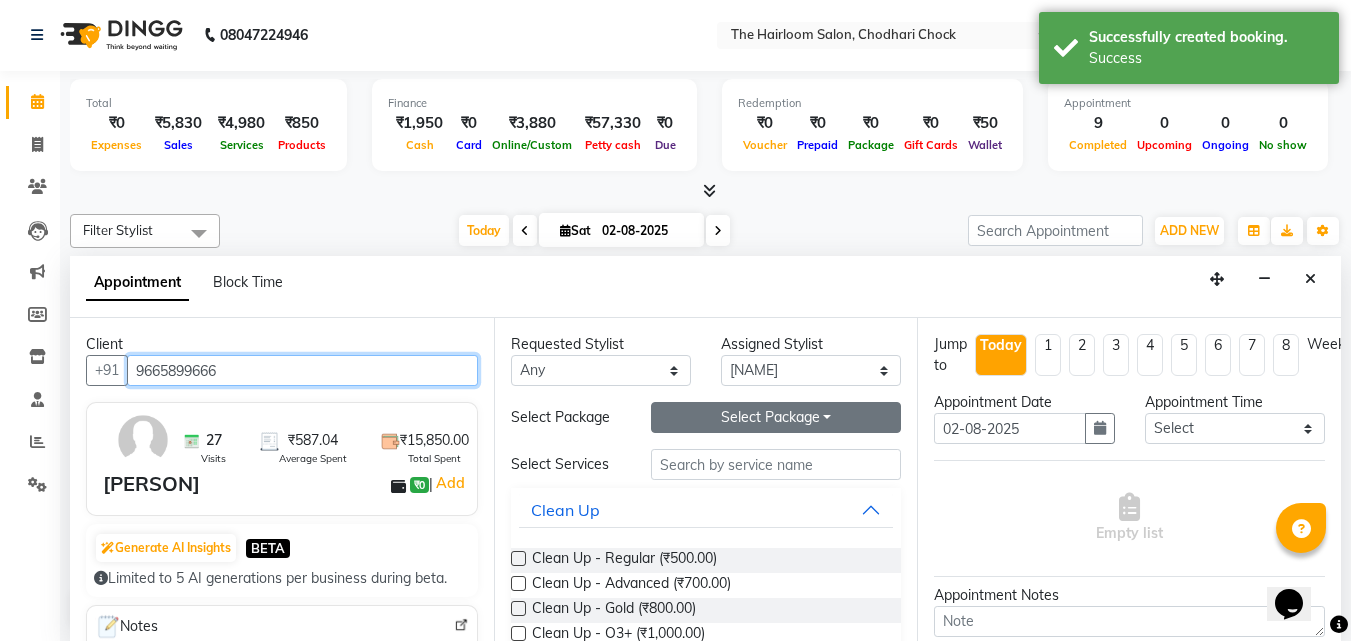 type on "9665899666" 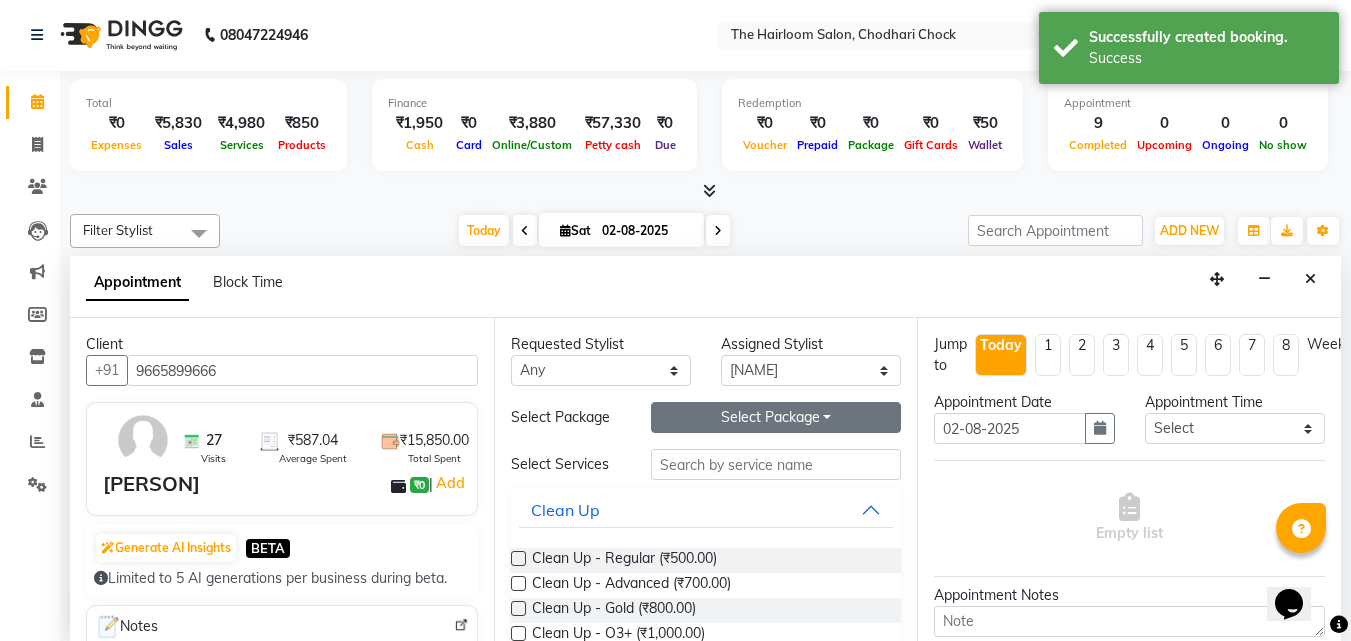 click on "Select Package  Toggle Dropdown" at bounding box center [776, 417] 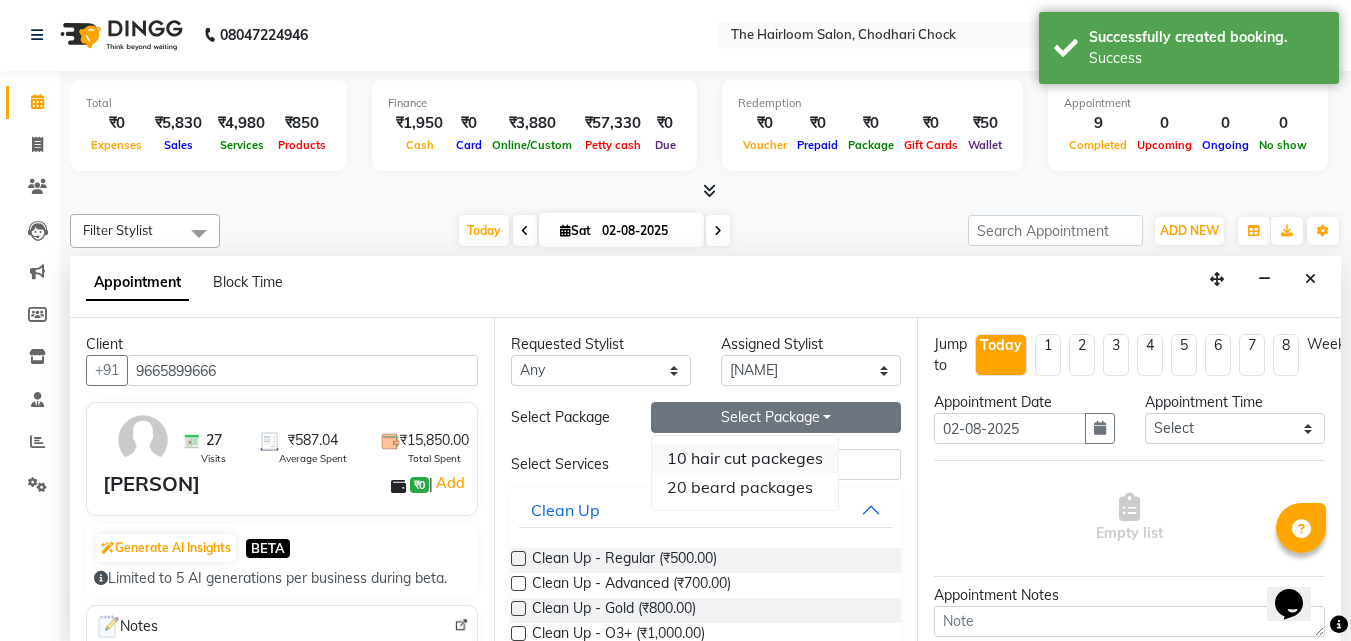 click on "10 hair cut packeges" at bounding box center (745, 458) 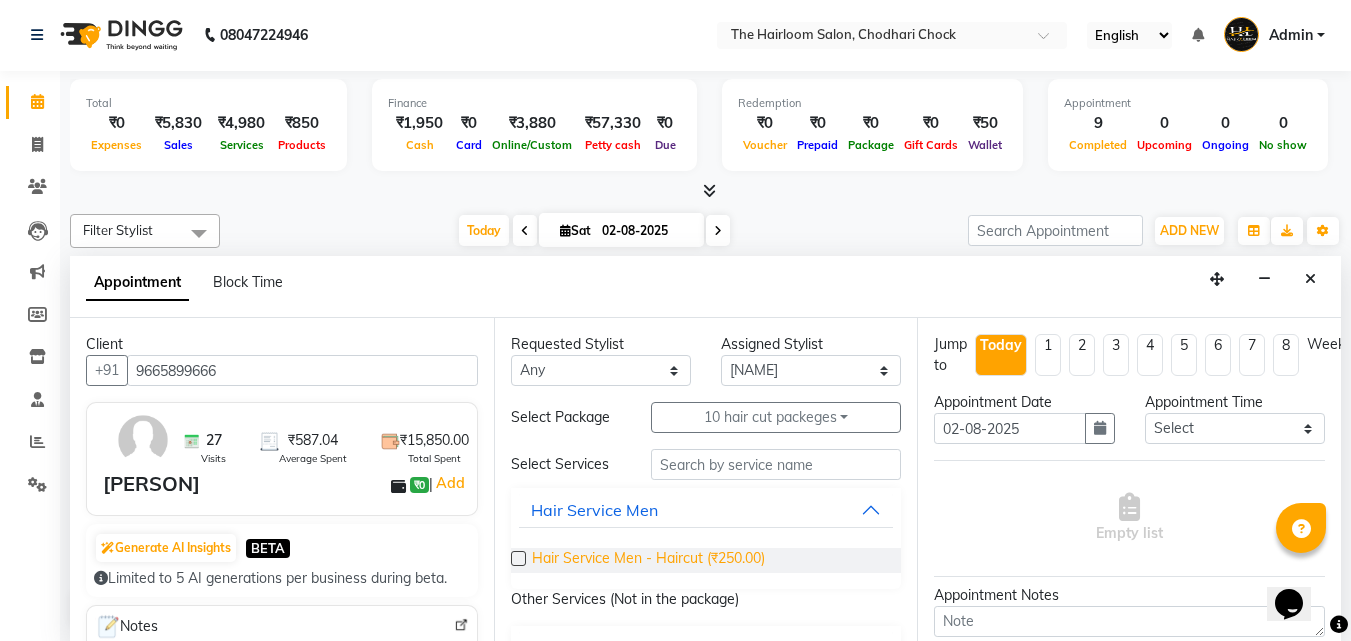 click on "Hair Service Men  - Haircut (₹250.00)" at bounding box center [648, 560] 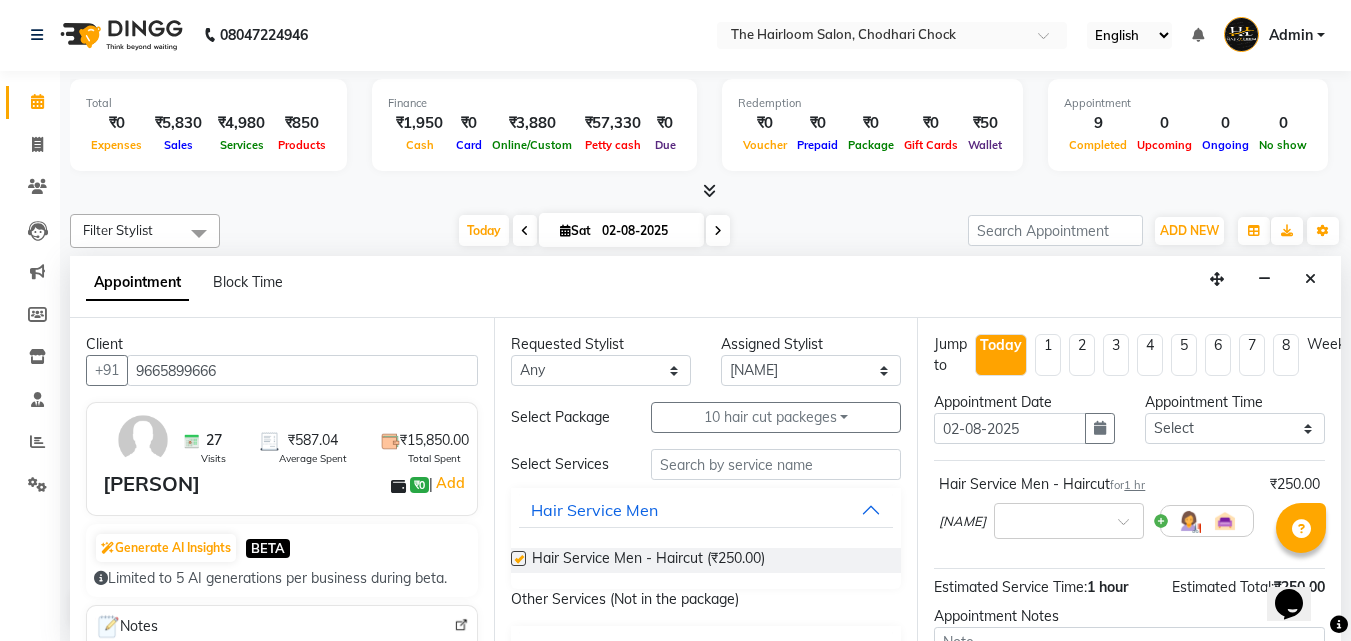checkbox on "false" 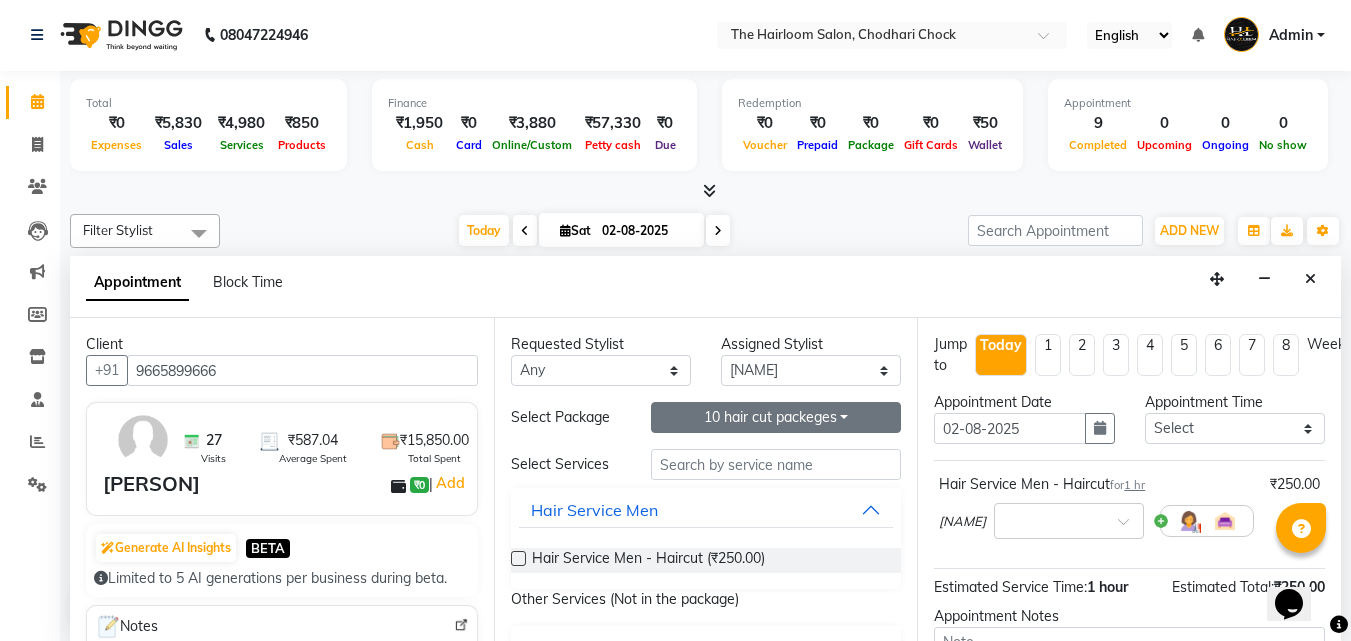 click on "10 hair cut packeges" at bounding box center [776, 417] 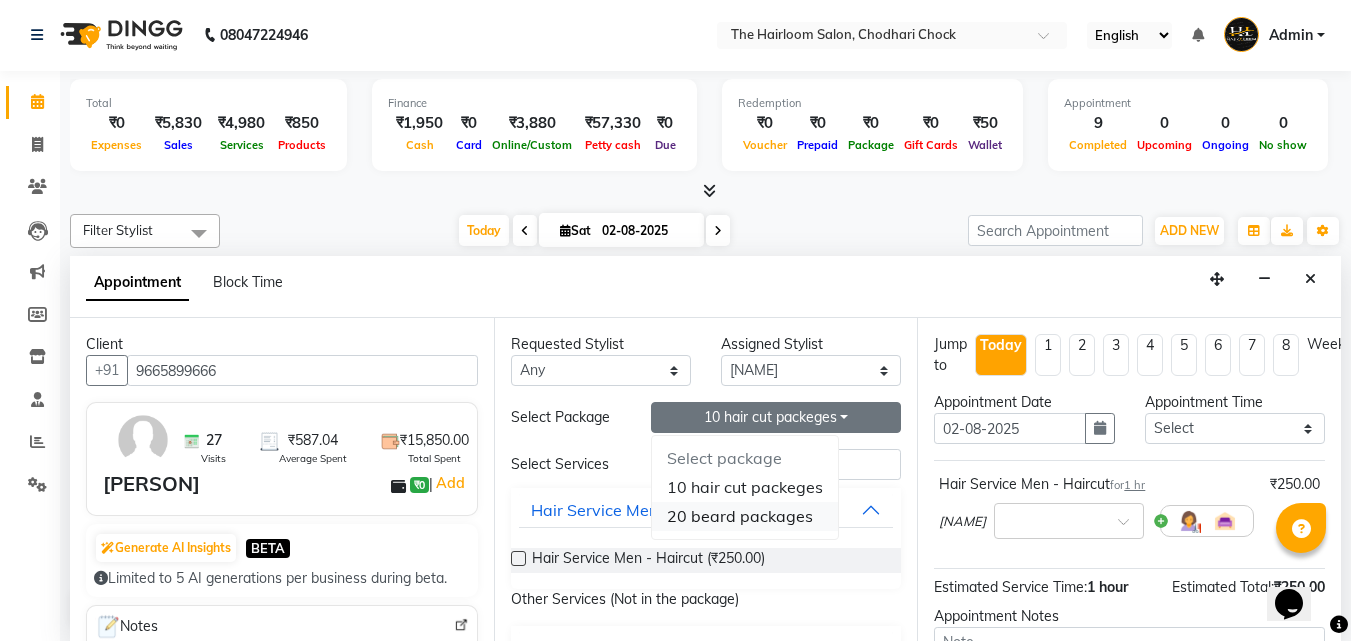 click on "20 beard packages" at bounding box center (745, 516) 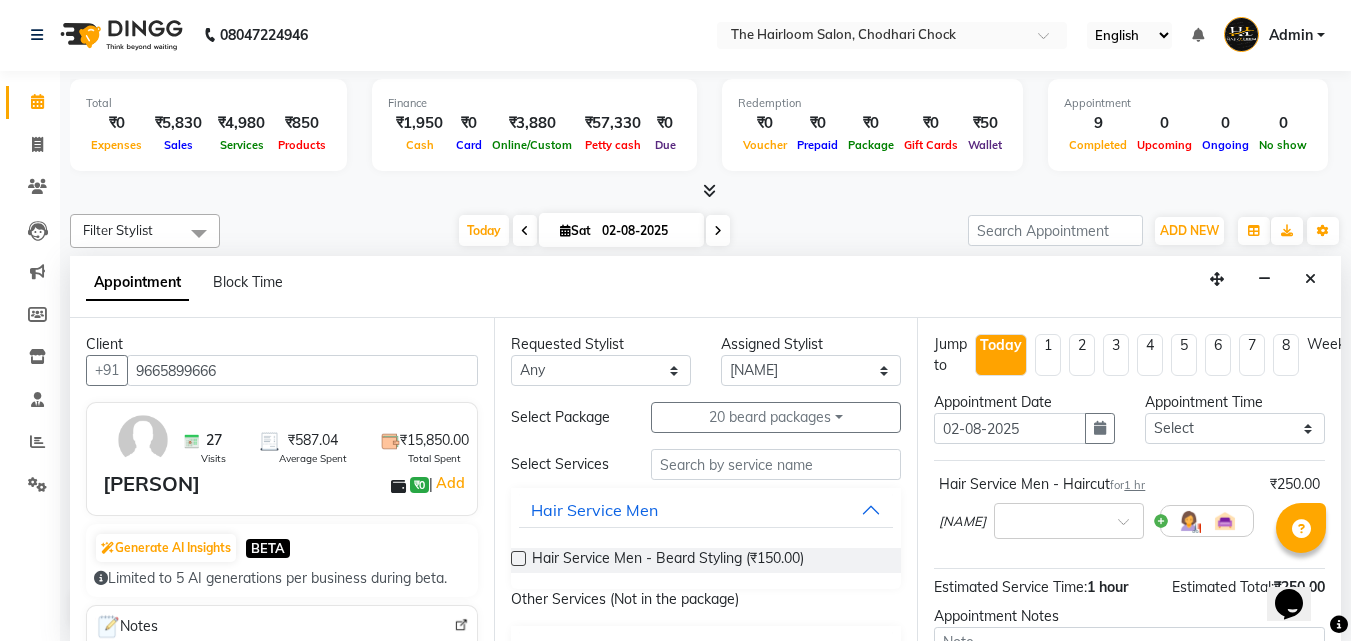 click on "Hair Service Men  - Beard Styling (₹150.00)" at bounding box center [706, 560] 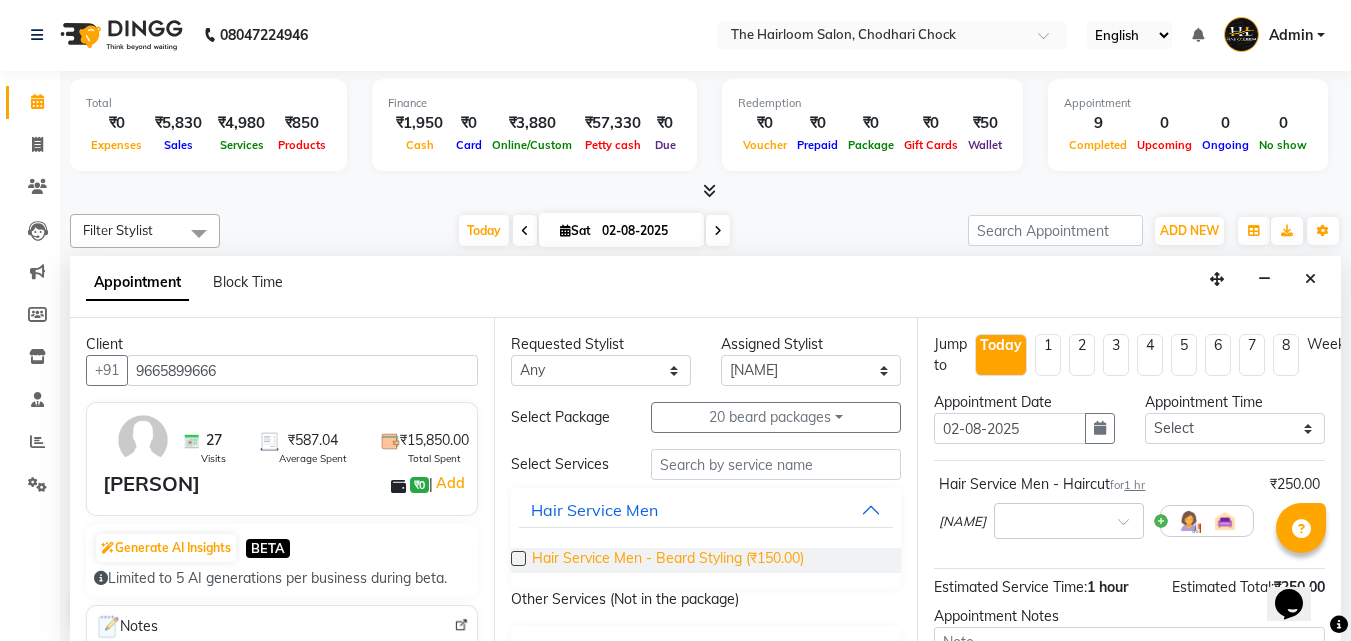 click on "Hair Service Men  - Beard Styling (₹150.00)" at bounding box center [668, 560] 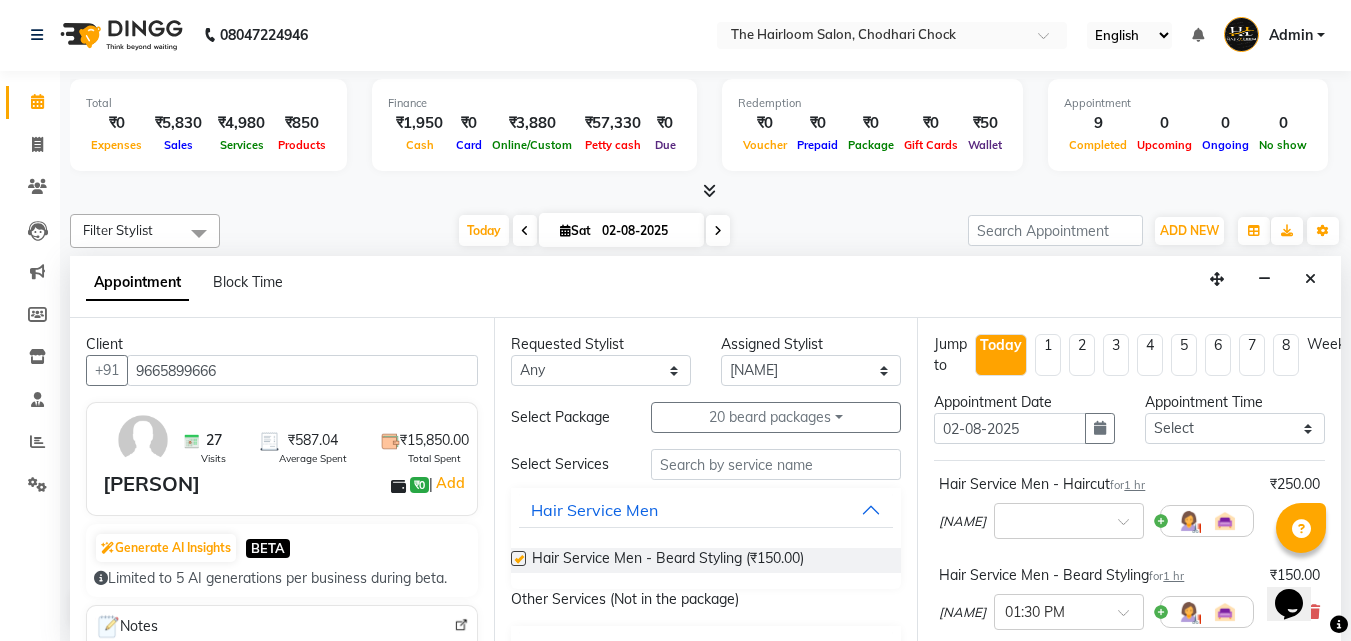 checkbox on "false" 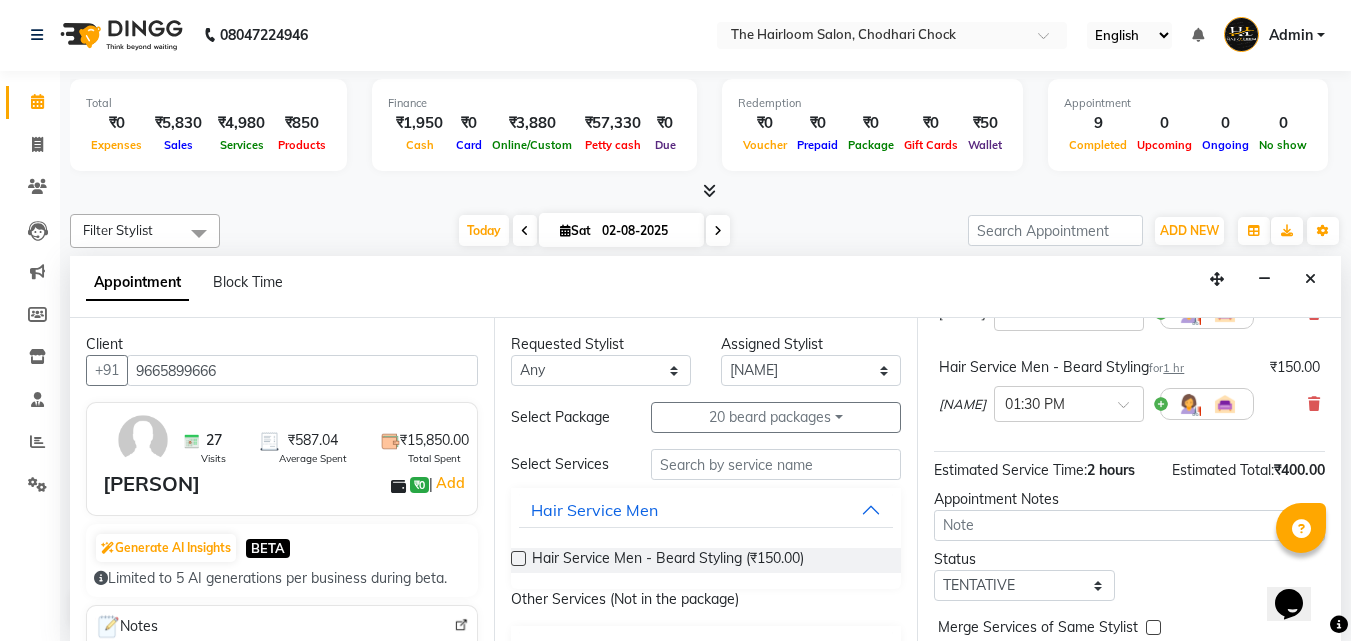scroll, scrollTop: 309, scrollLeft: 0, axis: vertical 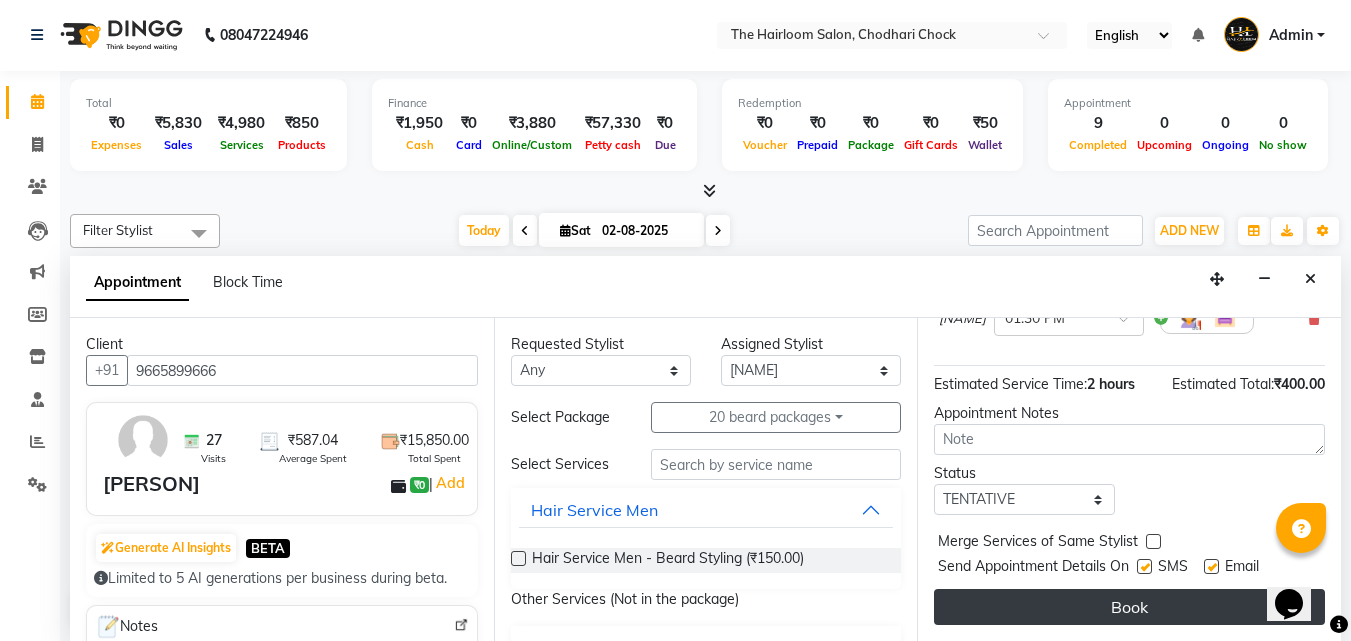 click on "Book" at bounding box center [1129, 607] 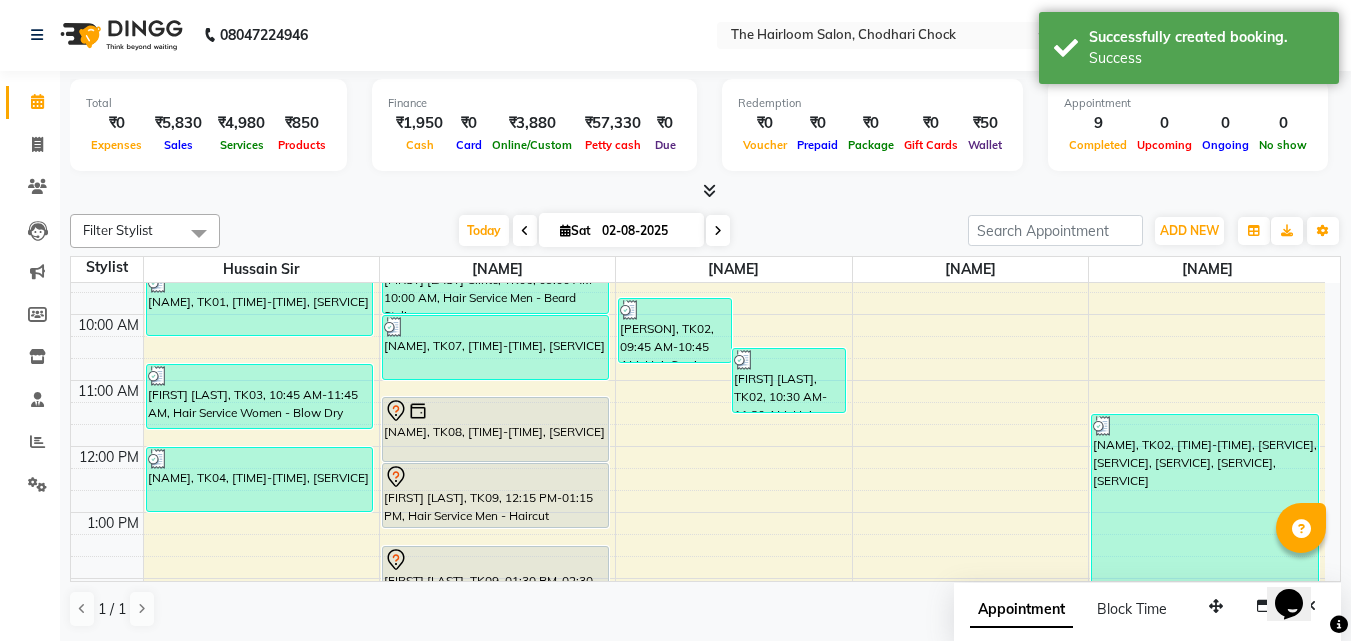 scroll, scrollTop: 0, scrollLeft: 0, axis: both 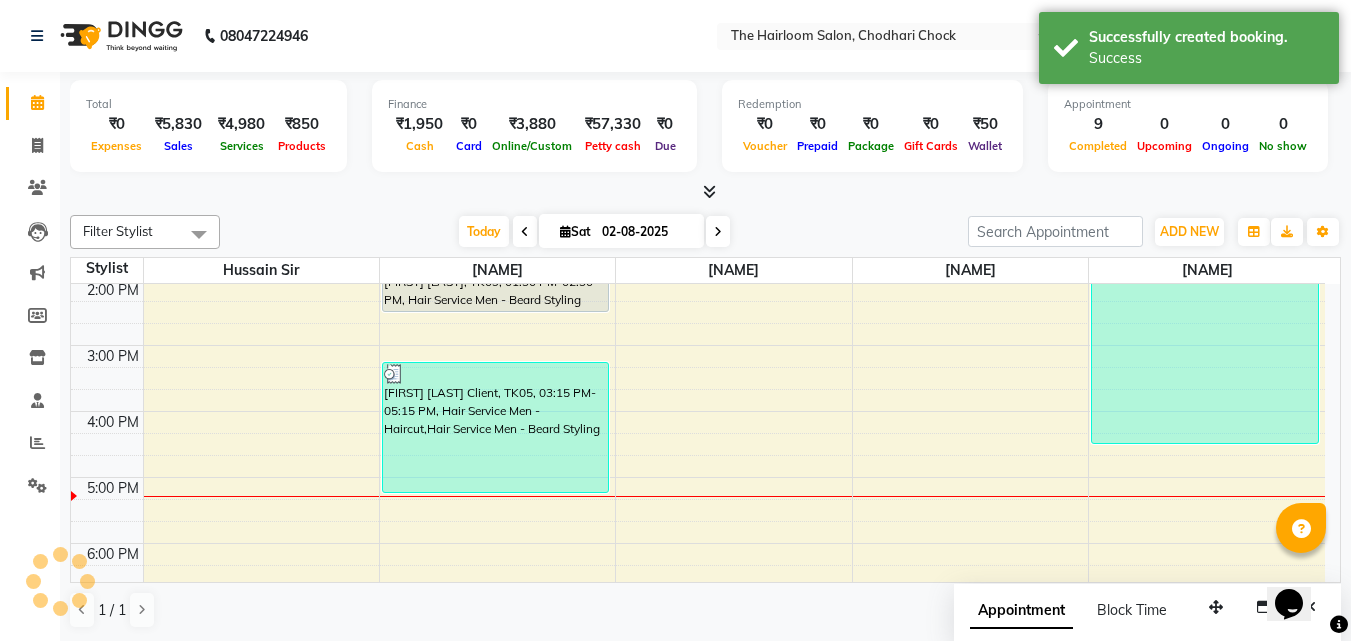 click on "8:00 AM 9:00 AM 10:00 AM 11:00 AM 12:00 PM 1:00 PM 2:00 PM 3:00 PM 4:00 PM 5:00 PM 6:00 PM 7:00 PM 8:00 PM 9:00 PM 10:00 PM 11:00 PM     [FIRST] [LAST], TK01, 09:20 AM-10:20 AM, Hair Service Women  - Blow Dry     [FIRST] [LAST], TK03, 10:45 AM-11:45 AM, Hair Service Women  - Blow Dry     [FIRST] [LAST], TK04, 12:00 PM-01:00 PM, Hair Service Women  - Haircut     [FIRST] [LAST] Clinte, TK06, 09:00 AM-10:00 AM, Hair Service Men  - Beard Styling     [FIRST] [LAST], TK07, 10:00 AM-11:00 AM, Hair Service Men  - Haircut             [FIRST] [LAST], TK08, 11:15 AM-12:15 PM, Hair Service Men  - Beard Styling             [FIRST] [LAST], TK09, 12:15 PM-01:15 PM, Hair Service Men  - Haircut             [FIRST] [LAST], TK09, 01:30 PM-02:30 PM, Hair Service Men  - Beard Styling     [FIRST] [LAST] Client, TK05, 03:15 PM-05:15 PM, Hair Service Men  - Haircut,Hair Service Men  - Beard Styling     [FIRST] [LAST], TK02, 09:45 AM-10:45 AM, Hair Service Men  - Haircut" at bounding box center [698, 411] 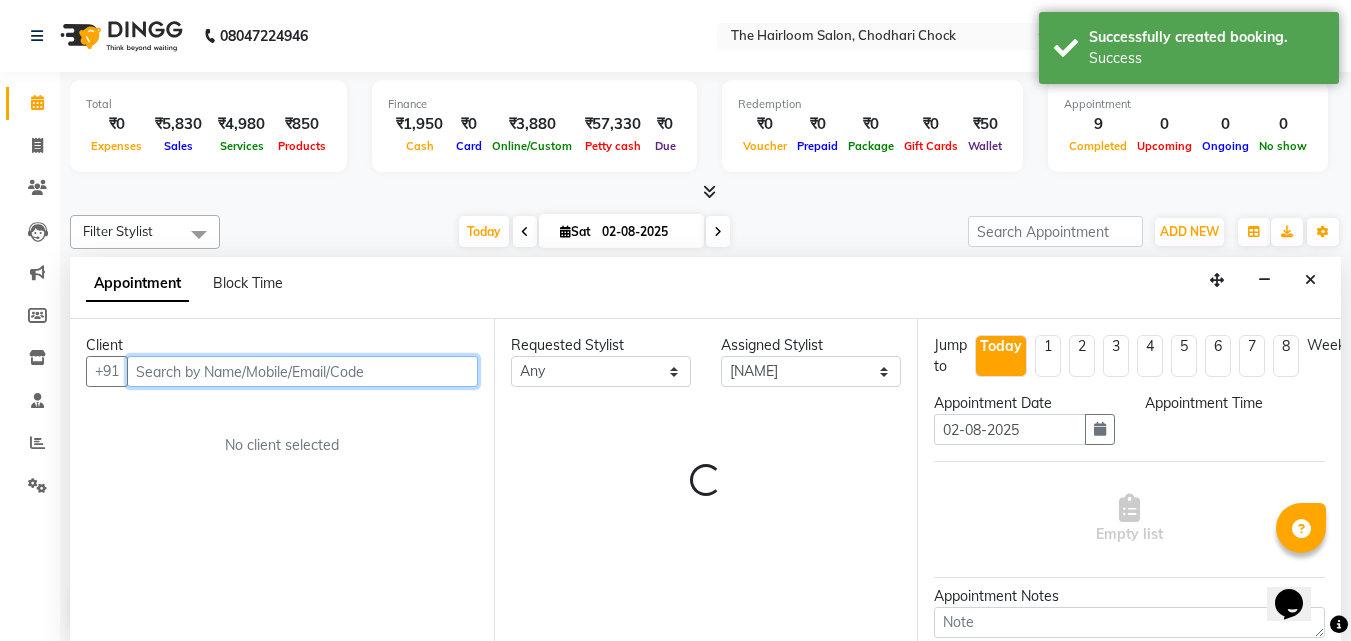 select on "855" 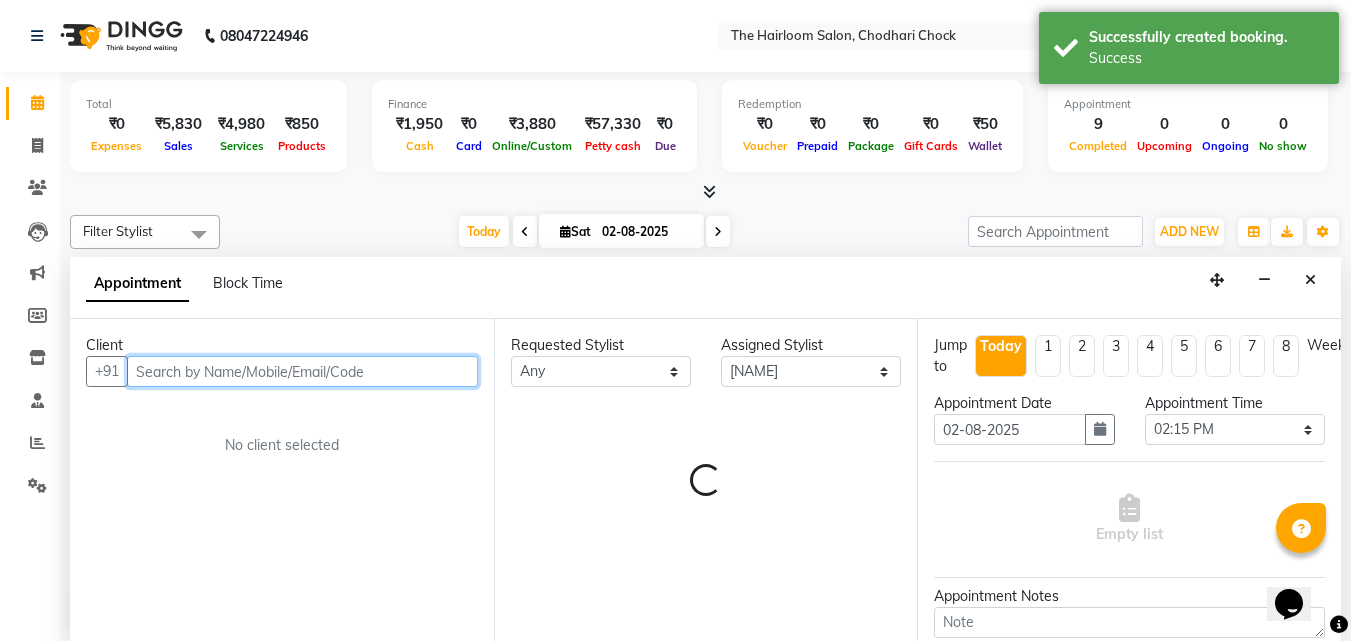 click at bounding box center (302, 371) 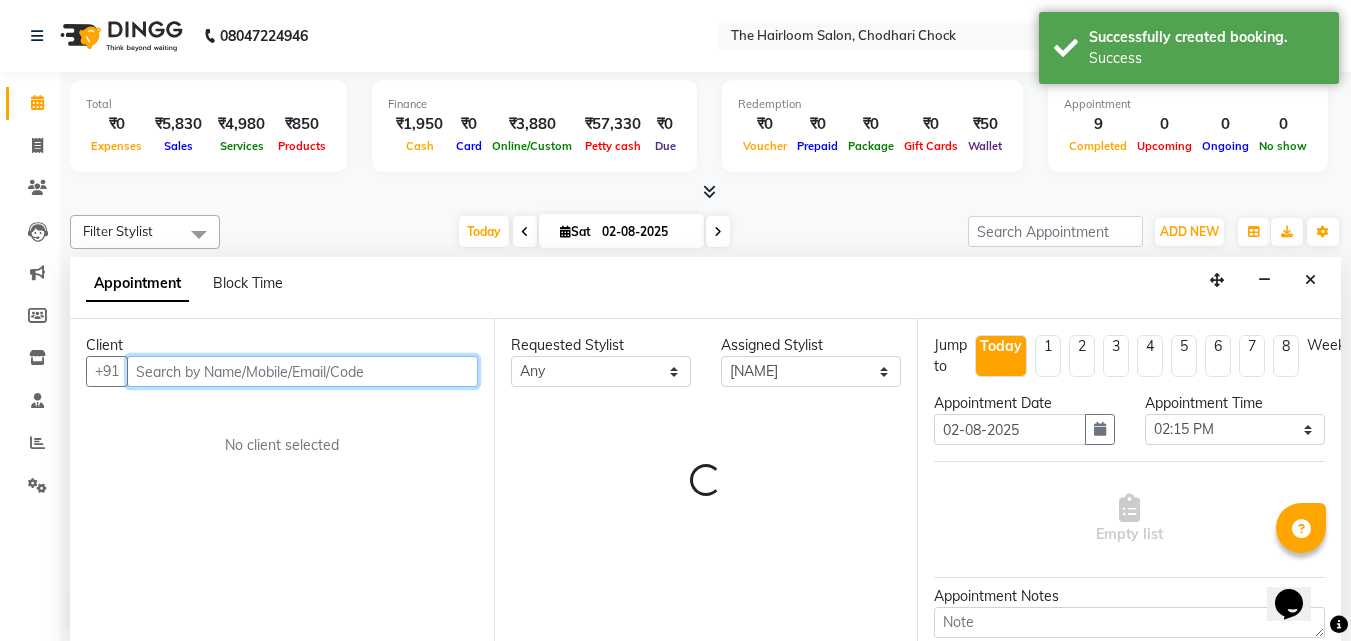 scroll, scrollTop: 1, scrollLeft: 0, axis: vertical 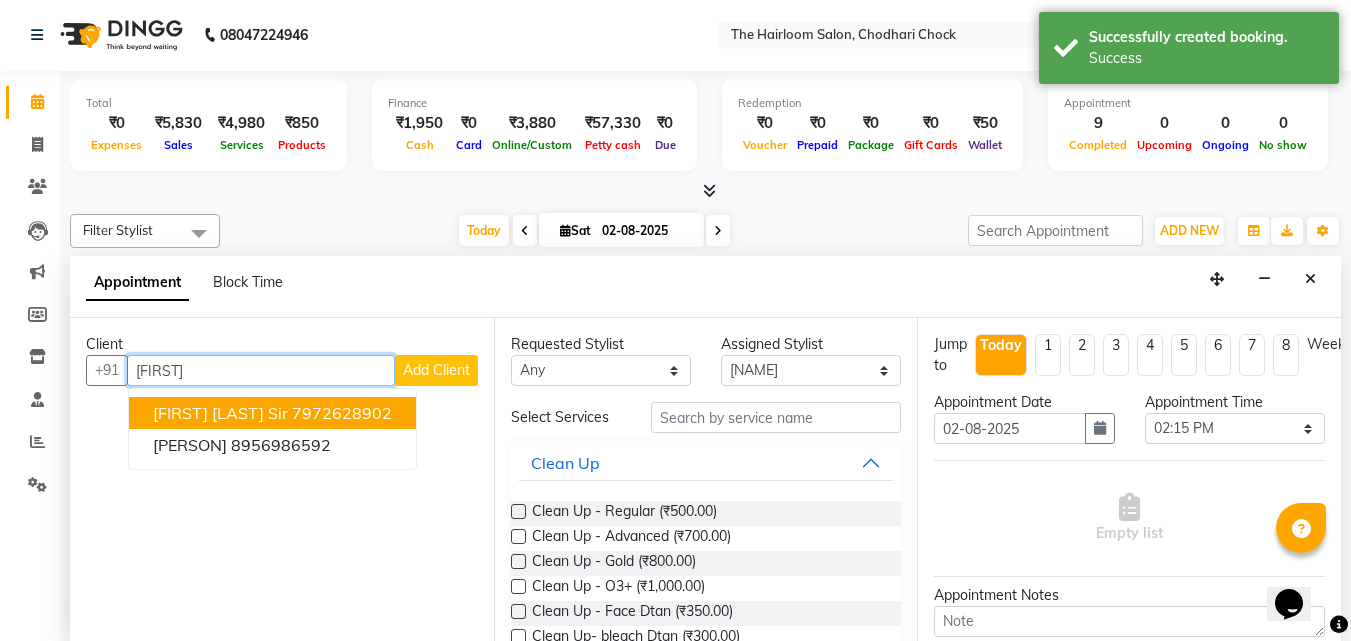 click on "7972628902" at bounding box center [342, 413] 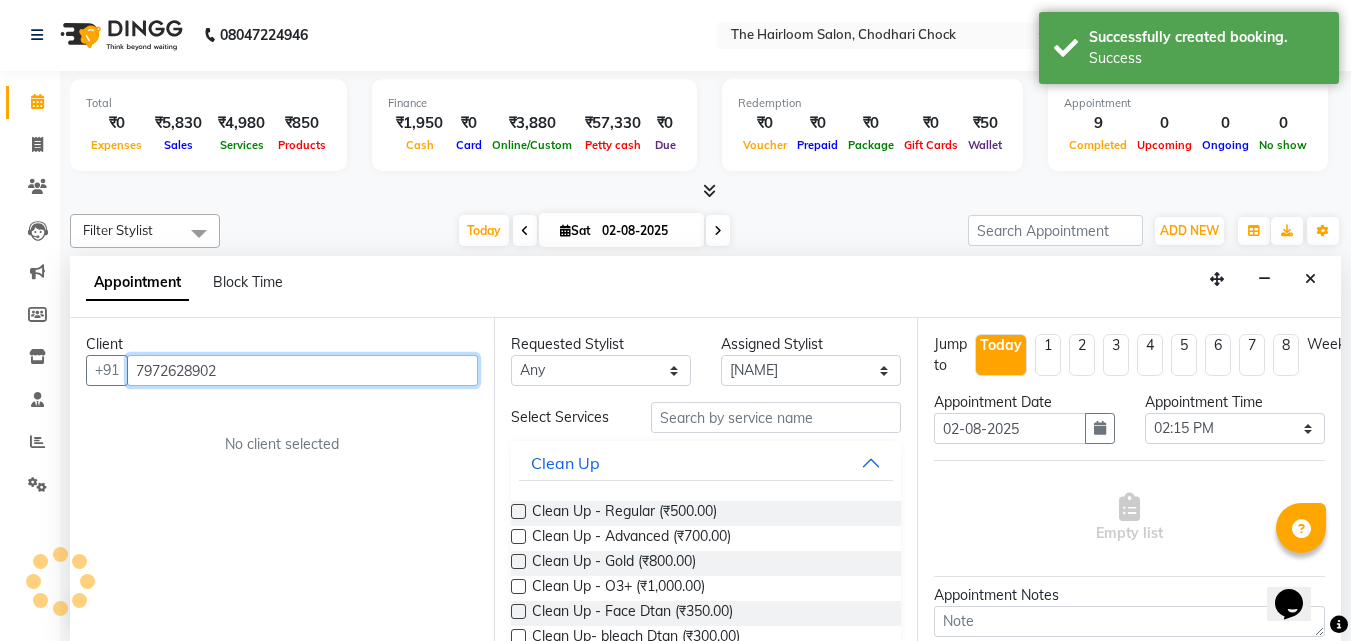 type on "7972628902" 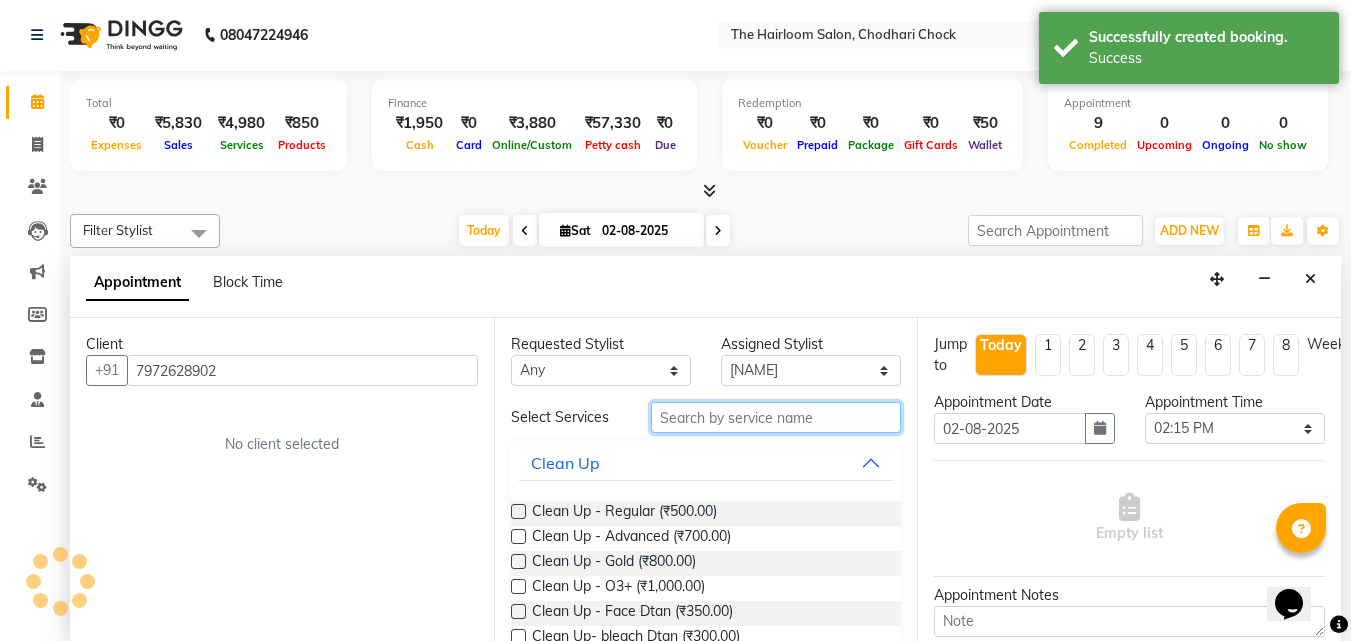 click at bounding box center [776, 417] 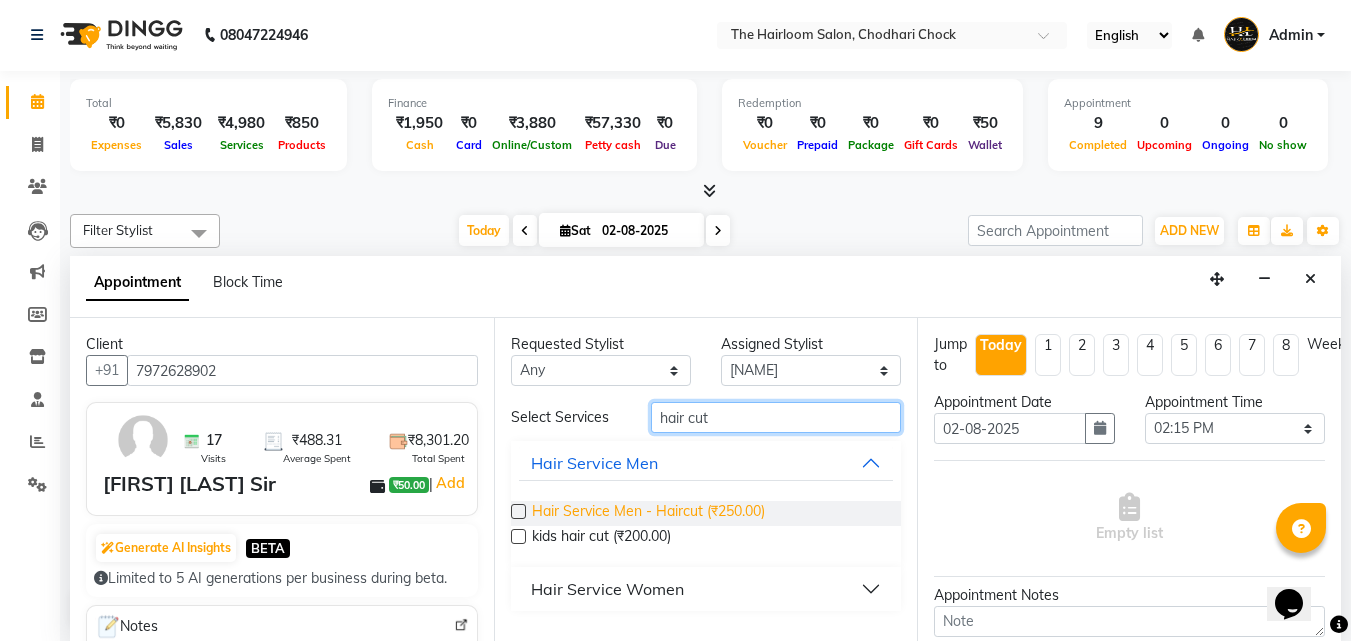 type on "hair cut" 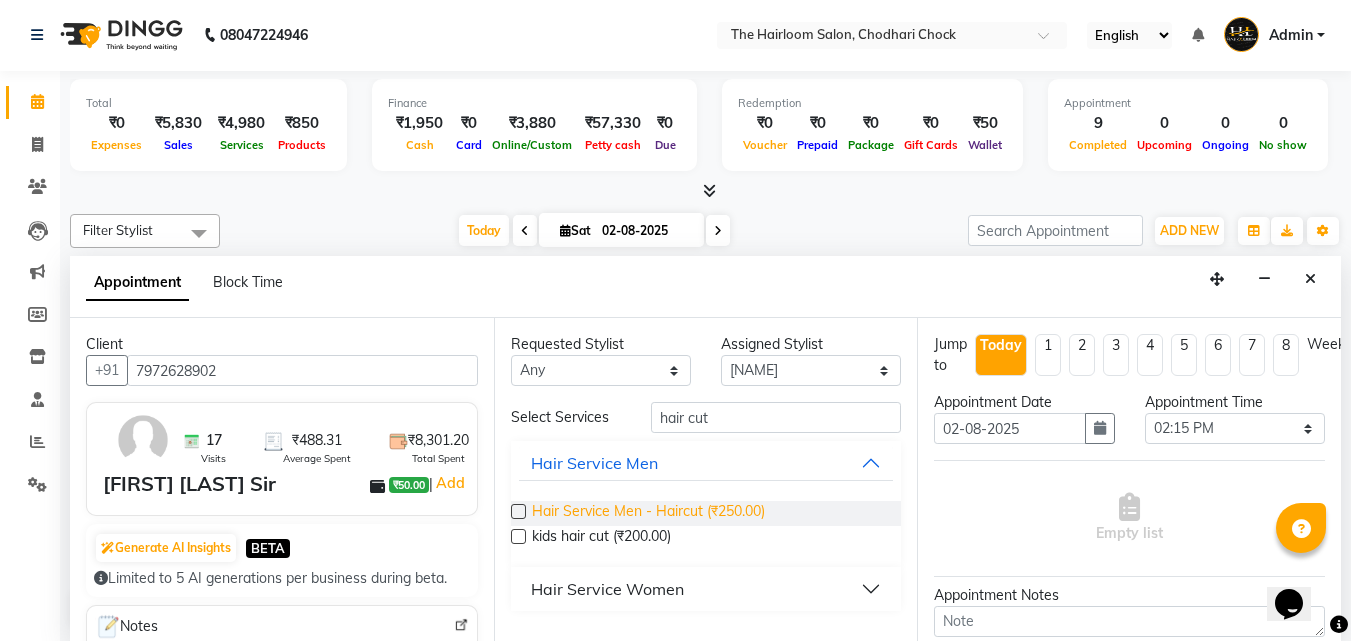 click on "Hair Service Men  - Haircut (₹250.00)" at bounding box center (648, 513) 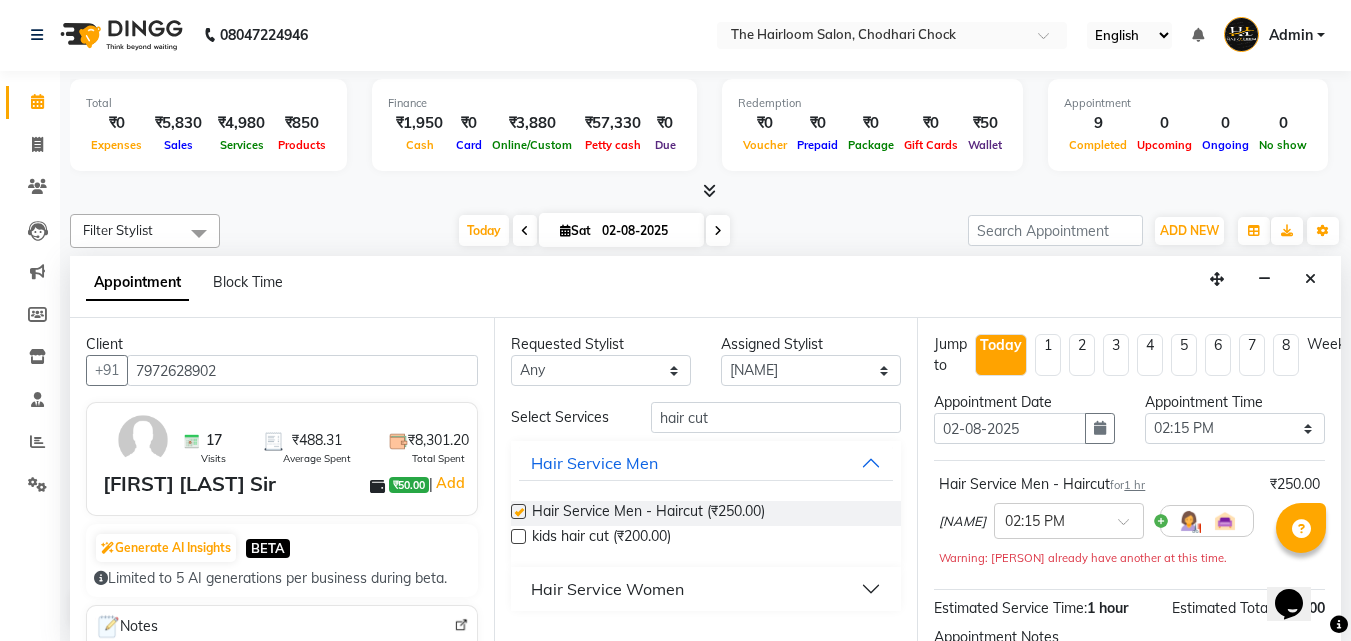 checkbox on "false" 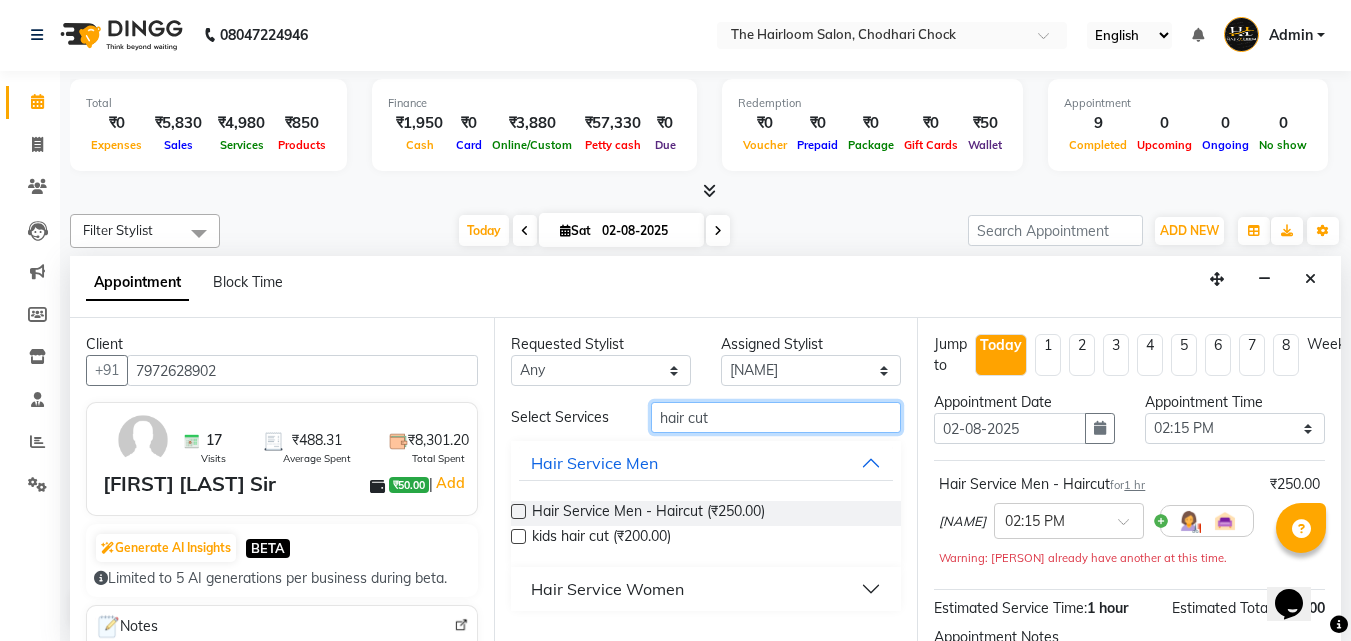 click on "hair cut" at bounding box center (776, 417) 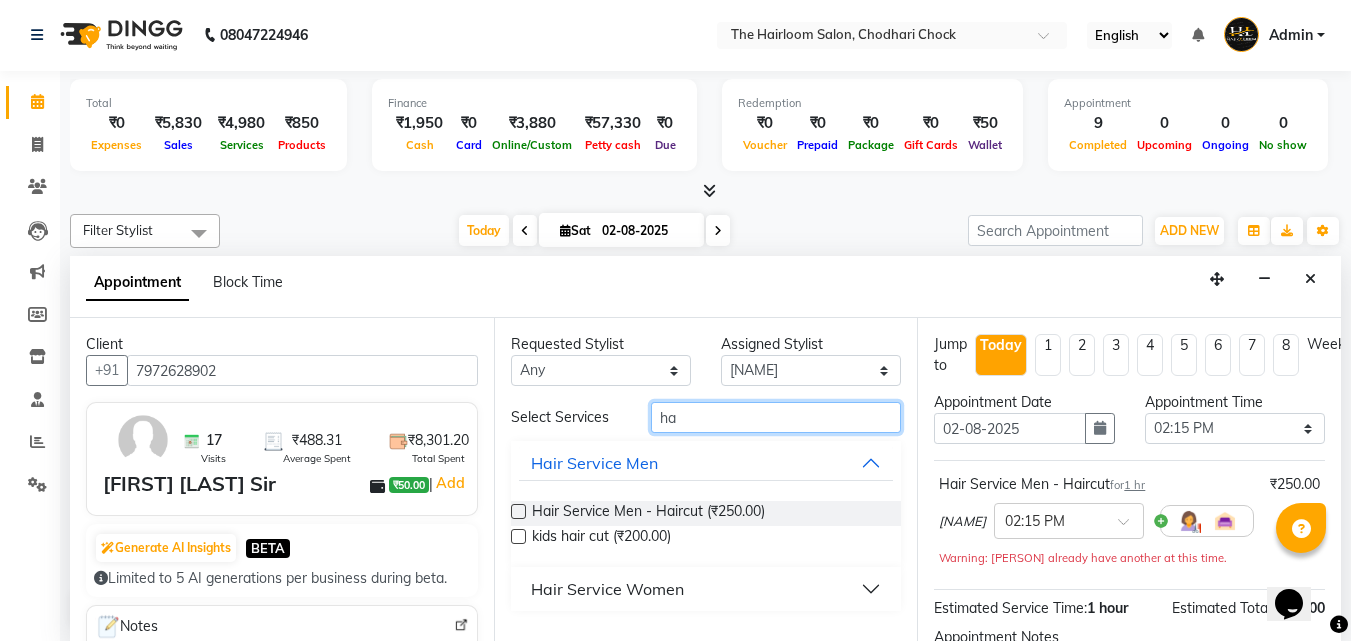 type on "h" 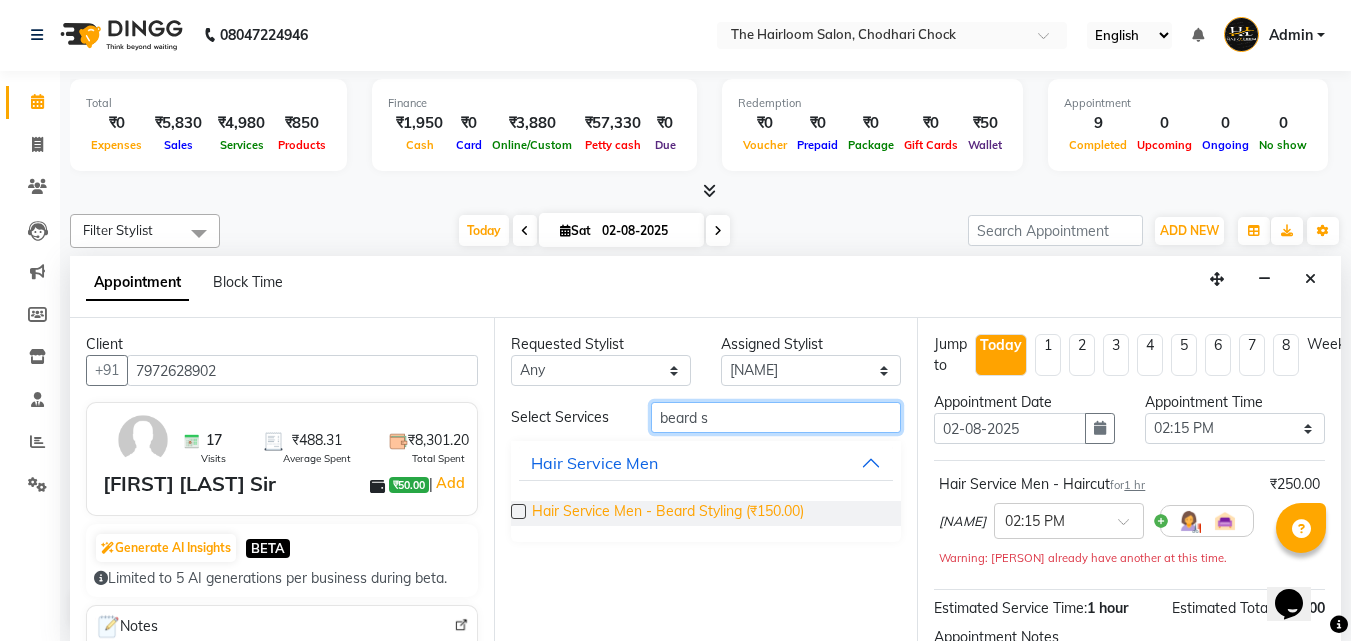 type on "beard s" 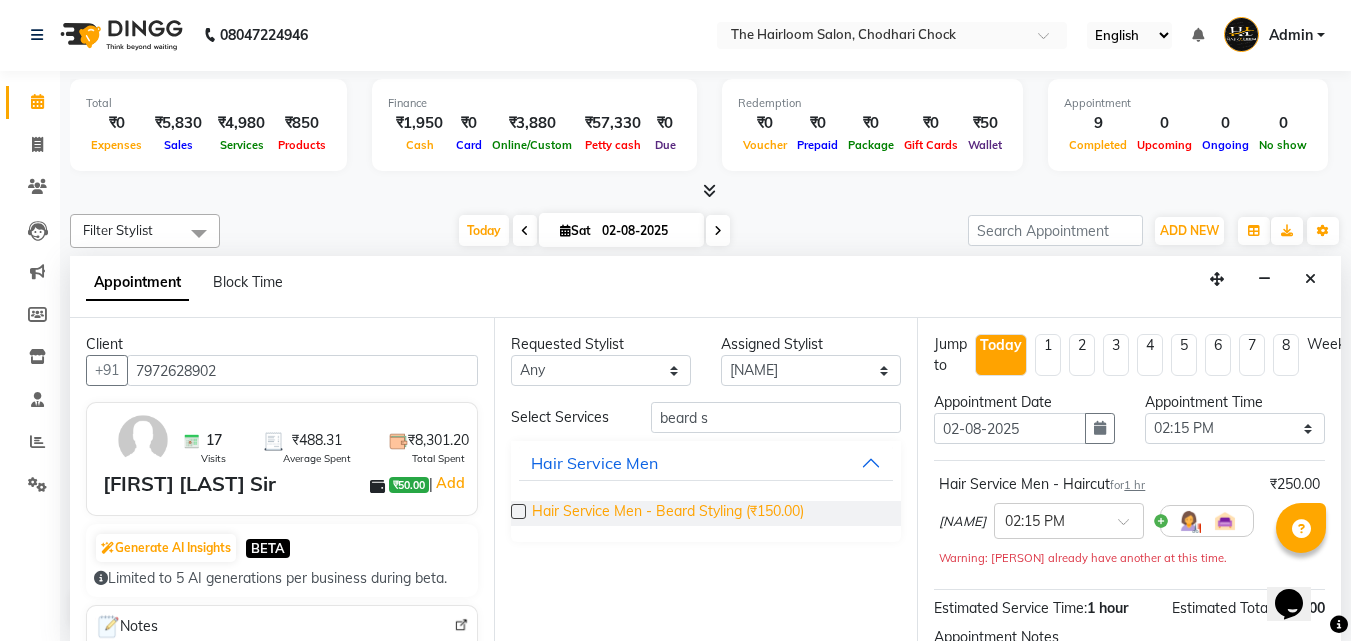 click on "Hair Service Men  - Beard Styling (₹150.00)" at bounding box center [668, 513] 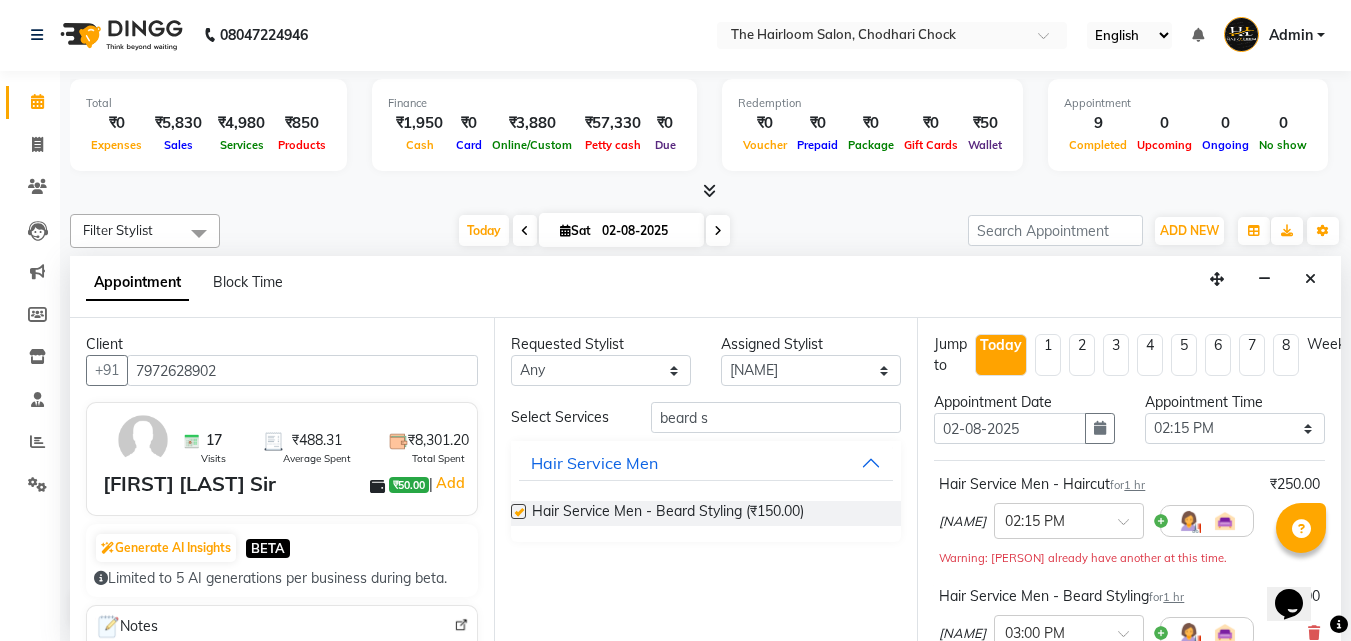 checkbox on "false" 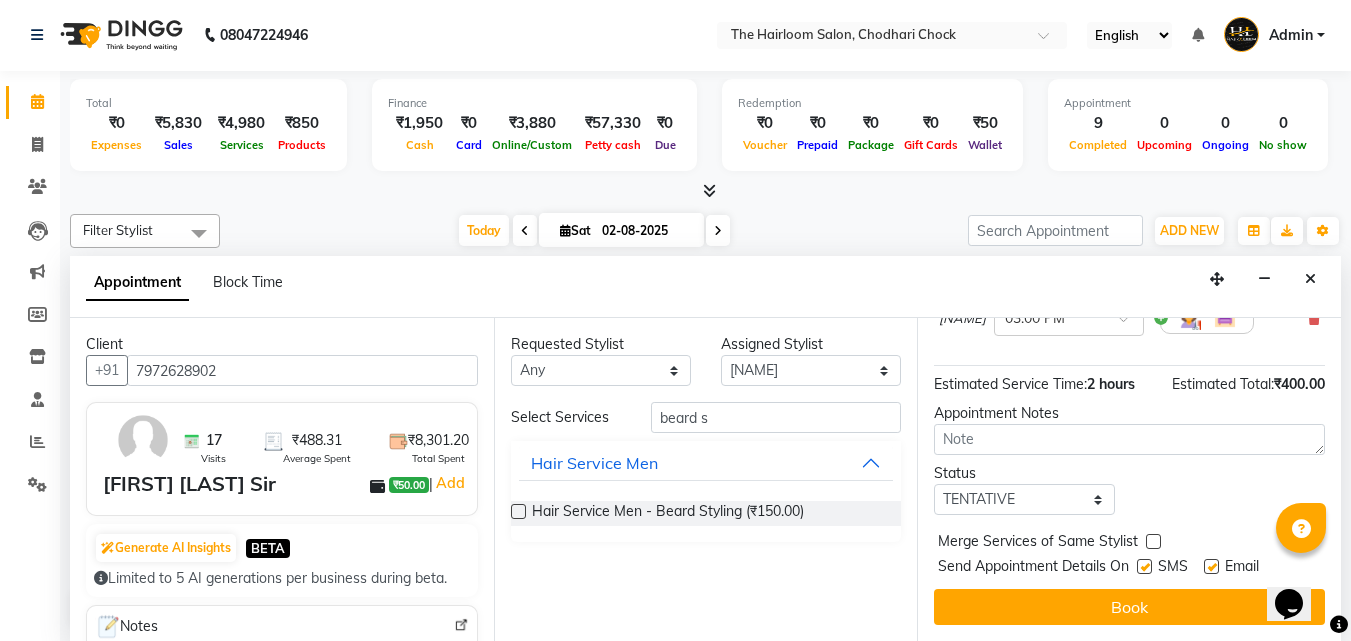 scroll, scrollTop: 330, scrollLeft: 0, axis: vertical 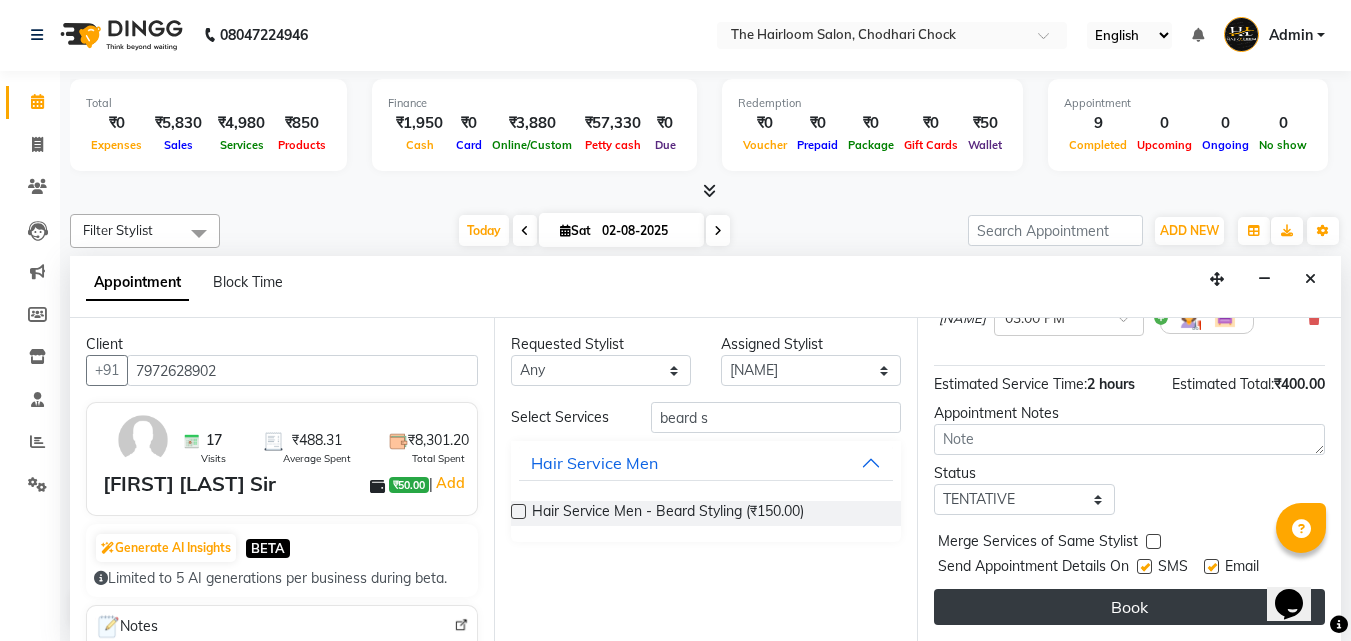 click on "Book" at bounding box center (1129, 607) 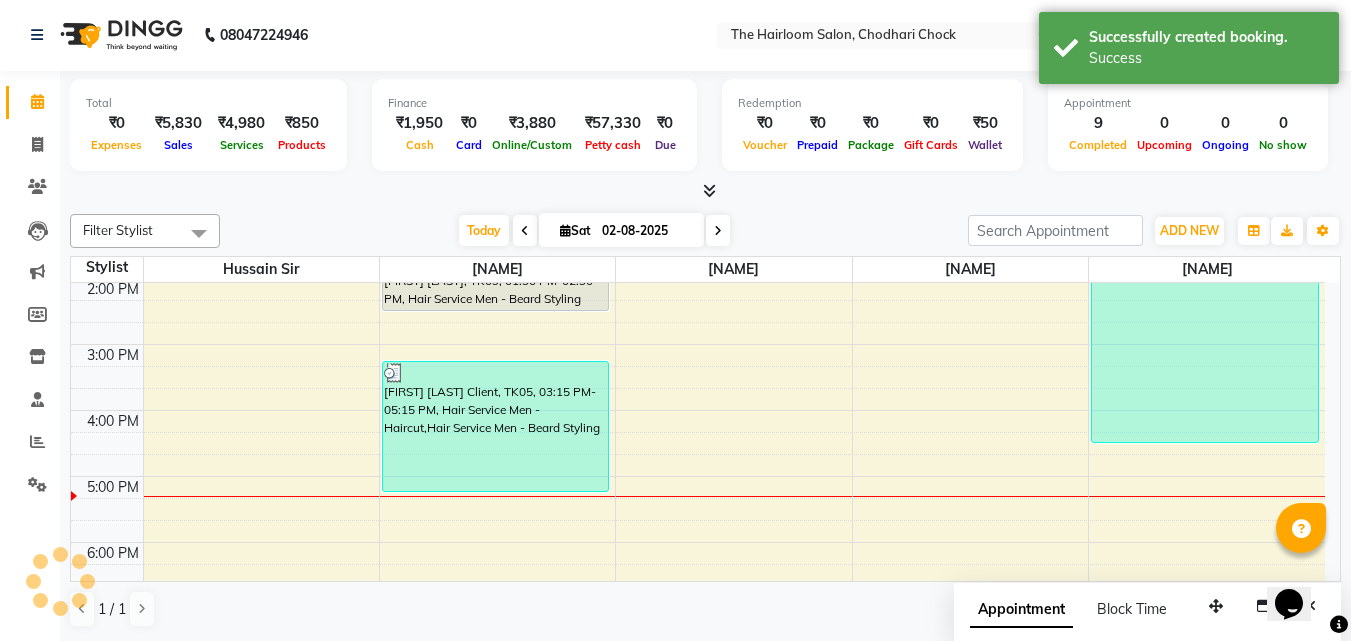 scroll, scrollTop: 0, scrollLeft: 0, axis: both 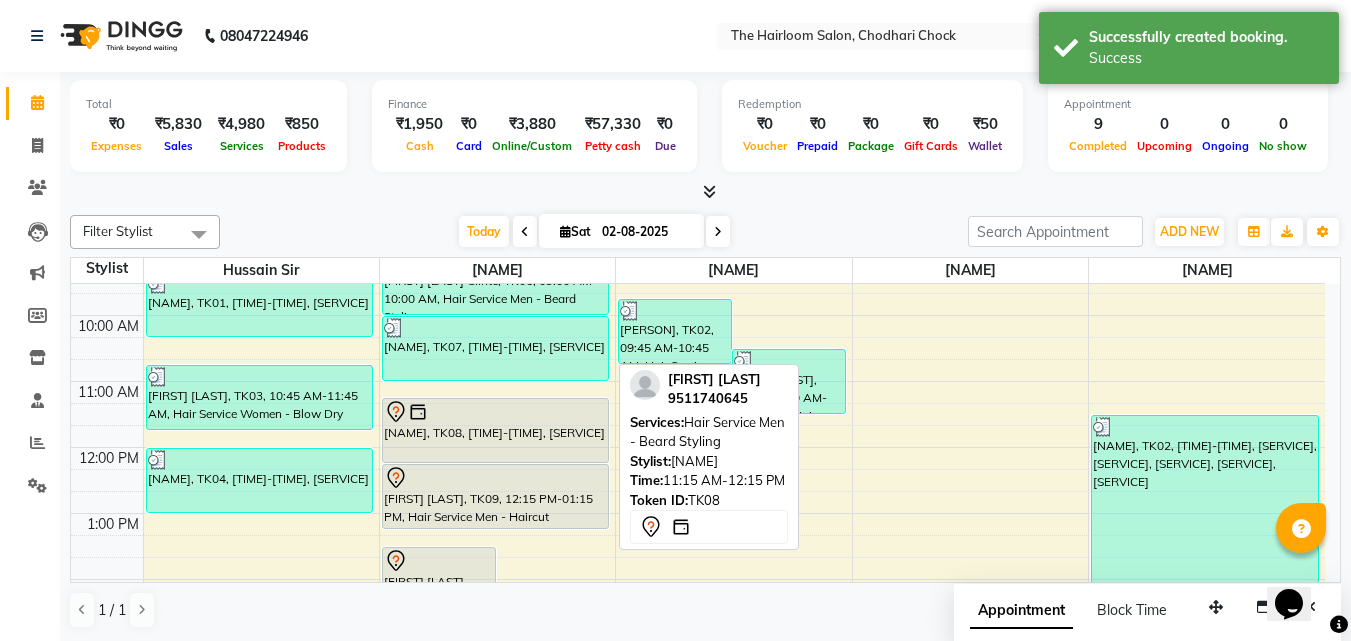 click on "[NAME], TK08, [TIME]-[TIME], [SERVICE]" at bounding box center (496, 430) 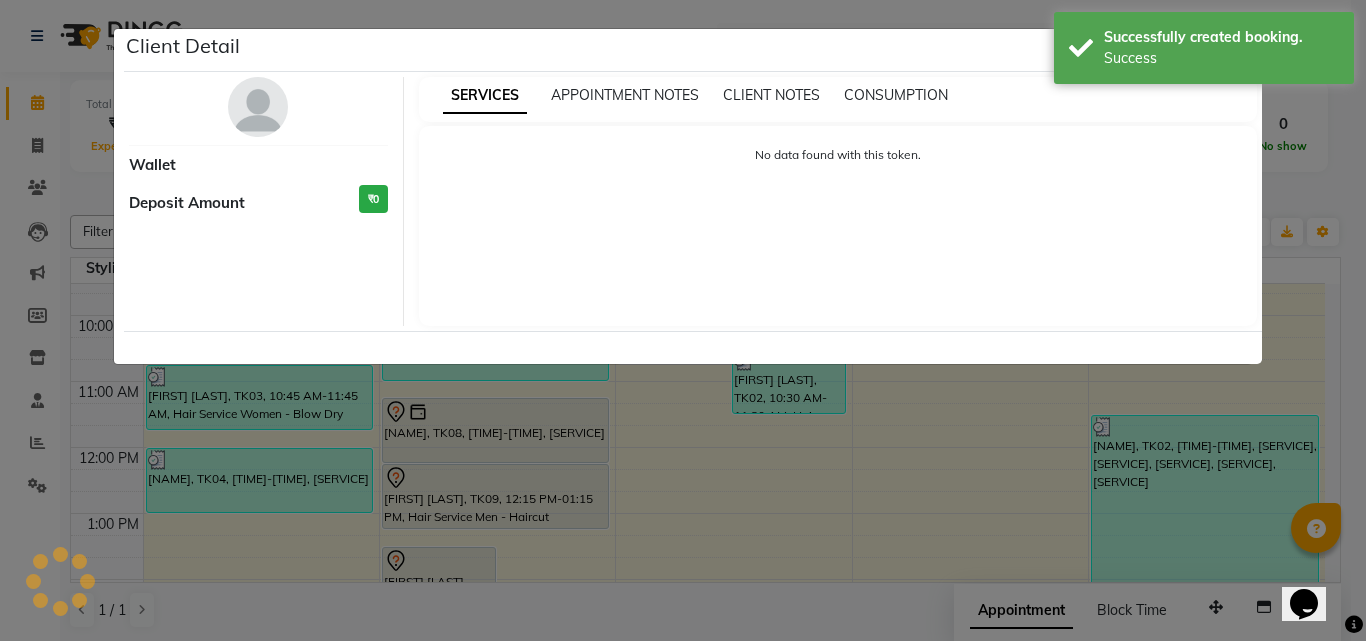 select on "7" 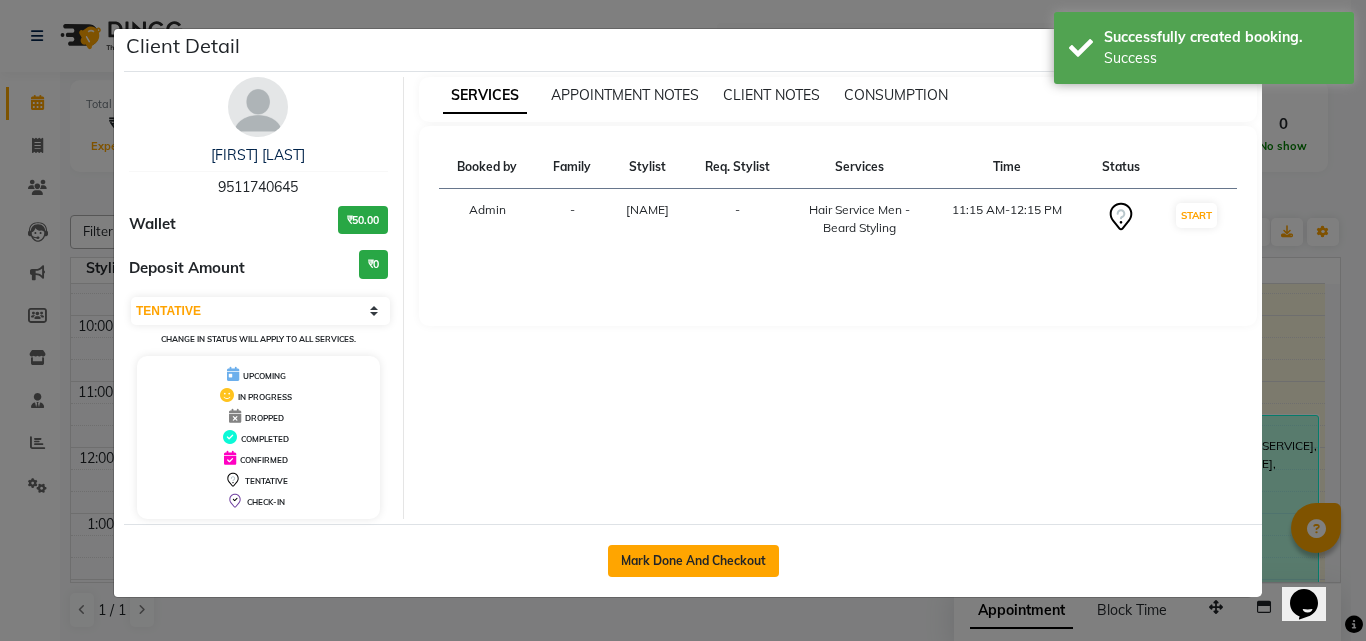 click on "Mark Done And Checkout" 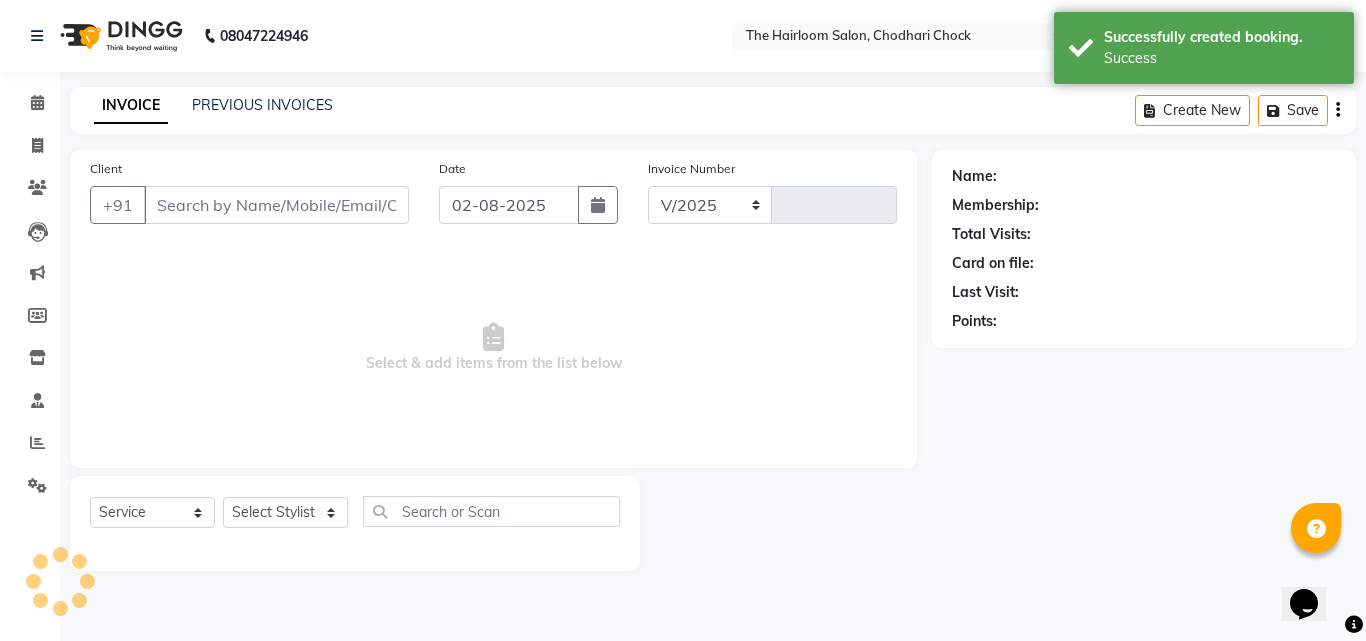 select on "5926" 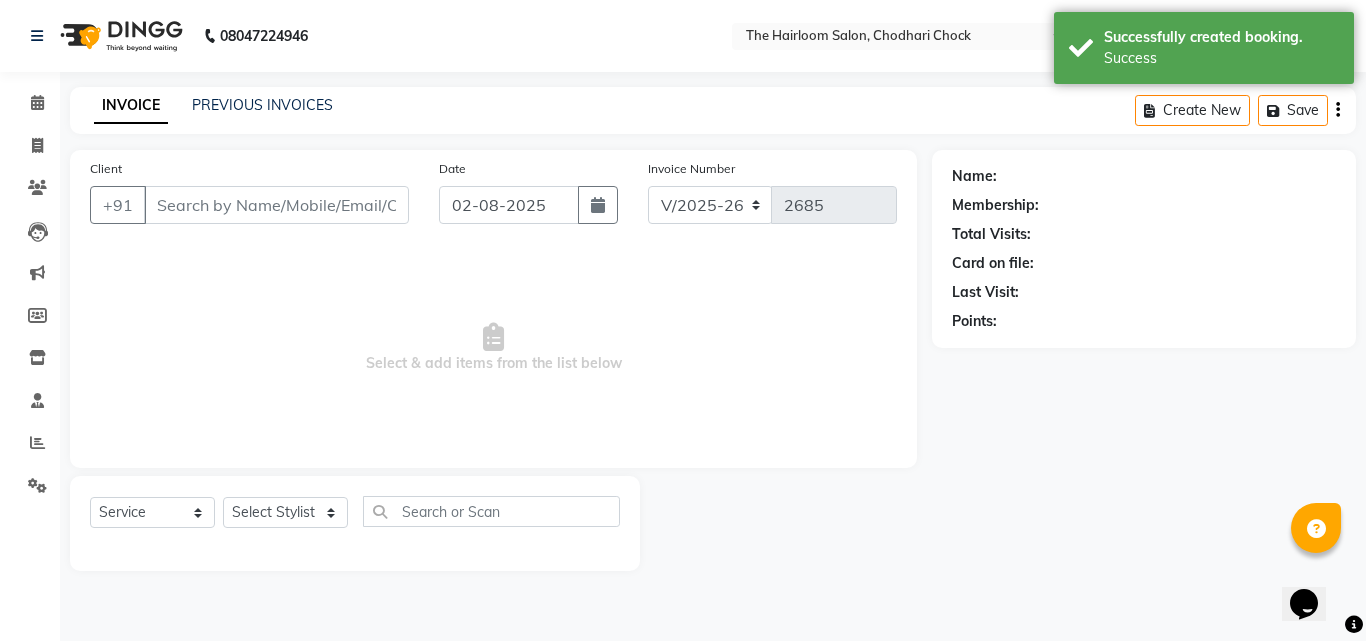 type on "9511740645" 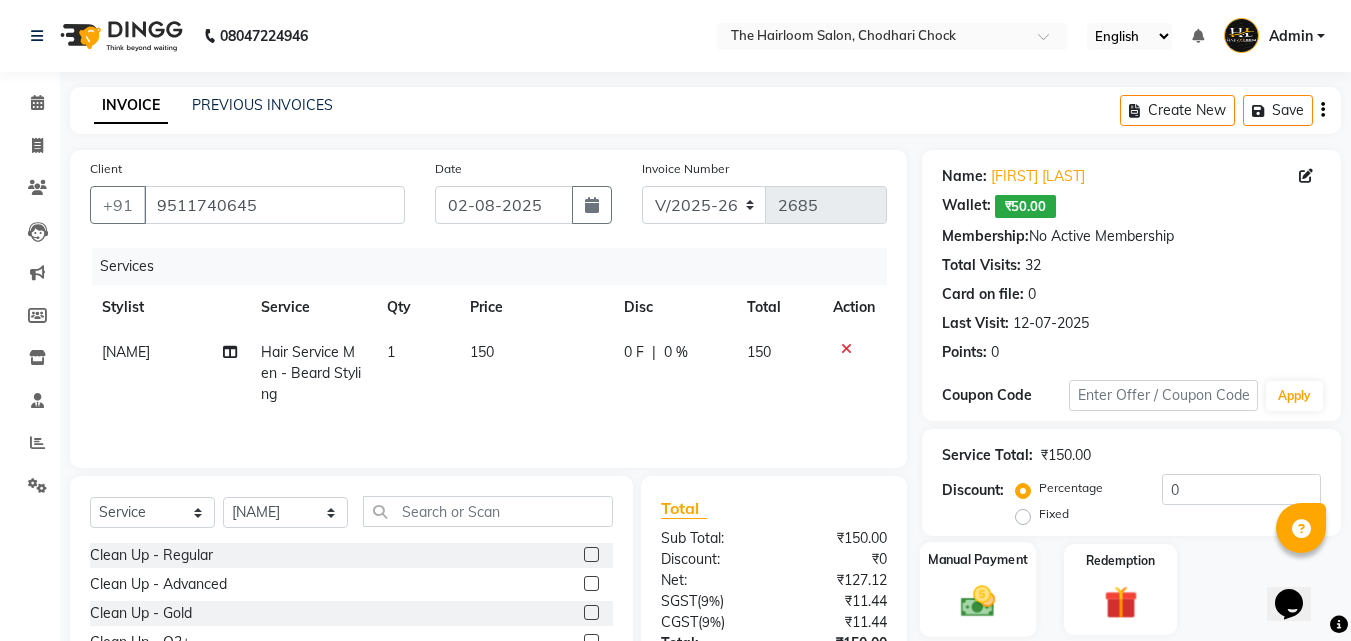 drag, startPoint x: 966, startPoint y: 579, endPoint x: 969, endPoint y: 553, distance: 26.172504 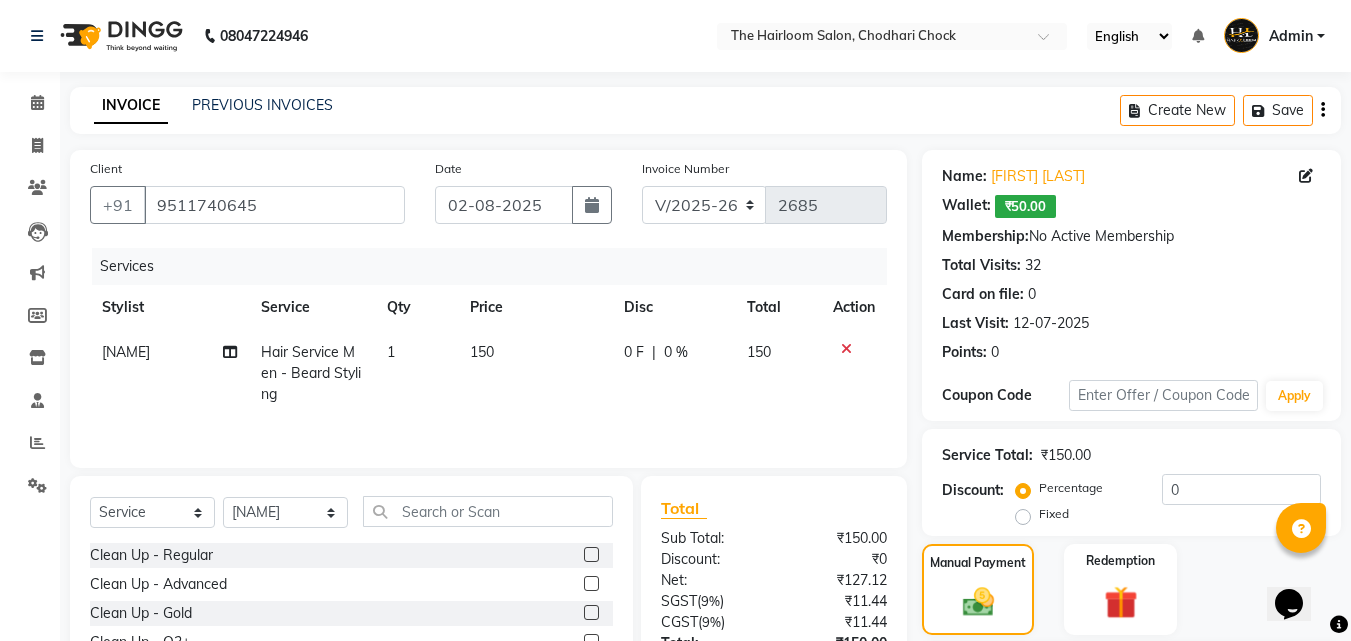 scroll, scrollTop: 193, scrollLeft: 0, axis: vertical 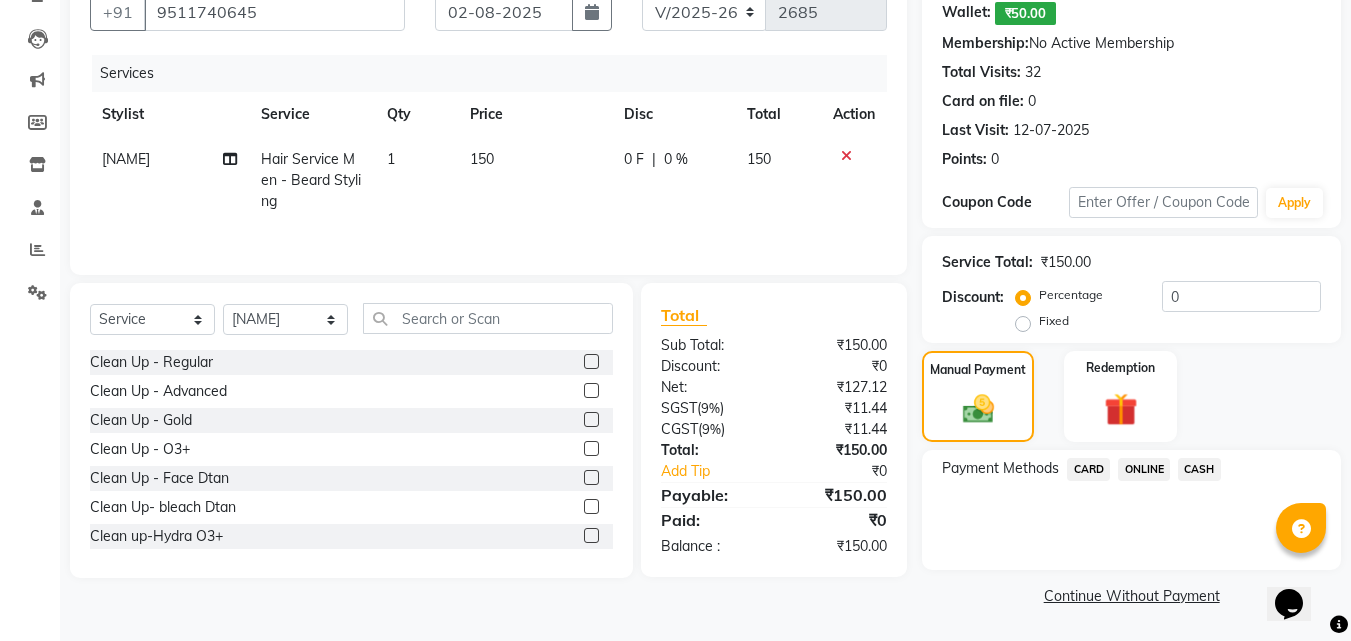 click on "CASH" 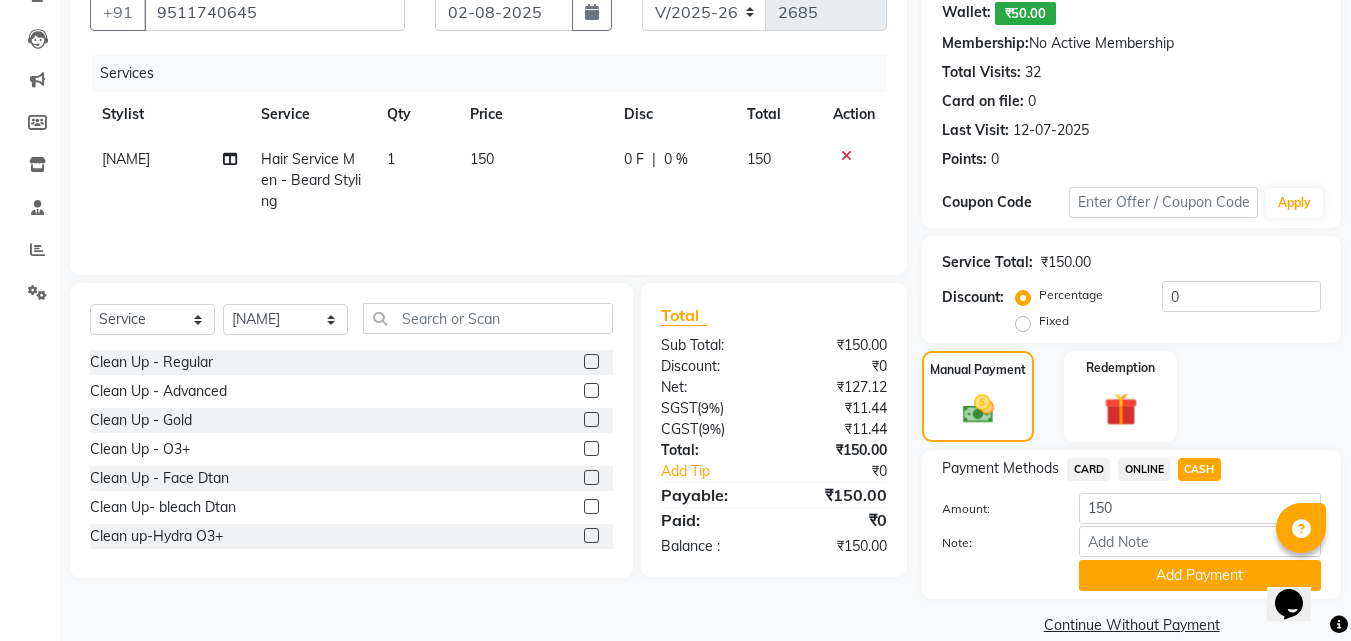 click on "Payment Methods  CARD   ONLINE   CASH  Amount: 150 Note: Add Payment" 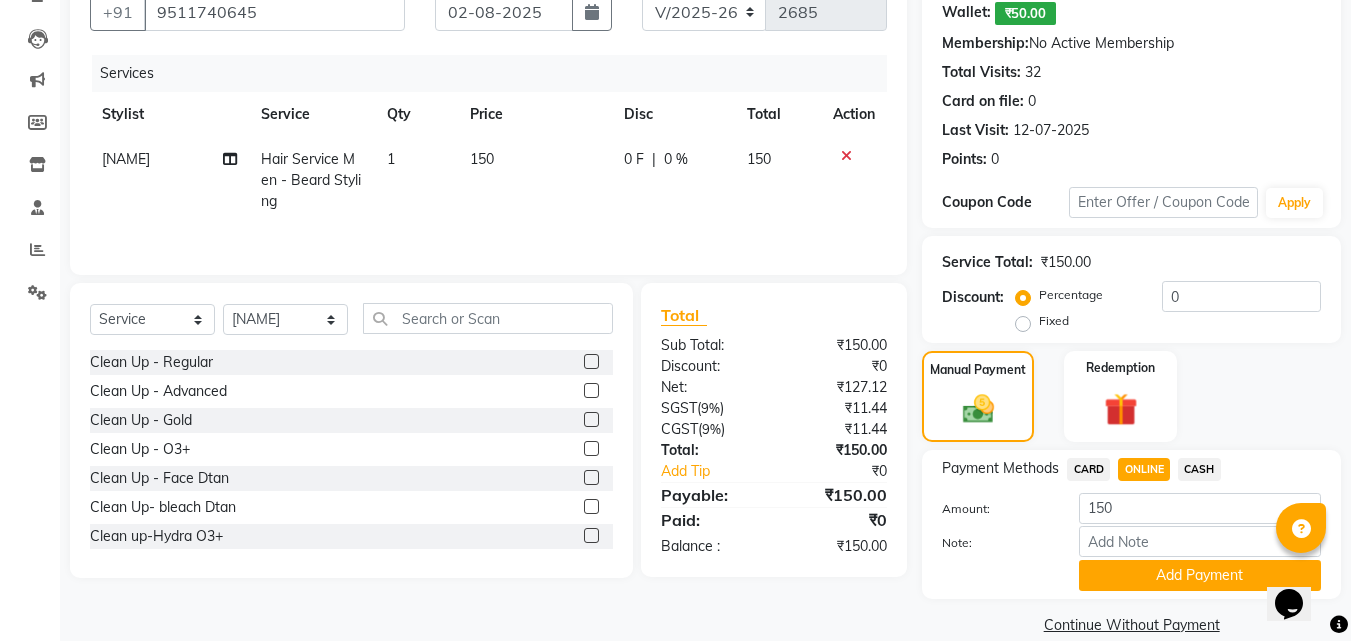click on "ONLINE" 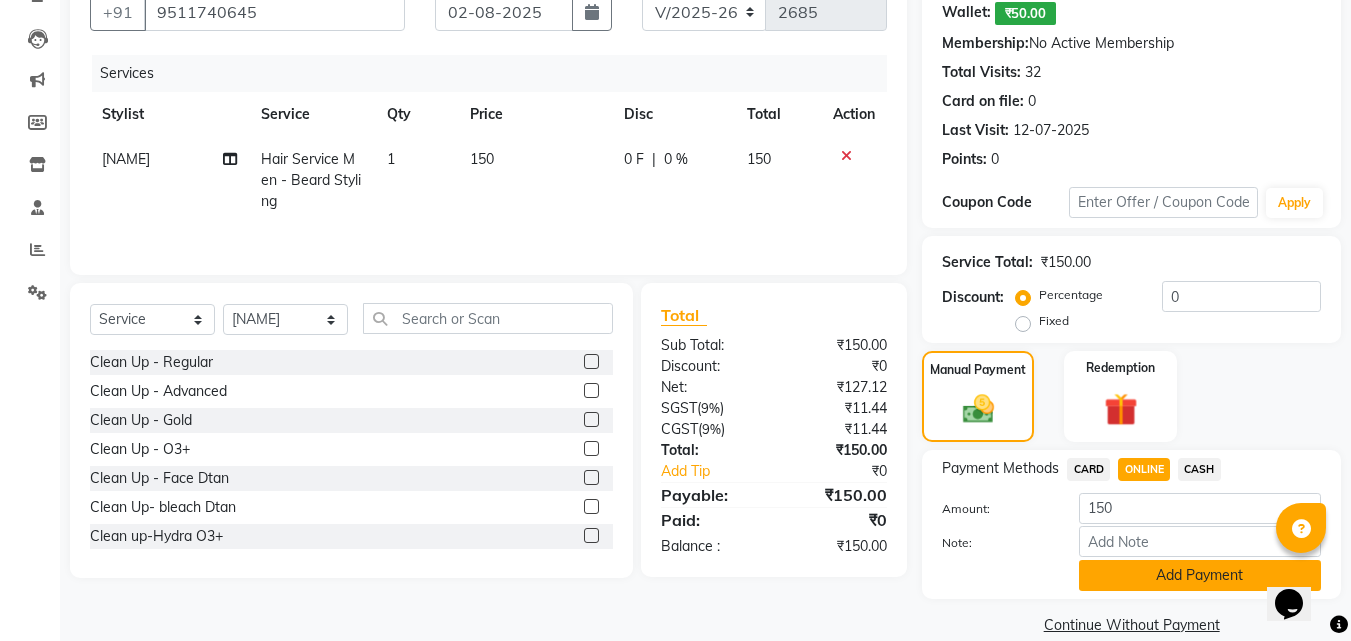 click on "Add Payment" 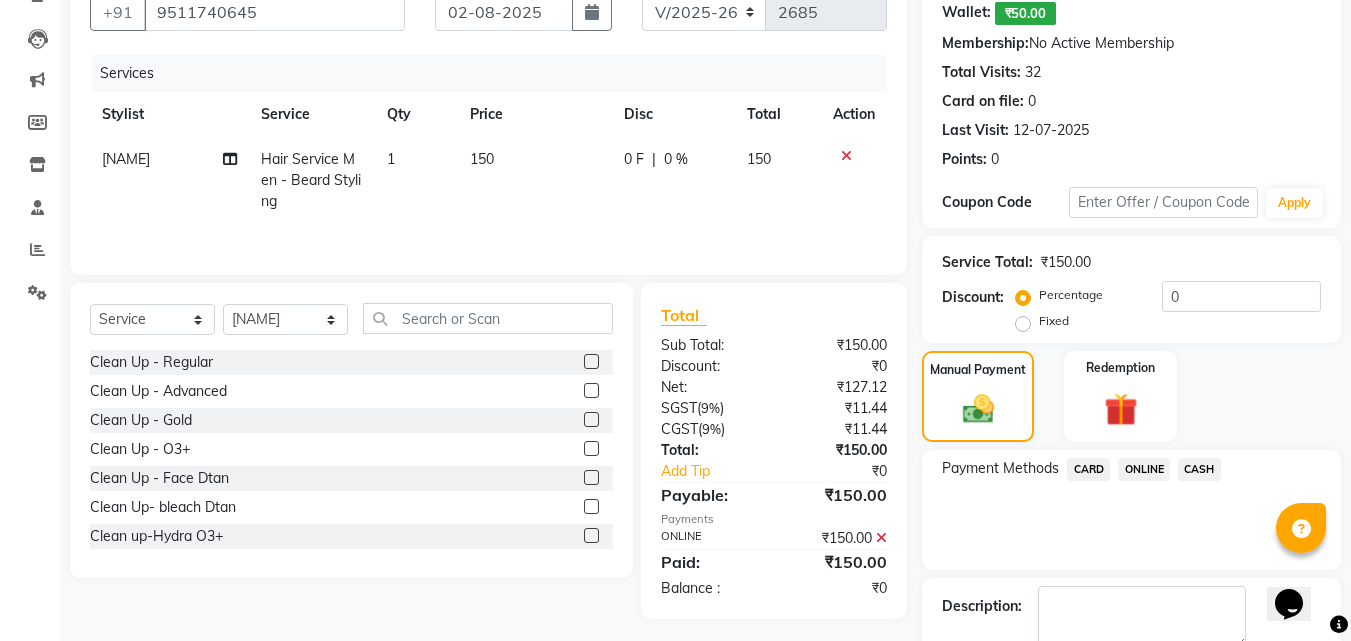 scroll, scrollTop: 293, scrollLeft: 0, axis: vertical 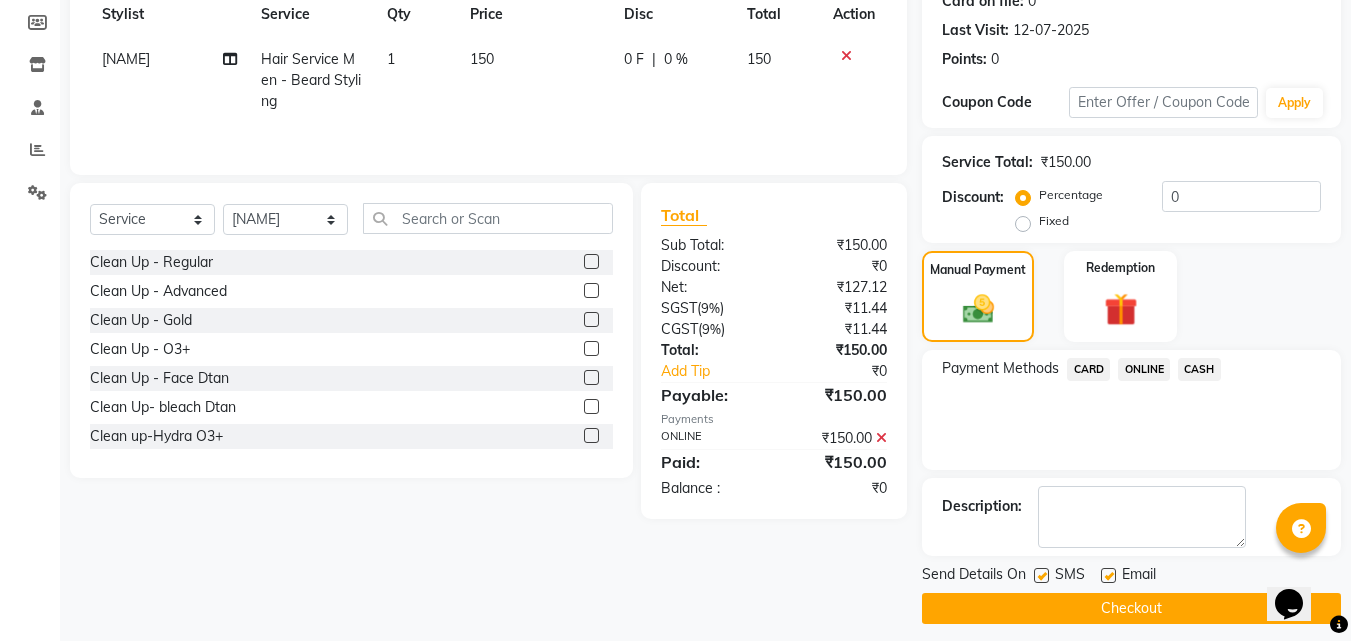 click on "Checkout" 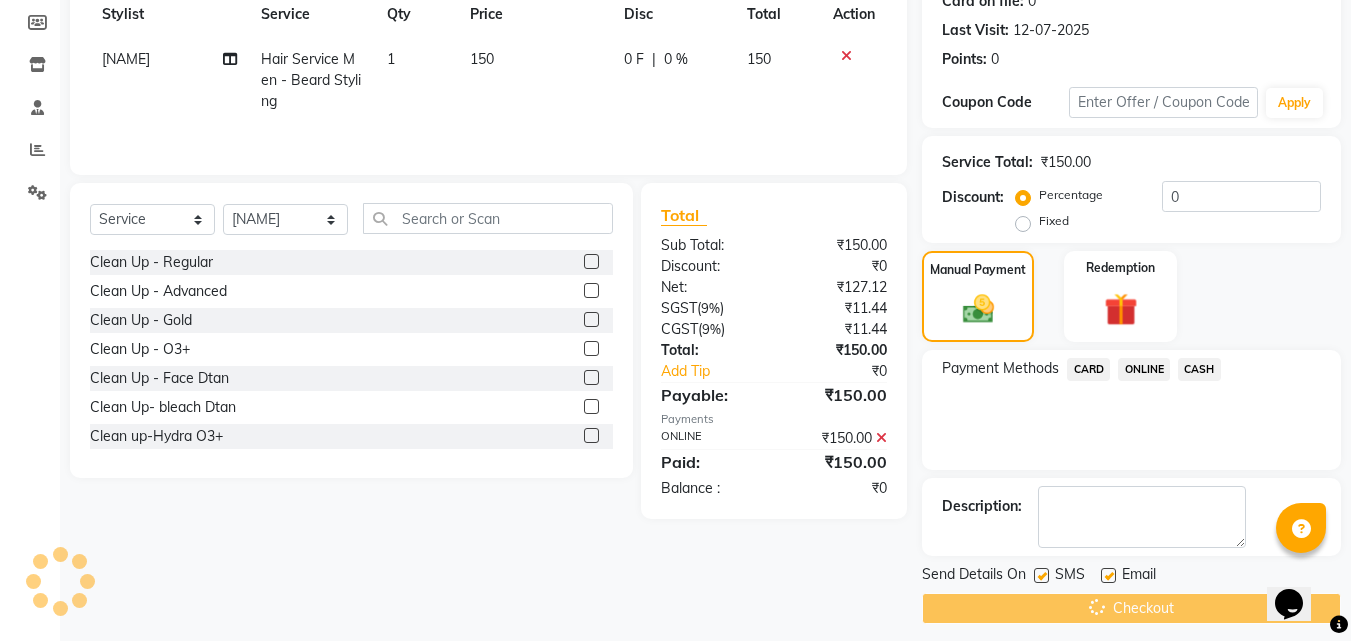 scroll, scrollTop: 0, scrollLeft: 0, axis: both 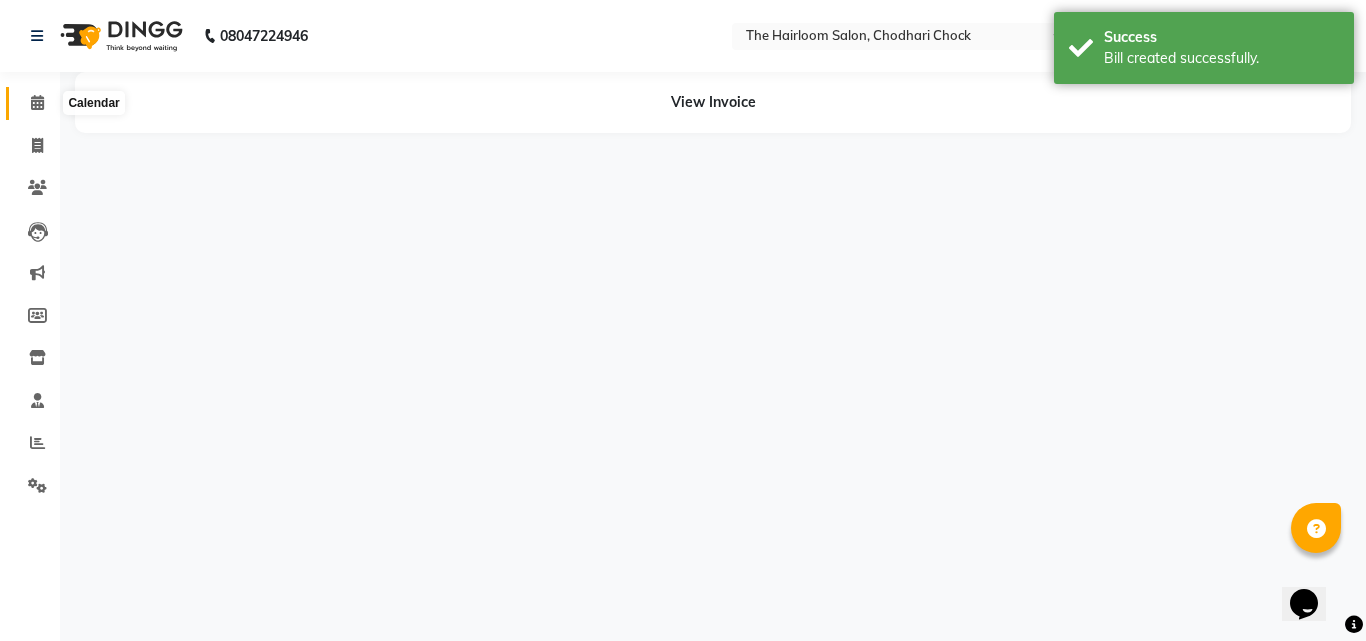 click 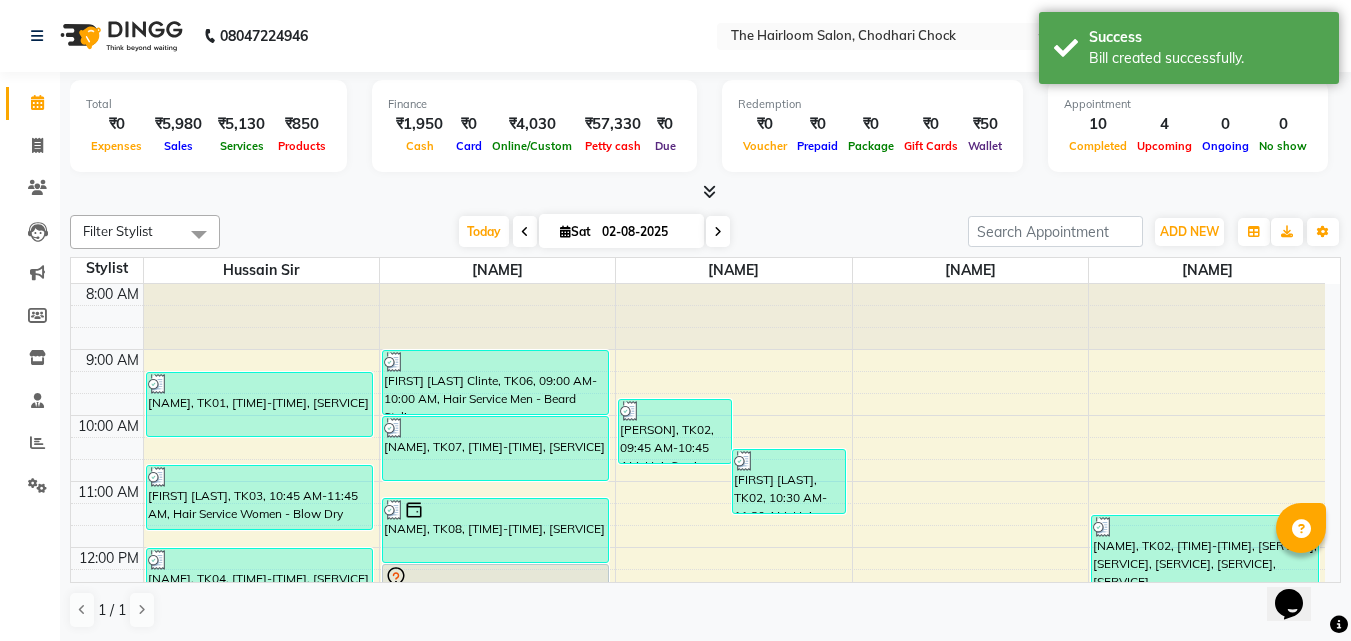 scroll, scrollTop: 300, scrollLeft: 0, axis: vertical 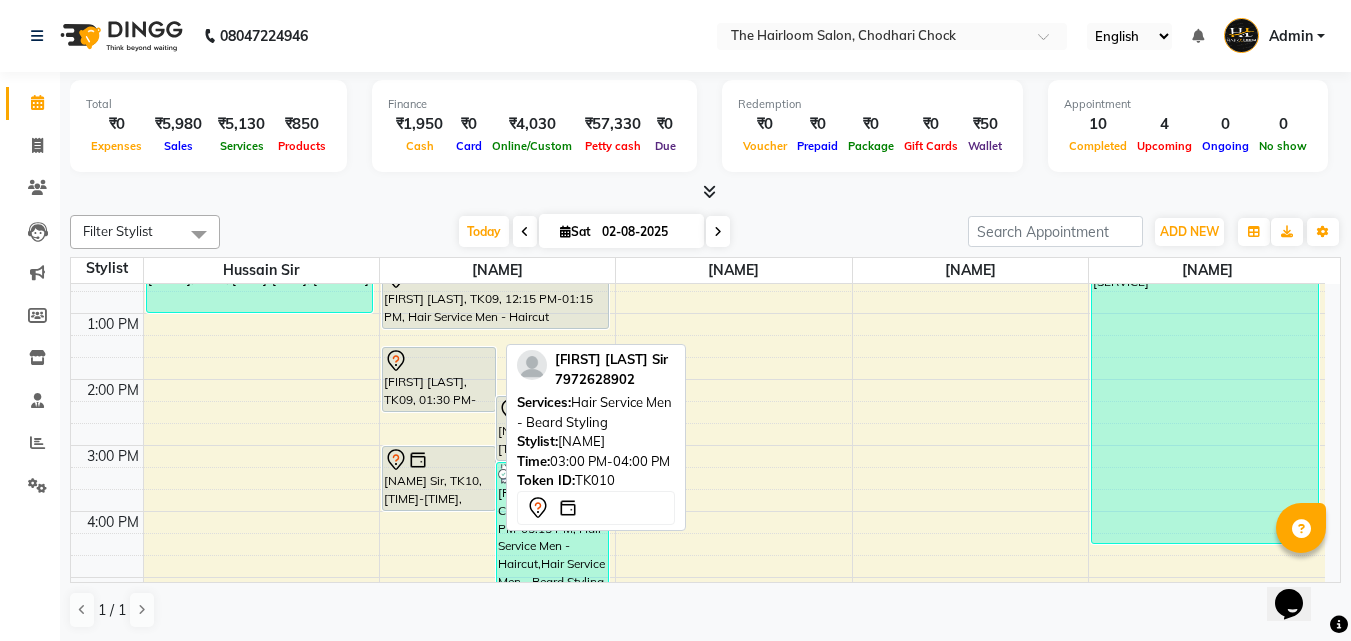click on "[NAME] Sir, TK10, [TIME]-[TIME], [SERVICE]" at bounding box center [439, 478] 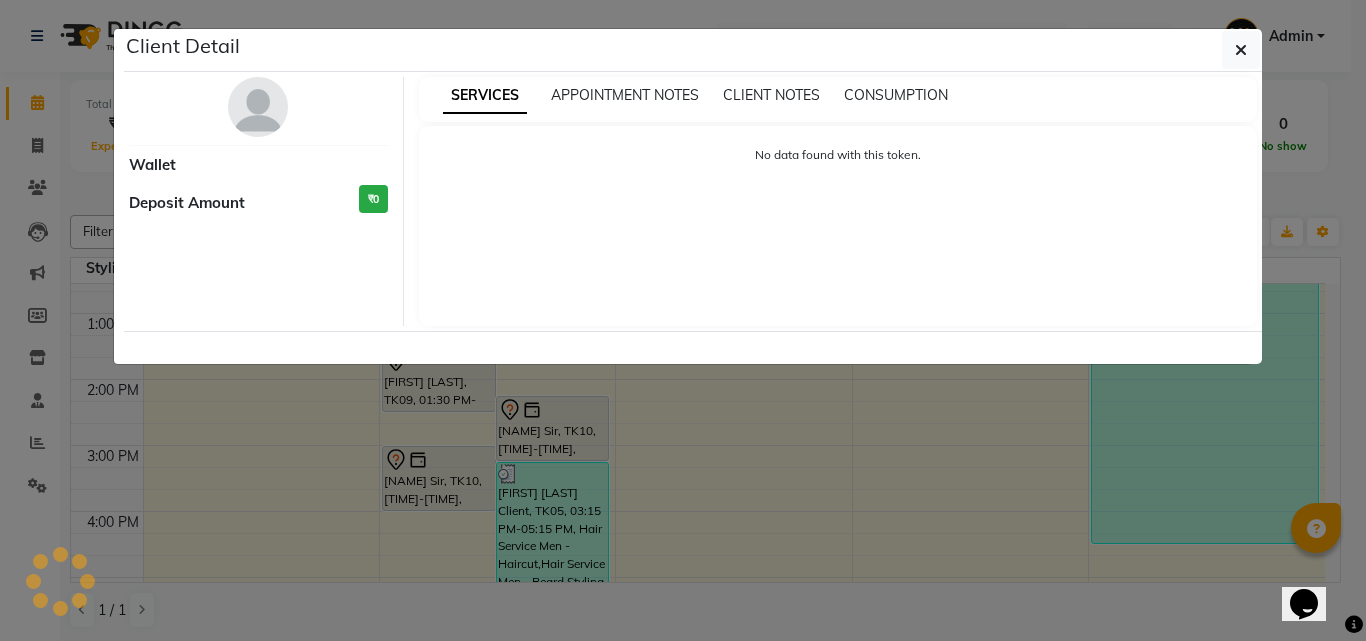 select on "7" 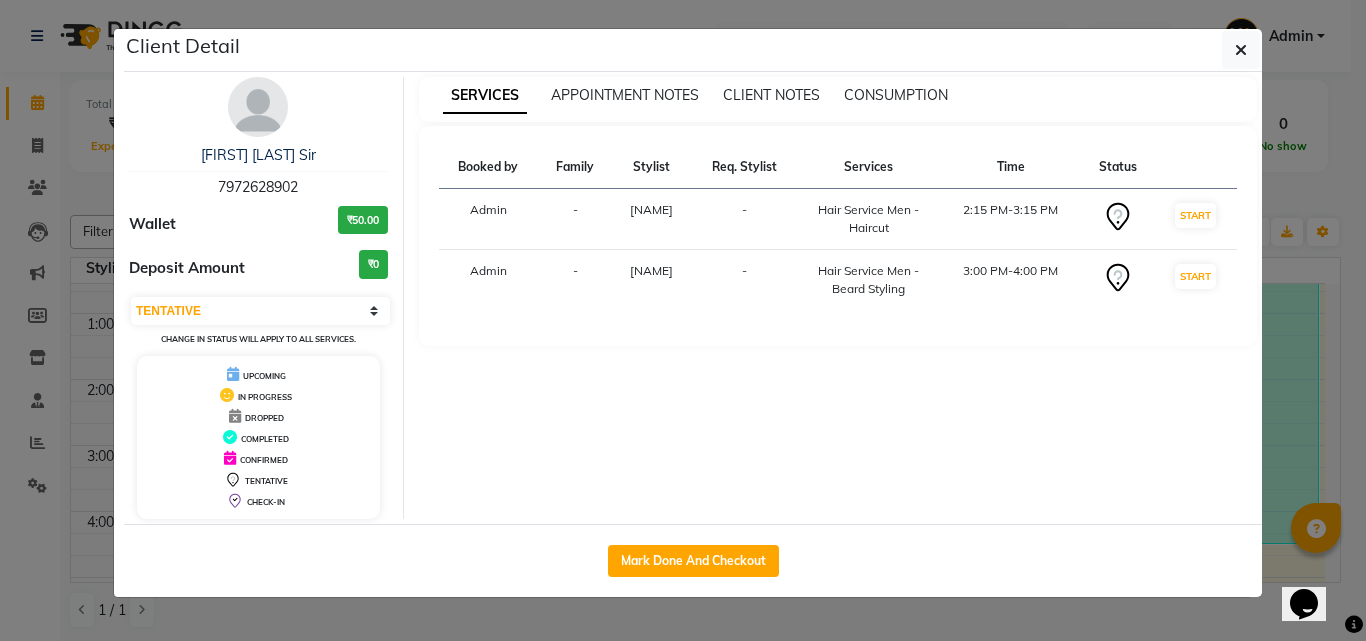 click on "Mark Done And Checkout" 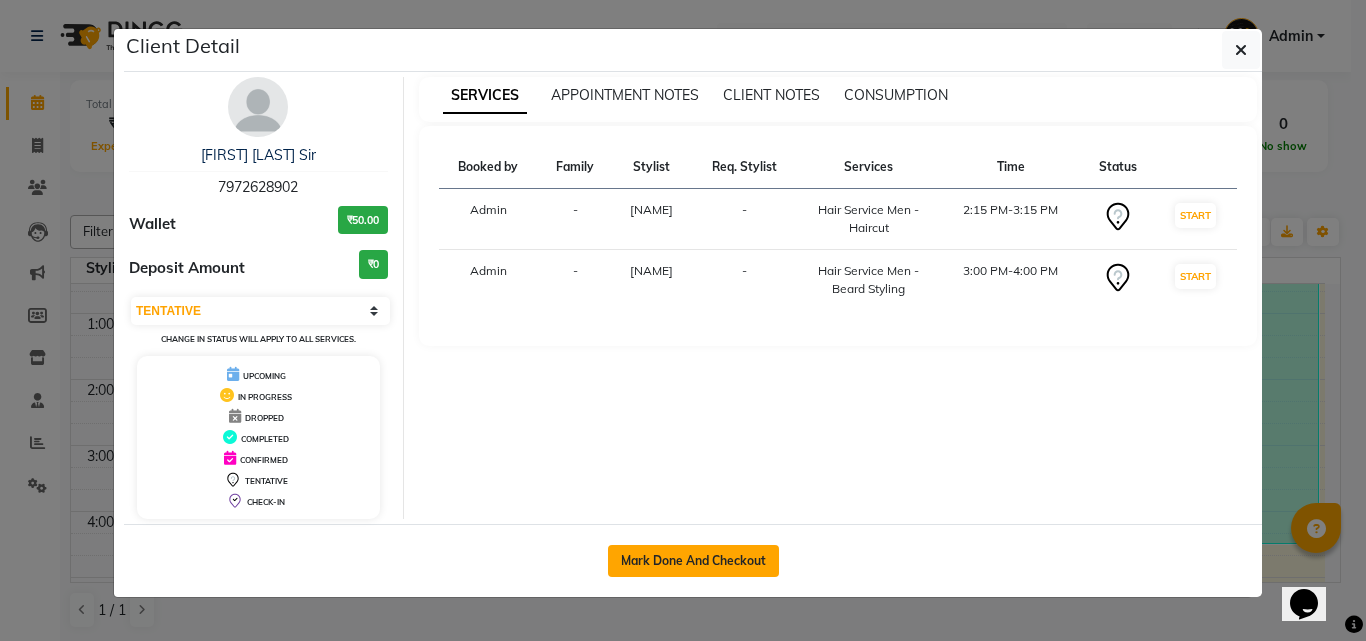 click on "Mark Done And Checkout" 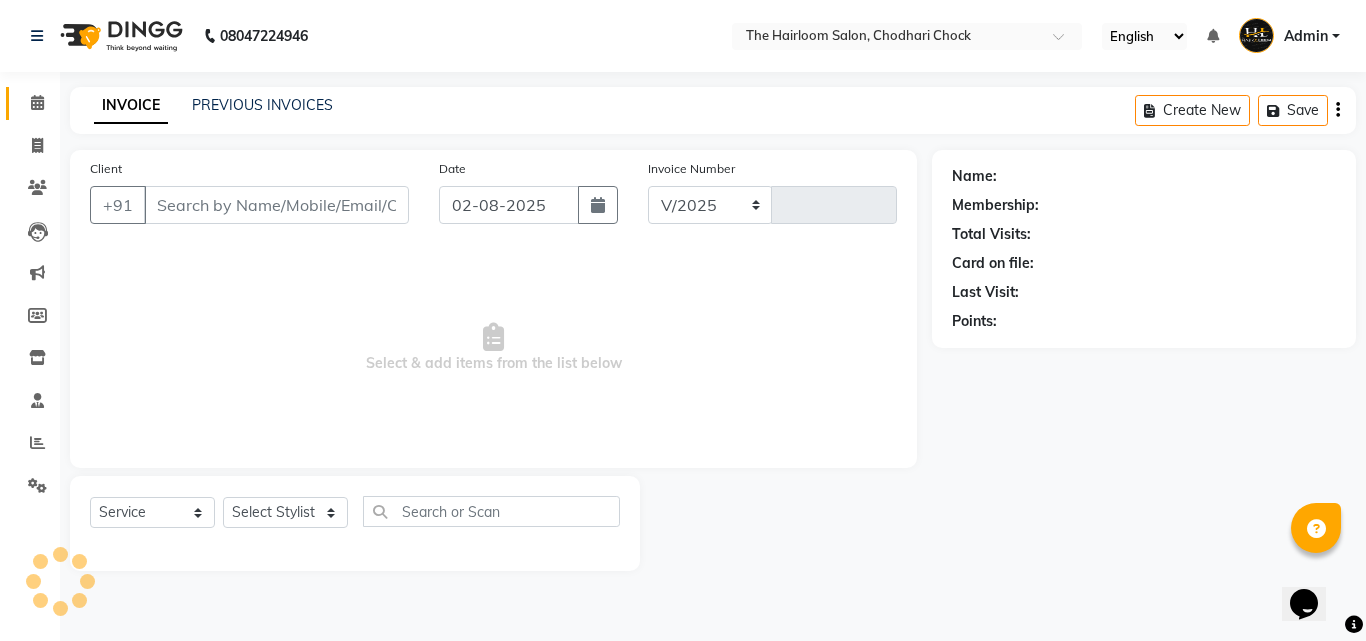 select on "5926" 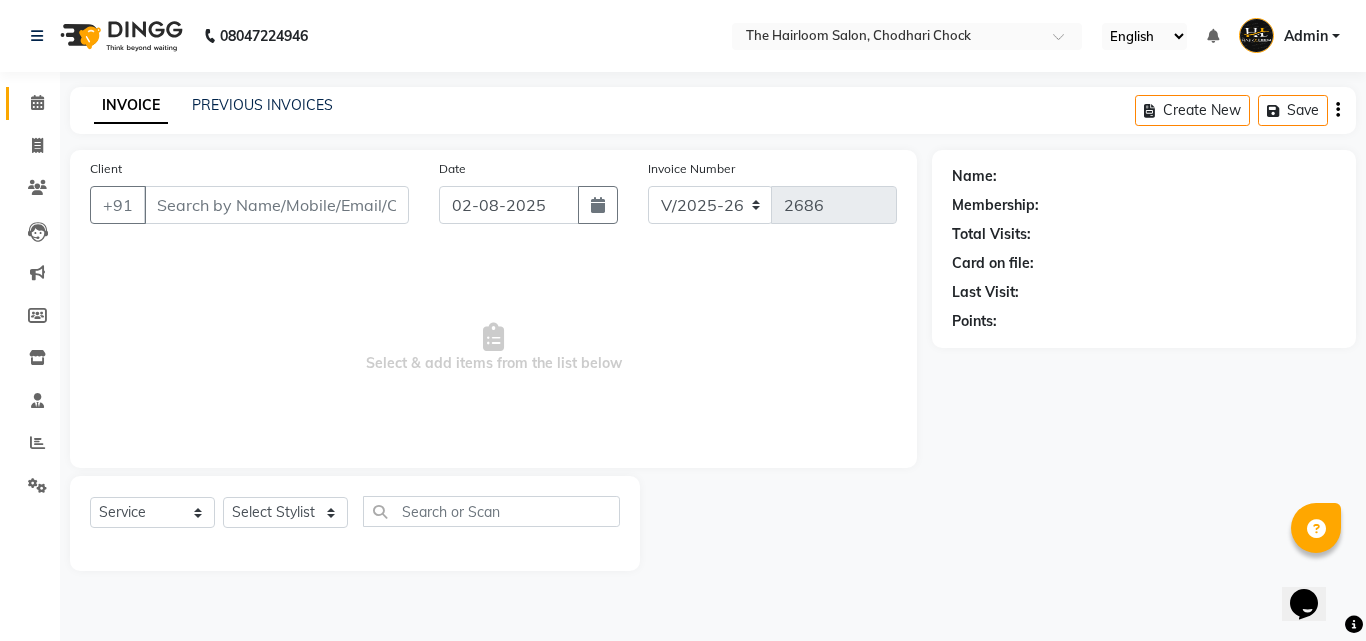 type on "7972628902" 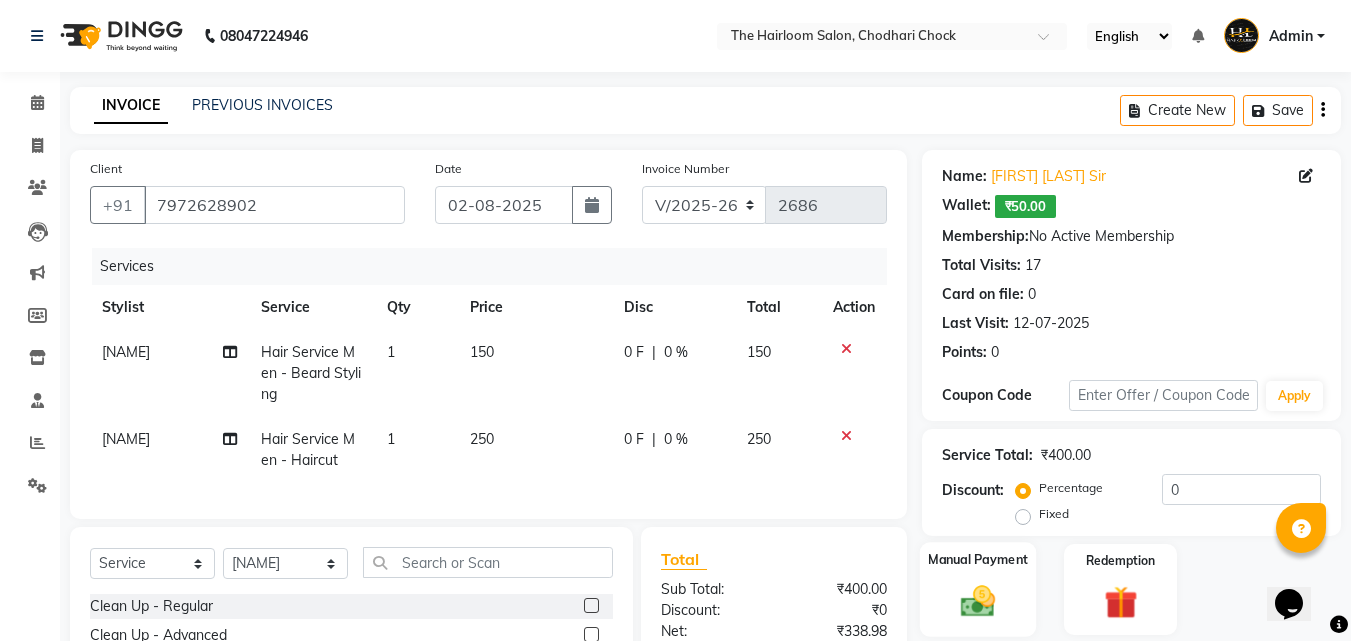 click on "Manual Payment" 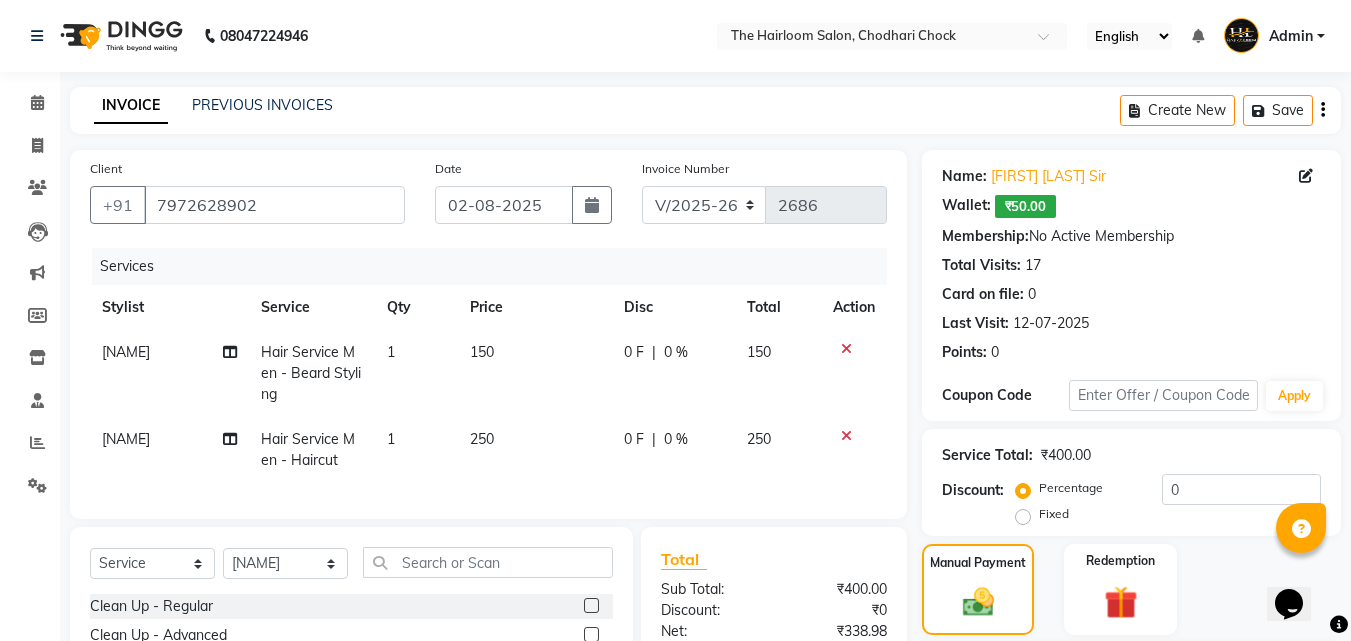 scroll, scrollTop: 200, scrollLeft: 0, axis: vertical 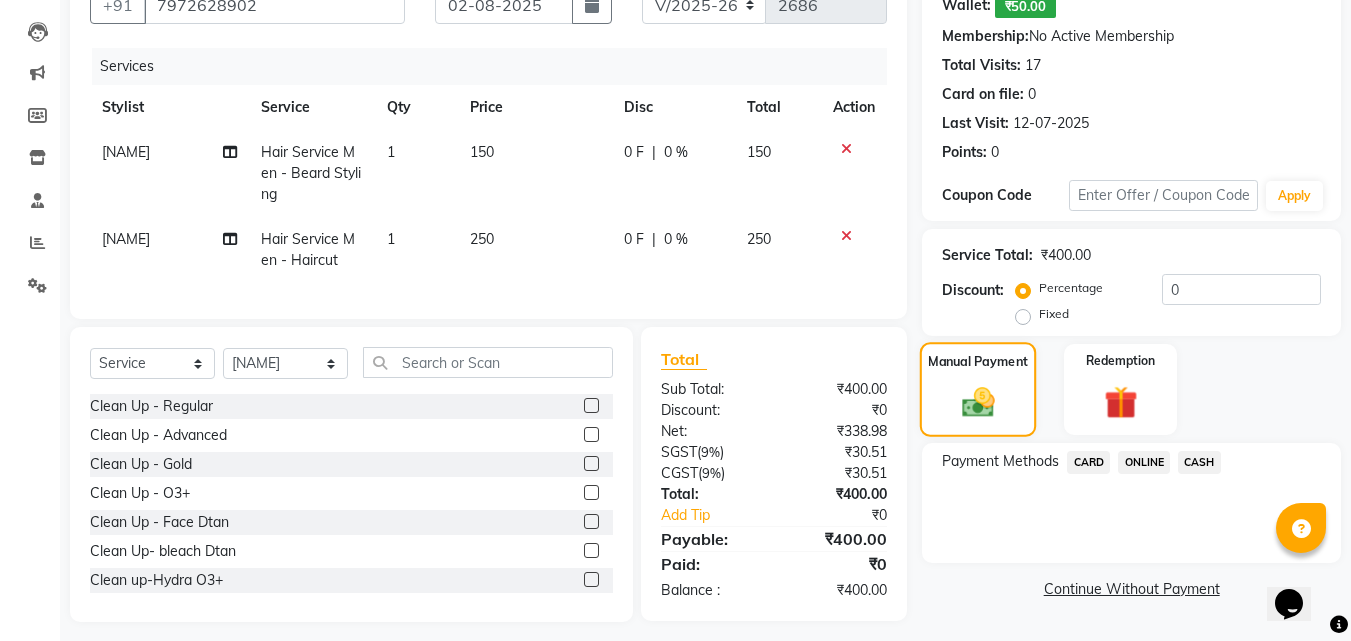 click on "Manual Payment" 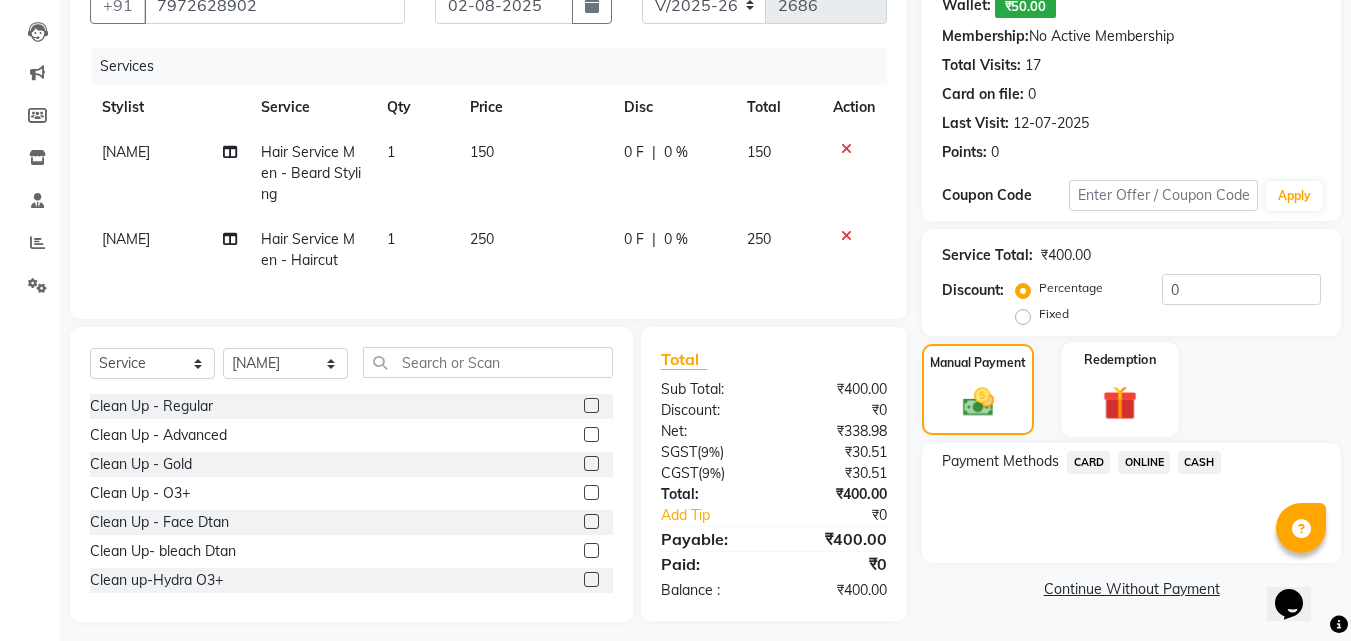 click 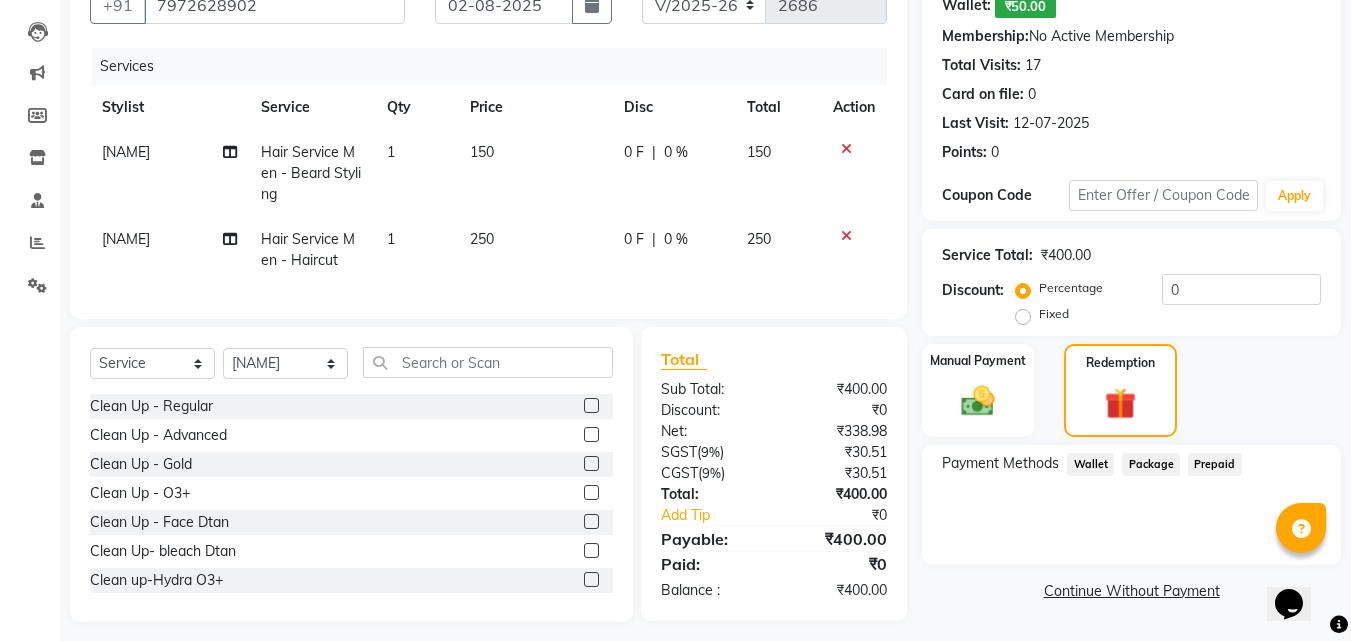 click on "Wallet" 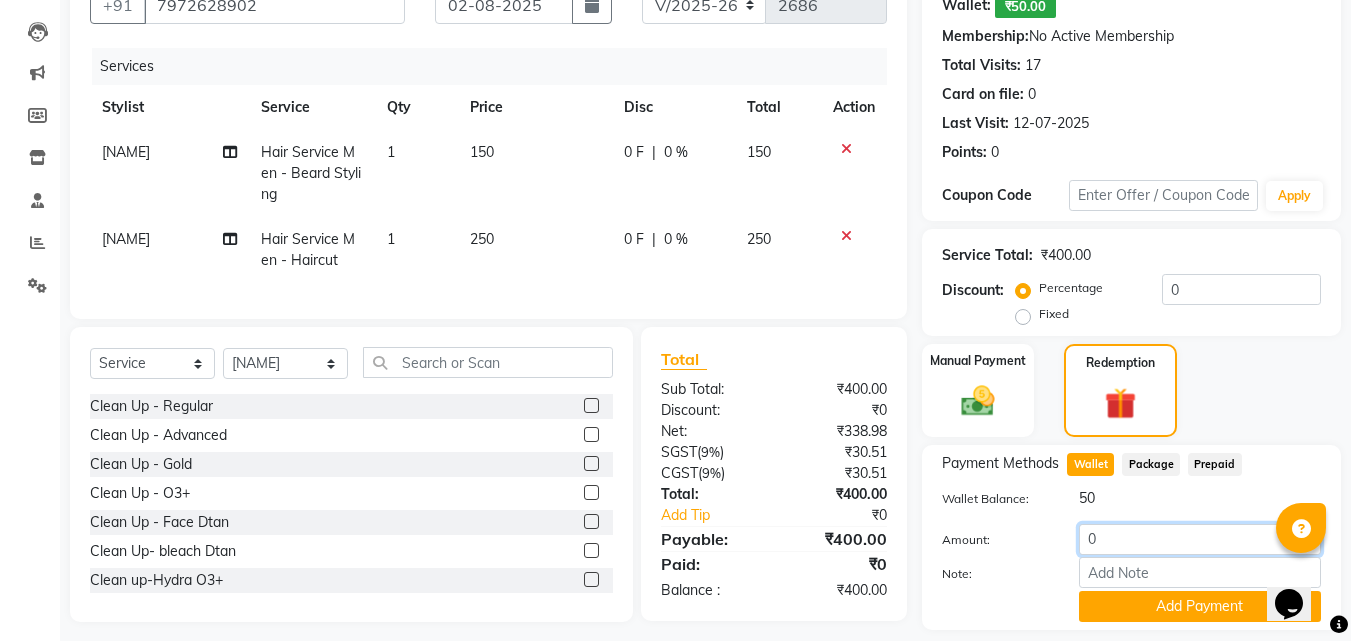 click on "0" 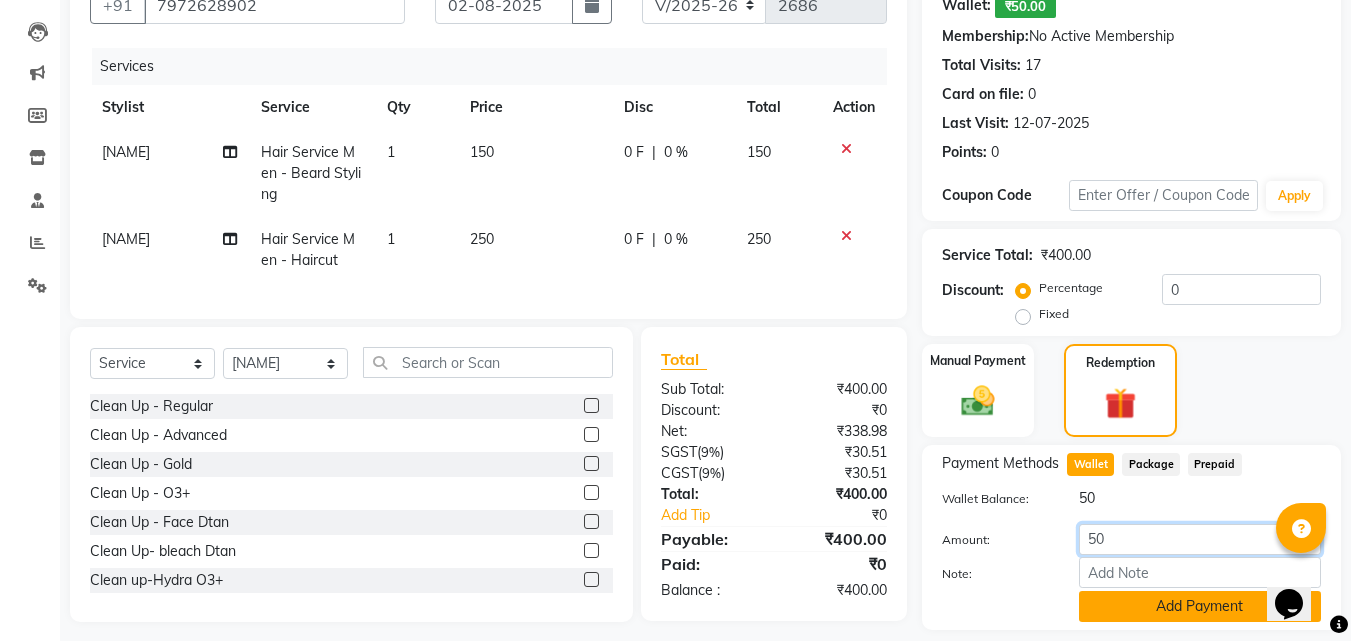 type on "50" 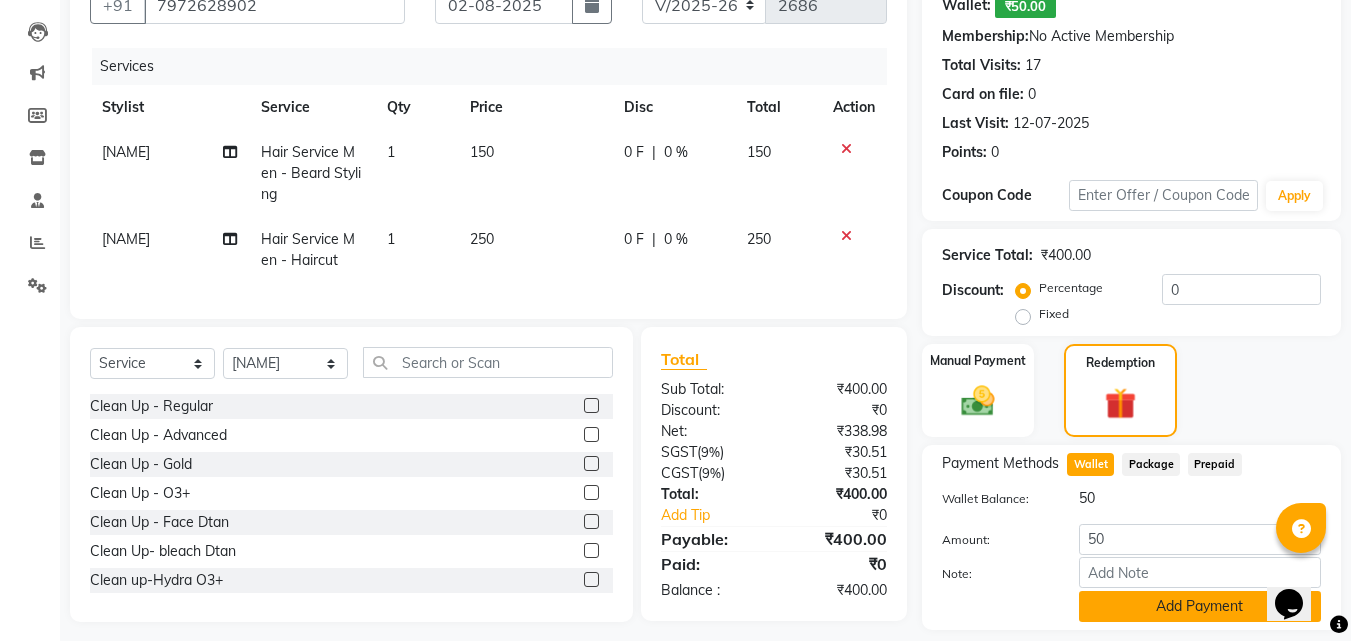 click on "Add Payment" 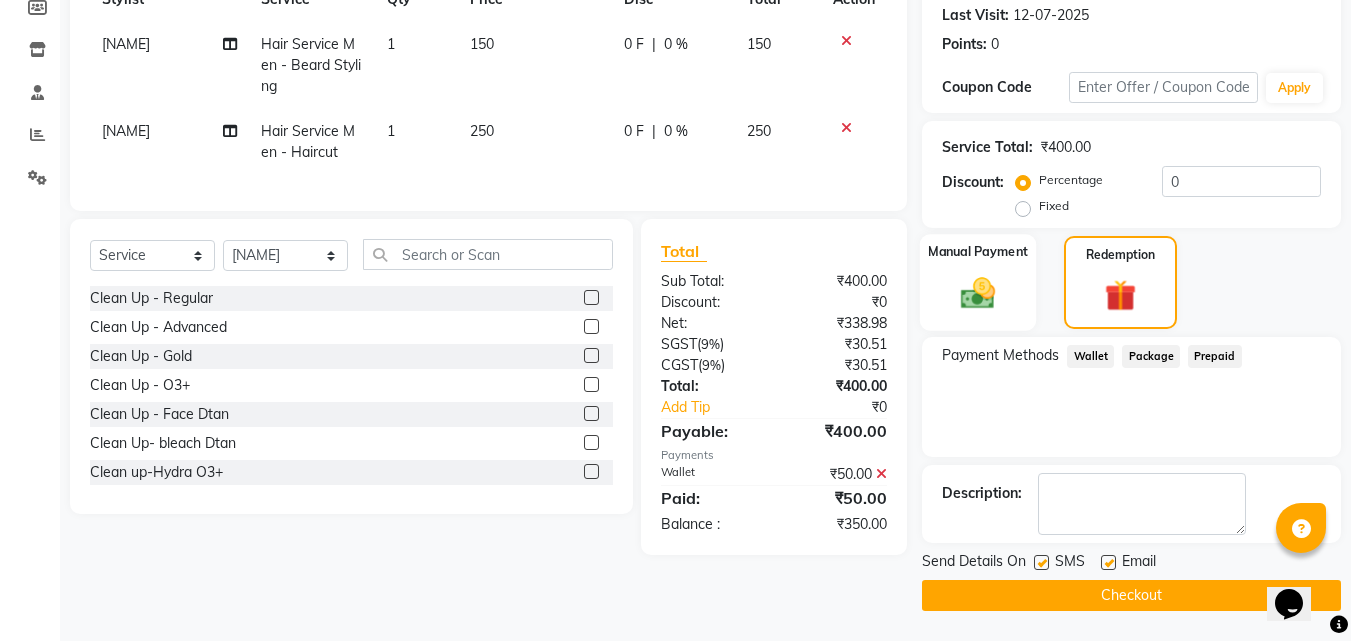 click on "Manual Payment" 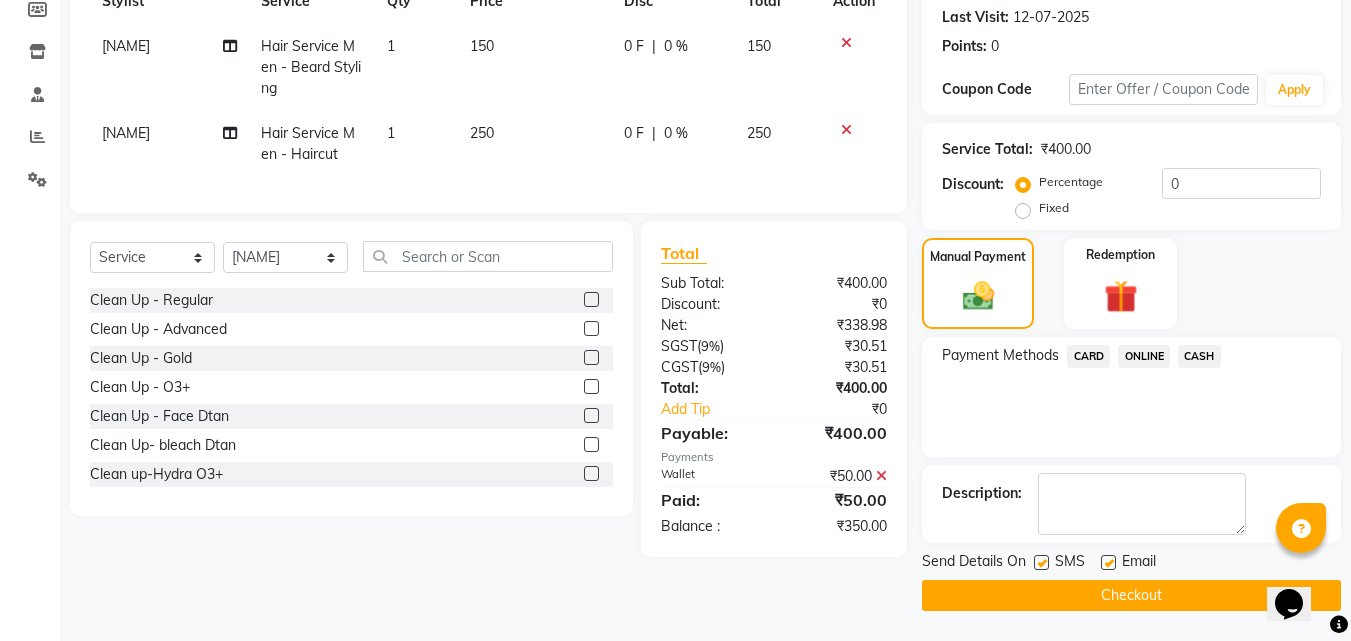click on "CARD" 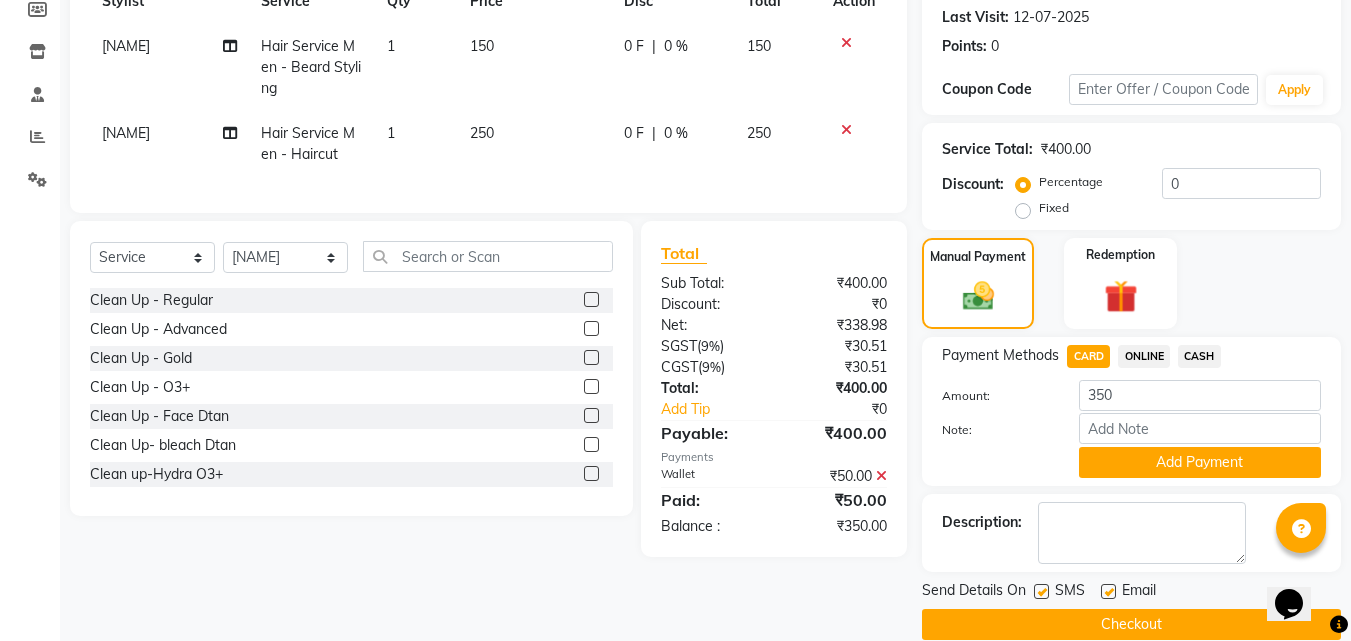 scroll, scrollTop: 308, scrollLeft: 0, axis: vertical 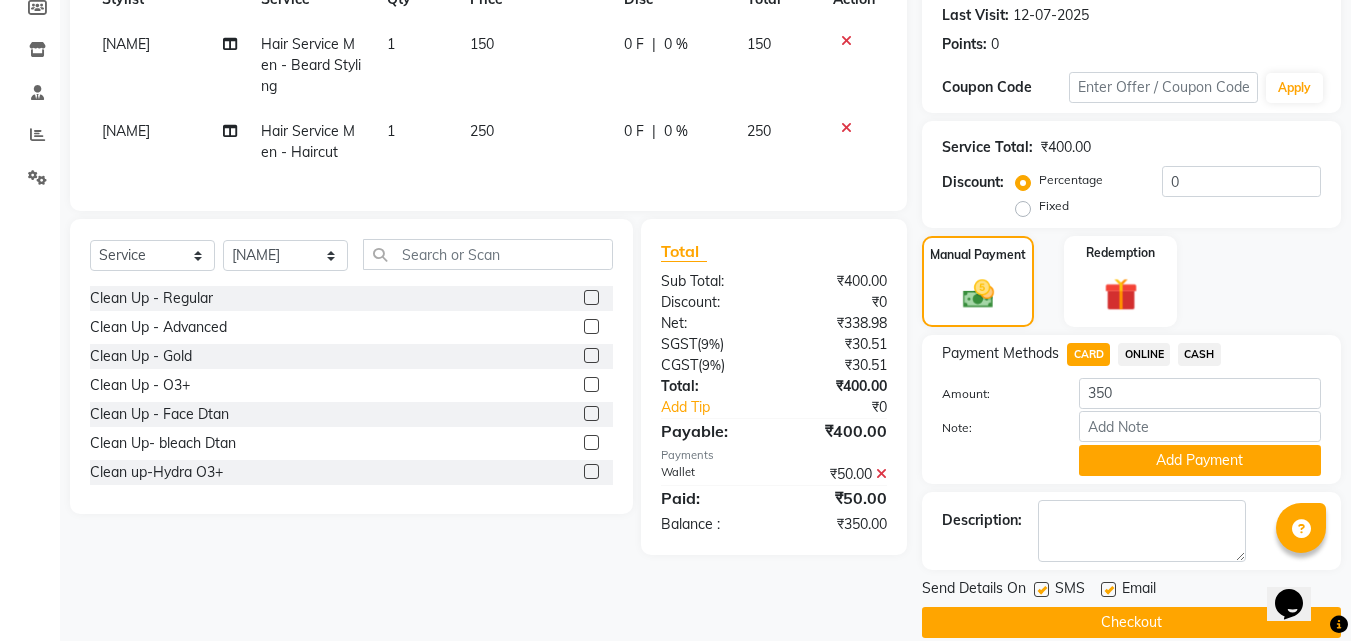 click on "ONLINE" 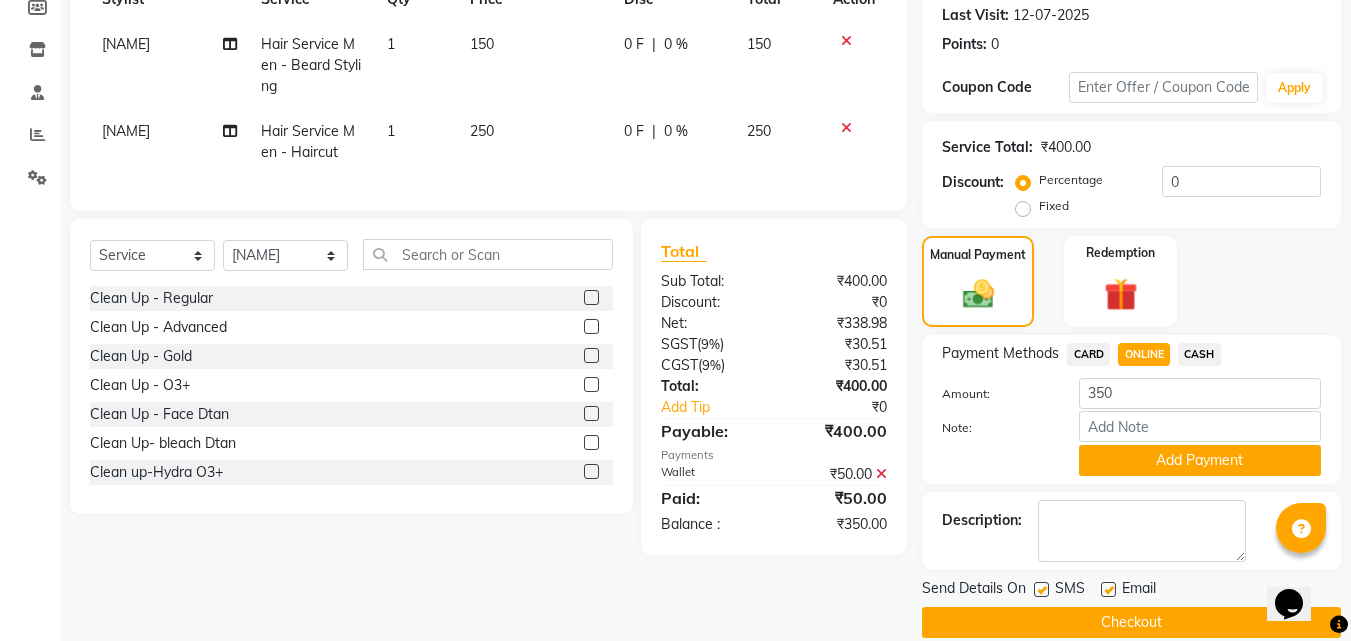 click on "Add Payment" 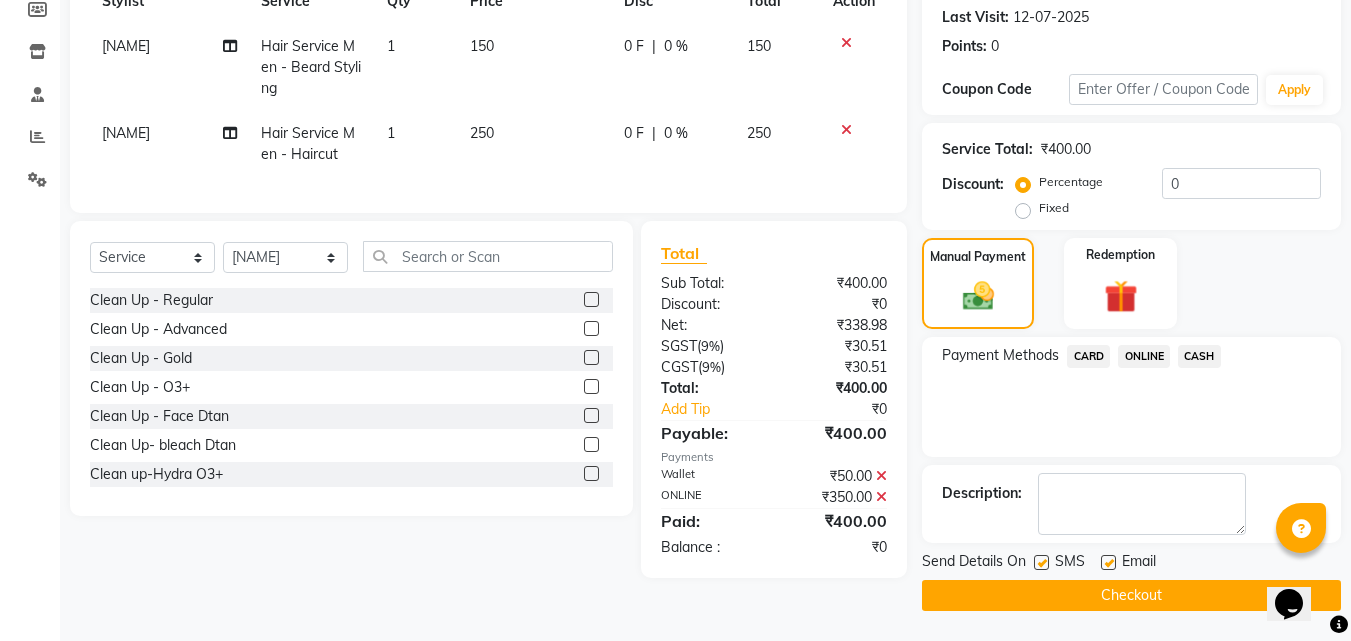 scroll, scrollTop: 306, scrollLeft: 0, axis: vertical 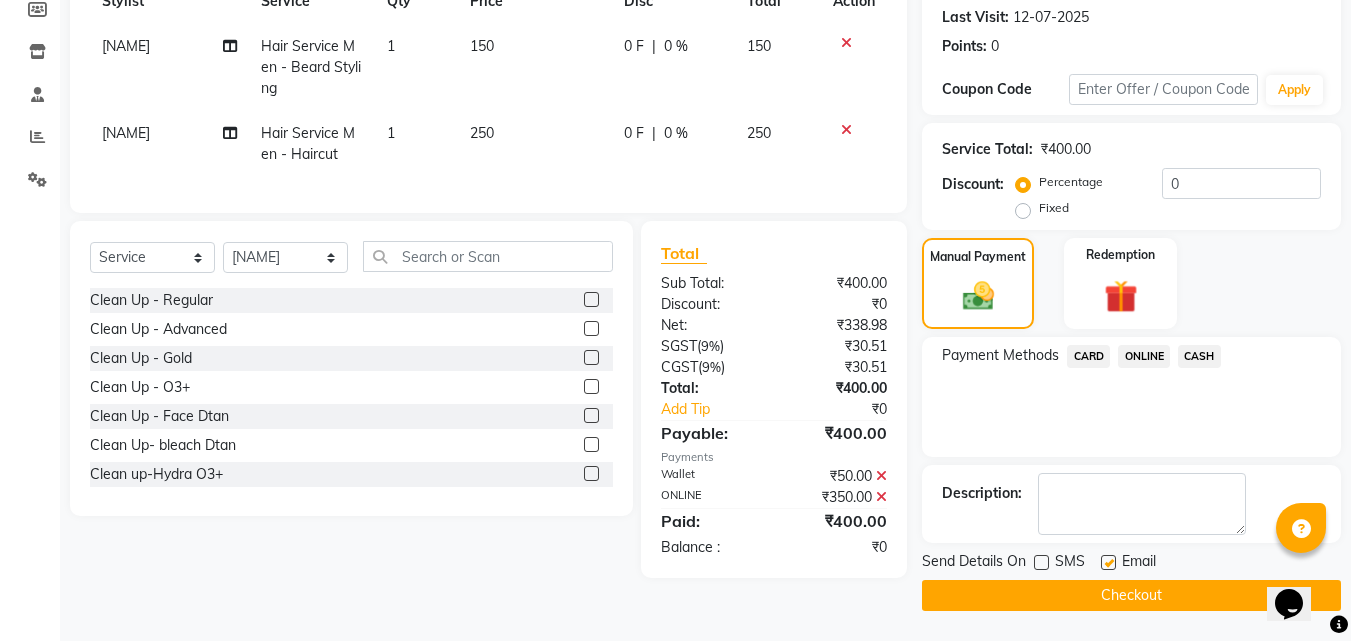 click 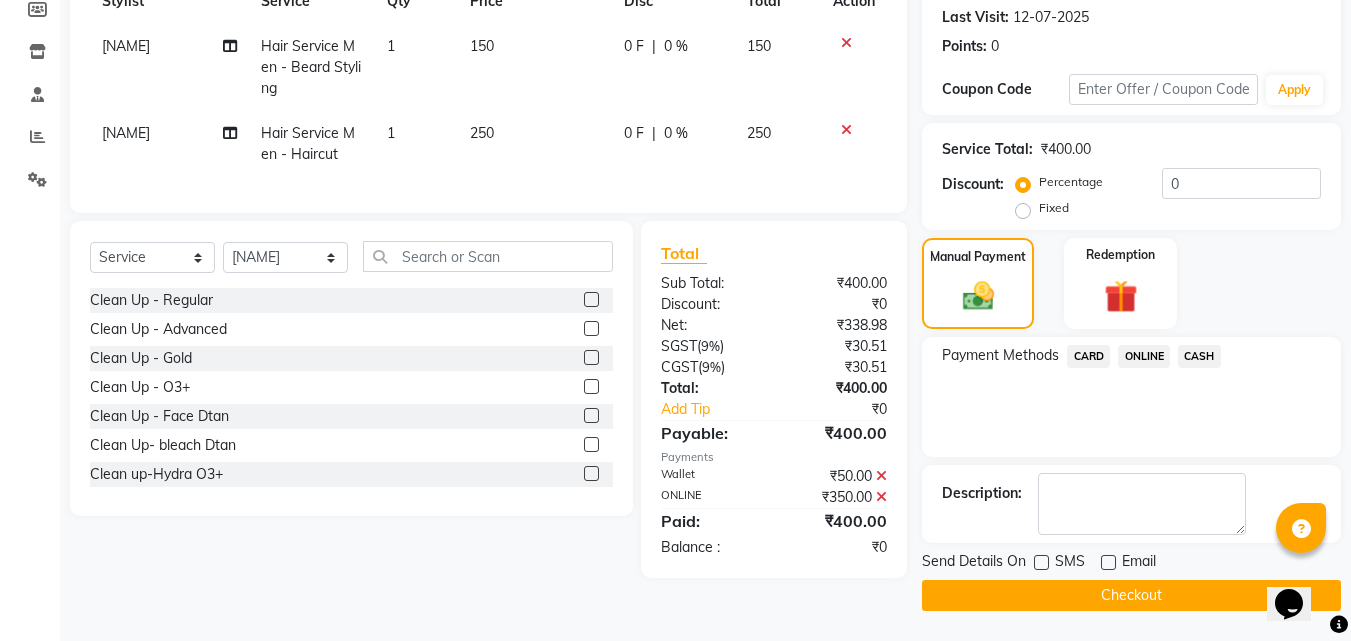 click on "Send Details On SMS Email  Checkout" 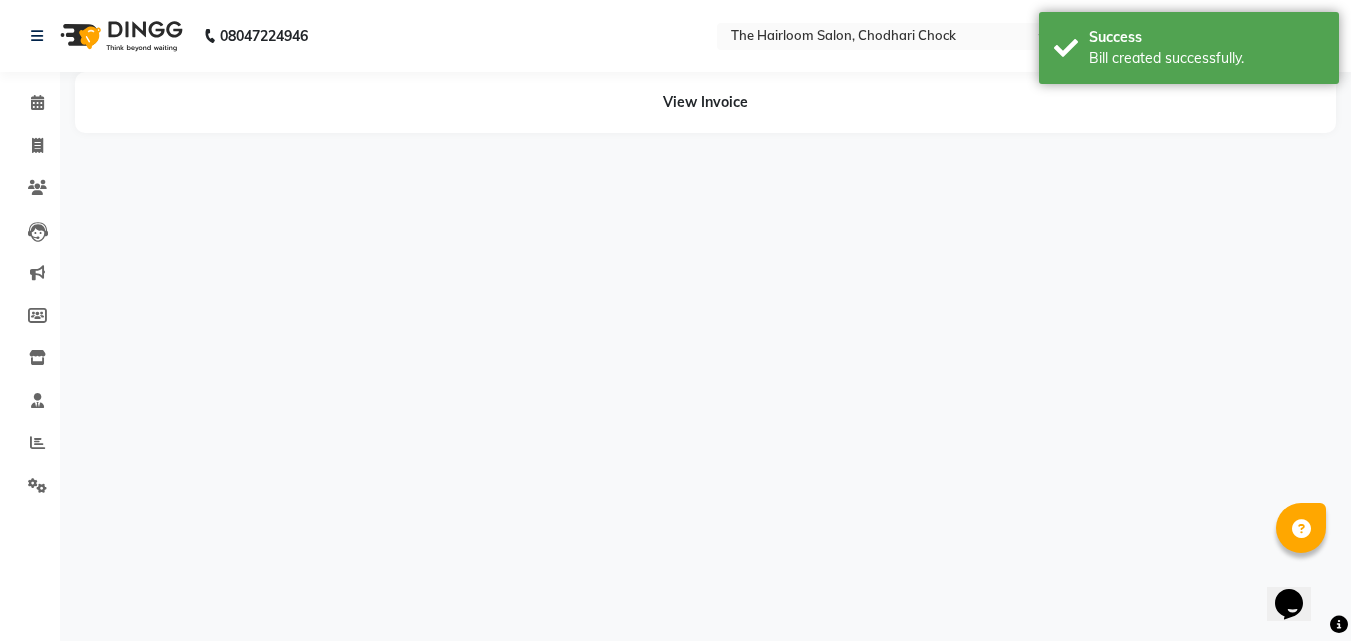 scroll, scrollTop: 0, scrollLeft: 0, axis: both 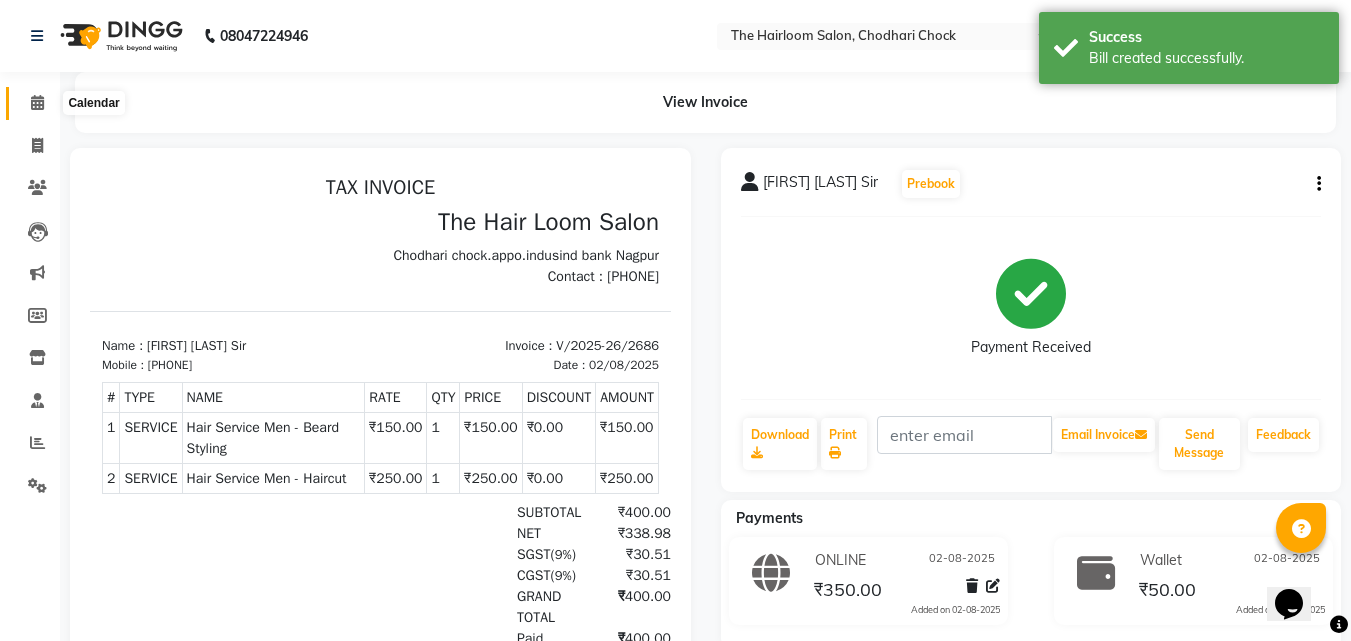click 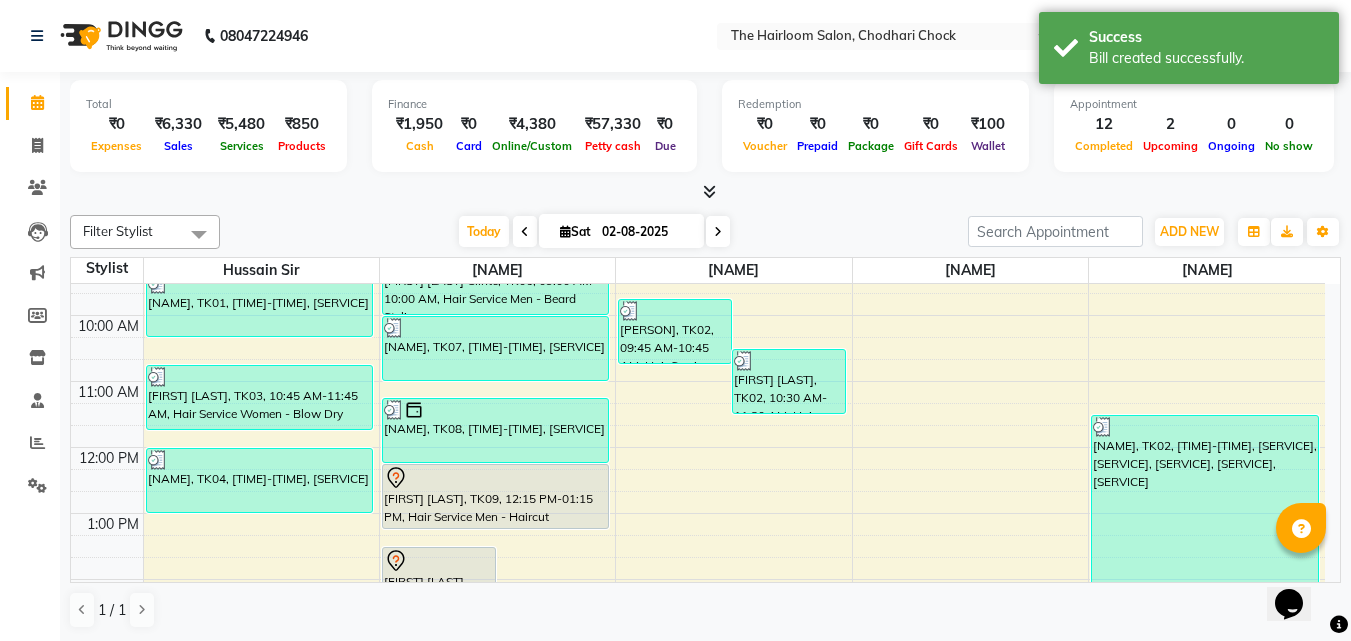scroll, scrollTop: 200, scrollLeft: 0, axis: vertical 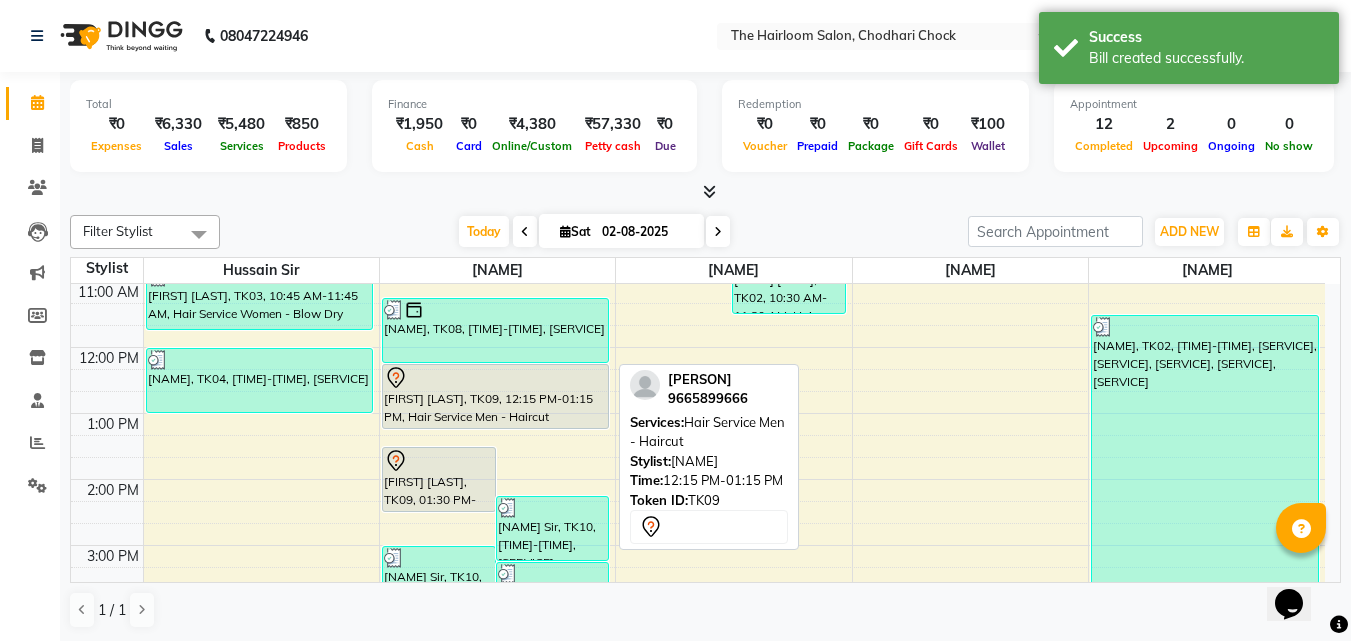 click on "[FIRST] [LAST], TK09, 12:15 PM-01:15 PM, Hair Service Men  - Haircut" at bounding box center (496, 396) 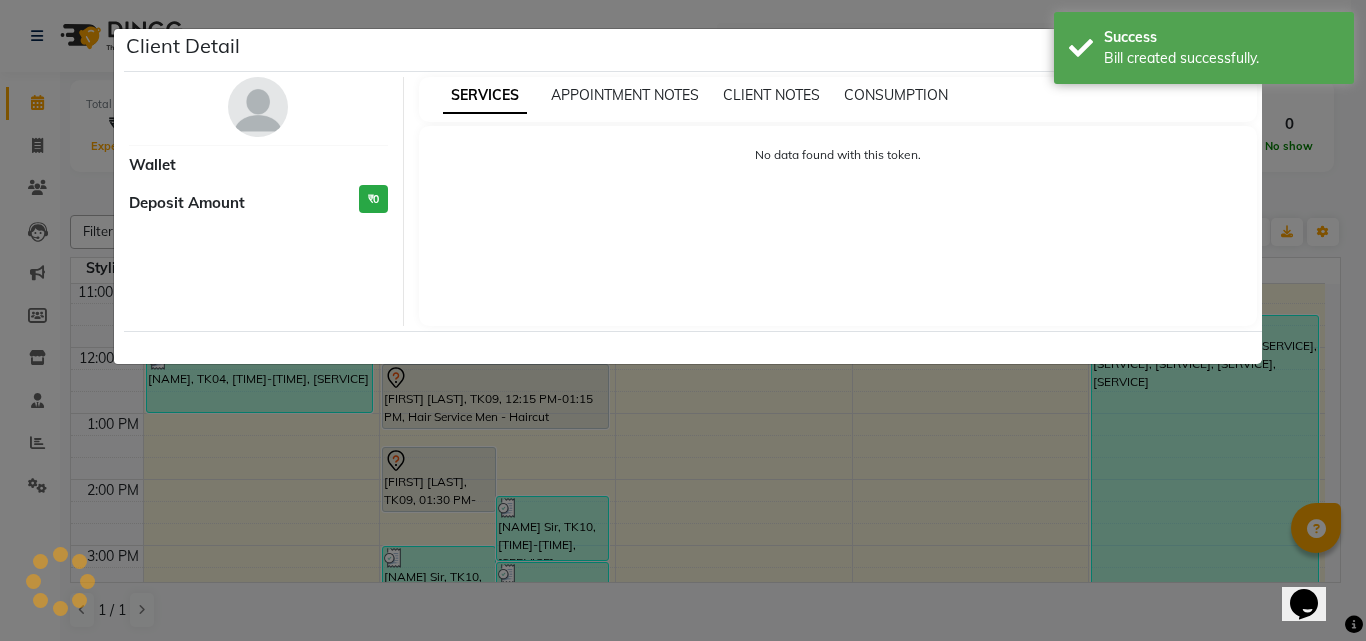 select on "7" 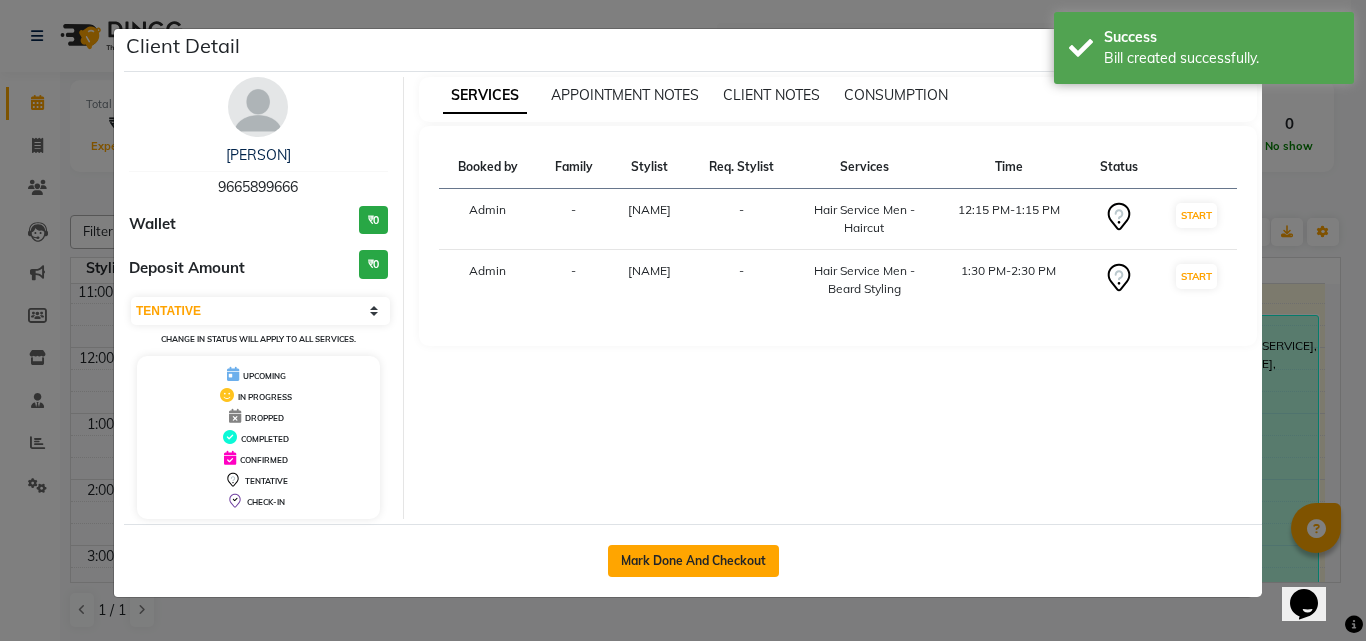 click on "Mark Done And Checkout" 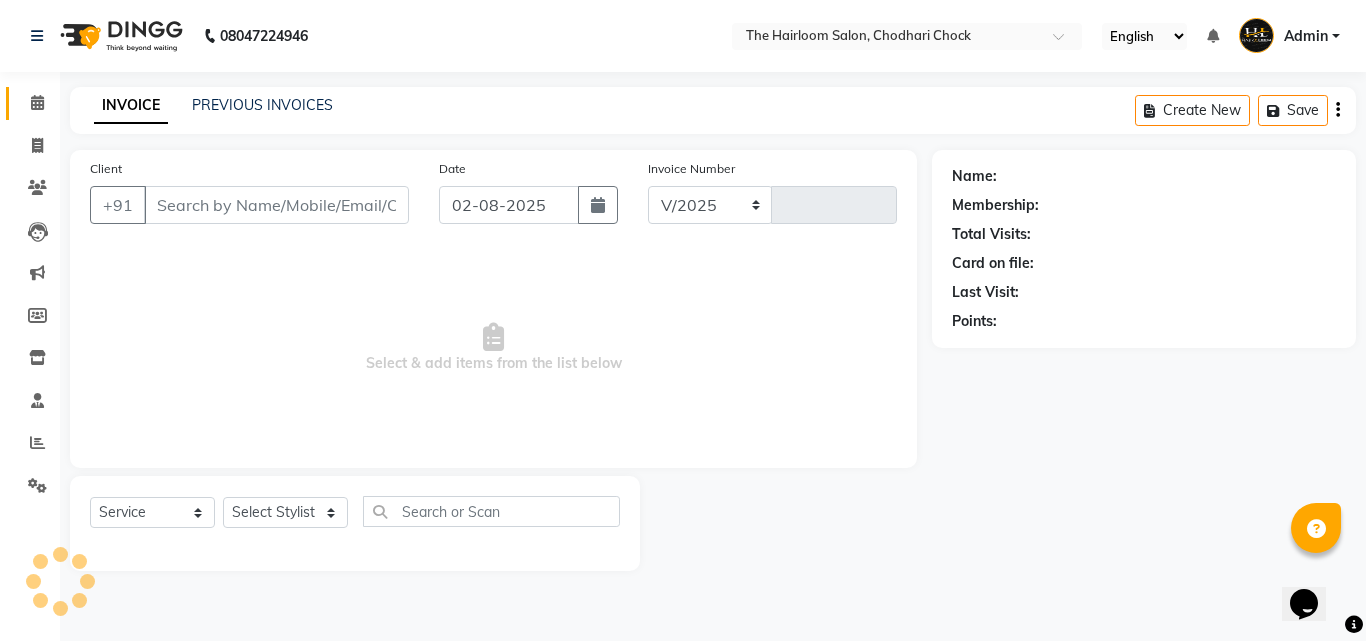 select on "5926" 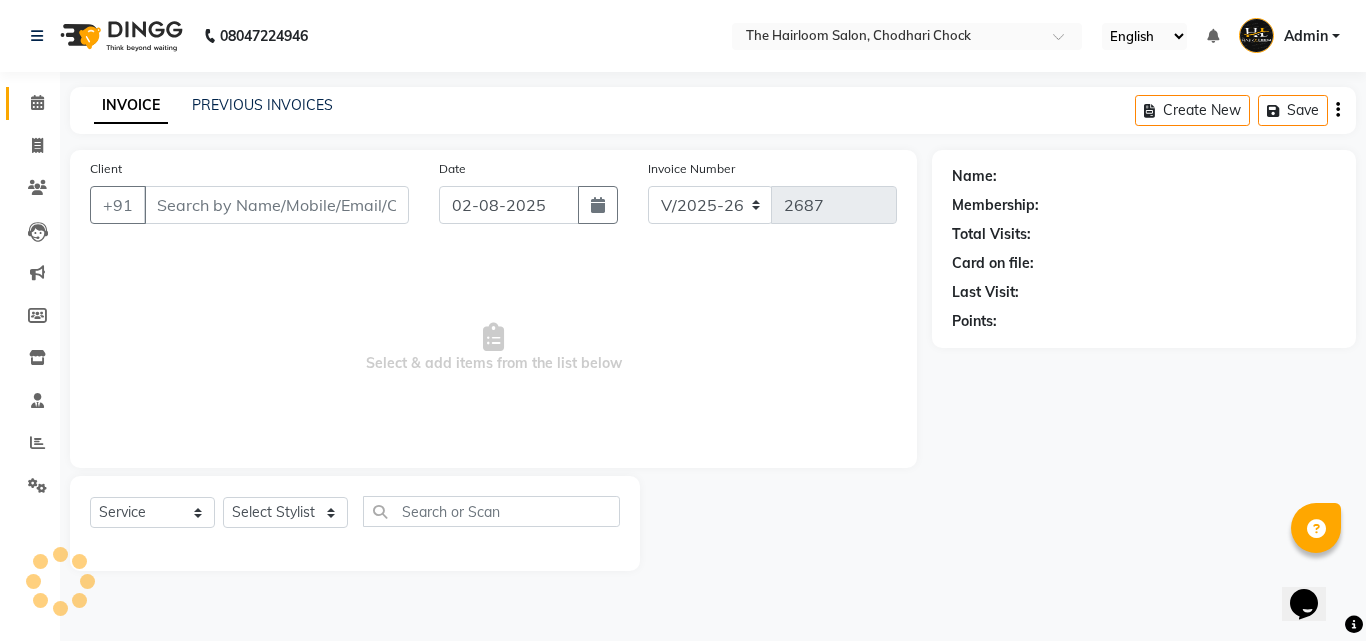 type on "9665899666" 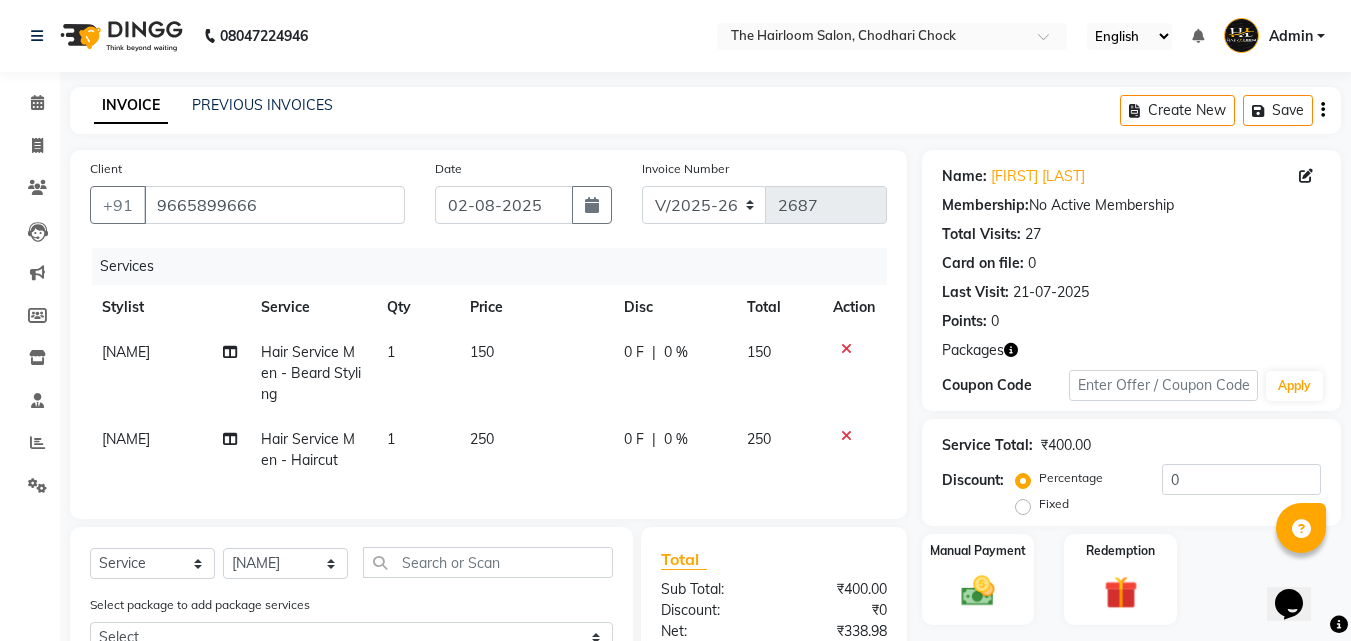 scroll, scrollTop: 293, scrollLeft: 0, axis: vertical 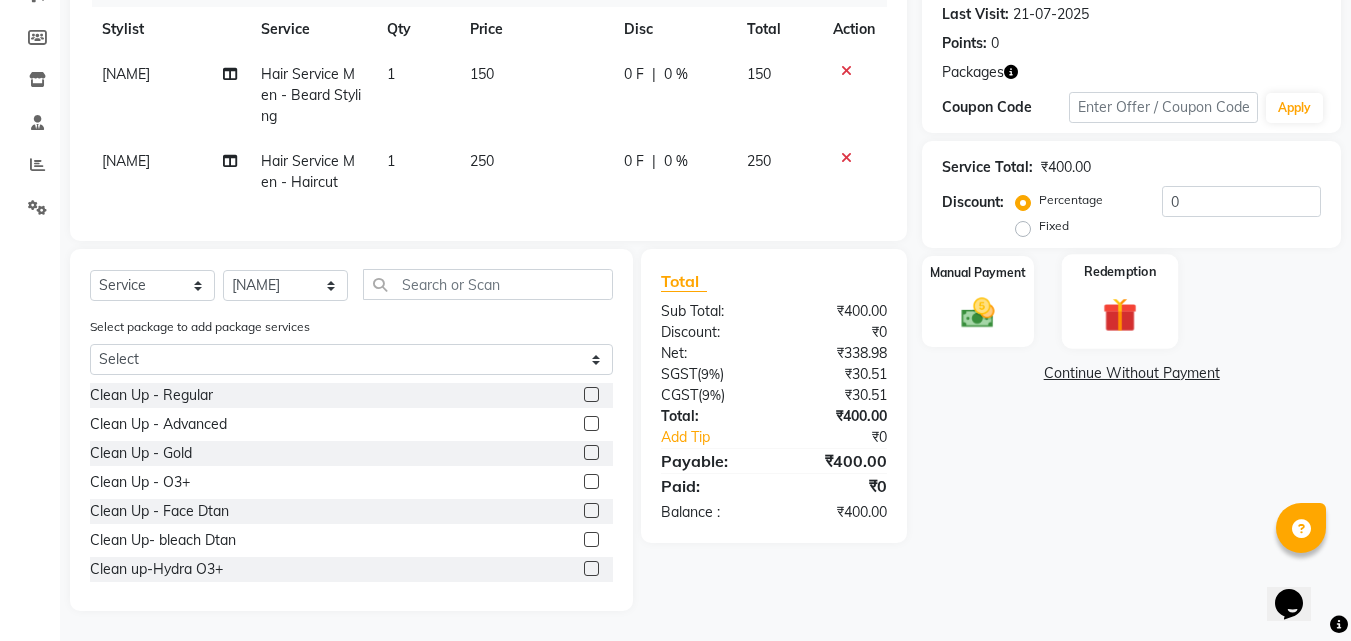 click on "Redemption" 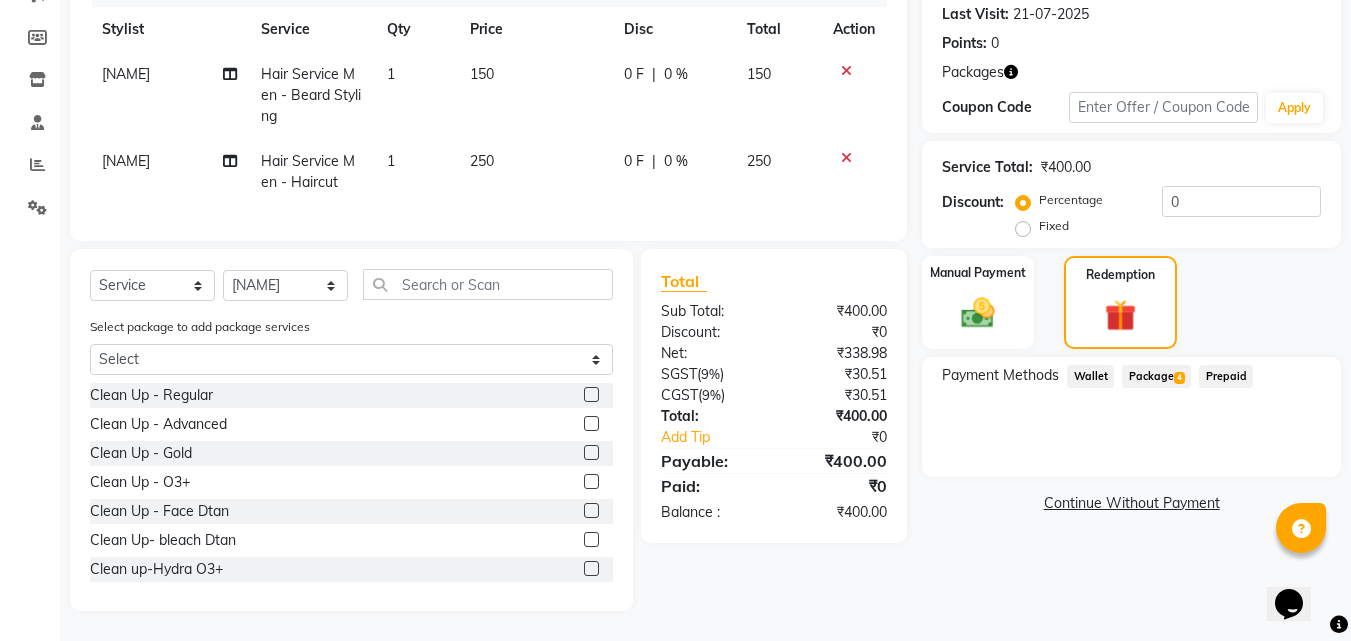 click on "Package  4" 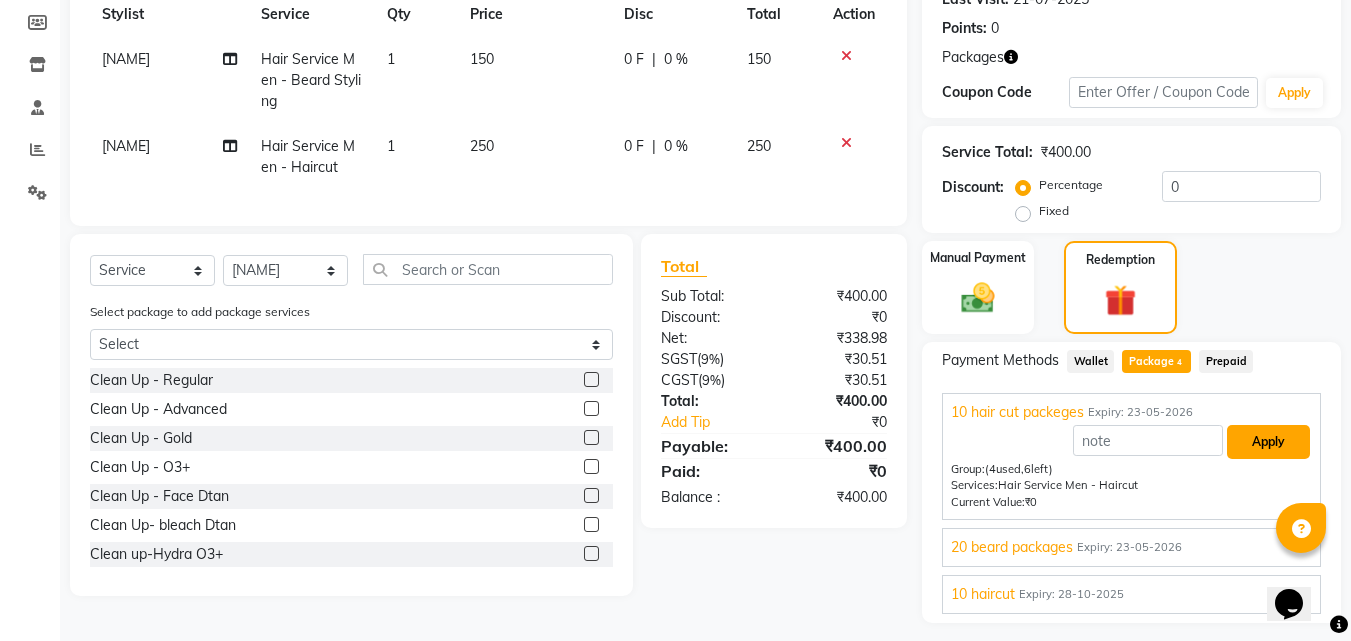 click on "Apply" at bounding box center [1268, 442] 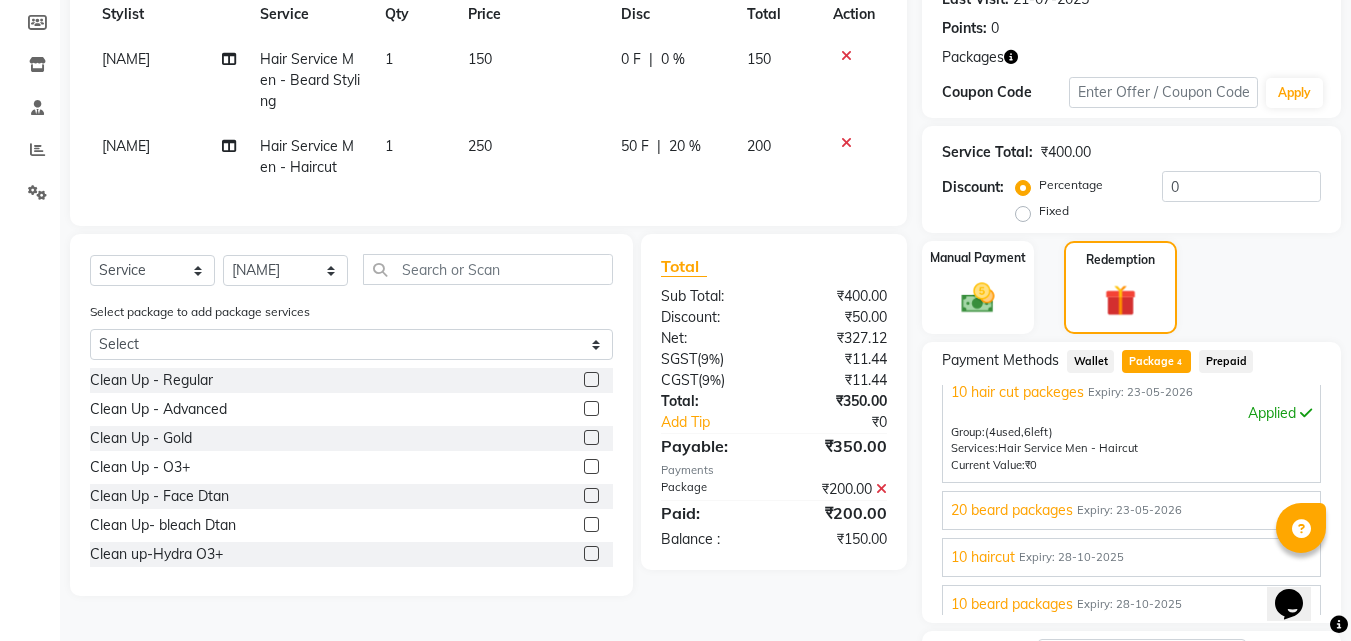 scroll, scrollTop: 29, scrollLeft: 0, axis: vertical 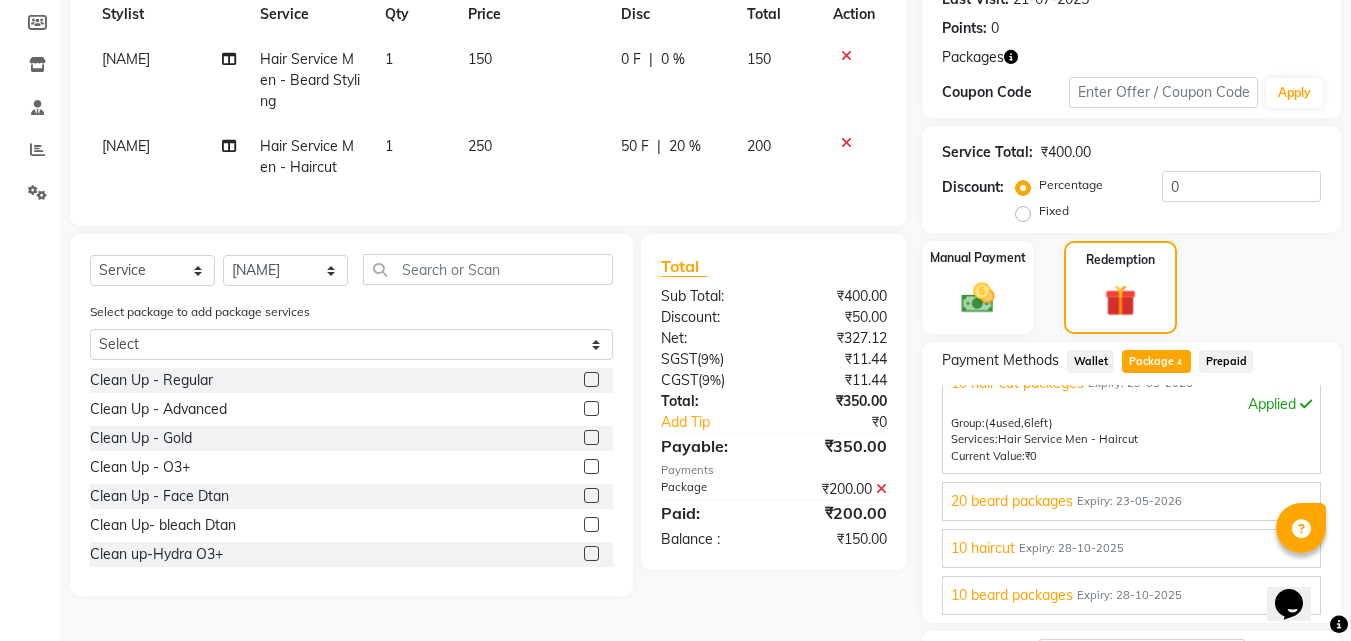click on "20 beard packages Expiry: 23-05-2026" at bounding box center [1131, 501] 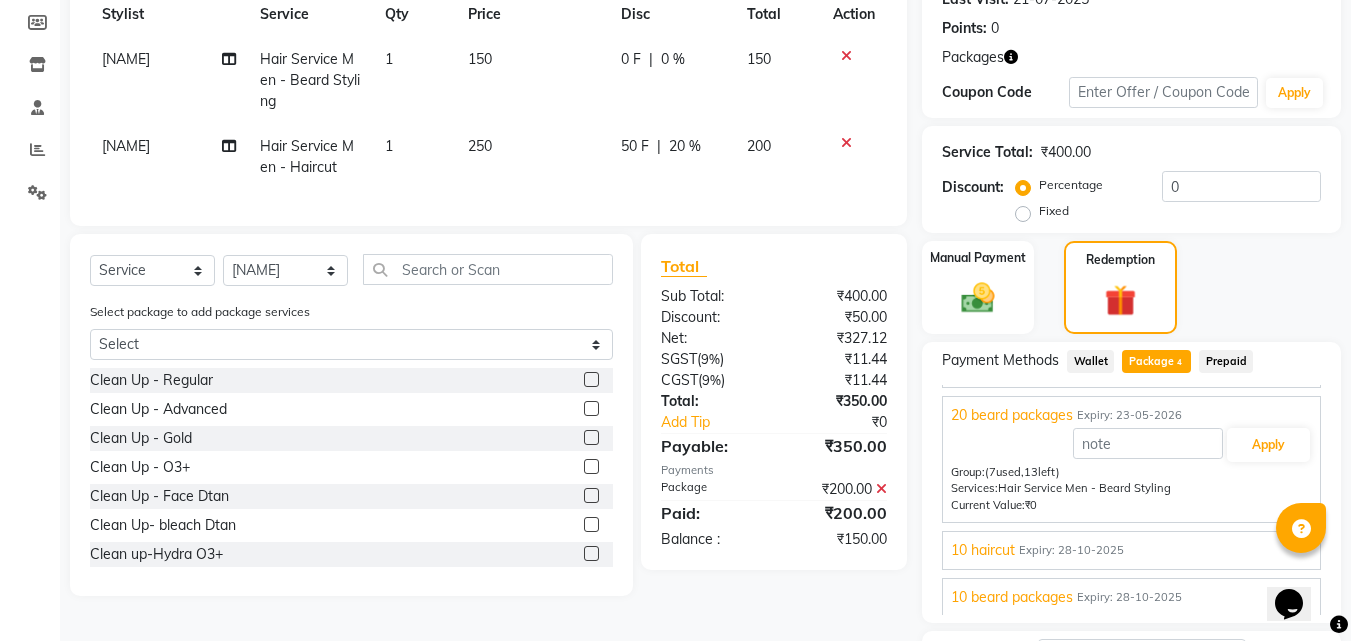 scroll, scrollTop: 46, scrollLeft: 0, axis: vertical 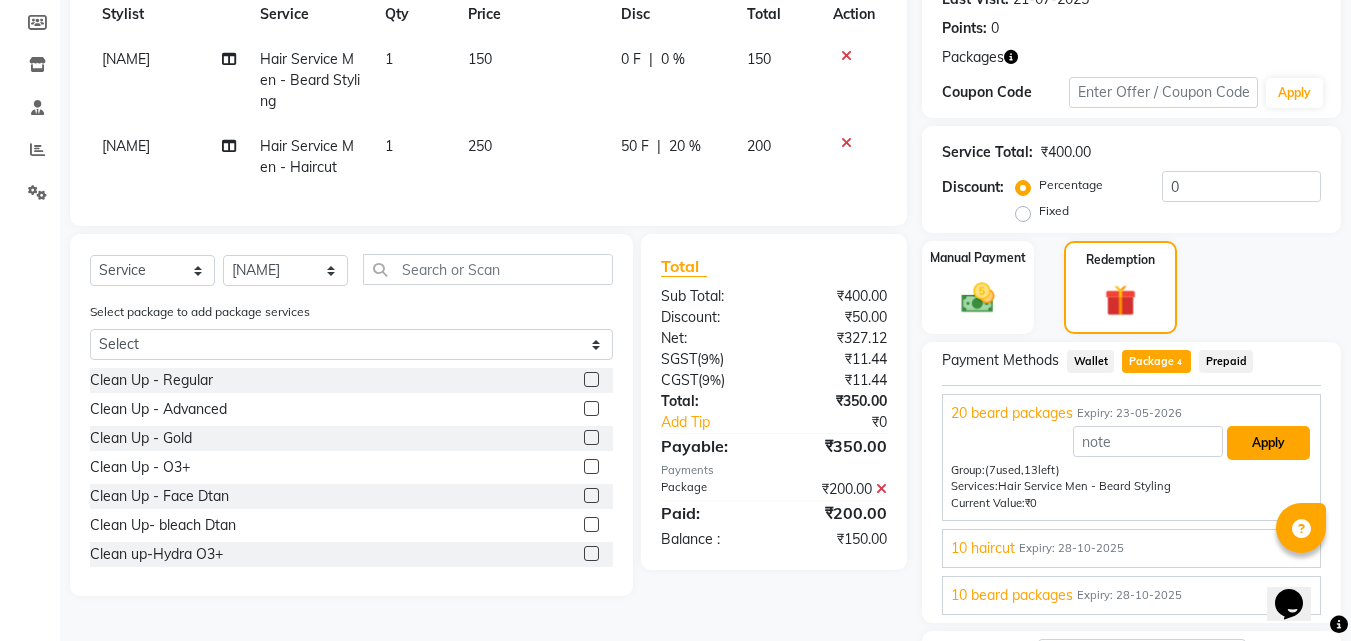 click on "Apply" at bounding box center (1268, 443) 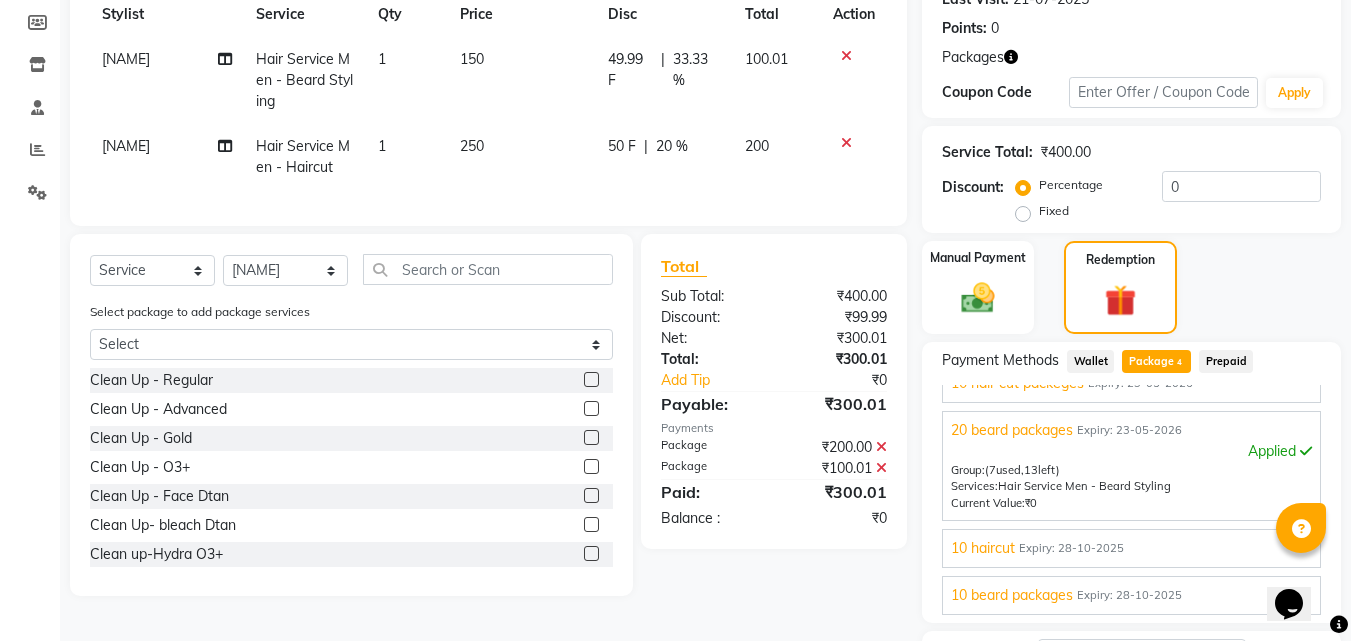 scroll, scrollTop: 29, scrollLeft: 0, axis: vertical 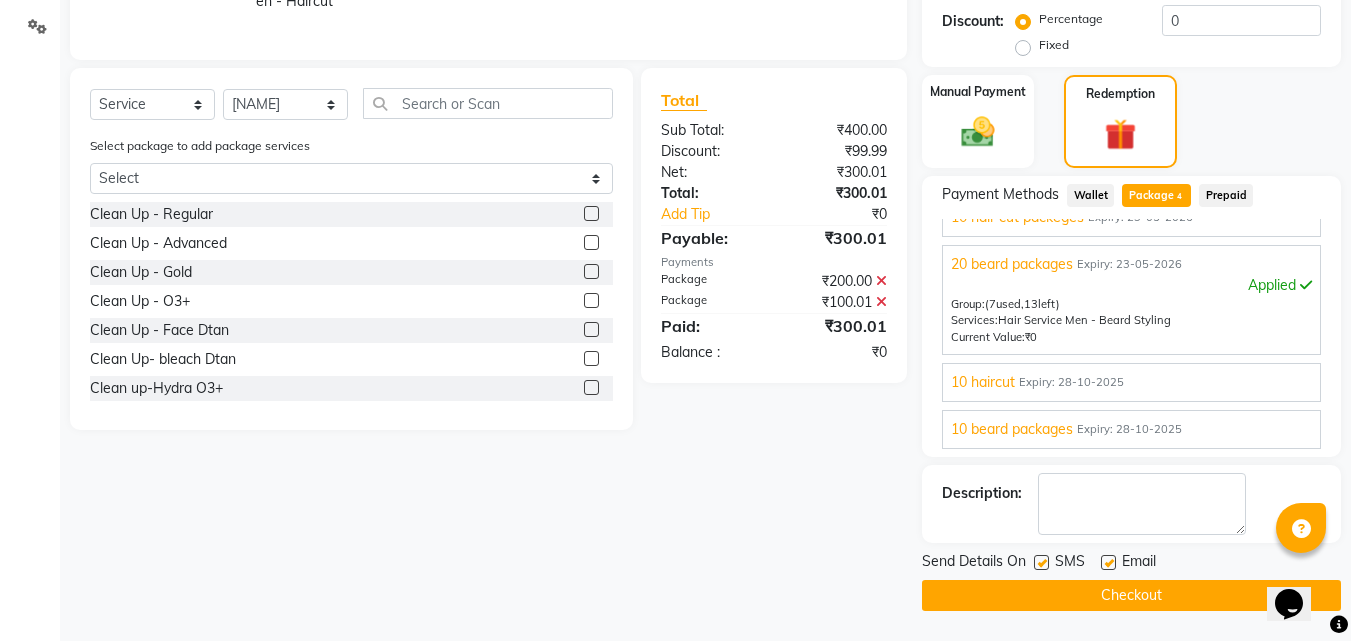click on "10 haircut Expiry: [DATE]" at bounding box center [1131, 382] 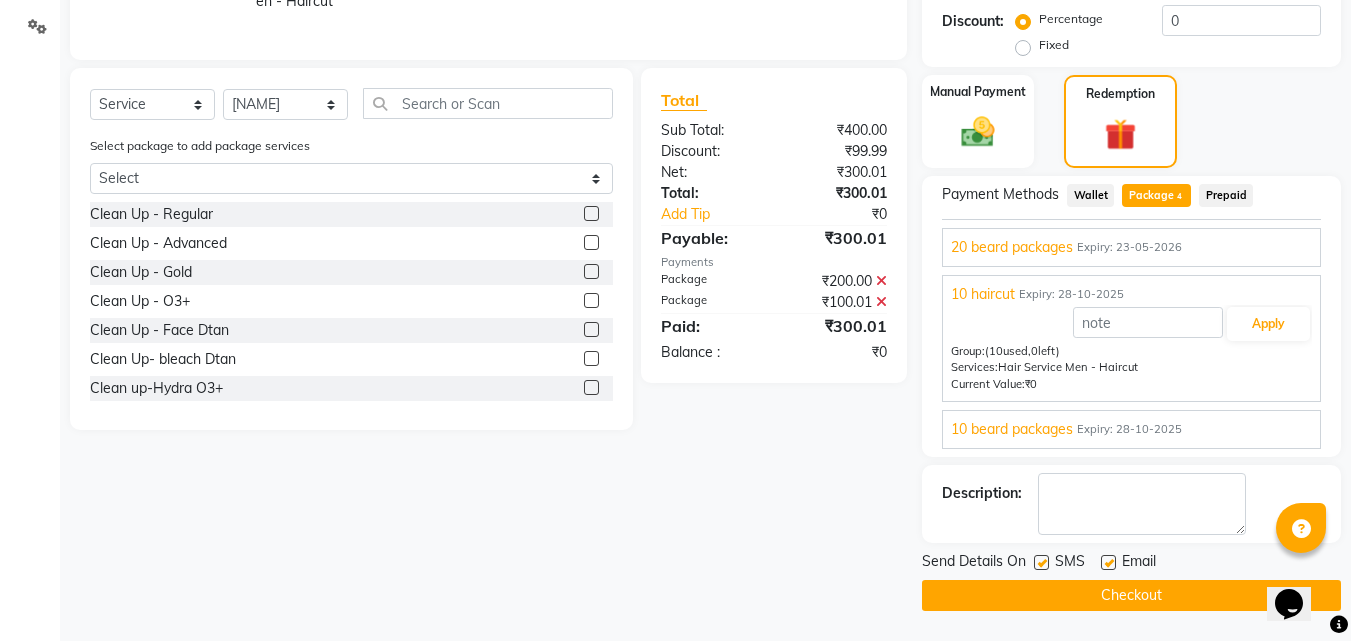 scroll, scrollTop: 46, scrollLeft: 0, axis: vertical 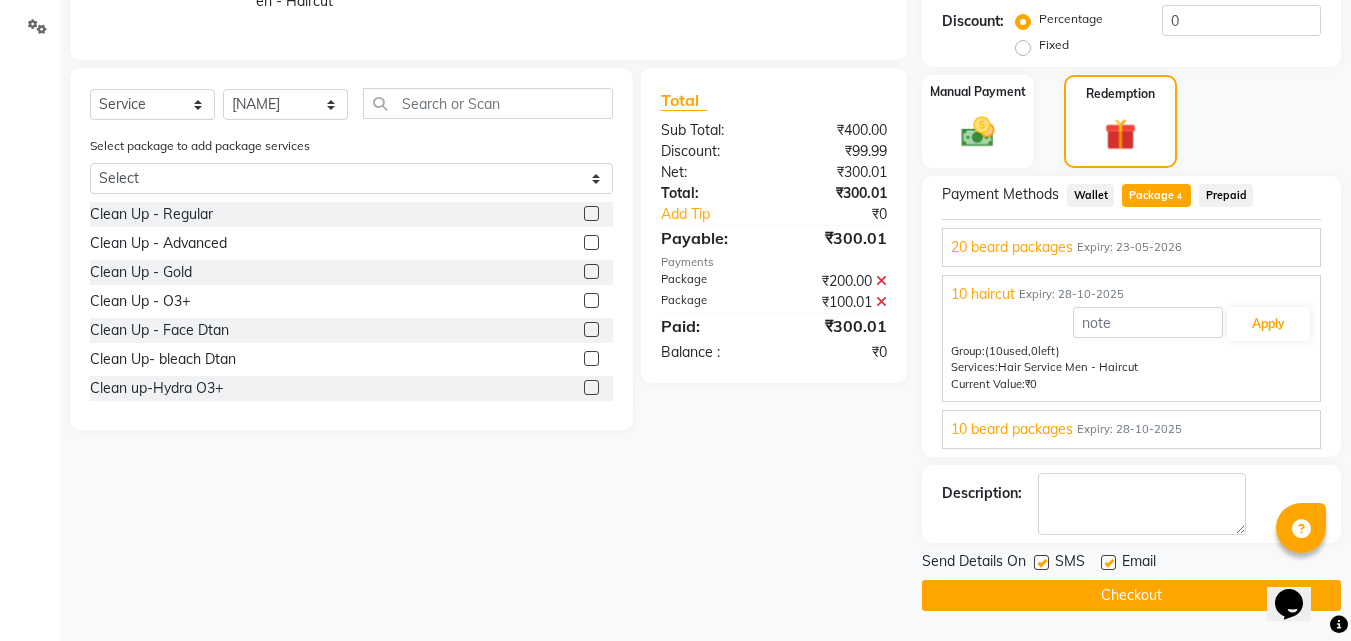 click on "Expiry: 28-10-2025" at bounding box center [1129, 429] 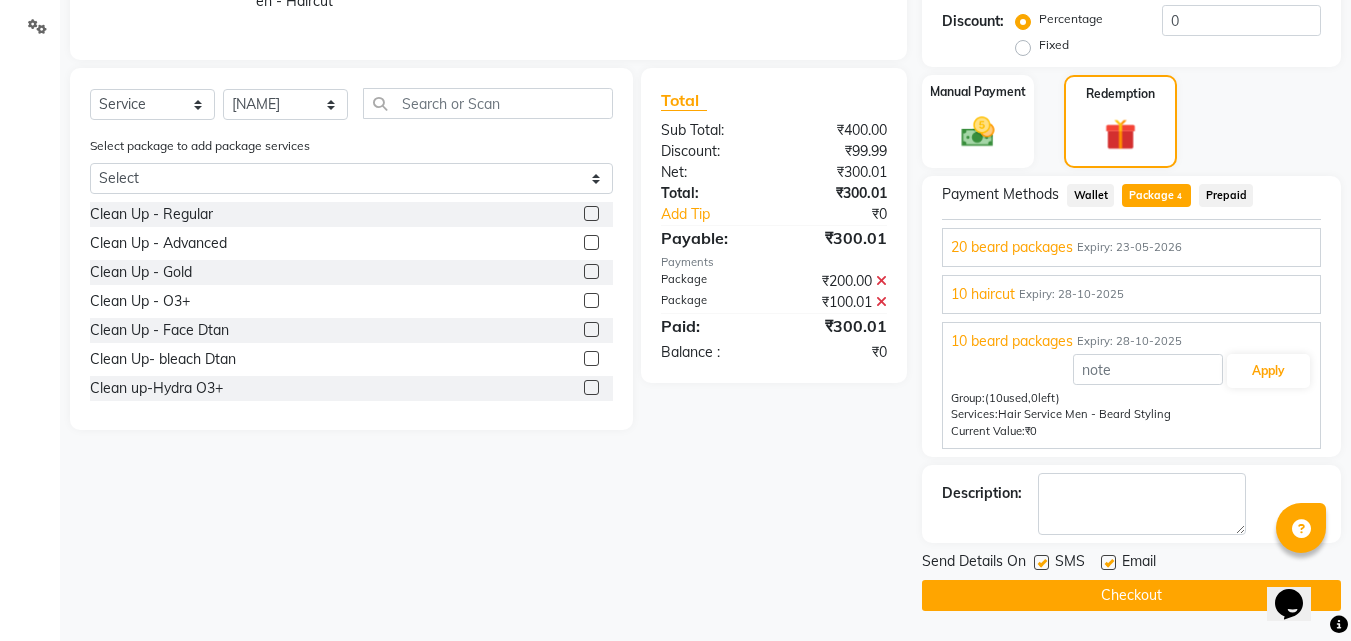 click on "Checkout" 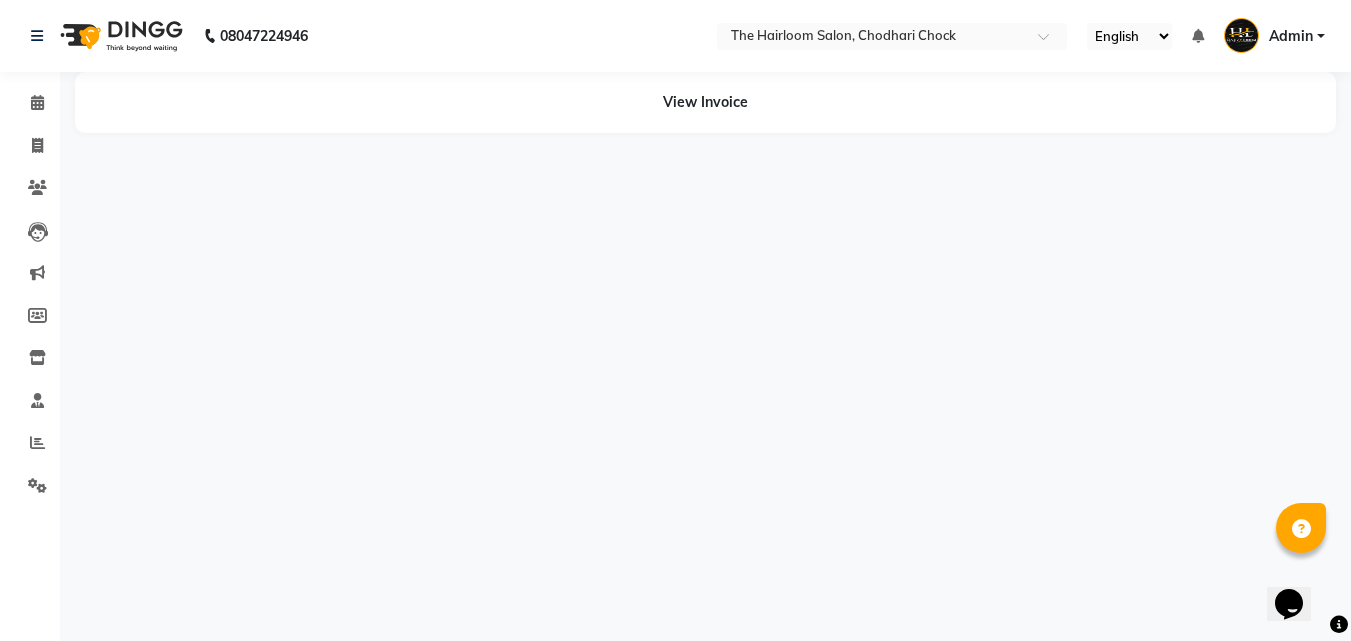 scroll, scrollTop: 0, scrollLeft: 0, axis: both 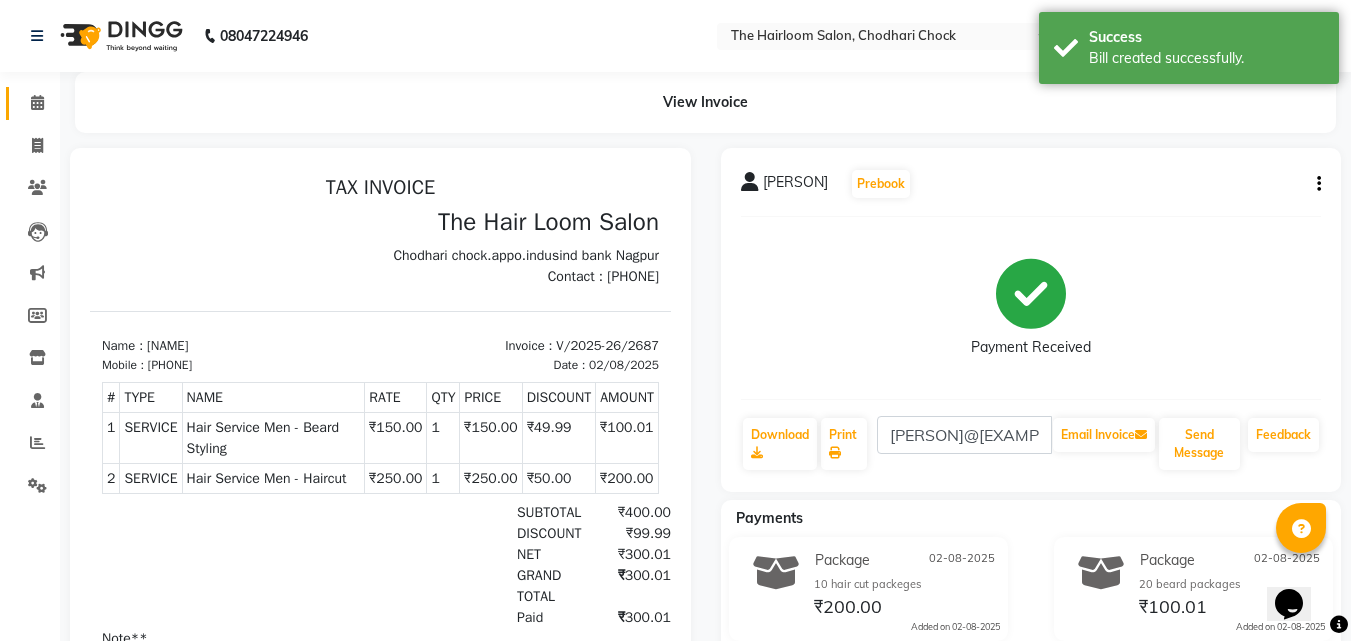 click 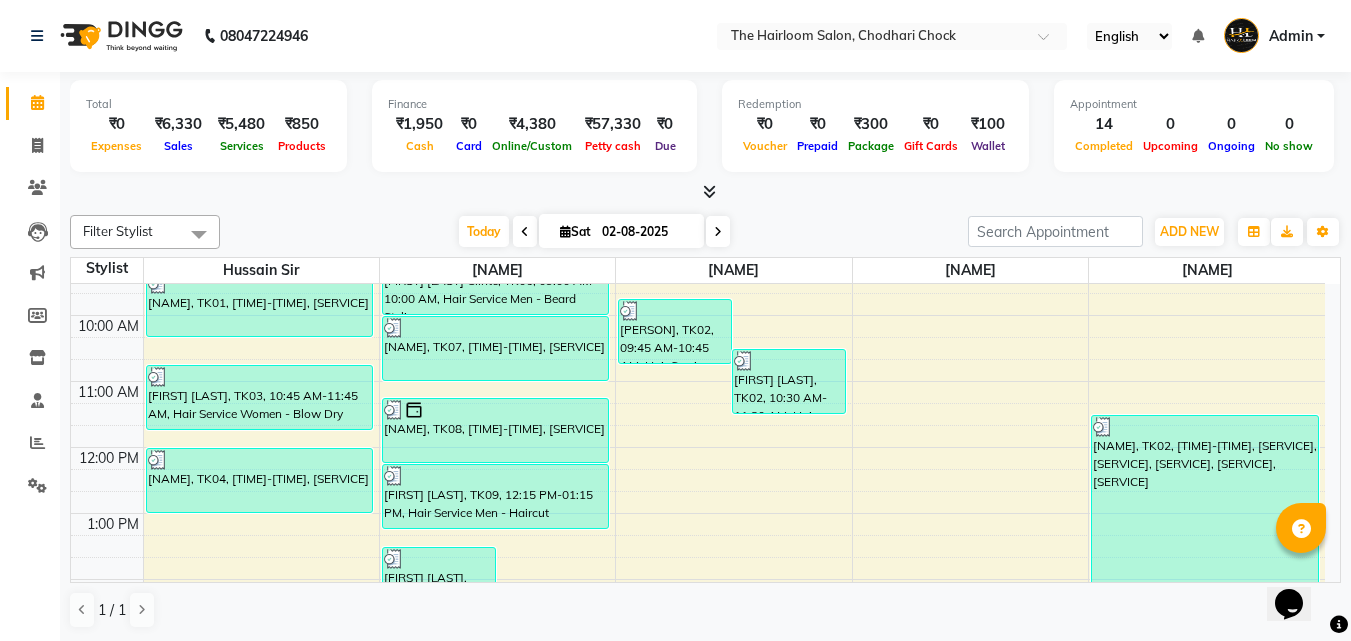 scroll, scrollTop: 200, scrollLeft: 0, axis: vertical 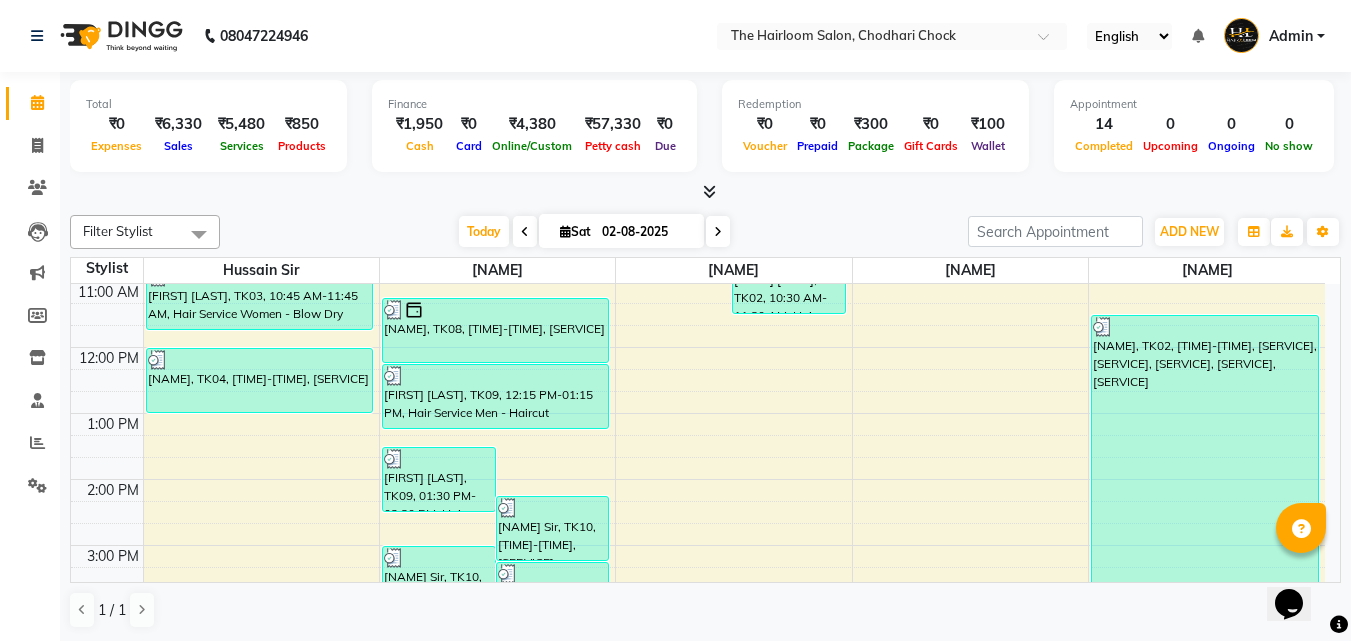click on "[TIME] [TIME] [TIME] [TIME] [TIME] [TIME] [TIME] [TIME] [TIME] [TIME] [TIME] [TIME] [TIME] [TIME] [TIME] [TIME]     [NAME], TK01, [TIME]-[TIME], [SERVICE]     [NAME], TK03, [TIME]-[TIME], [SERVICE]     [NAME], TK04, [TIME]-[TIME], [SERVICE]     [NAME], TK09, [TIME]-[TIME], [SERVICE]     [NAME] Sir, TK10, [TIME]-[TIME], [SERVICE]     [NAME] Sir, TK10, [TIME]-[TIME], [SERVICE]     [NAME] Client, TK05, [TIME]-[TIME], [SERVICE], [SERVICE]     [NAME] Clint, TK06, [TIME]-[TIME], [SERVICE]     [NAME], TK07, [TIME]-[TIME], [SERVICE]     [NAME], TK08, [TIME]-[TIME], [SERVICE]" at bounding box center (698, 611) 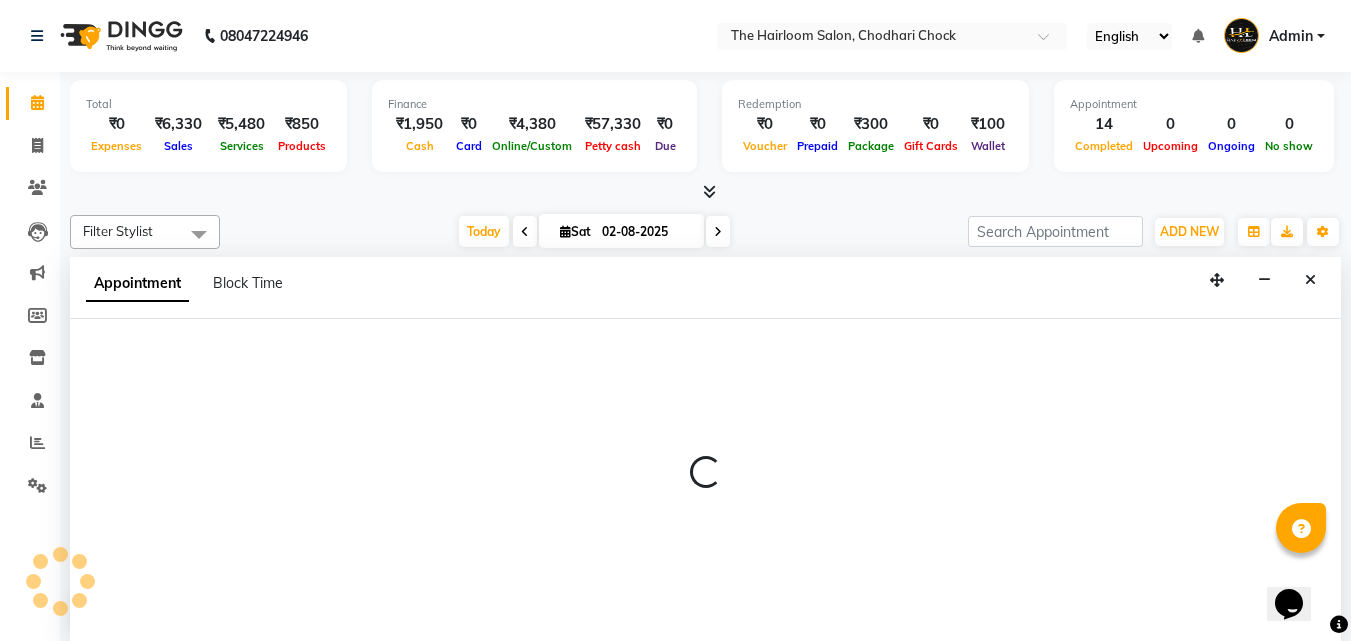 select on "41755" 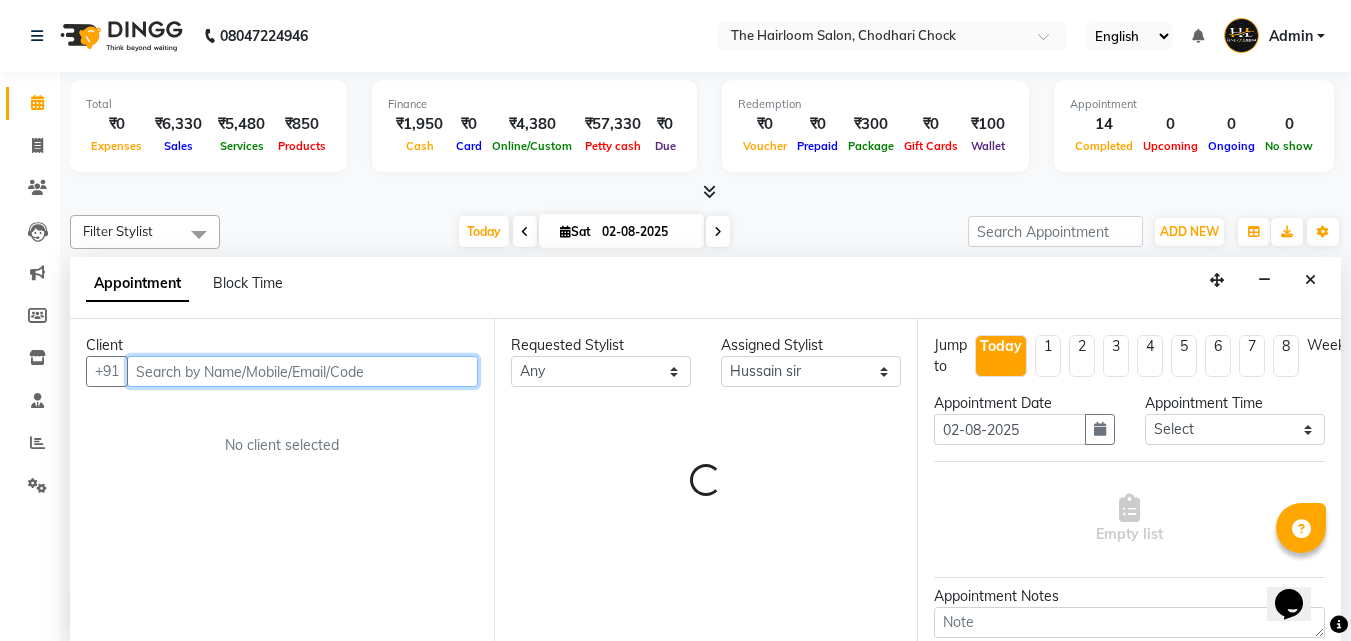 scroll, scrollTop: 1, scrollLeft: 0, axis: vertical 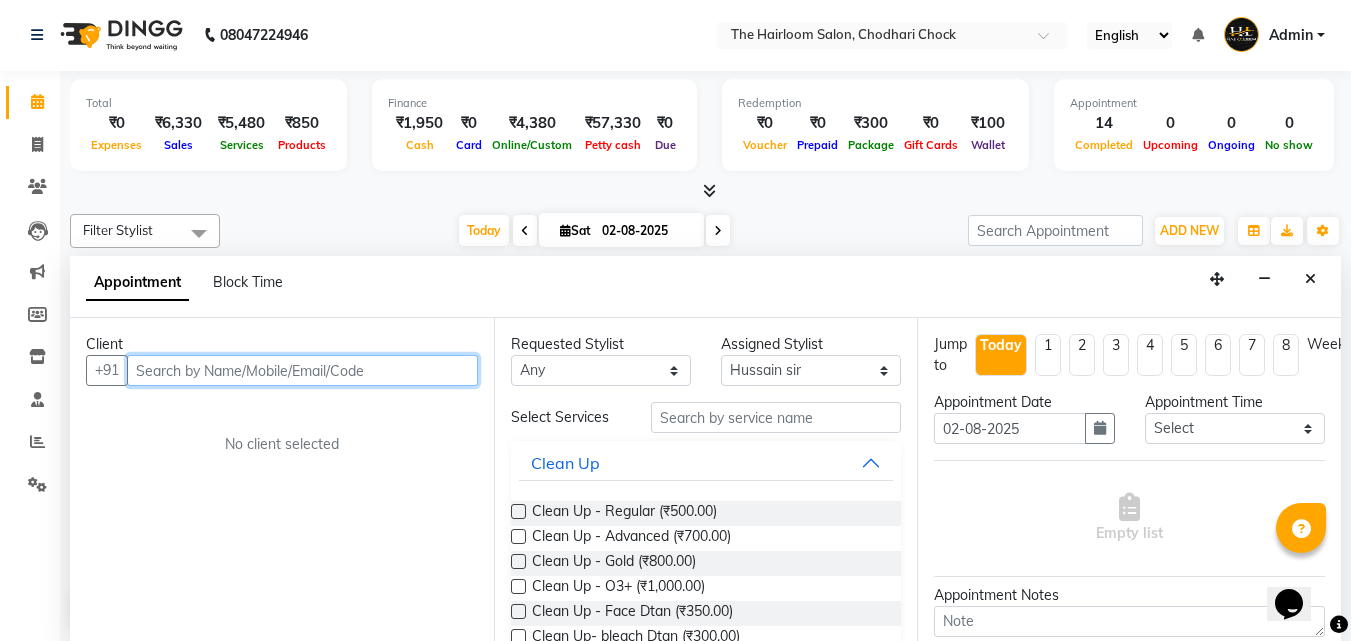 click at bounding box center (302, 370) 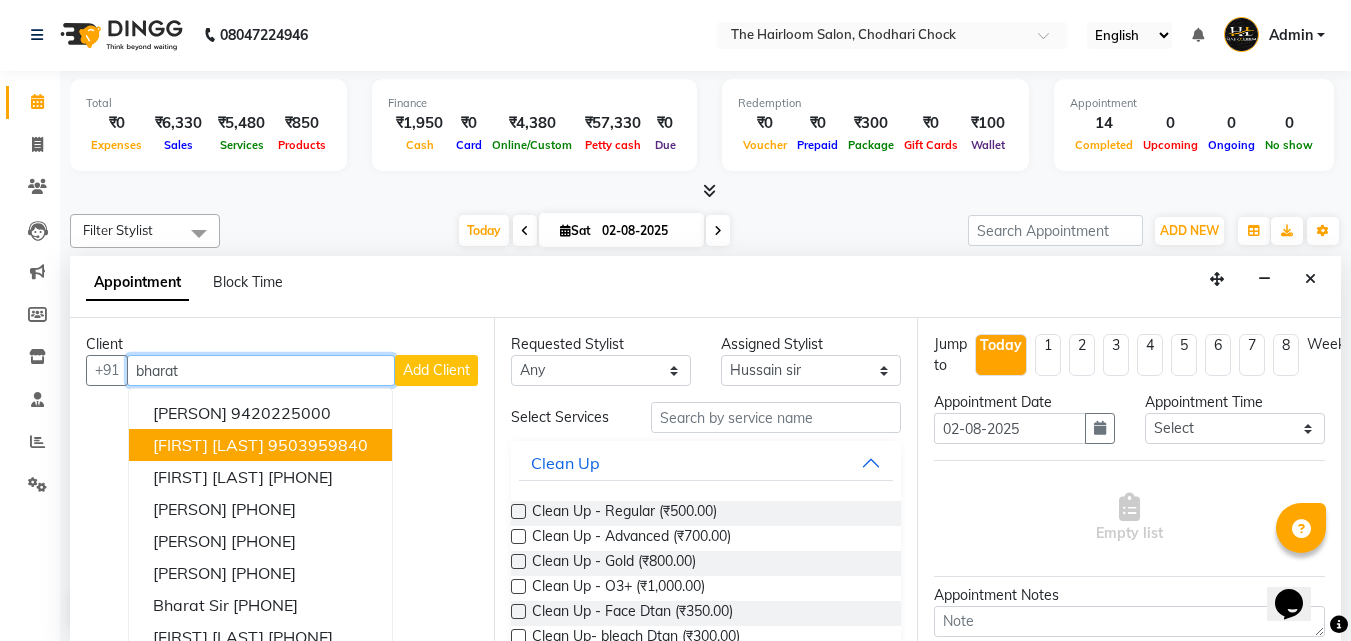 click on "[FIRST] [LAST]" at bounding box center [208, 445] 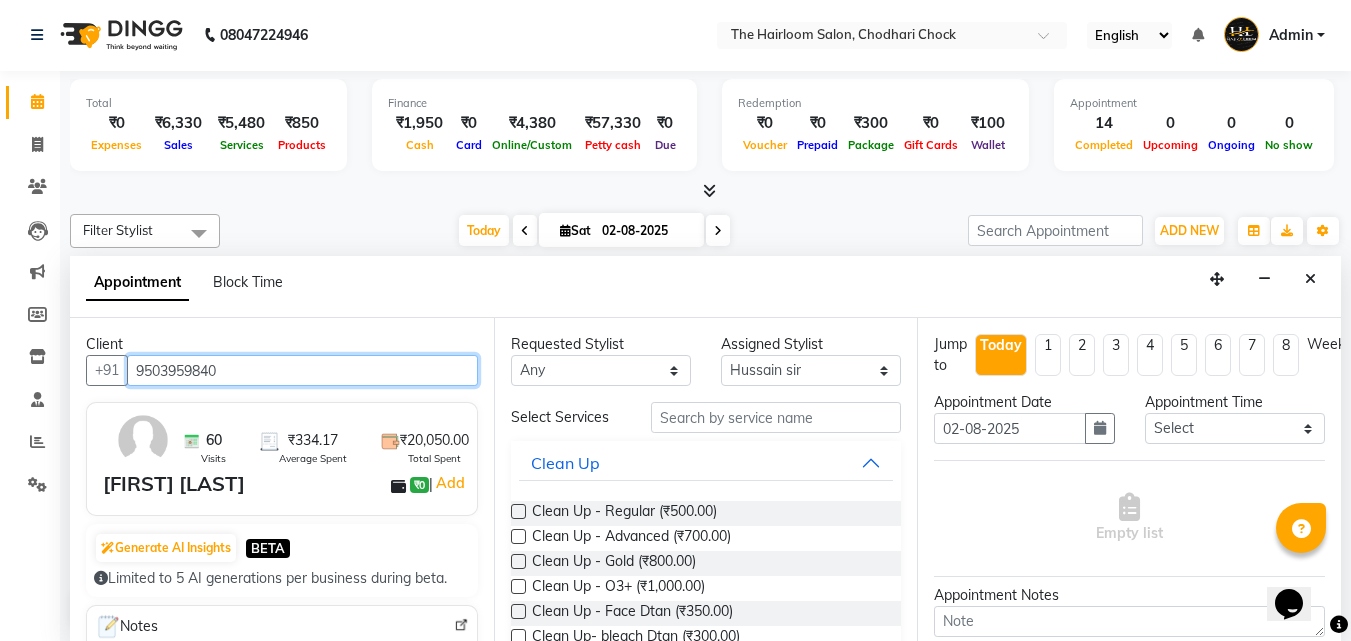 type on "9503959840" 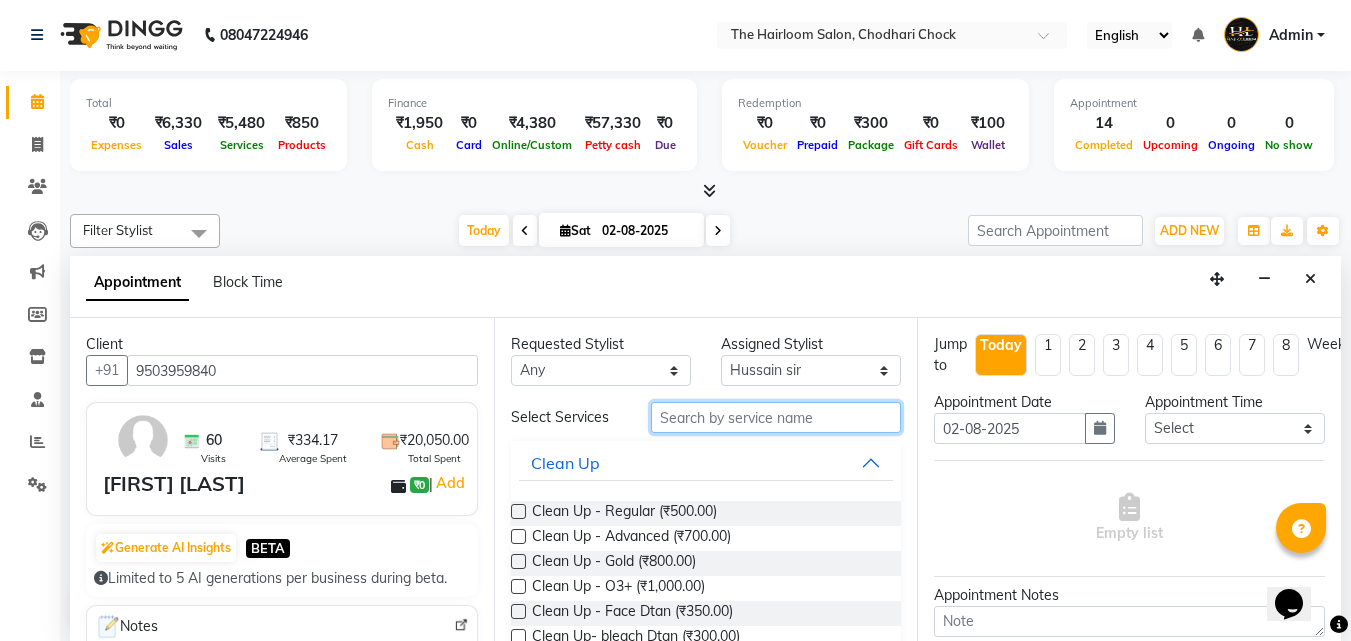 click at bounding box center [776, 417] 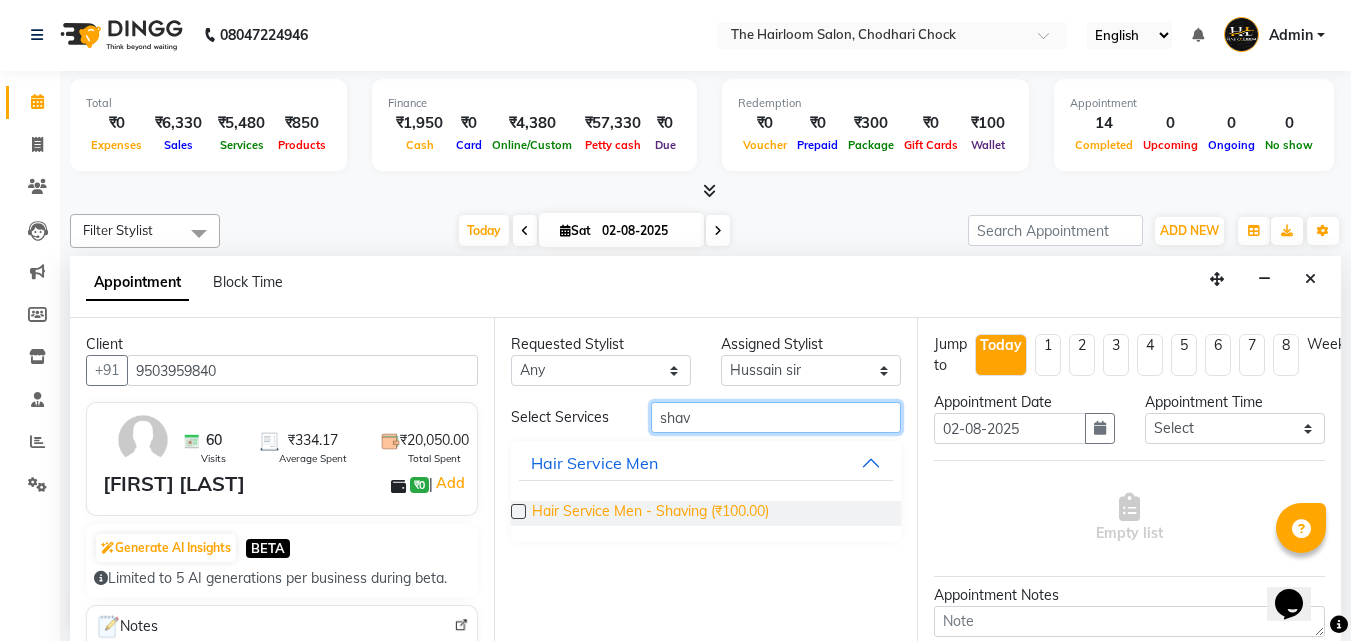 type on "shav" 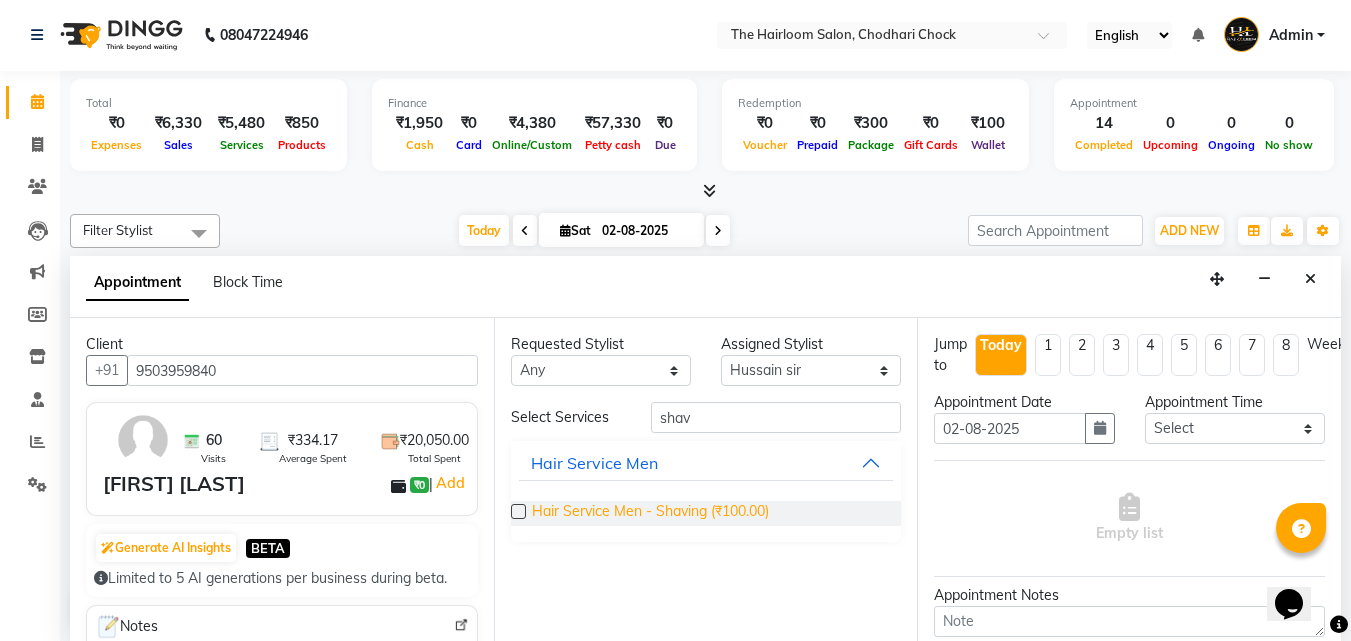 click on "Hair Service Men  - Shaving (₹100.00)" at bounding box center [650, 513] 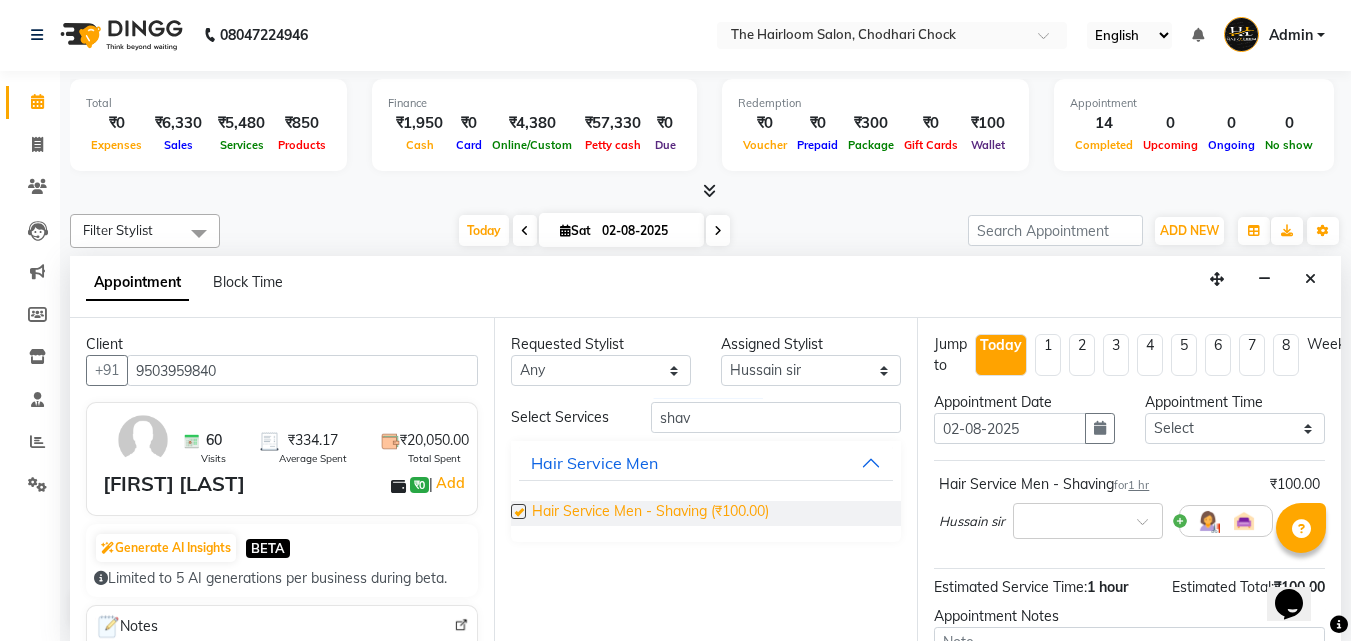 checkbox on "false" 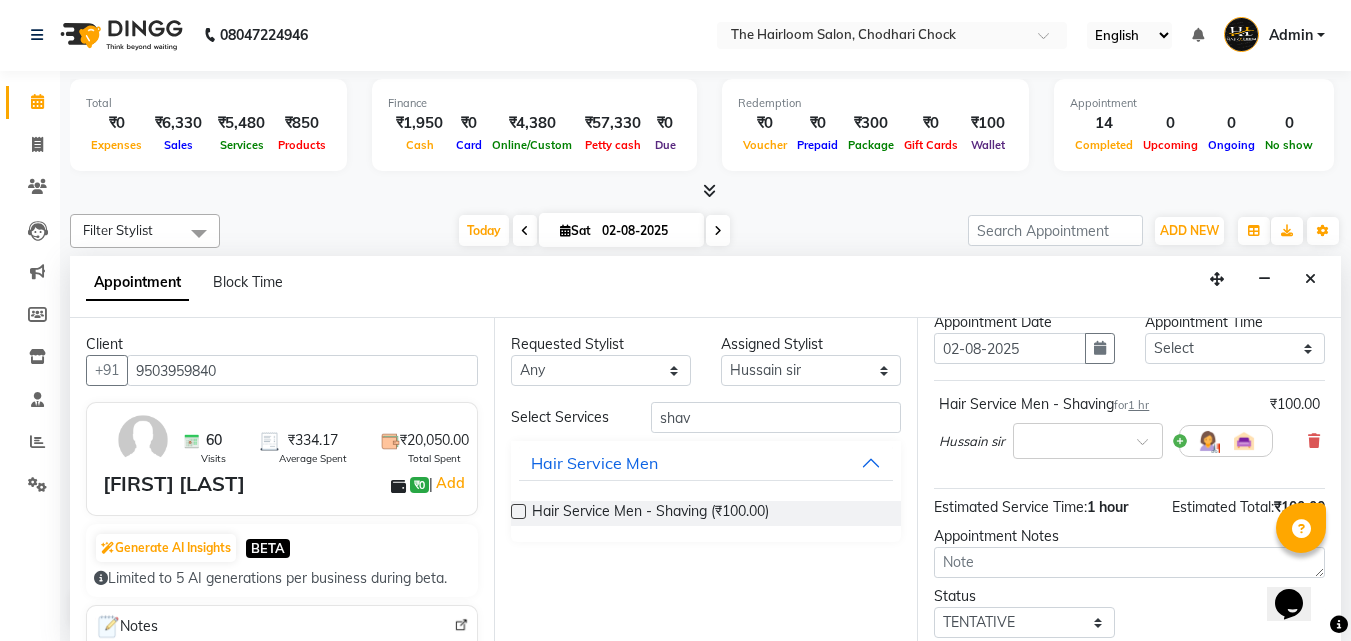 scroll, scrollTop: 218, scrollLeft: 0, axis: vertical 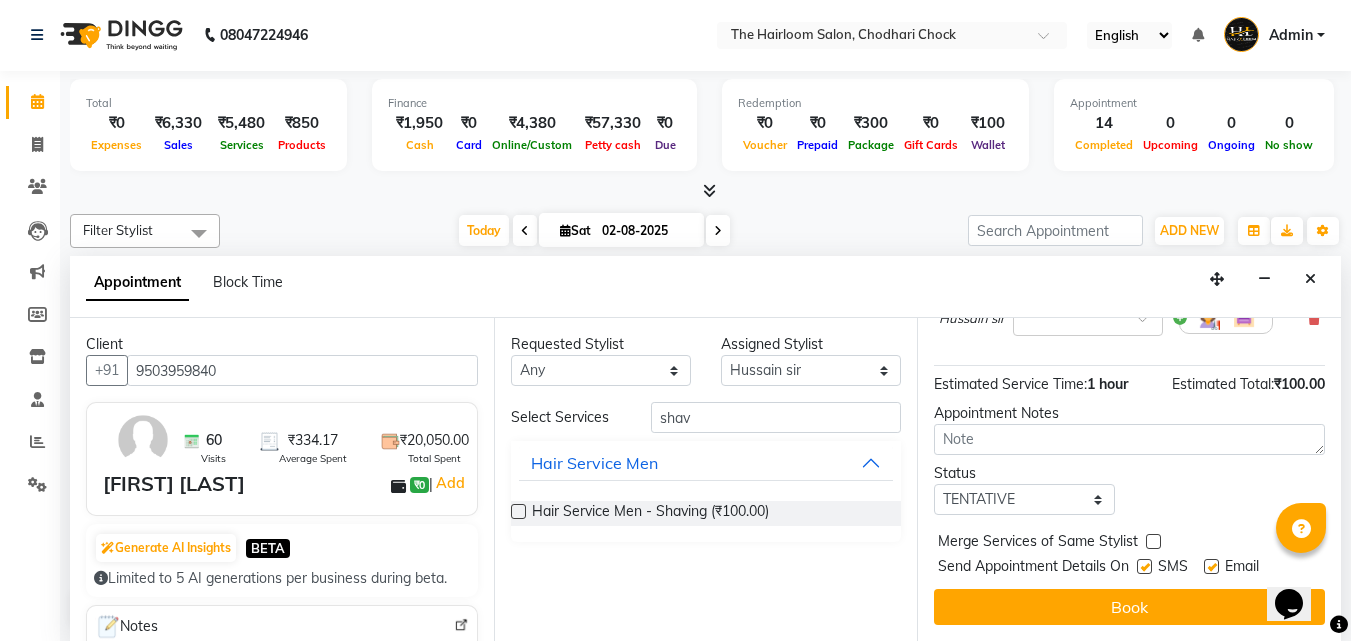 click at bounding box center (1211, 566) 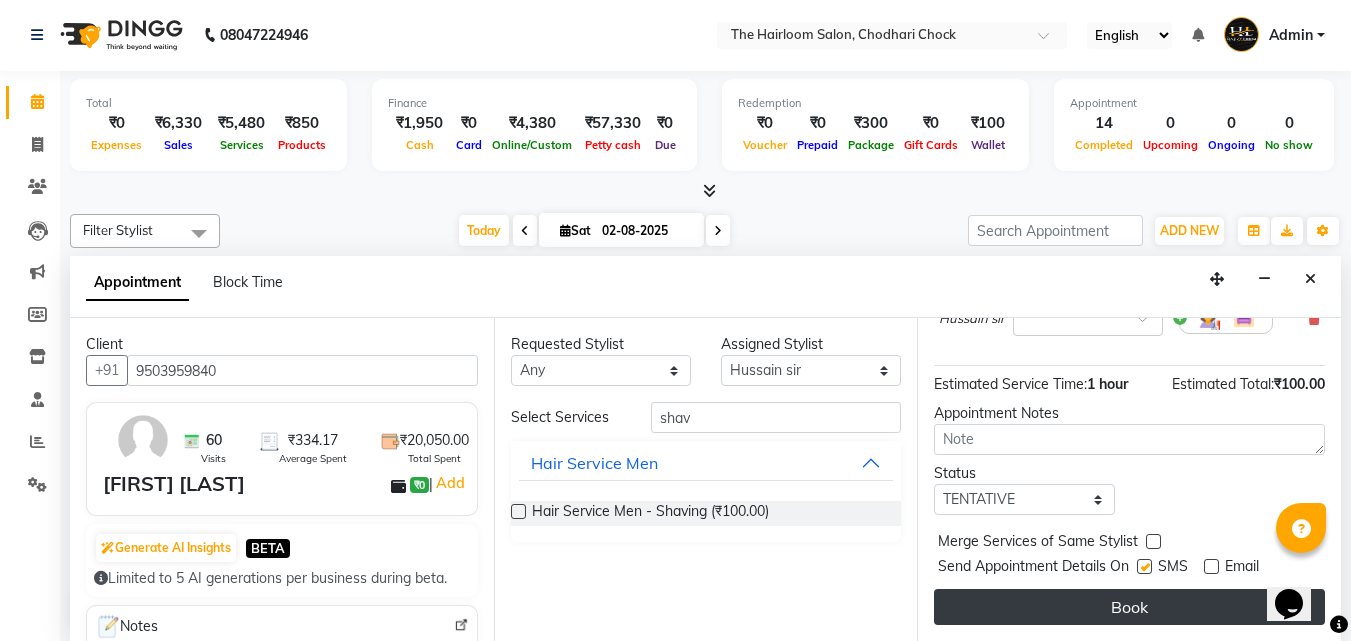 drag, startPoint x: 1148, startPoint y: 547, endPoint x: 1133, endPoint y: 587, distance: 42.72002 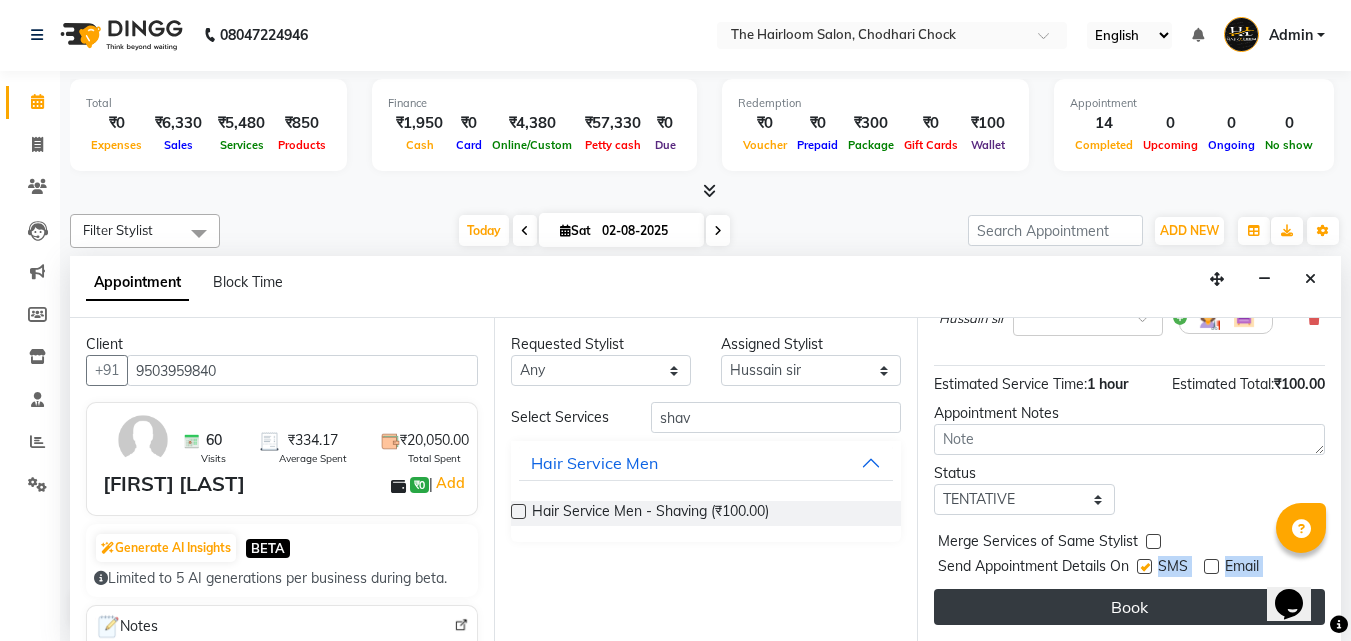 click on "Book" at bounding box center [1129, 607] 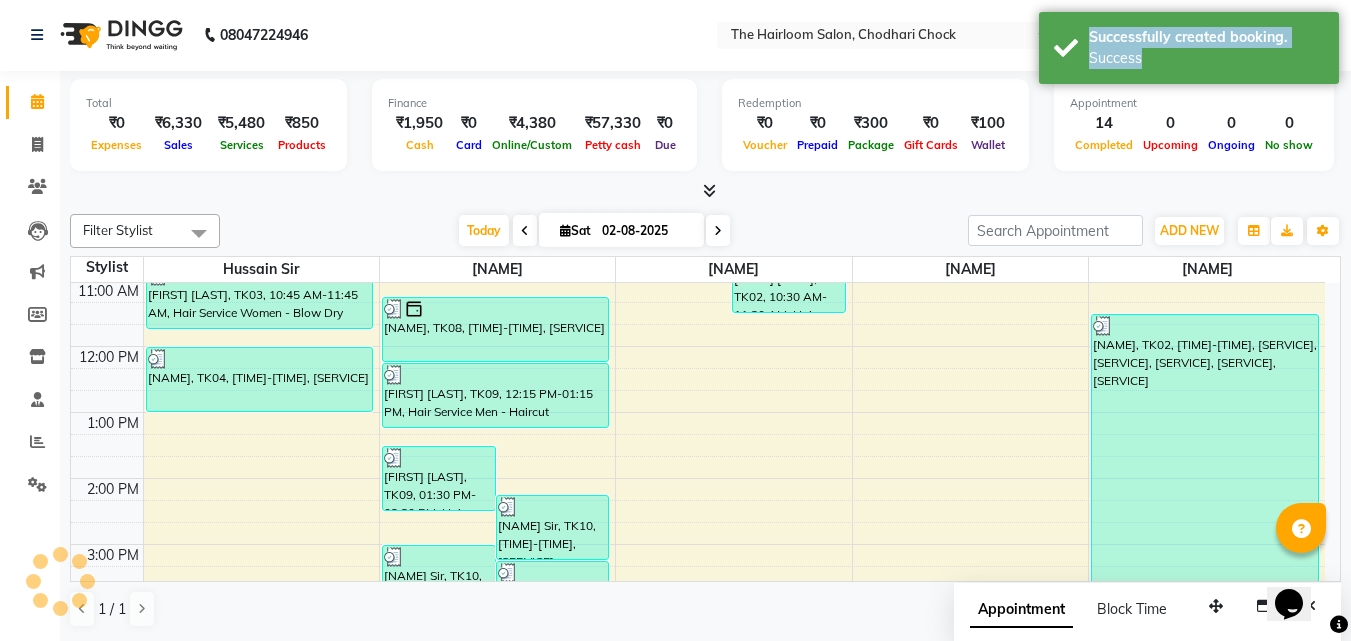 scroll, scrollTop: 0, scrollLeft: 0, axis: both 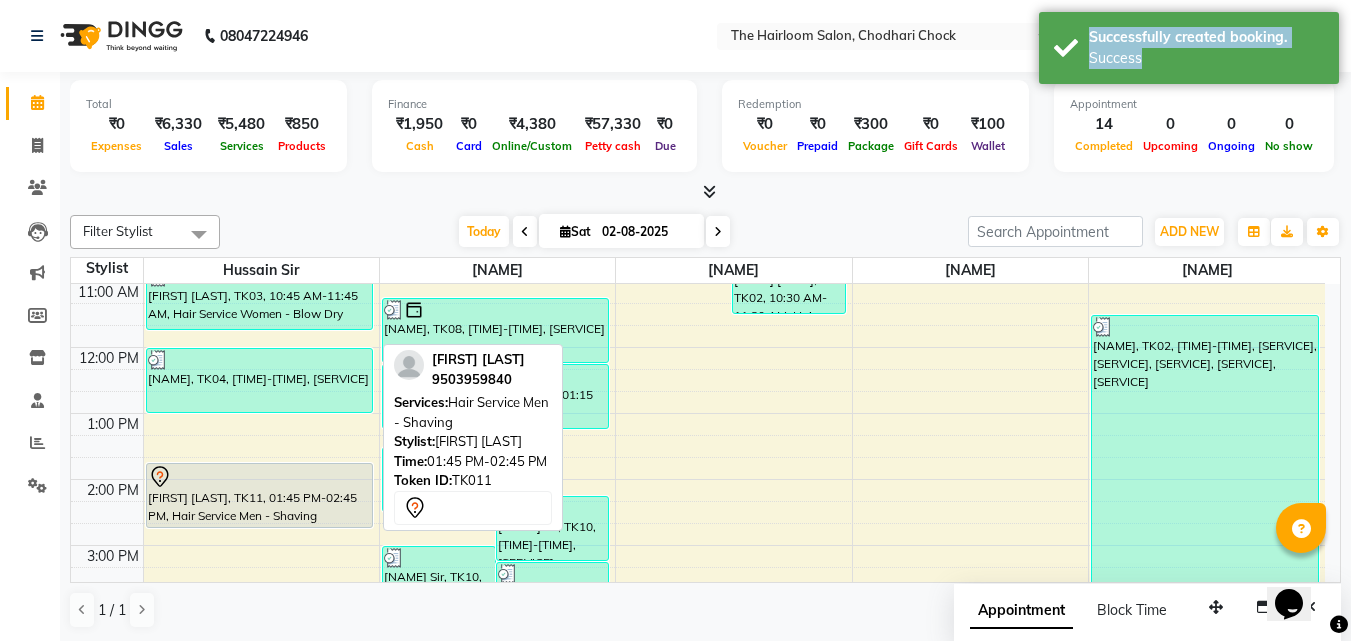 click at bounding box center (260, 477) 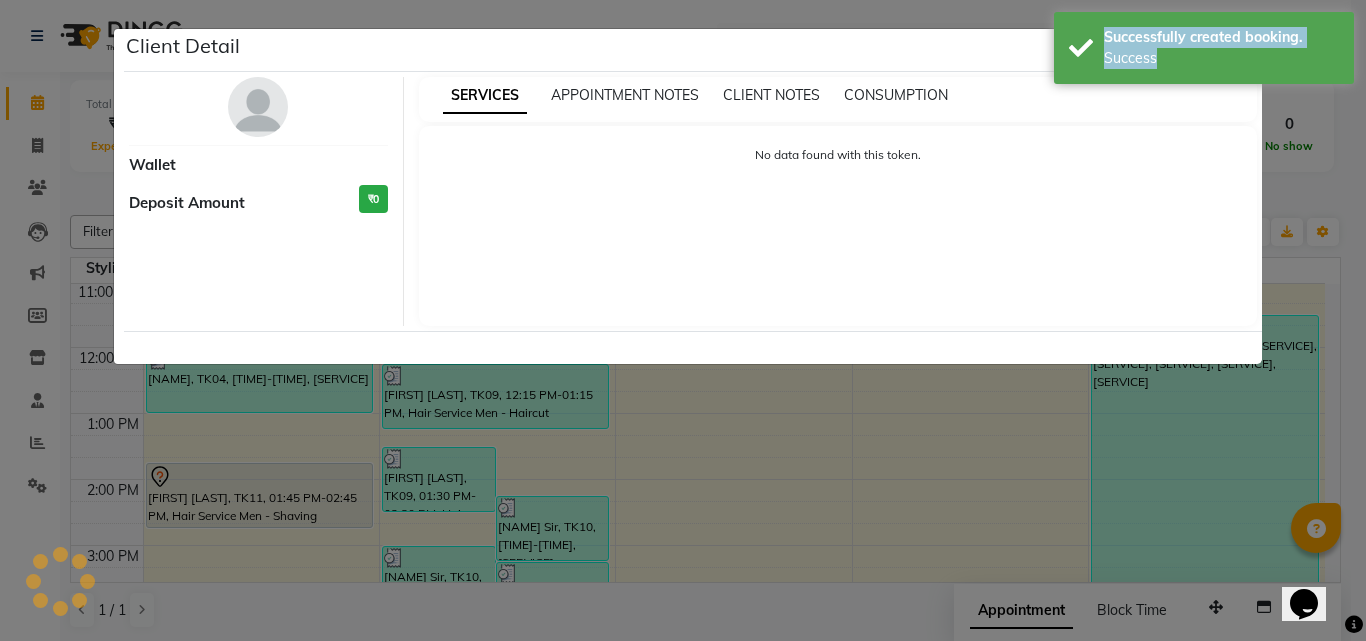 select on "7" 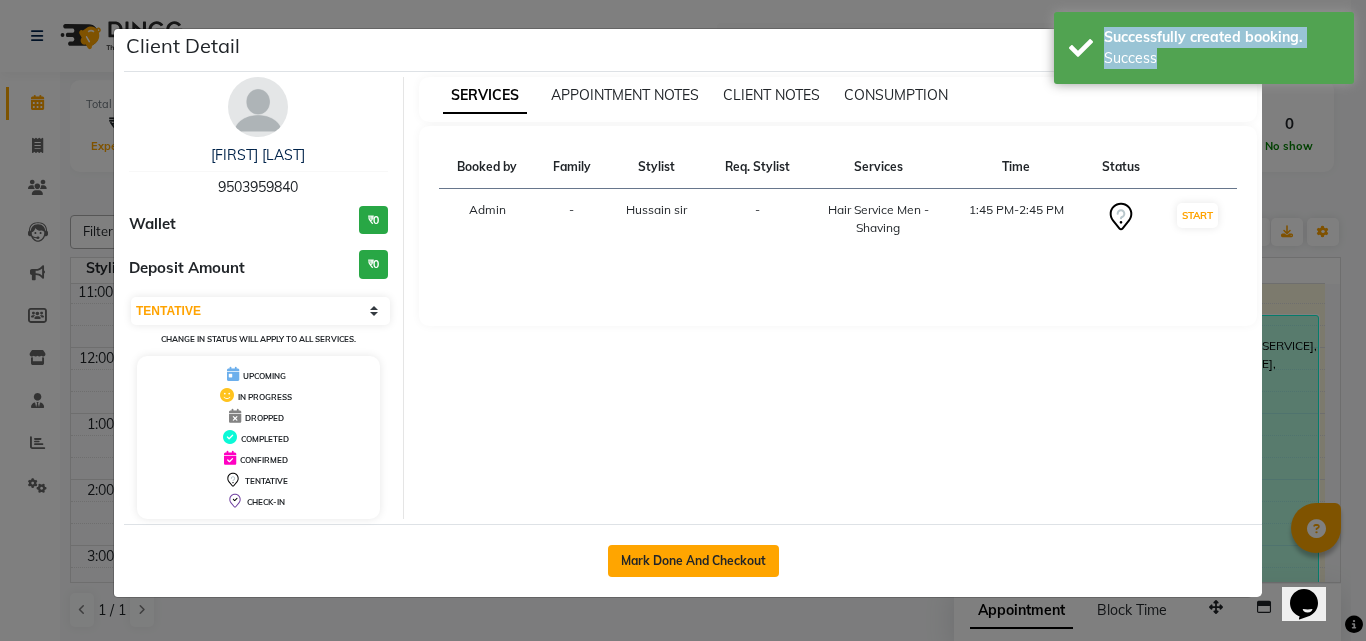 click on "Mark Done And Checkout" 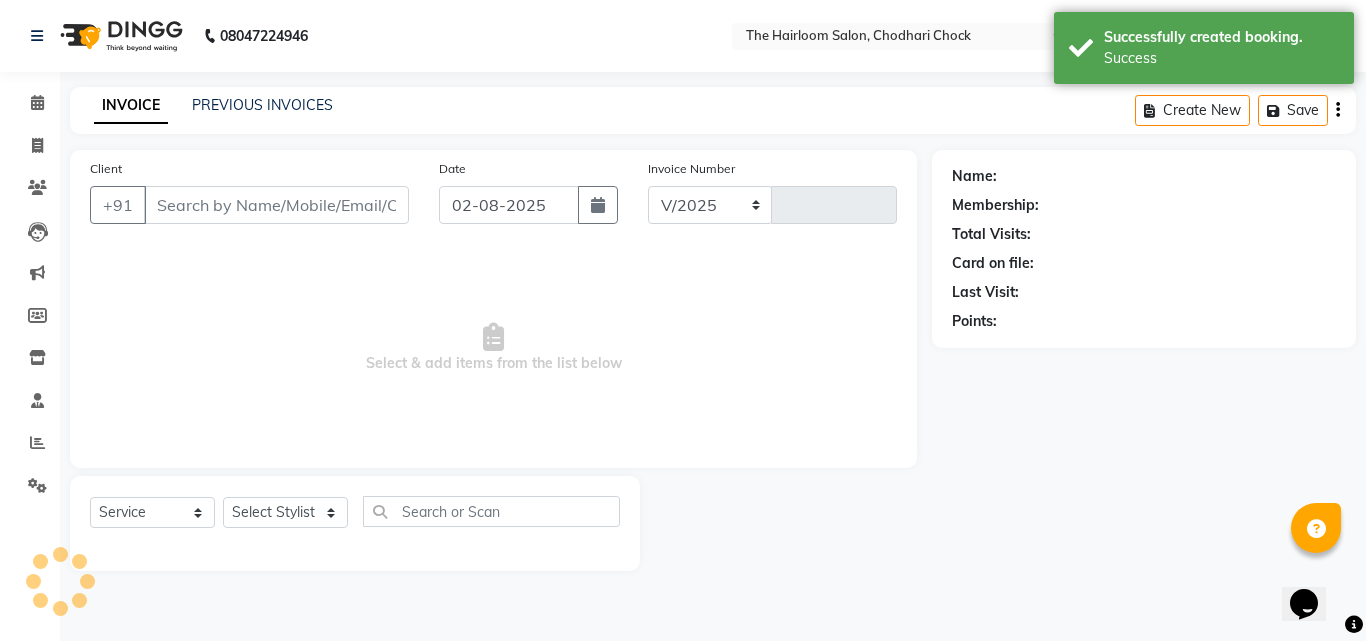select on "5926" 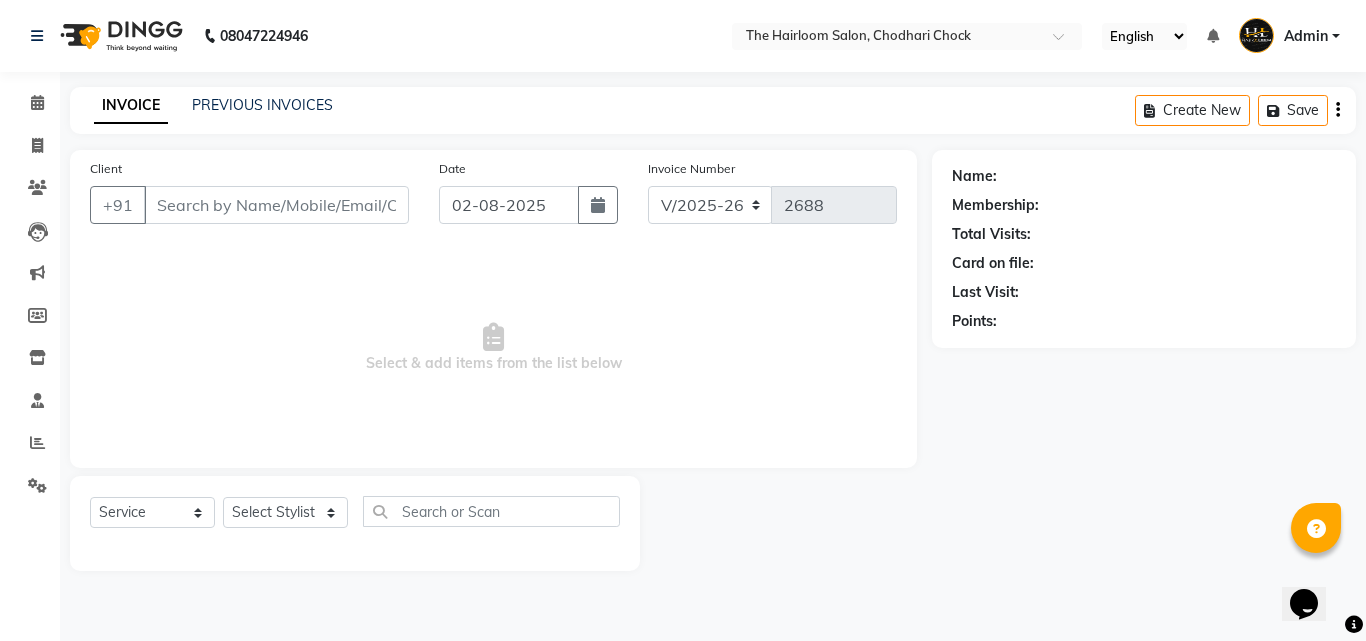 type on "9503959840" 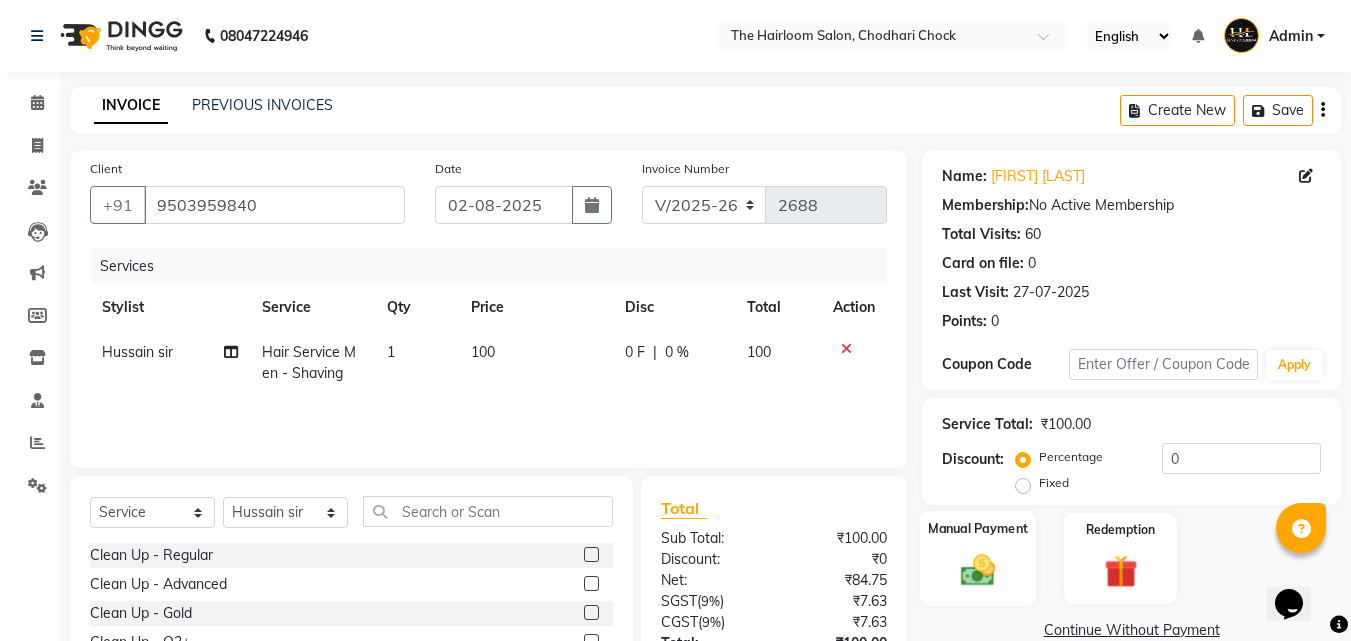 click 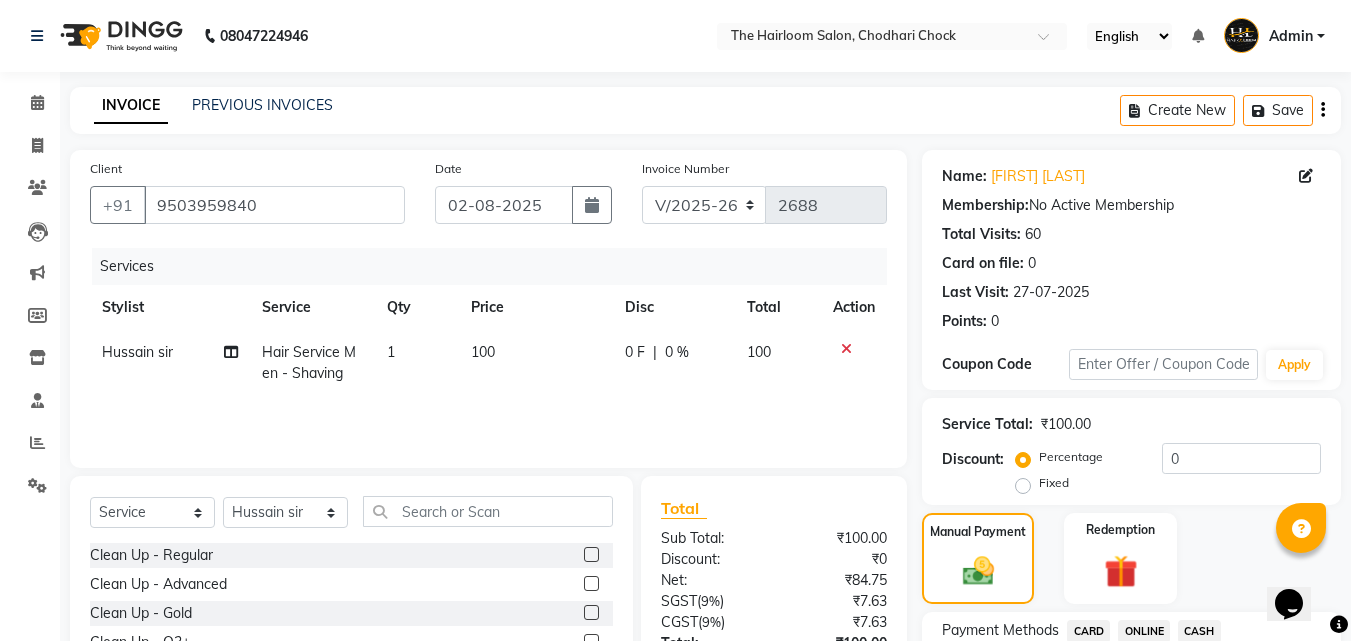 scroll, scrollTop: 162, scrollLeft: 0, axis: vertical 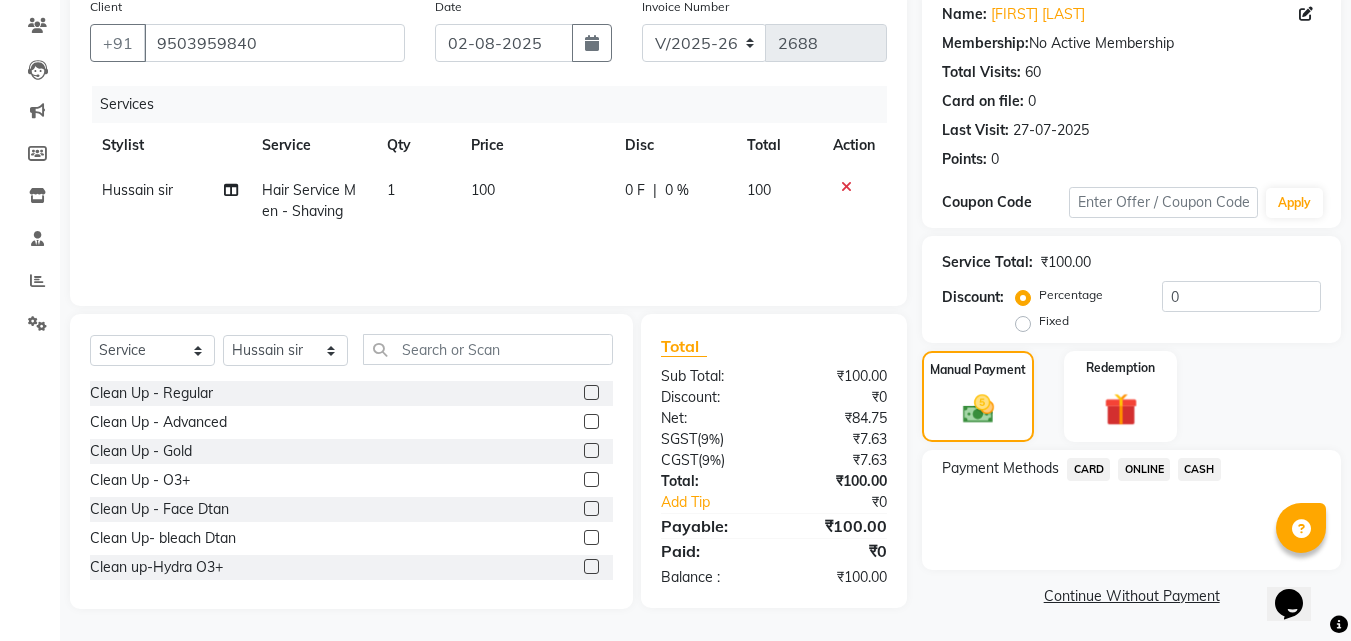 click on "ONLINE" 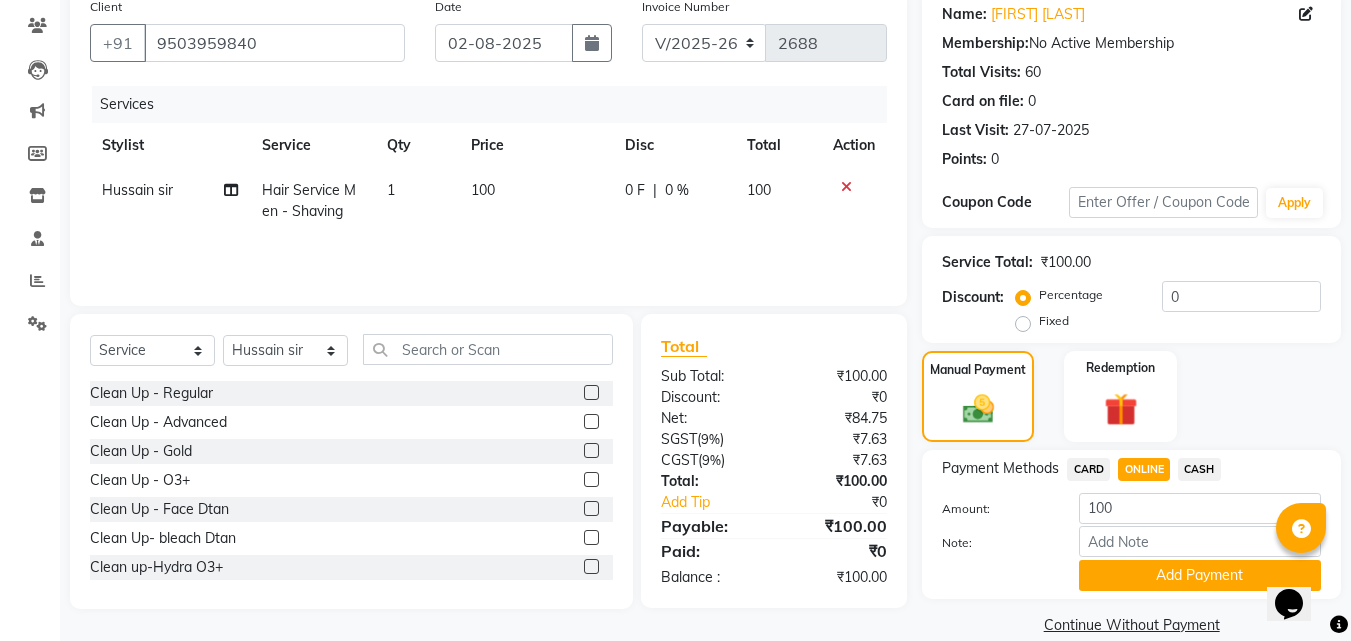 click on "Add Payment" 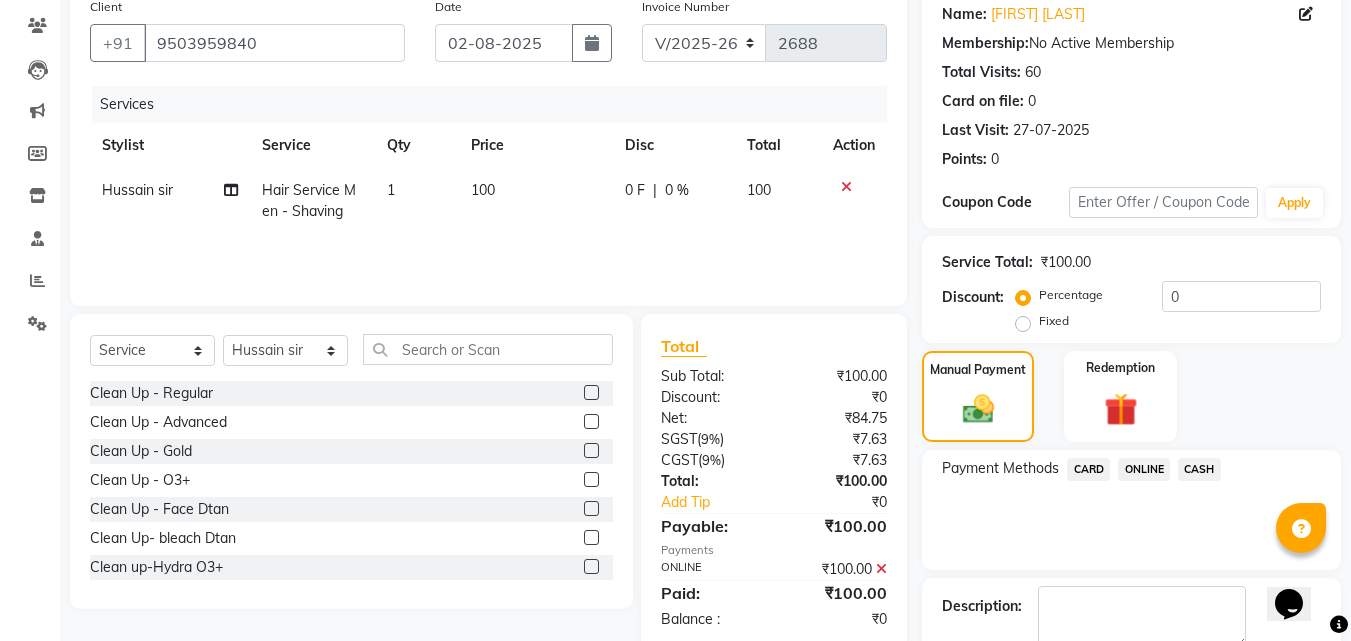 scroll, scrollTop: 275, scrollLeft: 0, axis: vertical 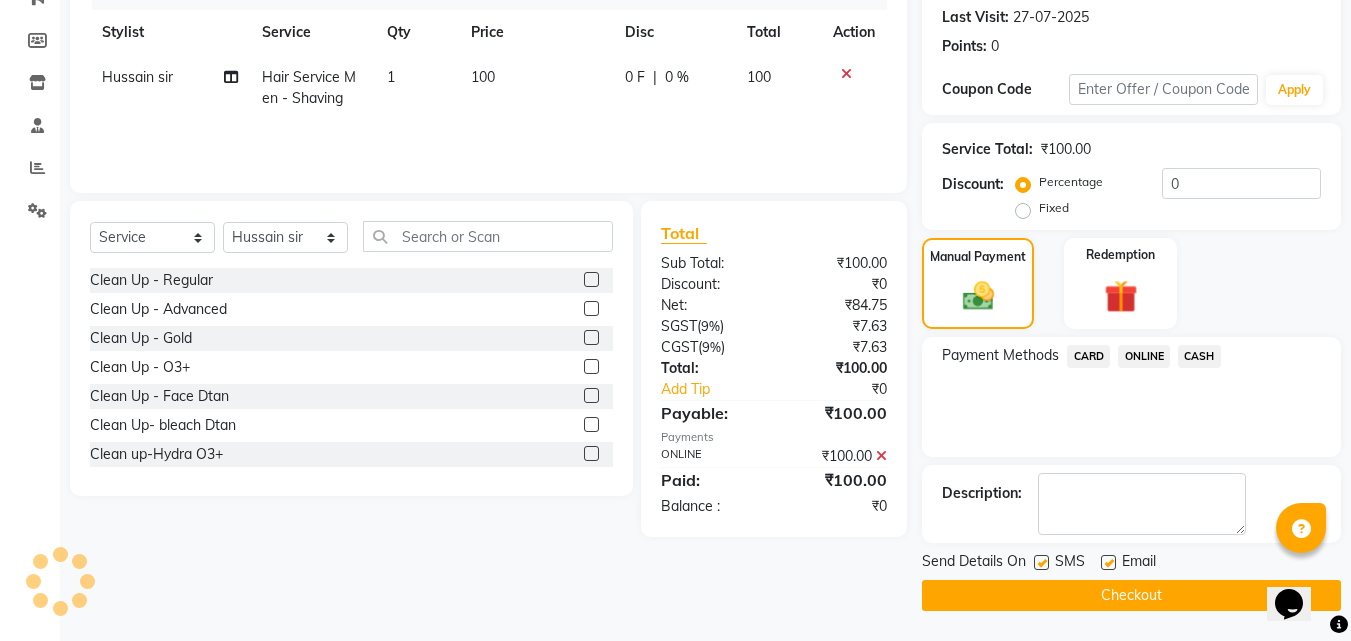 click 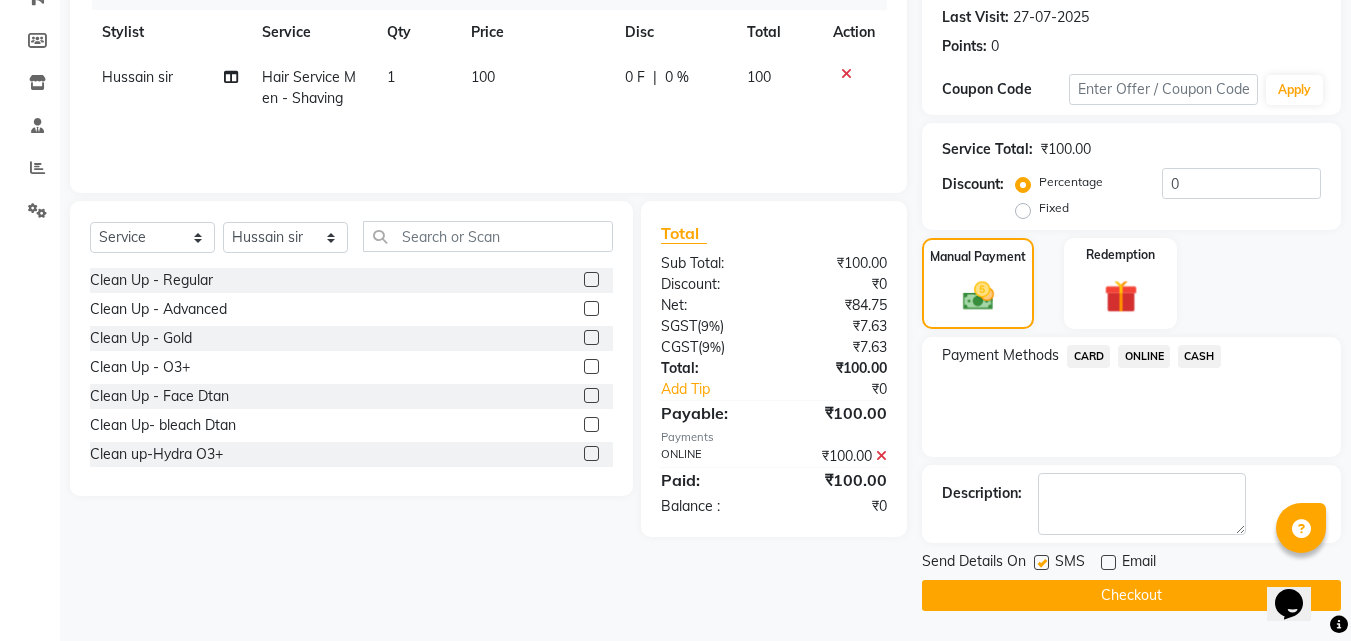 click 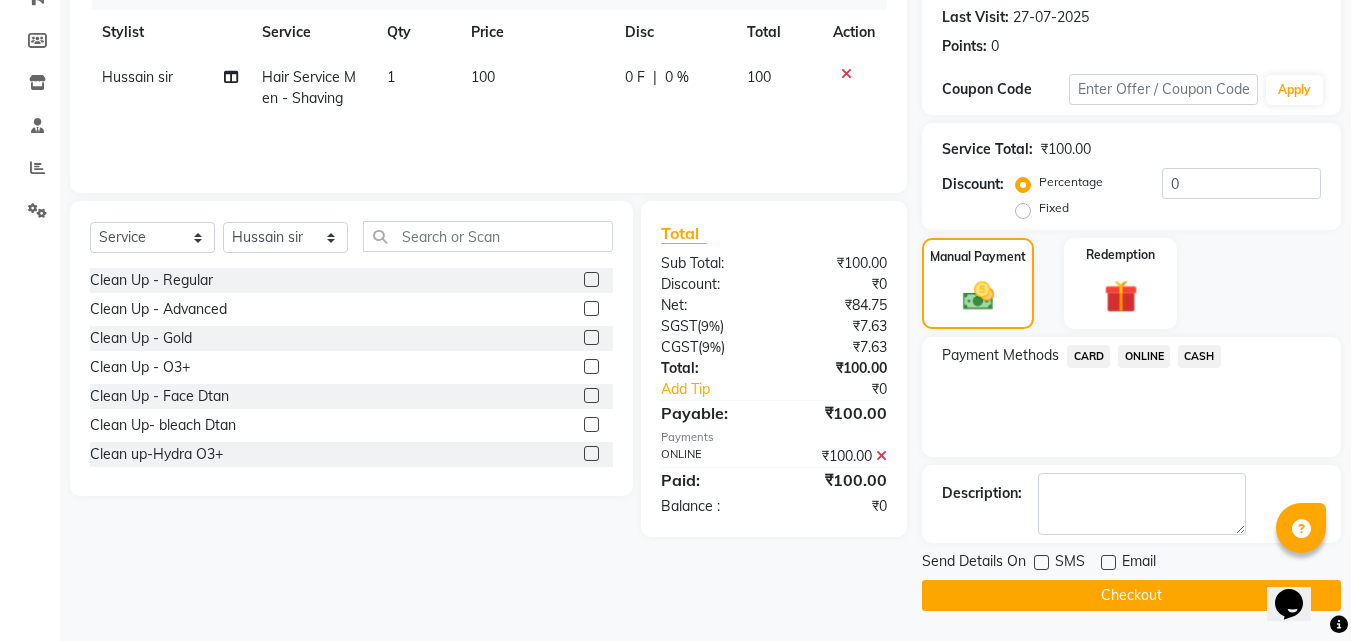 click on "Checkout" 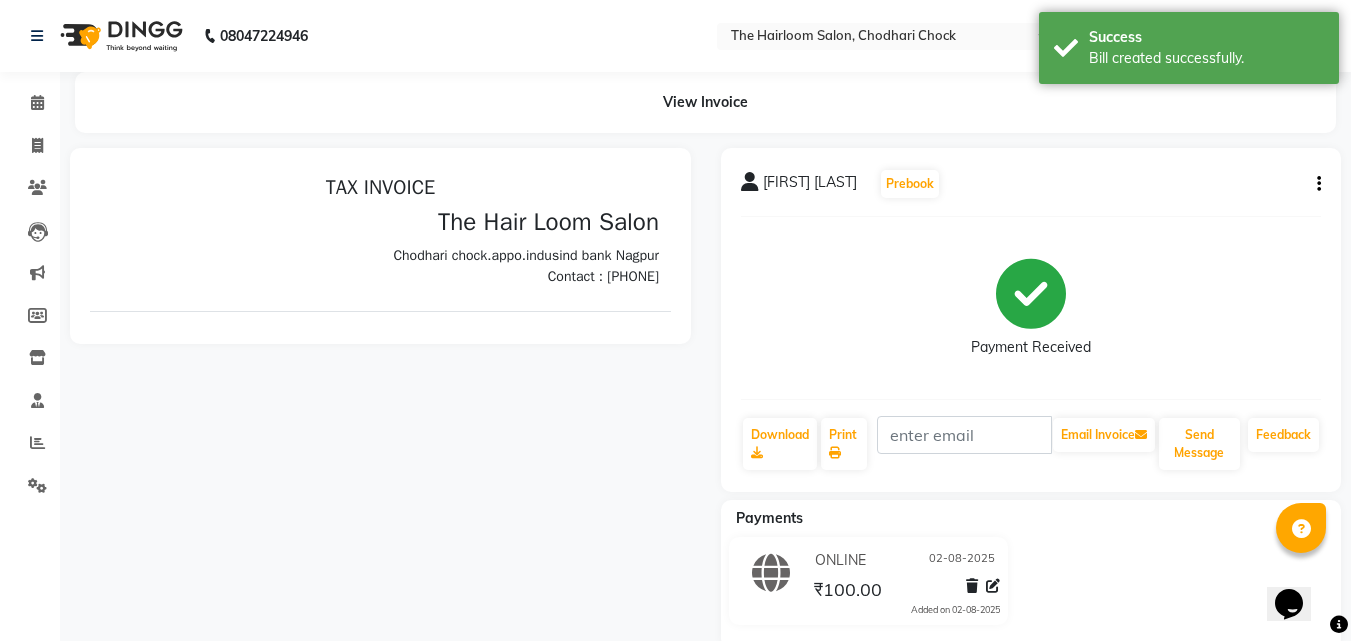 scroll, scrollTop: 0, scrollLeft: 0, axis: both 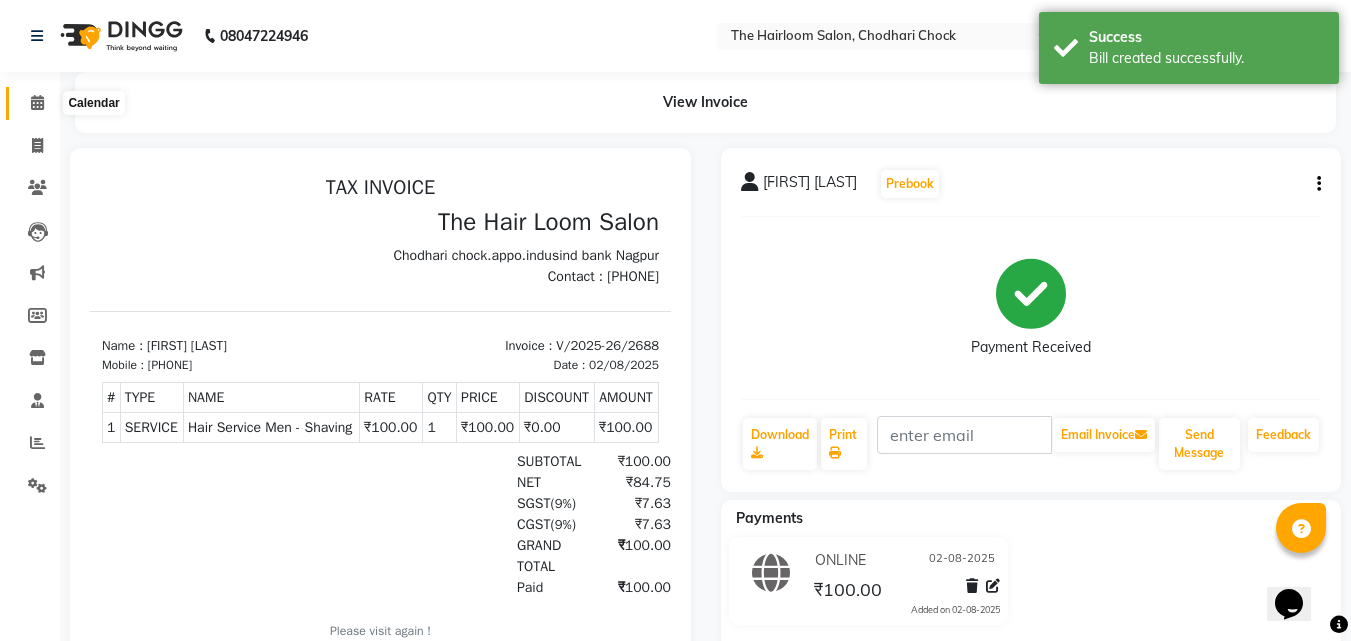 click 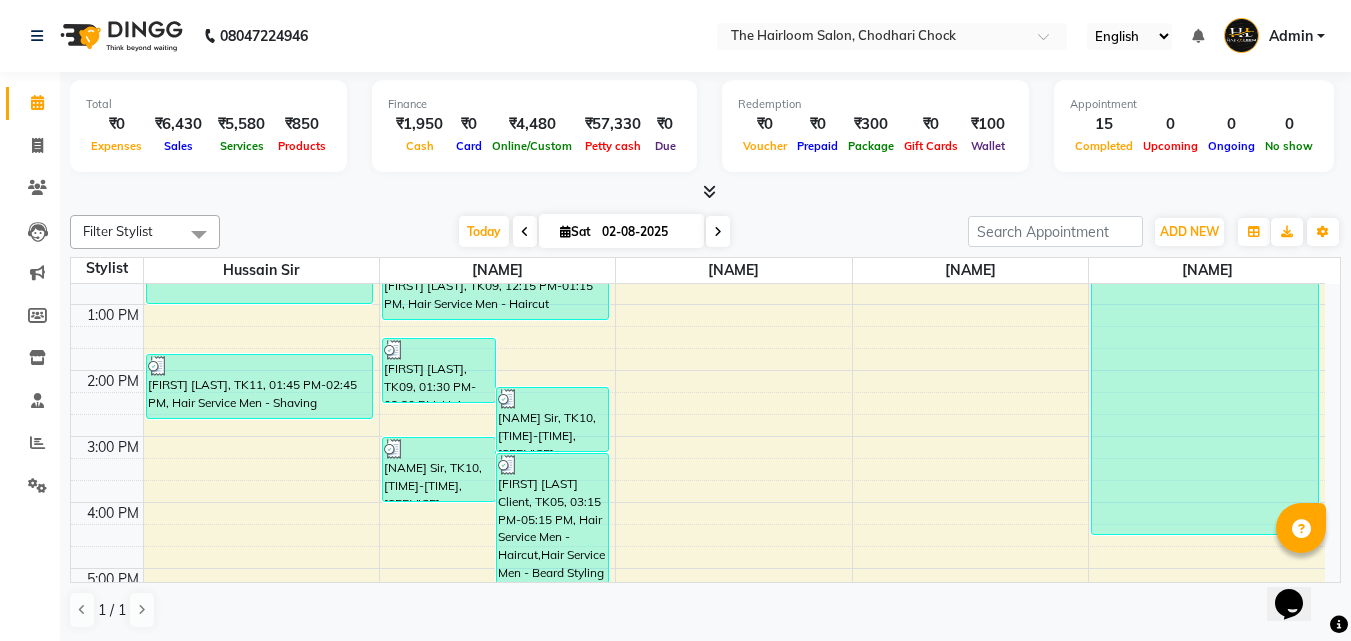 scroll, scrollTop: 355, scrollLeft: 0, axis: vertical 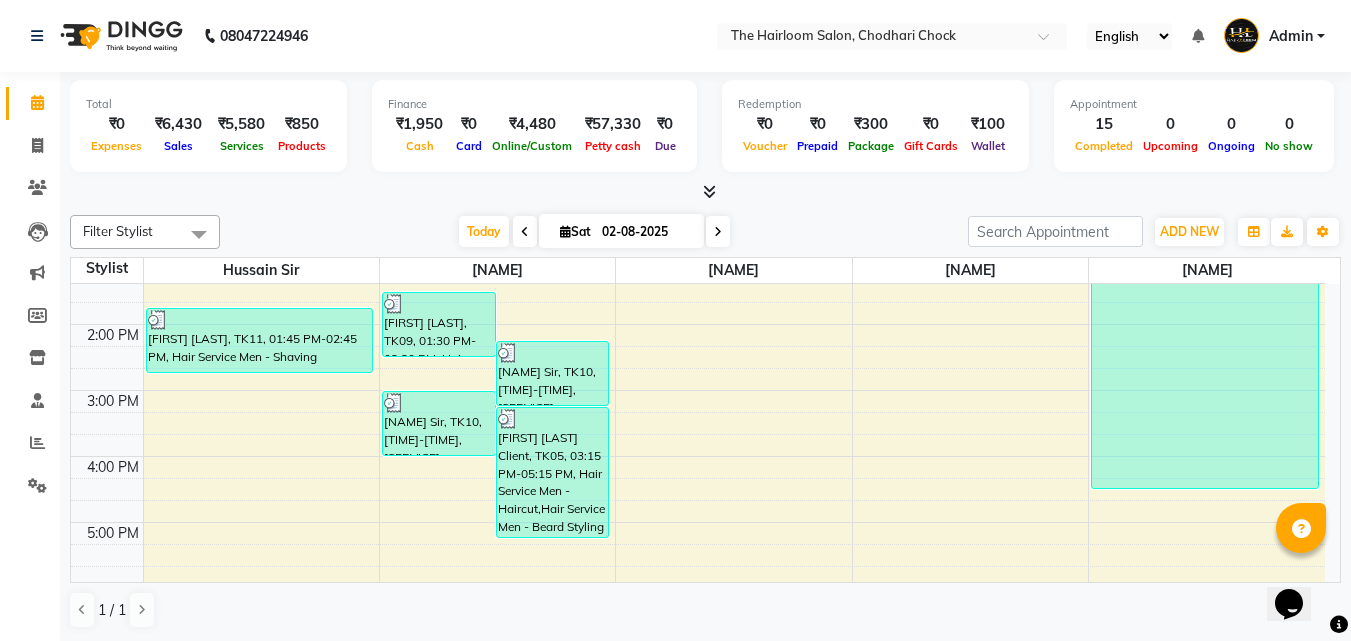 click on "[FIRST] [LAST], TK01, 09:20 AM-10:20 AM, Hair Service Women  - Blow Dry     [FIRST] [LAST], TK03, 10:45 AM-11:45 AM, Hair Service Women  - Blow Dry     [FIRST] [LAST], TK04, 12:00 PM-01:00 PM, Hair Service Women  - Haircut     [PERSON] [LAST], TK11, 01:45 PM-02:45 PM, Hair Service Men  - Shaving     [PERSON], TK09, 01:30 PM-02:30 PM, Hair Service Men  - Beard Styling     [PERSON] [LAST] Sir, TK10, 02:15 PM-03:15 PM, Hair Service Men  - Haircut     [PERSON] [LAST] Sir, TK10, 03:00 PM-04:00 PM, Hair Service Men  - Beard Styling     [FIRST] [LAST] Client, TK05, 03:15 PM-05:15 PM, Hair Service Men  - Haircut,Hair Service Men  - Beard Styling     [PERSON] Sir Clinte, TK06, 09:00 AM-10:00 AM, Hair Service Men  - Beard Styling     [PERSON] [LAST], TK07, 10:00 AM-11:00 AM, Hair Service Men  - Haircut     [PERSON] [LAST], TK08, 11:15 AM-12:15 PM, Hair Service Men  - Beard Styling" at bounding box center (698, 324) 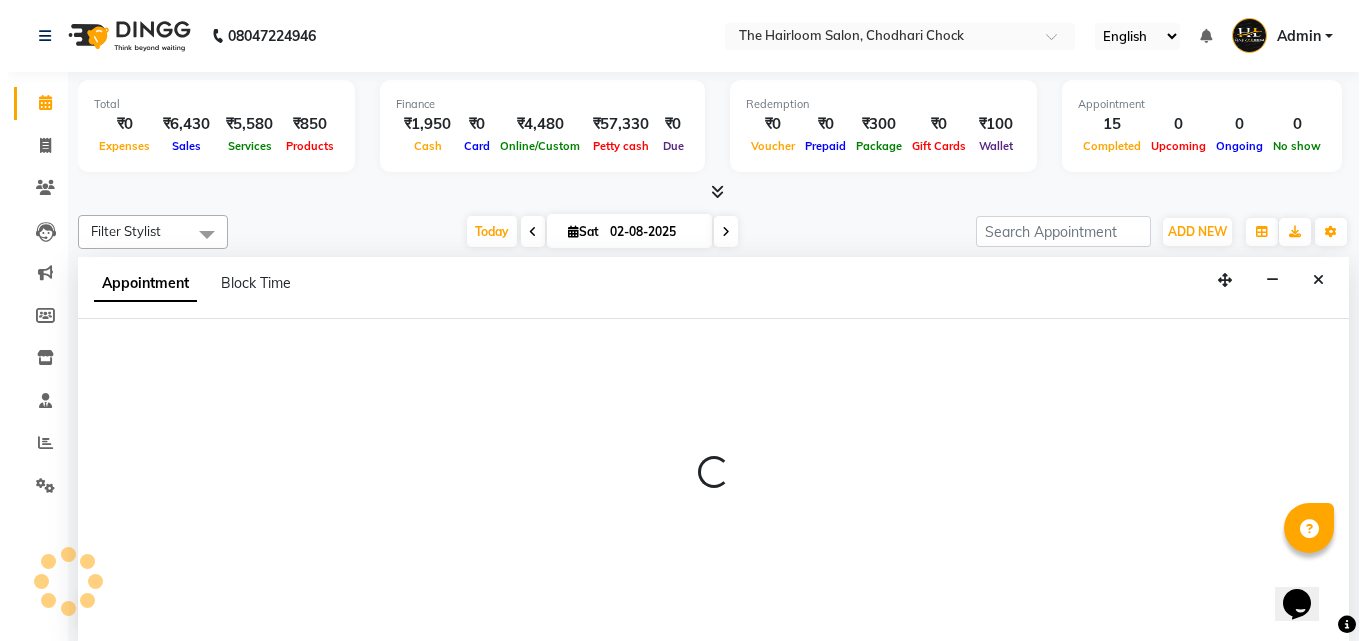 scroll, scrollTop: 1, scrollLeft: 0, axis: vertical 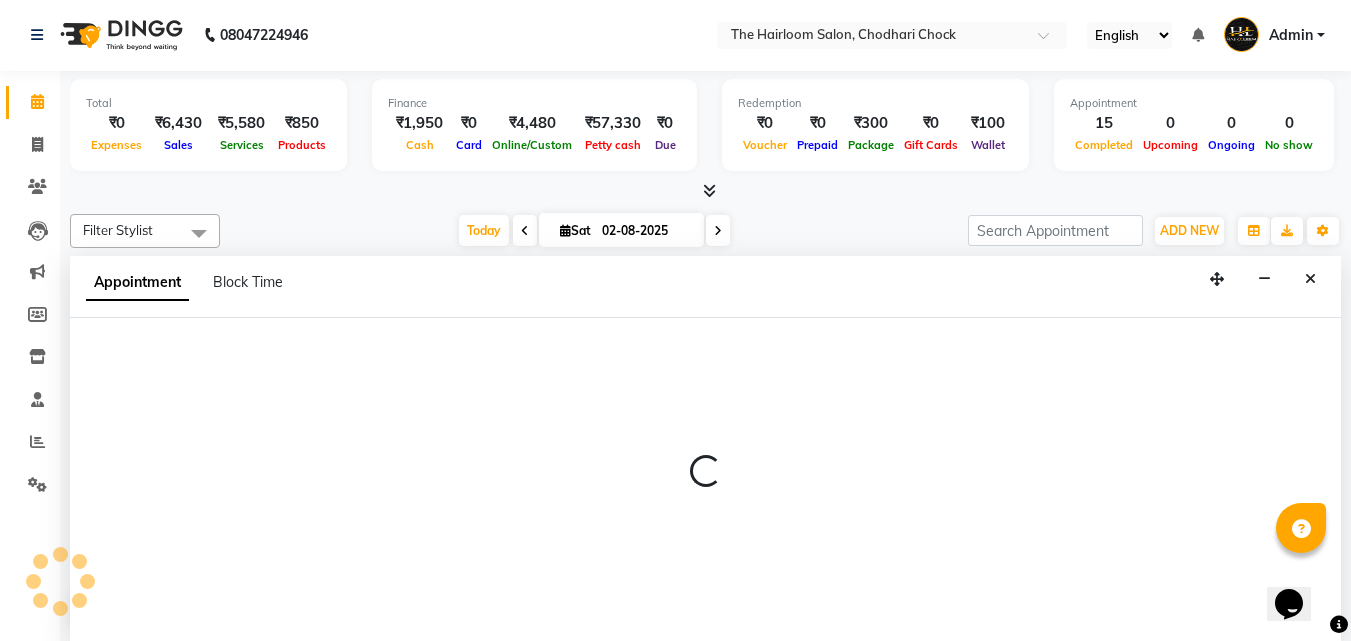 select on "41958" 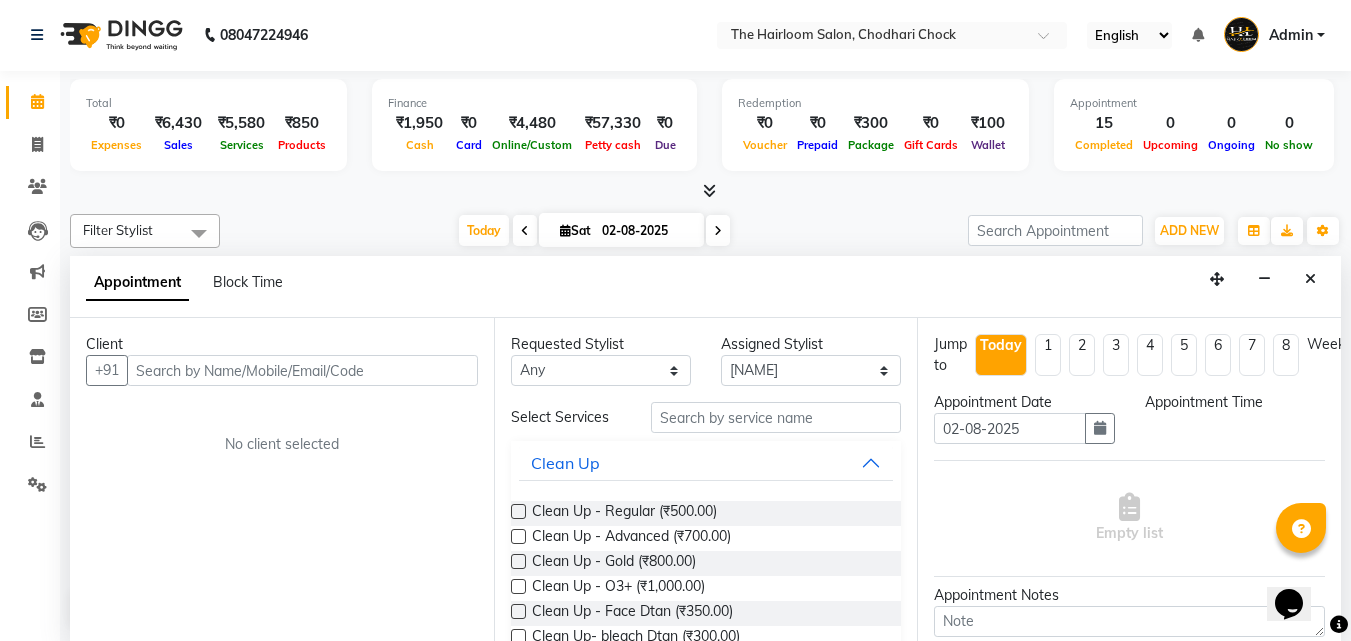 click at bounding box center (302, 370) 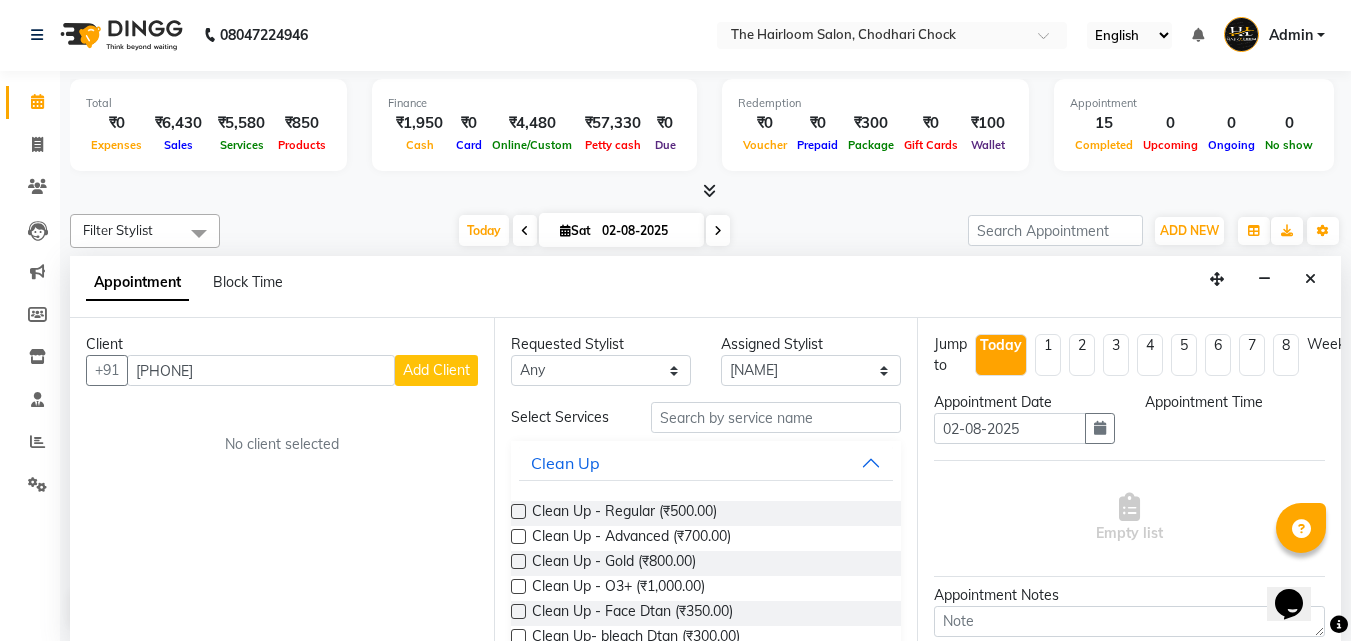 type on "[PHONE]" 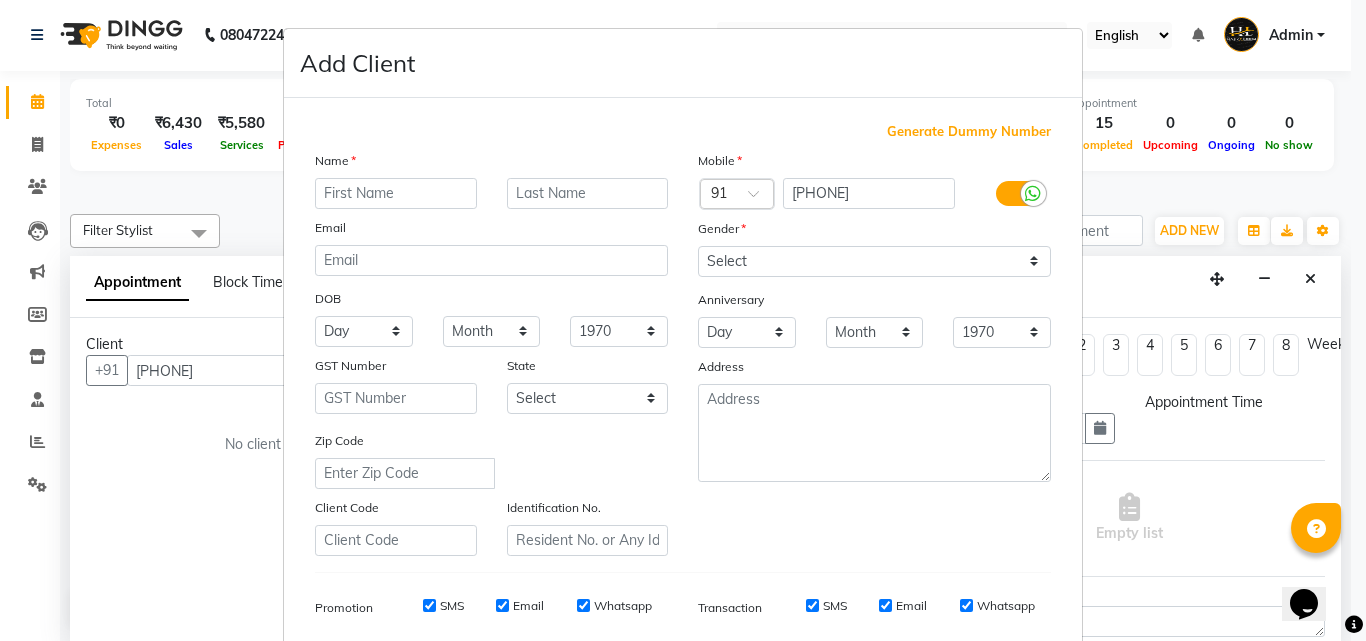 click at bounding box center (396, 193) 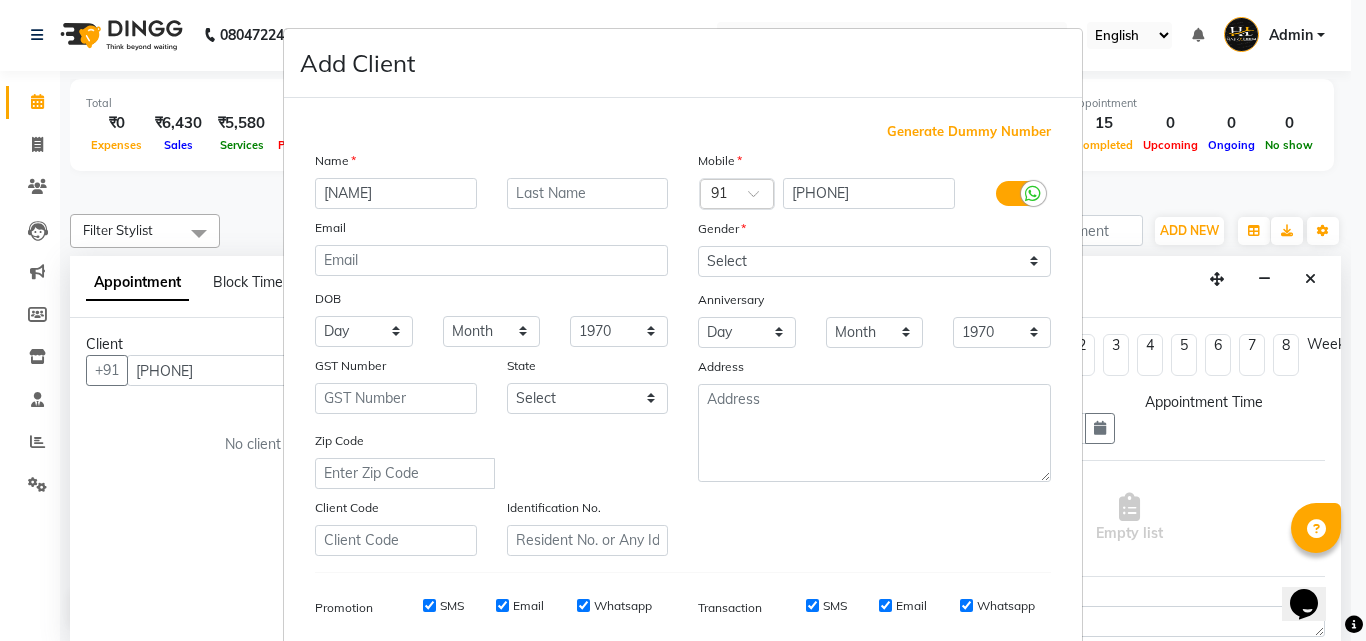 type on "[NAME]" 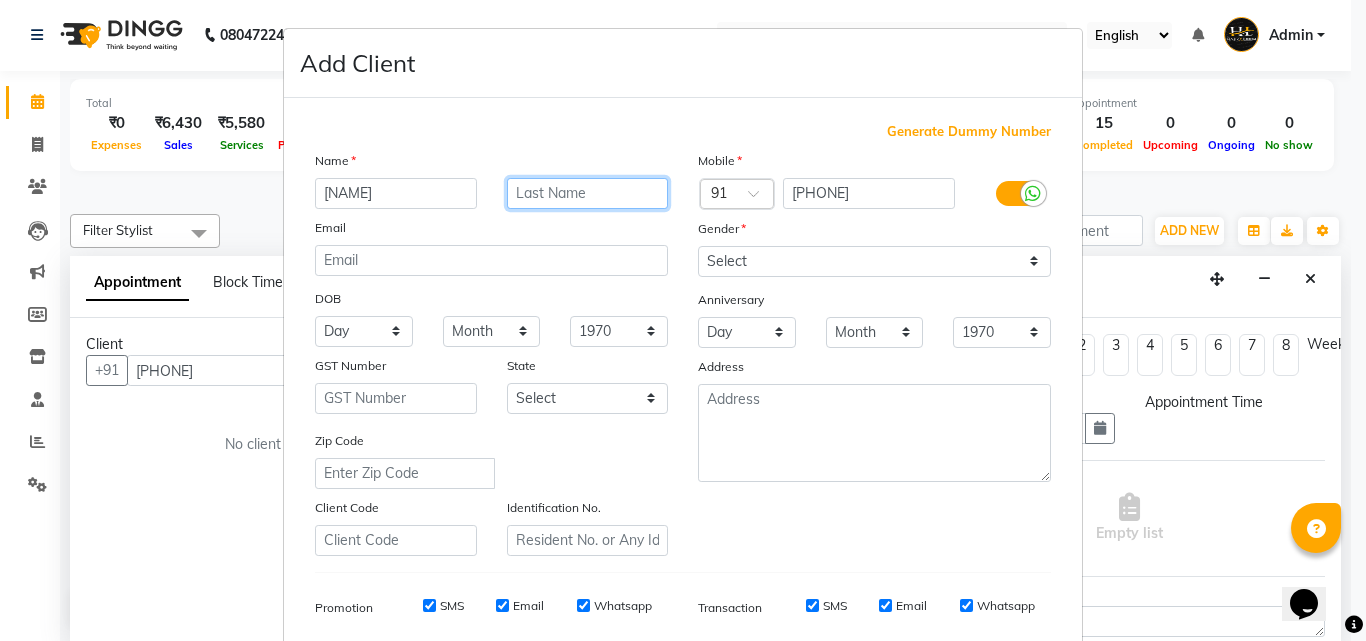 click at bounding box center [588, 193] 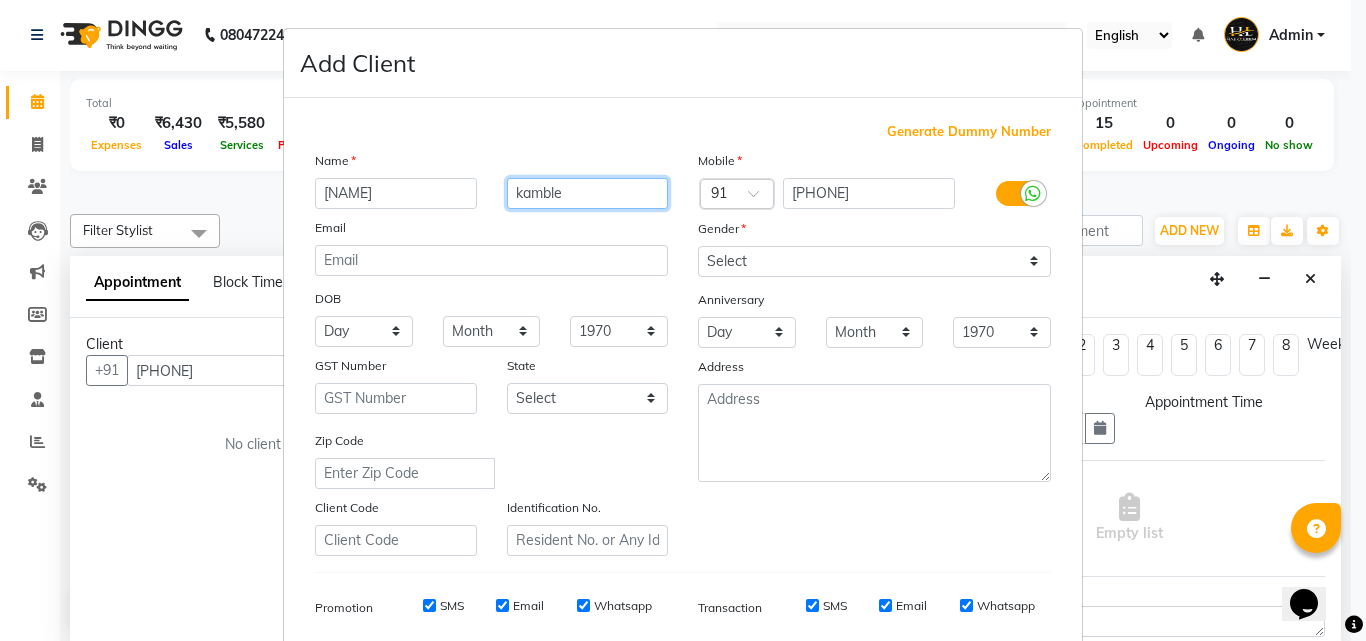 type on "kamble" 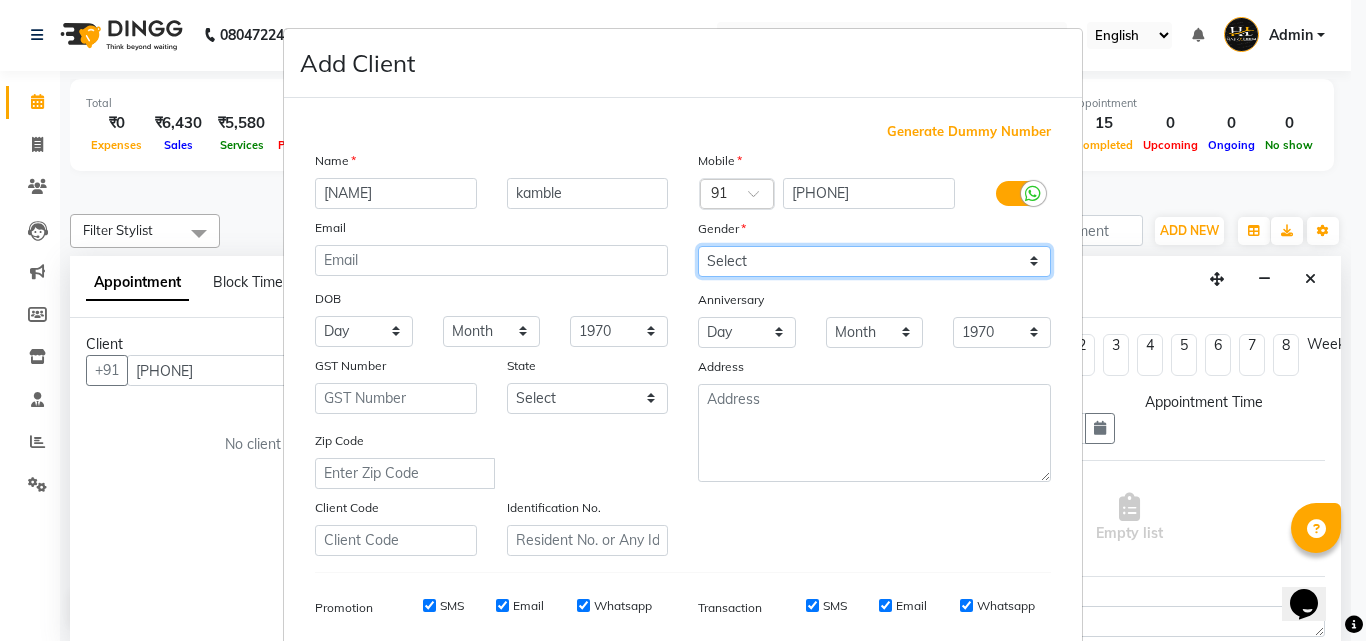 click on "Select Male Female Other Prefer Not To Say" at bounding box center [874, 261] 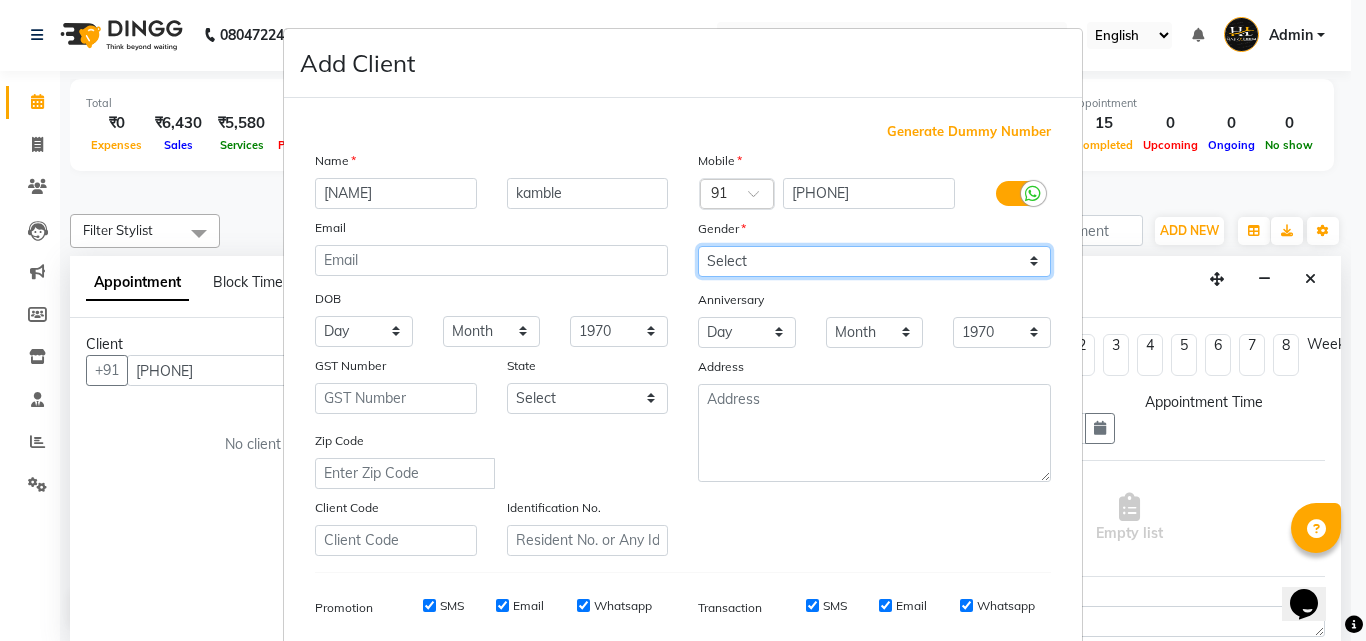 select on "male" 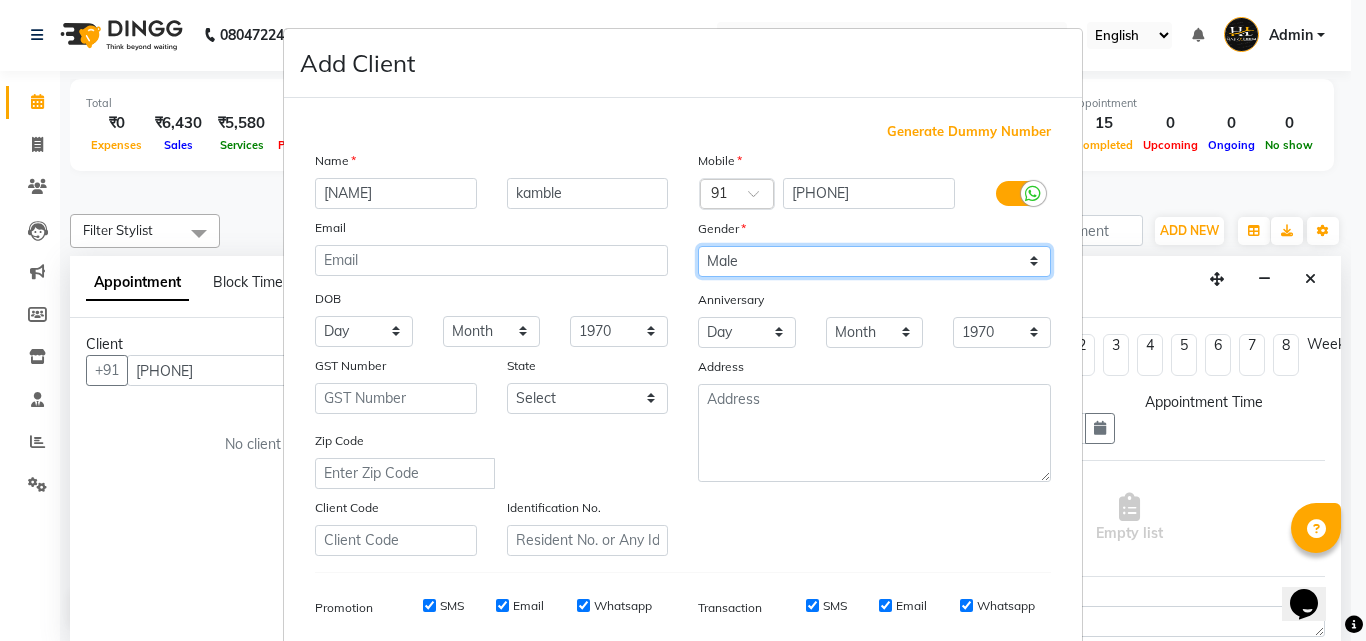 click on "Select Male Female Other Prefer Not To Say" at bounding box center [874, 261] 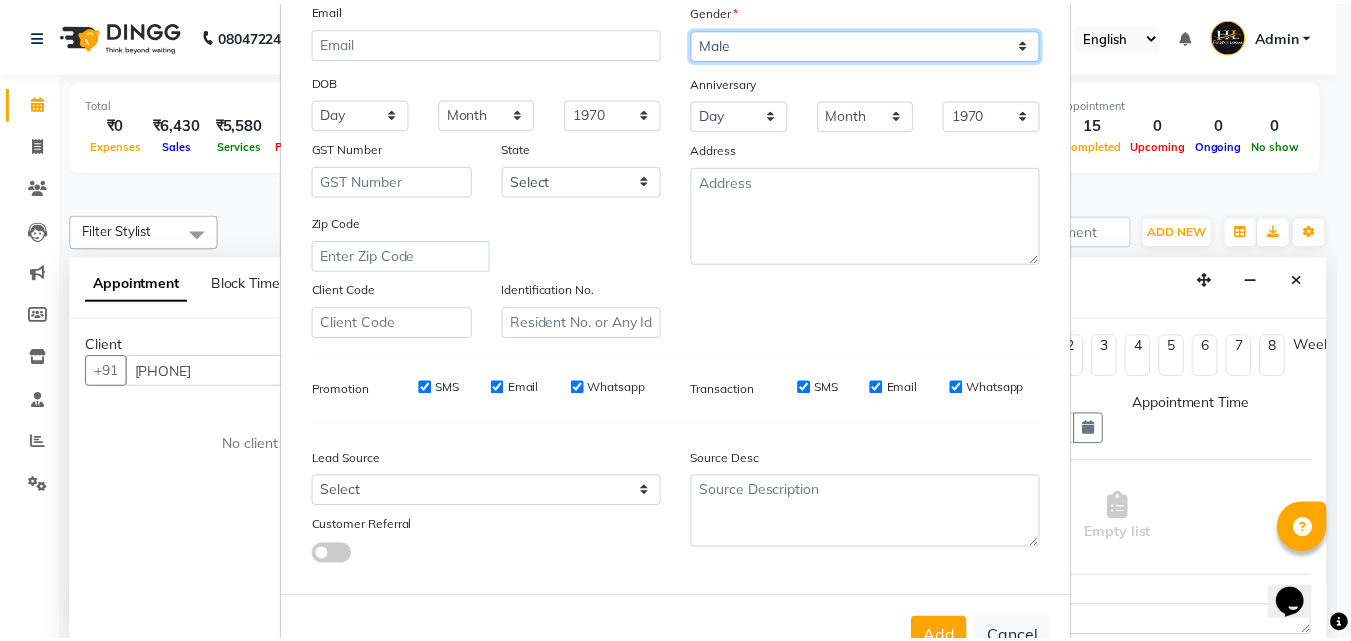 scroll, scrollTop: 282, scrollLeft: 0, axis: vertical 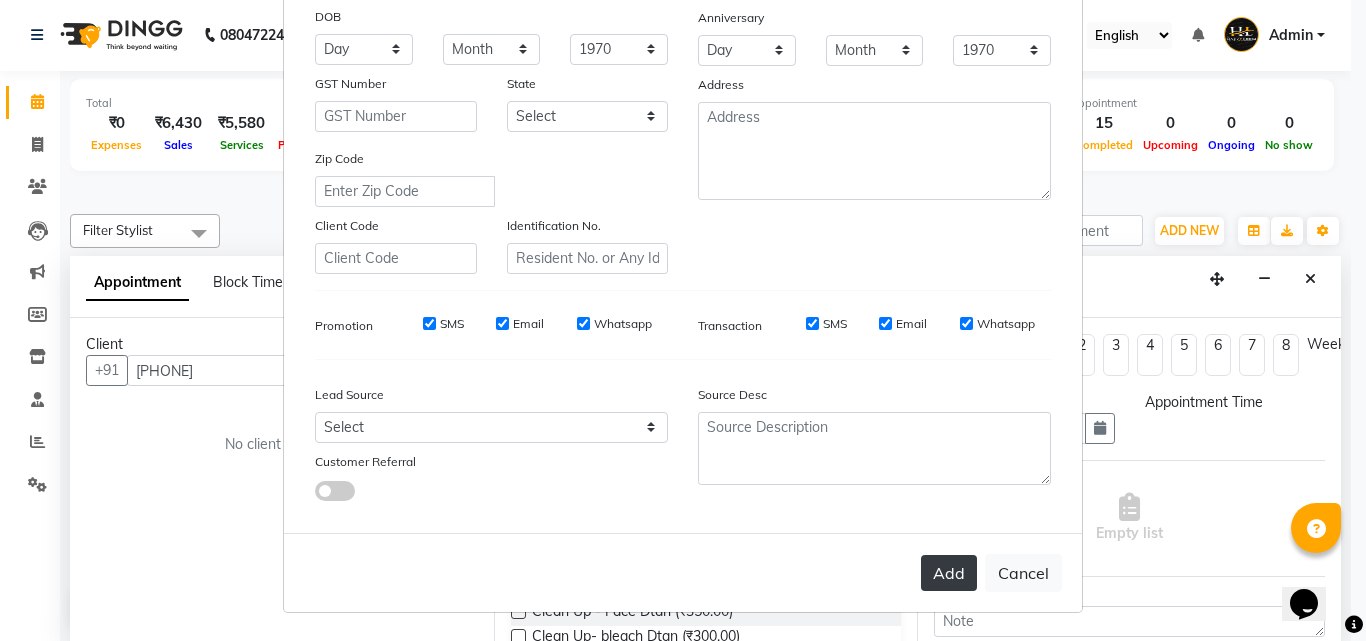 click on "Add" at bounding box center (949, 573) 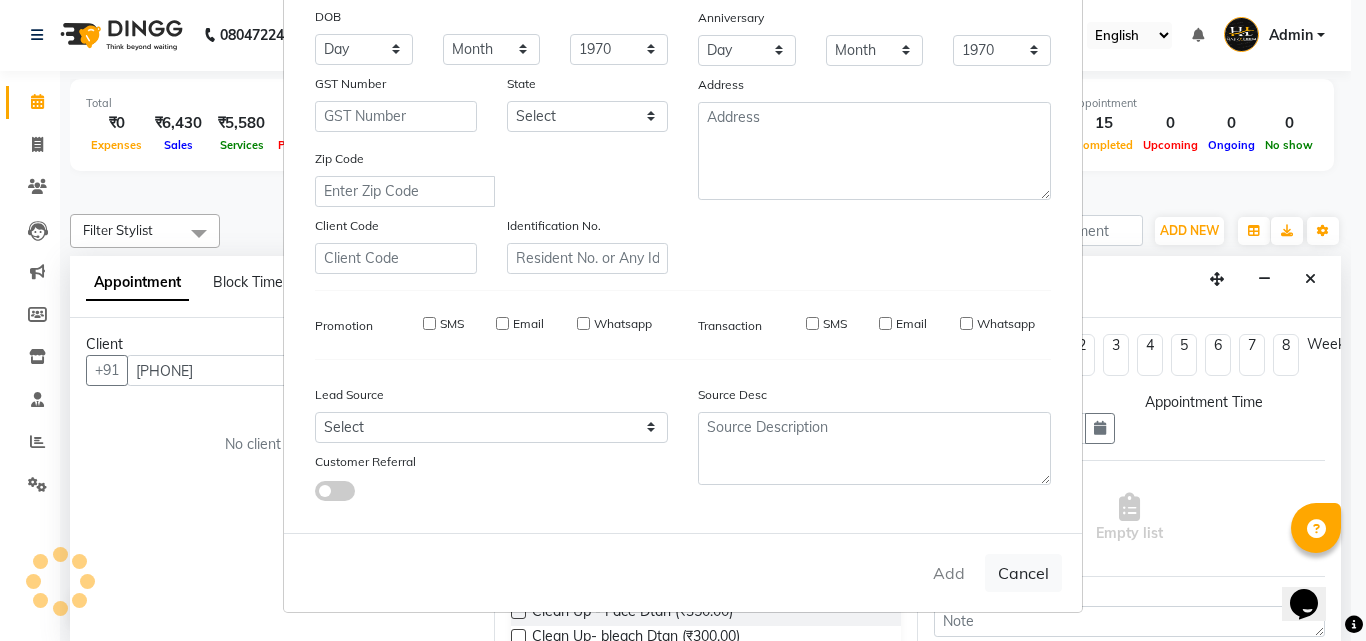 type 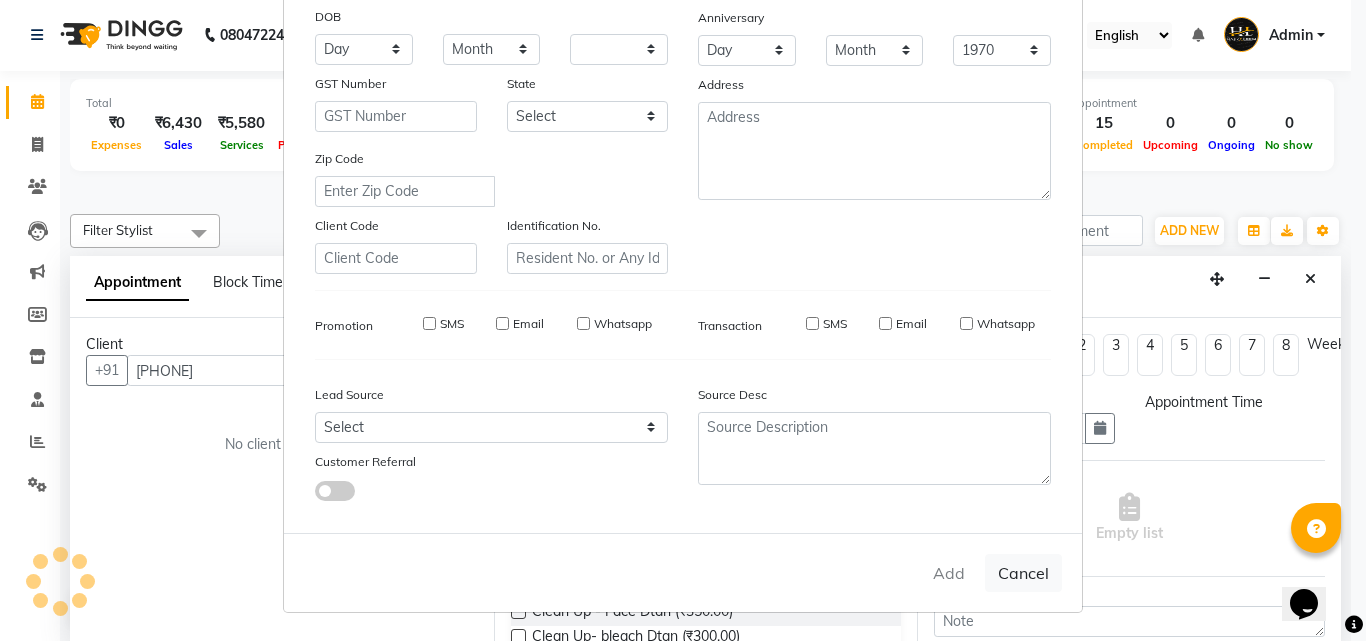 select 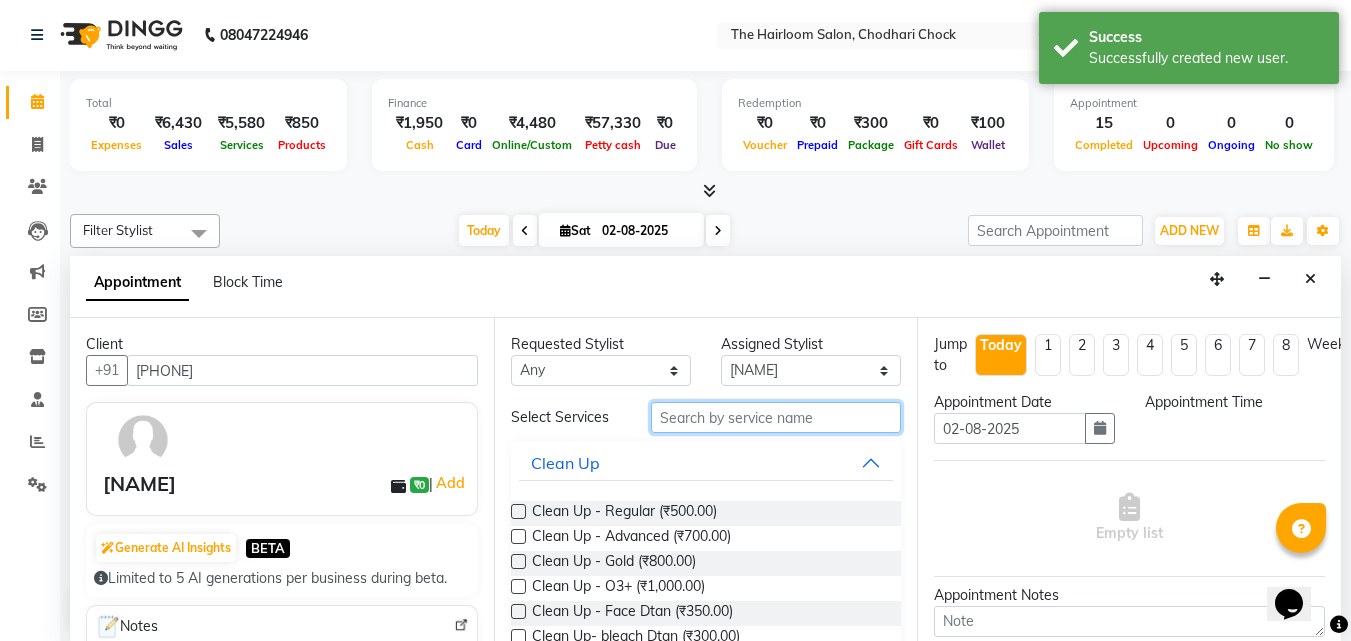click at bounding box center [776, 417] 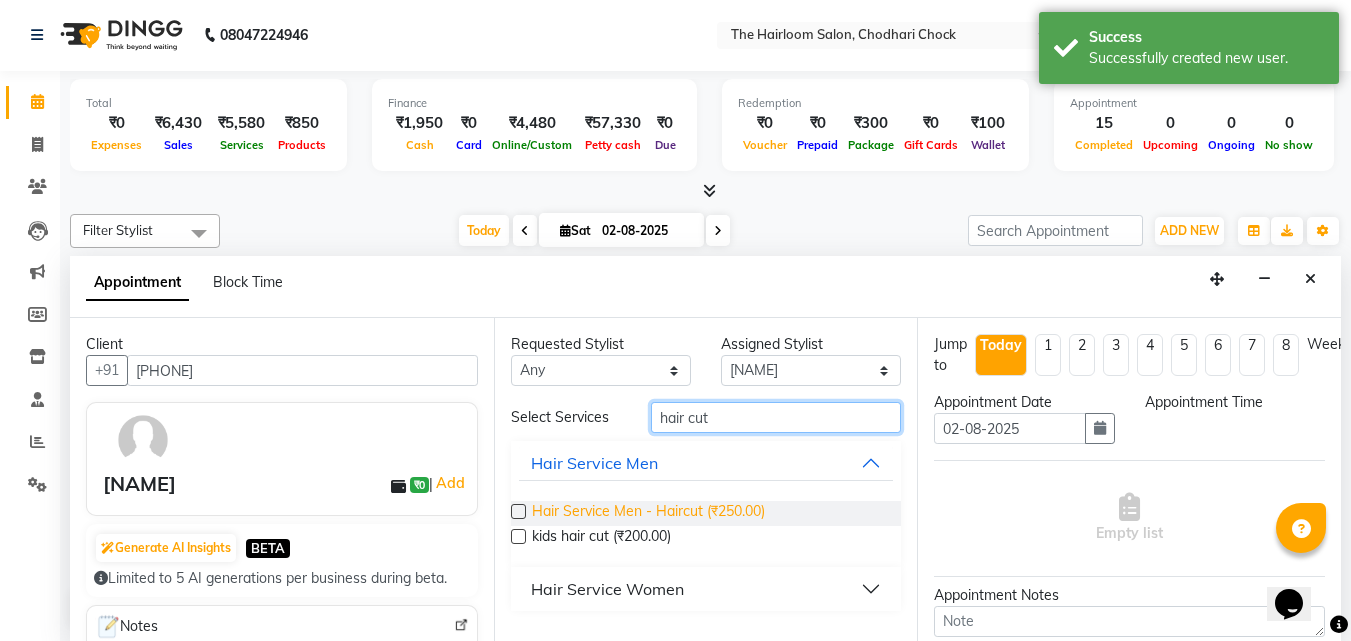type on "hair cut" 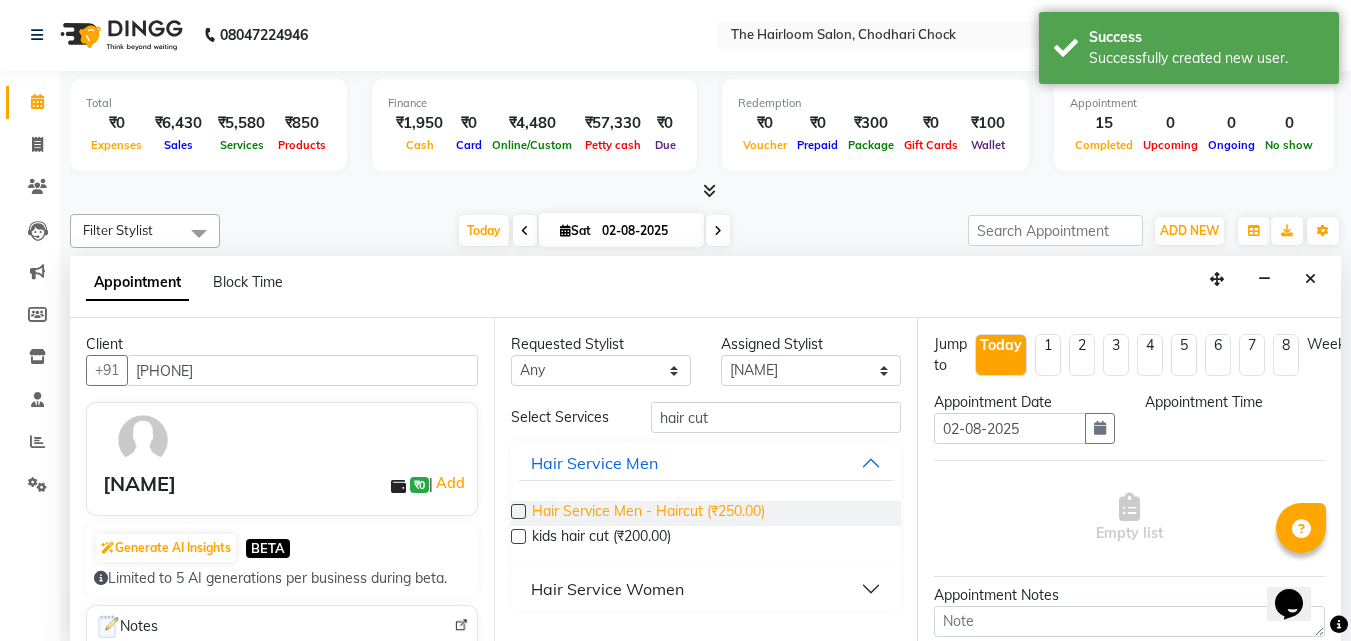 click on "Hair Service Men  - Haircut (₹250.00)" at bounding box center [648, 513] 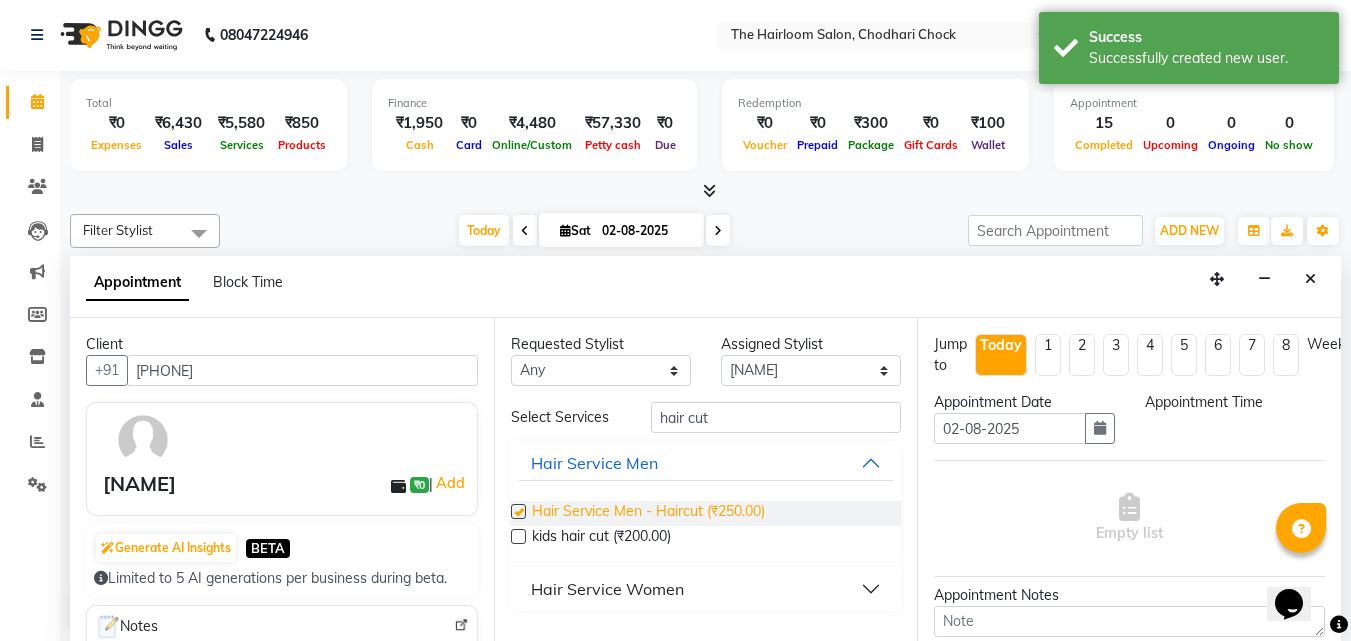 checkbox on "false" 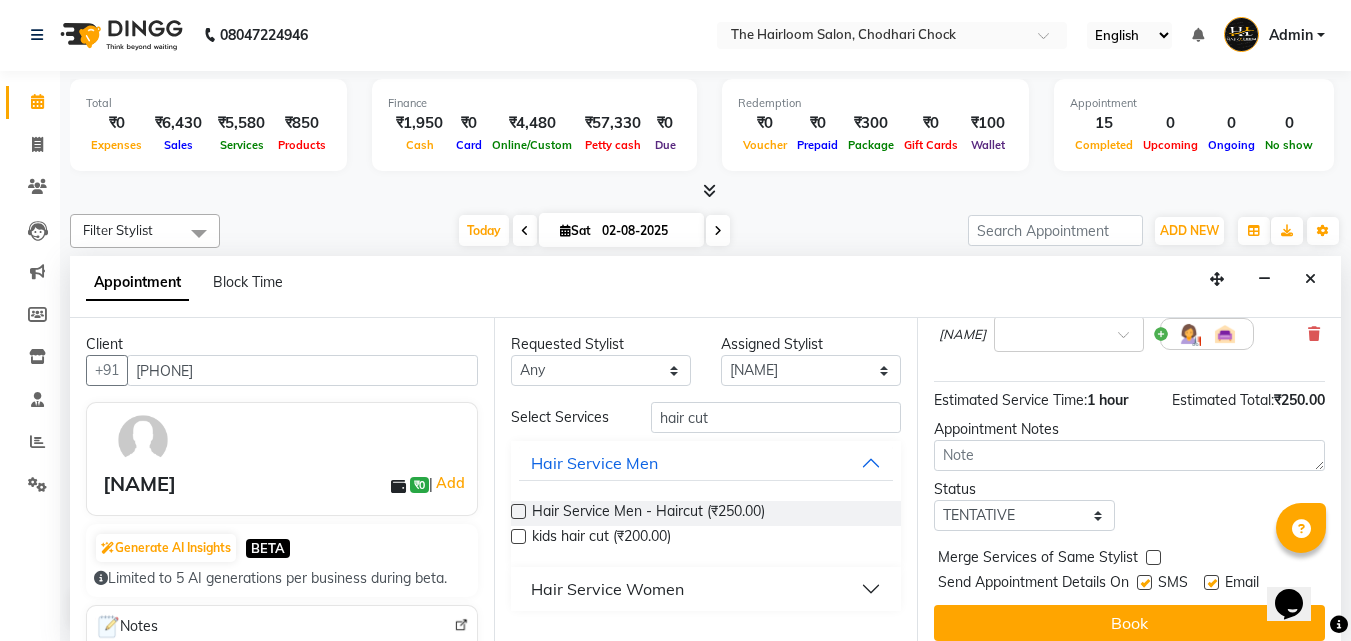scroll, scrollTop: 200, scrollLeft: 0, axis: vertical 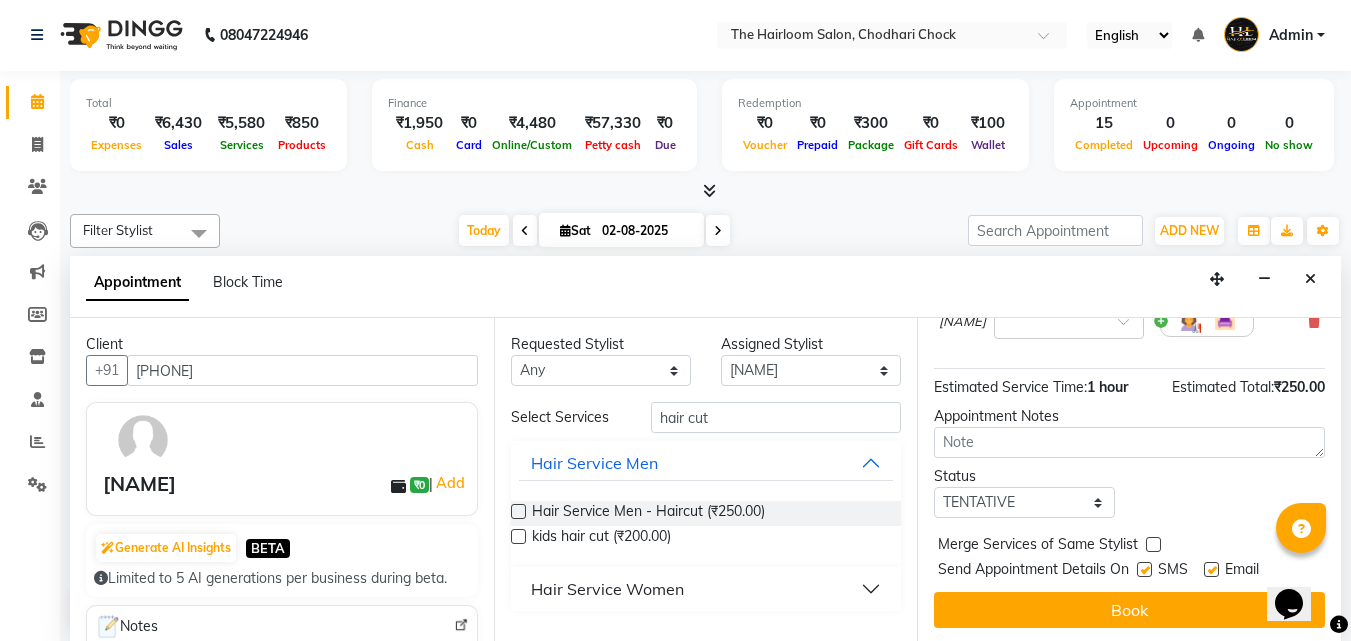 drag, startPoint x: 1216, startPoint y: 575, endPoint x: 1135, endPoint y: 579, distance: 81.09871 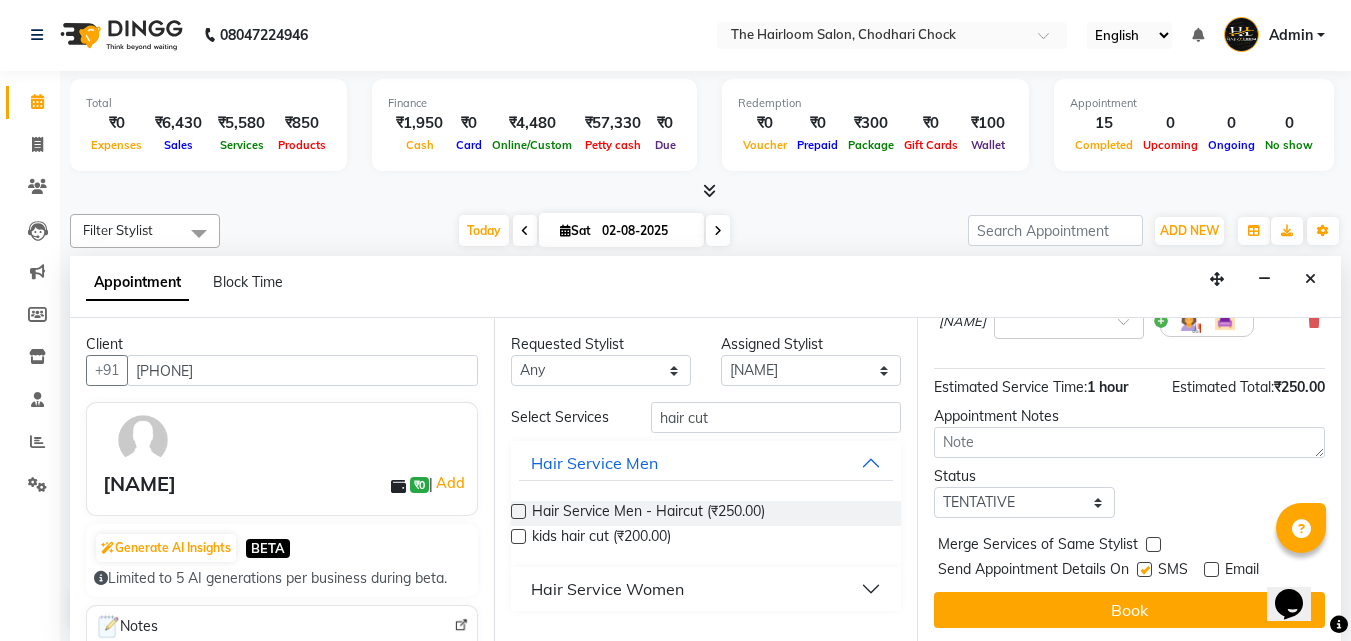click at bounding box center (1144, 569) 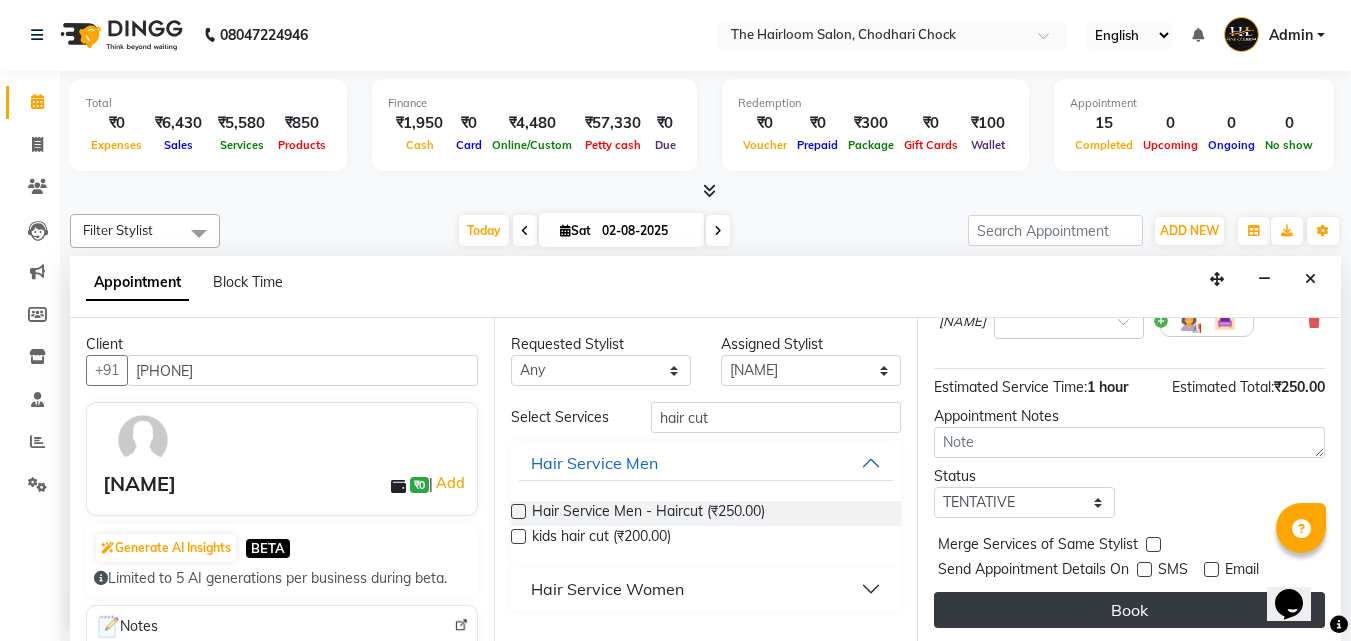 click on "Book" at bounding box center (1129, 610) 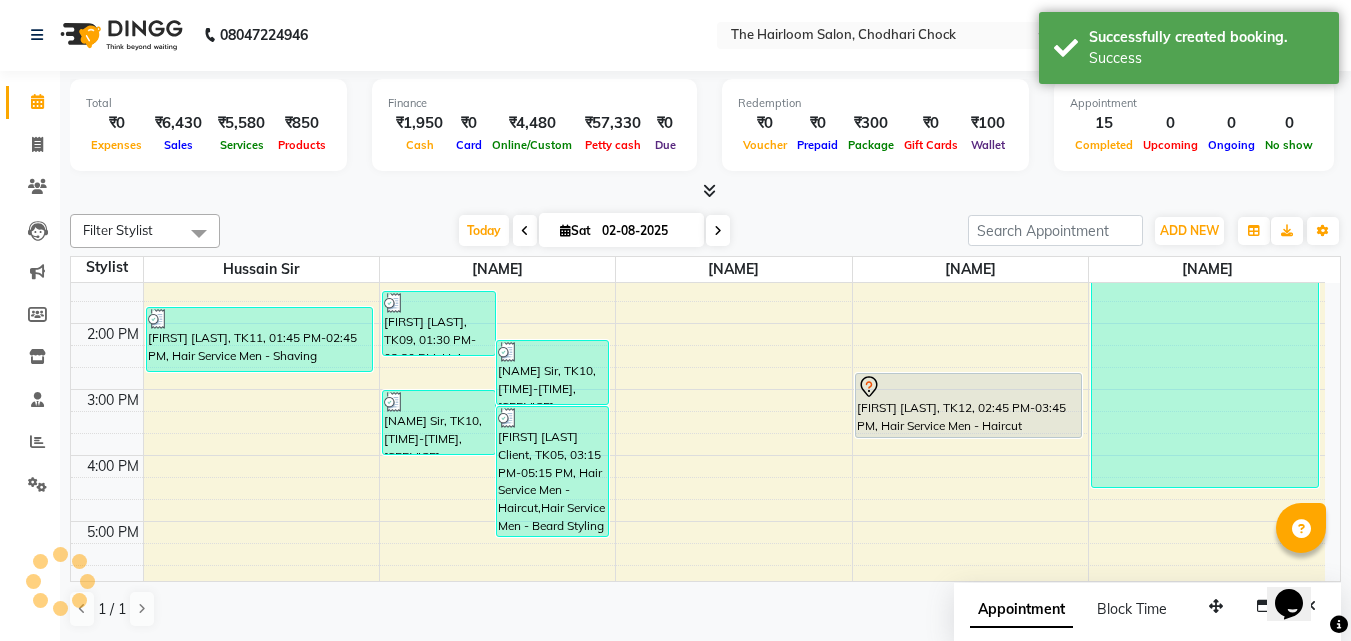 scroll, scrollTop: 0, scrollLeft: 0, axis: both 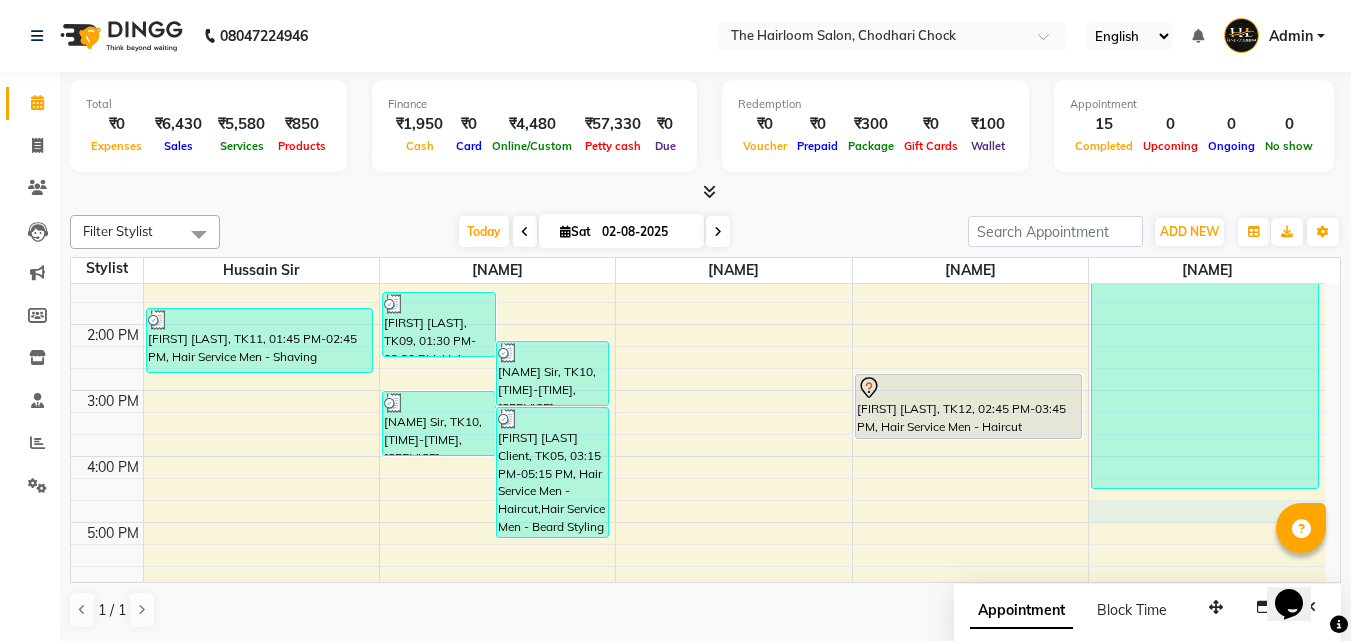 click on "[FIRST] [LAST], TK01, 09:20 AM-10:20 AM, Hair Service Women  - Blow Dry     [FIRST] [LAST], TK03, 10:45 AM-11:45 AM, Hair Service Women  - Blow Dry     [FIRST] [LAST], TK04, 12:00 PM-01:00 PM, Hair Service Women  - Haircut     [PERSON] [LAST], TK11, 01:45 PM-02:45 PM, Hair Service Men  - Shaving     [PERSON], TK09, 01:30 PM-02:30 PM, Hair Service Men  - Beard Styling     [PERSON] [LAST] Sir, TK10, 02:15 PM-03:15 PM, Hair Service Men  - Haircut     [PERSON] [LAST] Sir, TK10, 03:00 PM-04:00 PM, Hair Service Men  - Beard Styling     [FIRST] [LAST] Client, TK05, 03:15 PM-05:15 PM, Hair Service Men  - Haircut,Hair Service Men  - Beard Styling     [PERSON] Sir Clinte, TK06, 09:00 AM-10:00 AM, Hair Service Men  - Beard Styling     [PERSON] [LAST], TK07, 10:00 AM-11:00 AM, Hair Service Men  - Haircut     [PERSON] [LAST], TK08, 11:15 AM-12:15 PM, Hair Service Men  - Beard Styling" at bounding box center [698, 324] 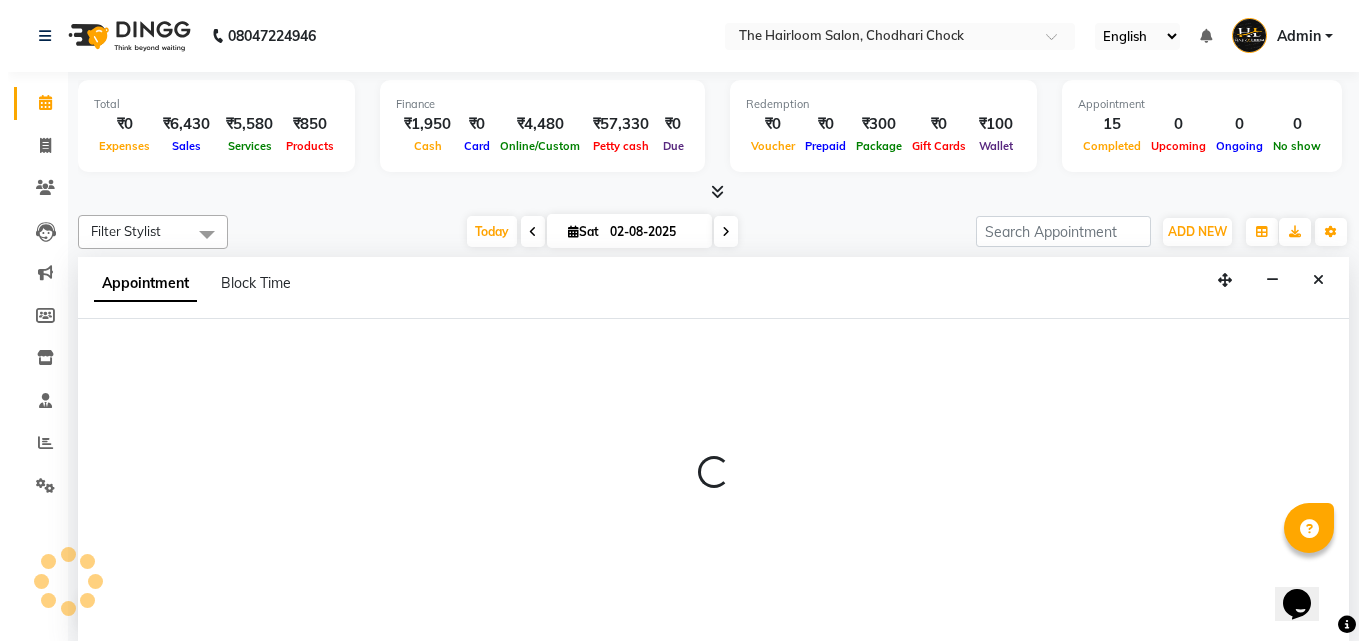scroll, scrollTop: 1, scrollLeft: 0, axis: vertical 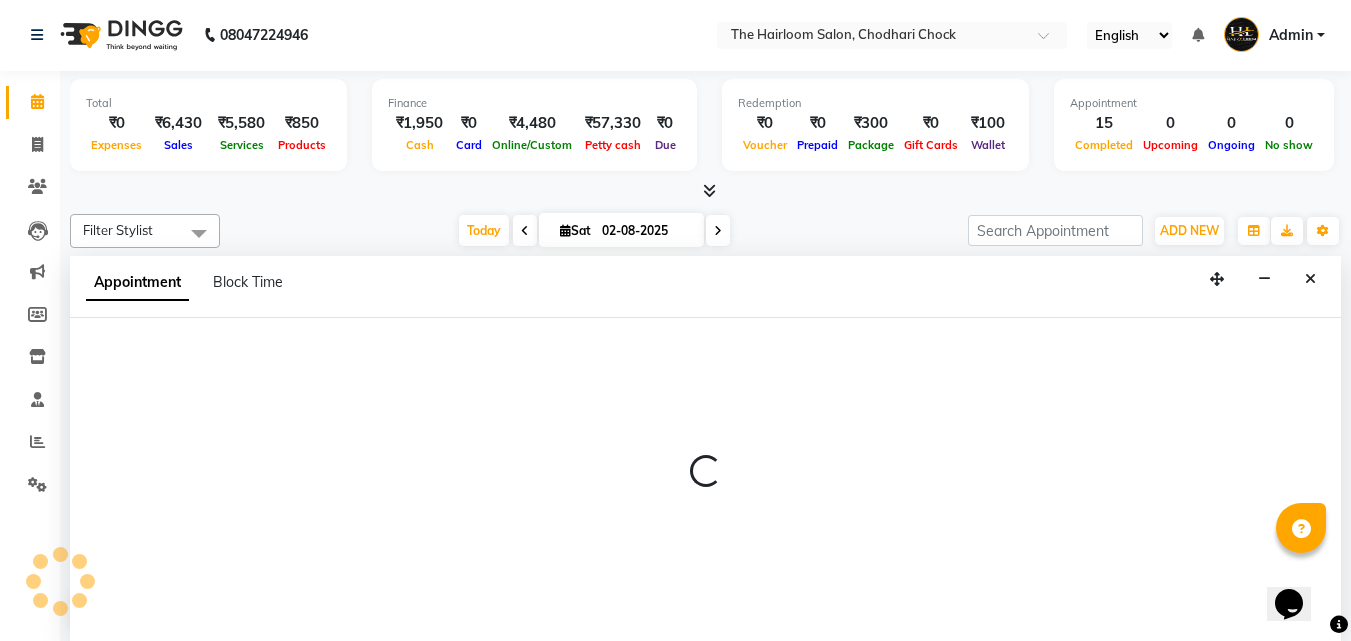 select on "51818" 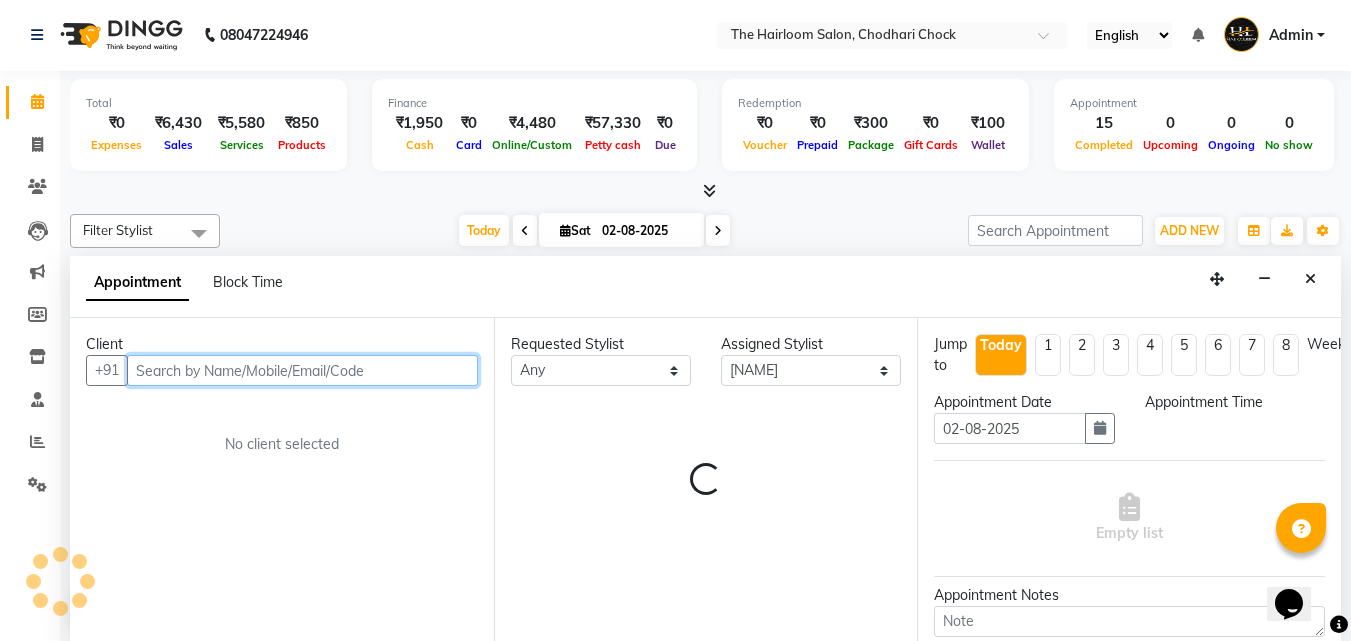 click at bounding box center [302, 370] 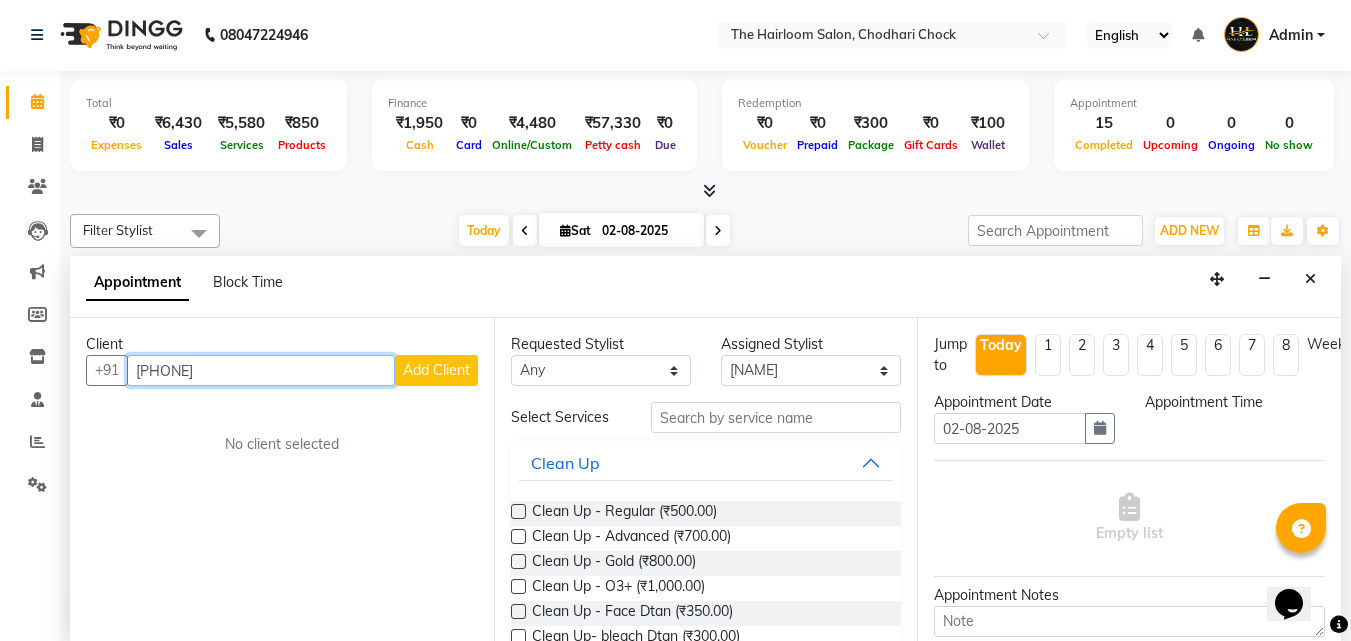 type on "[PHONE]" 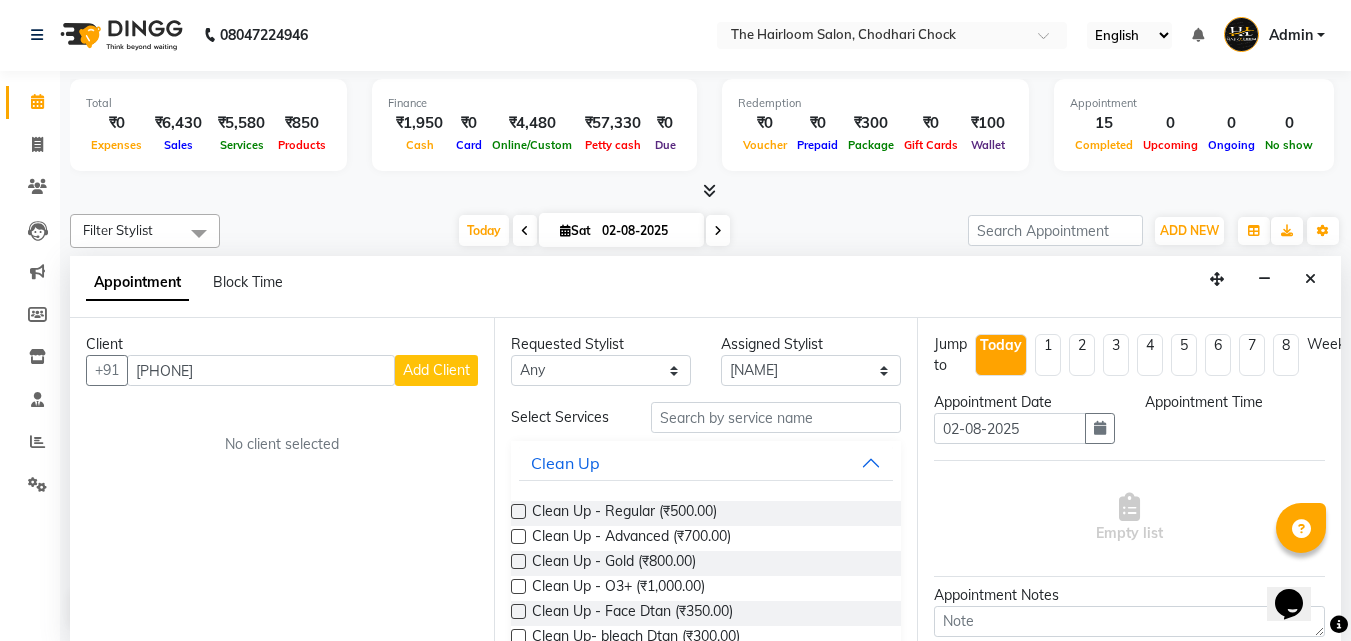 click on "Add Client" at bounding box center (436, 370) 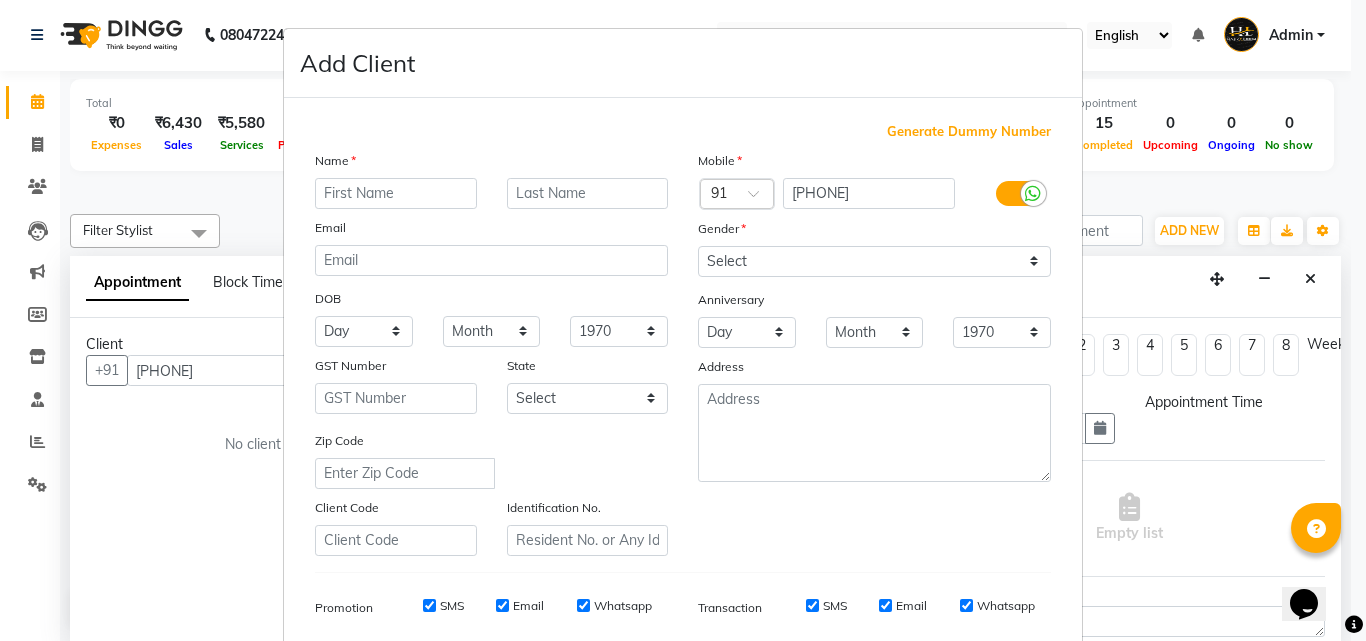click at bounding box center (396, 193) 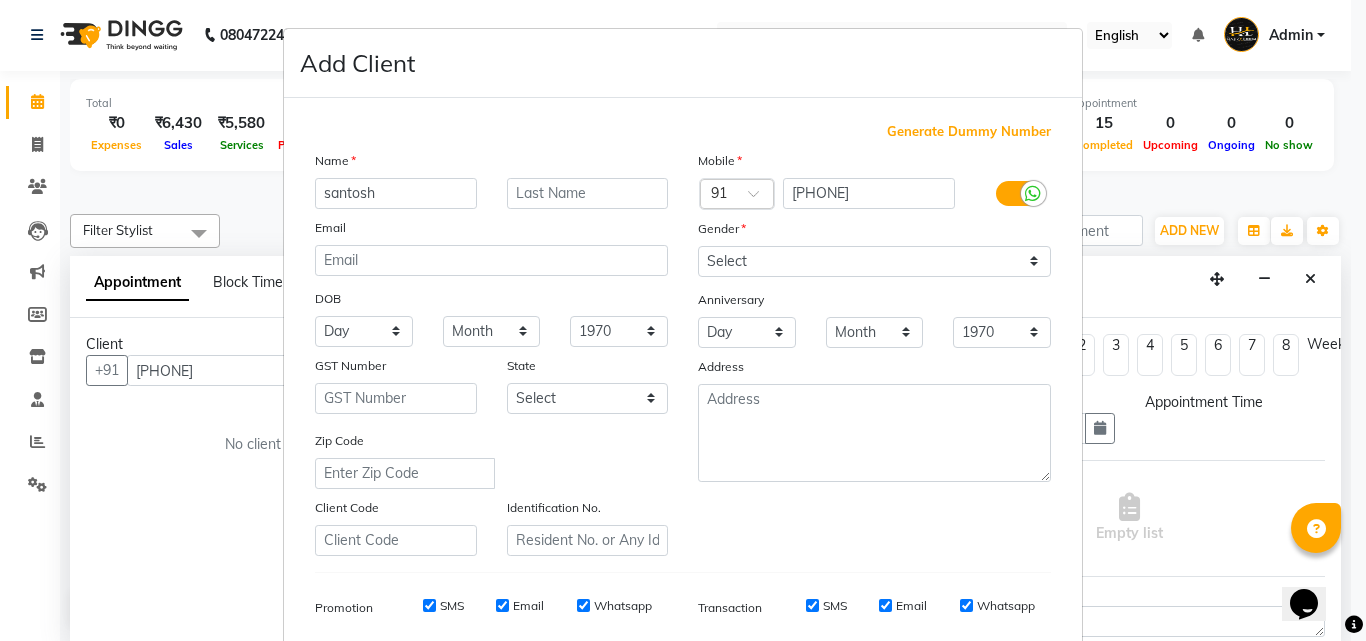 type on "santosh" 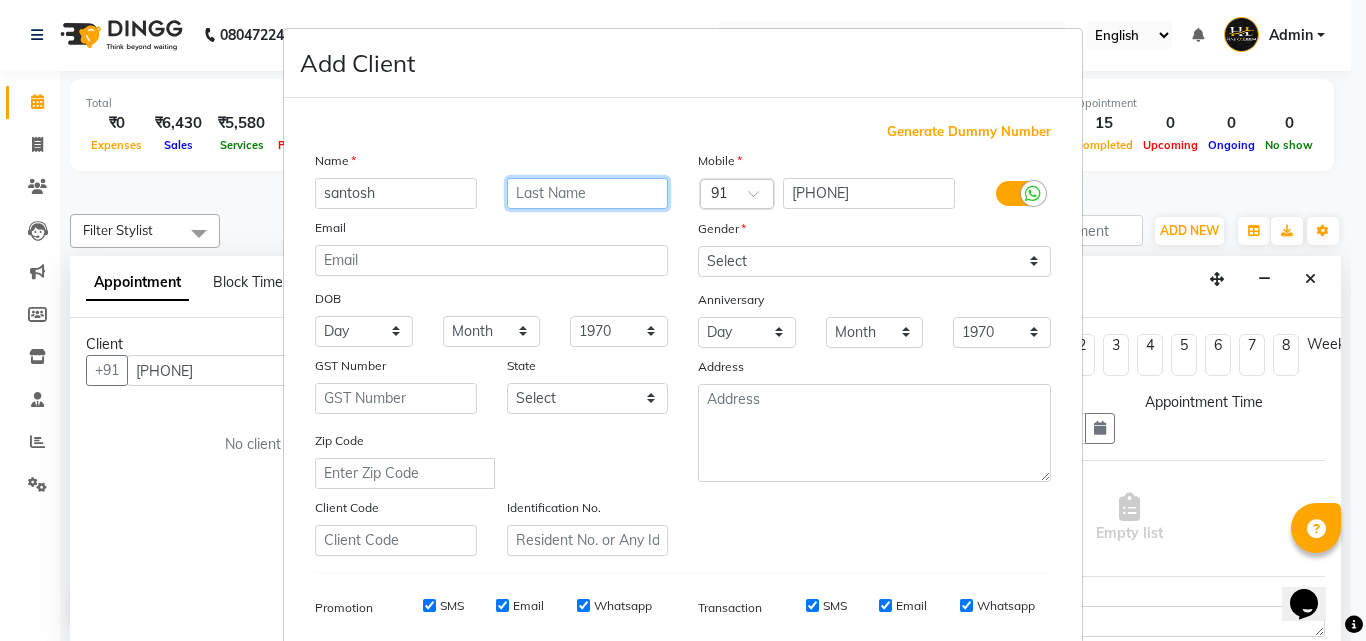 click at bounding box center [588, 193] 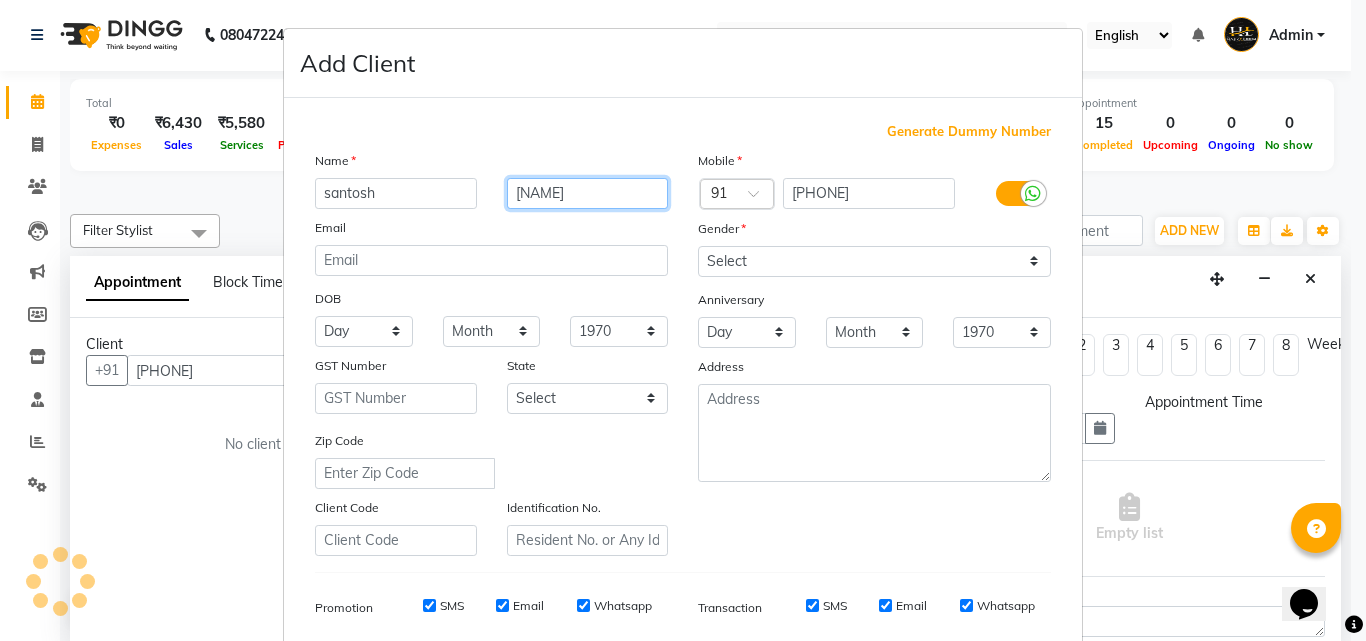 type on "[NAME]" 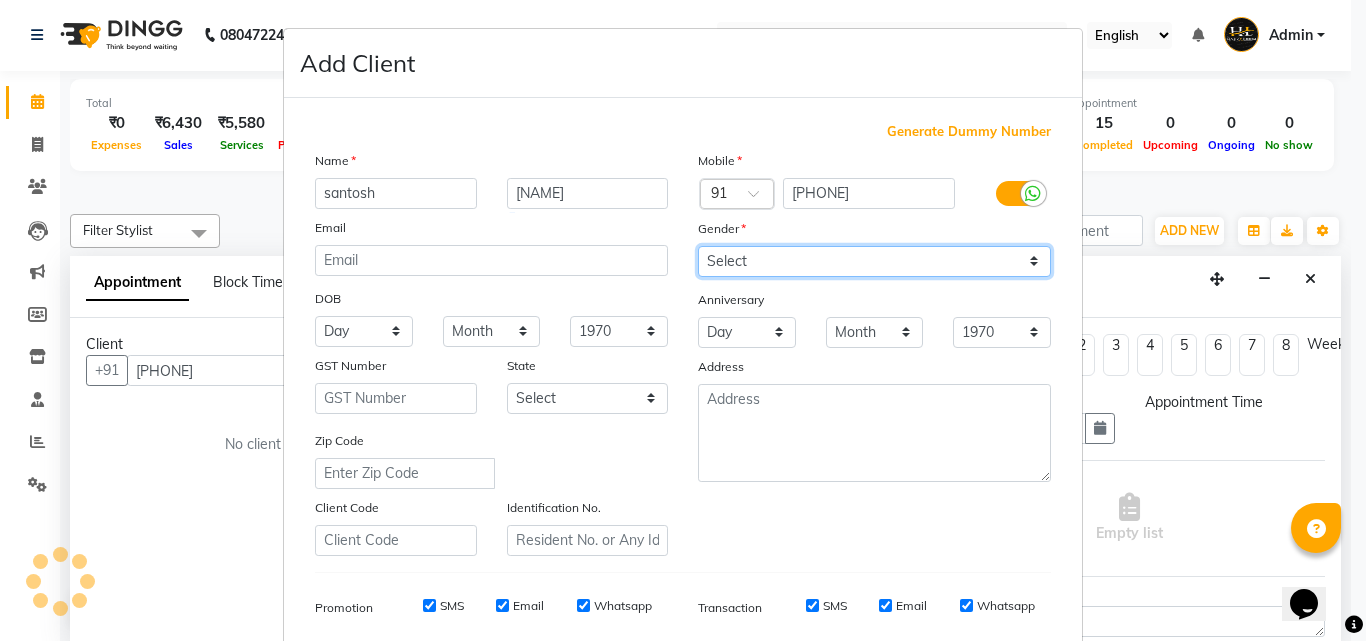 click on "Select Male Female Other Prefer Not To Say" at bounding box center (874, 261) 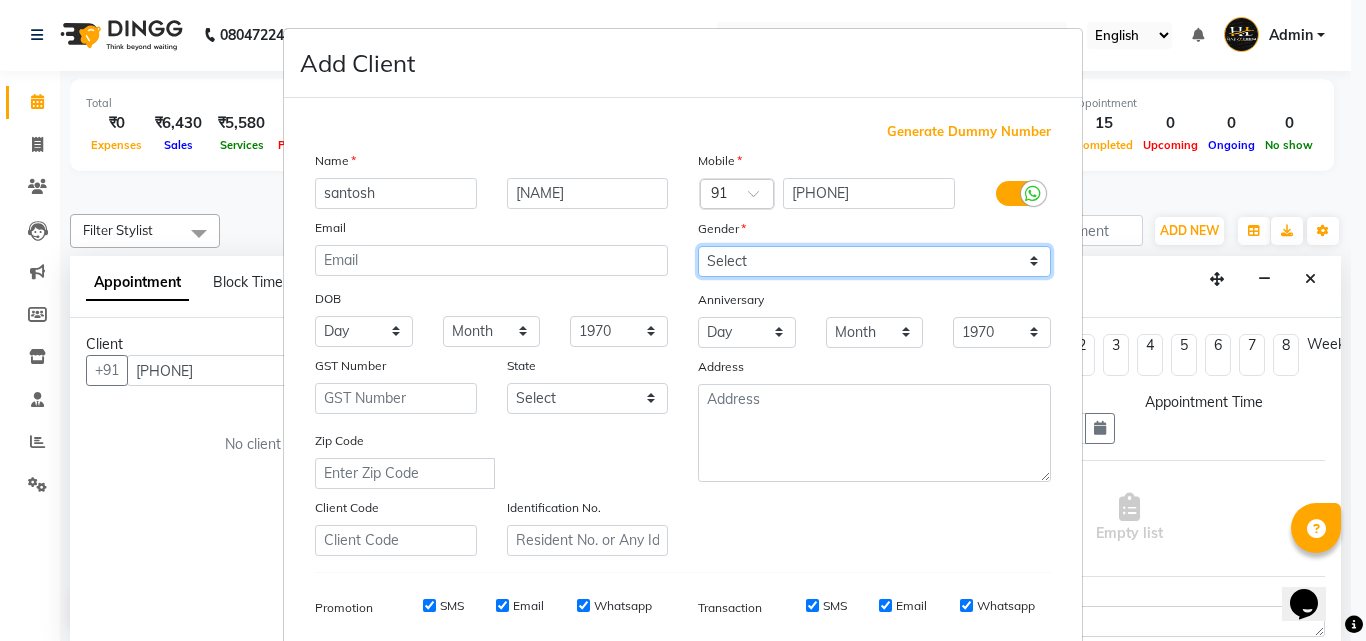 select on "male" 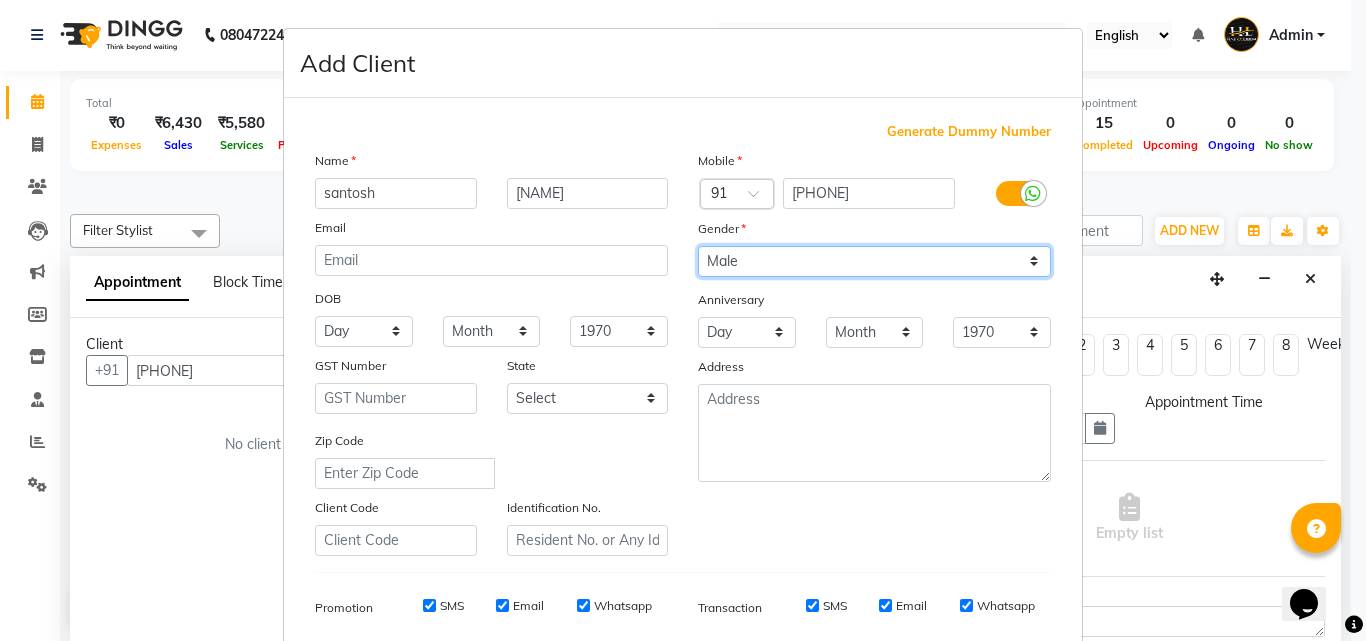 click on "Select Male Female Other Prefer Not To Say" at bounding box center [874, 261] 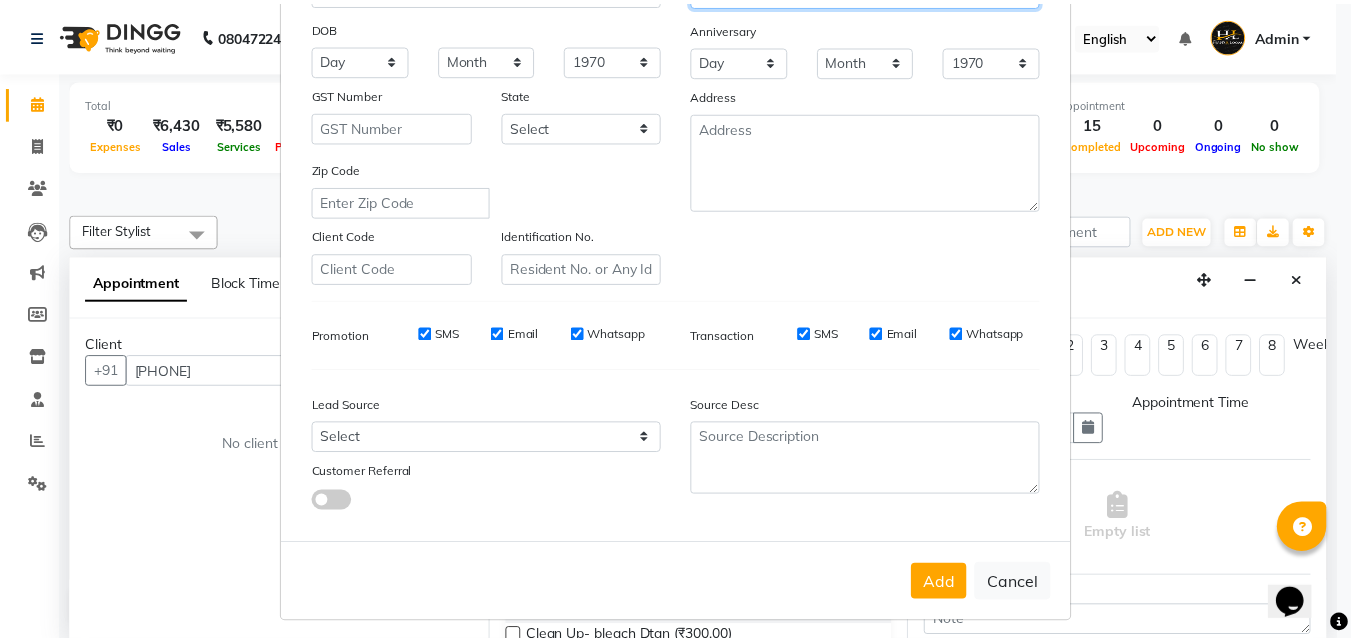 scroll, scrollTop: 282, scrollLeft: 0, axis: vertical 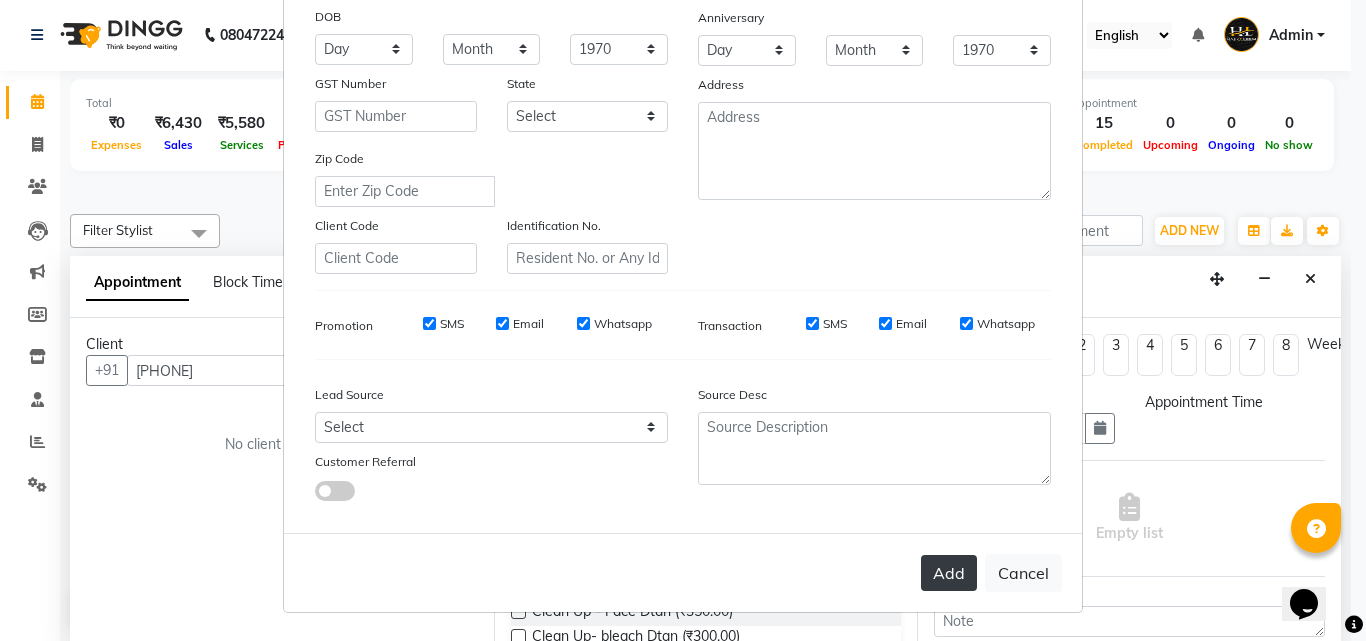 click on "Add" at bounding box center [949, 573] 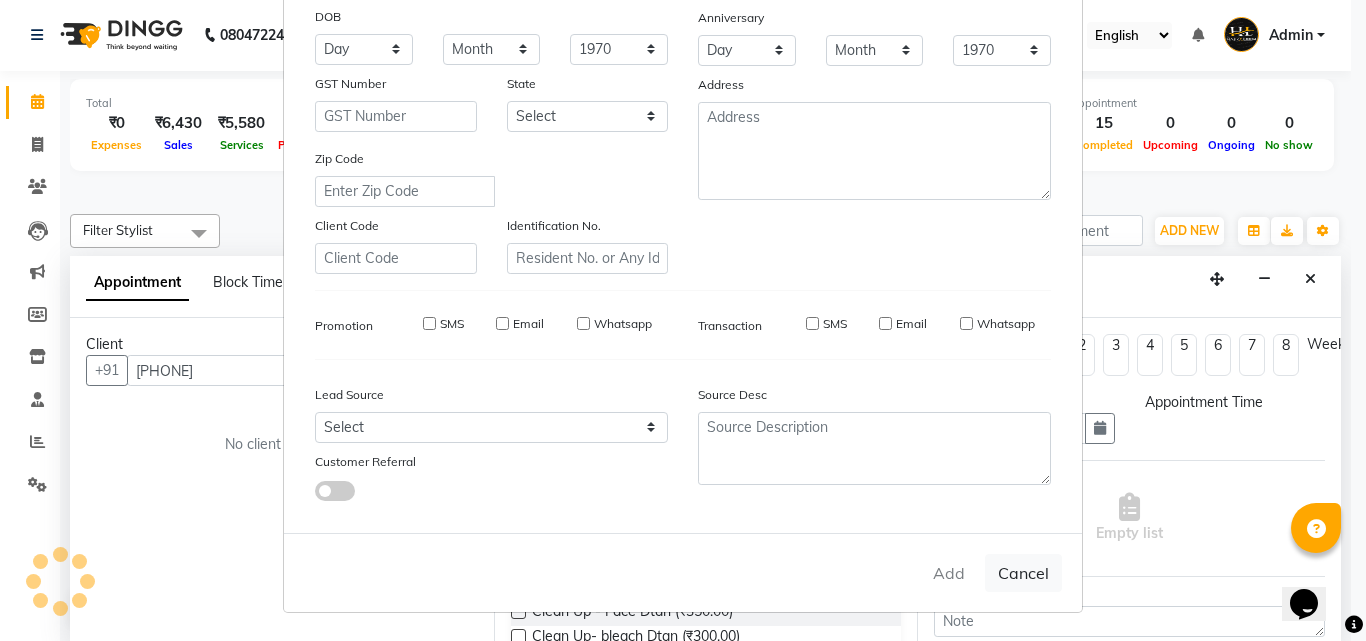type 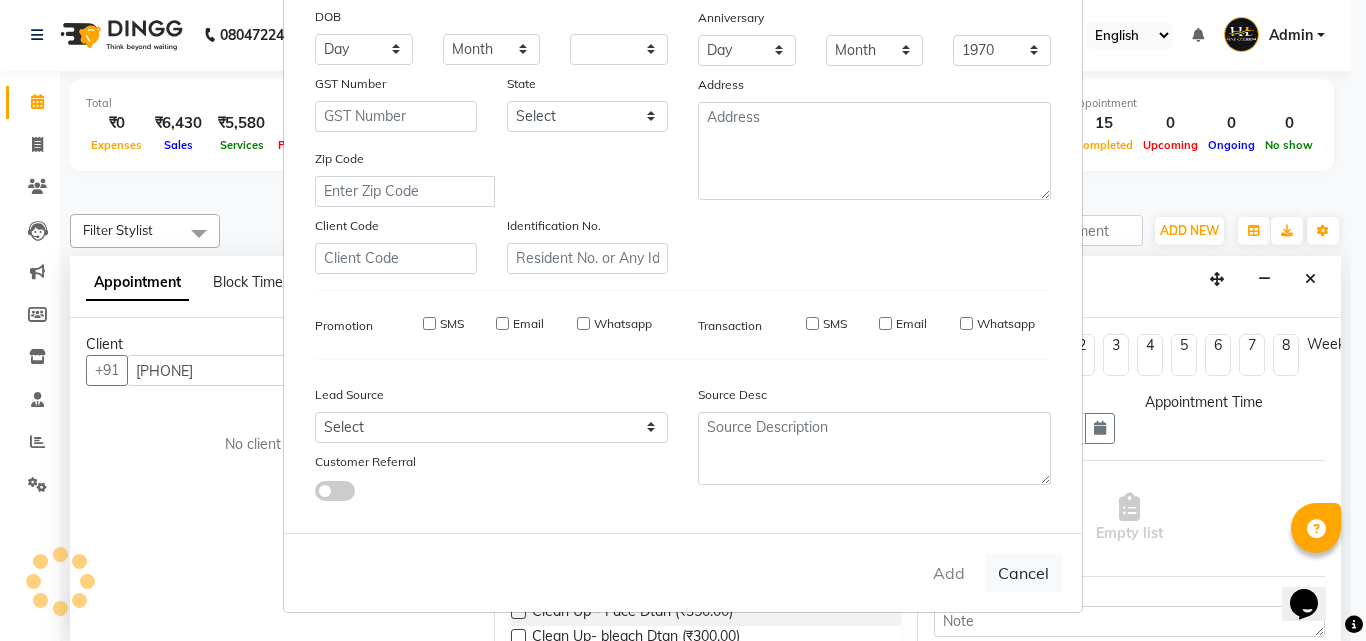 select 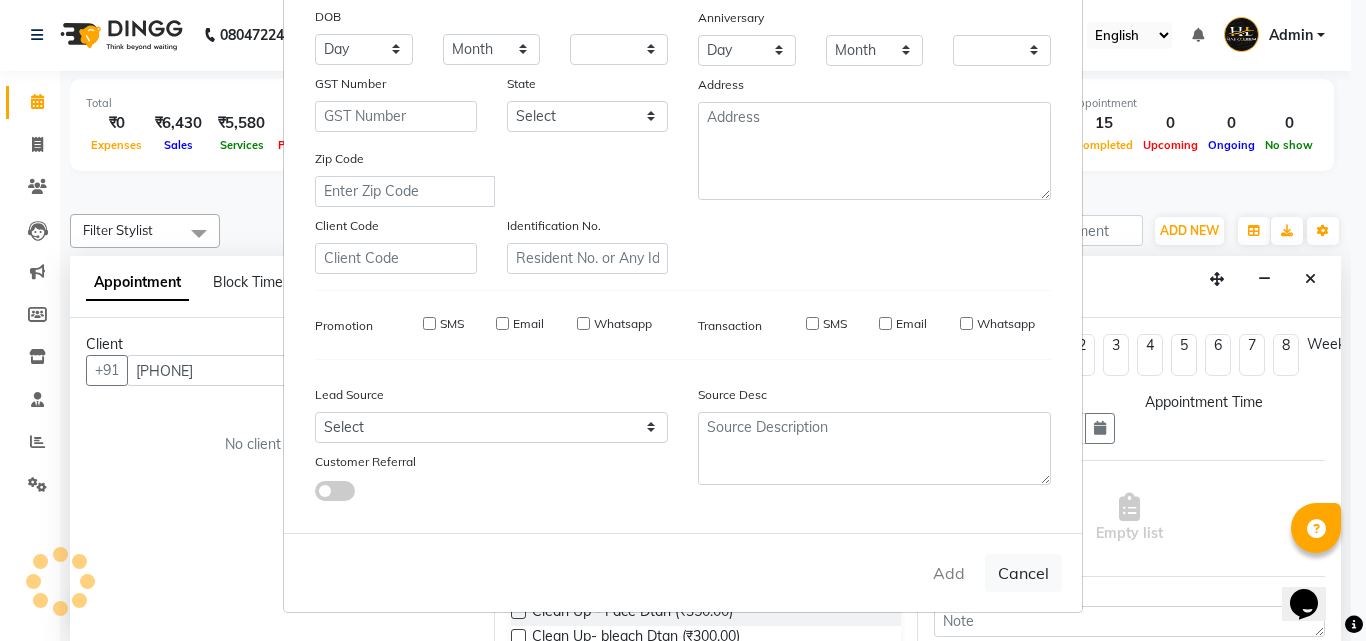 checkbox on "false" 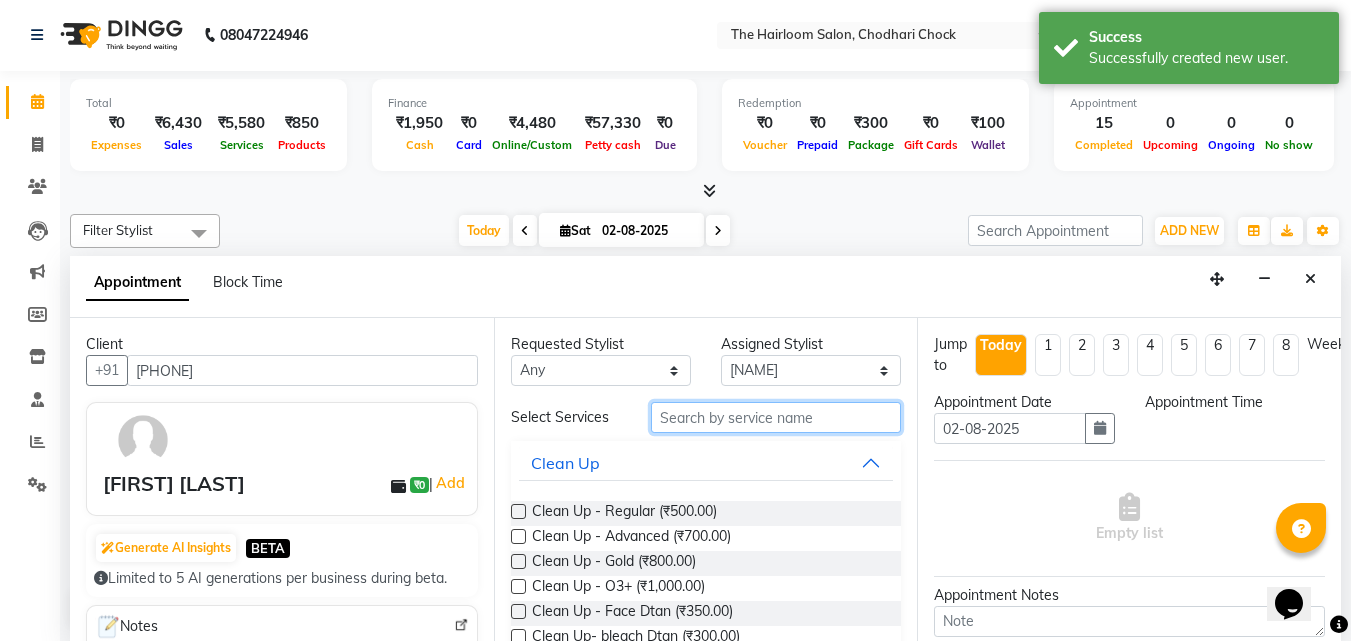 click at bounding box center [776, 417] 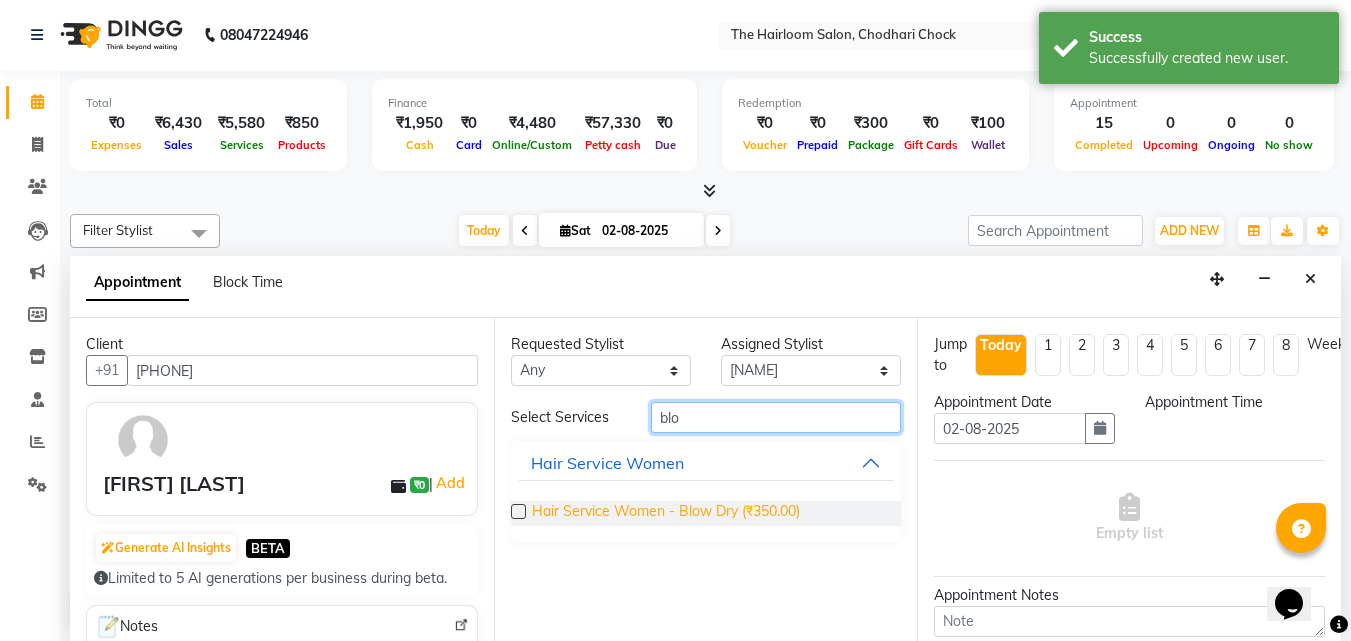 type on "blo" 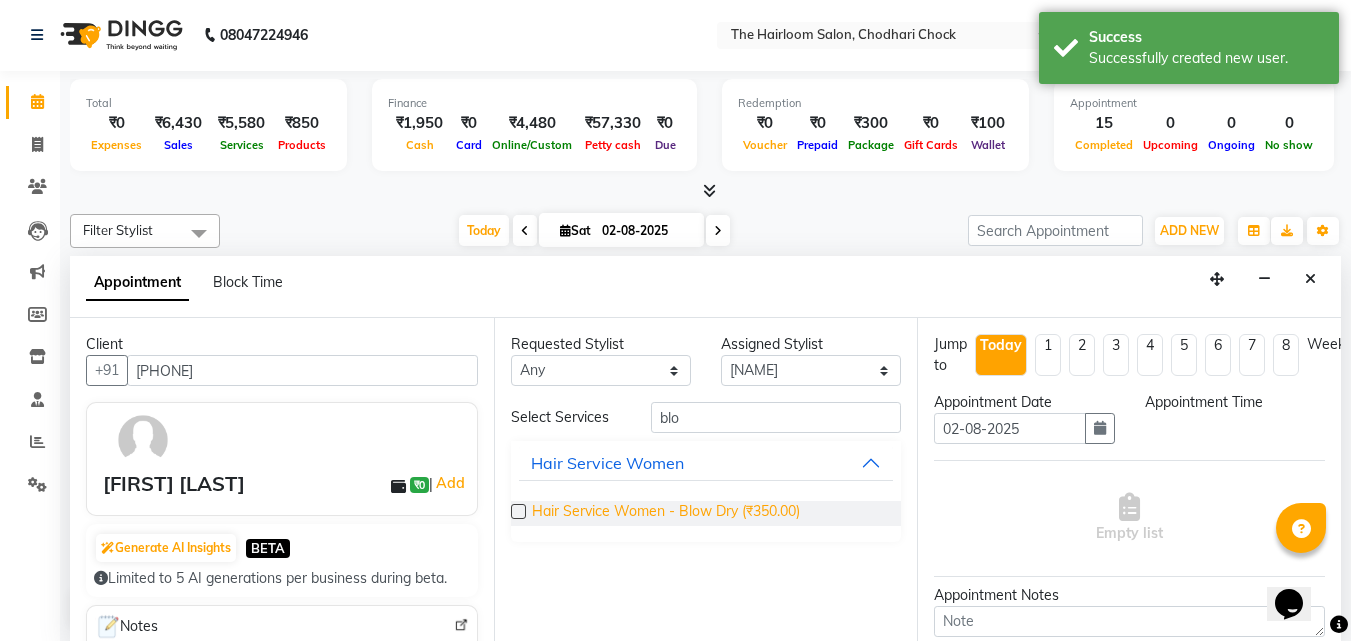 click on "Hair Service Women  - Blow Dry (₹350.00)" at bounding box center (666, 513) 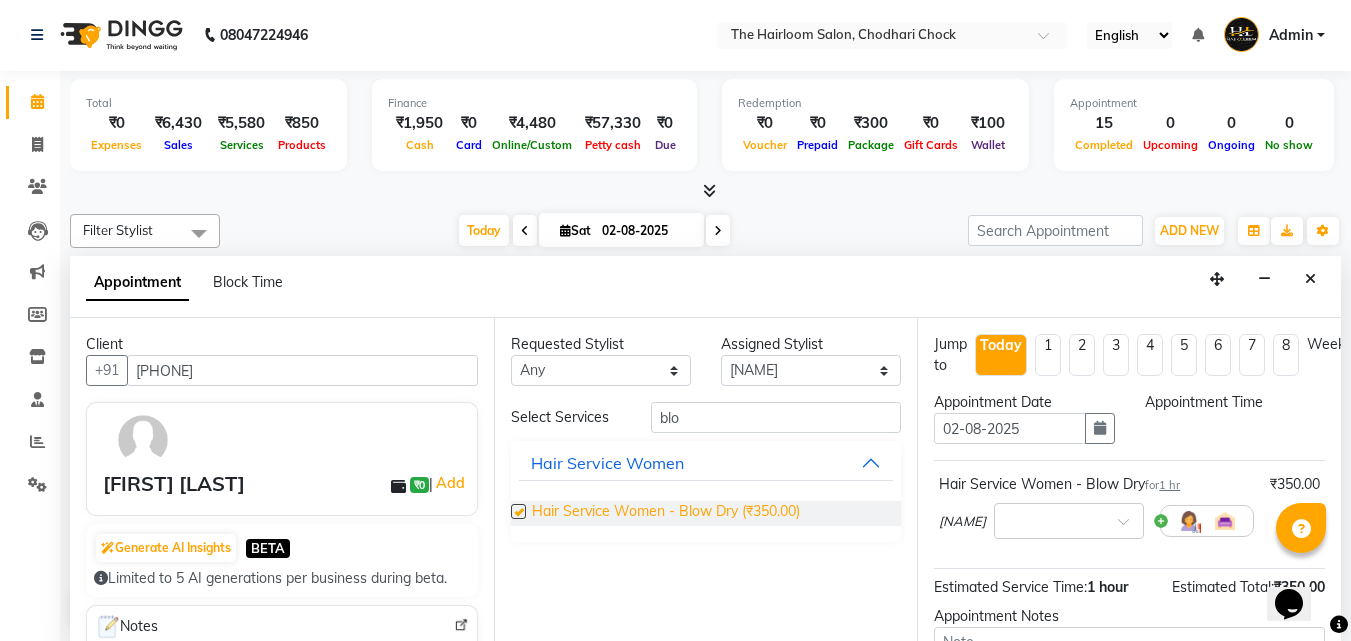 checkbox on "false" 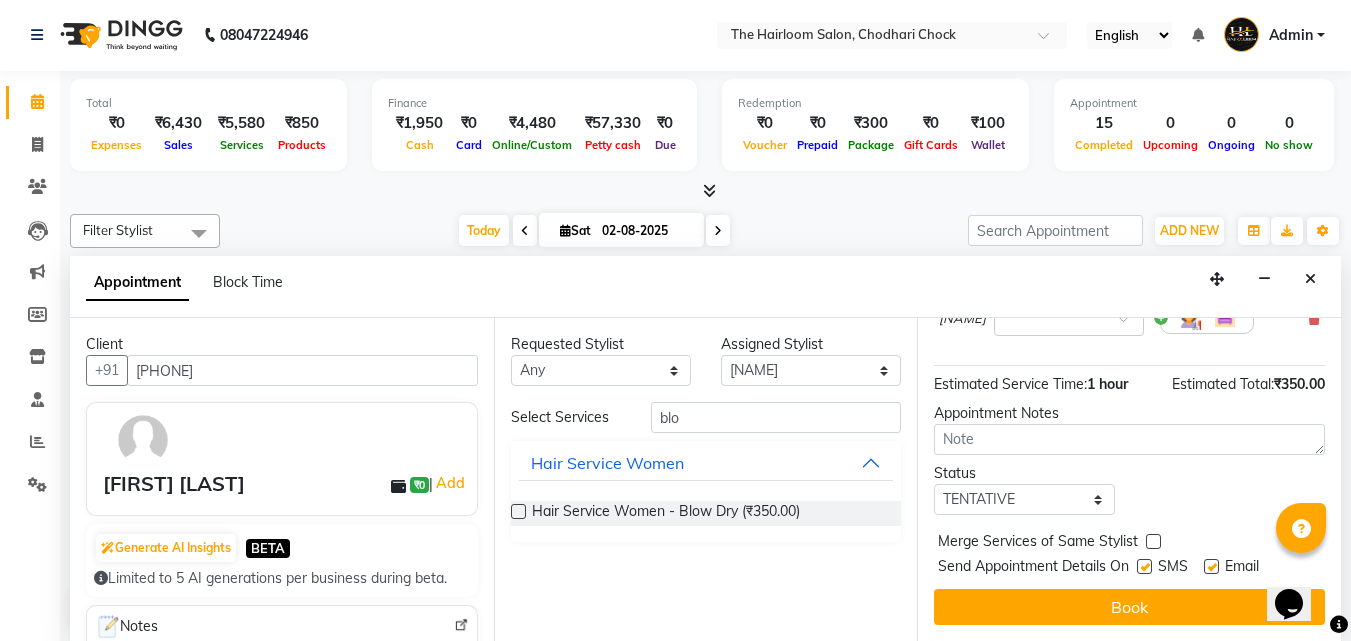 scroll, scrollTop: 221, scrollLeft: 0, axis: vertical 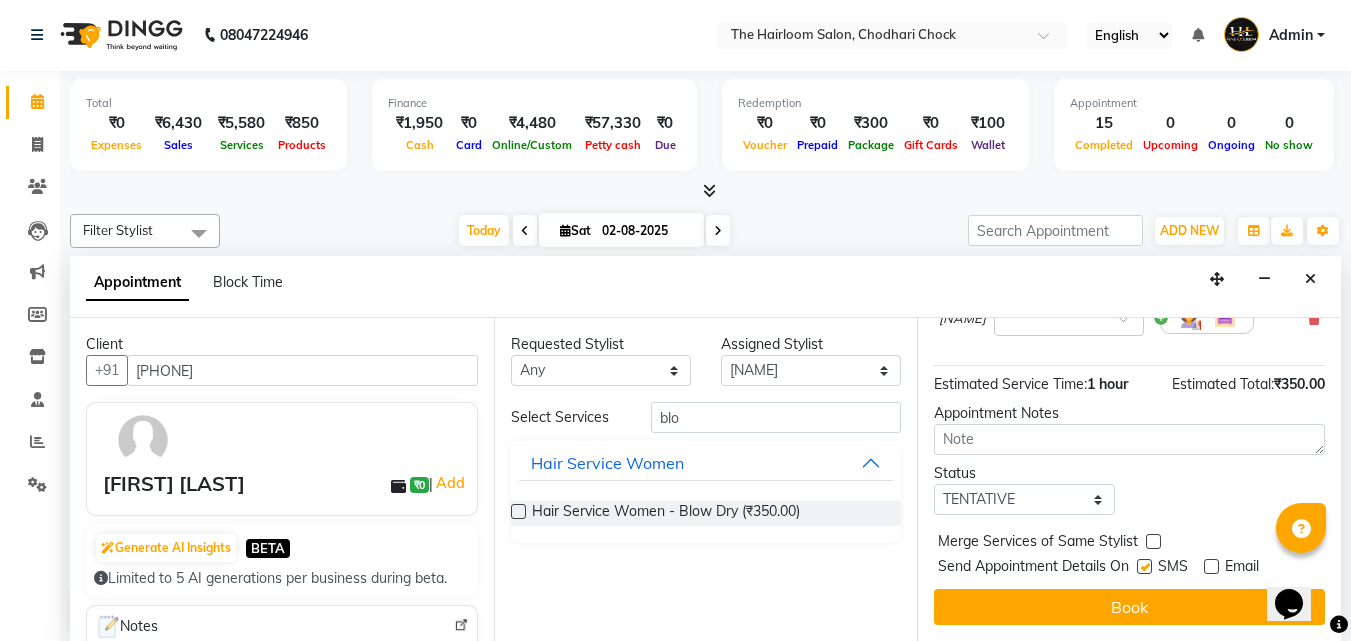 drag, startPoint x: 1147, startPoint y: 545, endPoint x: 1145, endPoint y: 568, distance: 23.086792 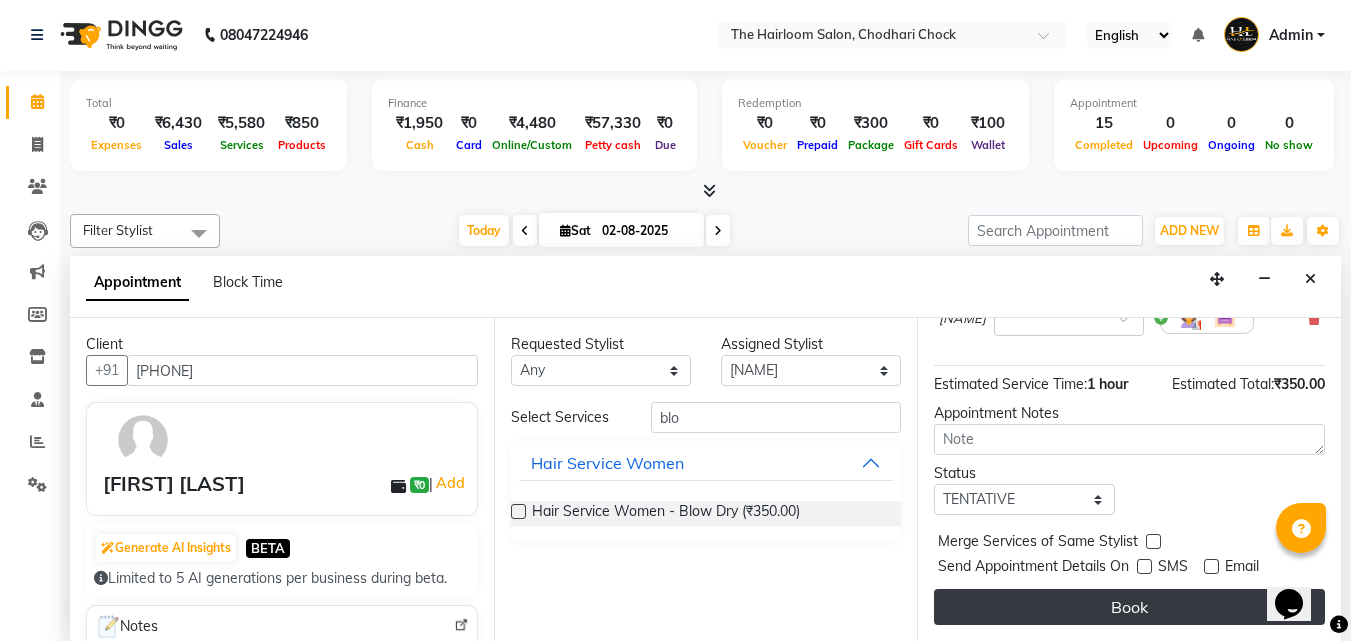 click on "Book" at bounding box center (1129, 607) 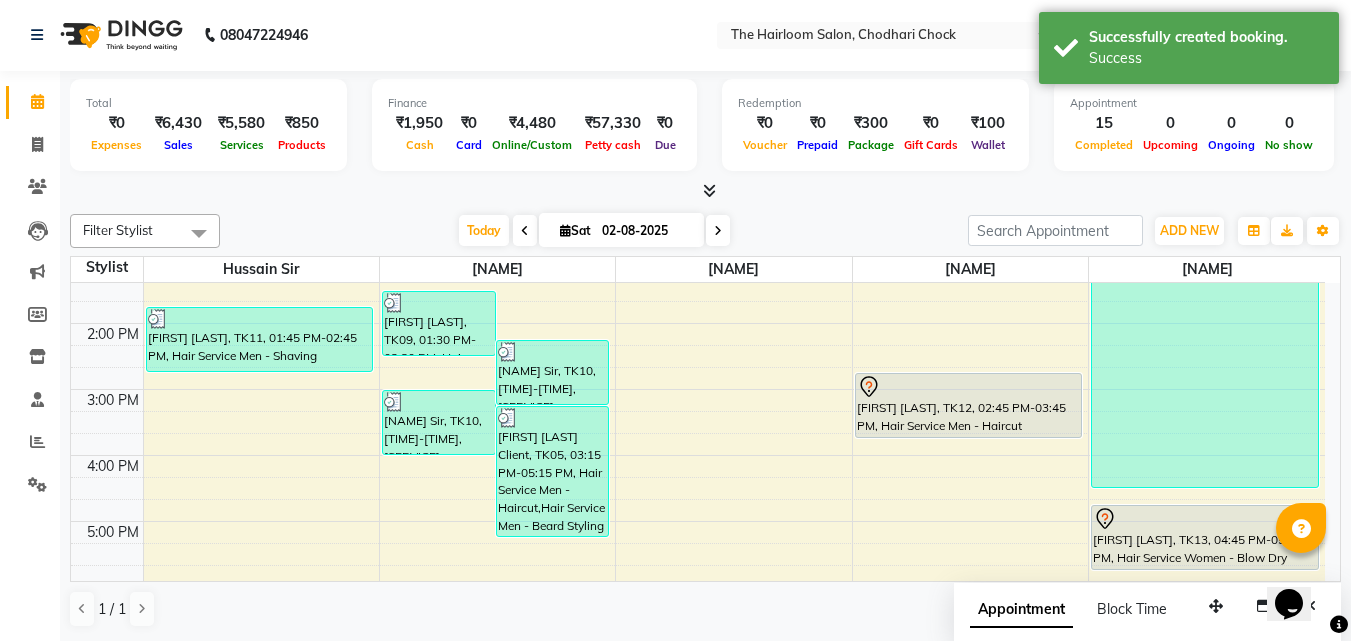 scroll, scrollTop: 0, scrollLeft: 0, axis: both 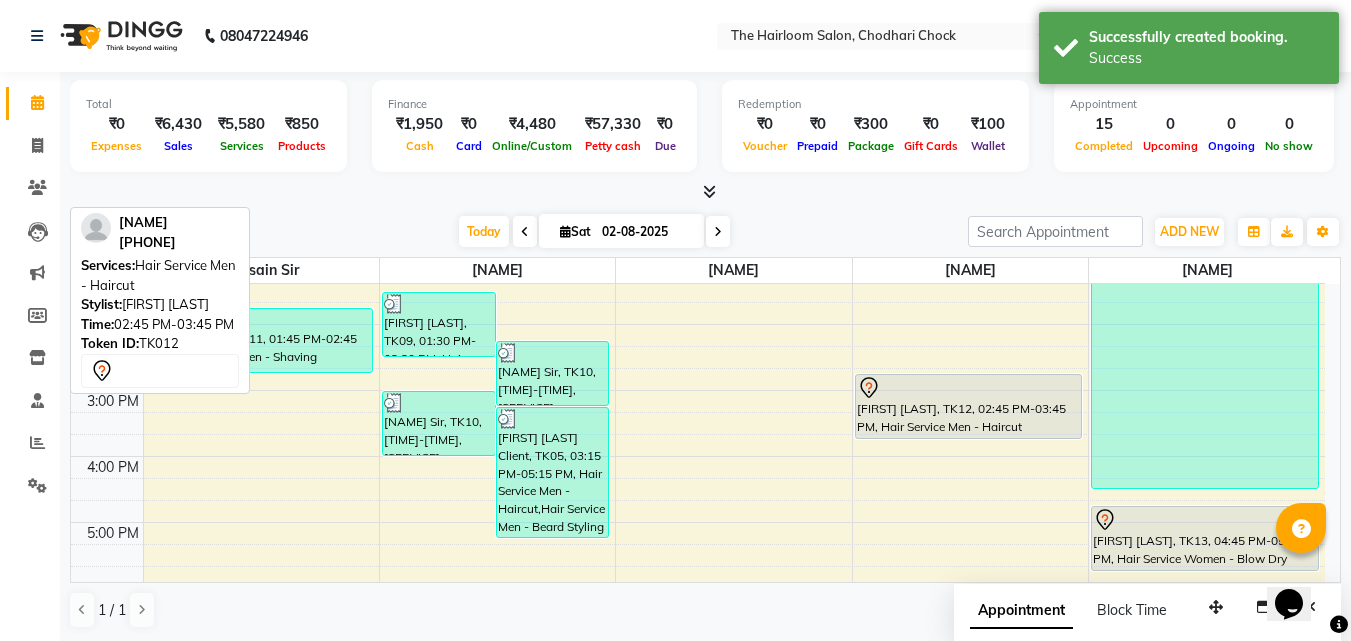 click at bounding box center (969, 388) 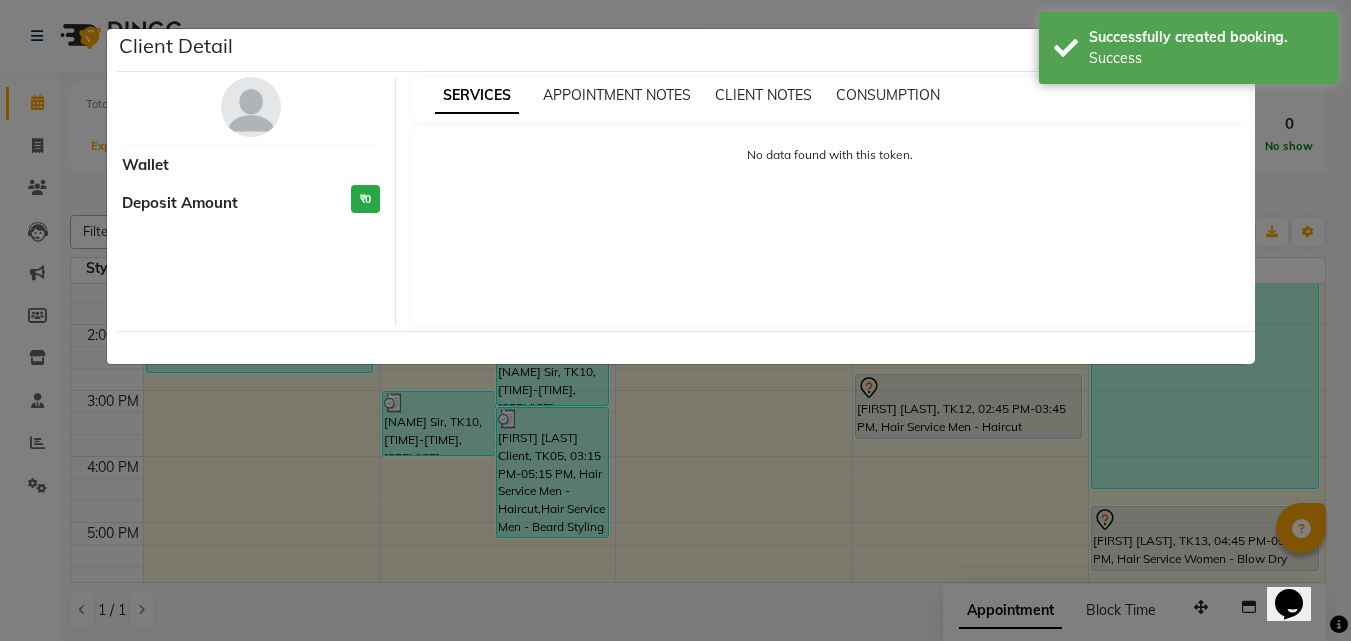 select on "7" 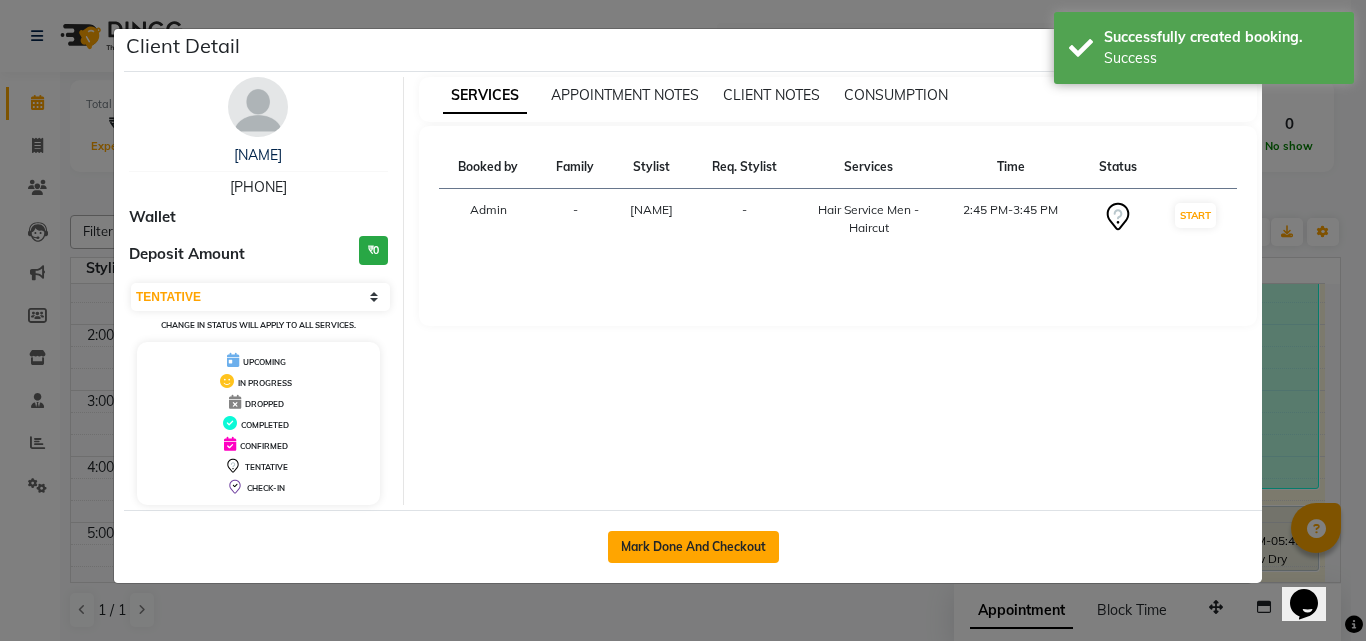 click on "Mark Done And Checkout" 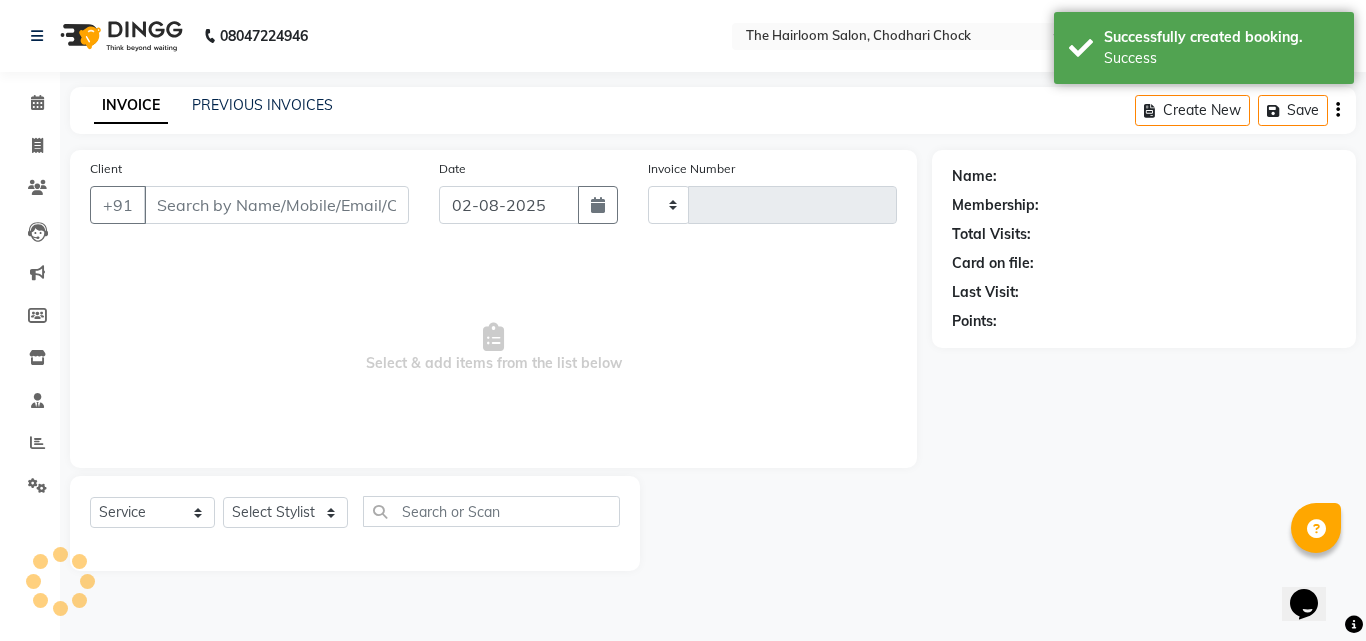 type on "2689" 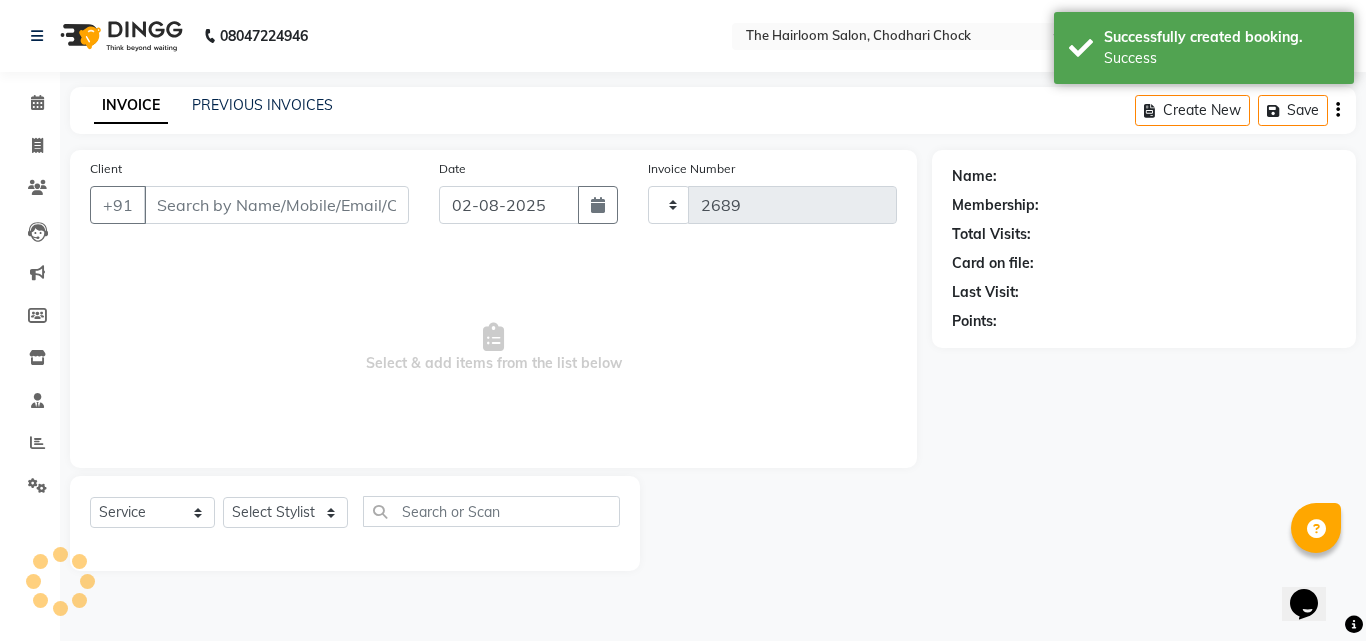 select on "5926" 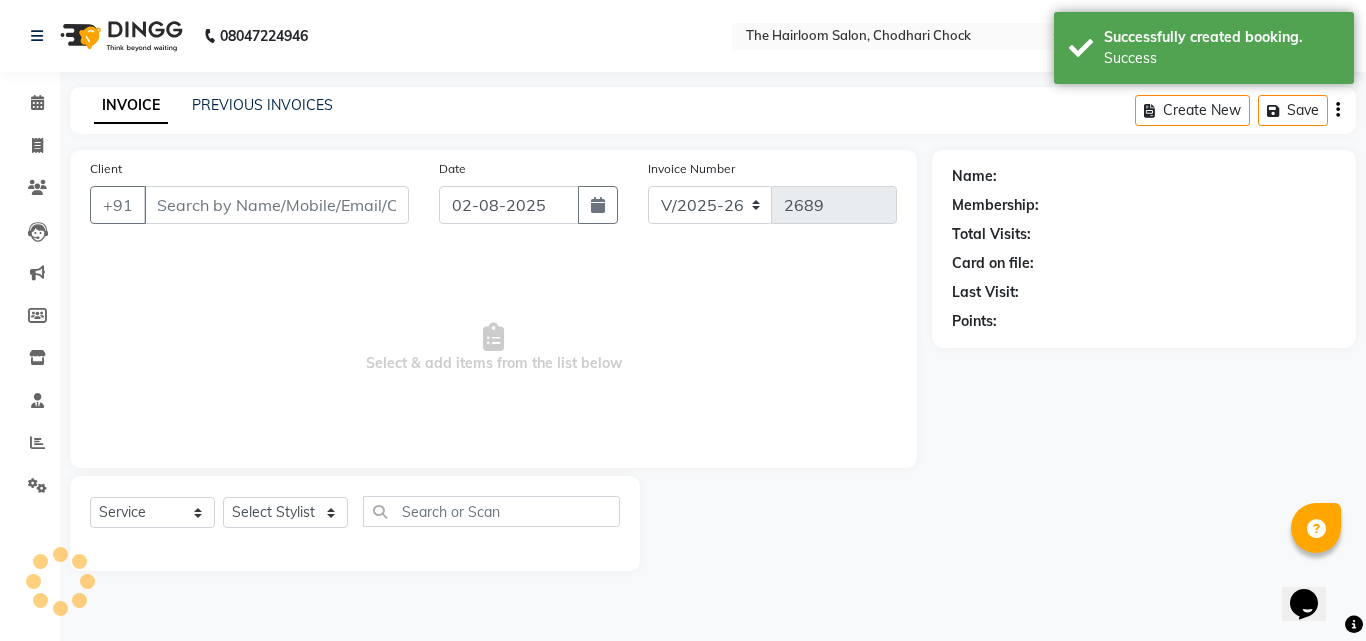 type on "[PHONE]" 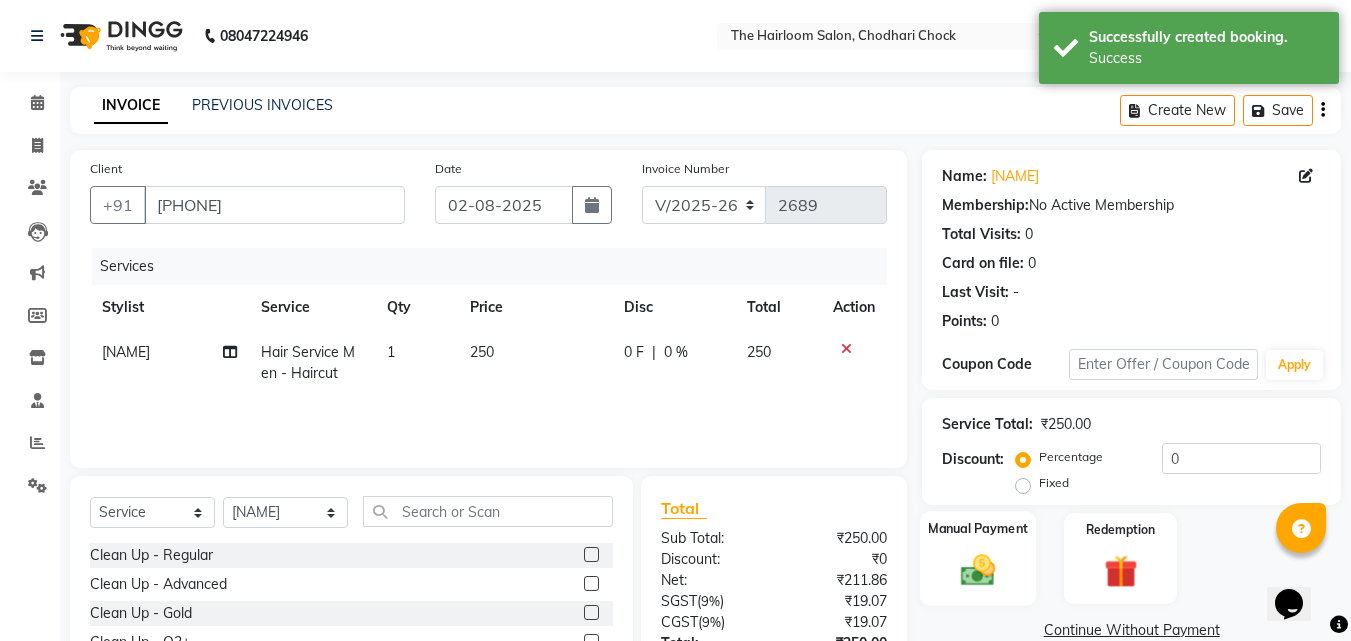 drag, startPoint x: 1009, startPoint y: 537, endPoint x: 966, endPoint y: 530, distance: 43.56604 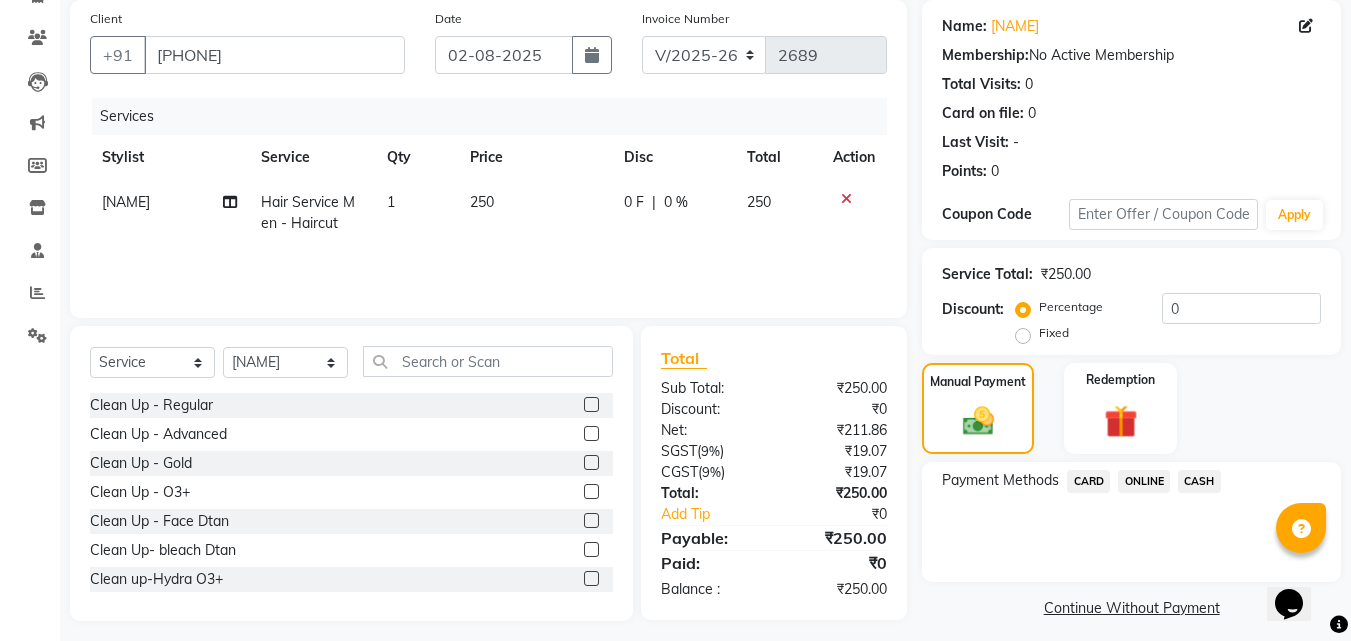 scroll, scrollTop: 162, scrollLeft: 0, axis: vertical 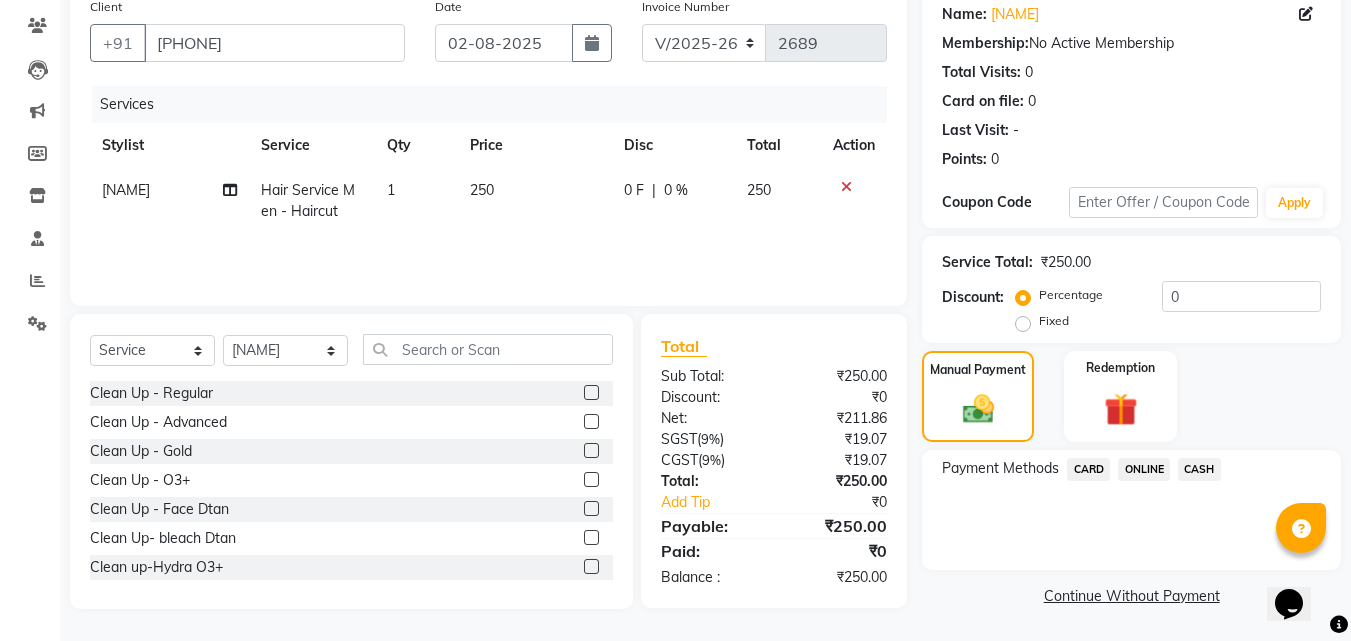 click on "ONLINE" 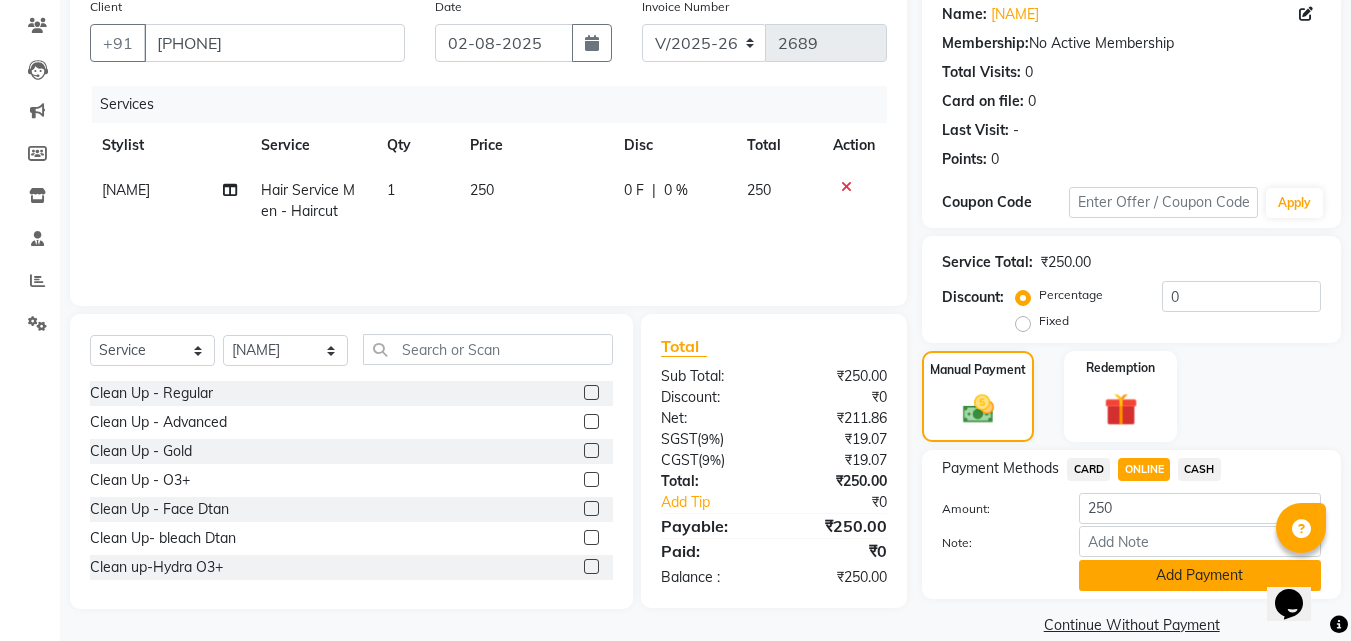 click on "Add Payment" 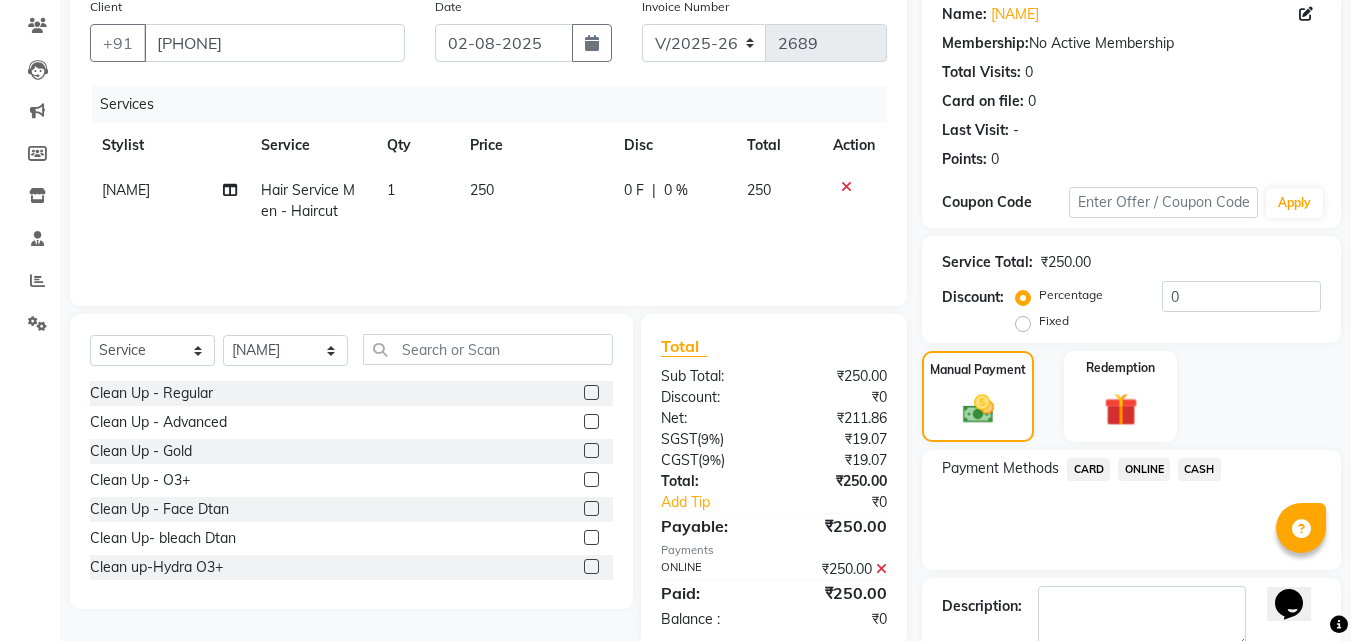 scroll, scrollTop: 275, scrollLeft: 0, axis: vertical 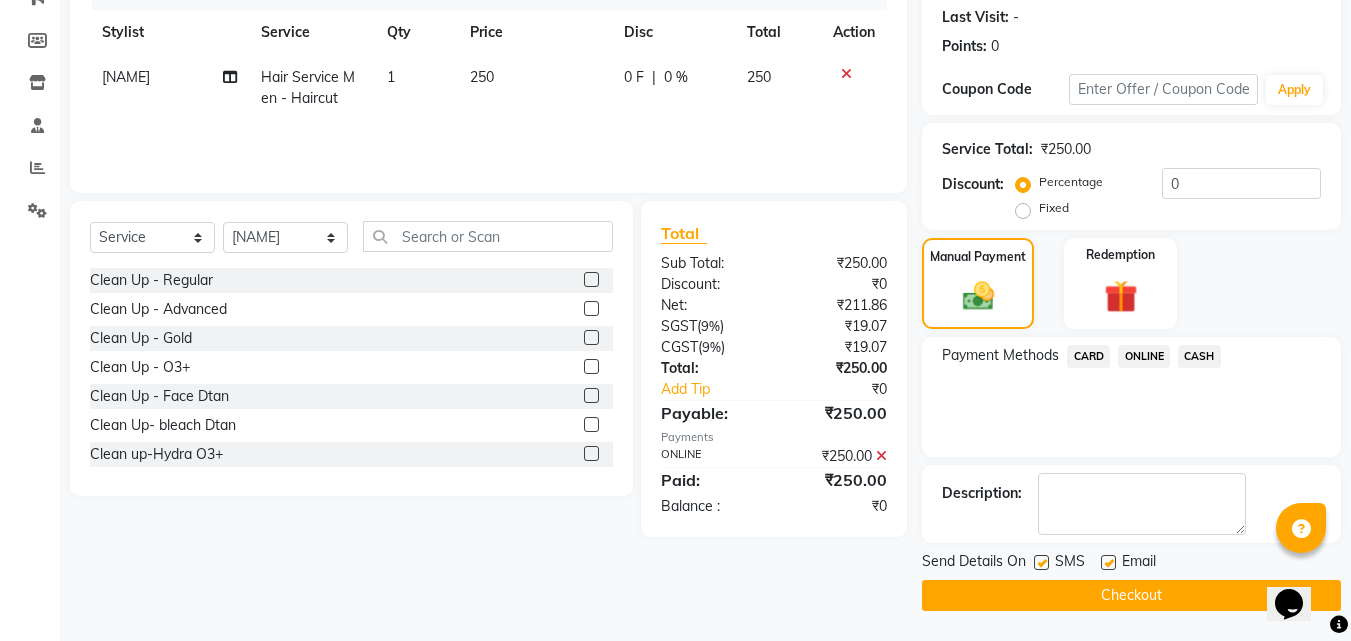 click 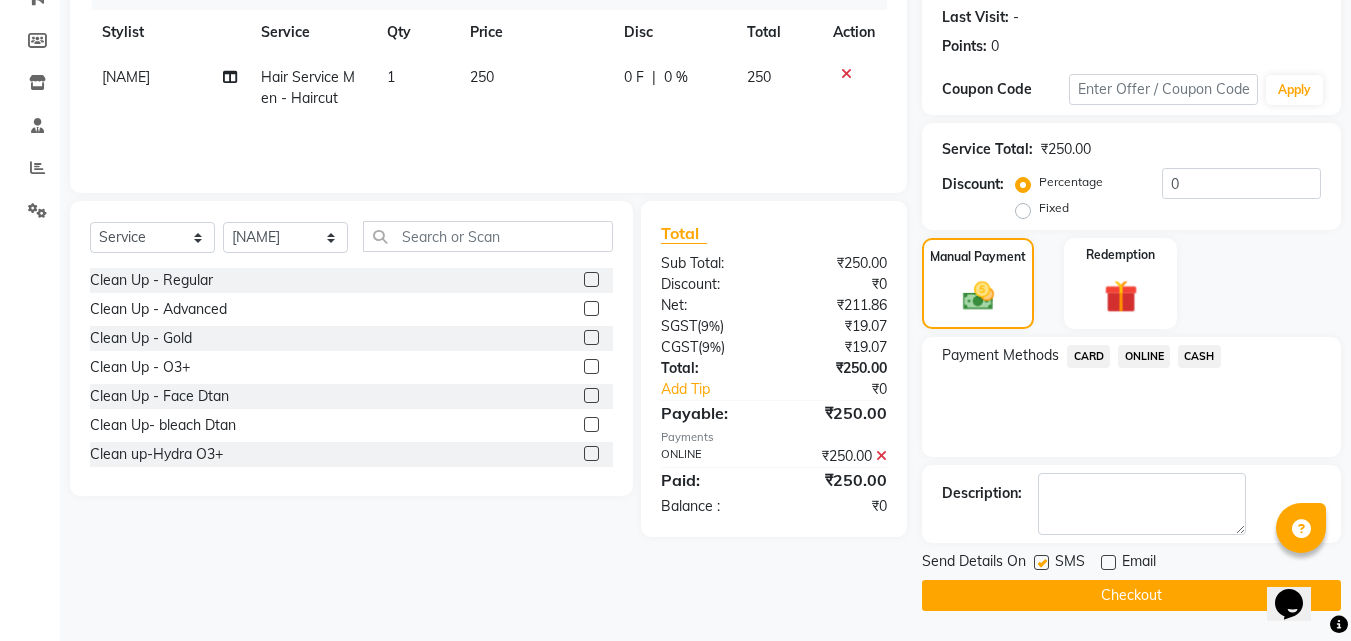 click 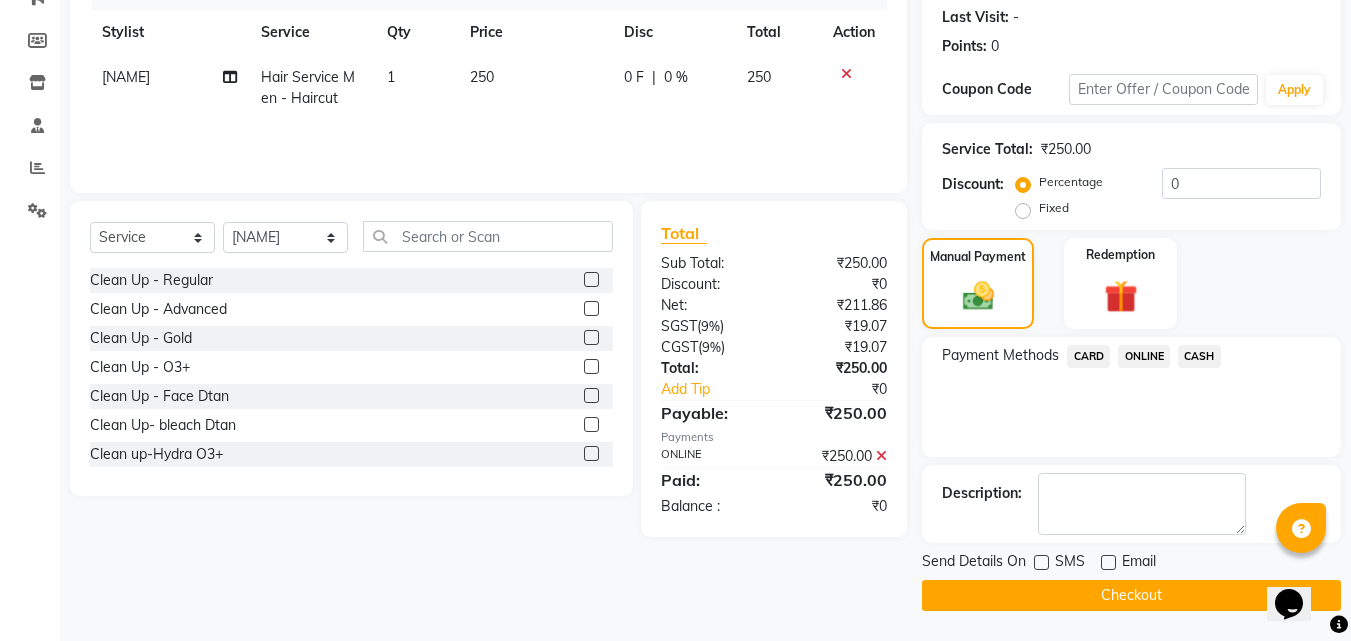 click on "Checkout" 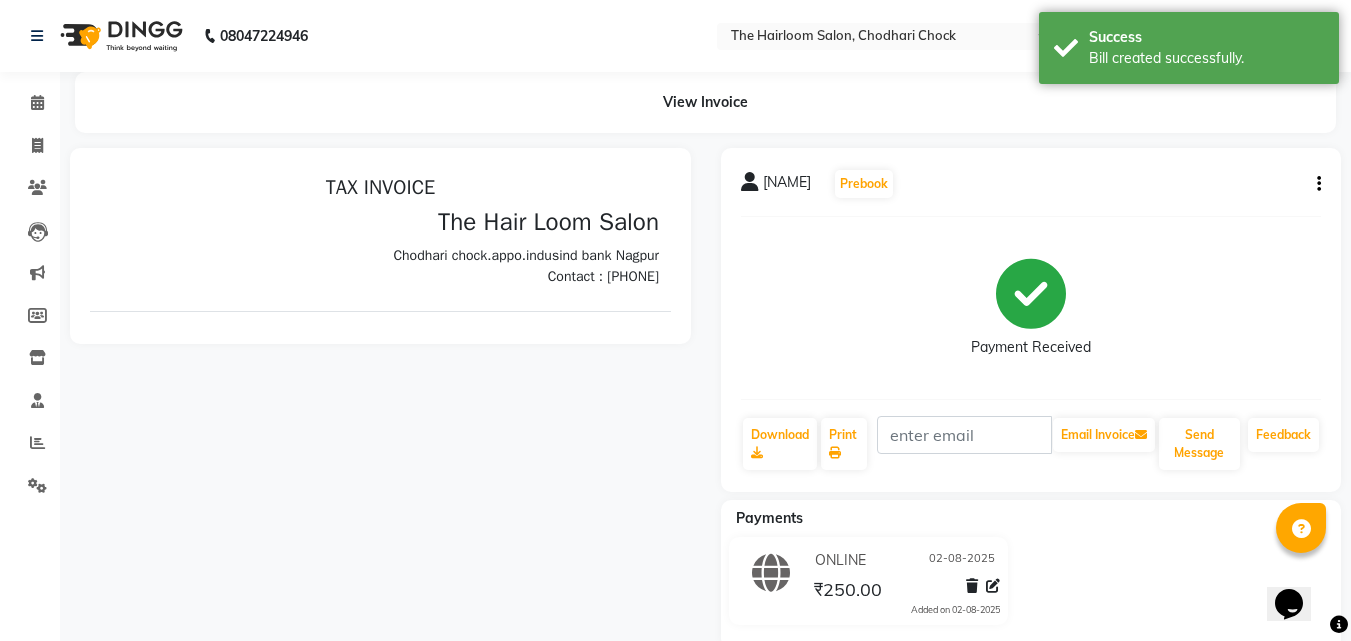 scroll, scrollTop: 0, scrollLeft: 0, axis: both 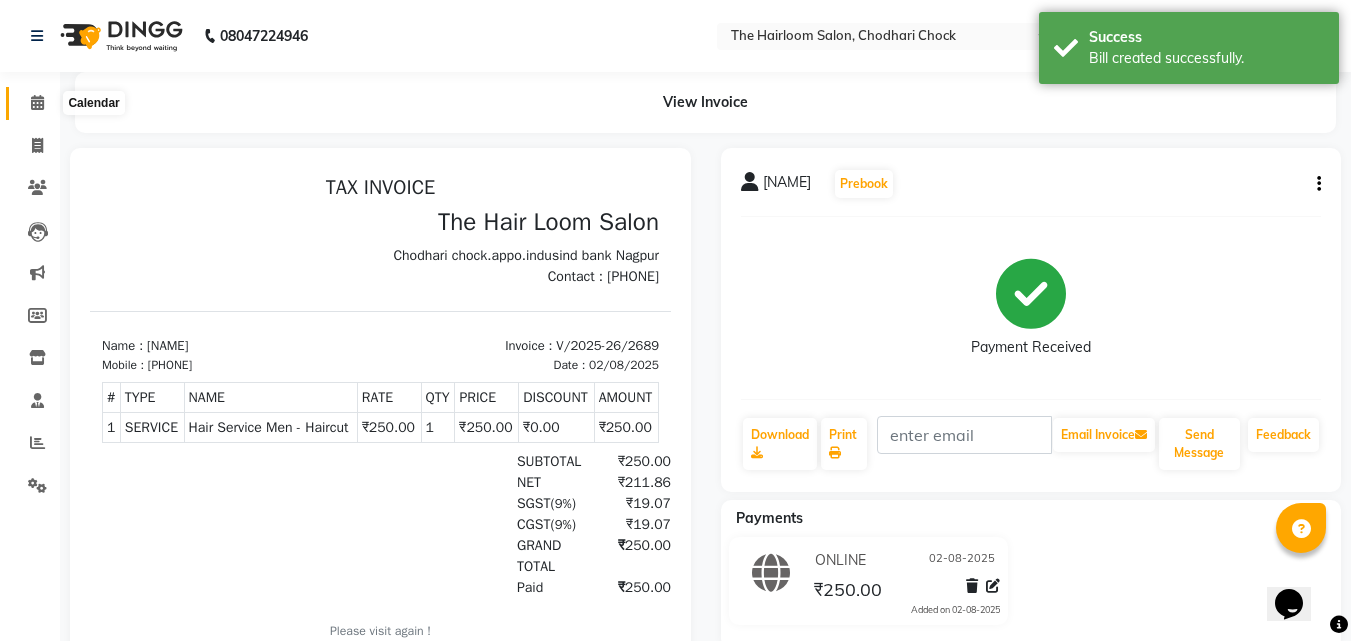 click 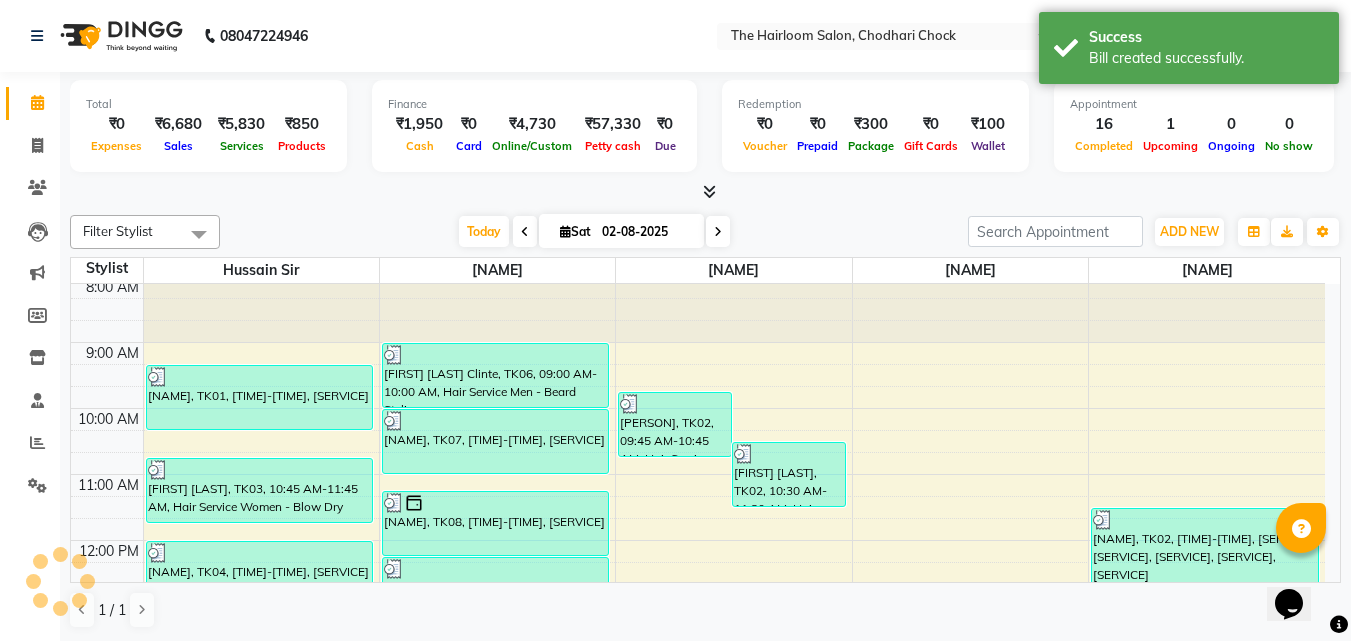 scroll, scrollTop: 400, scrollLeft: 0, axis: vertical 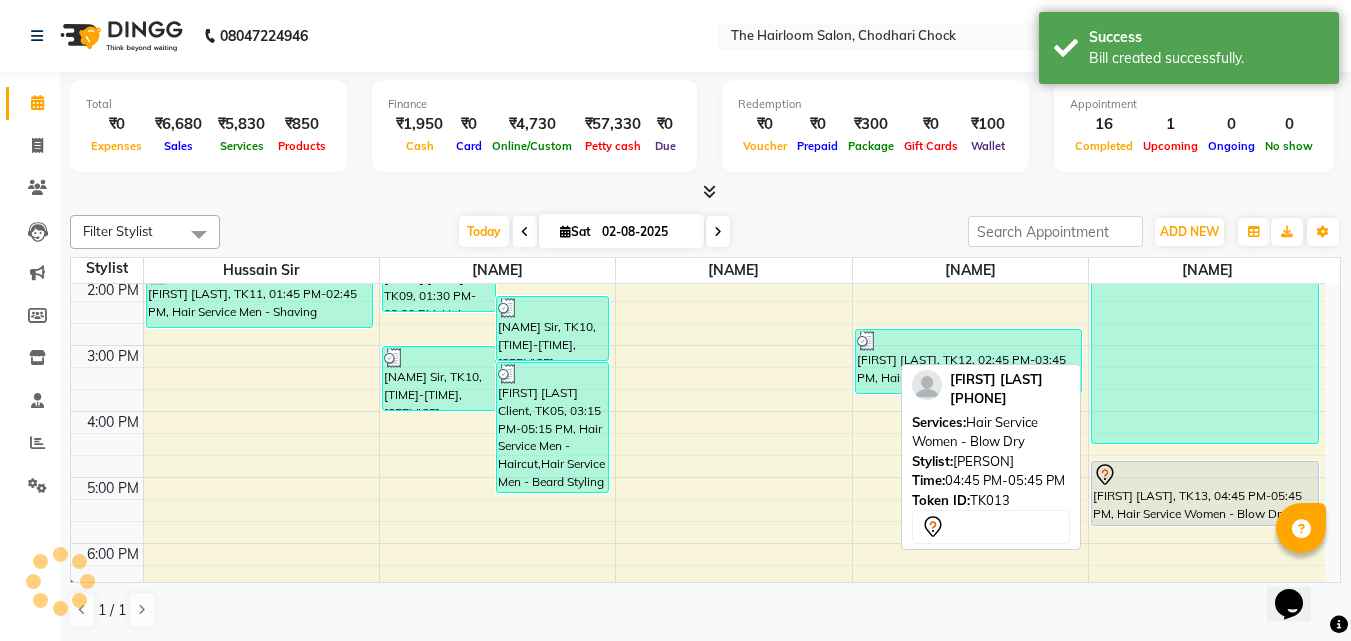 click on "[FIRST] [LAST], TK13, 04:45 PM-05:45 PM, Hair Service Women  - Blow Dry" at bounding box center [1205, 493] 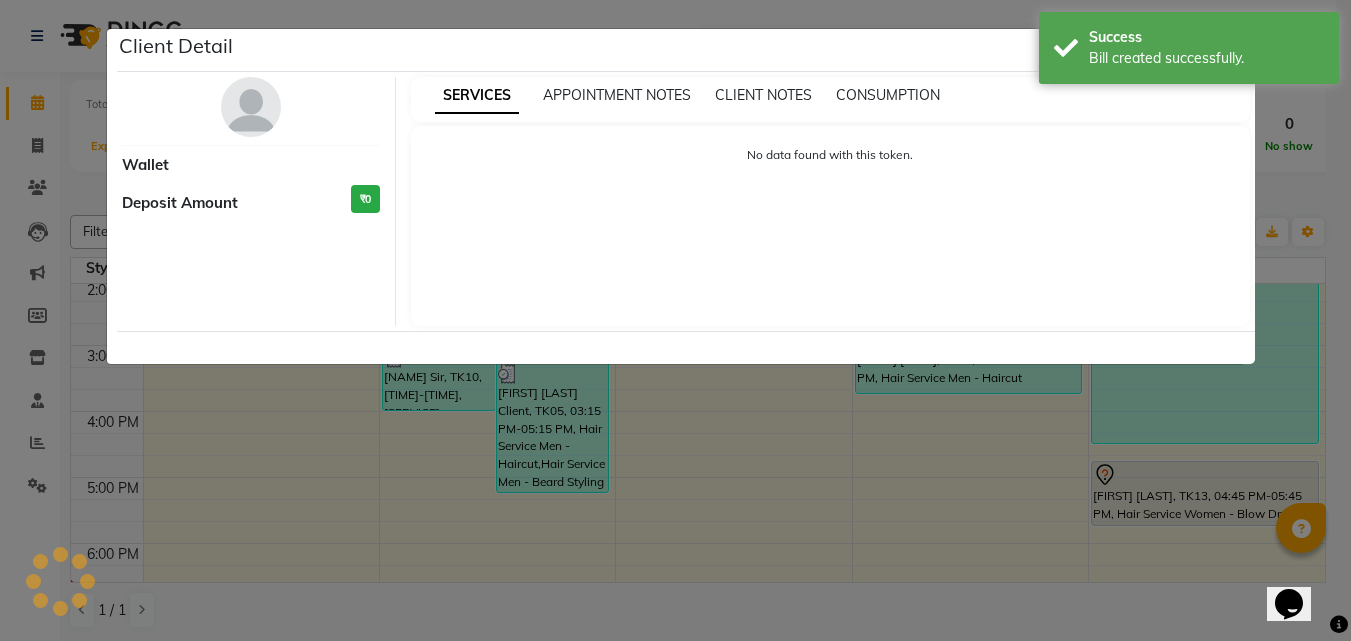 select on "7" 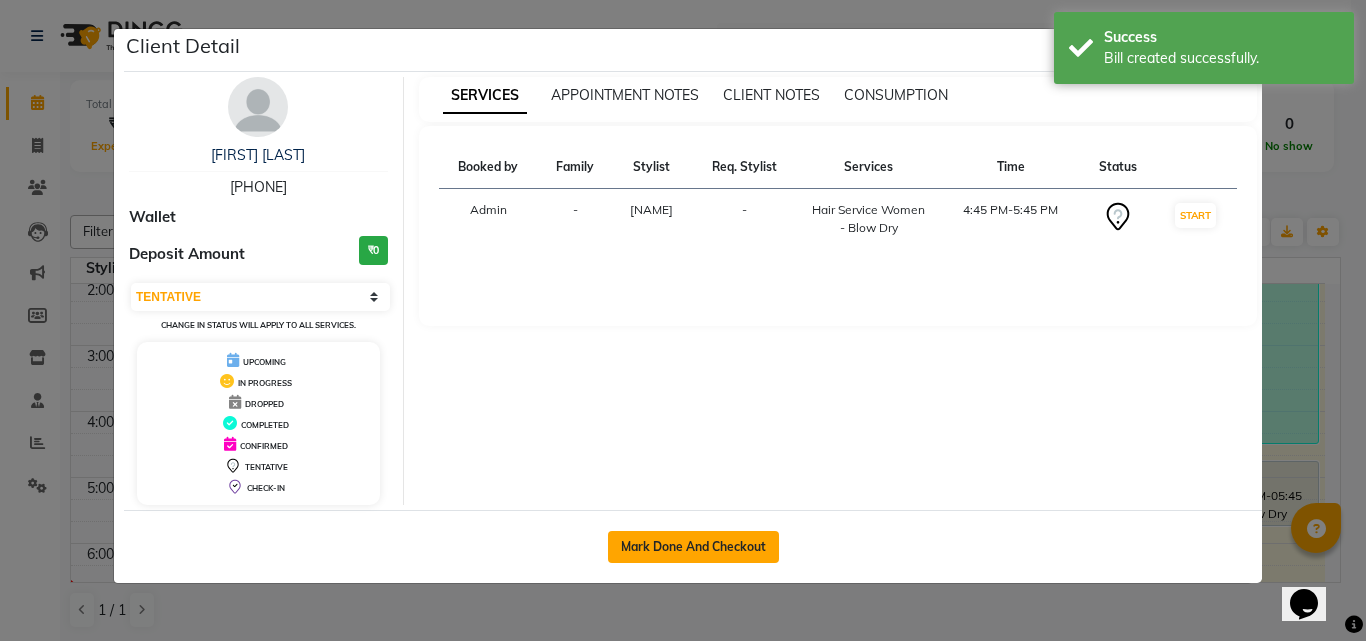 click on "Mark Done And Checkout" 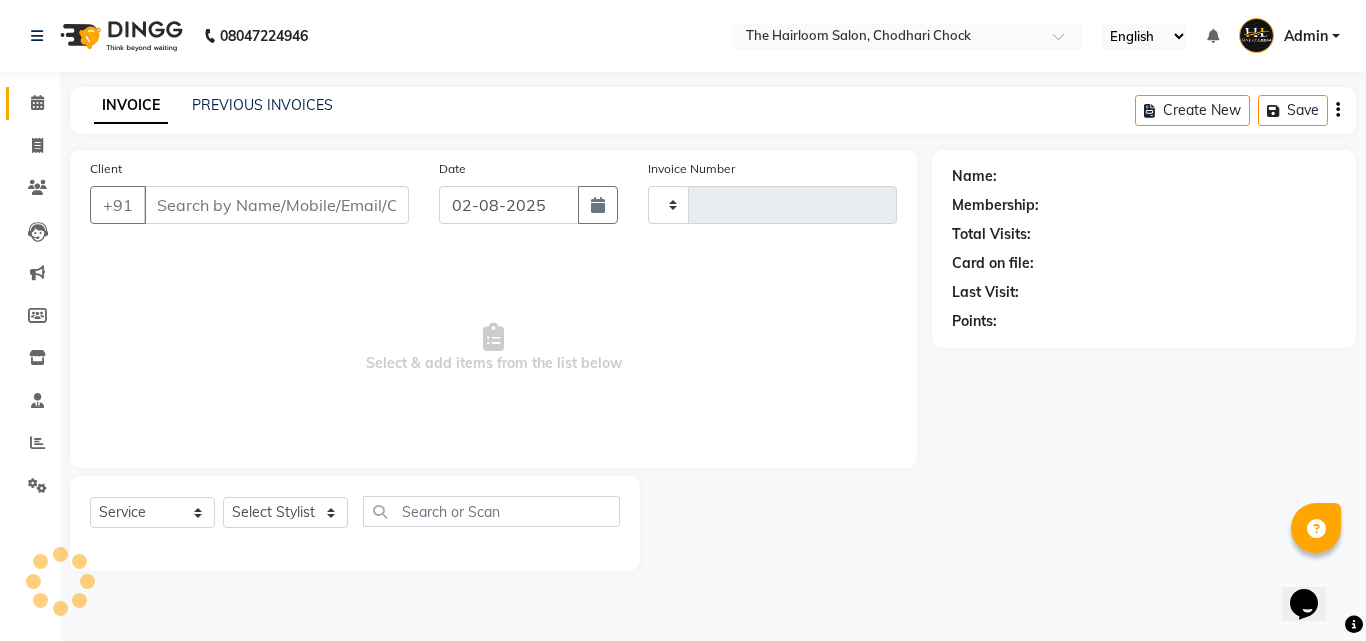 type on "2690" 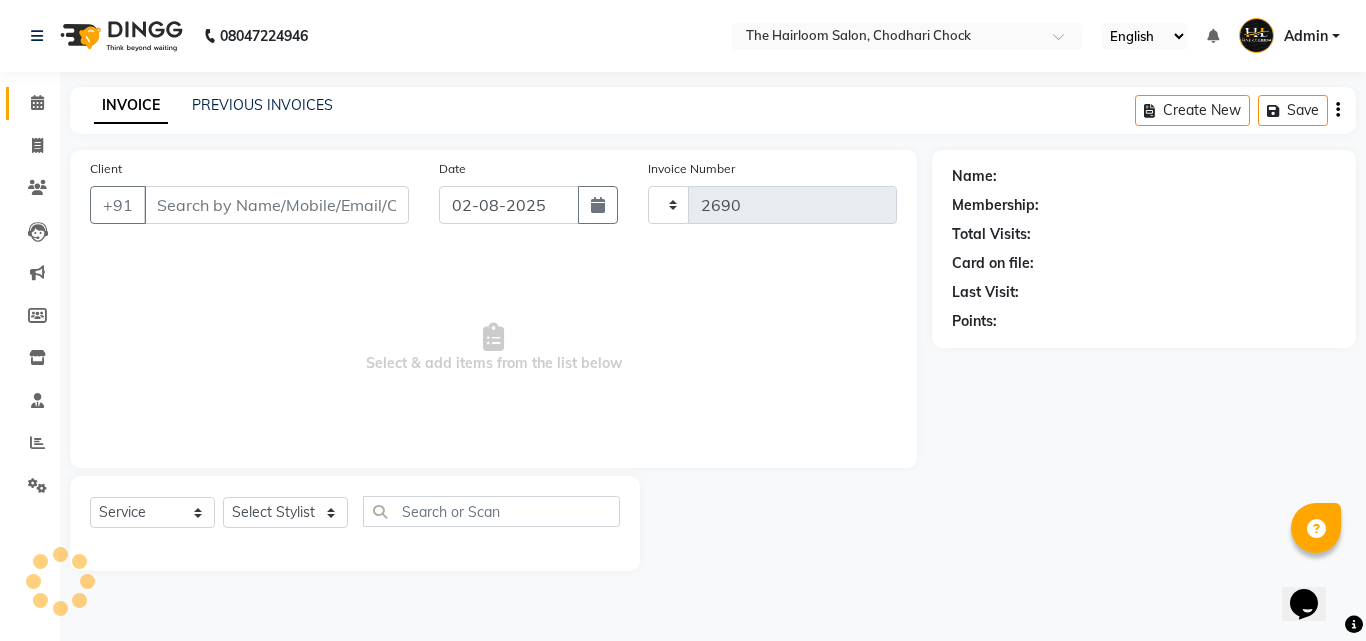 select on "5926" 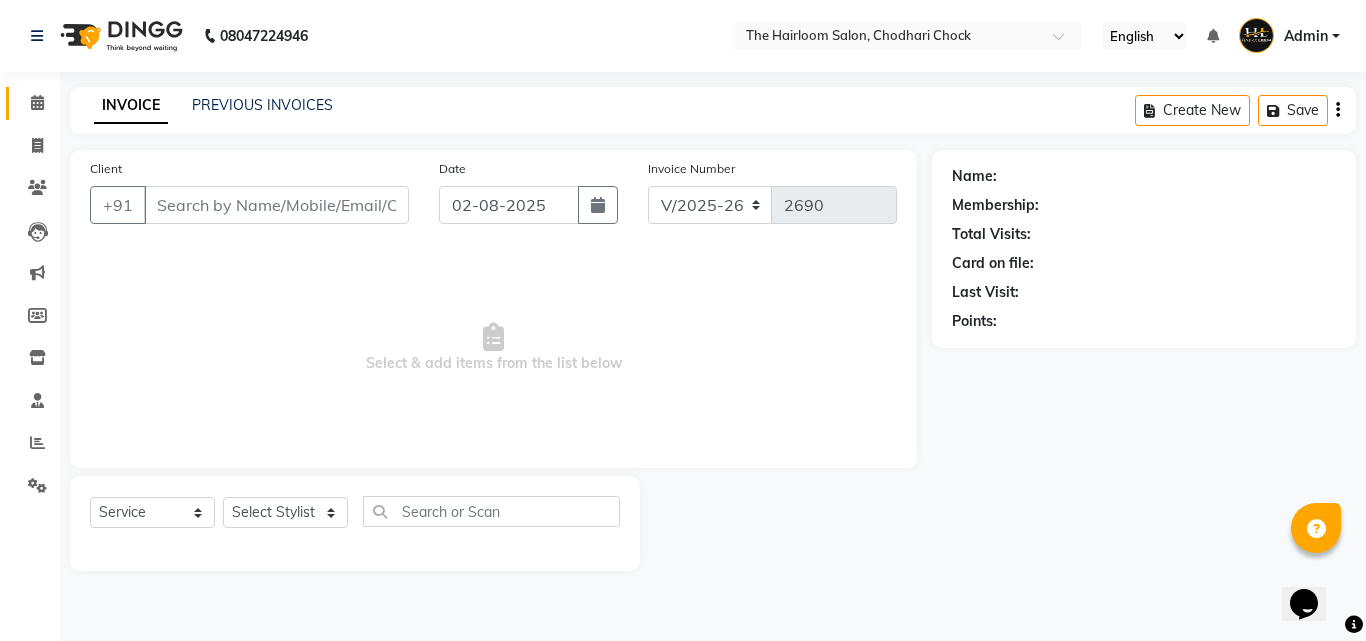 type on "[PHONE]" 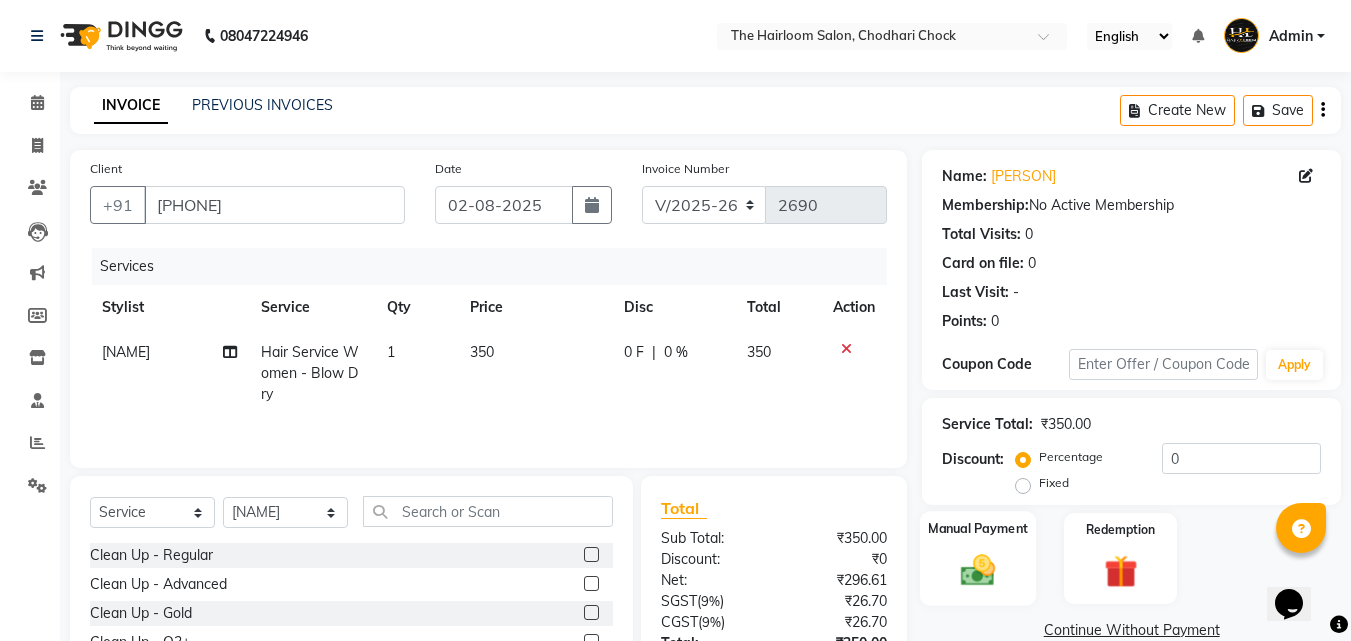 click on "Manual Payment" 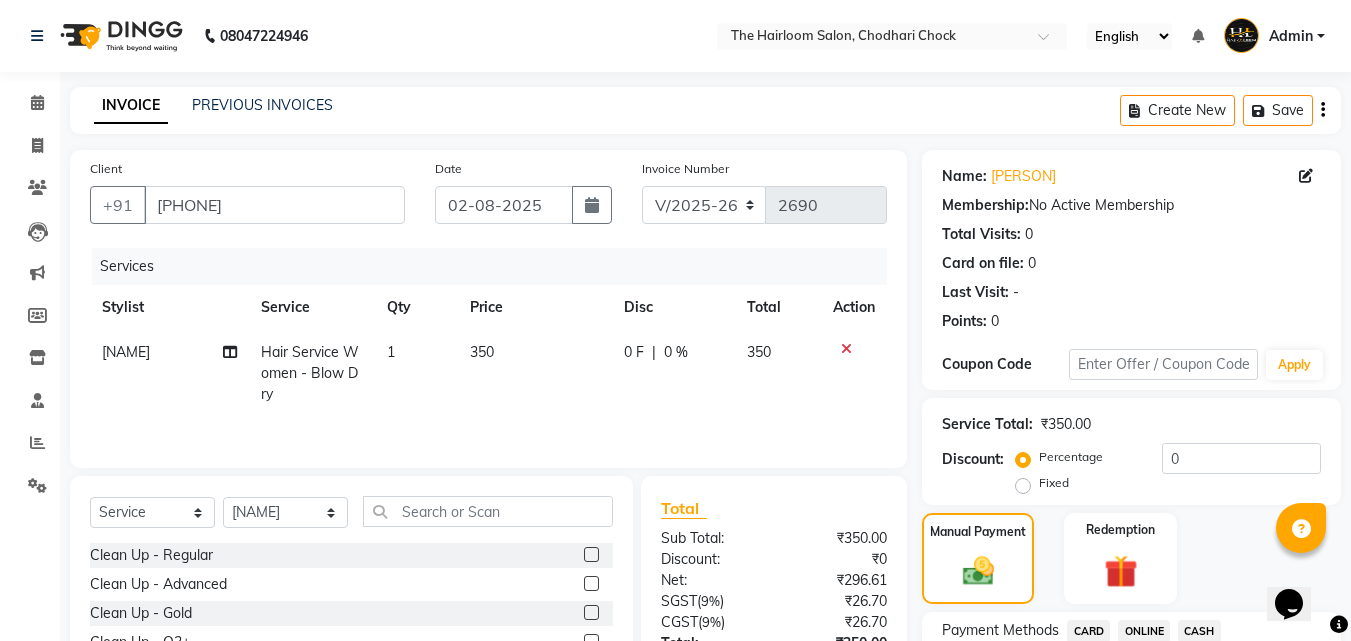 scroll, scrollTop: 162, scrollLeft: 0, axis: vertical 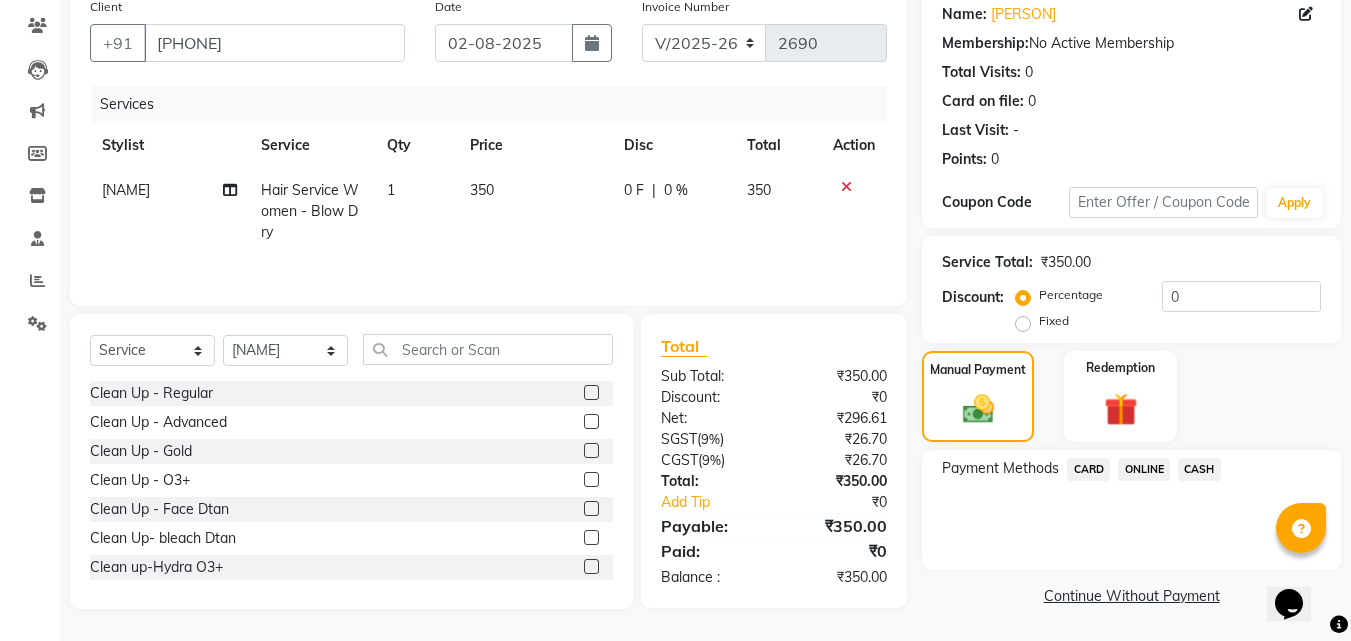click on "CASH" 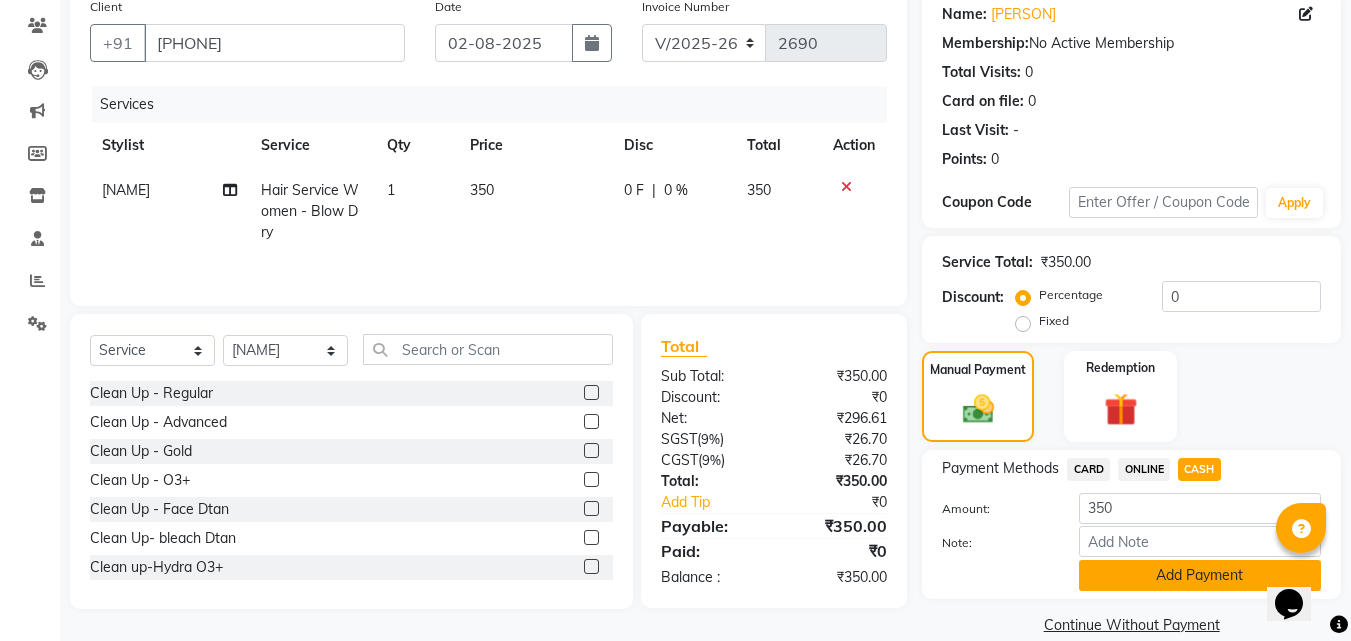 click on "Add Payment" 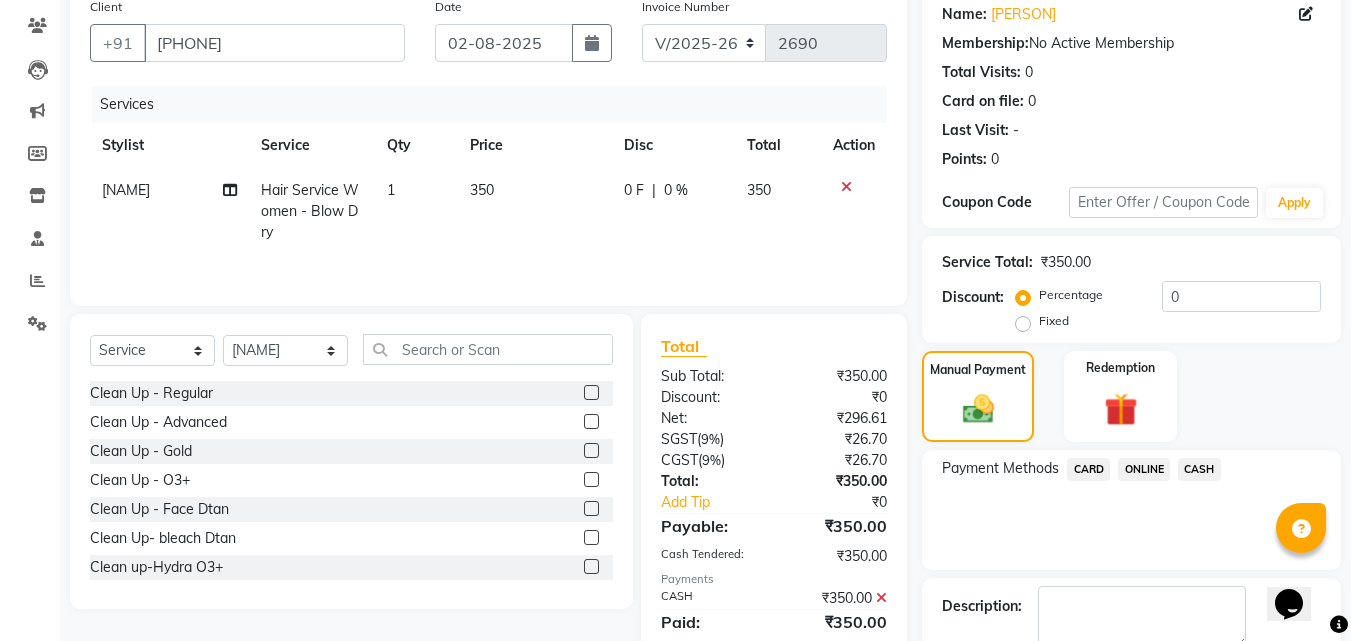 scroll, scrollTop: 275, scrollLeft: 0, axis: vertical 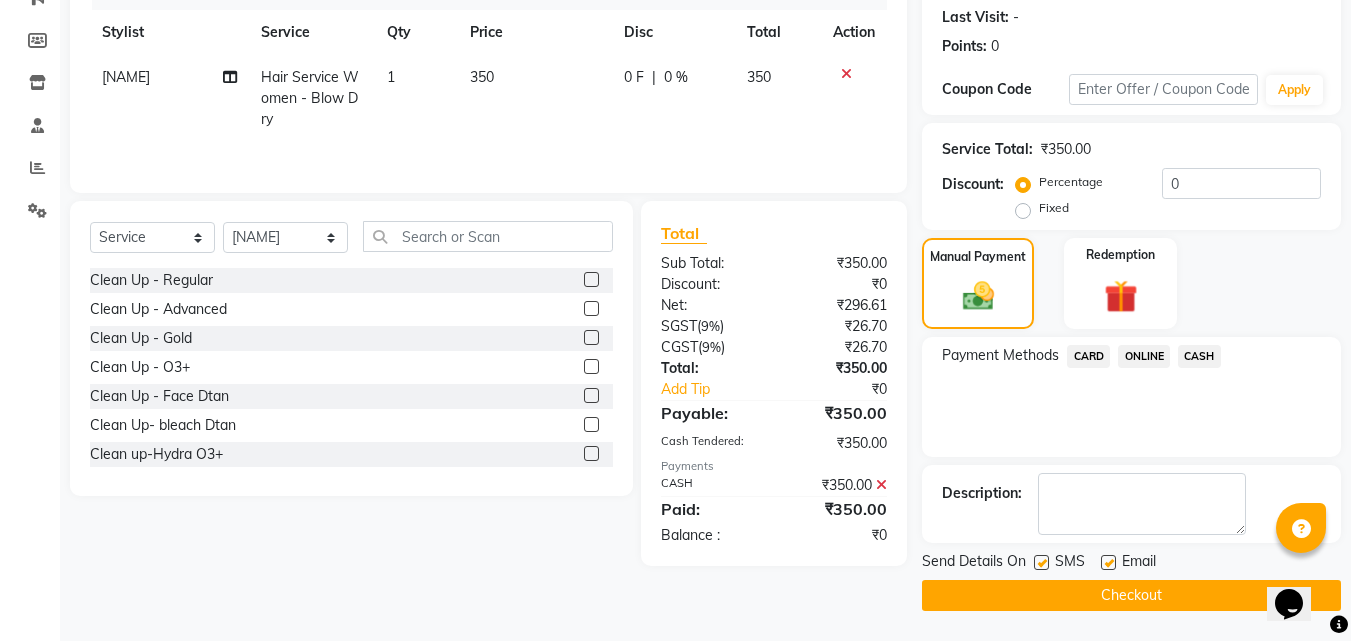 click 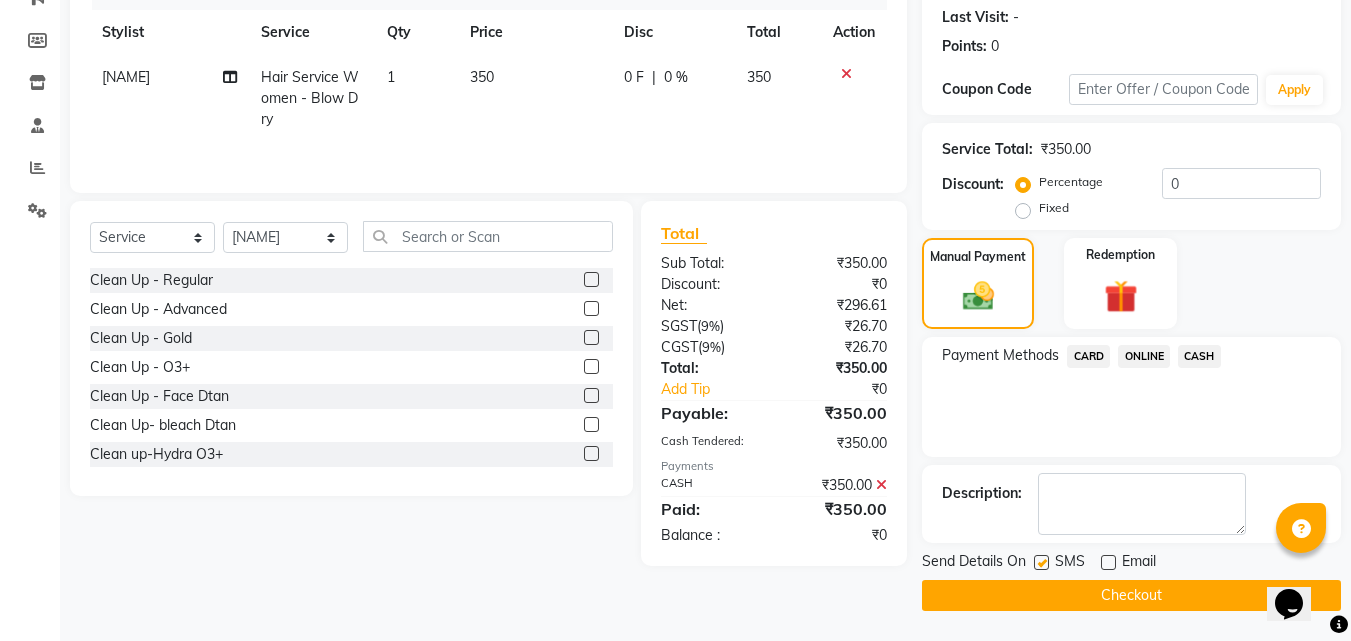 drag, startPoint x: 1042, startPoint y: 563, endPoint x: 1044, endPoint y: 577, distance: 14.142136 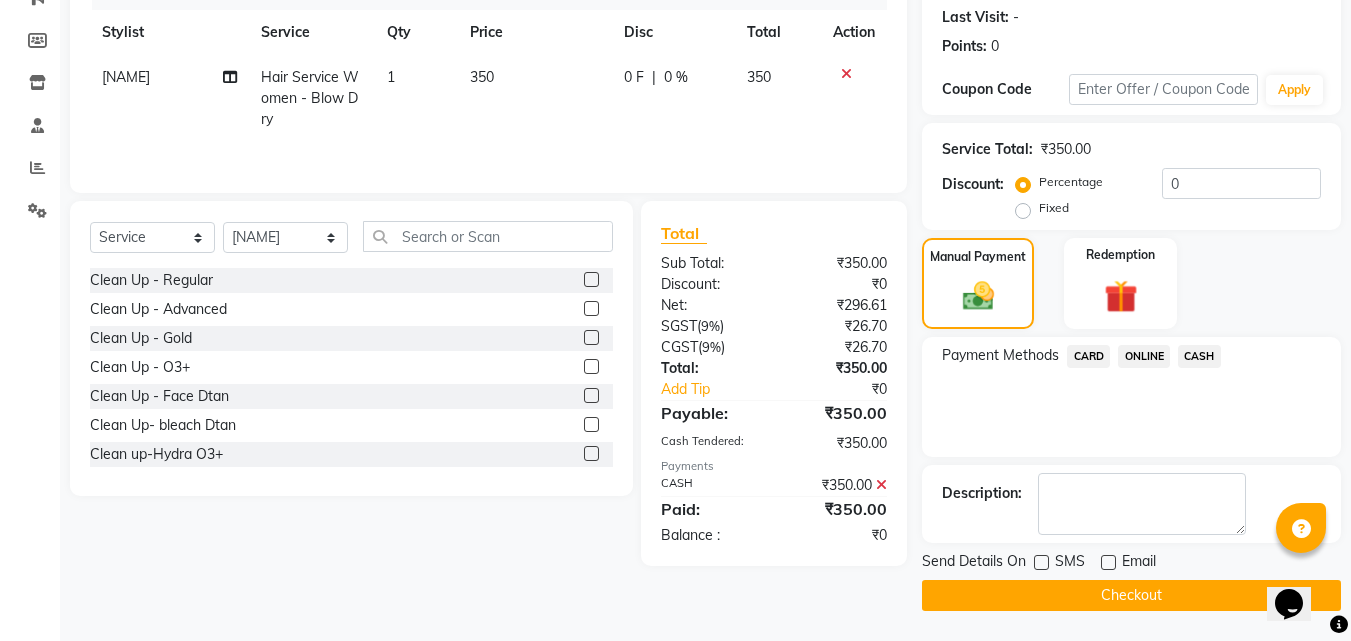 click on "Checkout" 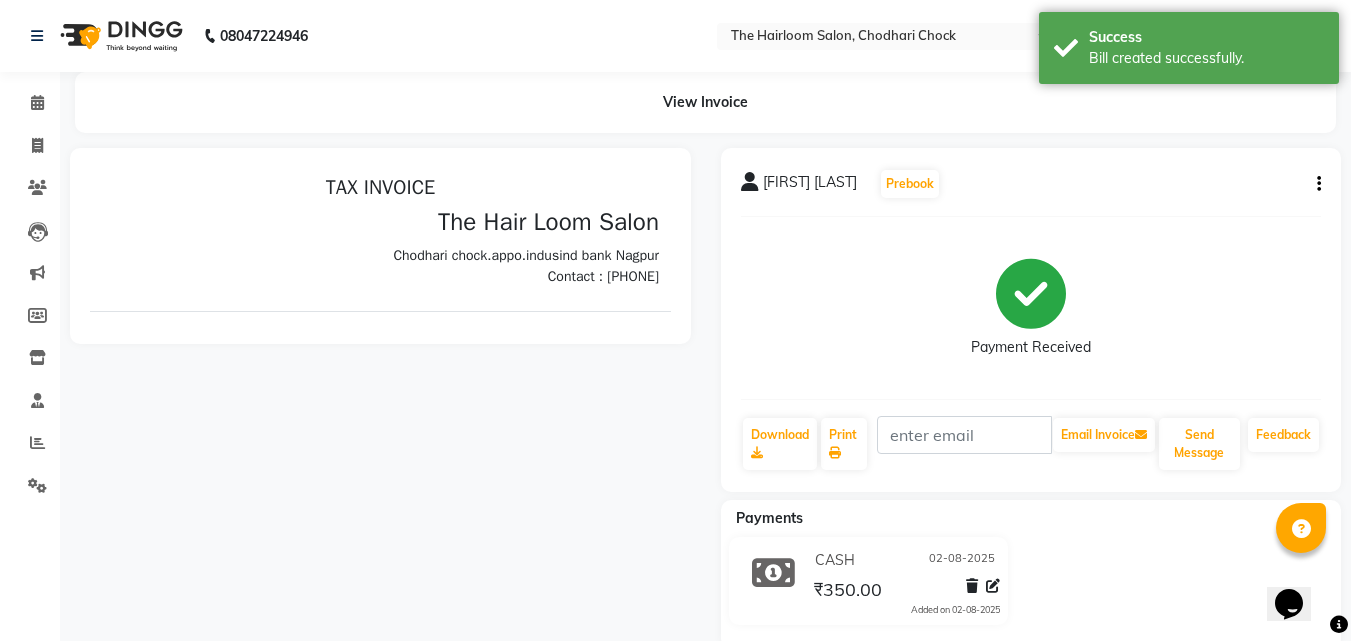 scroll, scrollTop: 0, scrollLeft: 0, axis: both 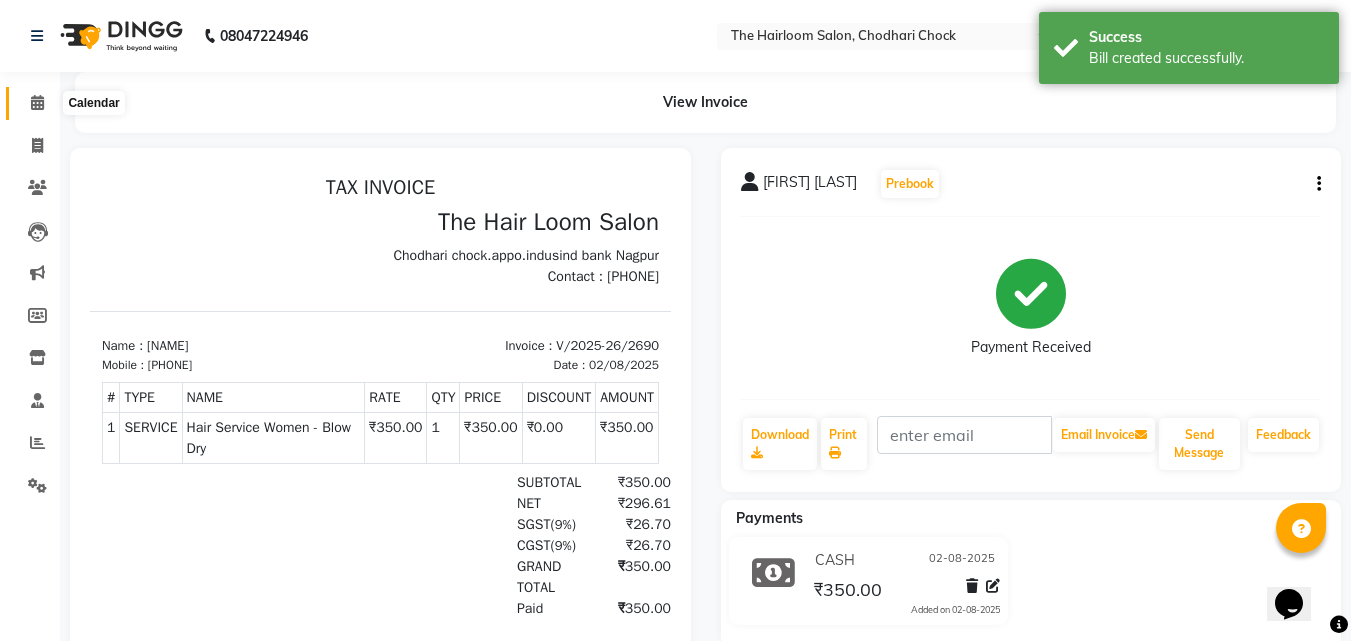 click 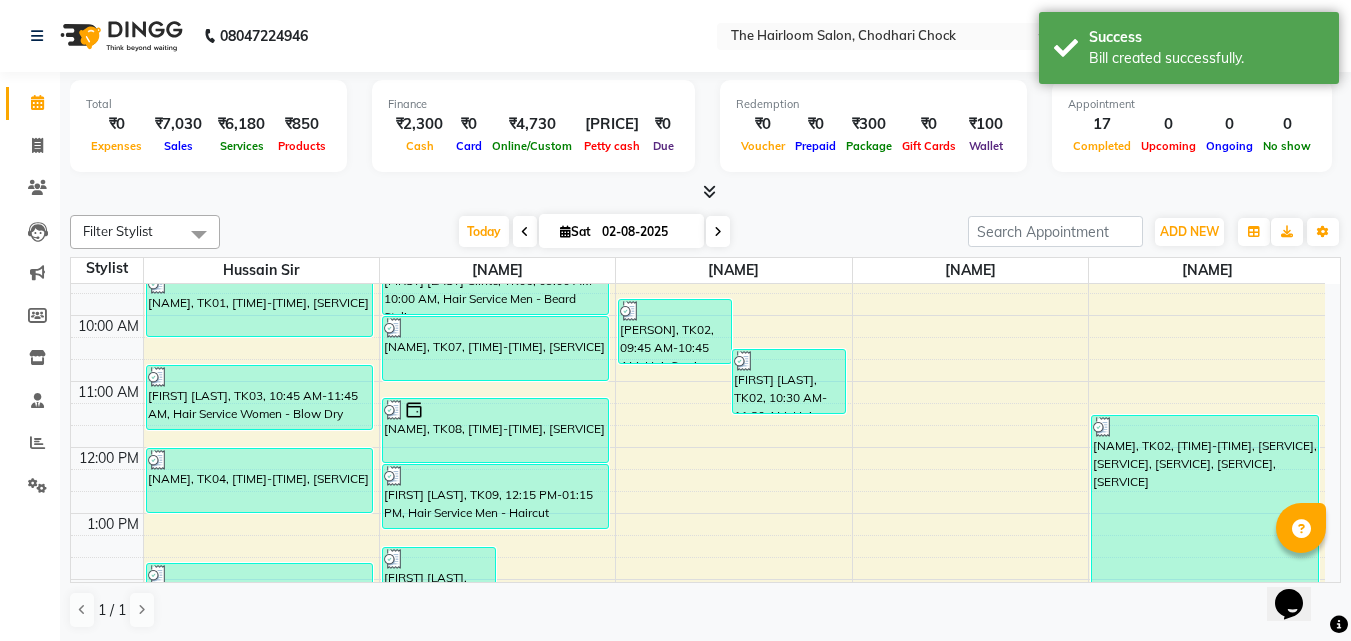 scroll, scrollTop: 0, scrollLeft: 0, axis: both 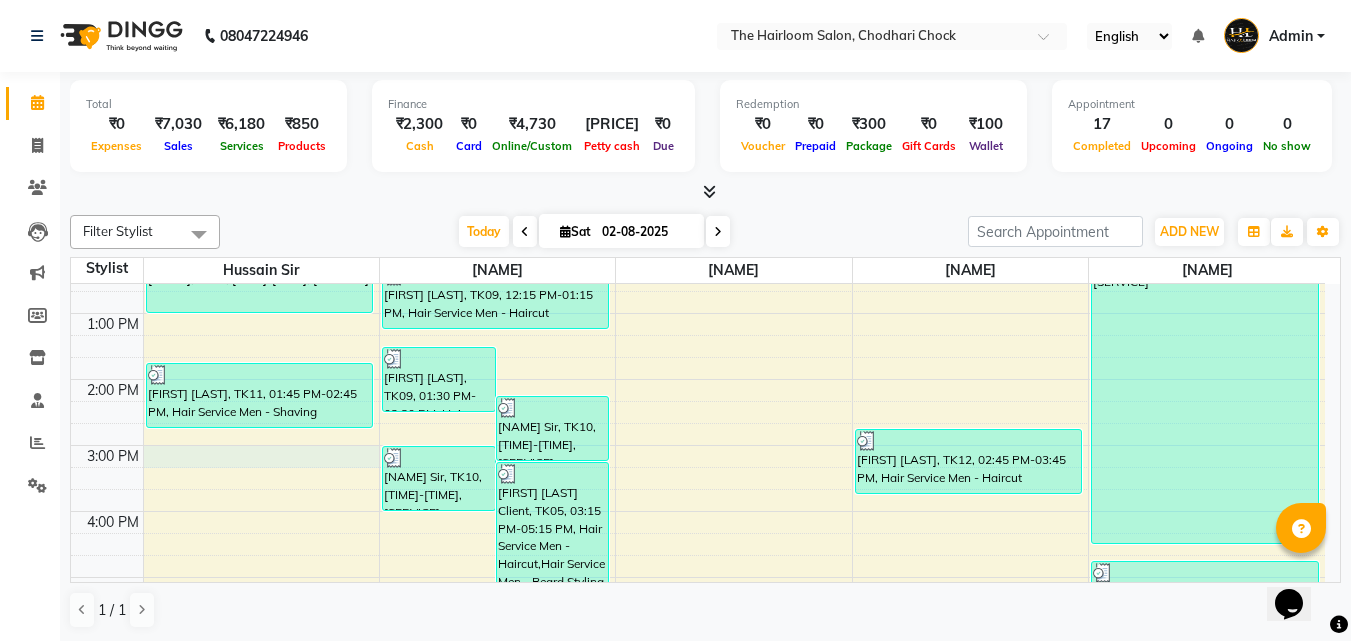 click on "[FIRST] [LAST], TK01, 09:20 AM-10:20 AM, Hair Service Women  - Blow Dry     [FIRST] [LAST], TK03, 10:45 AM-11:45 AM, Hair Service Women  - Blow Dry     [FIRST] [LAST], TK04, 12:00 PM-01:00 PM, Hair Service Women  - Haircut     [PERSON] [LAST], TK11, 01:45 PM-02:45 PM, Hair Service Men  - Shaving     [PERSON], TK09, 01:30 PM-02:30 PM, Hair Service Men  - Beard Styling     [PERSON] [LAST] Sir, TK10, 02:15 PM-03:15 PM, Hair Service Men  - Haircut     [PERSON] [LAST] Sir, TK10, 03:00 PM-04:00 PM, Hair Service Men  - Beard Styling     [FIRST] [LAST] Client, TK05, 03:15 PM-05:15 PM, Hair Service Men  - Haircut,Hair Service Men  - Beard Styling     [PERSON] Sir Clinte, TK06, 09:00 AM-10:00 AM, Hair Service Men  - Beard Styling     [PERSON] [LAST], TK07, 10:00 AM-11:00 AM, Hair Service Men  - Haircut" at bounding box center (698, 511) 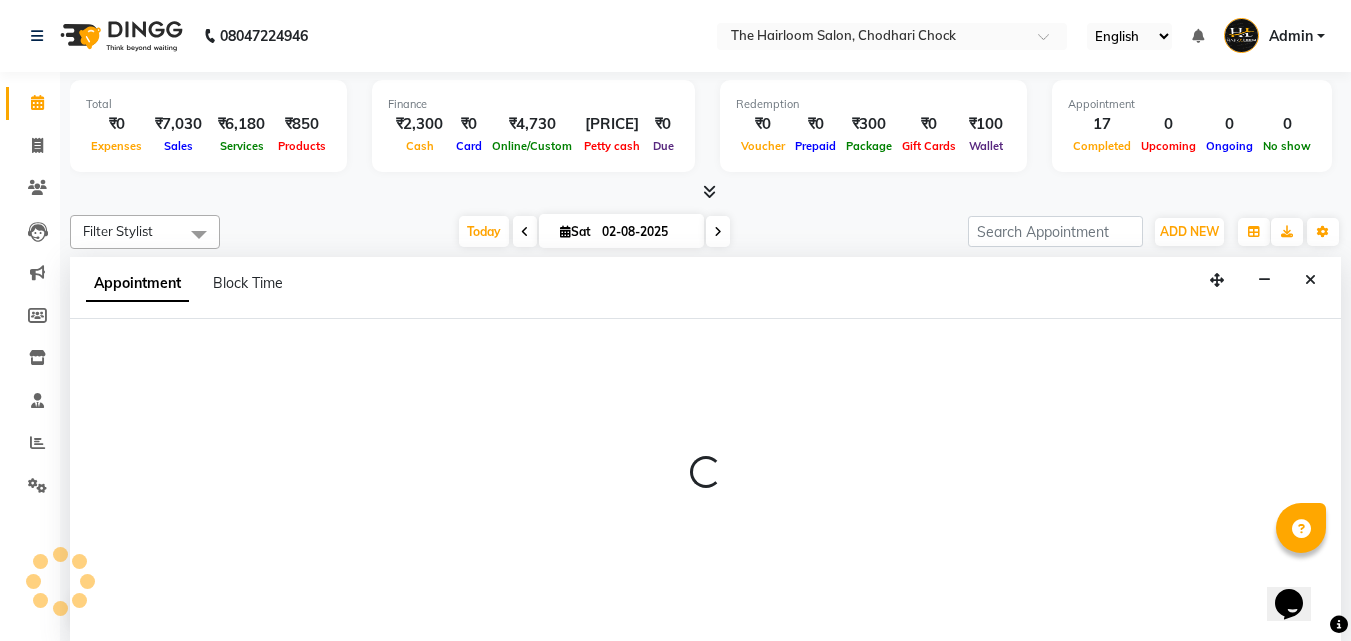 scroll, scrollTop: 1, scrollLeft: 0, axis: vertical 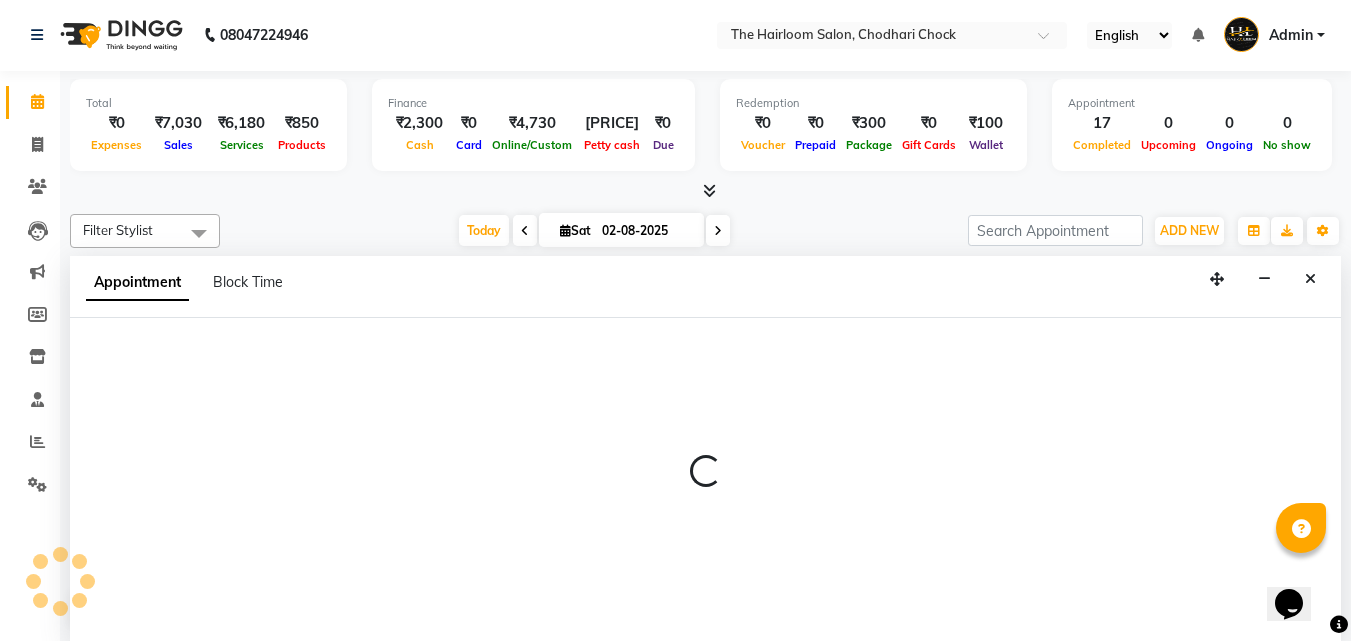 select on "41755" 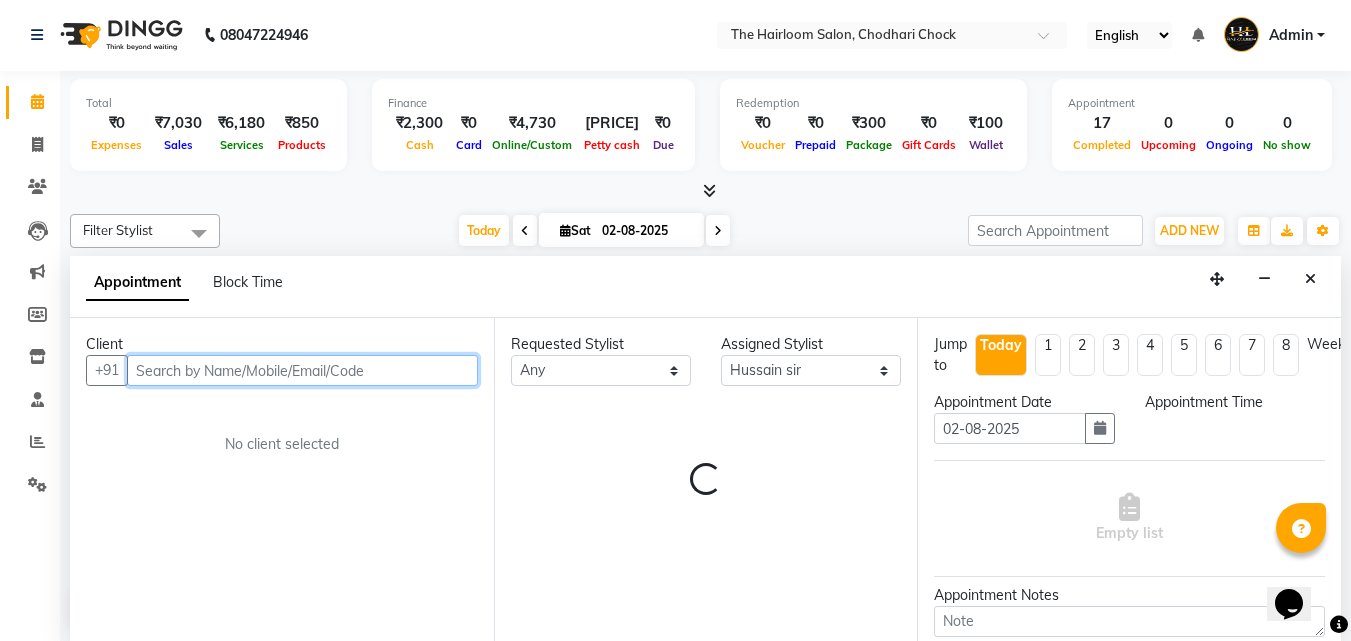 select on "900" 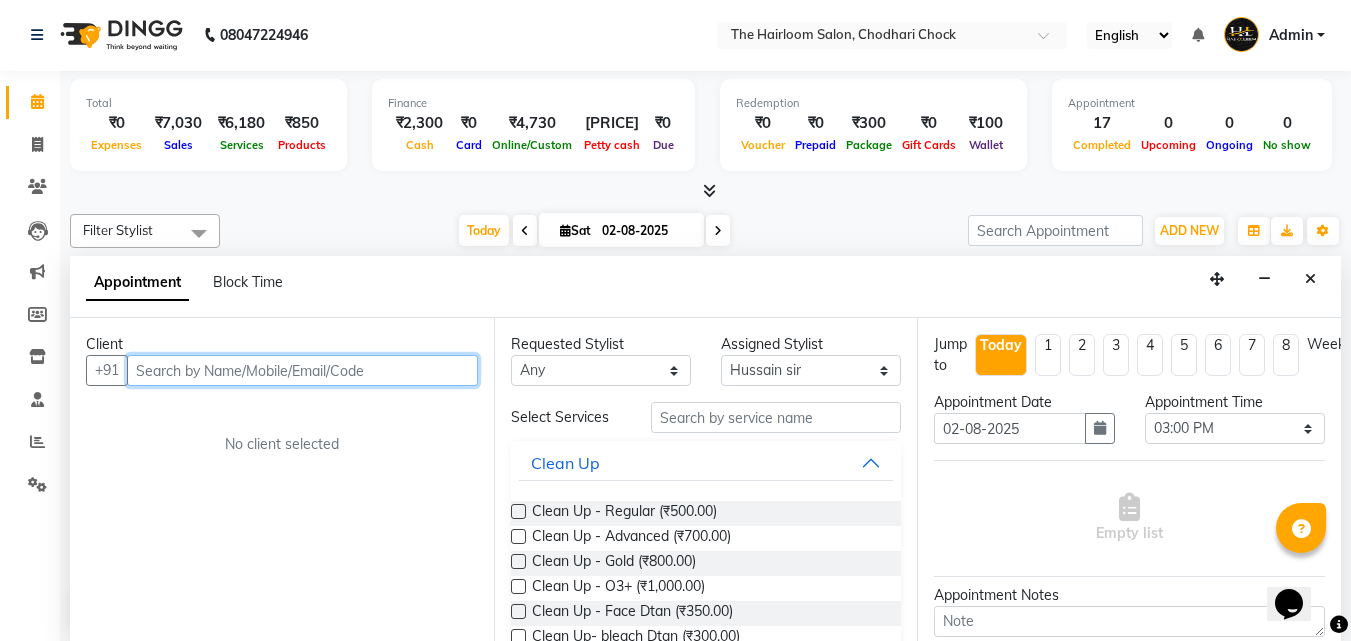 click at bounding box center [302, 370] 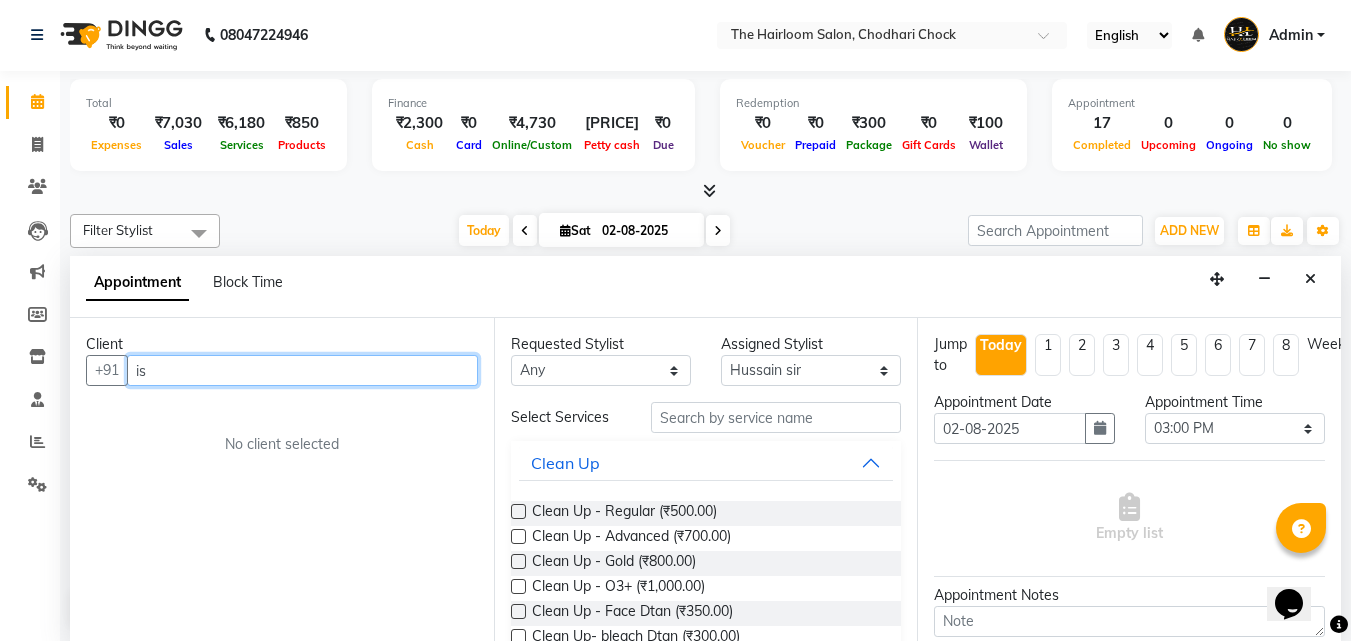 type on "i" 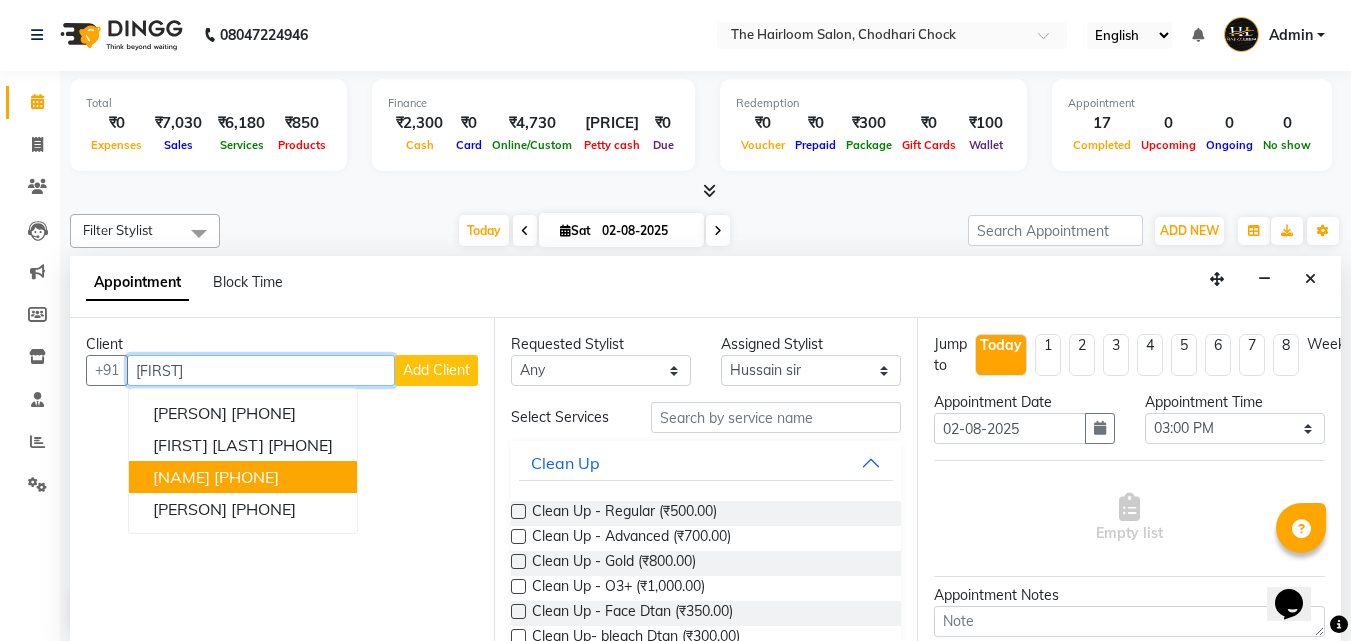 click on "[NAME]" at bounding box center [181, 477] 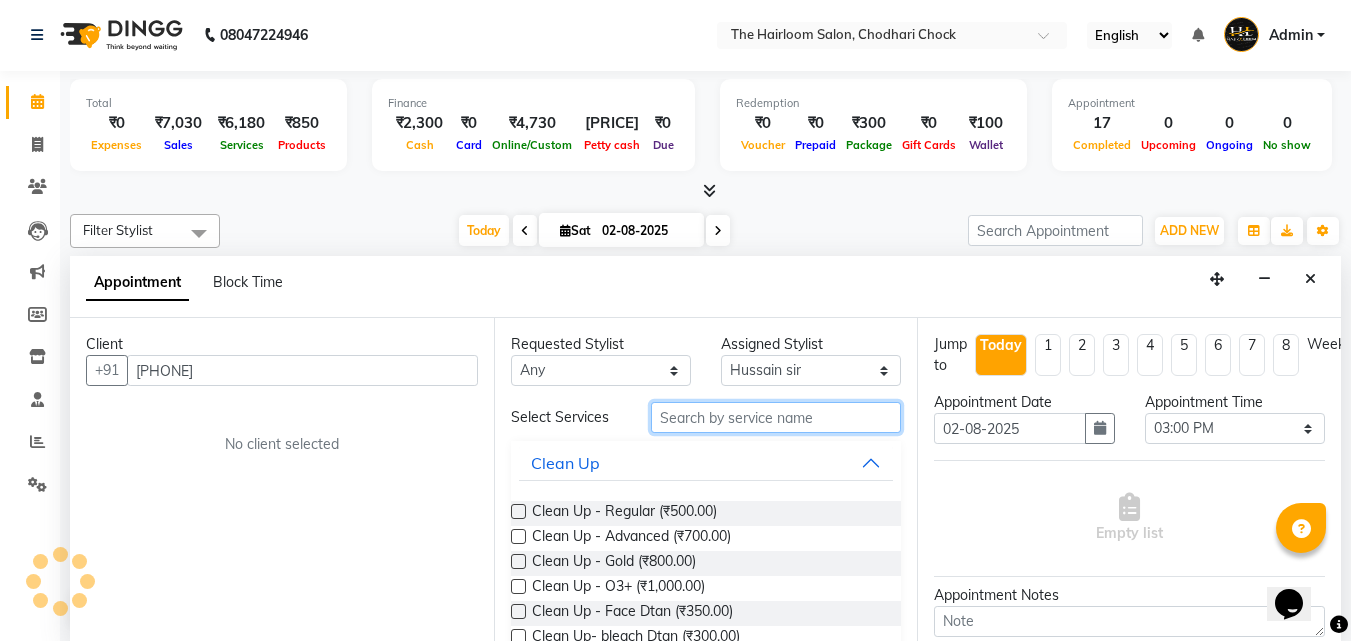 click at bounding box center [776, 417] 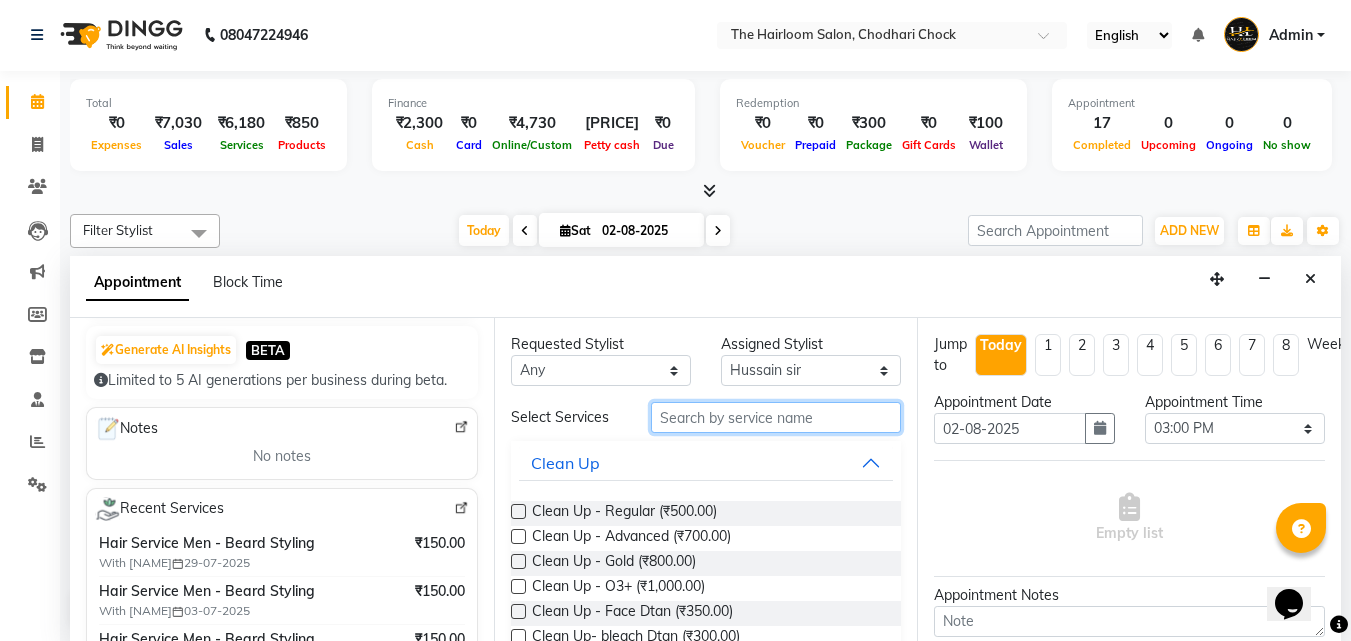 scroll, scrollTop: 0, scrollLeft: 0, axis: both 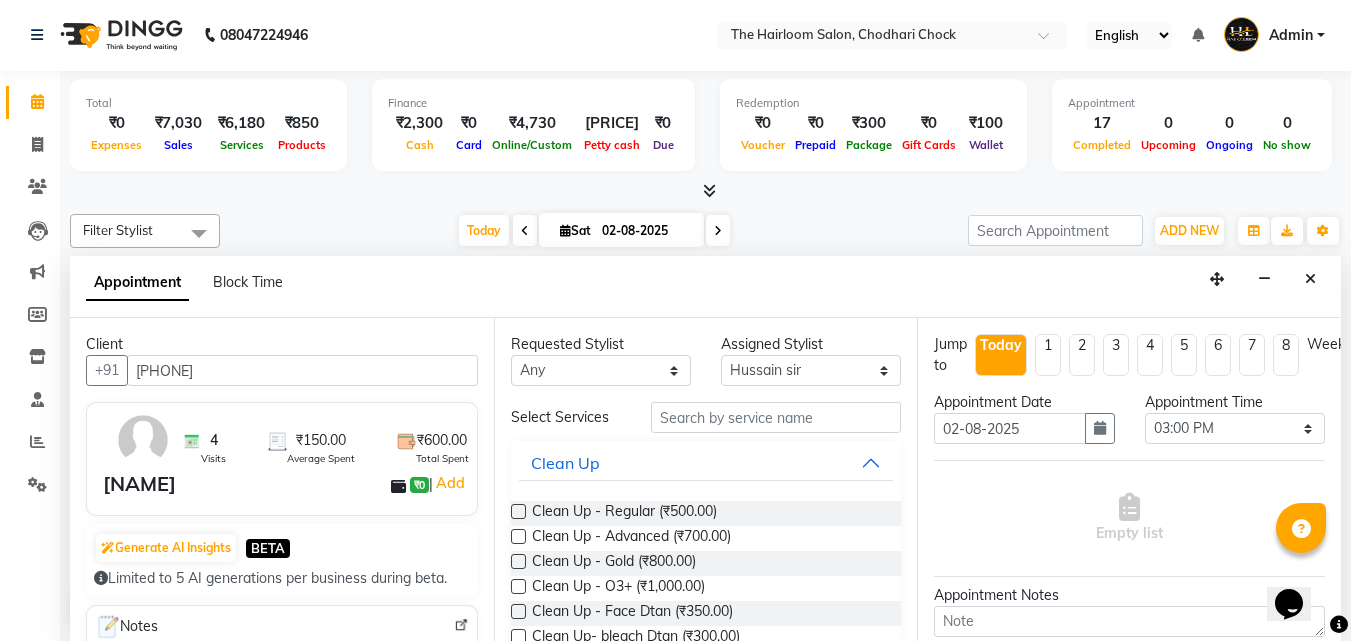 click on "[NAME]" at bounding box center [139, 484] 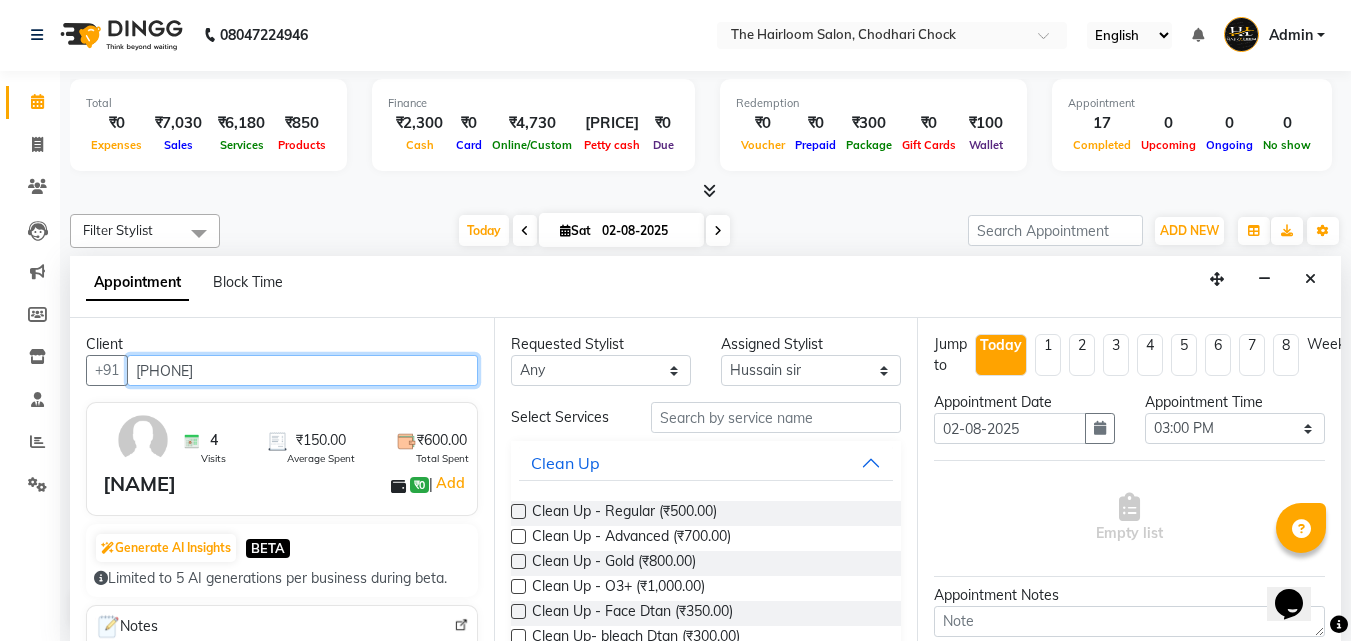 click on "[PHONE]" at bounding box center (302, 370) 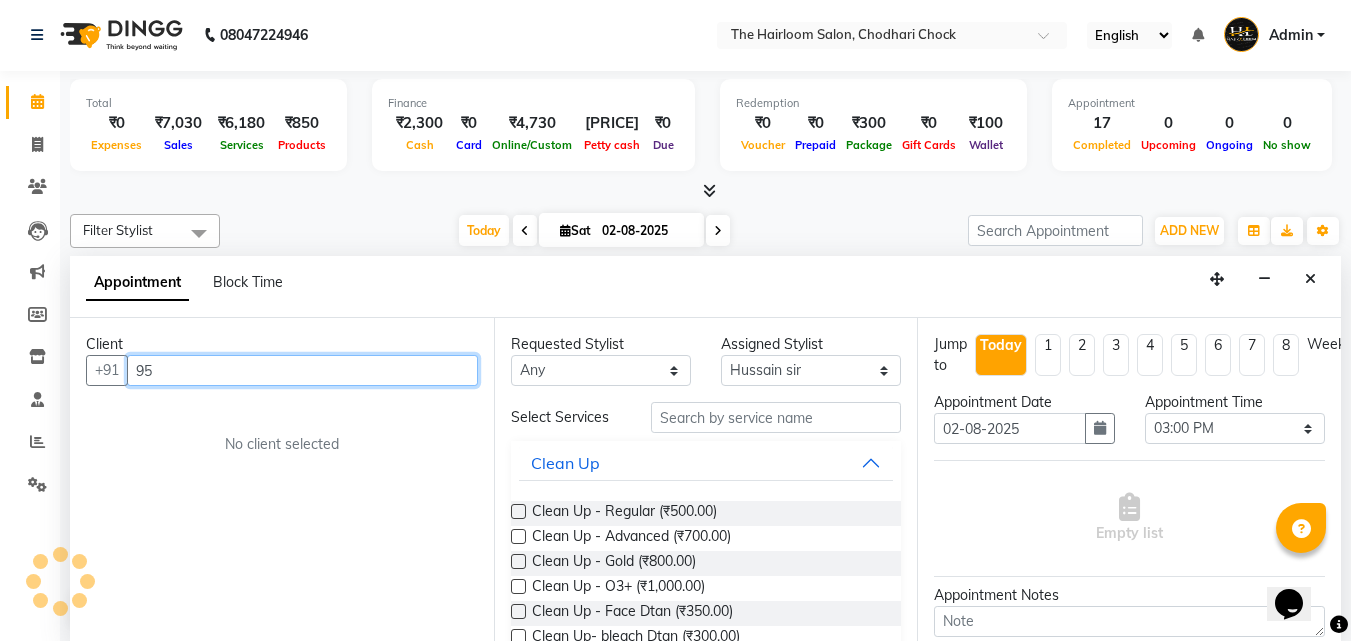 type on "9" 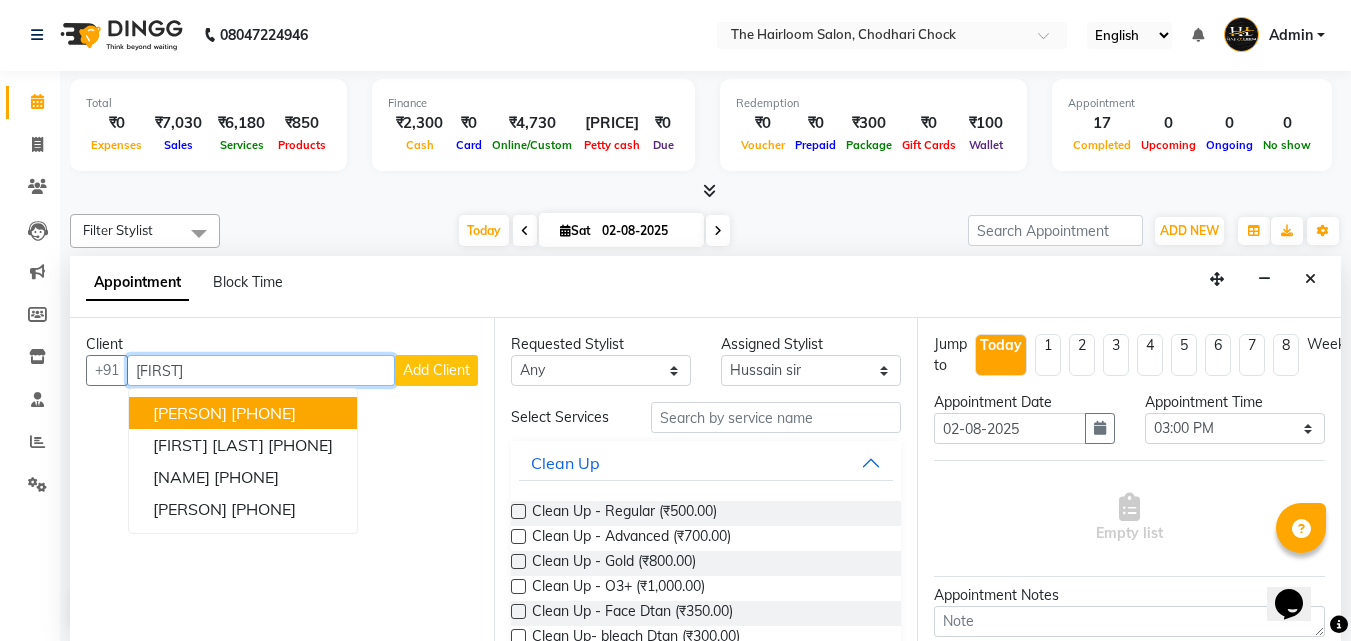 click on "[FIRST]" at bounding box center (261, 370) 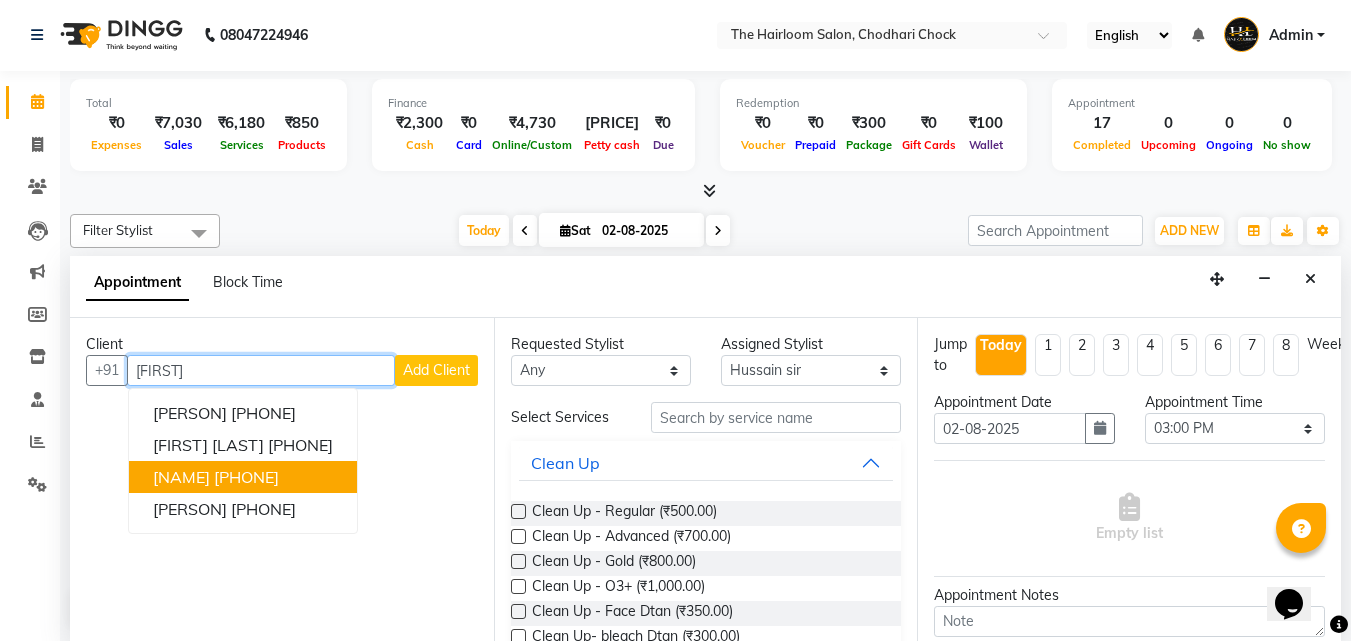 click on "[PHONE]" at bounding box center (246, 477) 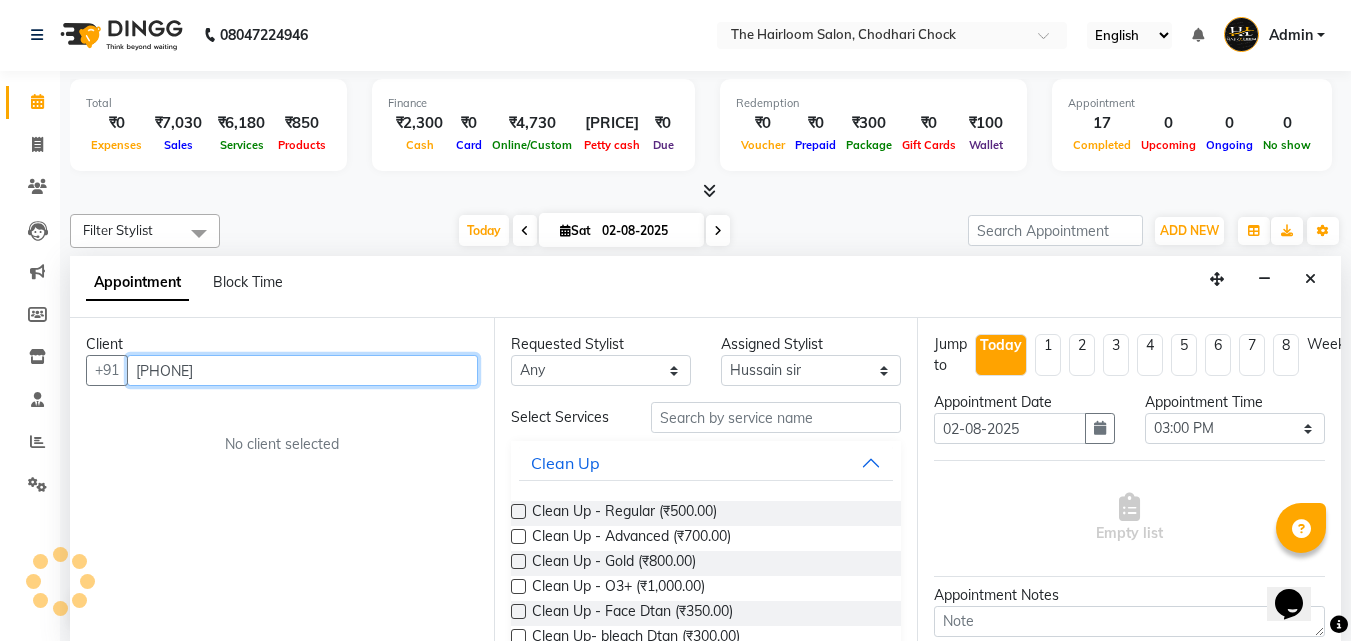 click on "[PHONE]" at bounding box center [302, 370] 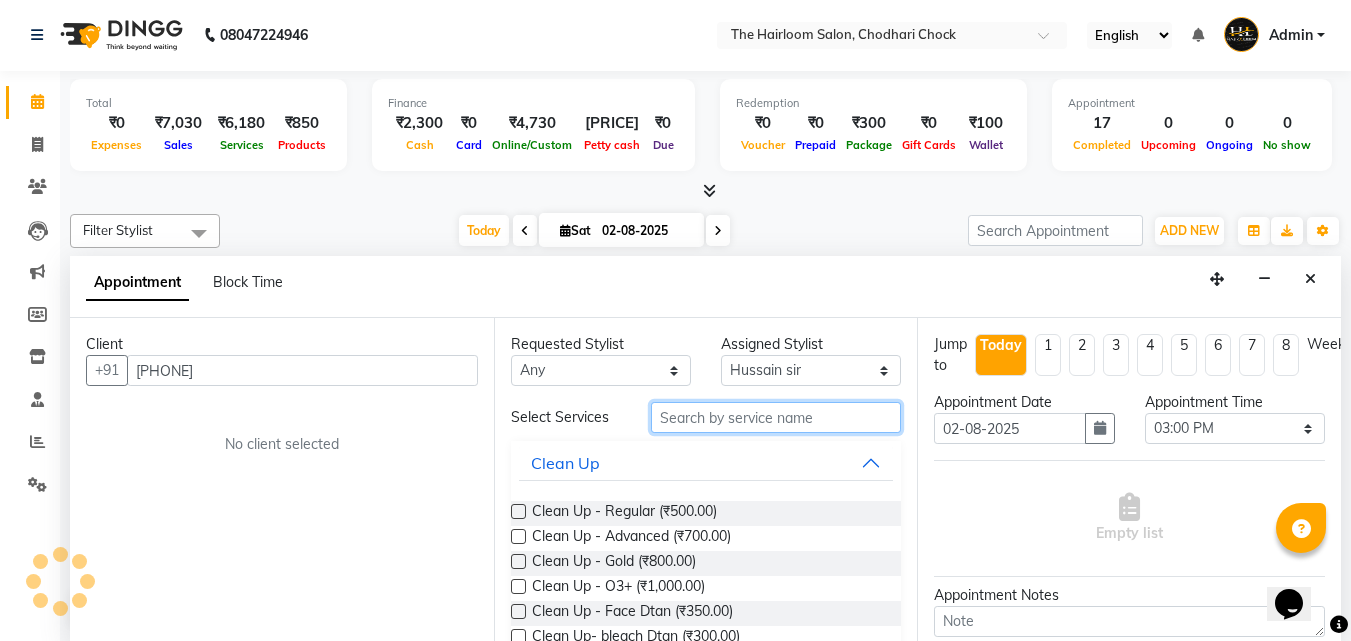 click at bounding box center (776, 417) 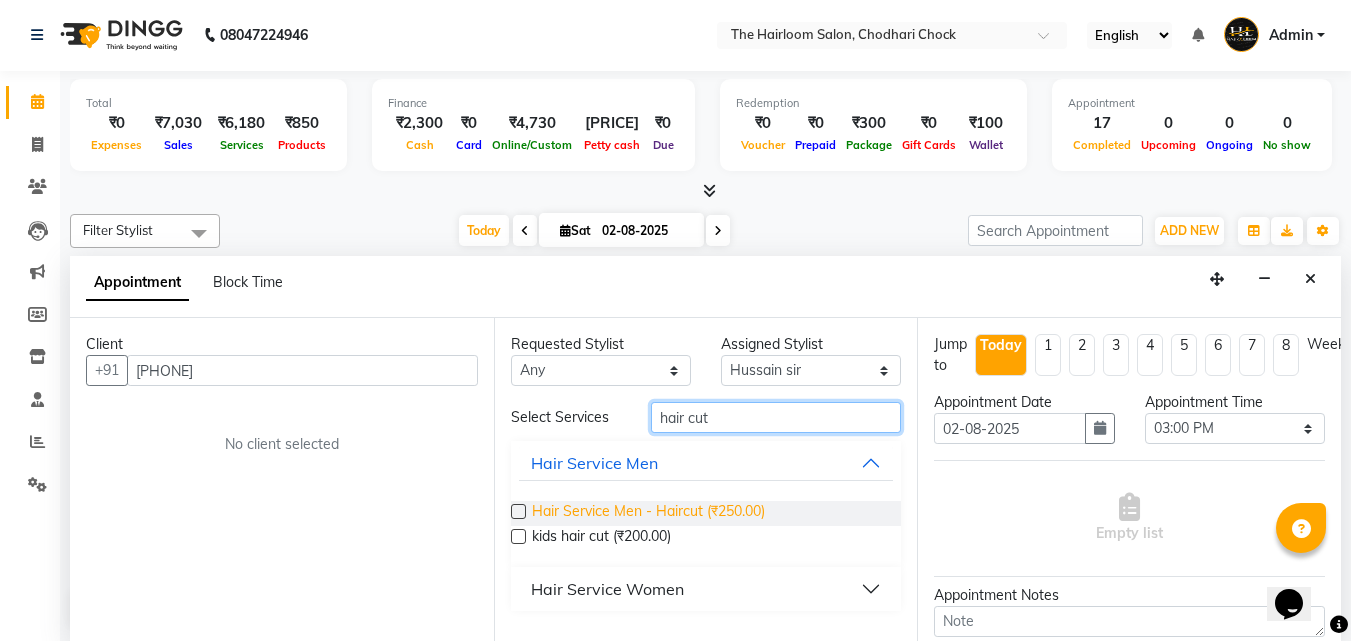 type on "hair cut" 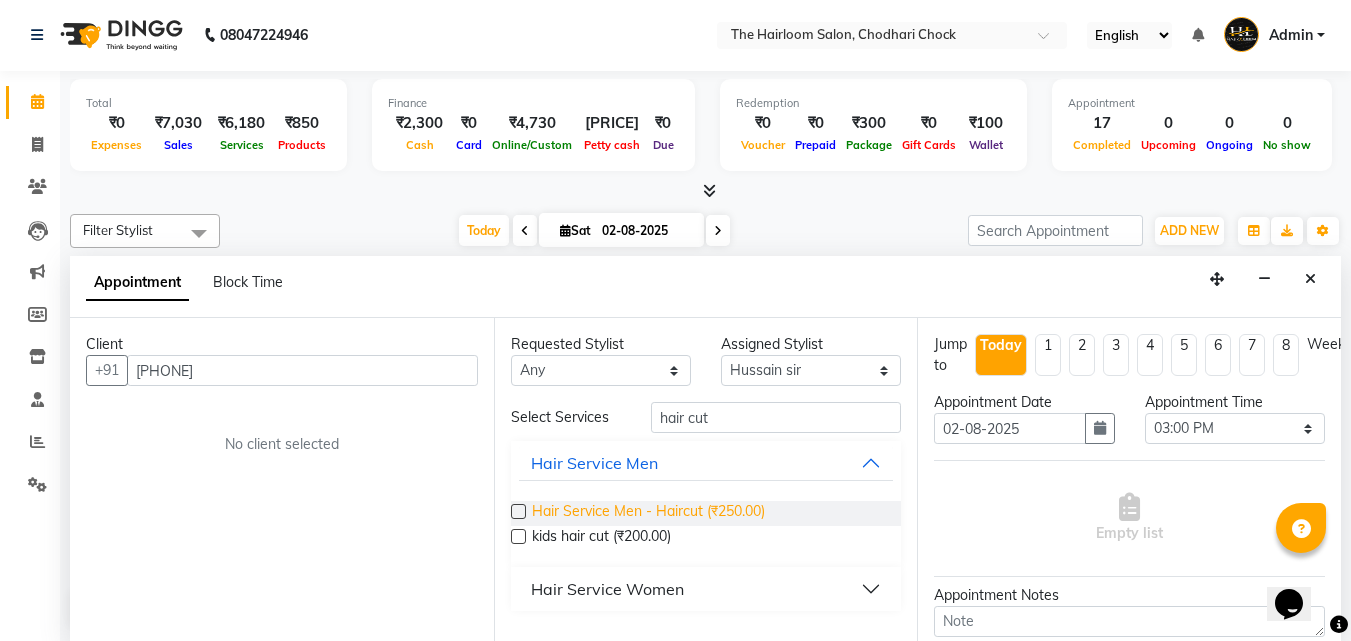 click on "Hair Service Men  - Haircut (₹250.00)" at bounding box center [648, 513] 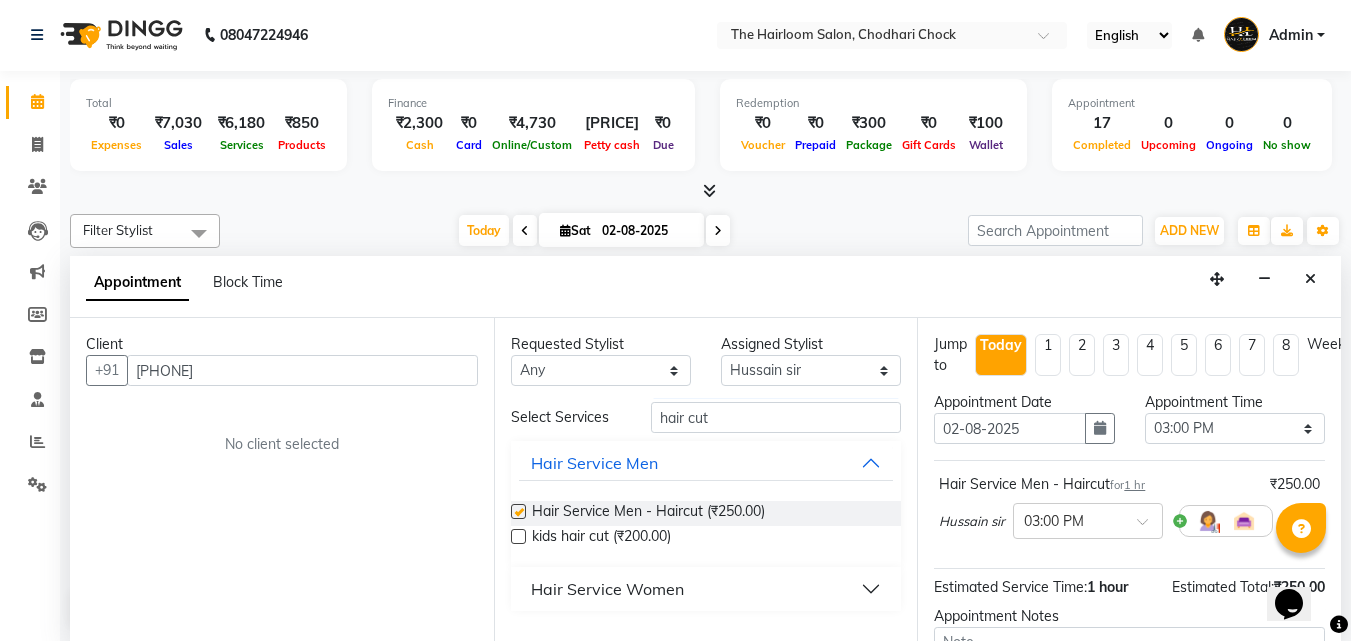 checkbox on "false" 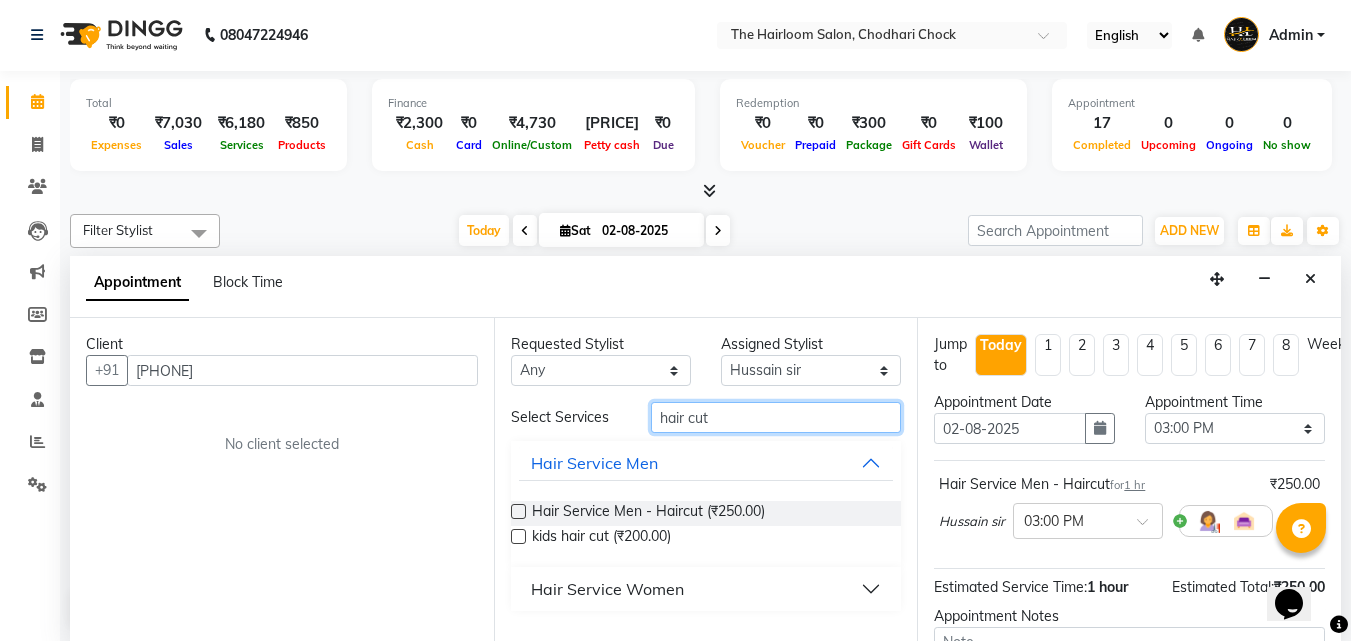 click on "hair cut" at bounding box center [776, 417] 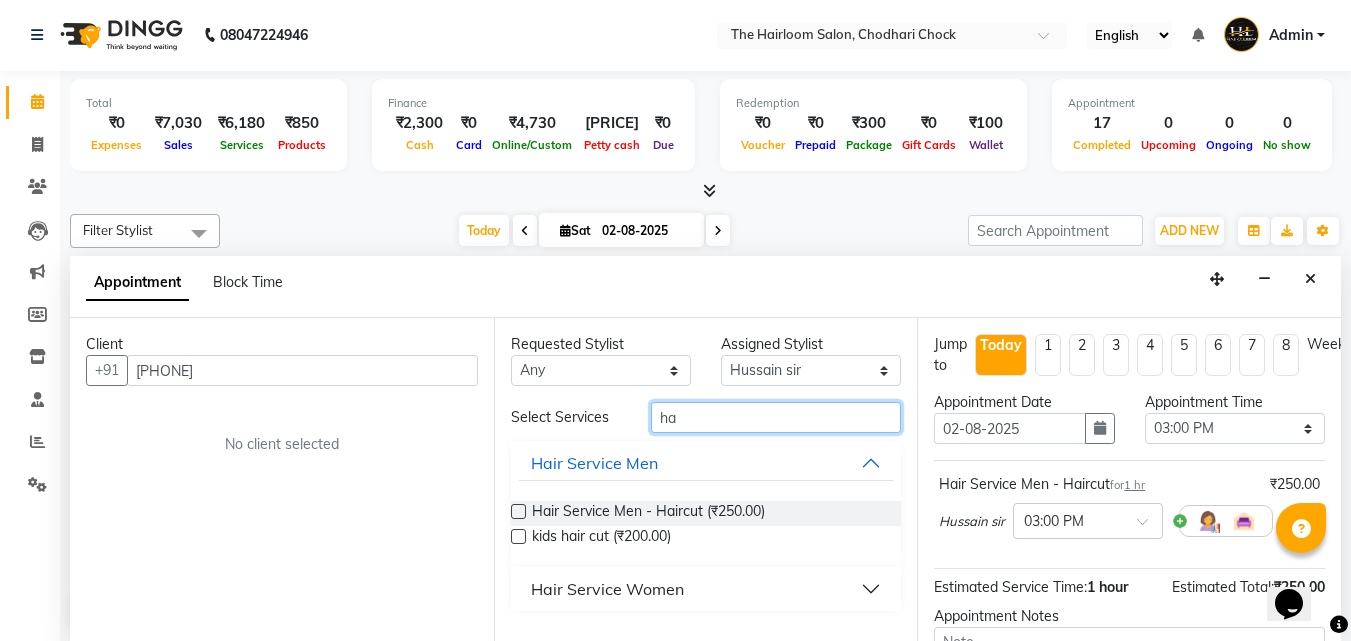 type on "h" 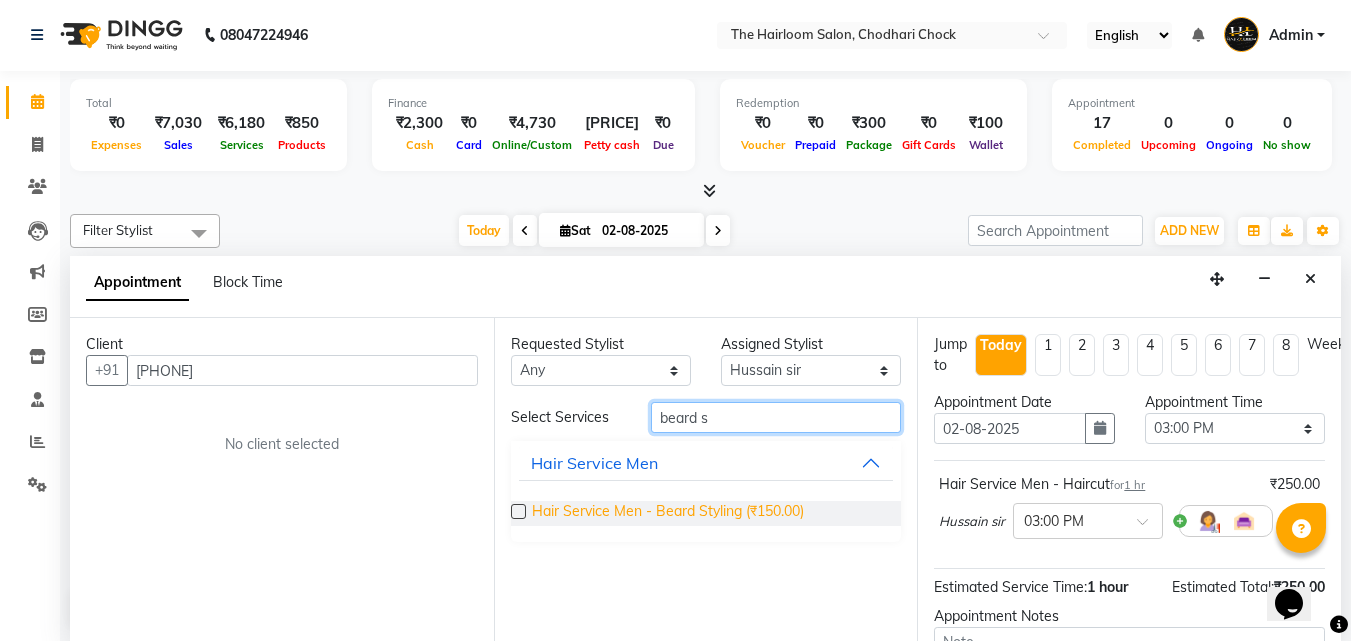 type on "beard s" 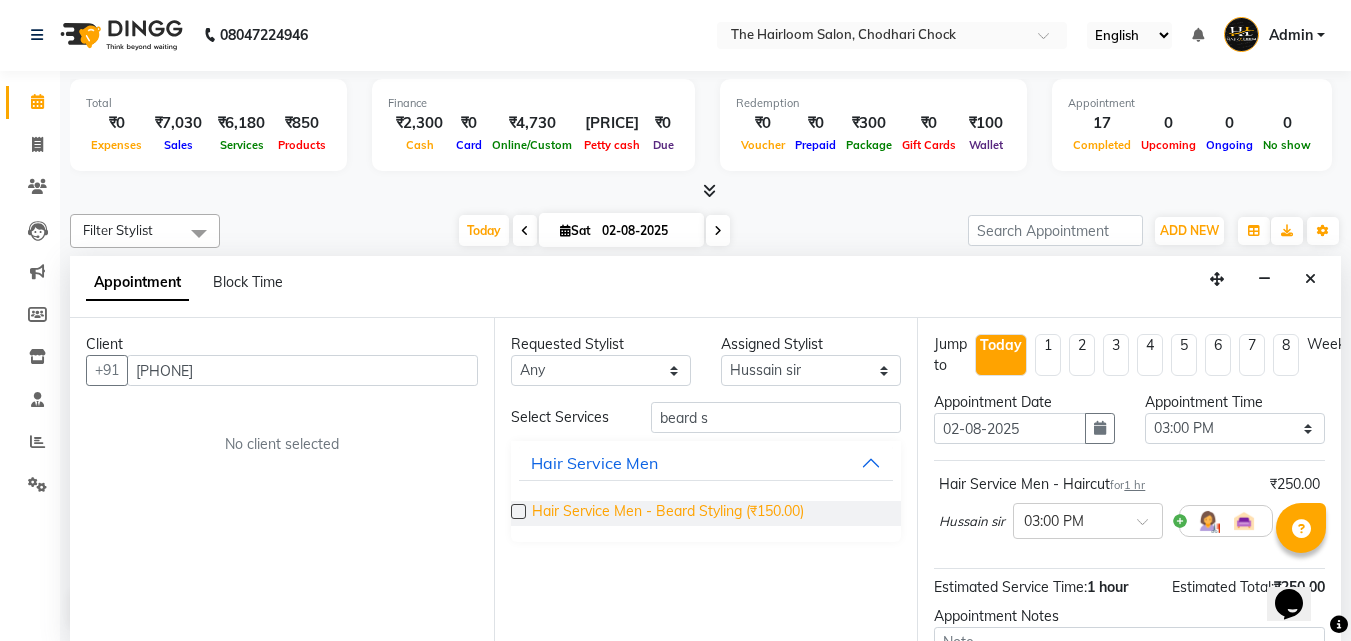 click on "Hair Service Men  - Beard Styling (₹150.00)" at bounding box center [668, 513] 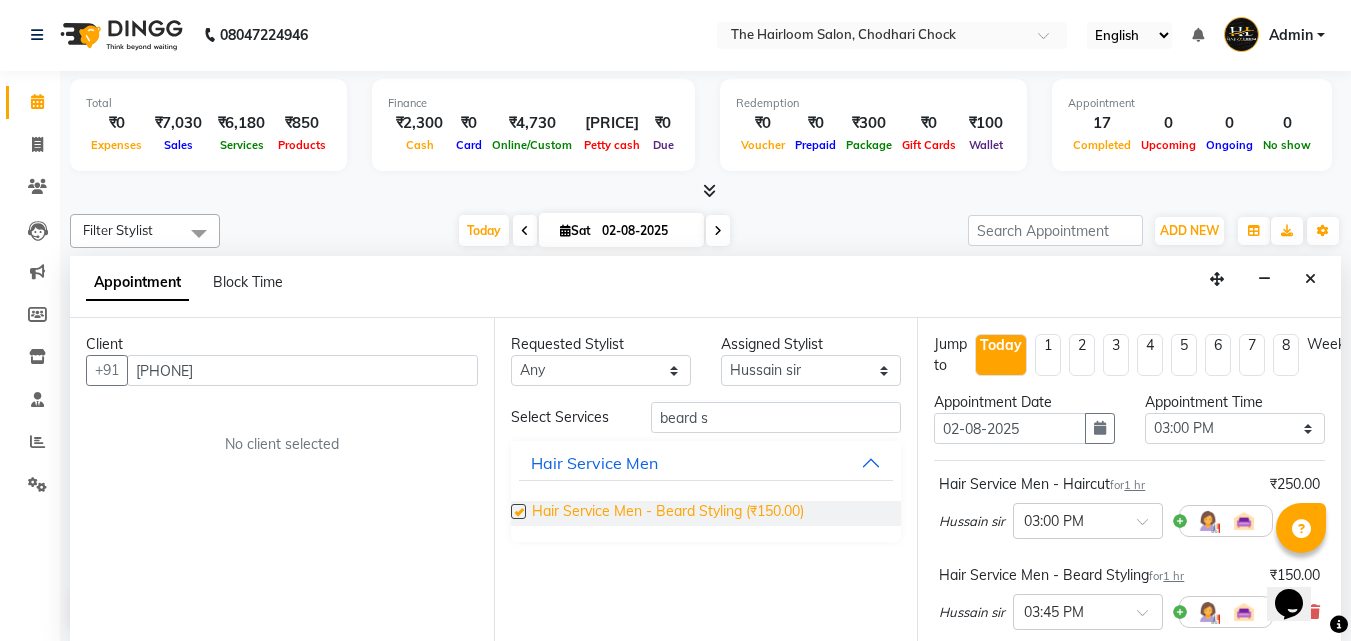 checkbox on "false" 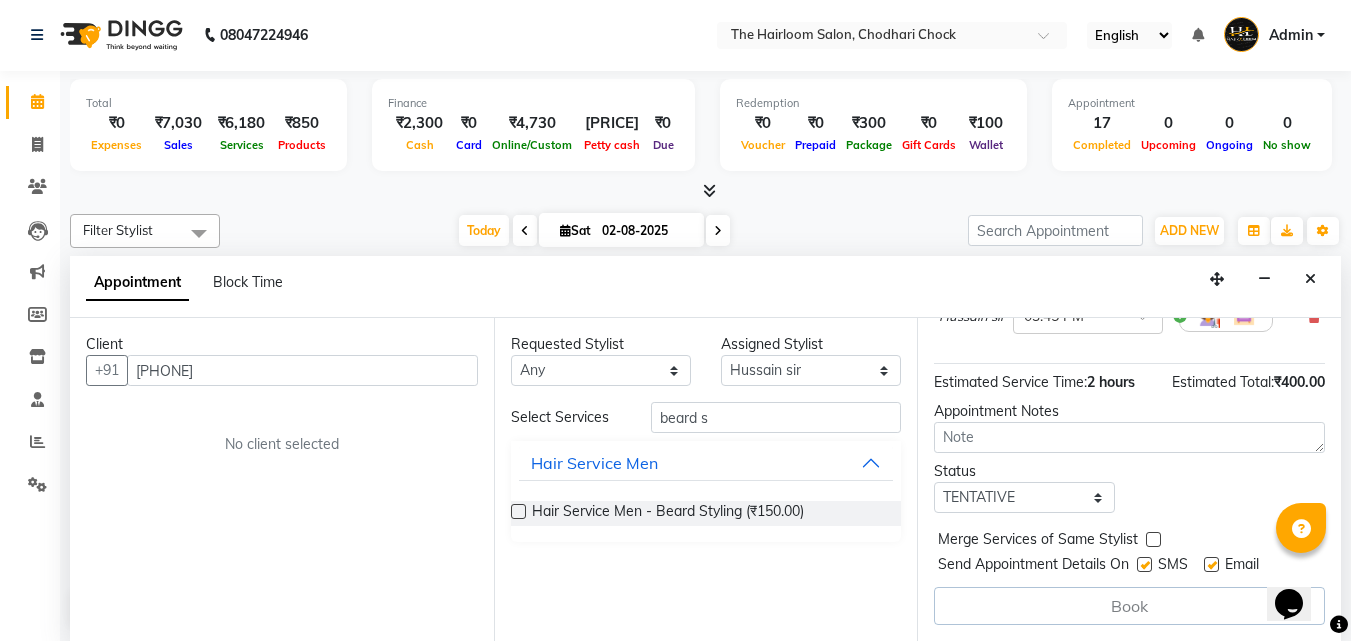 scroll, scrollTop: 300, scrollLeft: 0, axis: vertical 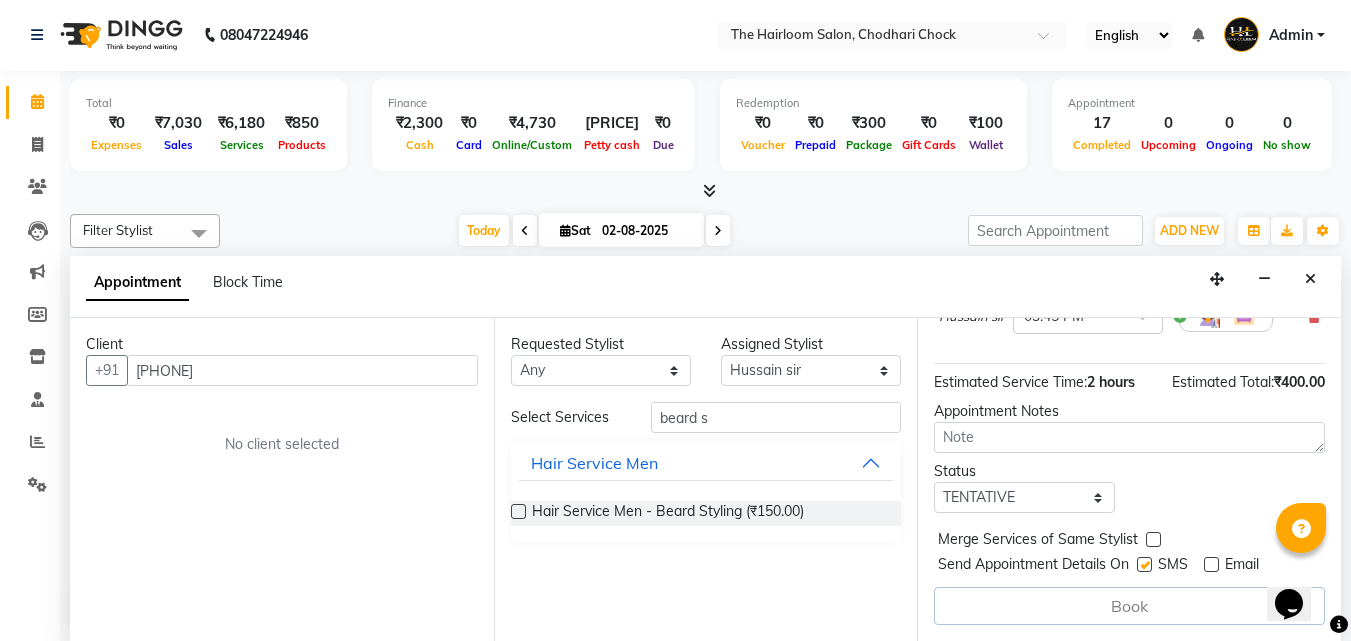 click at bounding box center [1144, 564] 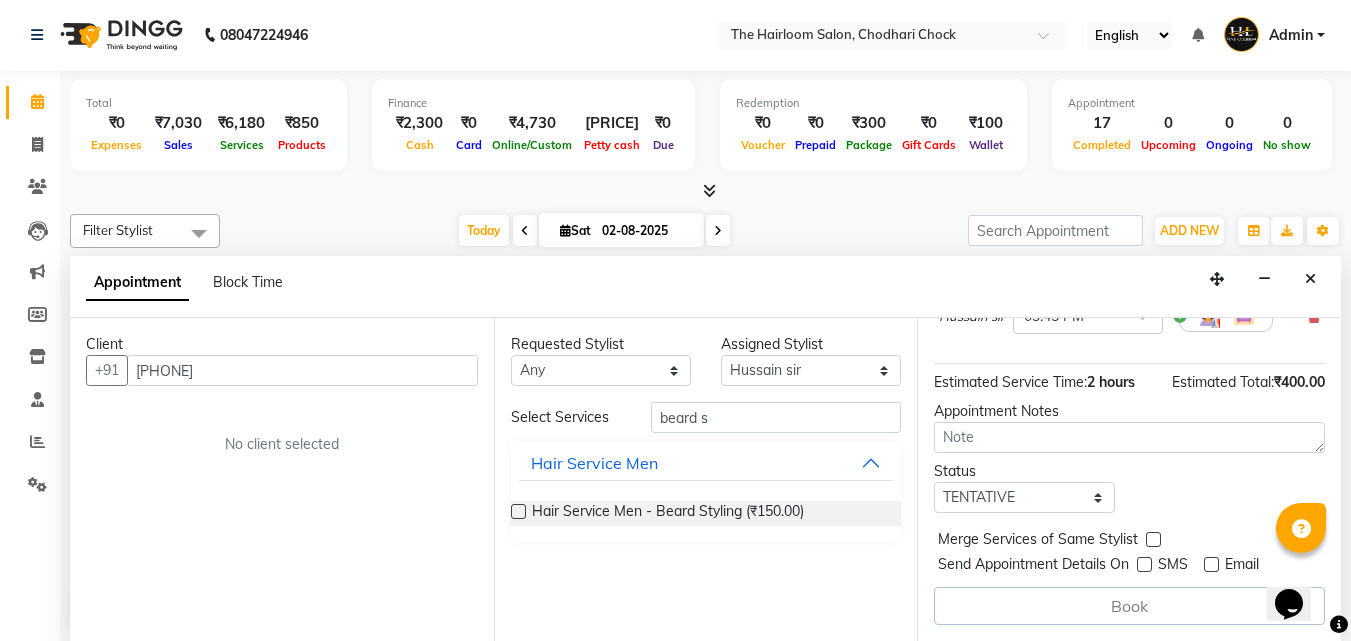 scroll, scrollTop: 311, scrollLeft: 0, axis: vertical 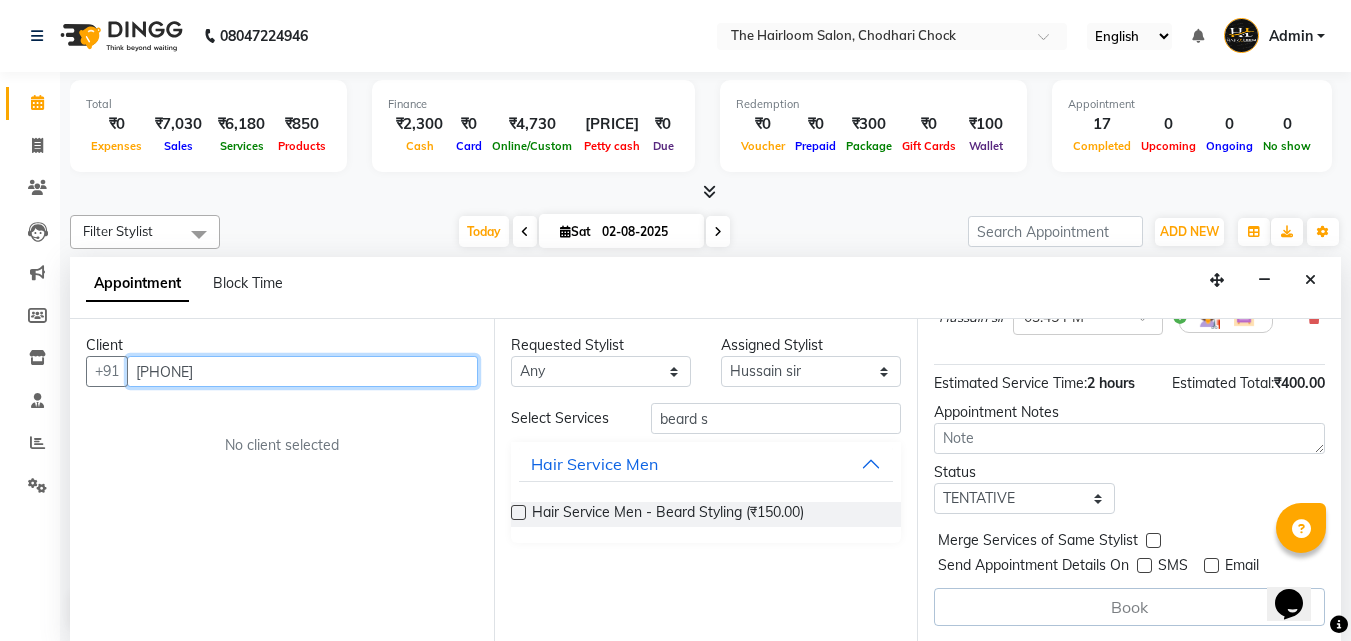 click on "[PHONE]" at bounding box center [302, 371] 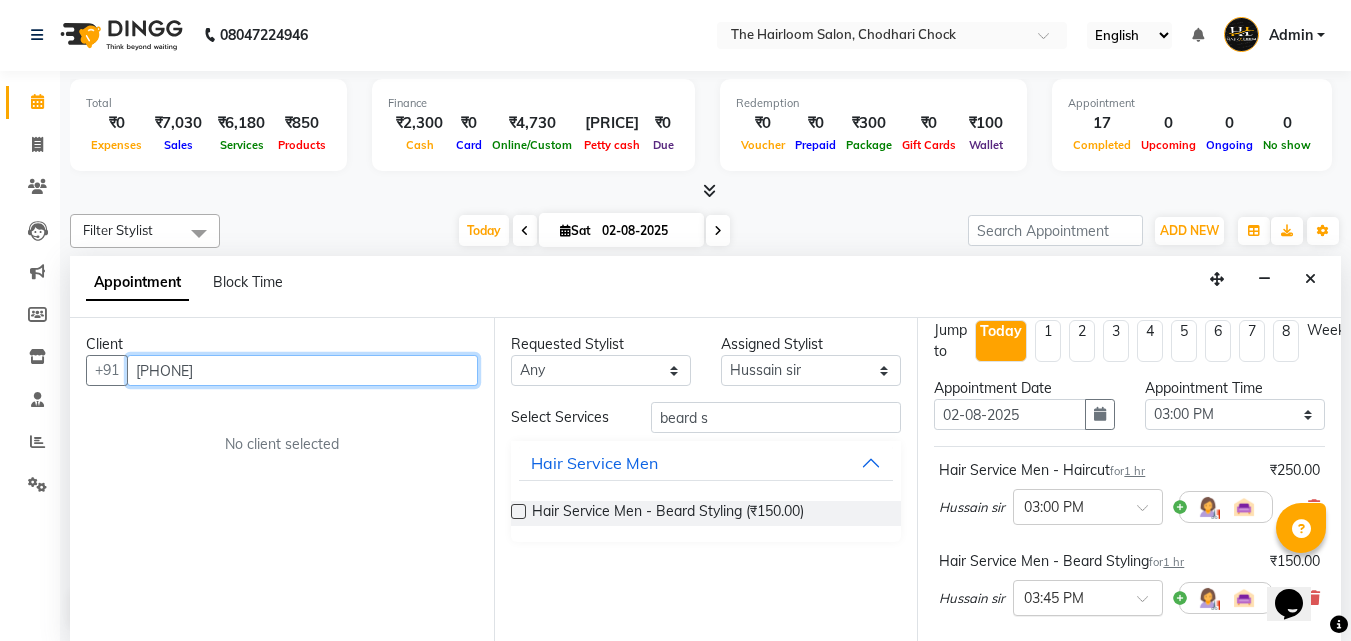 scroll, scrollTop: 0, scrollLeft: 0, axis: both 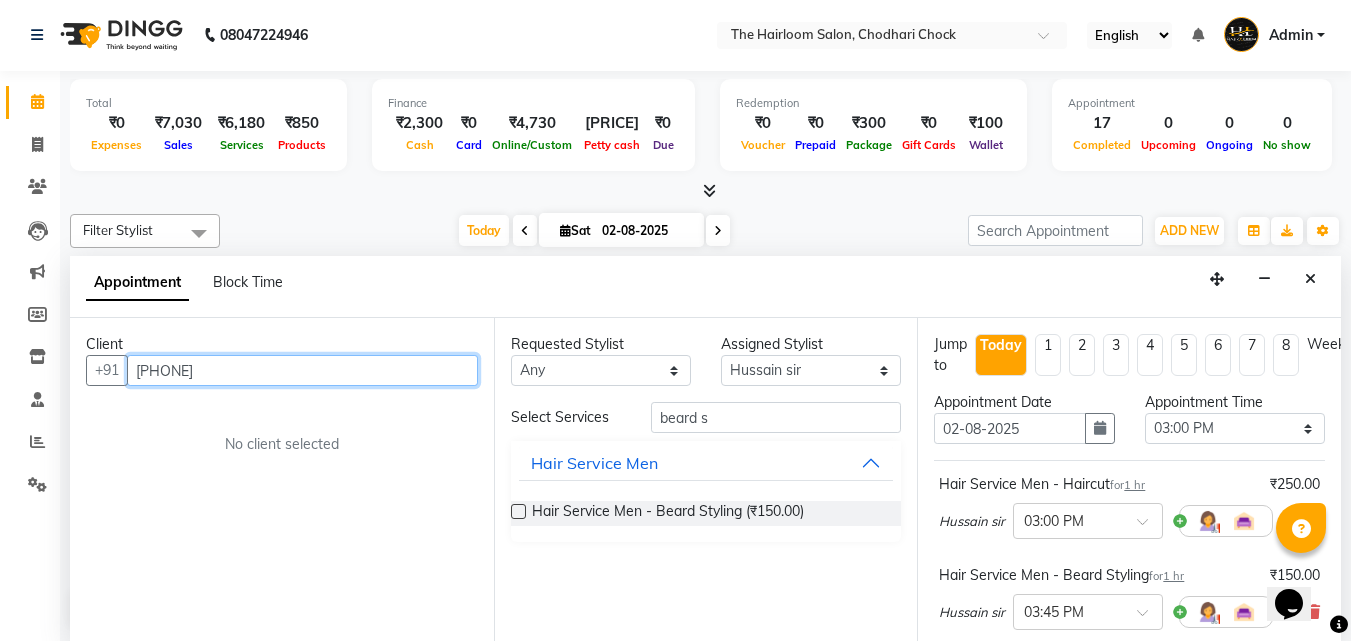 click on "[PHONE]" at bounding box center [302, 370] 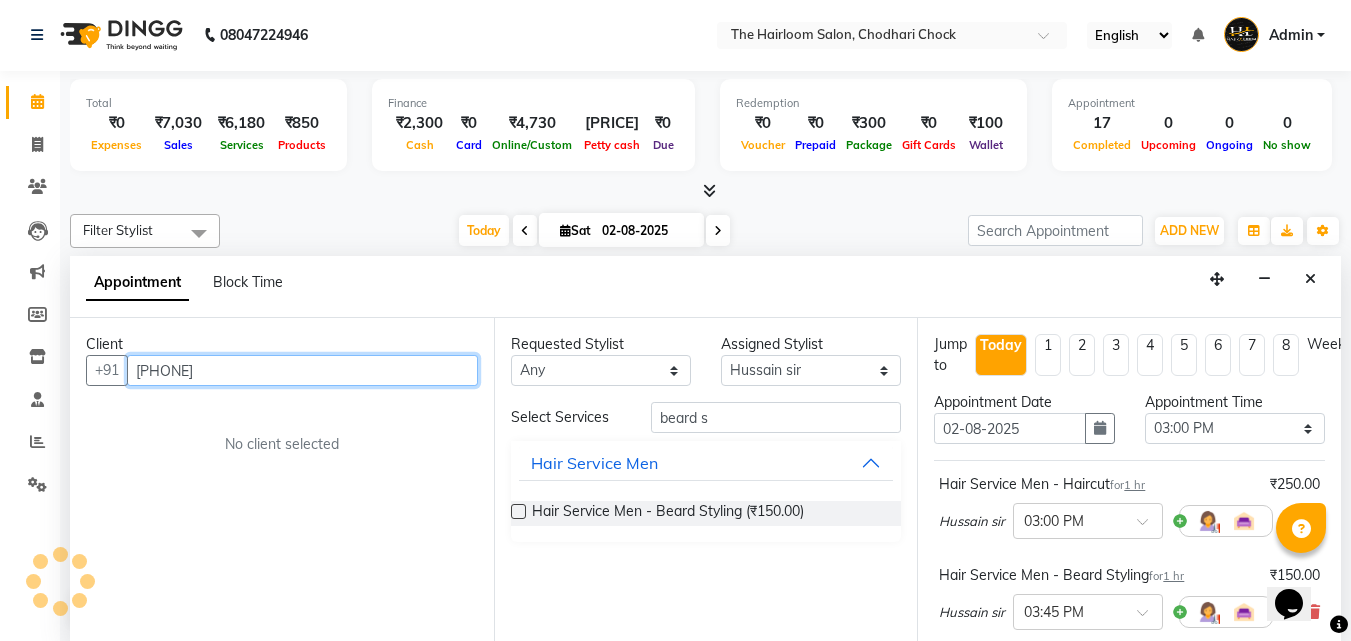 scroll, scrollTop: 200, scrollLeft: 0, axis: vertical 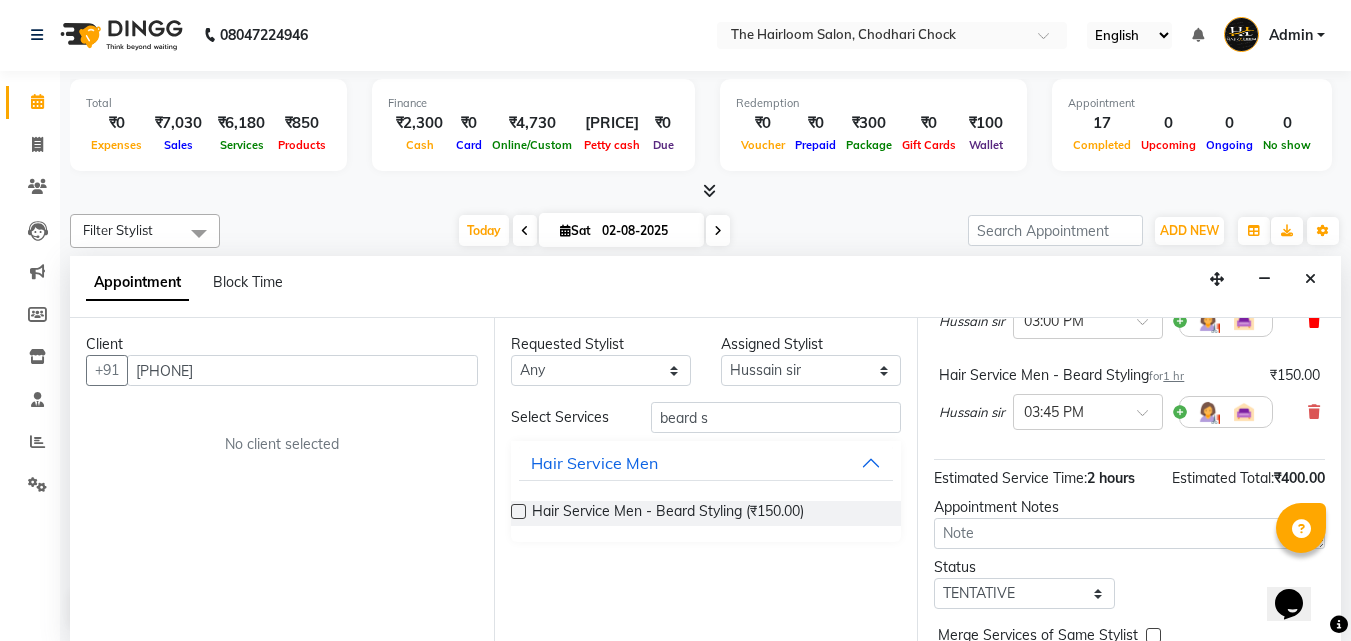 click at bounding box center (1314, 321) 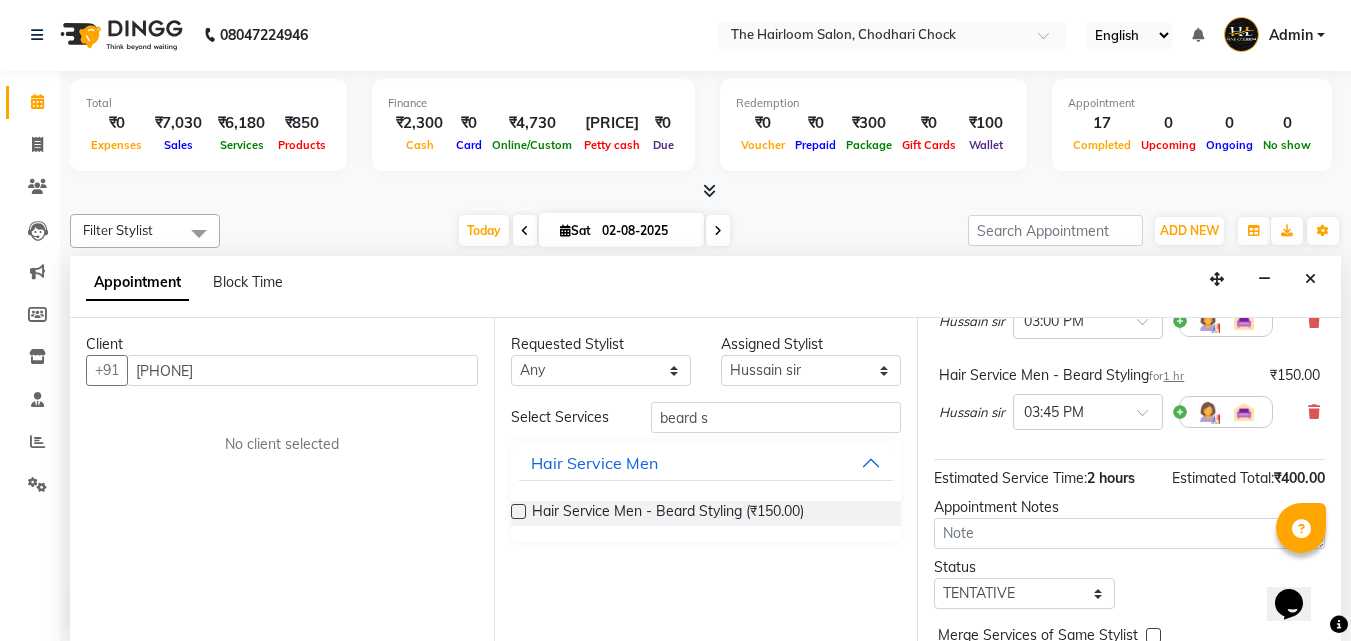 scroll, scrollTop: 109, scrollLeft: 0, axis: vertical 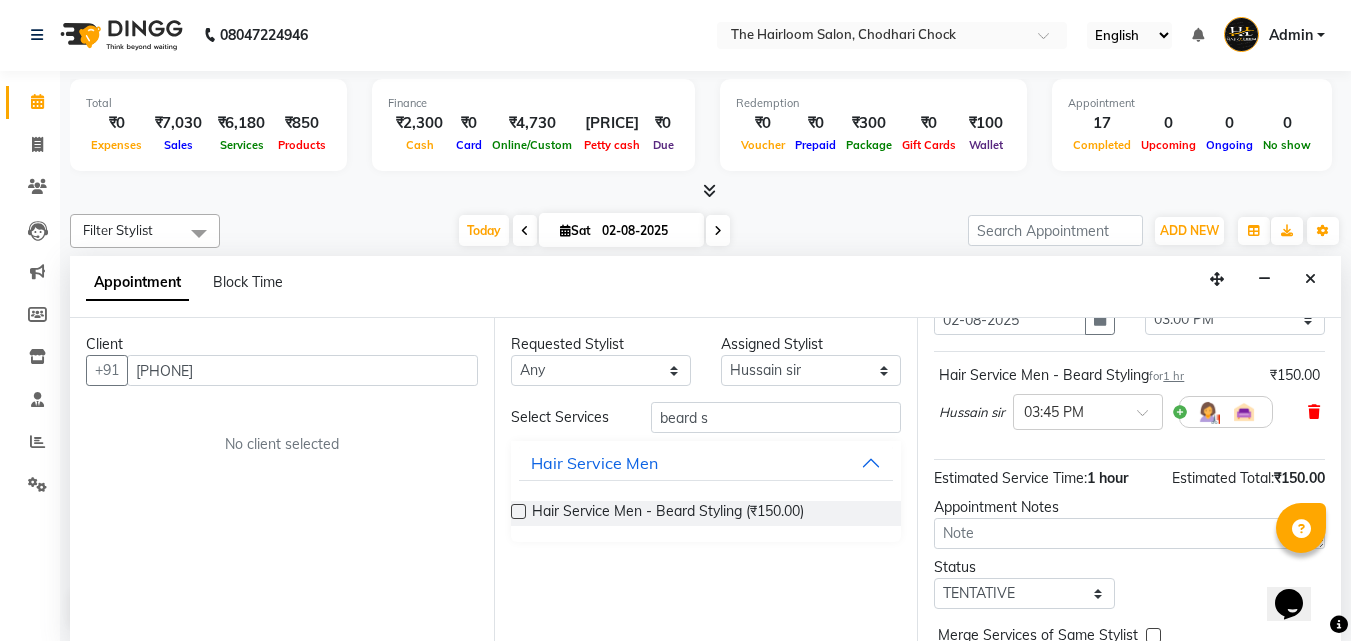click at bounding box center (1314, 412) 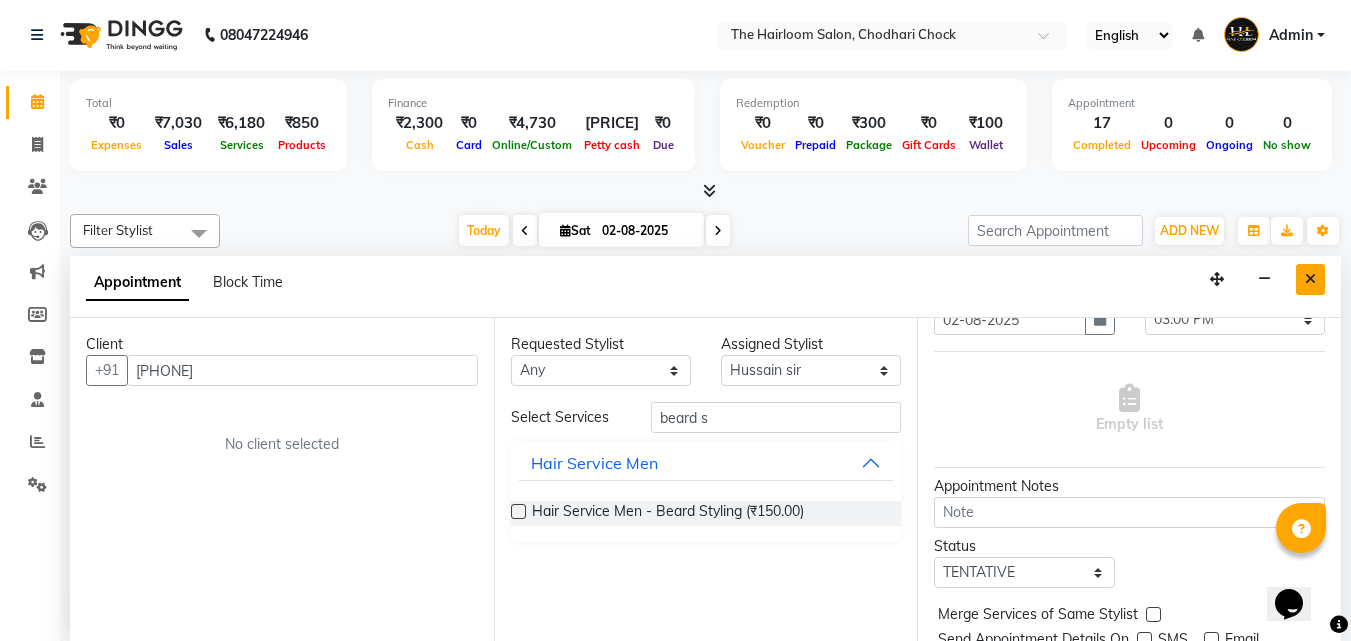 click at bounding box center [1310, 279] 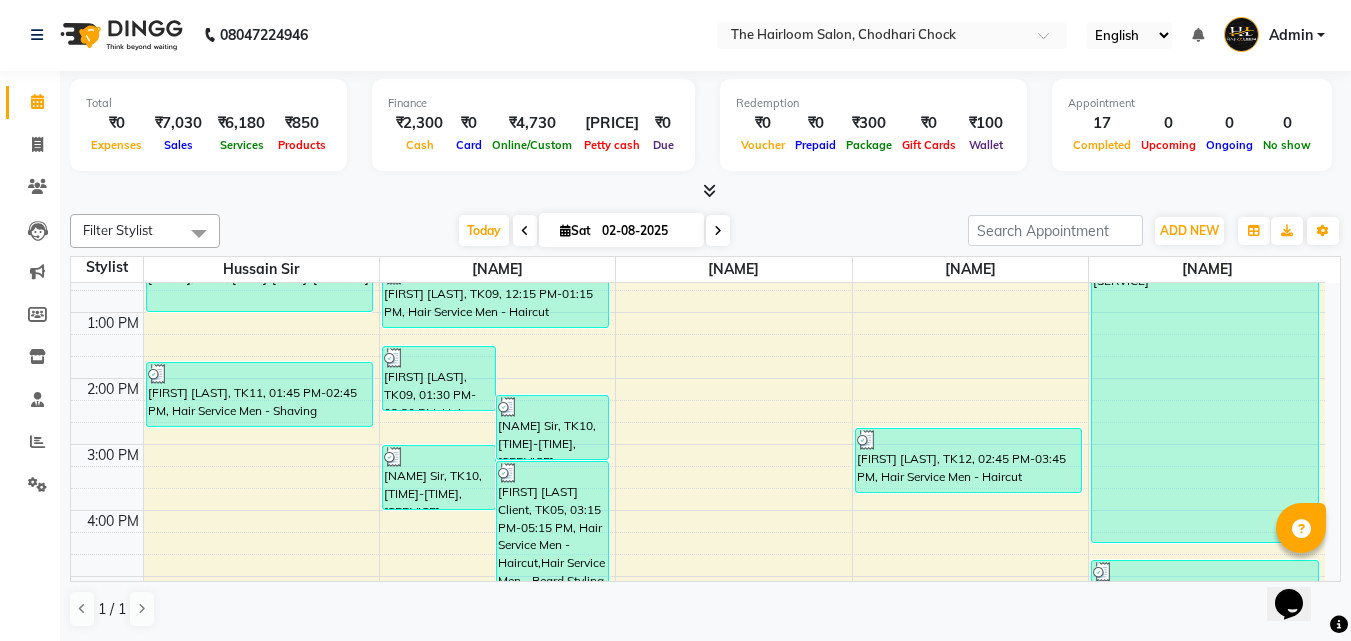 click on "[FIRST] [LAST], TK01, 09:20 AM-10:20 AM, Hair Service Women  - Blow Dry     [FIRST] [LAST], TK03, 10:45 AM-11:45 AM, Hair Service Women  - Blow Dry     [FIRST] [LAST], TK04, 12:00 PM-01:00 PM, Hair Service Women  - Haircut     [PERSON] [LAST], TK11, 01:45 PM-02:45 PM, Hair Service Men  - Shaving     [PERSON], TK09, 01:30 PM-02:30 PM, Hair Service Men  - Beard Styling     [PERSON] [LAST] Sir, TK10, 02:15 PM-03:15 PM, Hair Service Men  - Haircut     [PERSON] [LAST] Sir, TK10, 03:00 PM-04:00 PM, Hair Service Men  - Beard Styling     [FIRST] [LAST] Client, TK05, 03:15 PM-05:15 PM, Hair Service Men  - Haircut,Hair Service Men  - Beard Styling     [PERSON] Sir Clinte, TK06, 09:00 AM-10:00 AM, Hair Service Men  - Beard Styling     [PERSON] [LAST], TK07, 10:00 AM-11:00 AM, Hair Service Men  - Haircut" at bounding box center (698, 510) 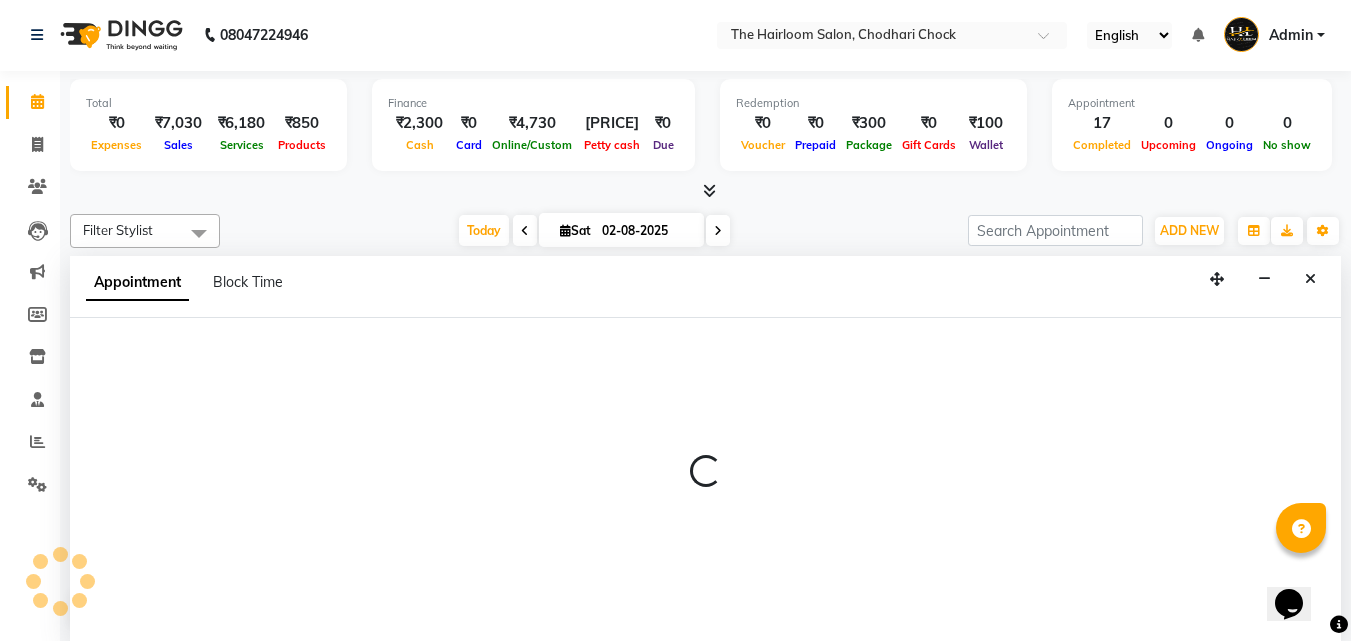 select on "41755" 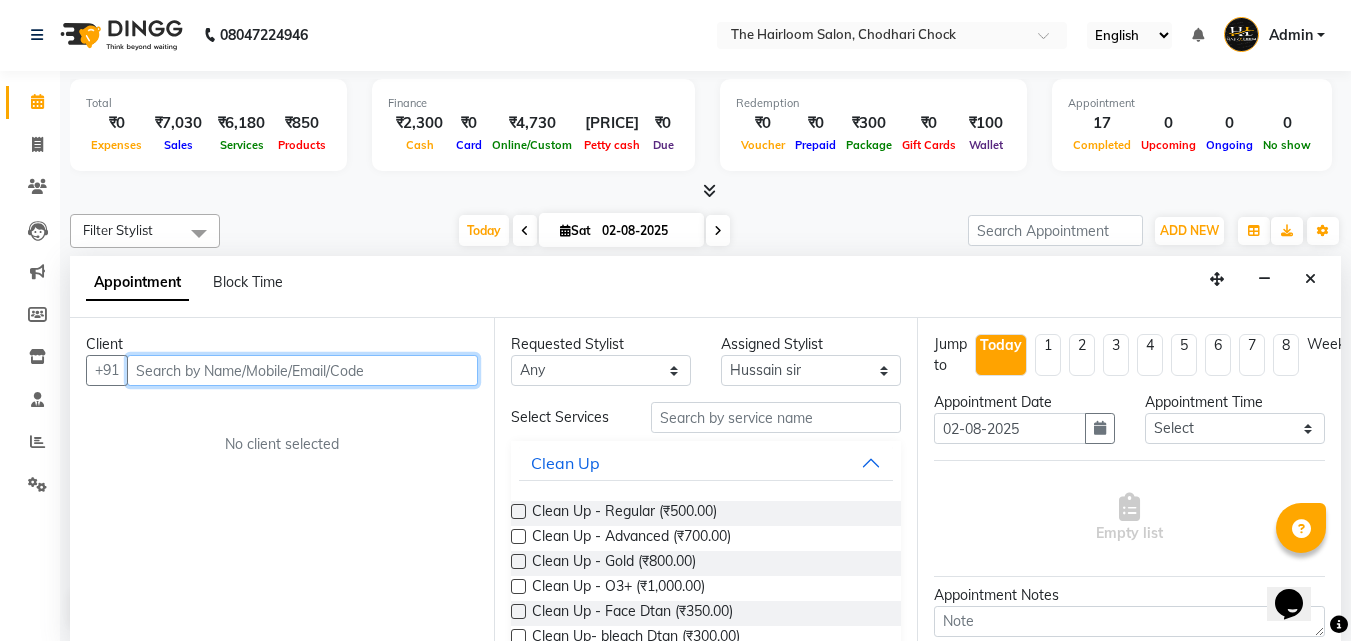 click at bounding box center (302, 370) 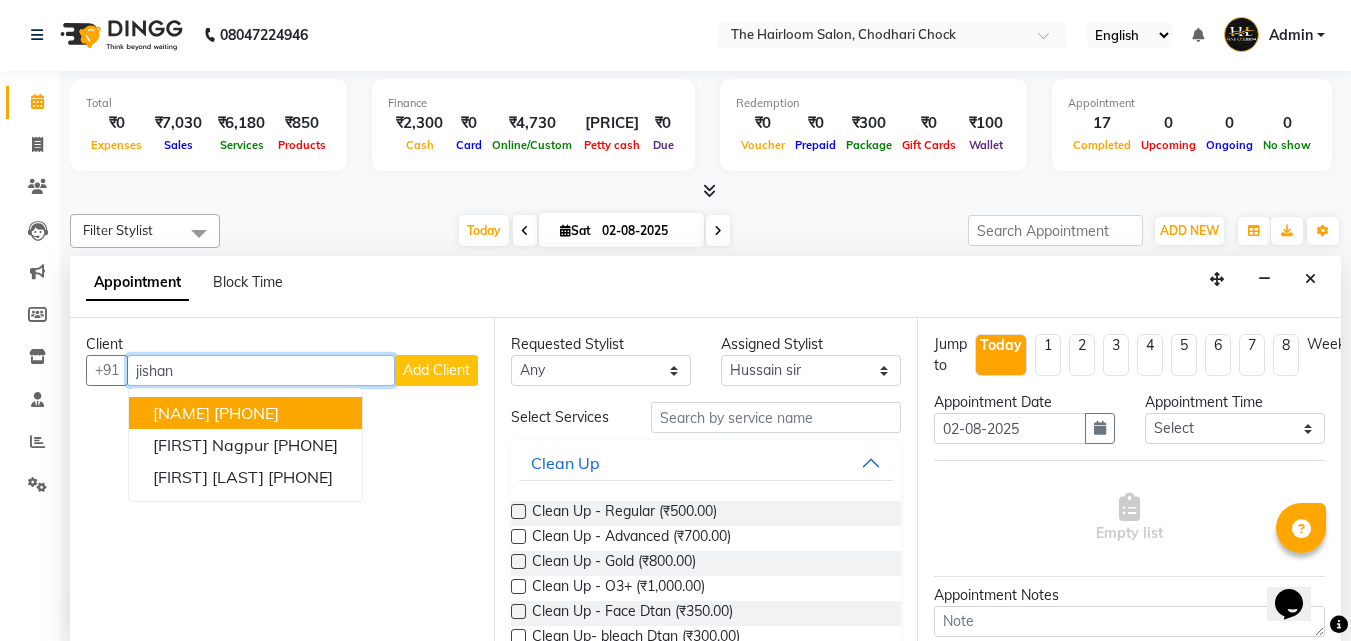 click on "[NAME]" at bounding box center (181, 413) 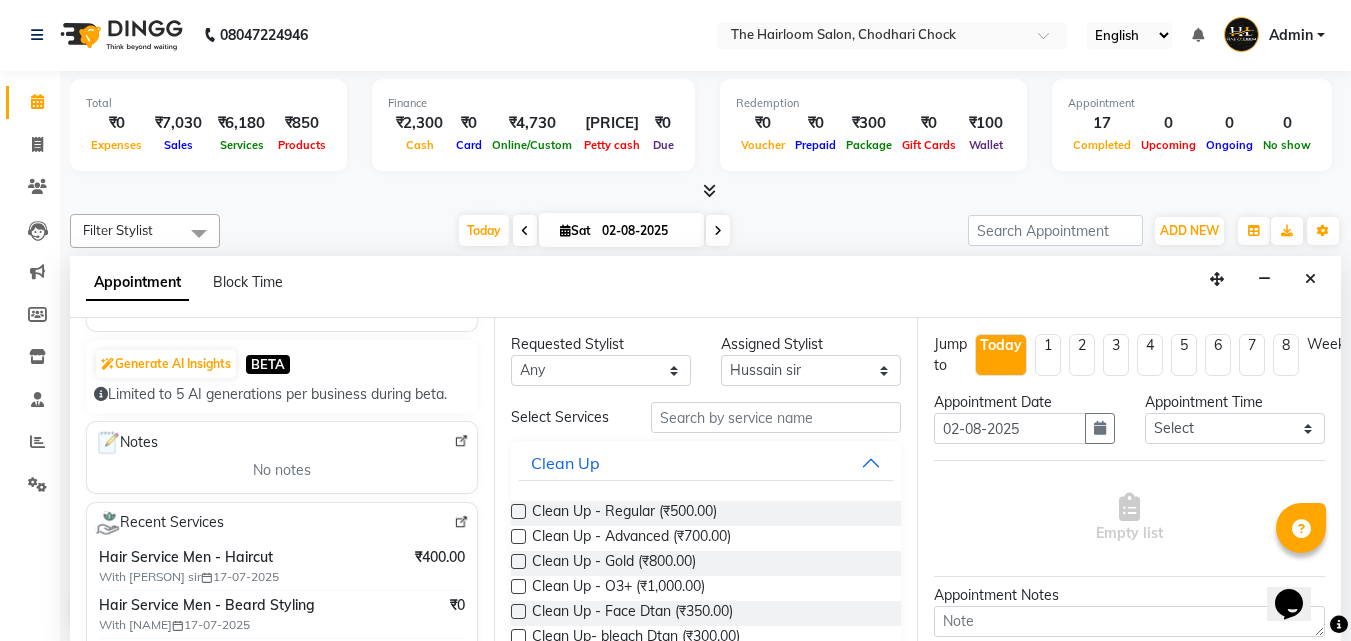 scroll, scrollTop: 200, scrollLeft: 0, axis: vertical 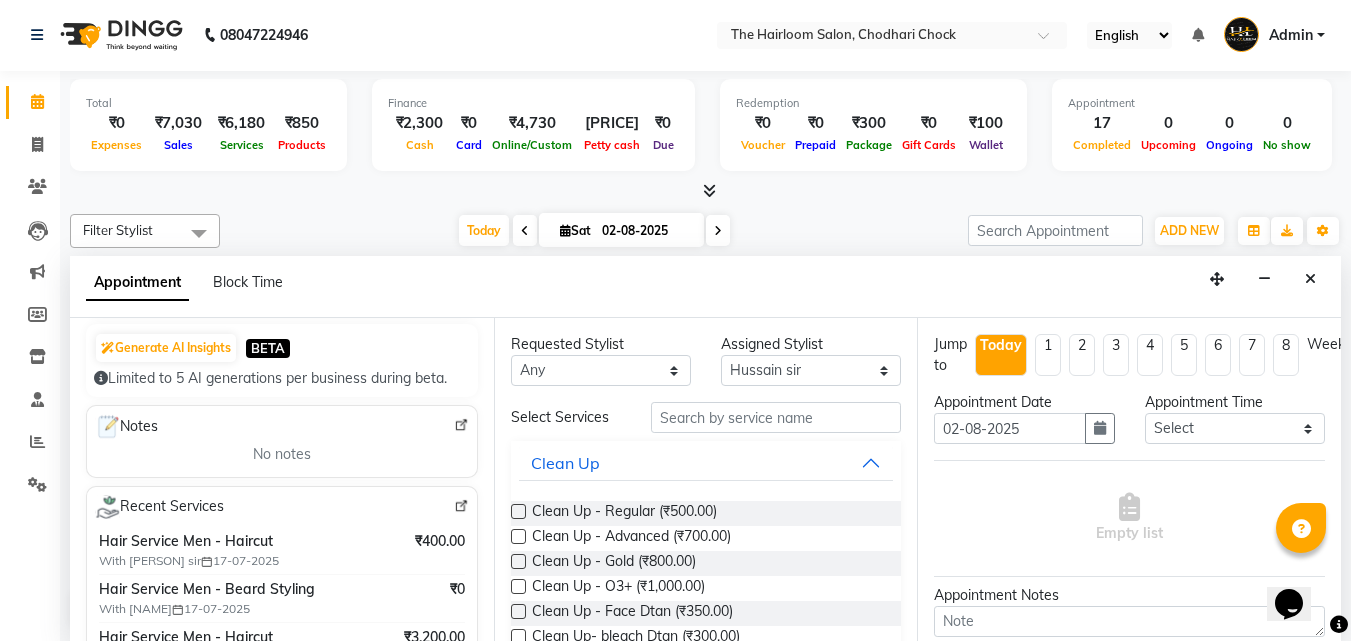 type on "[PHONE]" 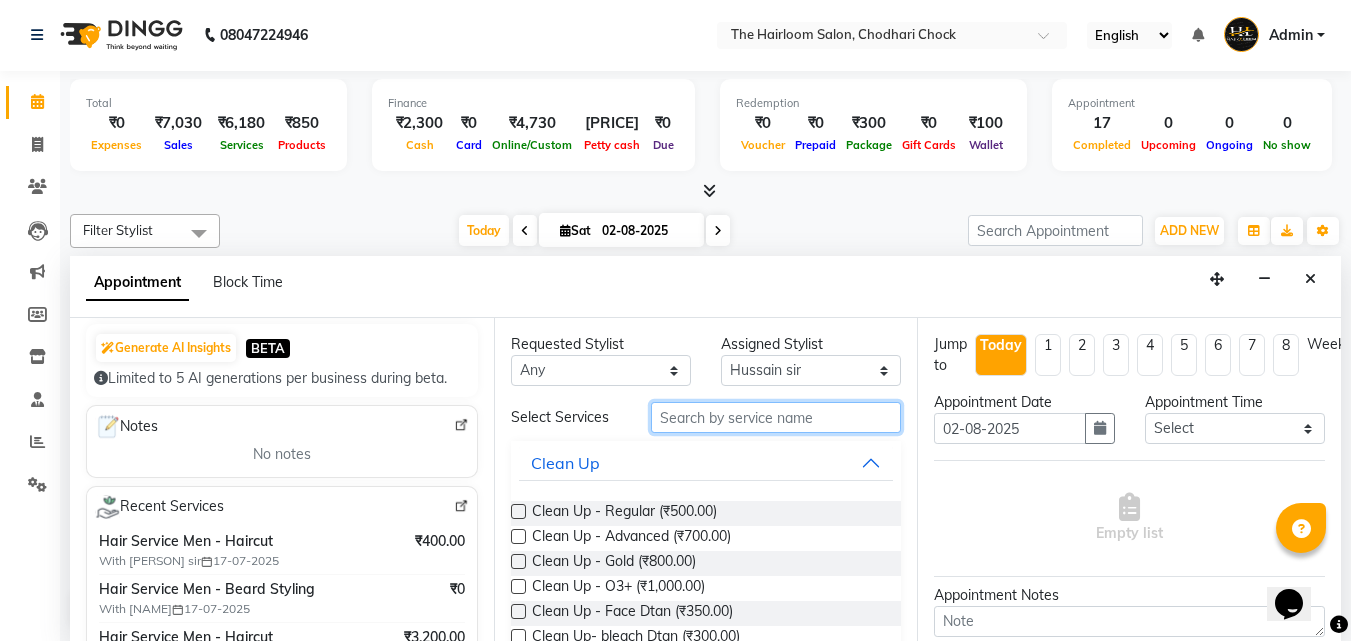 click at bounding box center [776, 417] 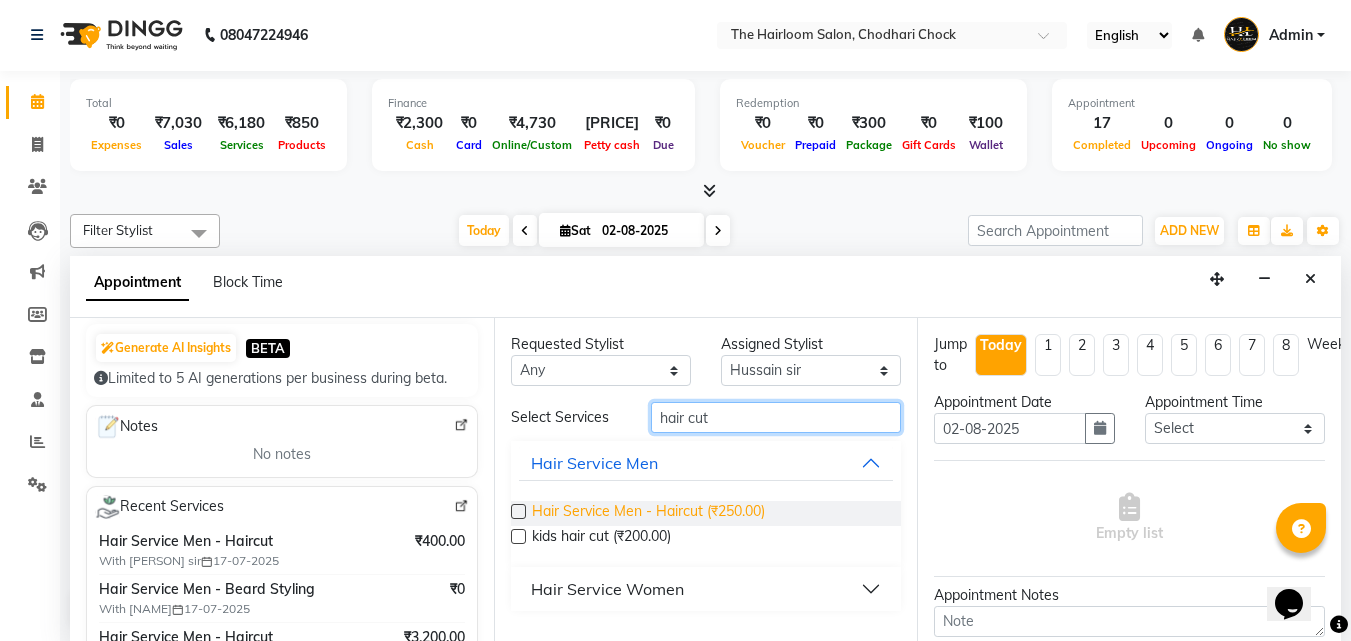 type on "hair cut" 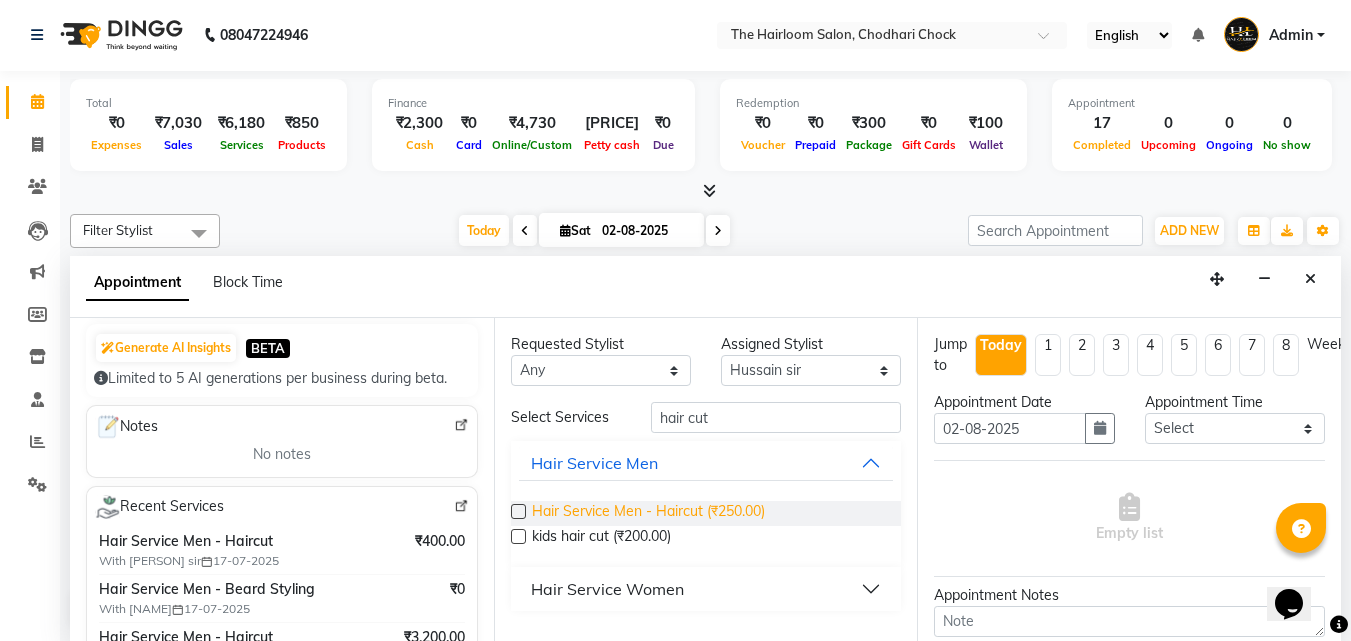 click on "Hair Service Men  - Haircut (₹250.00)" at bounding box center (648, 513) 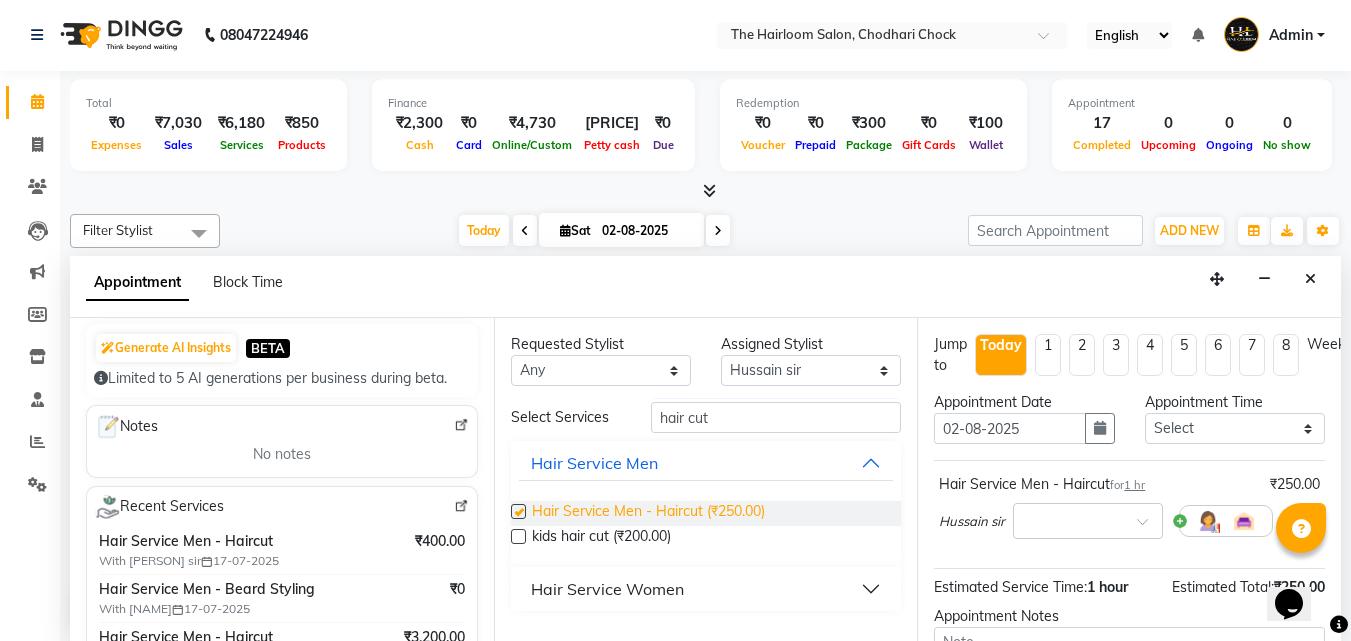 checkbox on "false" 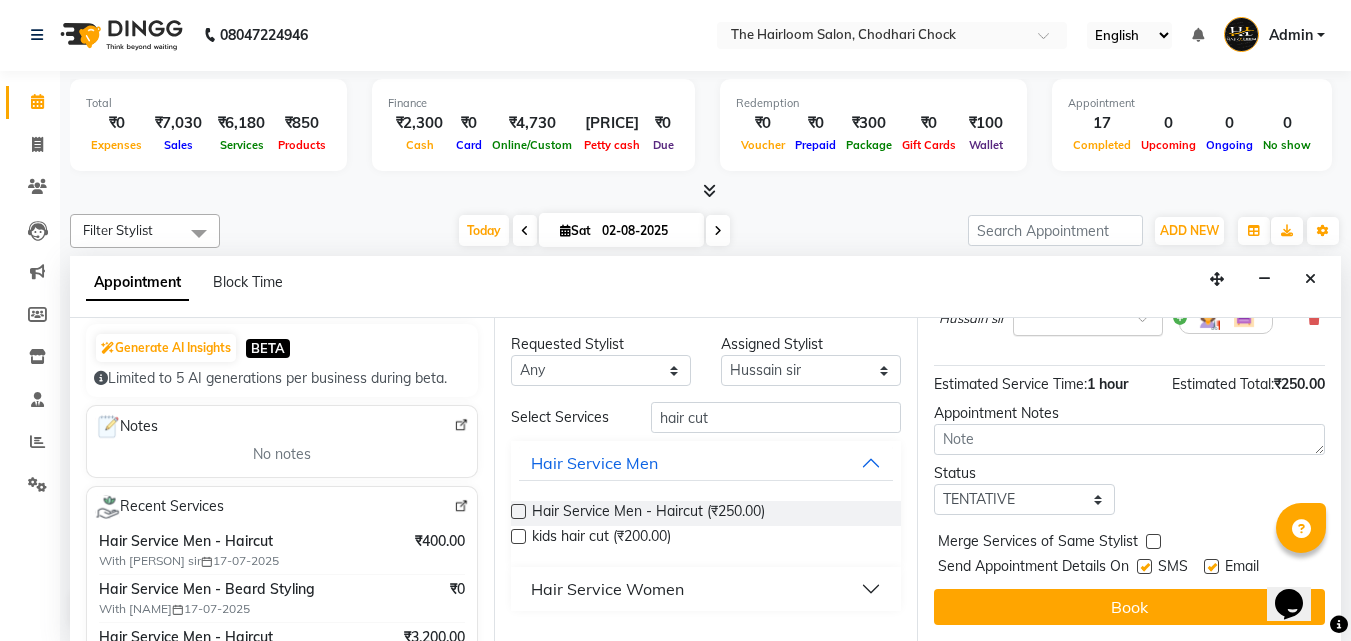 scroll, scrollTop: 218, scrollLeft: 0, axis: vertical 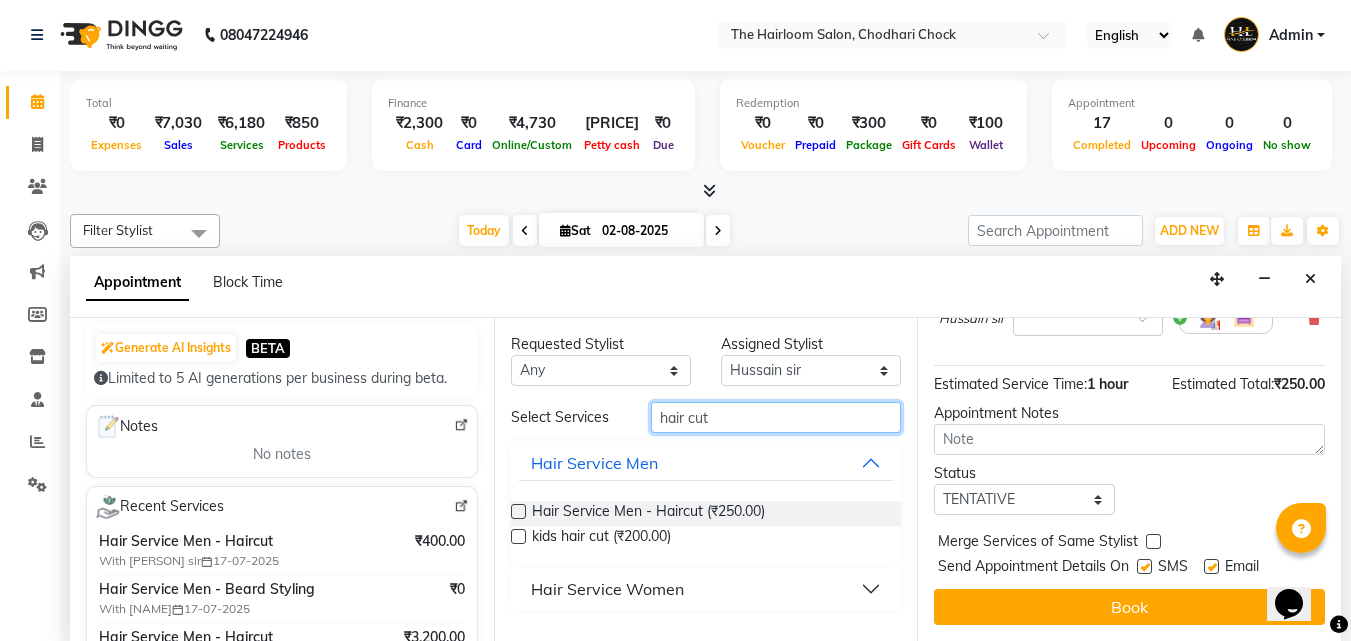 click on "hair cut" at bounding box center (776, 417) 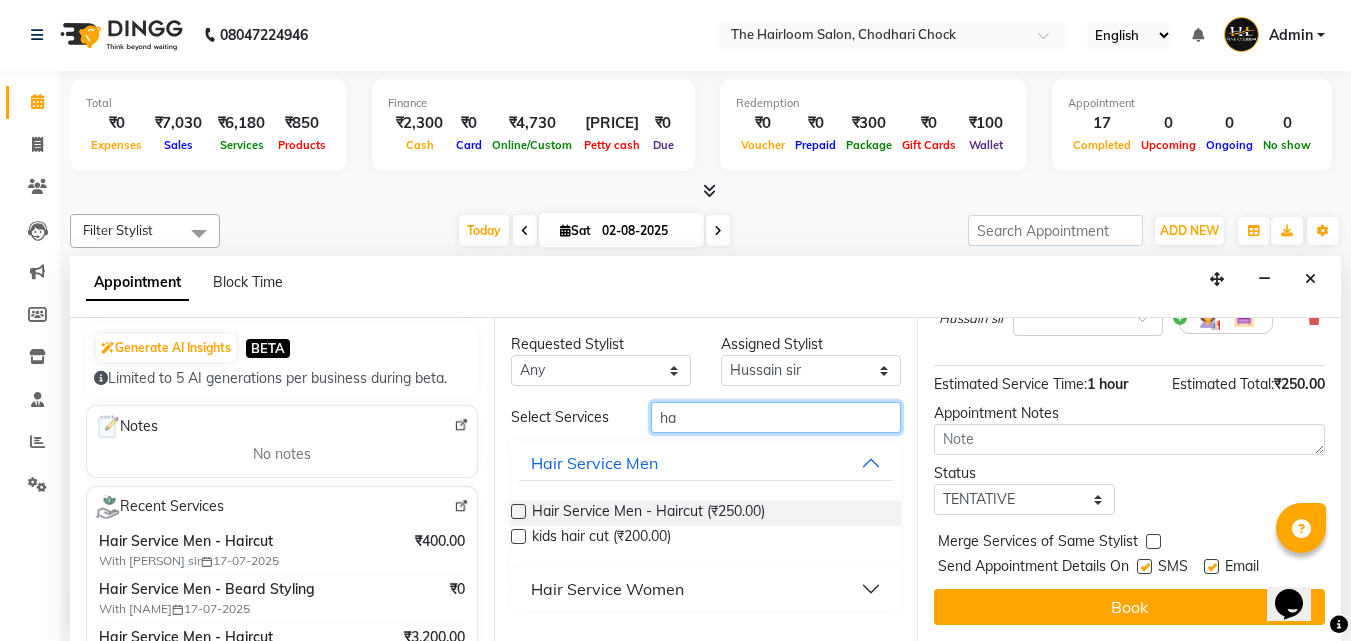 type on "h" 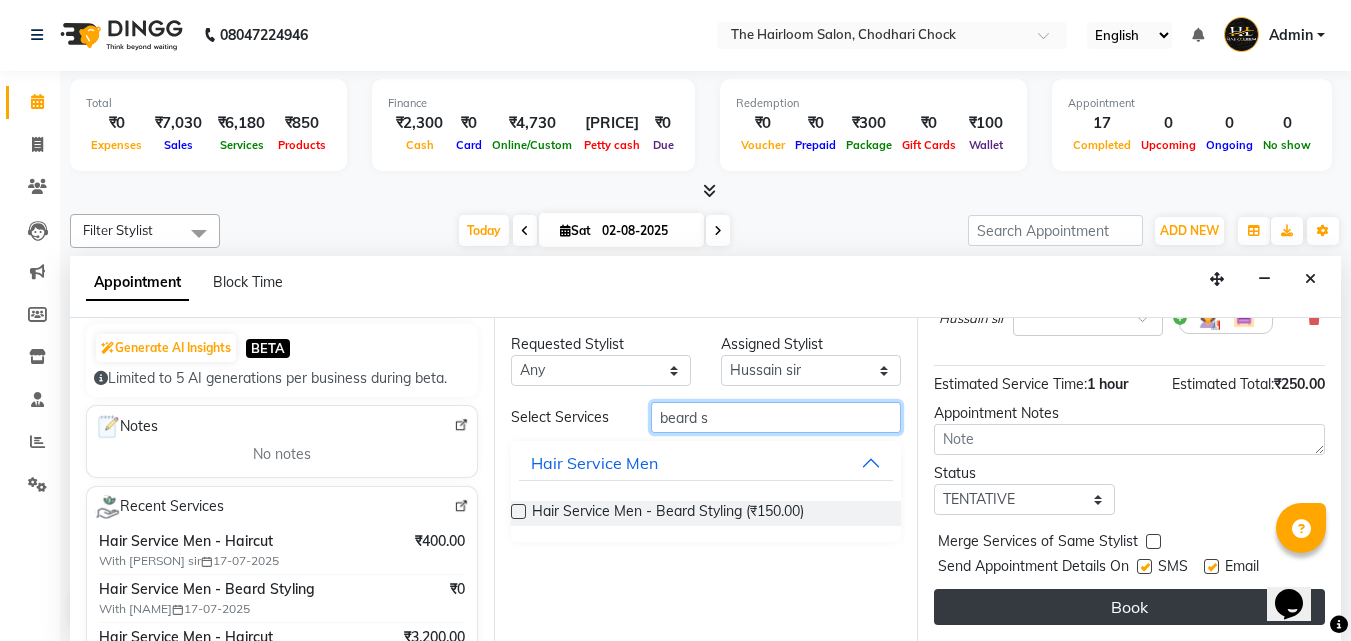 type on "beard s" 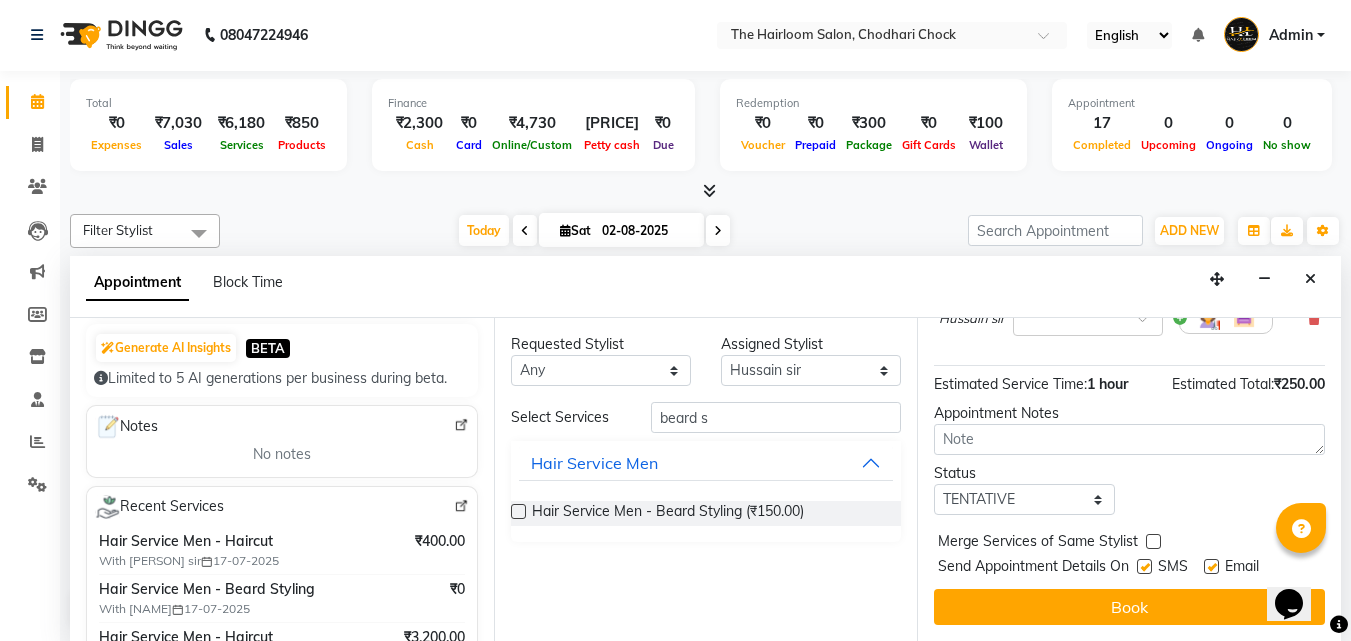 click on "Book" at bounding box center [1129, 607] 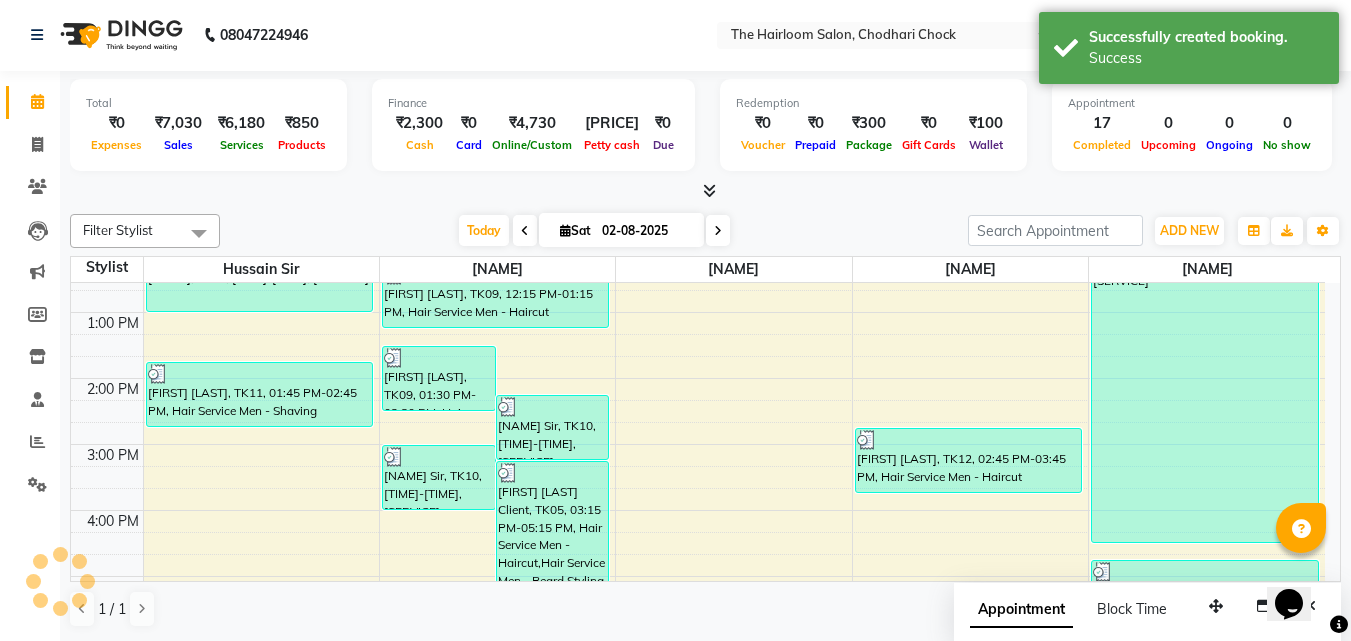 scroll, scrollTop: 0, scrollLeft: 0, axis: both 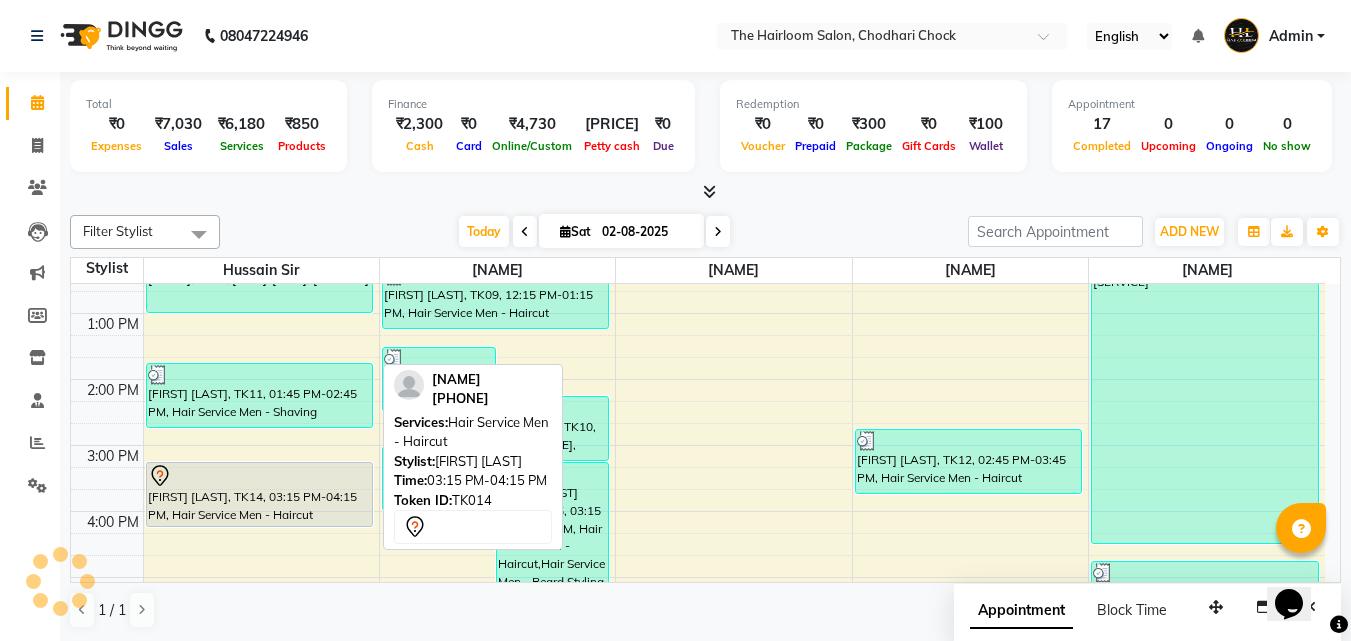 click on "[FIRST] [LAST], TK14, 03:15 PM-04:15 PM, Hair Service Men  - Haircut" at bounding box center [260, 494] 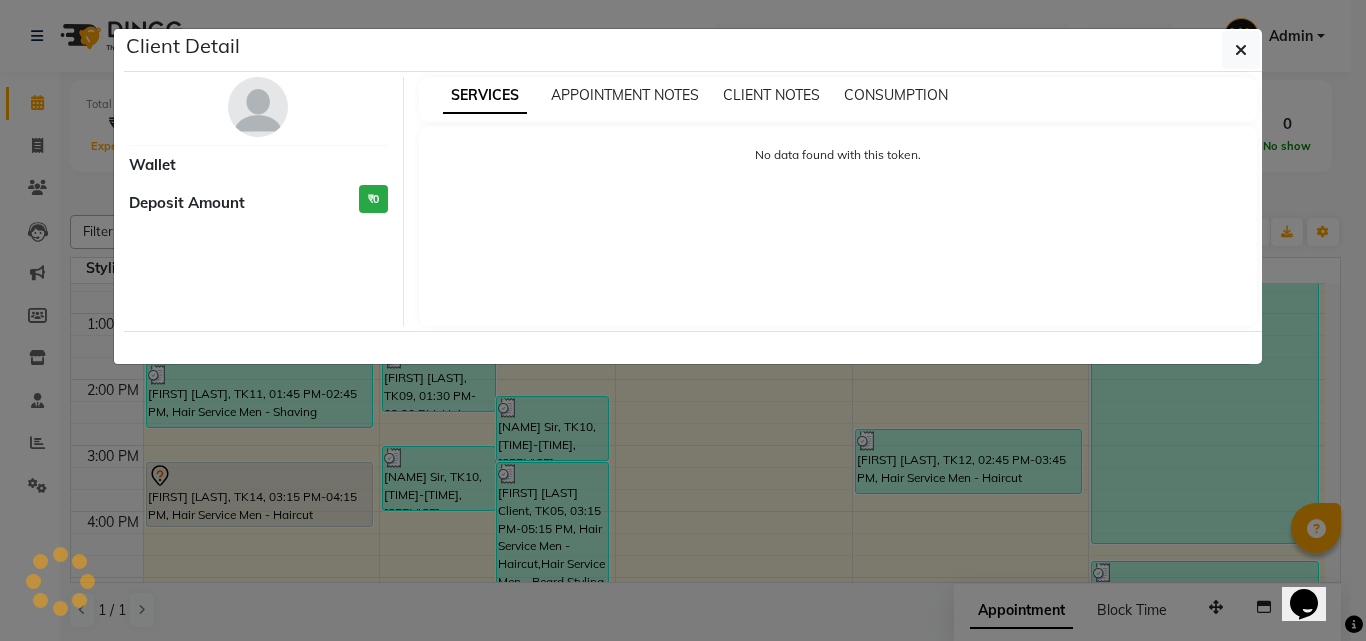 select on "7" 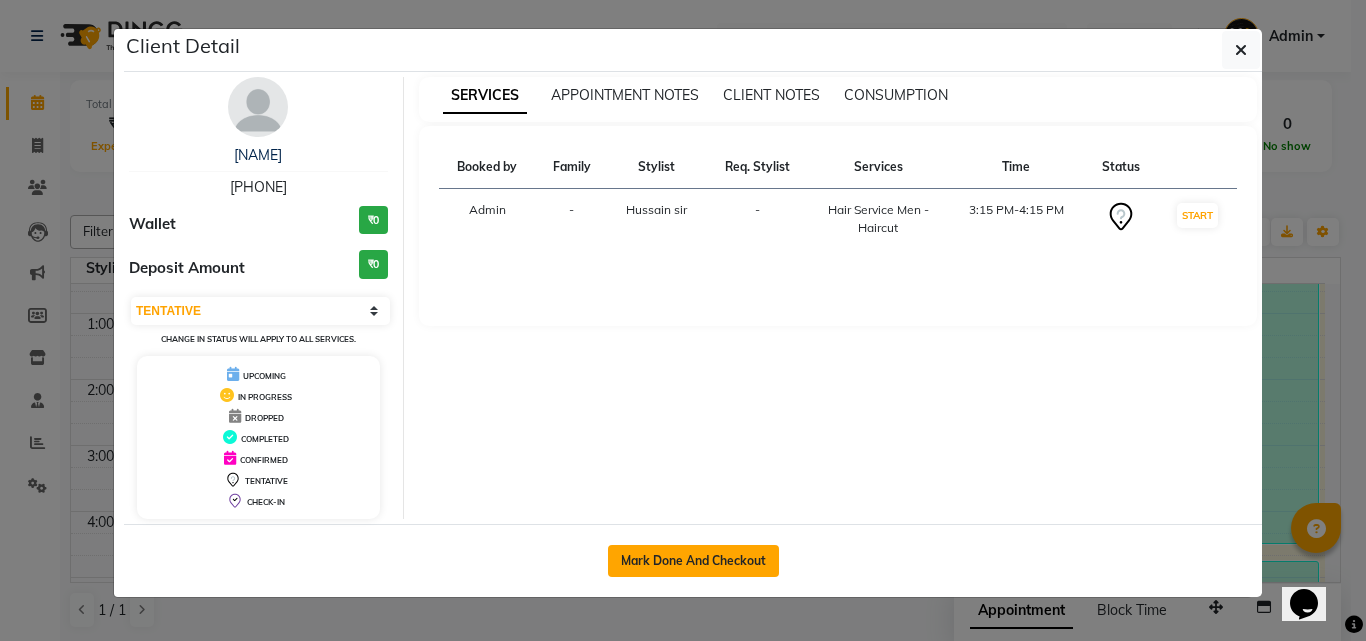 click on "Mark Done And Checkout" 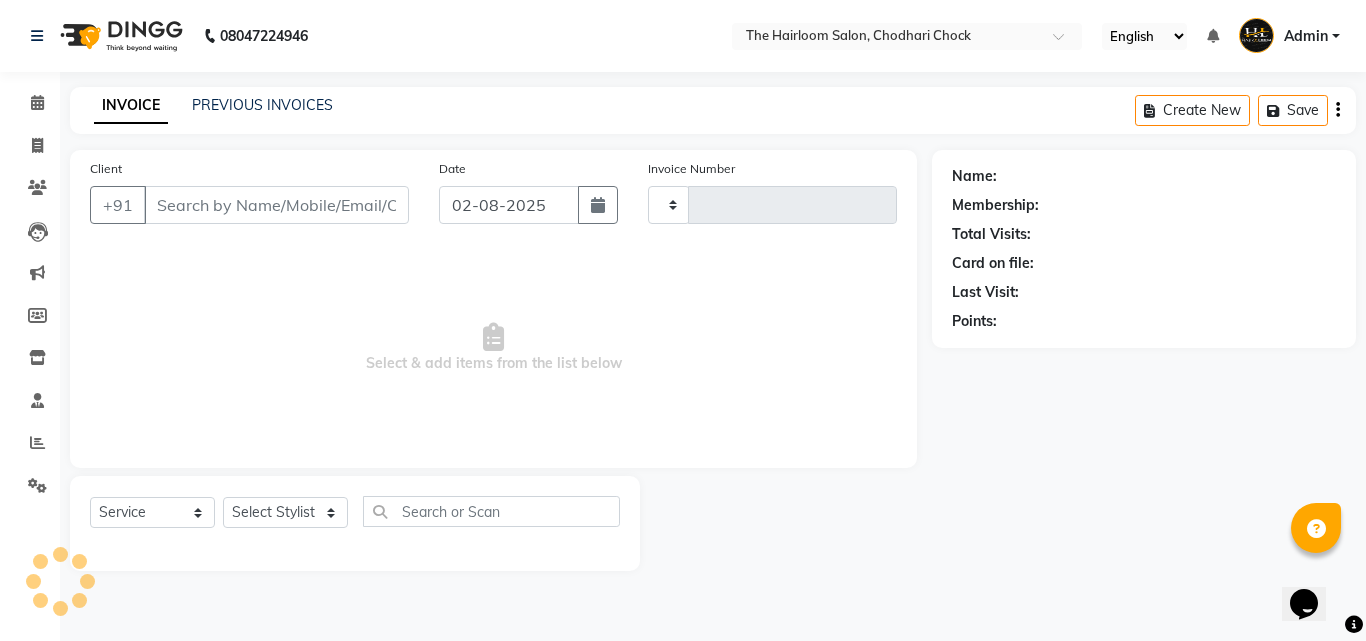 type on "2691" 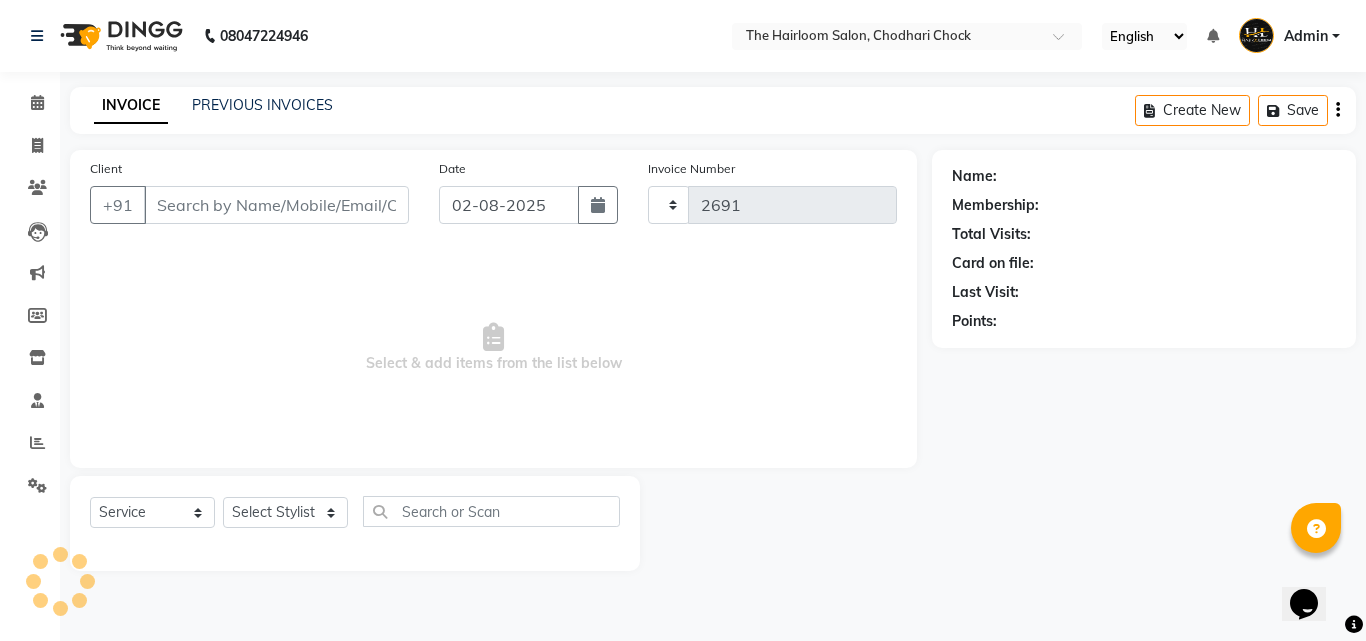 select on "5926" 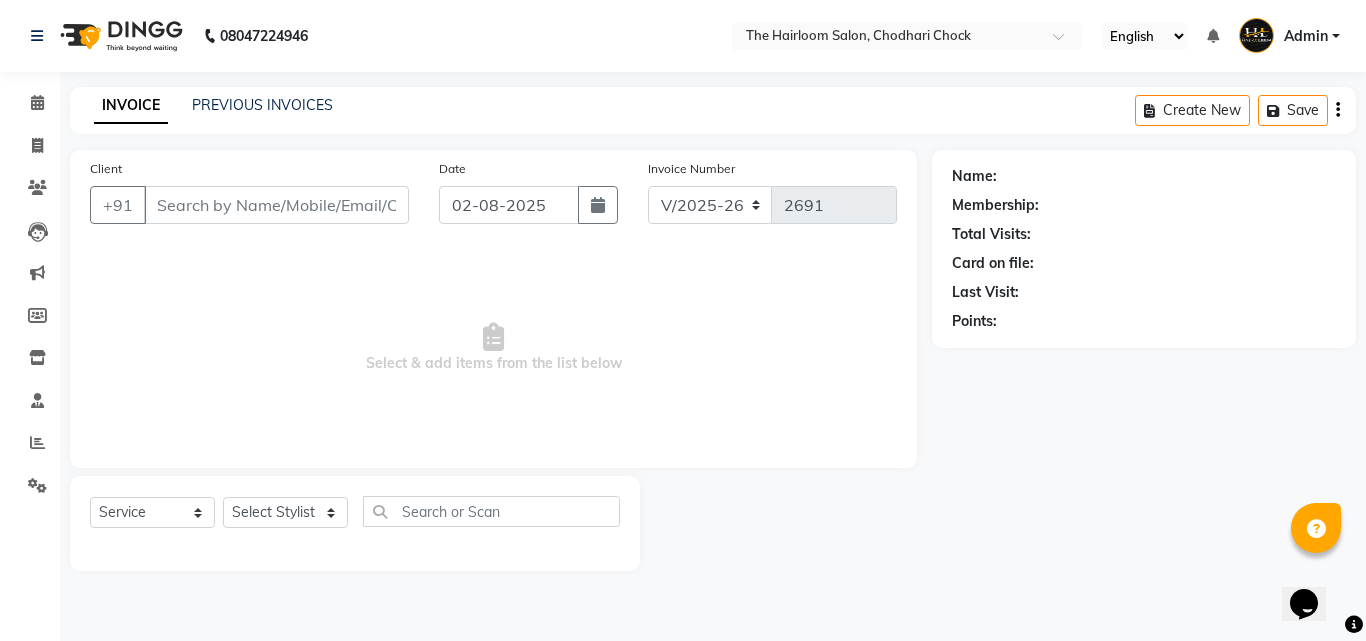 type on "[PHONE]" 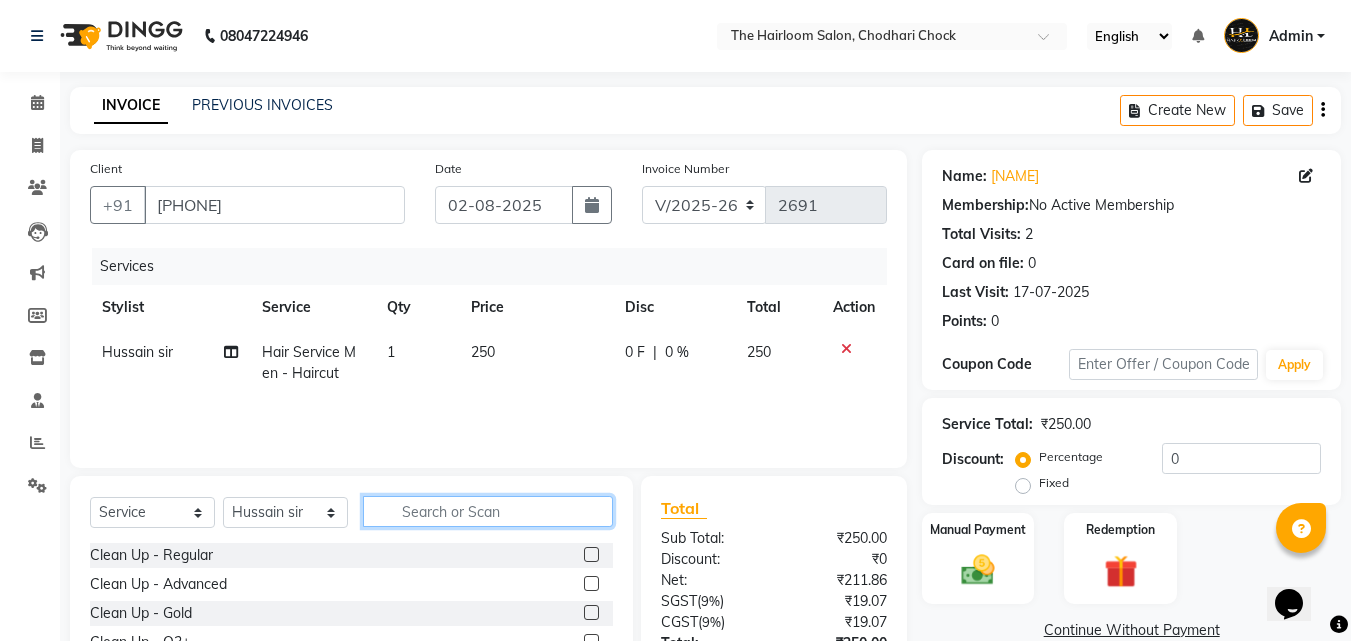 click 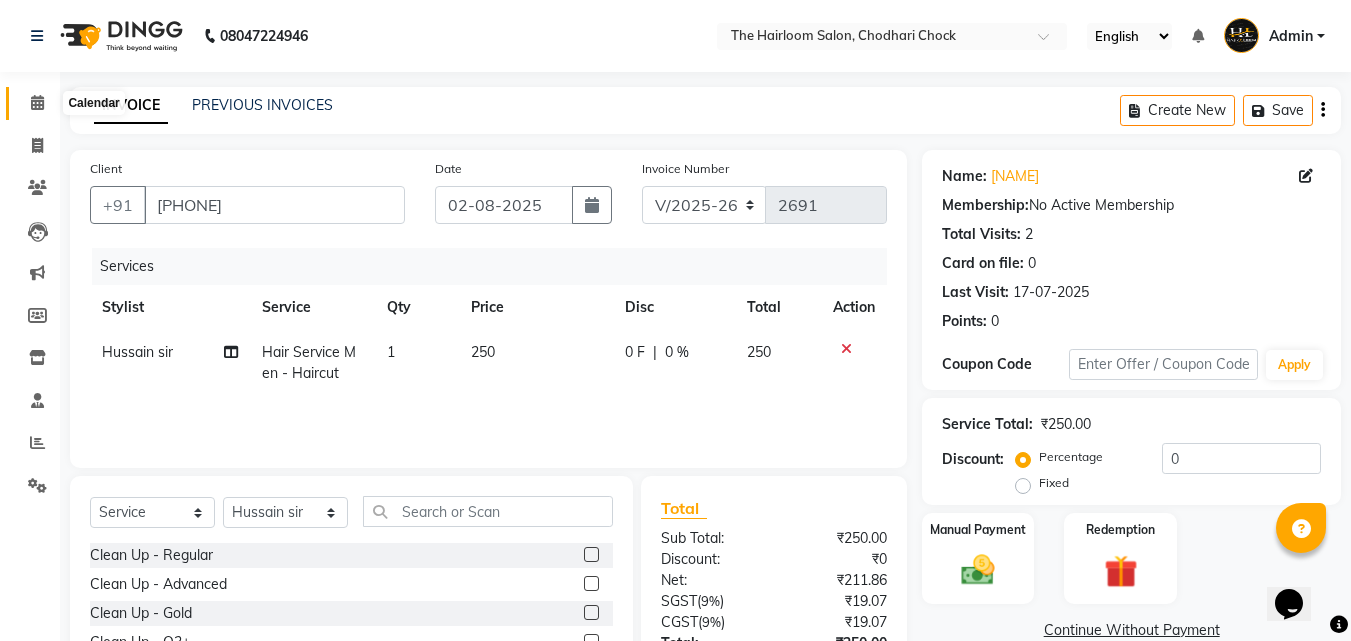 click 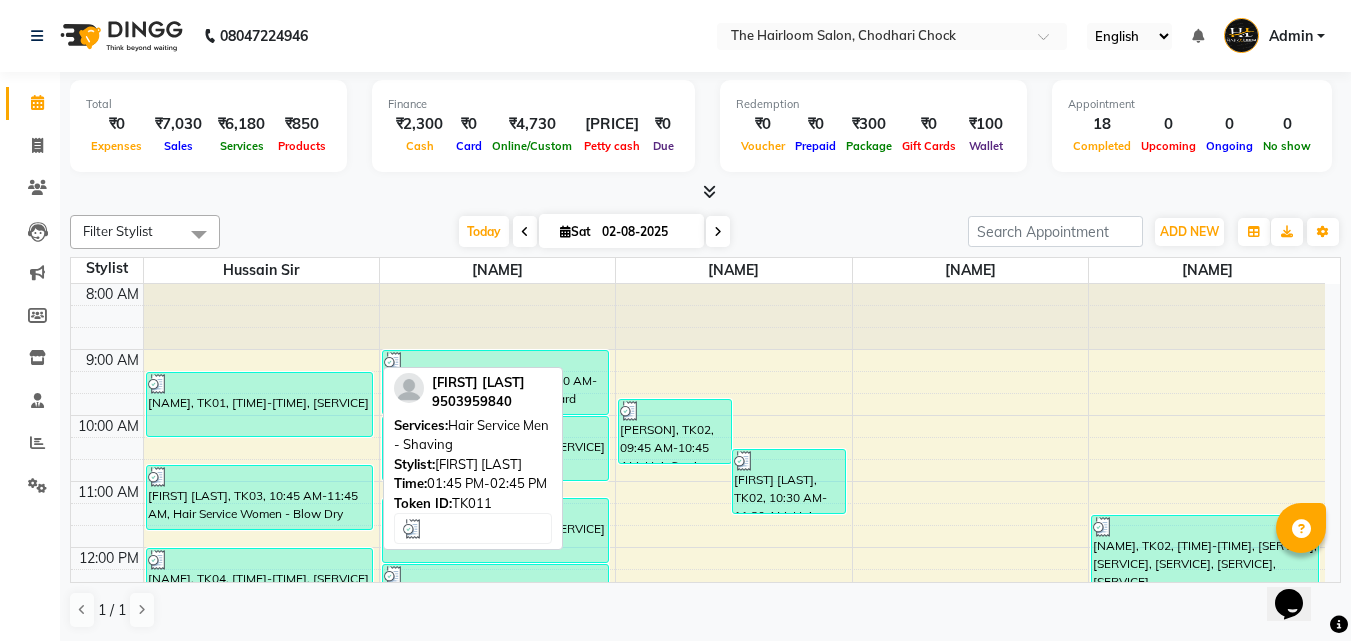 scroll, scrollTop: 300, scrollLeft: 0, axis: vertical 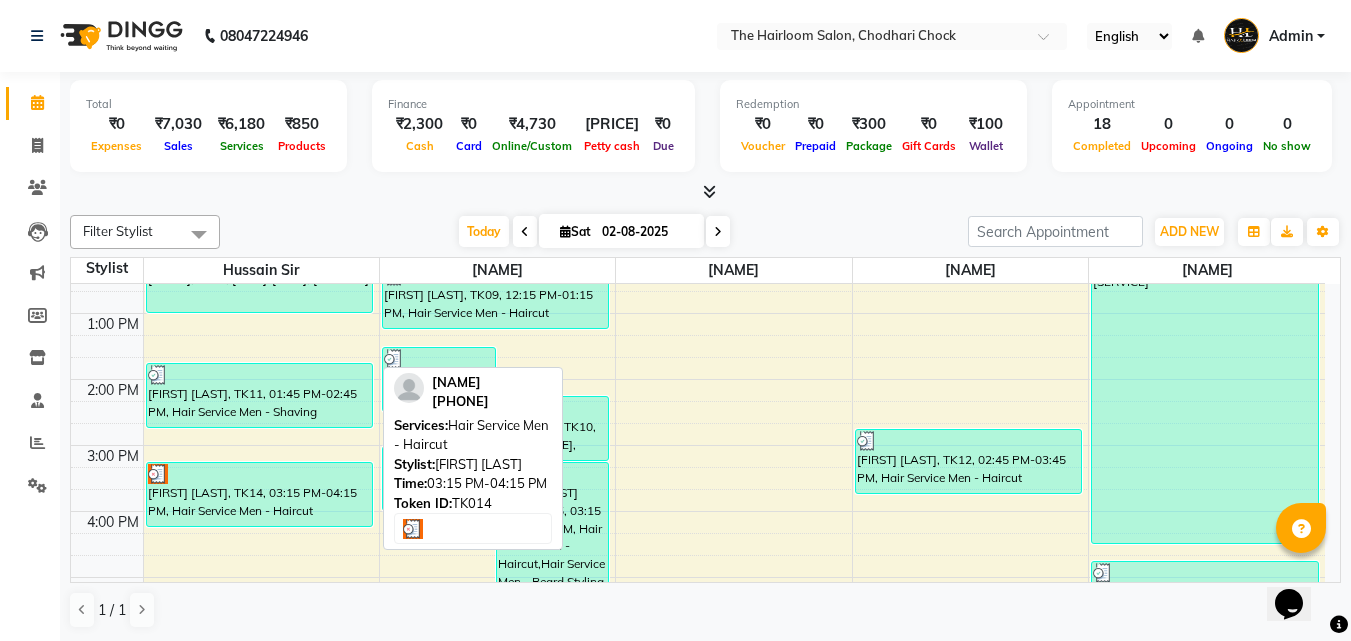 click on "[FIRST] [LAST], TK14, 03:15 PM-04:15 PM, Hair Service Men  - Haircut" at bounding box center [260, 494] 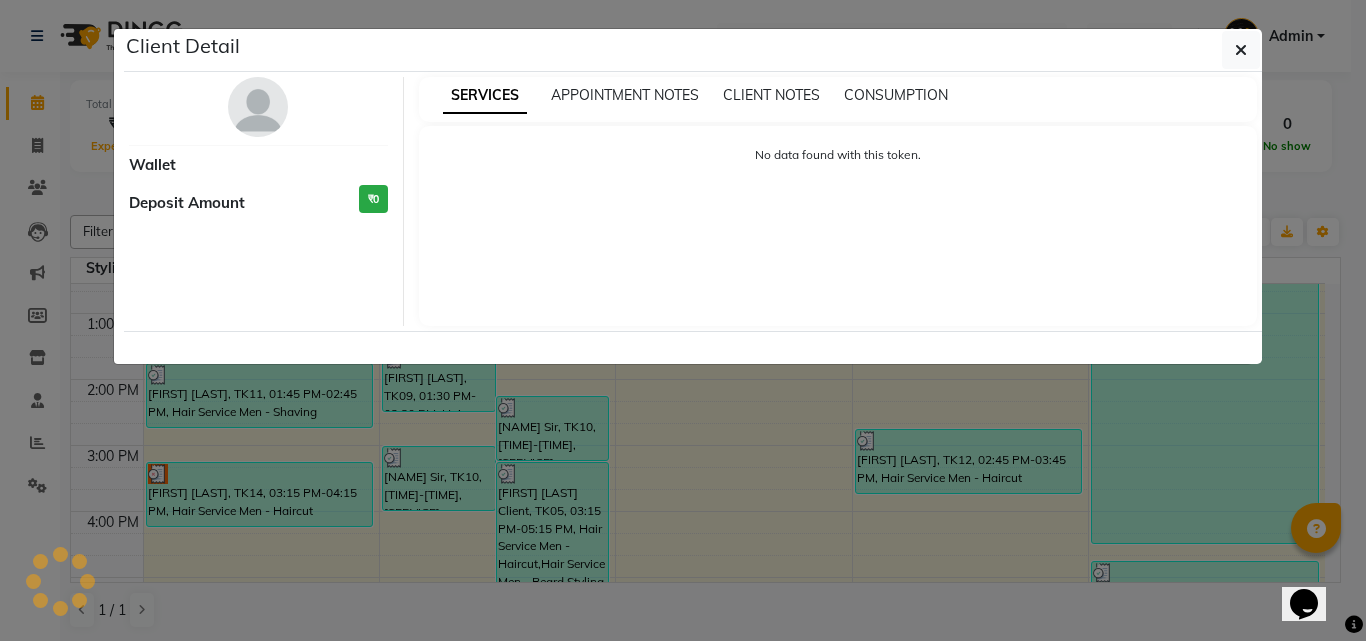 select on "3" 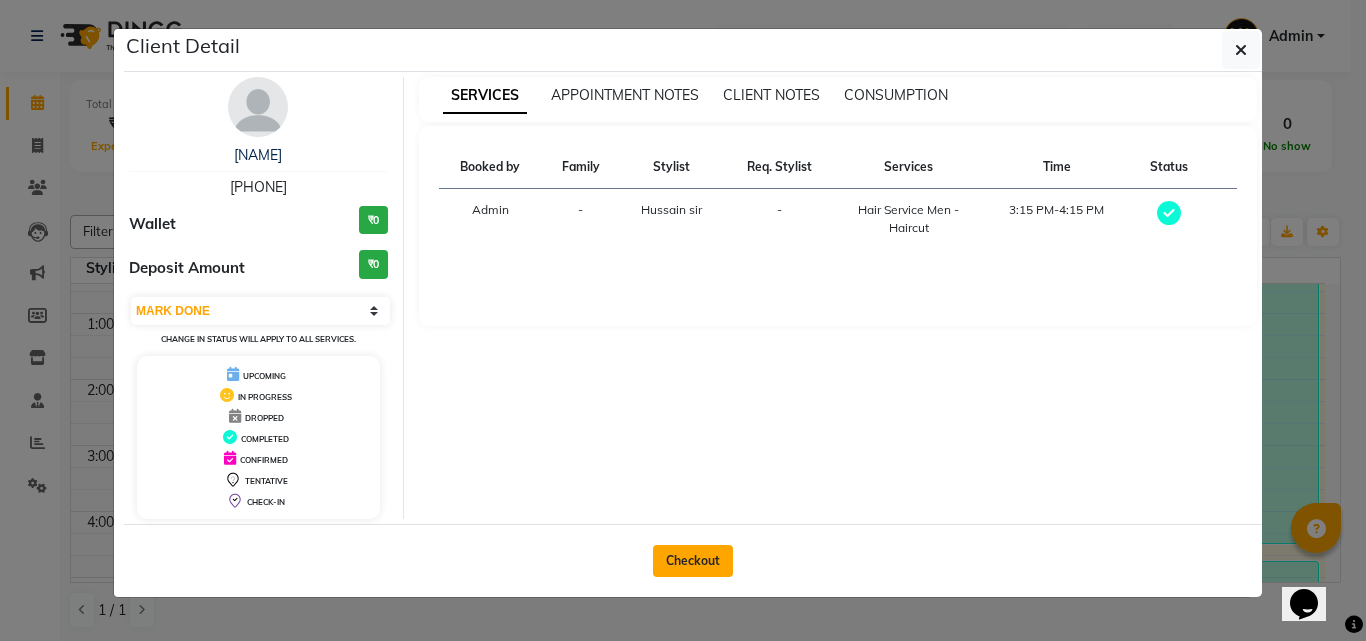 click on "Checkout" 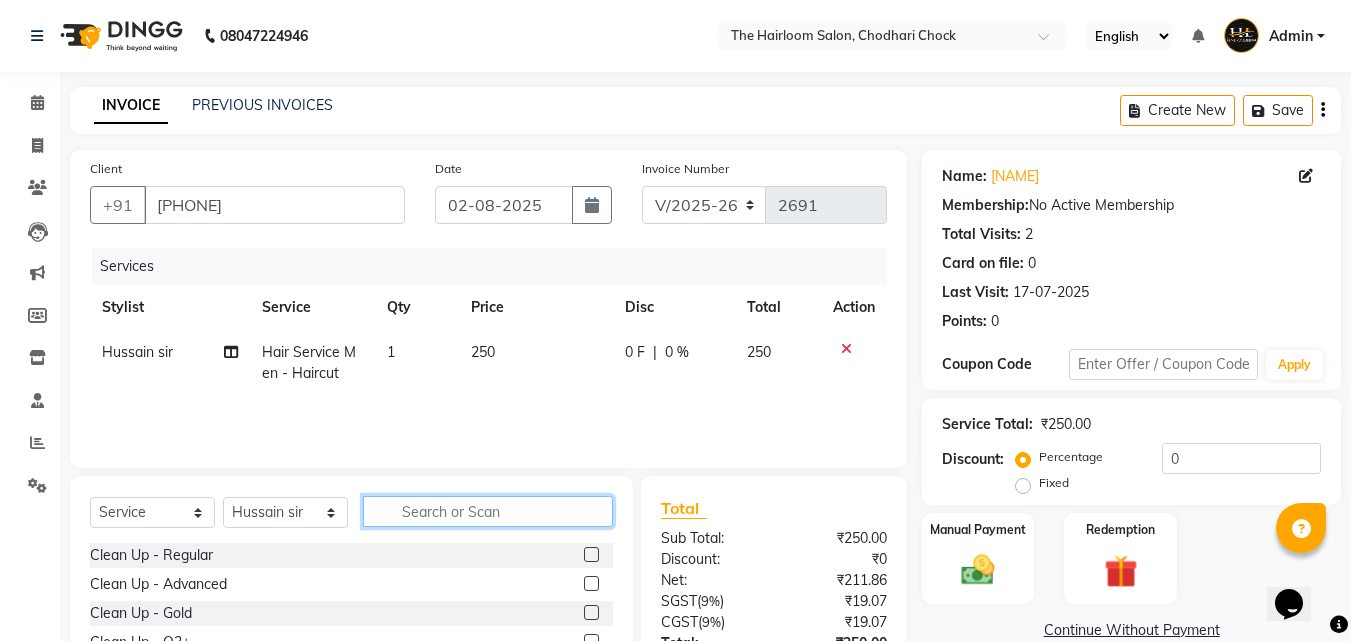 click 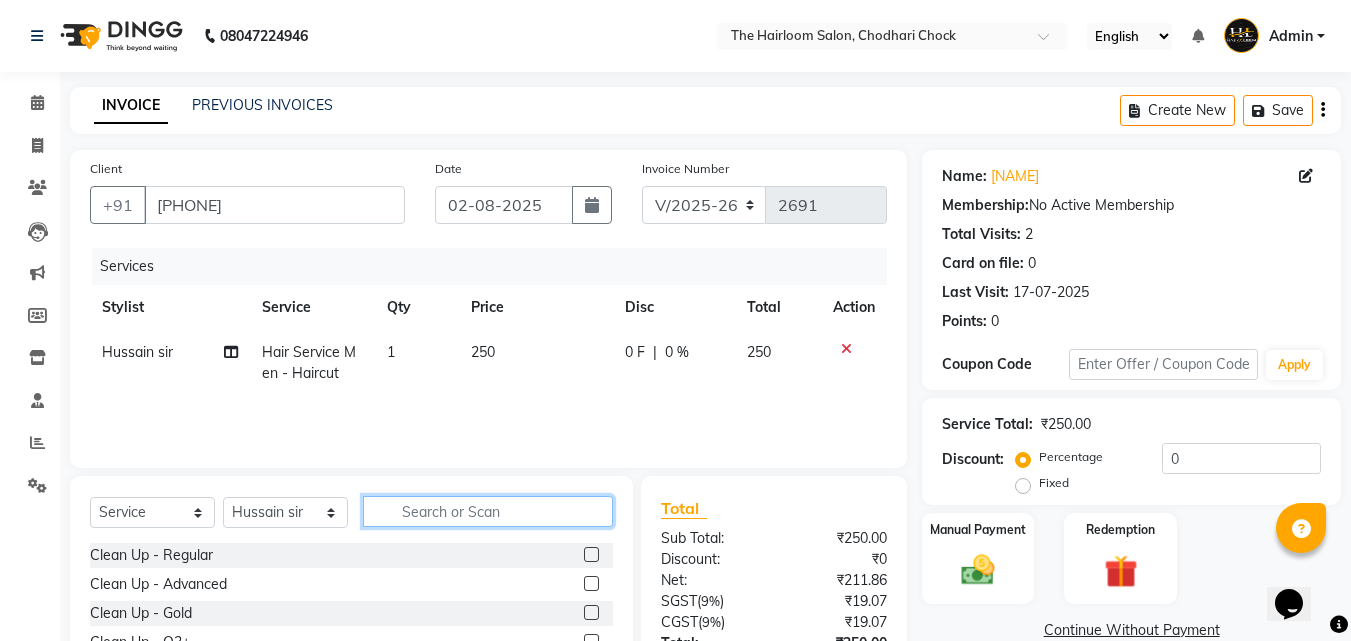 click 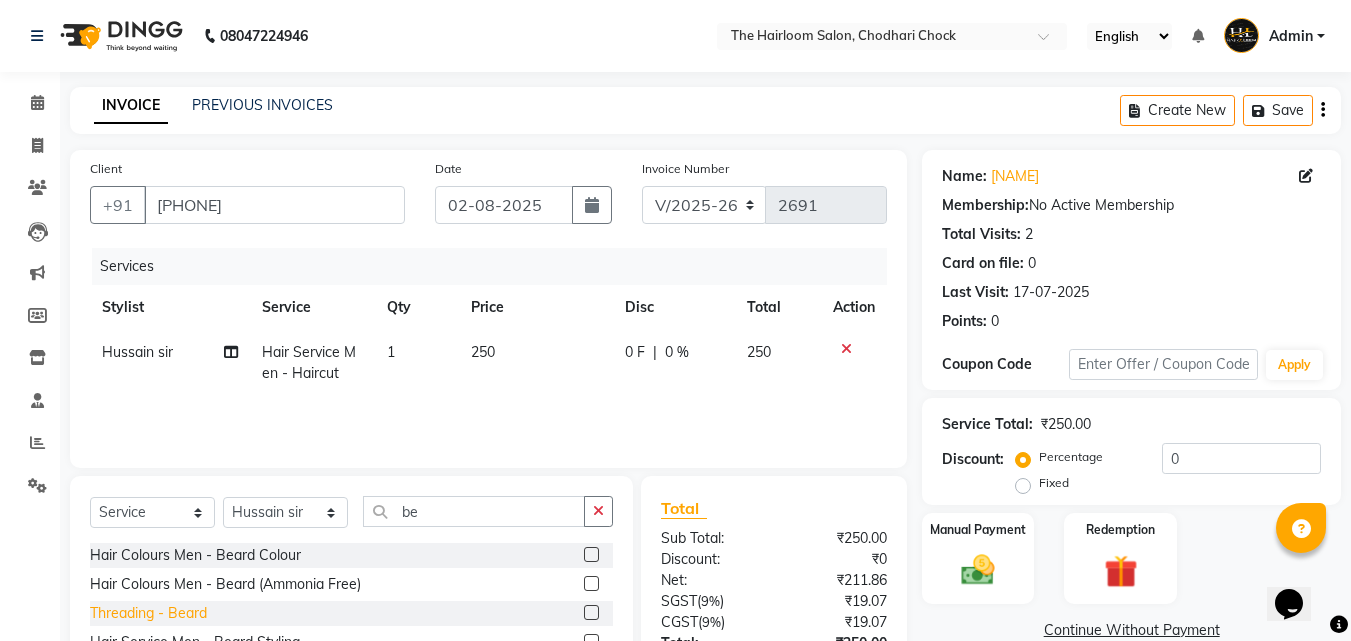click on "Threading  - Beard" 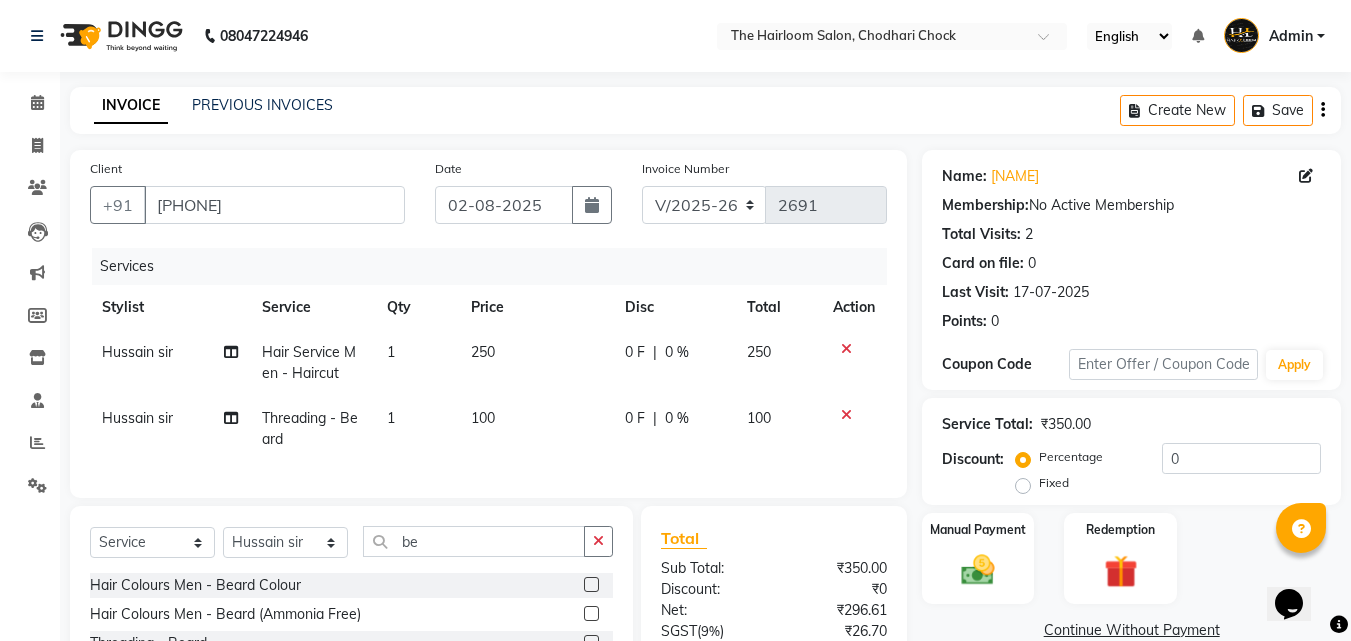 click 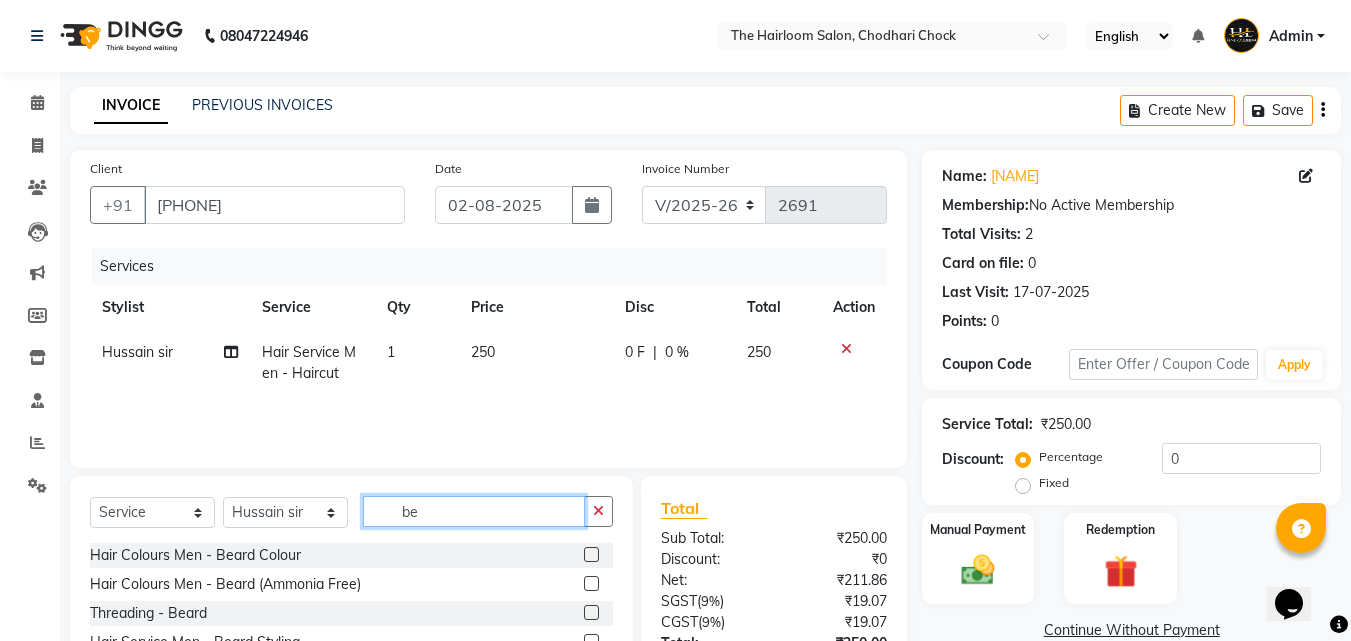 click on "be" 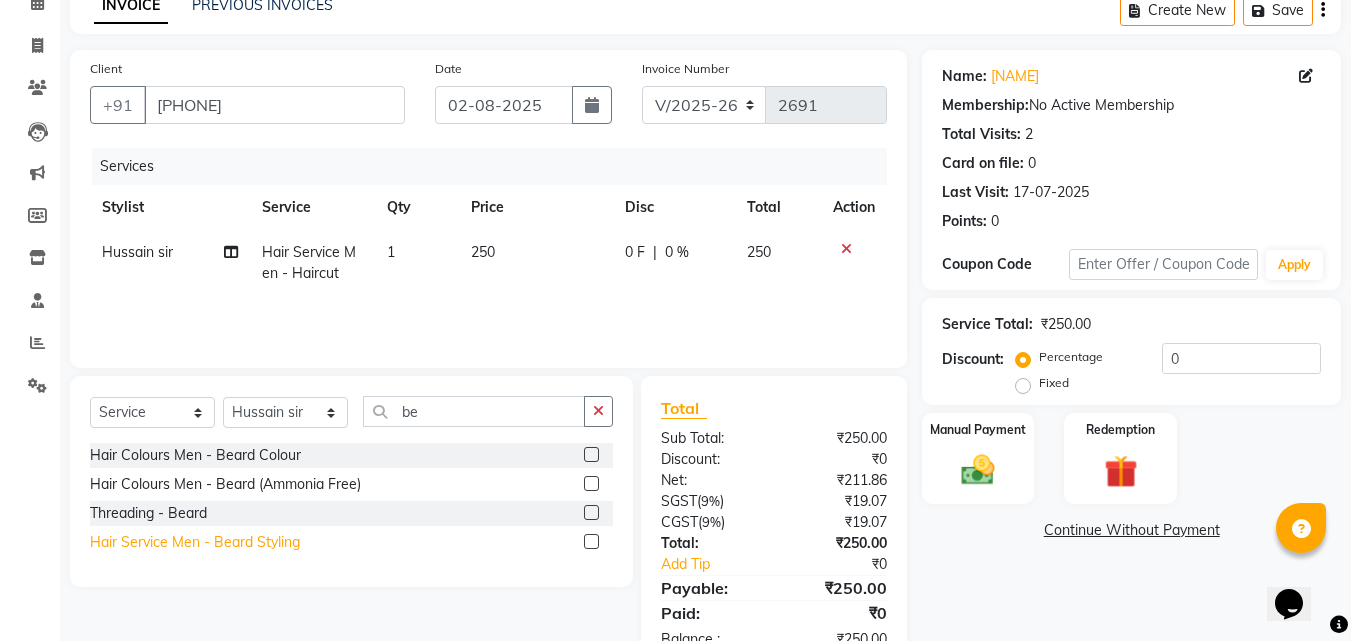 click on "Hair Service Men  - Beard Styling" 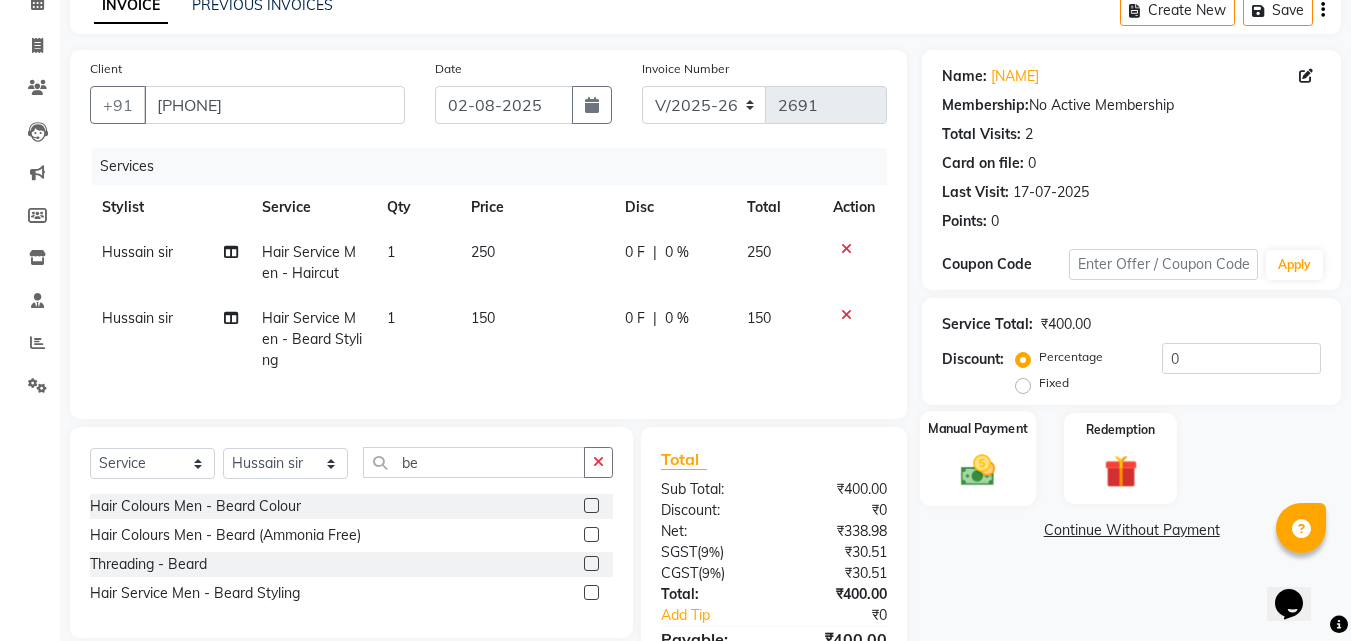 click 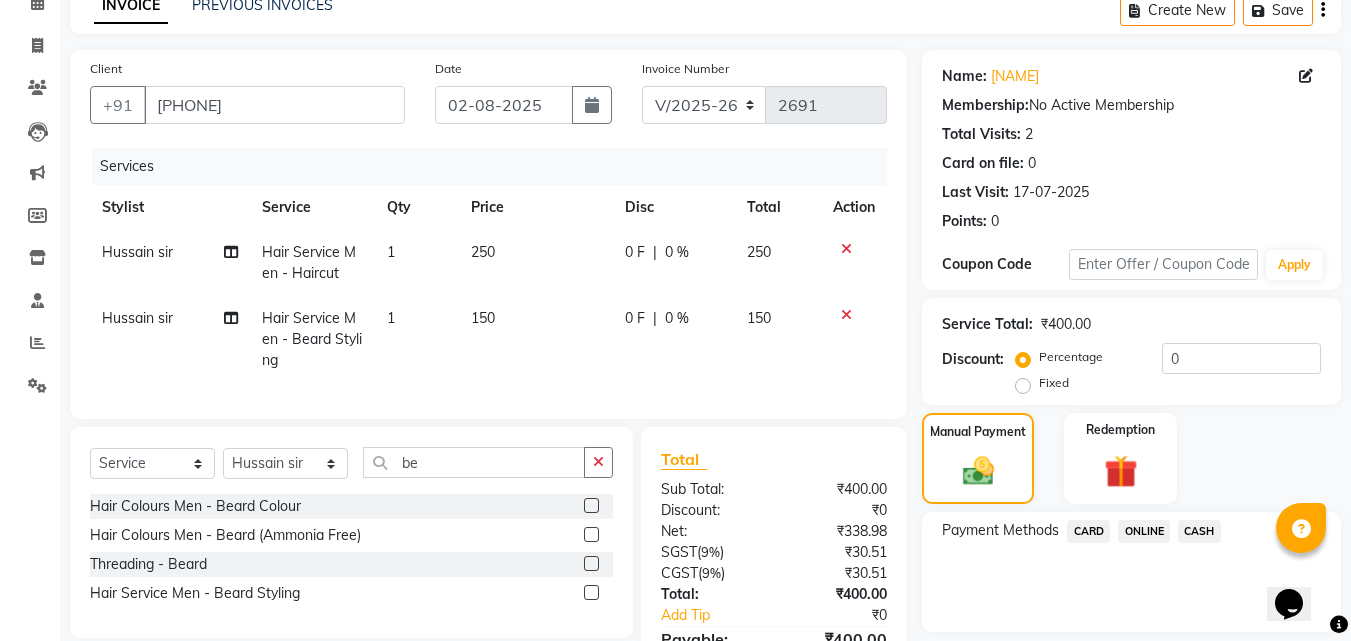 click on "ONLINE" 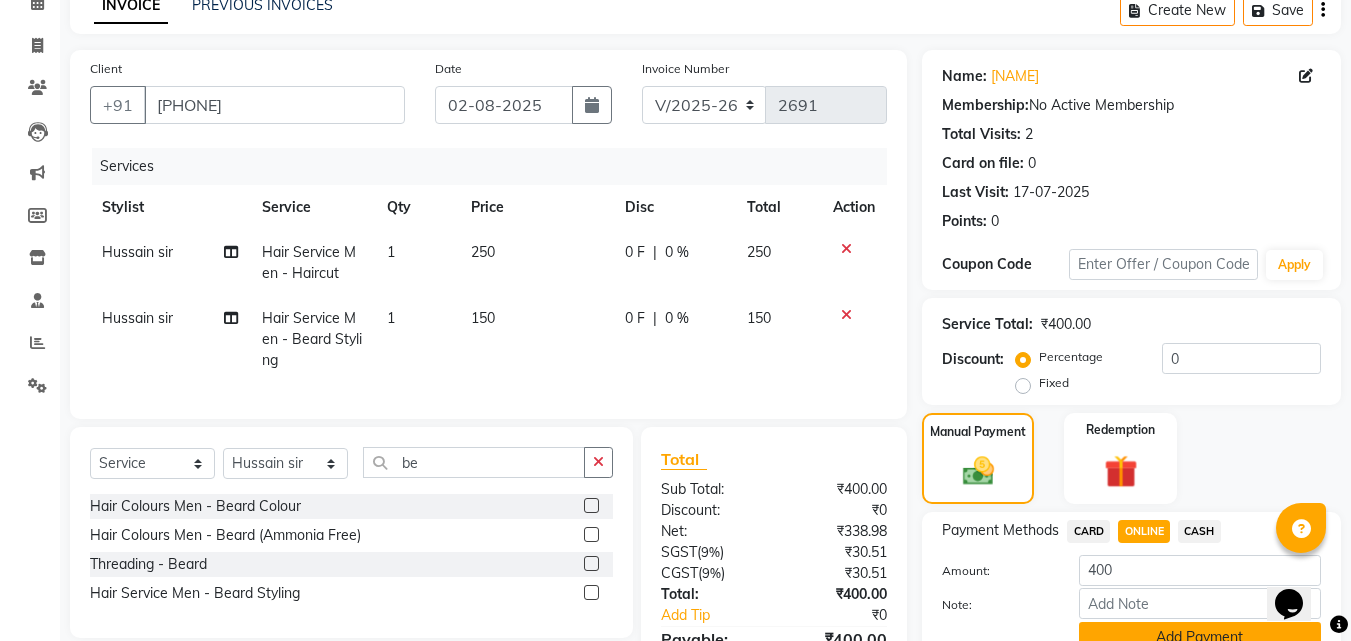 click on "Add Payment" 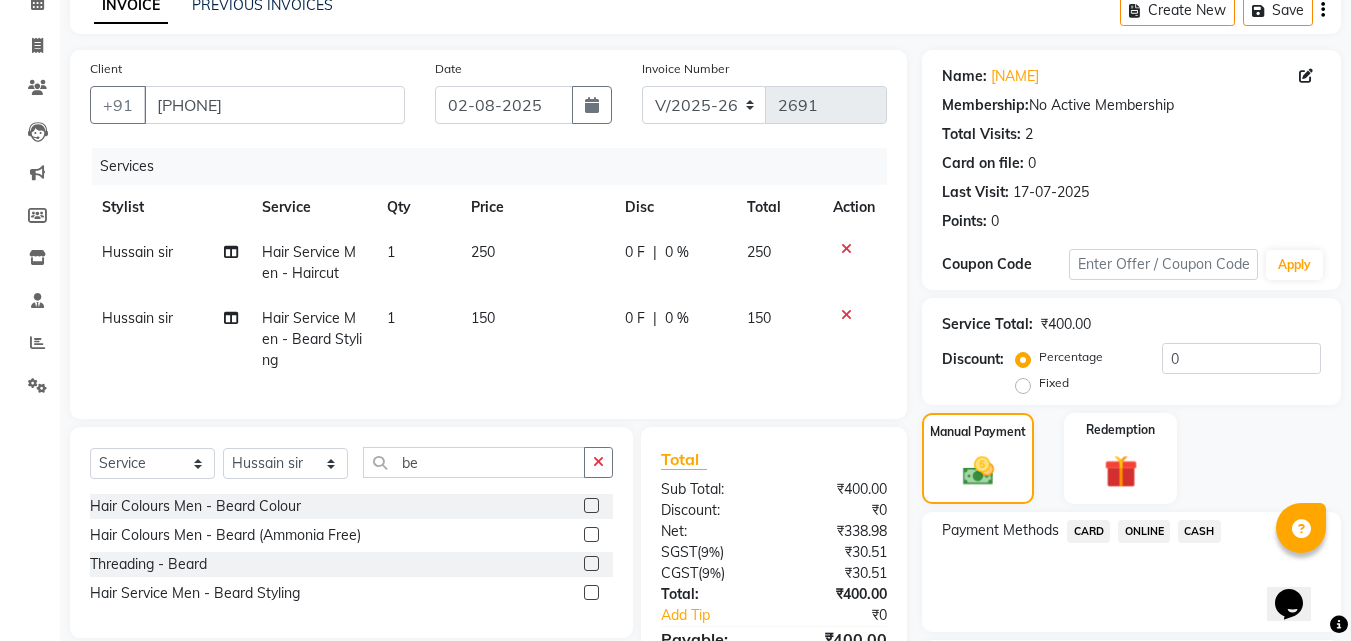 scroll, scrollTop: 275, scrollLeft: 0, axis: vertical 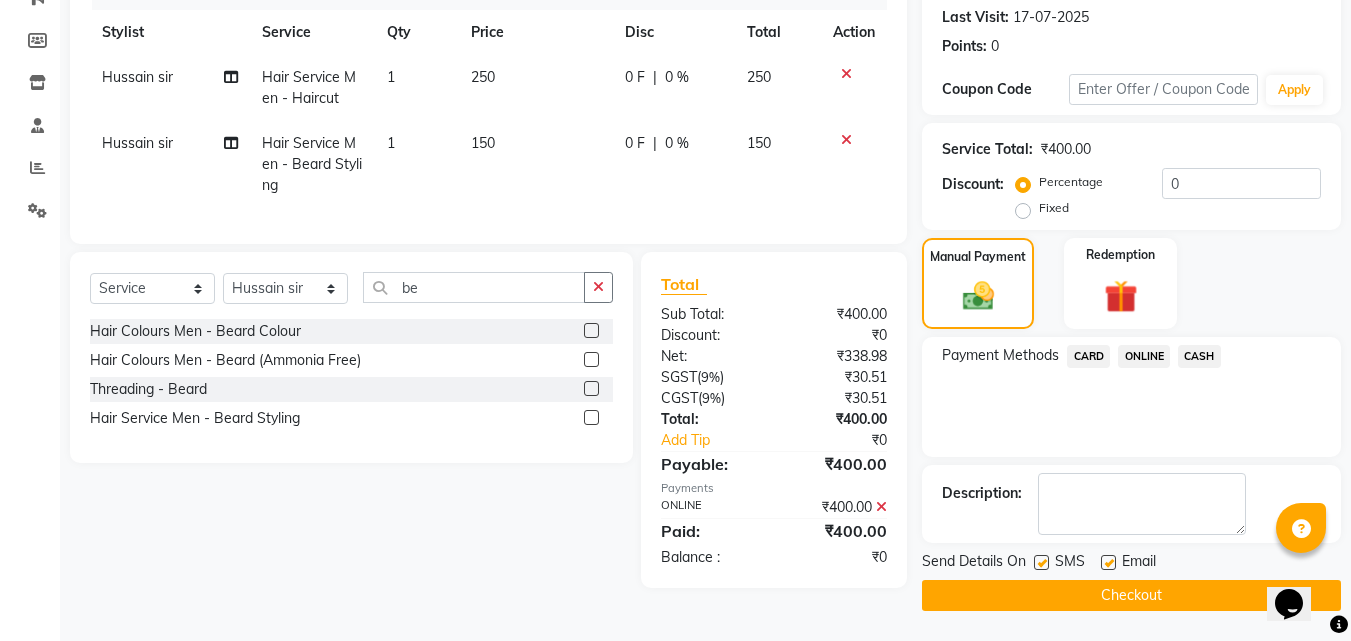 click 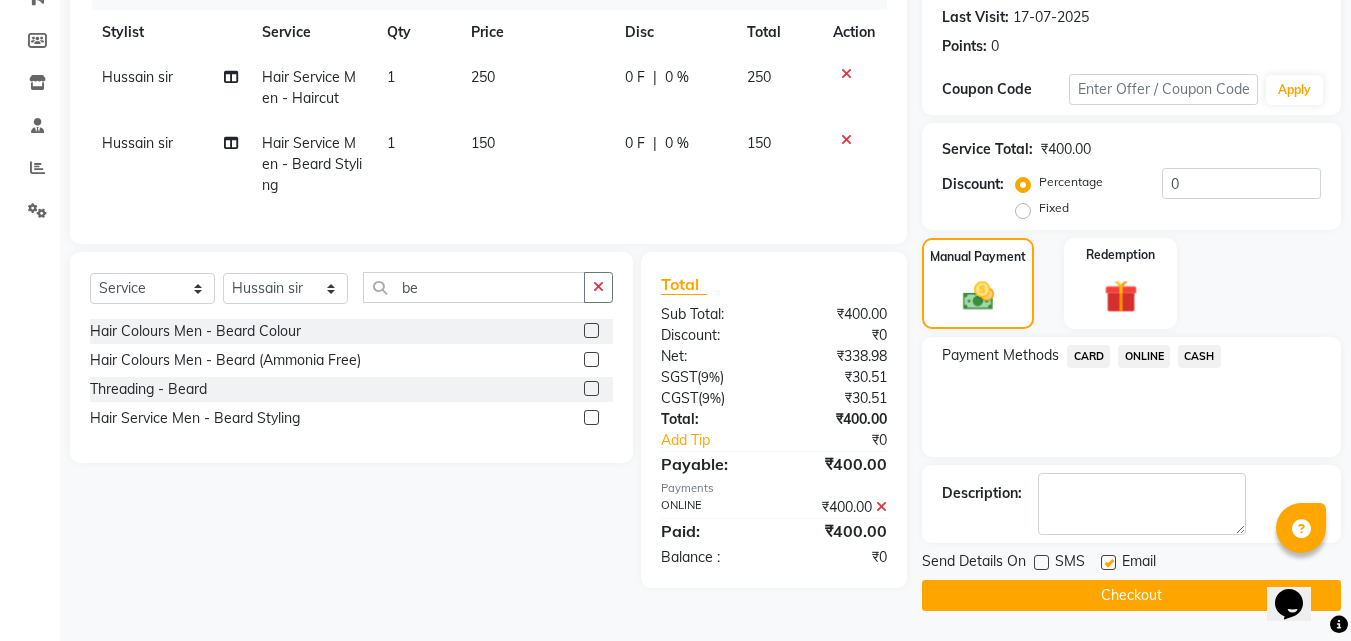 click 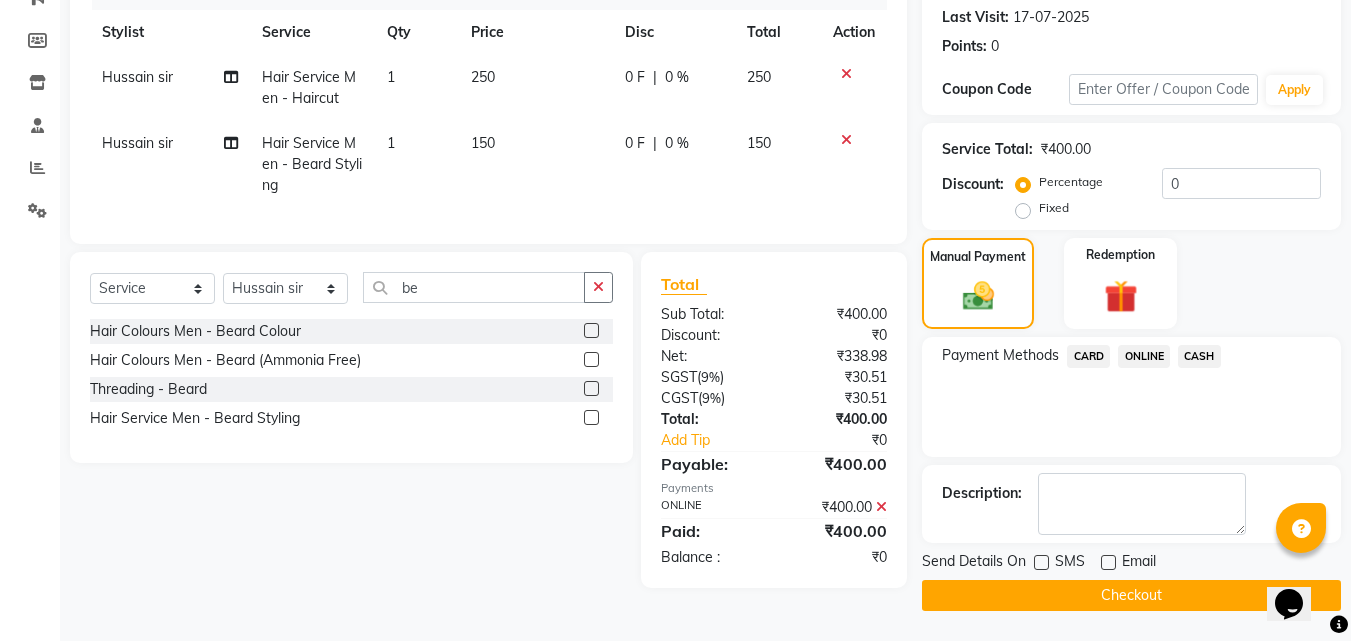 click on "Checkout" 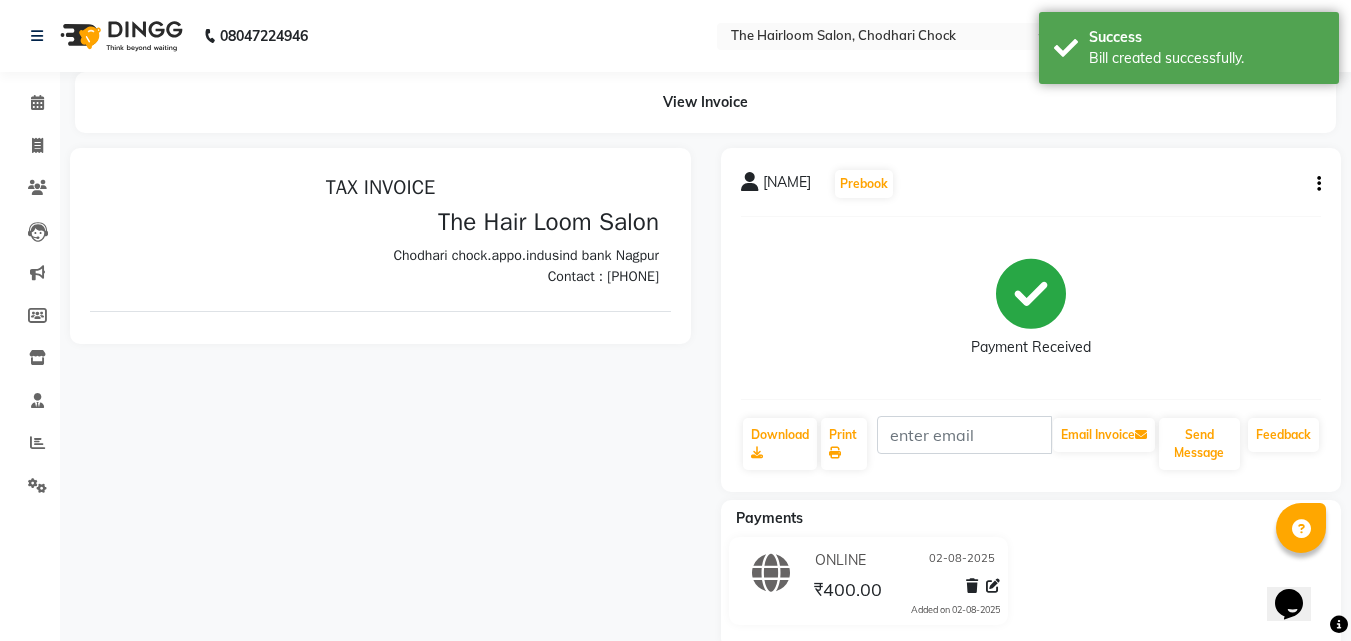 scroll, scrollTop: 0, scrollLeft: 0, axis: both 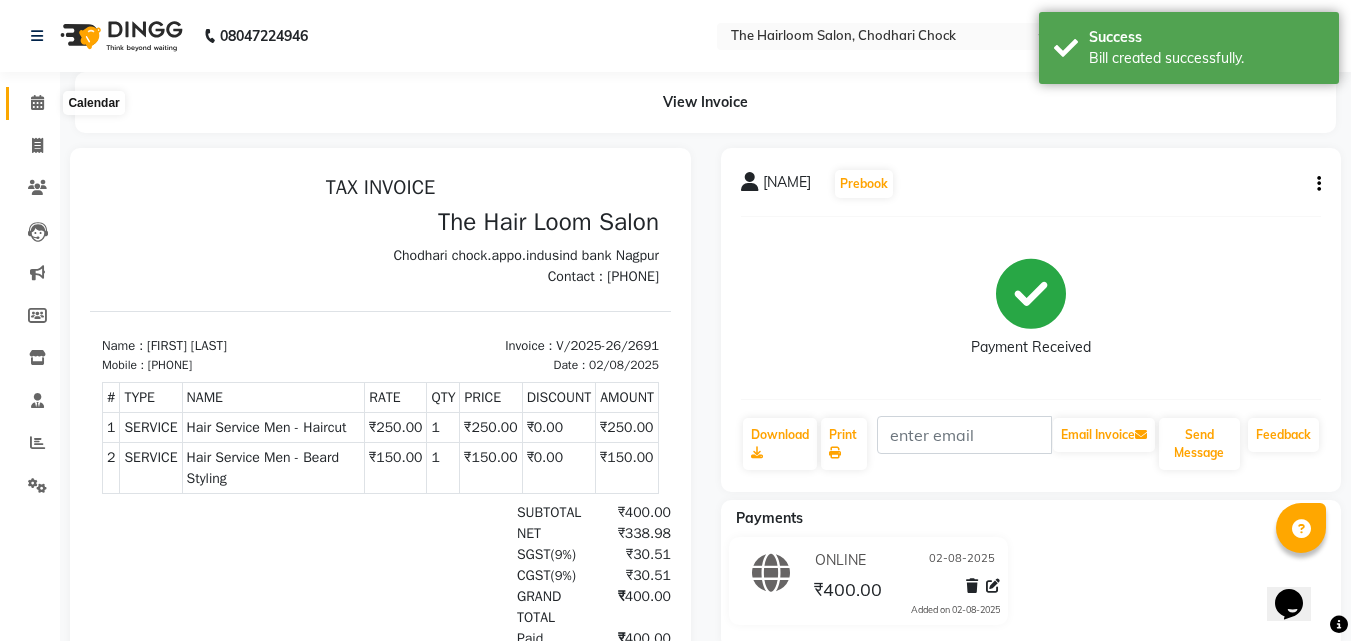 click 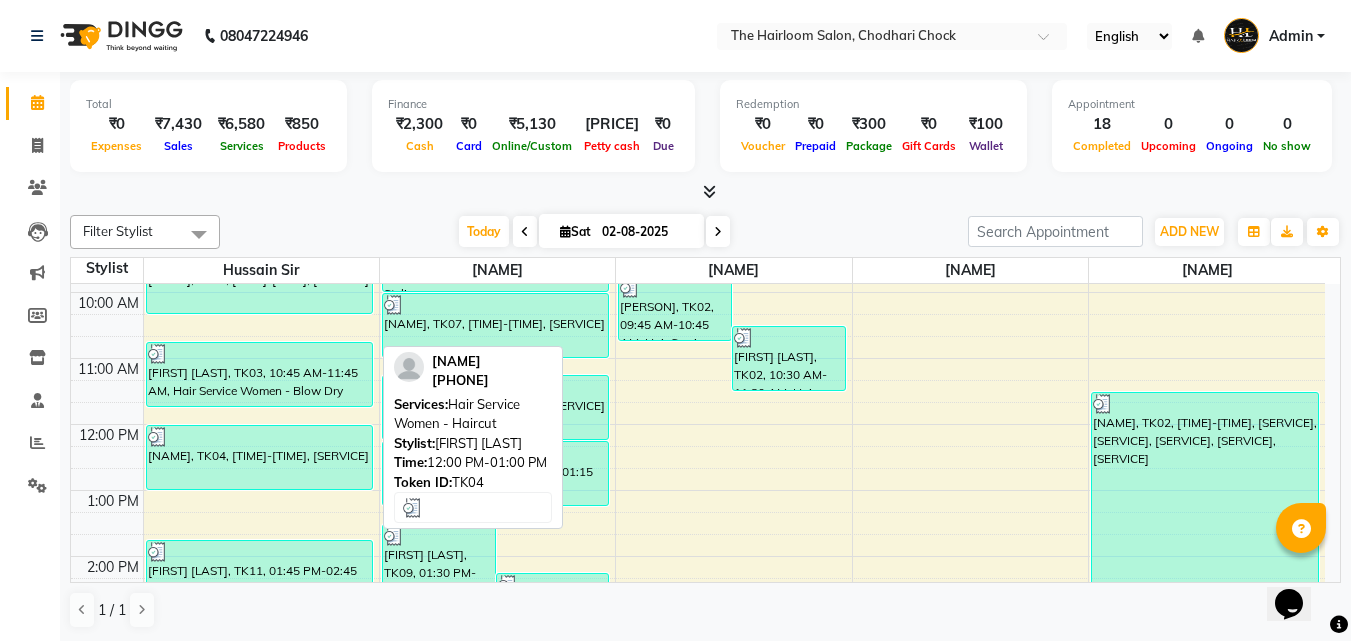 scroll, scrollTop: 0, scrollLeft: 0, axis: both 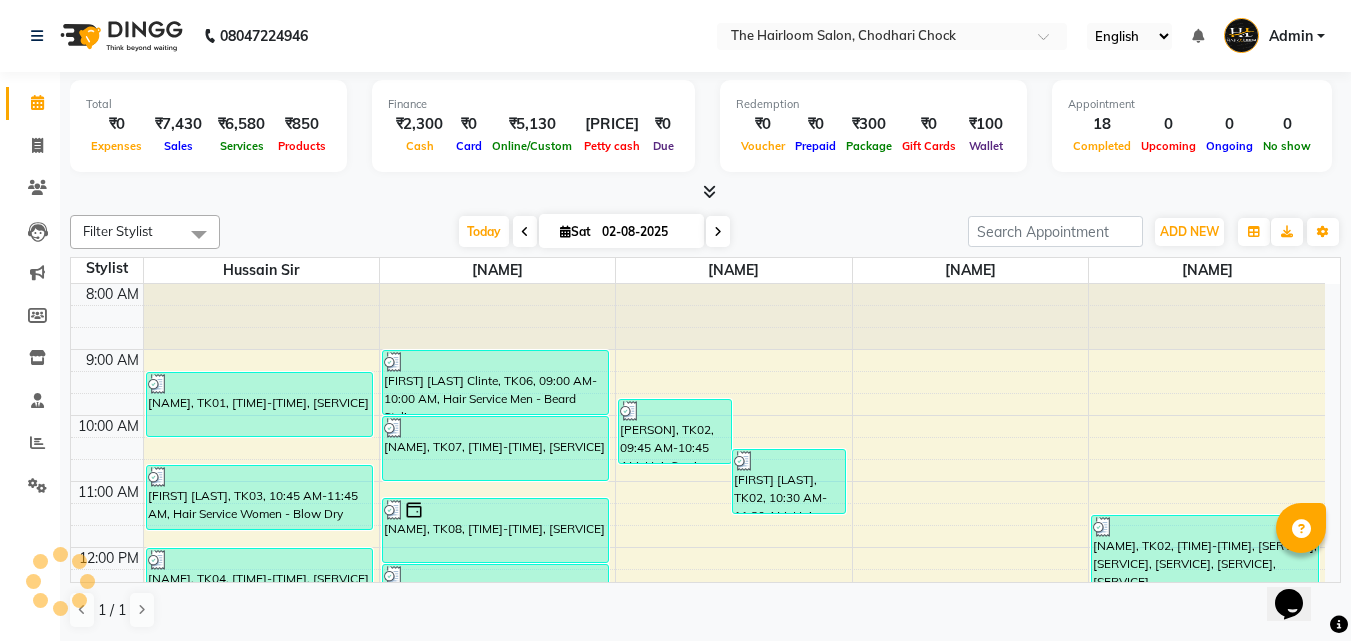 click on "[FIRST] [LAST], TK01, 09:20 AM-10:20 AM, Hair Service Women  - Blow Dry     [FIRST] [LAST], TK03, 10:45 AM-11:45 AM, Hair Service Women  - Blow Dry     [FIRST] [LAST], TK04, 12:00 PM-01:00 PM, Hair Service Women  - Haircut     [PERSON] [LAST], TK11, 01:45 PM-02:45 PM, Hair Service Men  - Shaving     [PERSON], TK14, 03:15 PM-05:15 PM, Hair Service Men  - Haircut,Hair Service Men  - Beard Styling     [PERSON], TK09, 01:30 PM-02:30 PM, Hair Service Men  - Beard Styling     [PERSON] [LAST] Sir, TK10, 02:15 PM-03:15 PM, Hair Service Men  - Haircut     [PERSON] [LAST] Sir, TK10, 03:00 PM-04:00 PM, Hair Service Men  - Beard Styling     [FIRST] [LAST] Client, TK05, 03:15 PM-05:15 PM, Hair Service Men  - Haircut,Hair Service Men  - Beard Styling     [PERSON] Sir Clinte, TK06, 09:00 AM-10:00 AM, Hair Service Men  - Beard Styling" at bounding box center (698, 811) 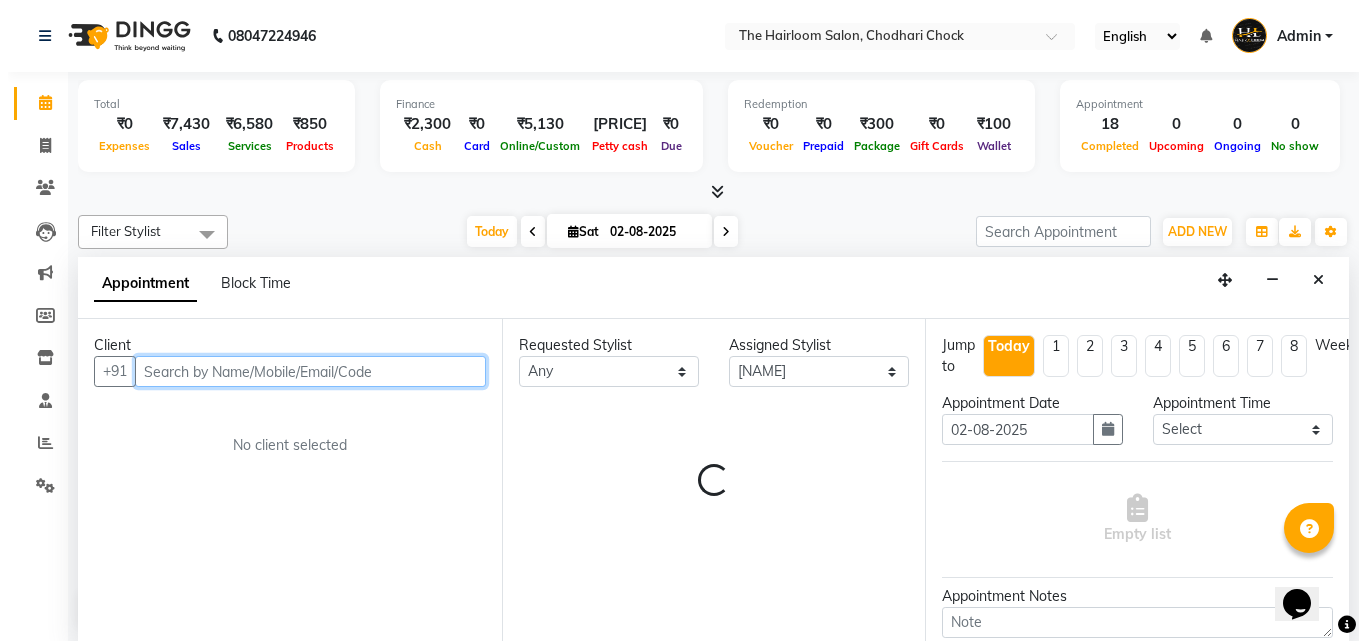 scroll, scrollTop: 1, scrollLeft: 0, axis: vertical 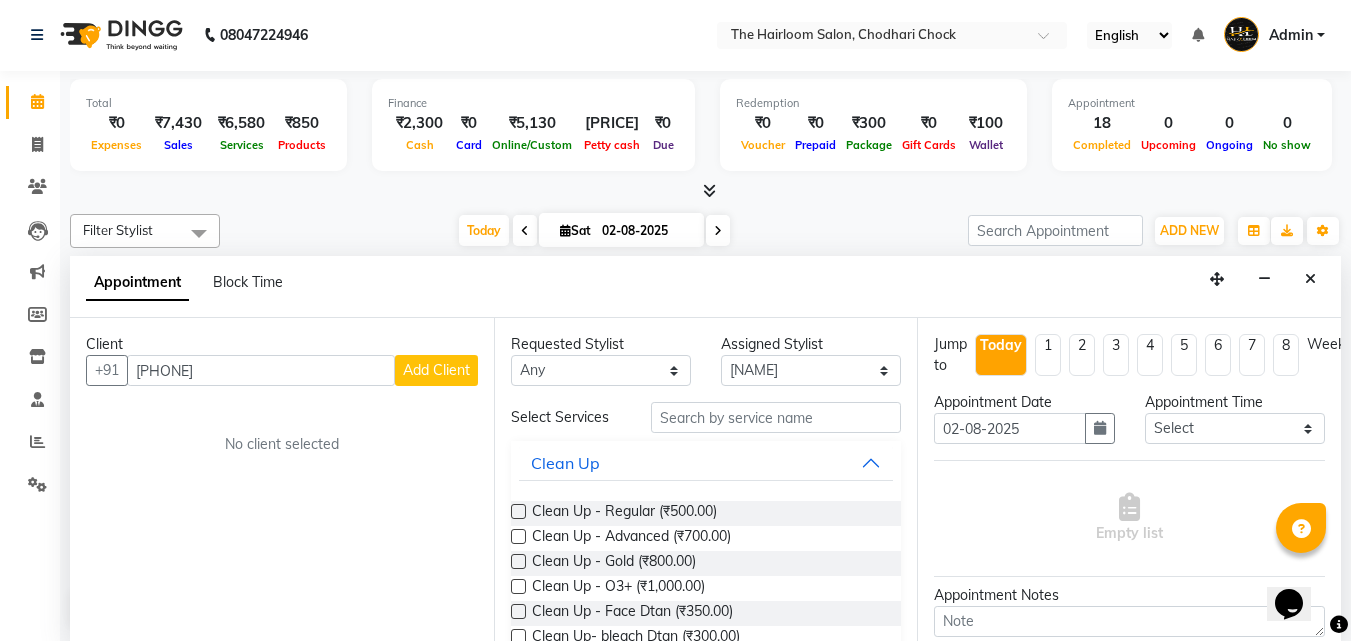 click on "Add Client" at bounding box center (436, 370) 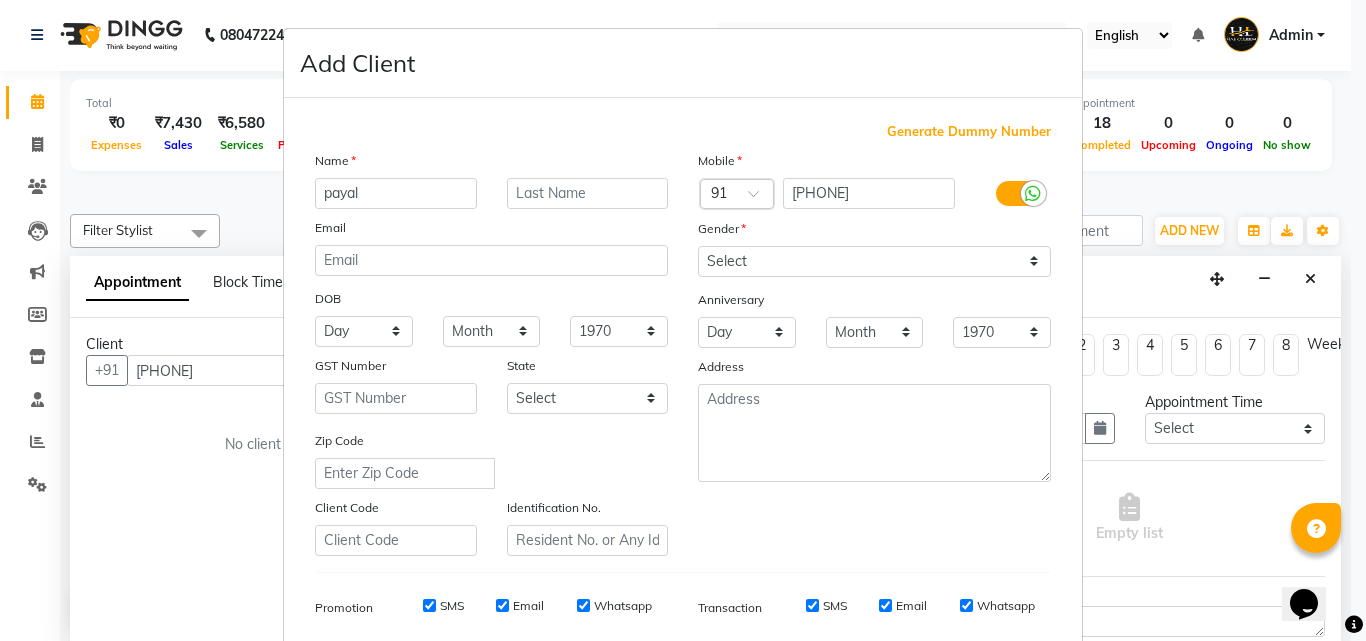 drag, startPoint x: 4, startPoint y: 71, endPoint x: 33, endPoint y: 2, distance: 74.84651 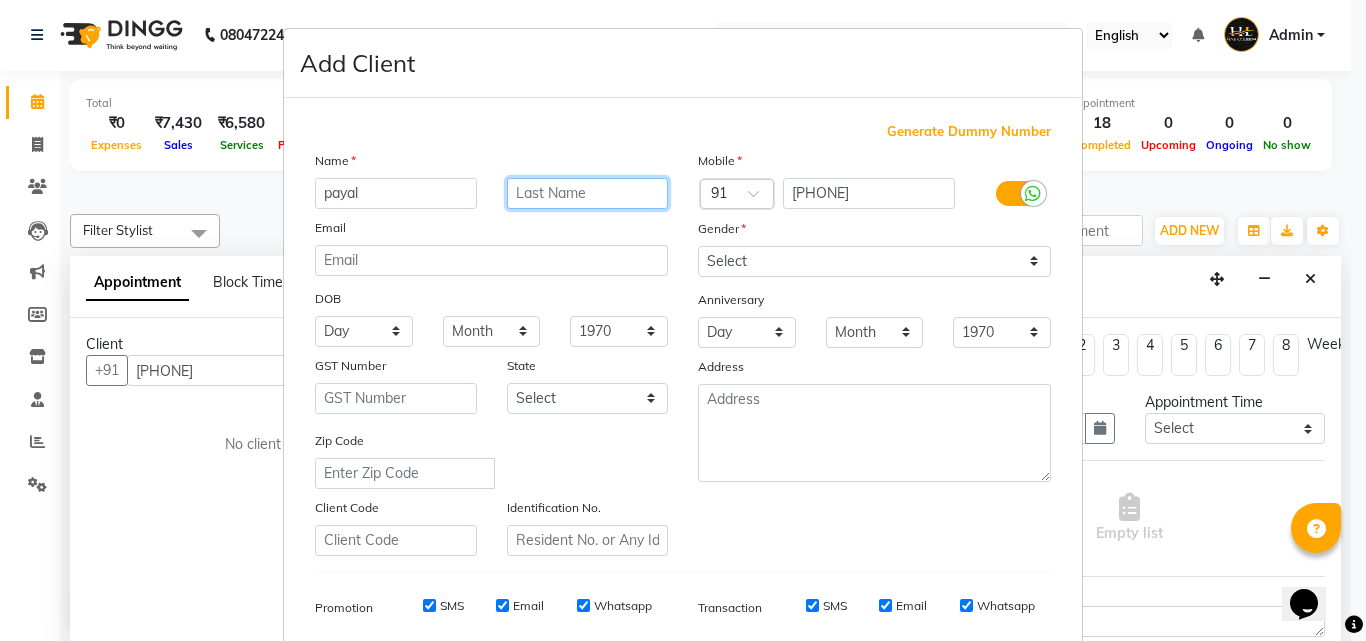 click at bounding box center [588, 193] 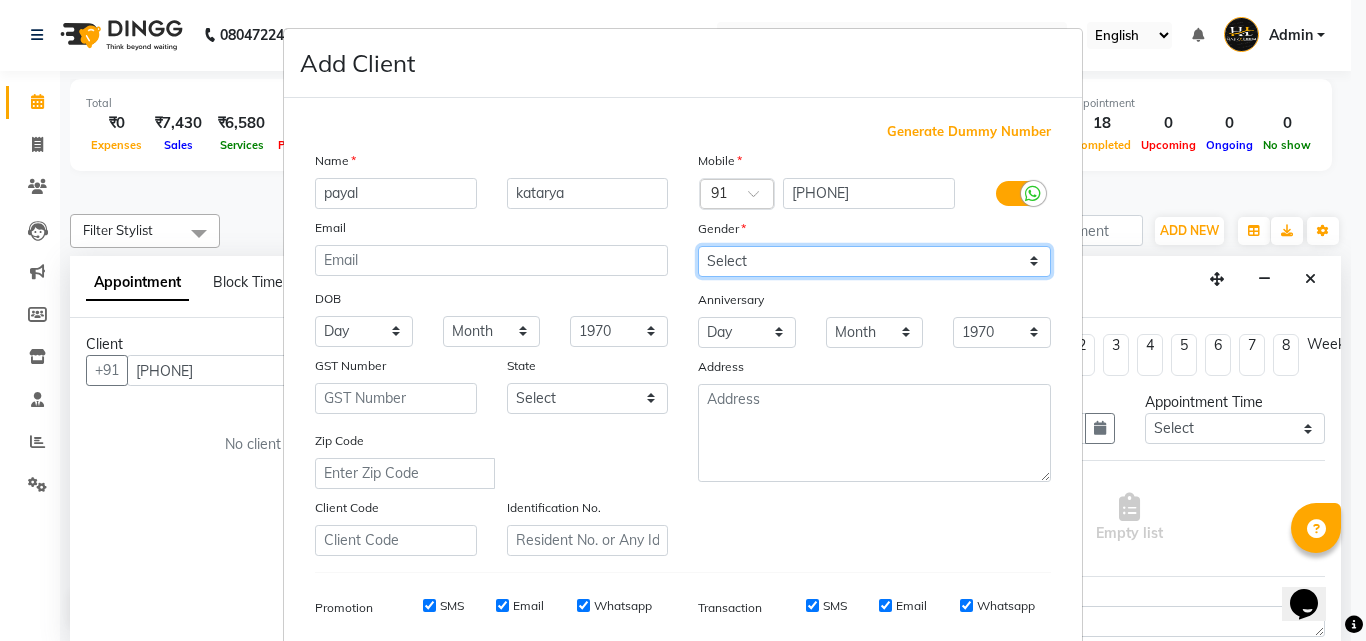 click on "Select Male Female Other Prefer Not To Say" at bounding box center [874, 261] 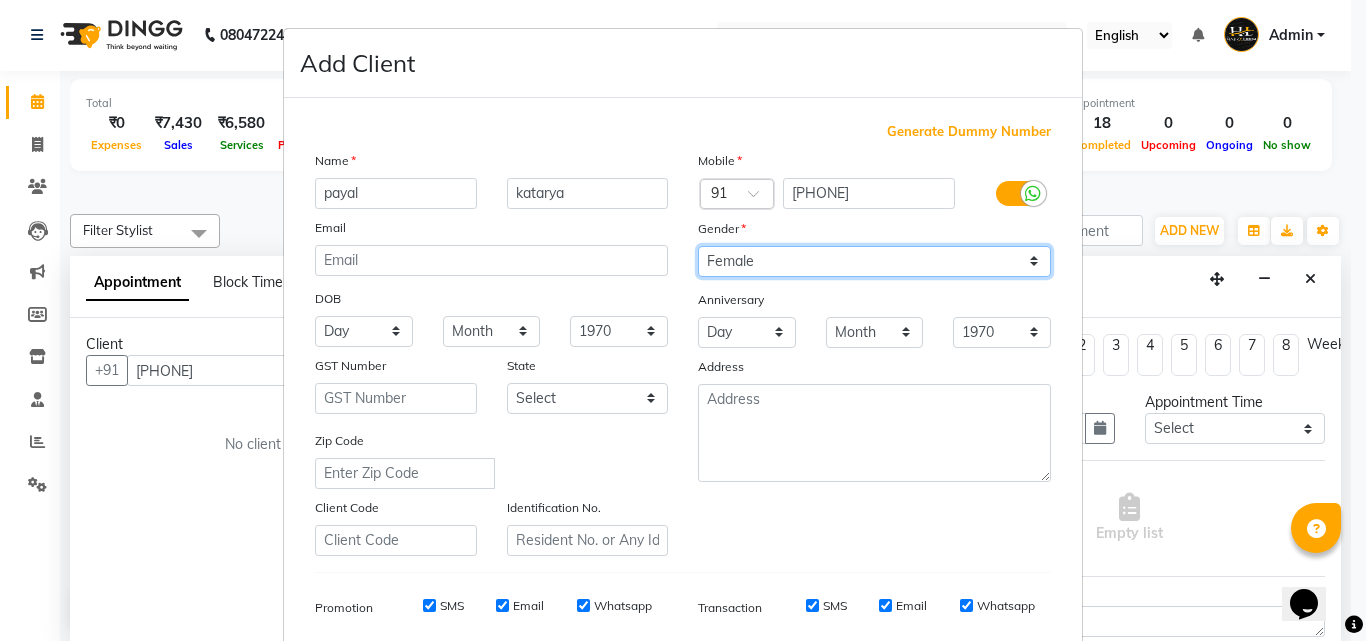 click on "Select Male Female Other Prefer Not To Say" at bounding box center (874, 261) 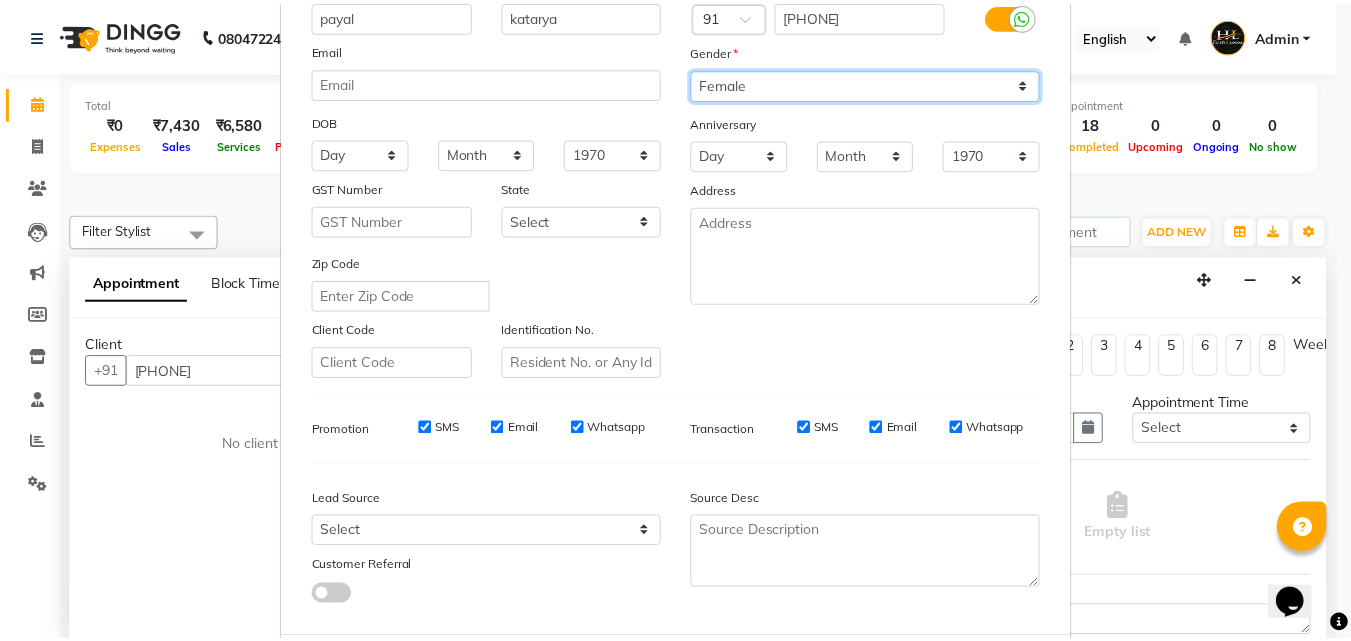 scroll, scrollTop: 282, scrollLeft: 0, axis: vertical 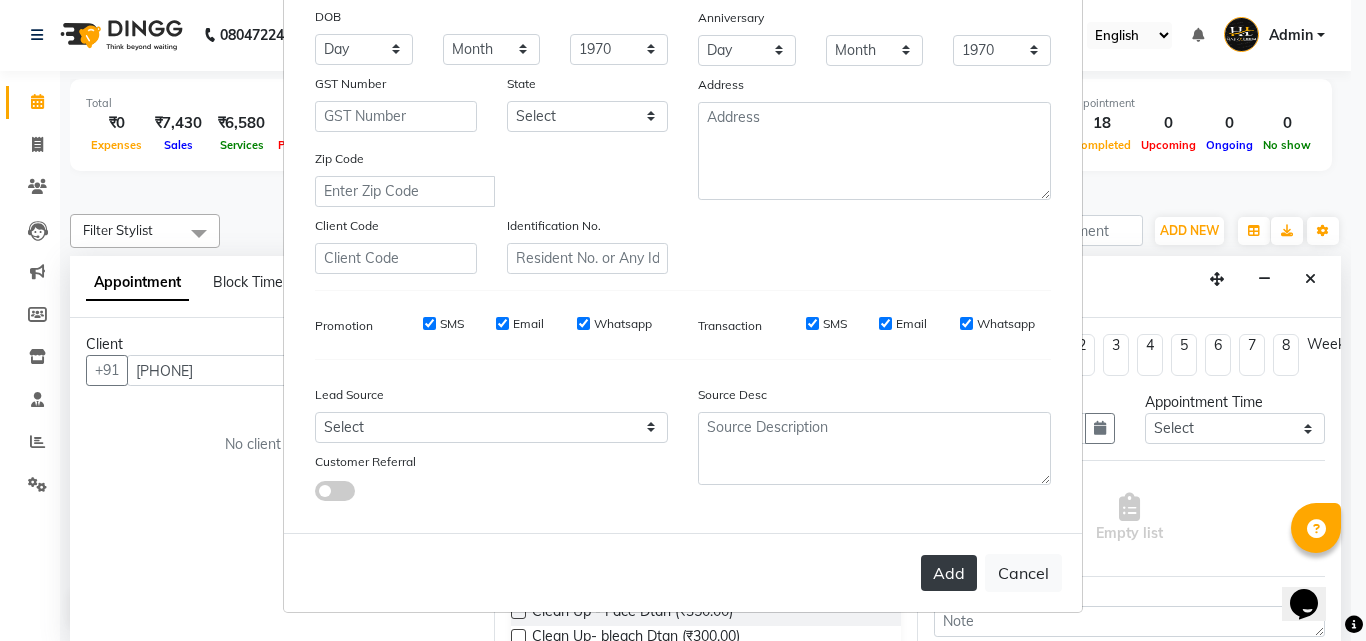 click on "Add" at bounding box center [949, 573] 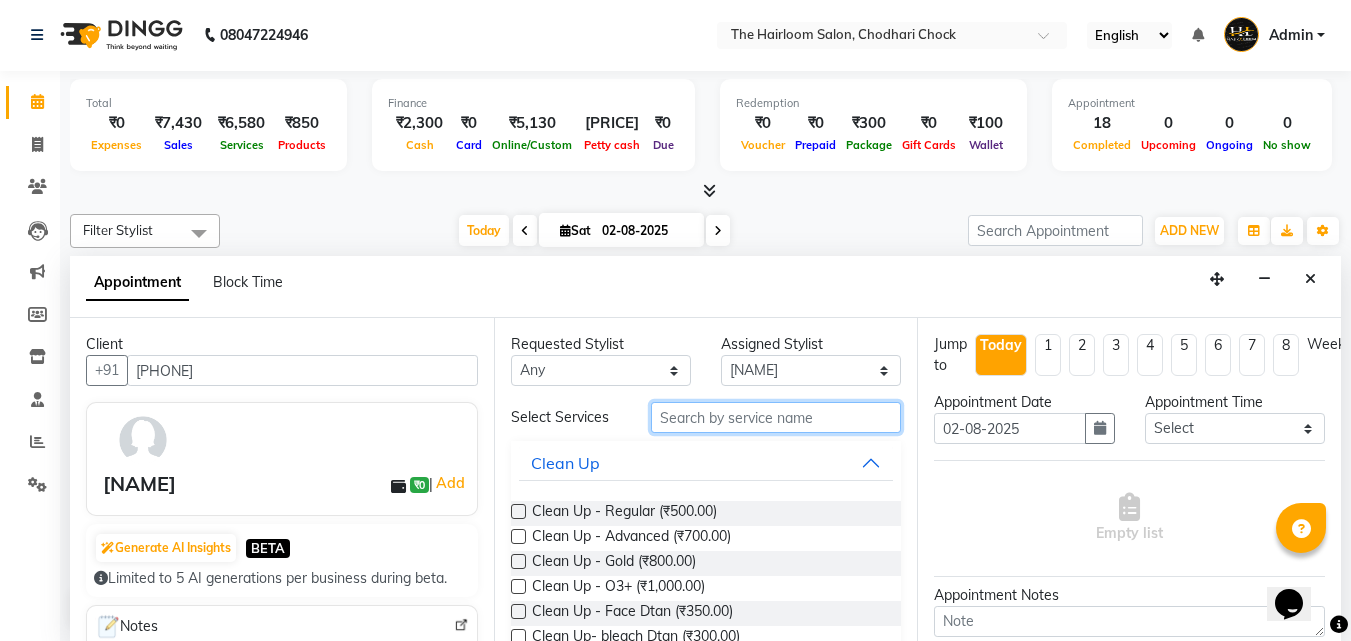 click at bounding box center [776, 417] 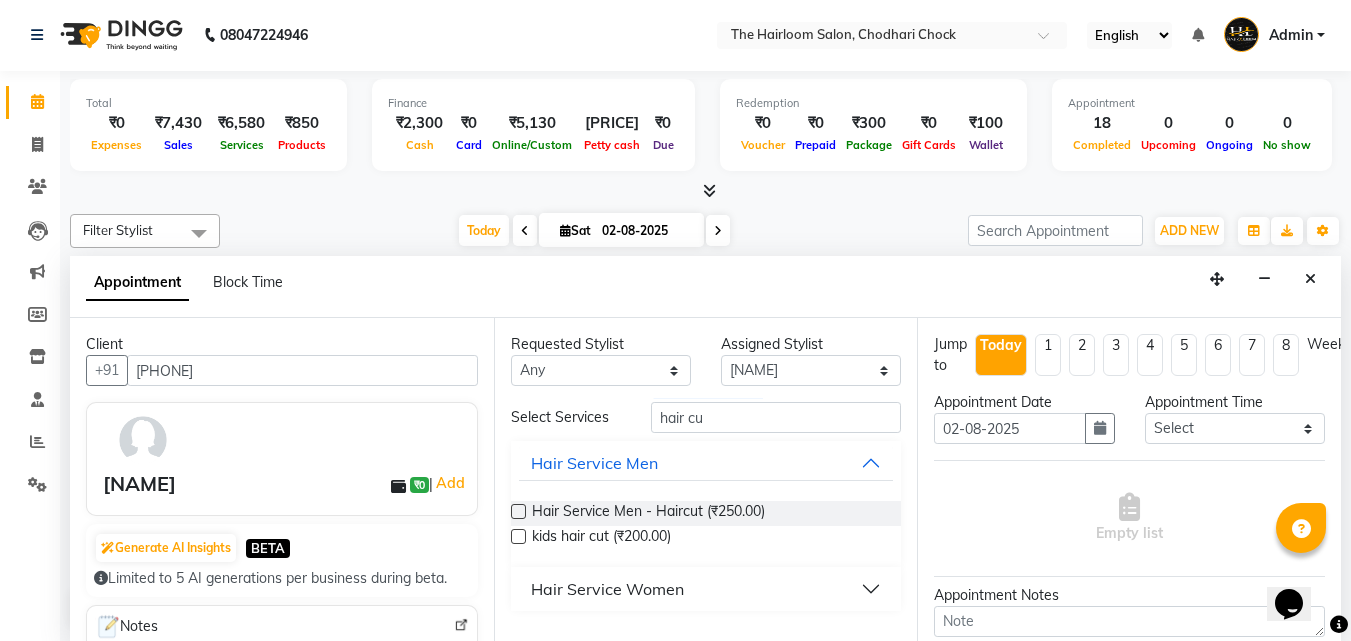 drag, startPoint x: 636, startPoint y: 579, endPoint x: 633, endPoint y: 597, distance: 18.248287 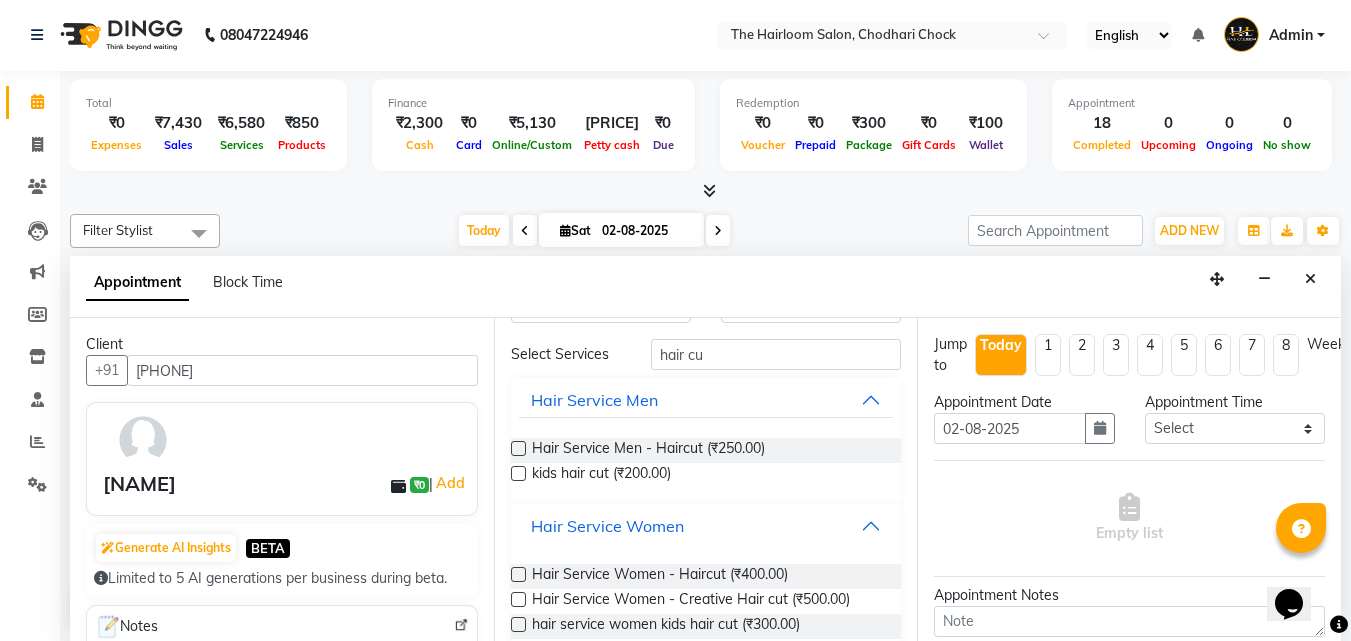 scroll, scrollTop: 93, scrollLeft: 0, axis: vertical 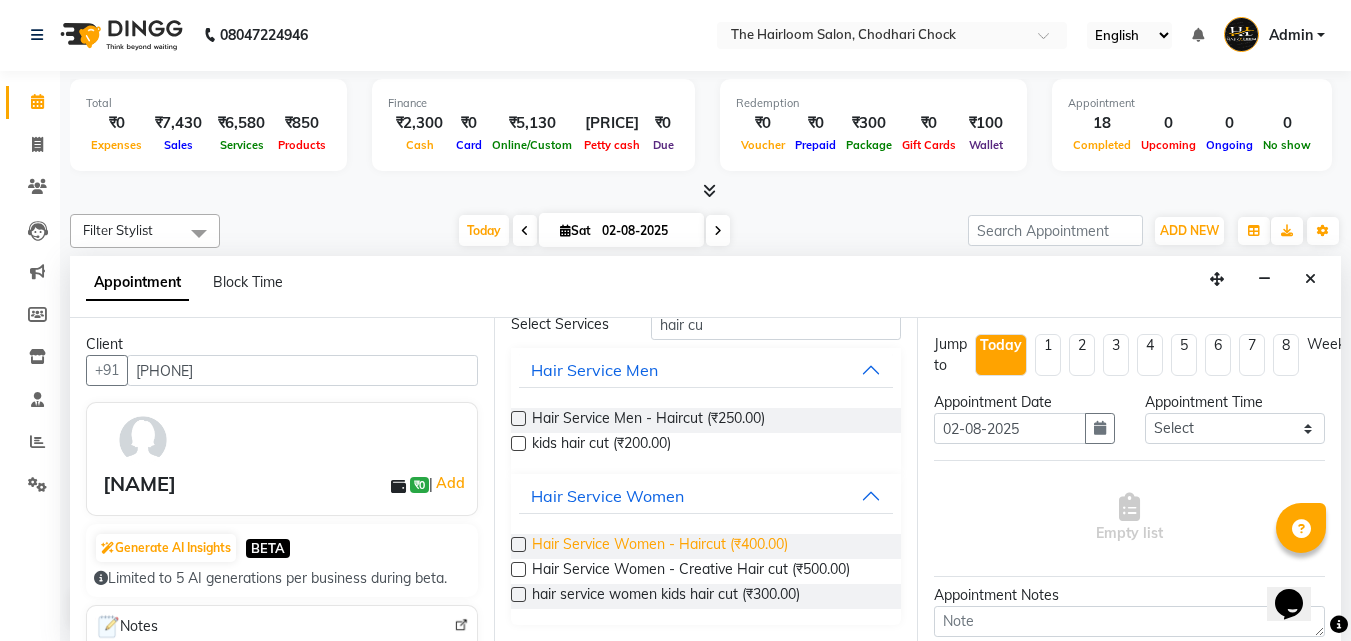 click on "Hair Service Women  - Haircut (₹400.00)" at bounding box center (660, 546) 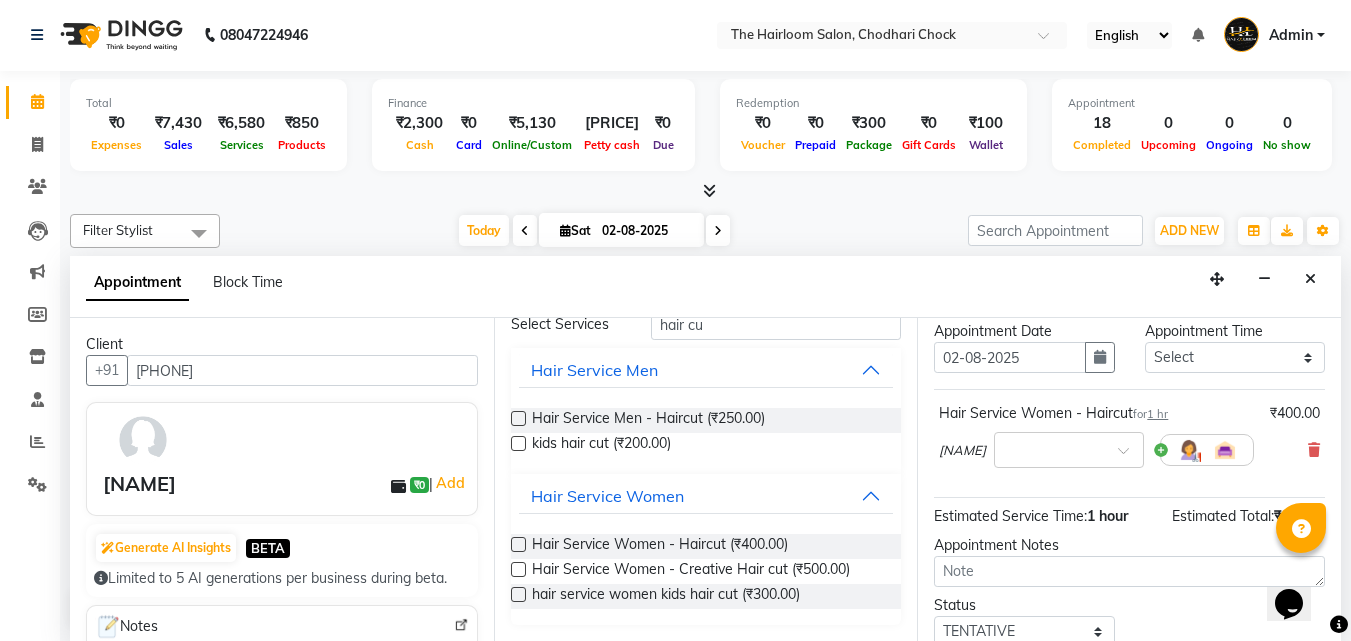 scroll, scrollTop: 221, scrollLeft: 0, axis: vertical 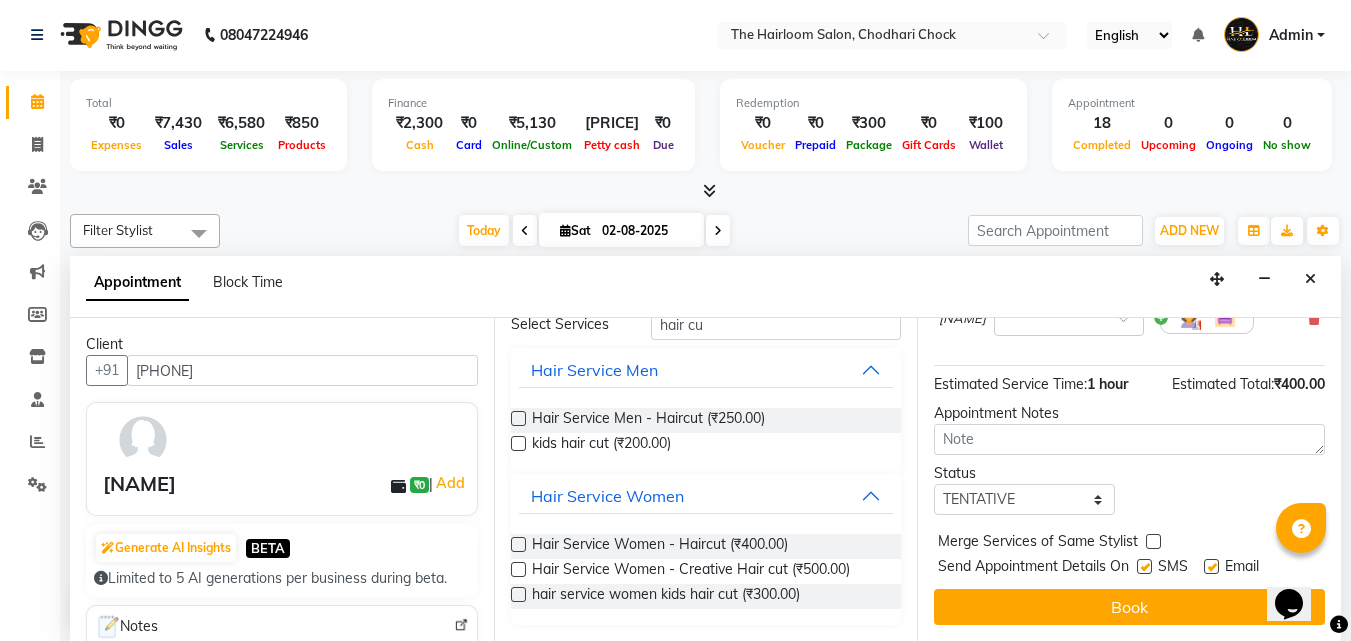 click at bounding box center (1144, 566) 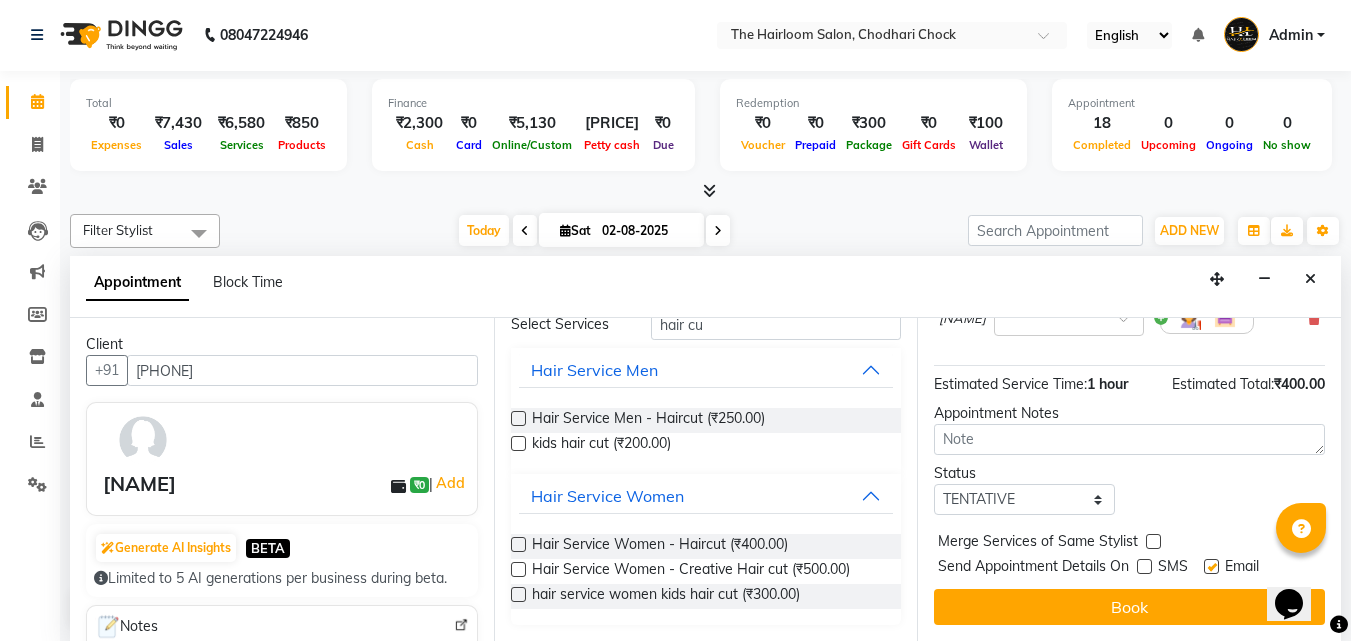click at bounding box center (1211, 566) 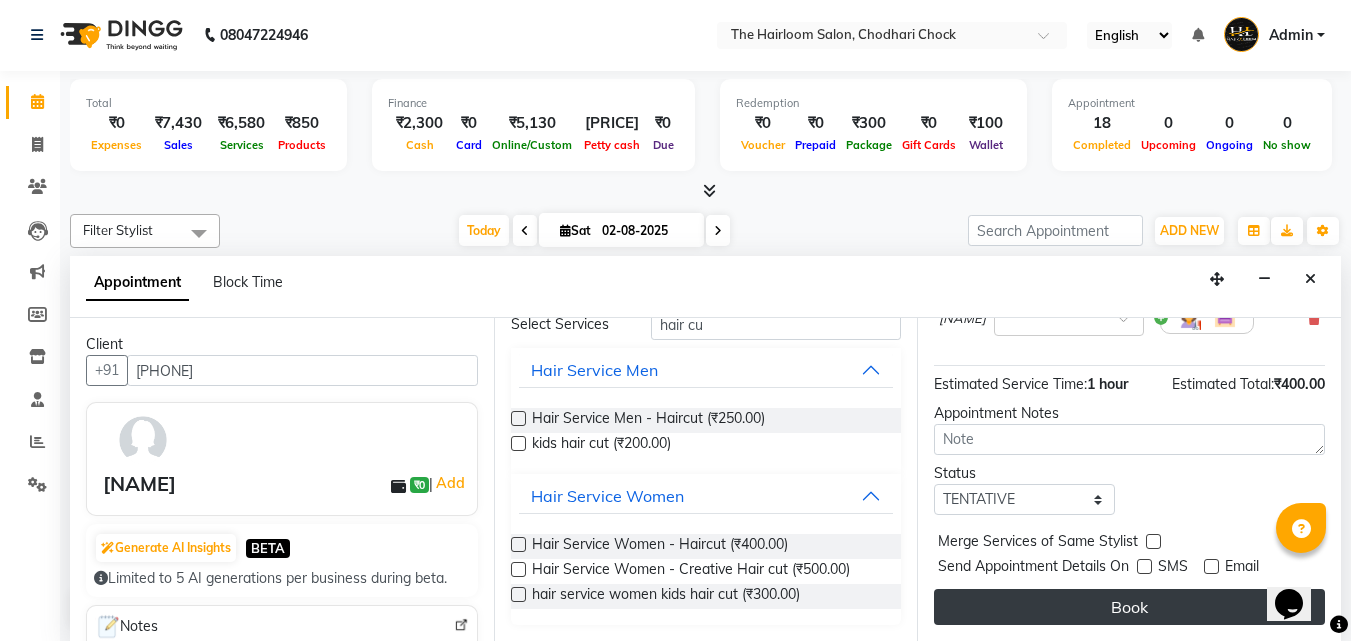 click on "Book" at bounding box center [1129, 607] 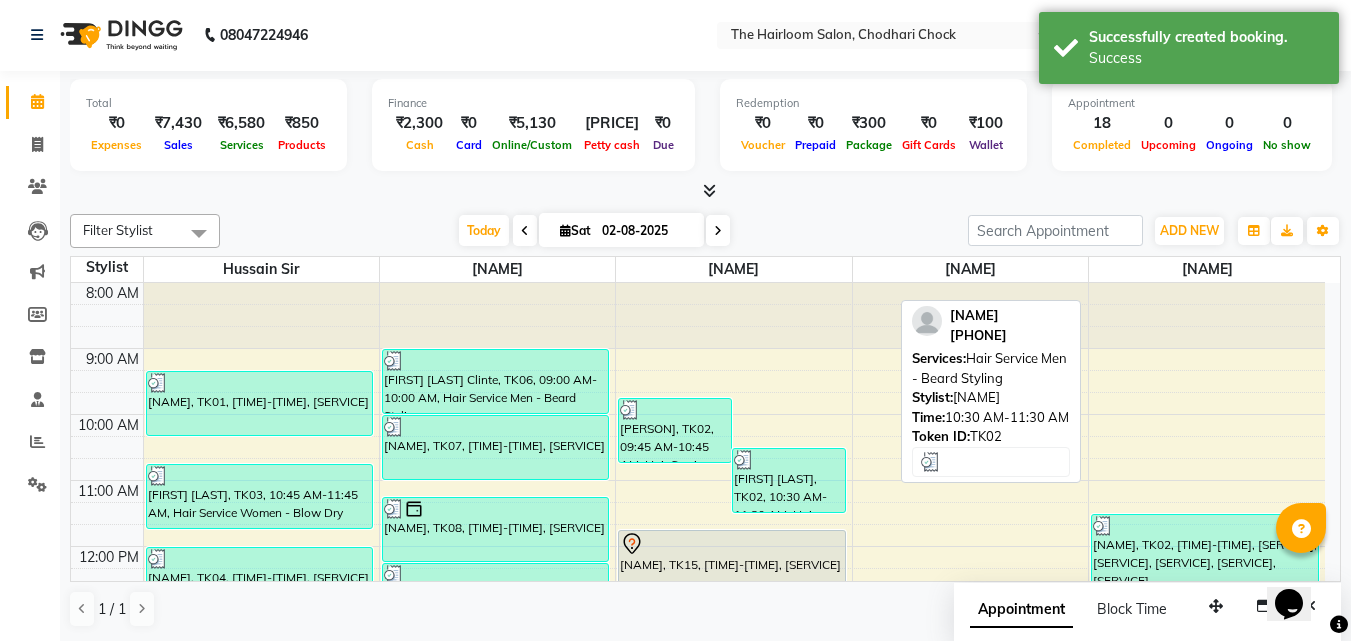 scroll, scrollTop: 0, scrollLeft: 0, axis: both 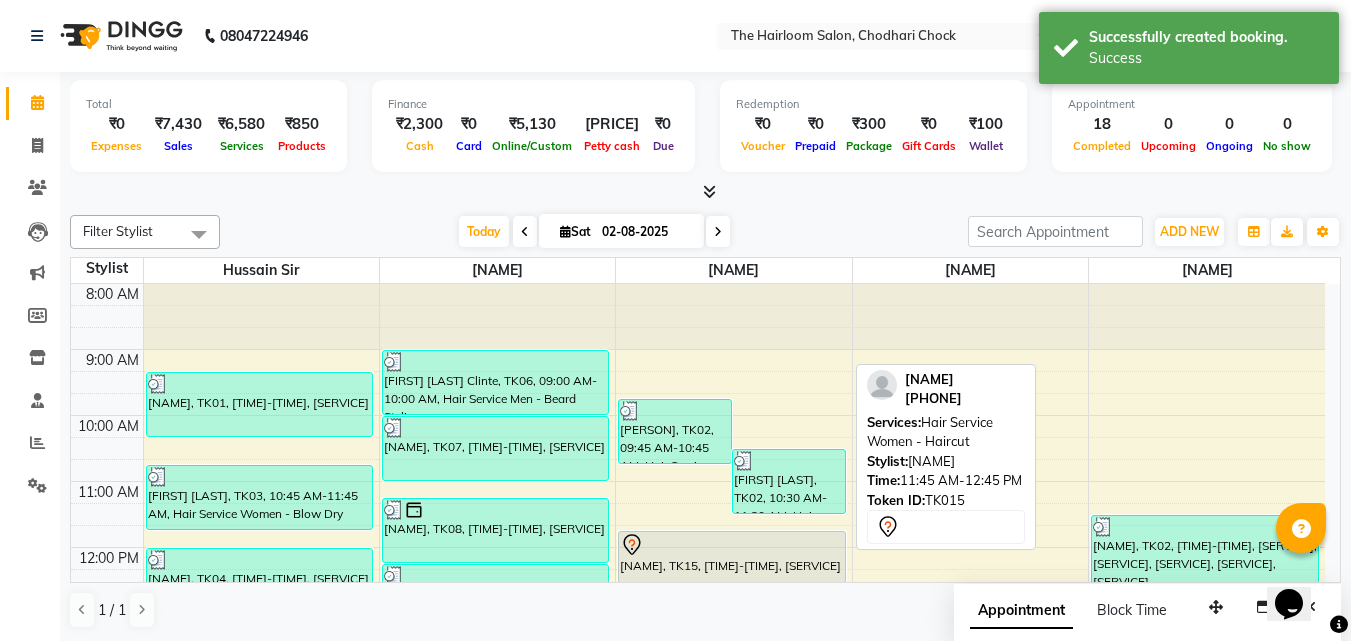 click on "[NAME], TK15, [TIME]-[TIME], [SERVICE]" at bounding box center [732, 563] 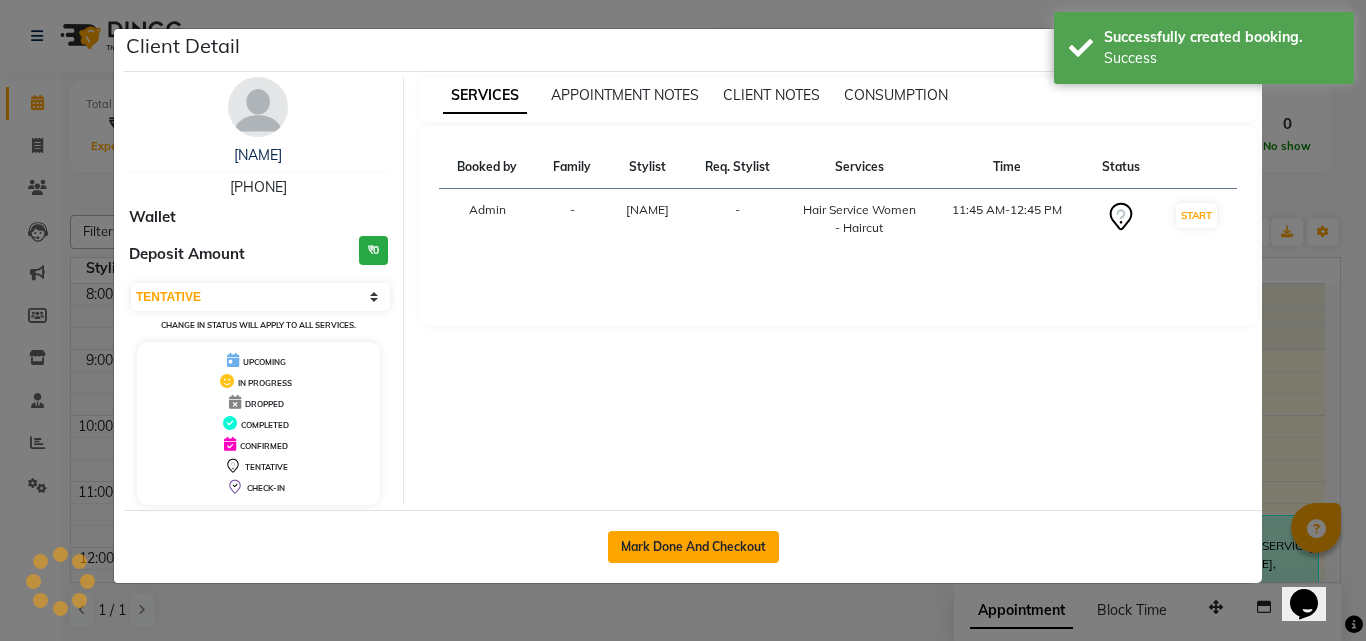 click on "Mark Done And Checkout" 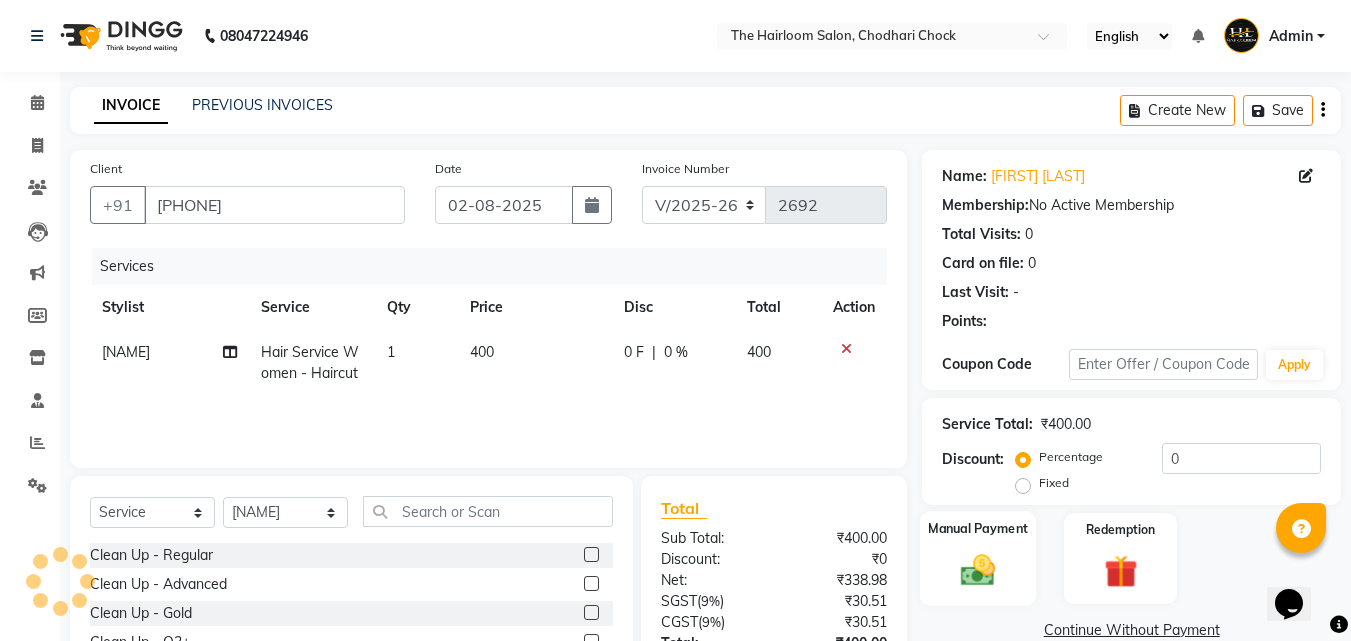 click 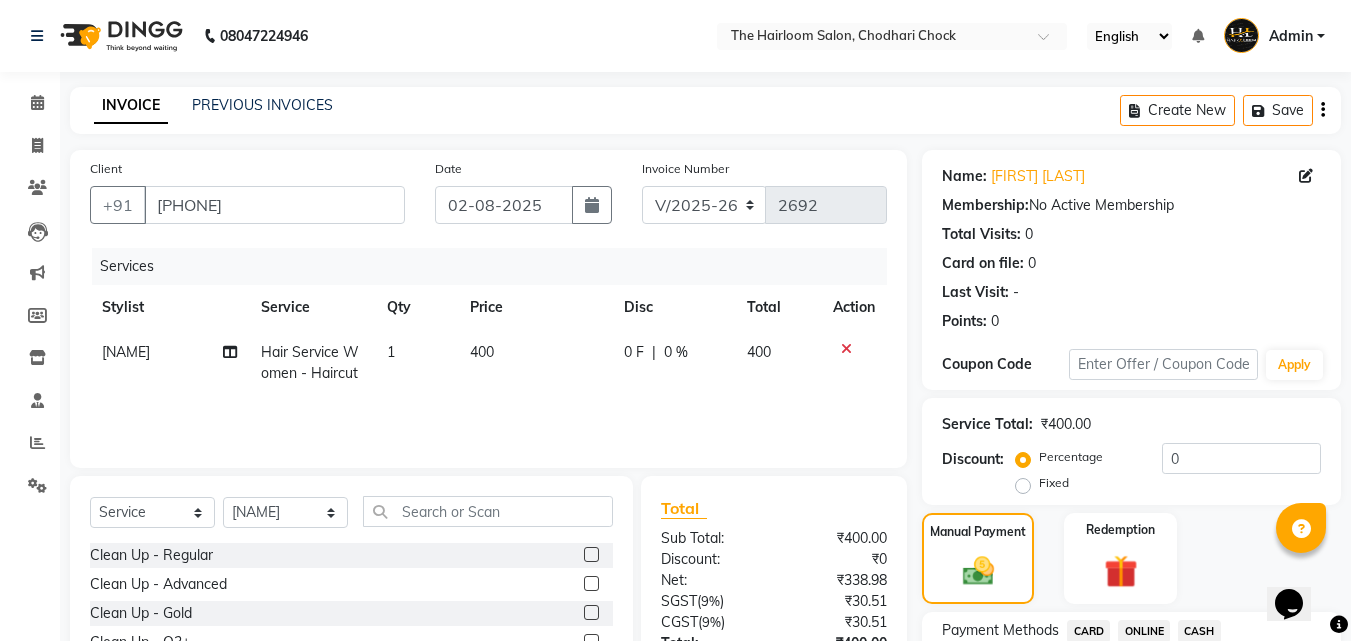 scroll, scrollTop: 162, scrollLeft: 0, axis: vertical 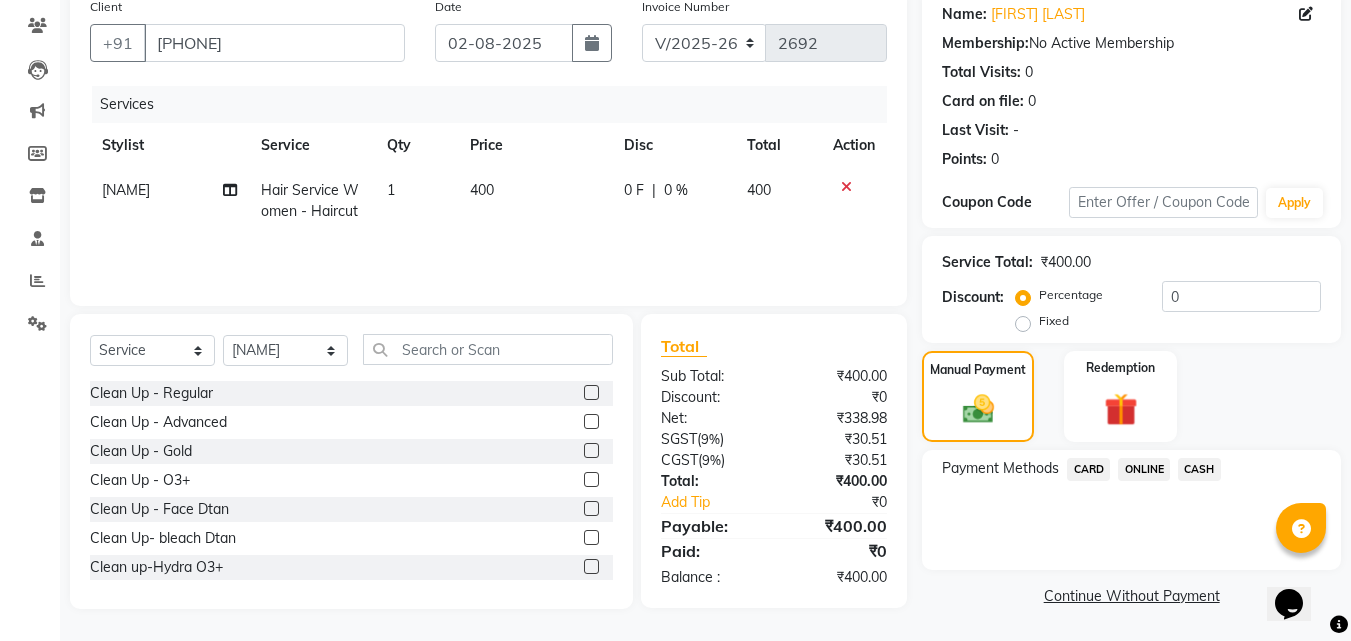 click on "ONLINE" 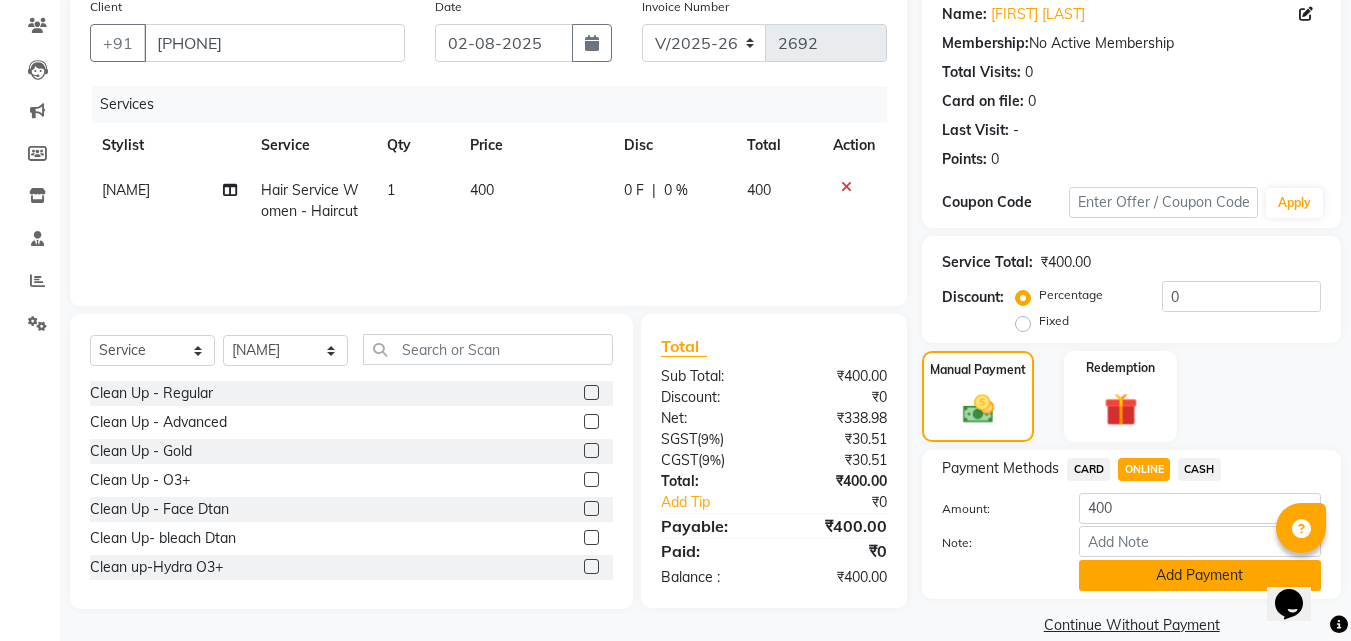 click on "Add Payment" 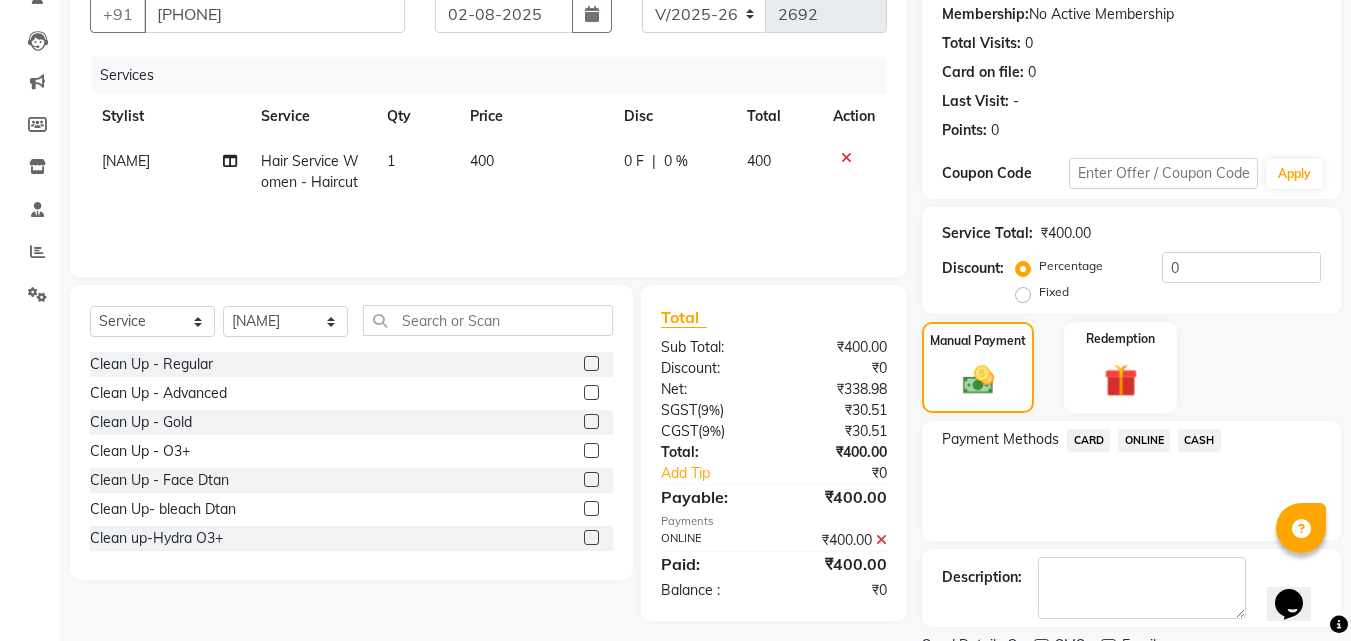 scroll, scrollTop: 275, scrollLeft: 0, axis: vertical 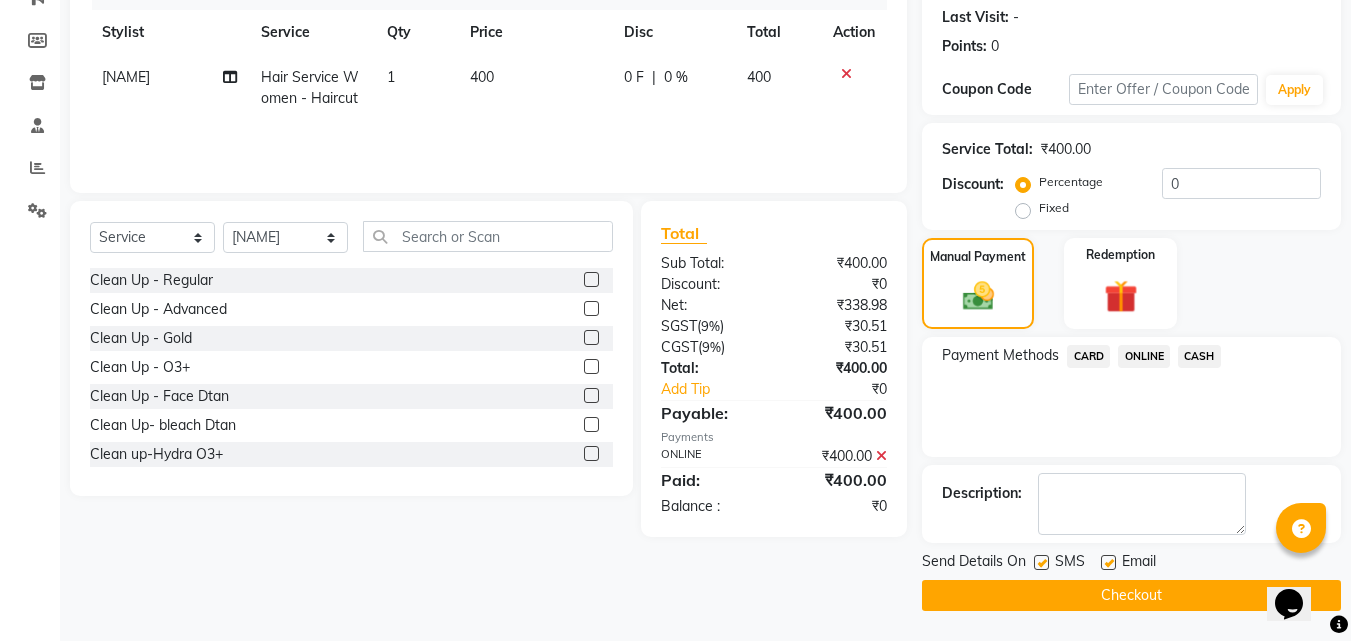 click 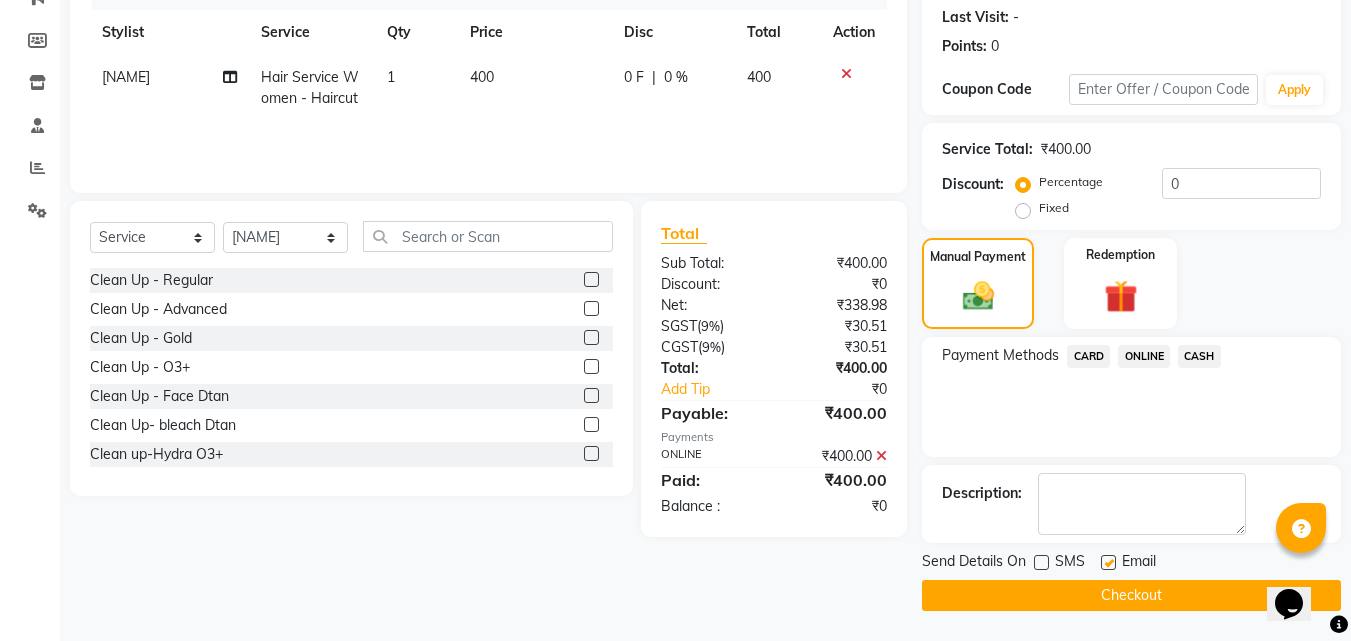 click 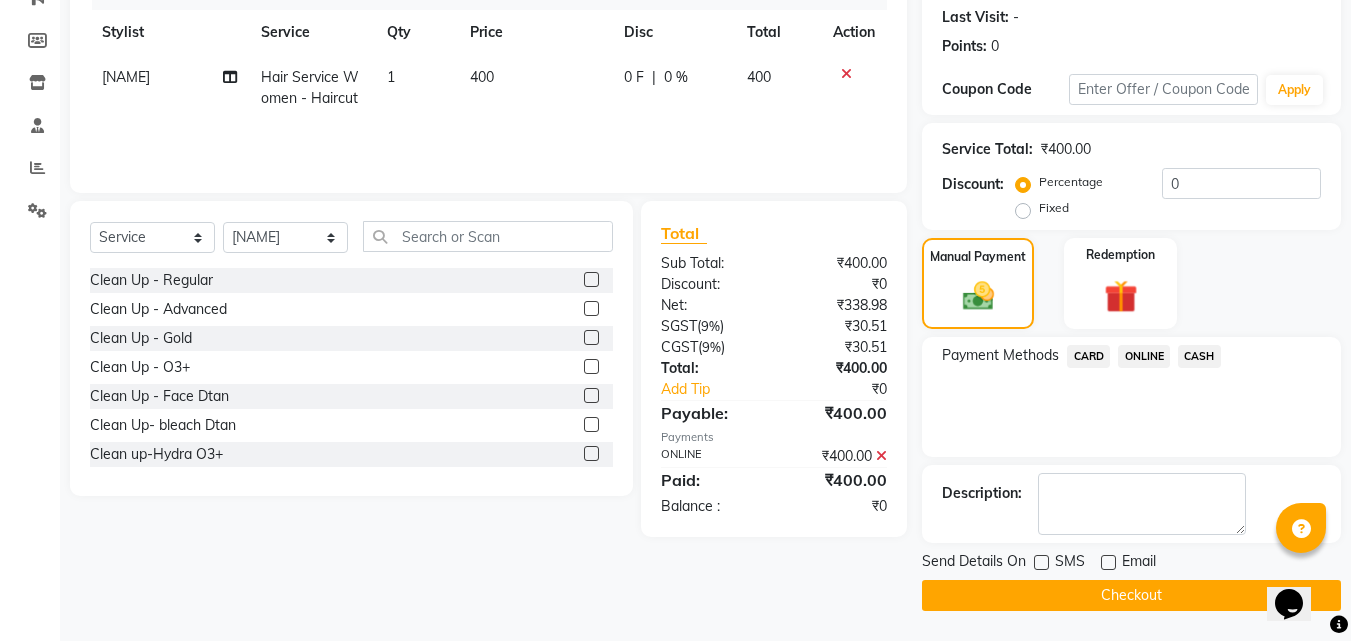 click on "Checkout" 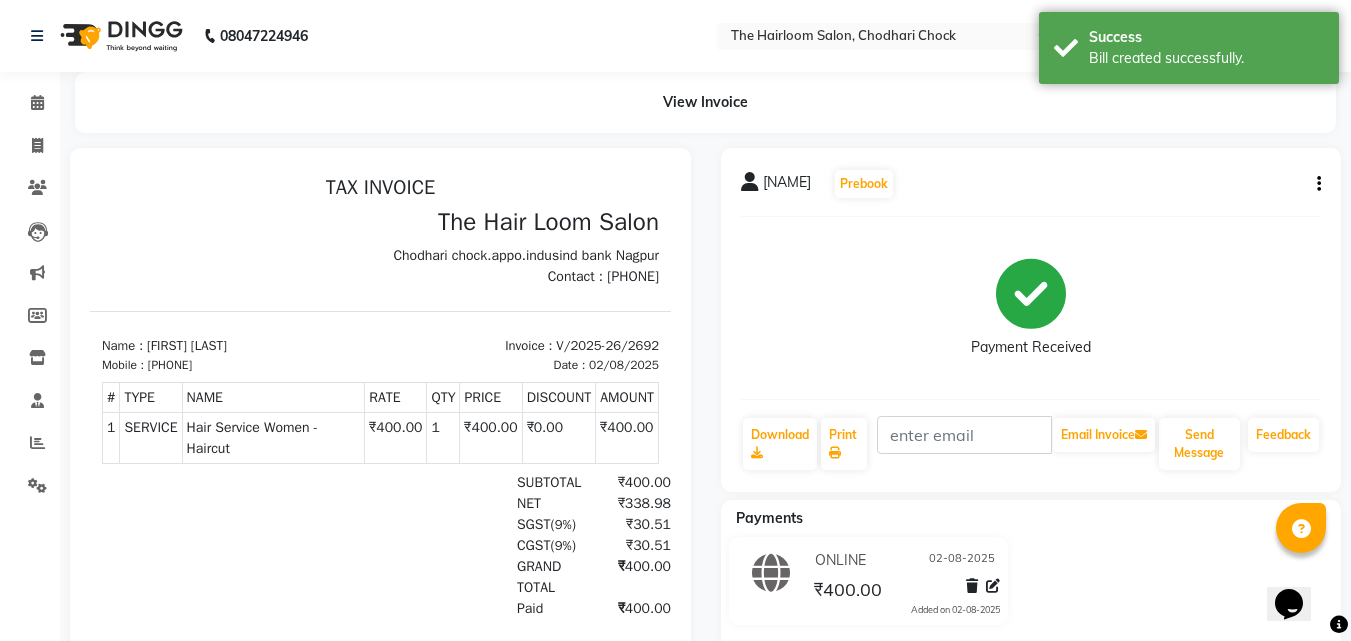 scroll, scrollTop: 0, scrollLeft: 0, axis: both 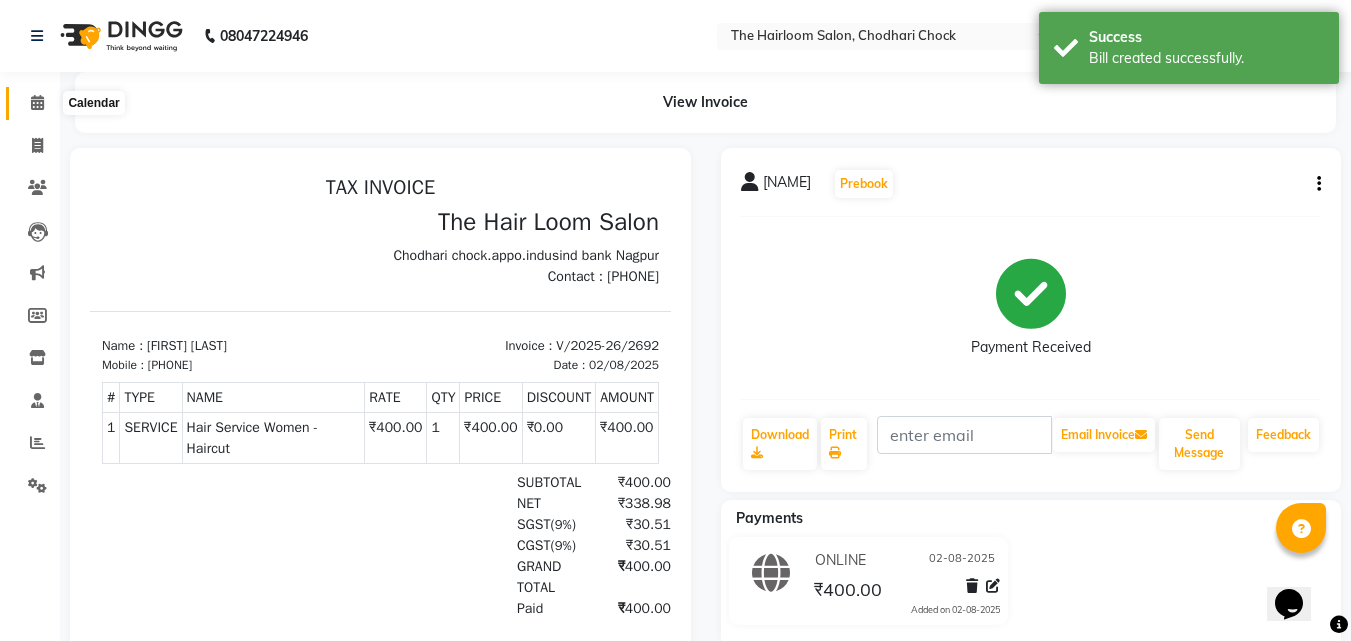 drag, startPoint x: 35, startPoint y: 96, endPoint x: 23, endPoint y: 124, distance: 30.463093 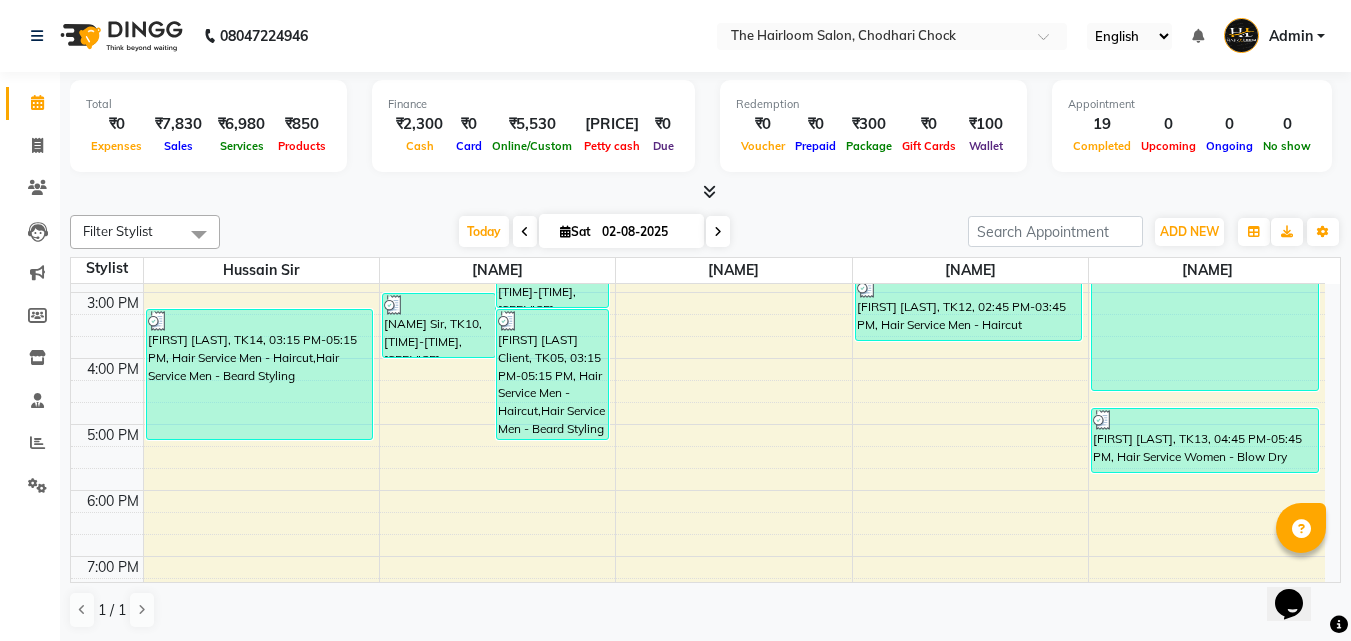 scroll, scrollTop: 457, scrollLeft: 0, axis: vertical 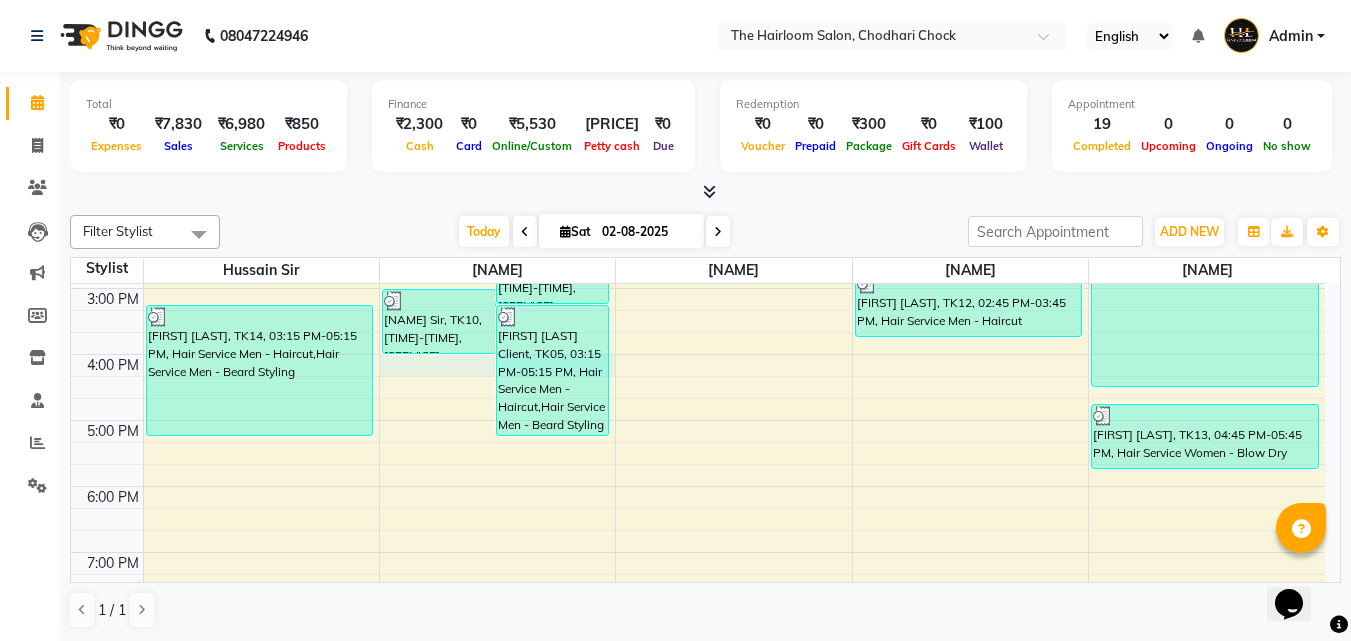 click on "[FIRST] [LAST], TK01, 09:20 AM-10:20 AM, Hair Service Women  - Blow Dry     [FIRST] [LAST], TK03, 10:45 AM-11:45 AM, Hair Service Women  - Blow Dry     [FIRST] [LAST], TK04, 12:00 PM-01:00 PM, Hair Service Women  - Haircut     [PERSON] [LAST], TK11, 01:45 PM-02:45 PM, Hair Service Men  - Shaving     [PERSON], TK14, 03:15 PM-05:15 PM, Hair Service Men  - Haircut,Hair Service Men  - Beard Styling     [PERSON], TK09, 01:30 PM-02:30 PM, Hair Service Men  - Beard Styling     [PERSON] [LAST] Sir, TK10, 02:15 PM-03:15 PM, Hair Service Men  - Haircut     [PERSON] [LAST] Sir, TK10, 03:00 PM-04:00 PM, Hair Service Men  - Beard Styling     [FIRST] [LAST] Client, TK05, 03:15 PM-05:15 PM, Hair Service Men  - Haircut,Hair Service Men  - Beard Styling     [PERSON] Sir Clinte, TK06, 09:00 AM-10:00 AM, Hair Service Men  - Beard Styling" at bounding box center [698, 354] 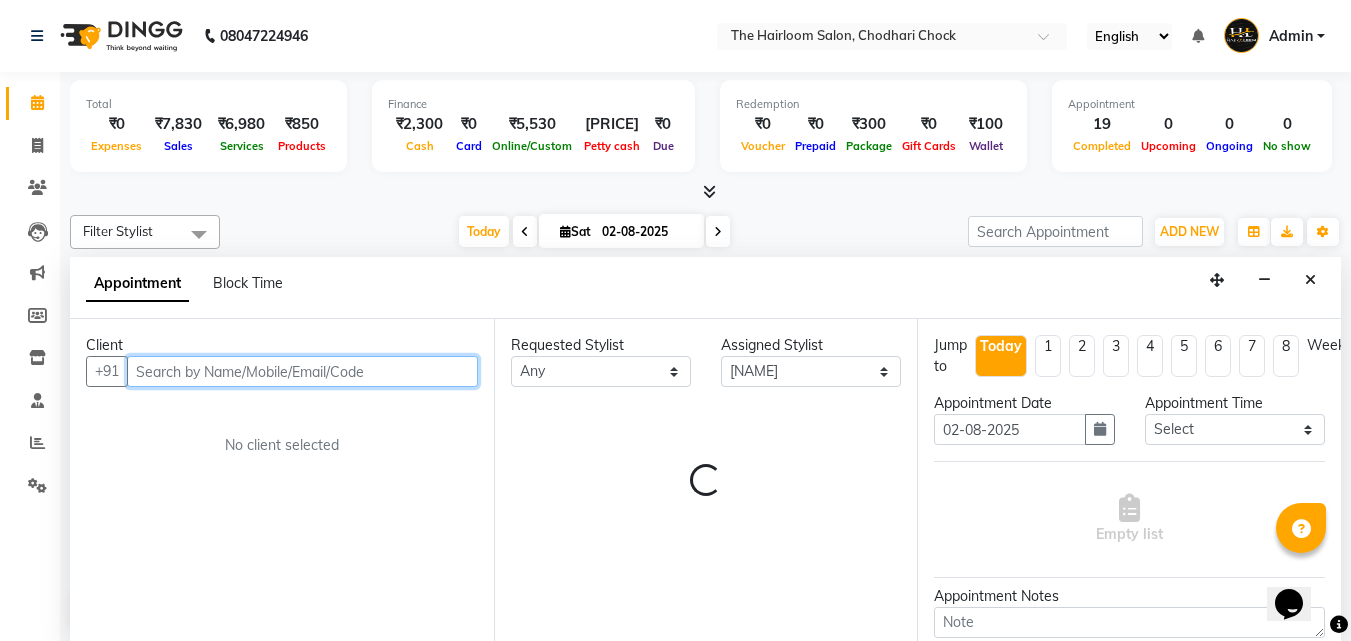 scroll, scrollTop: 1, scrollLeft: 0, axis: vertical 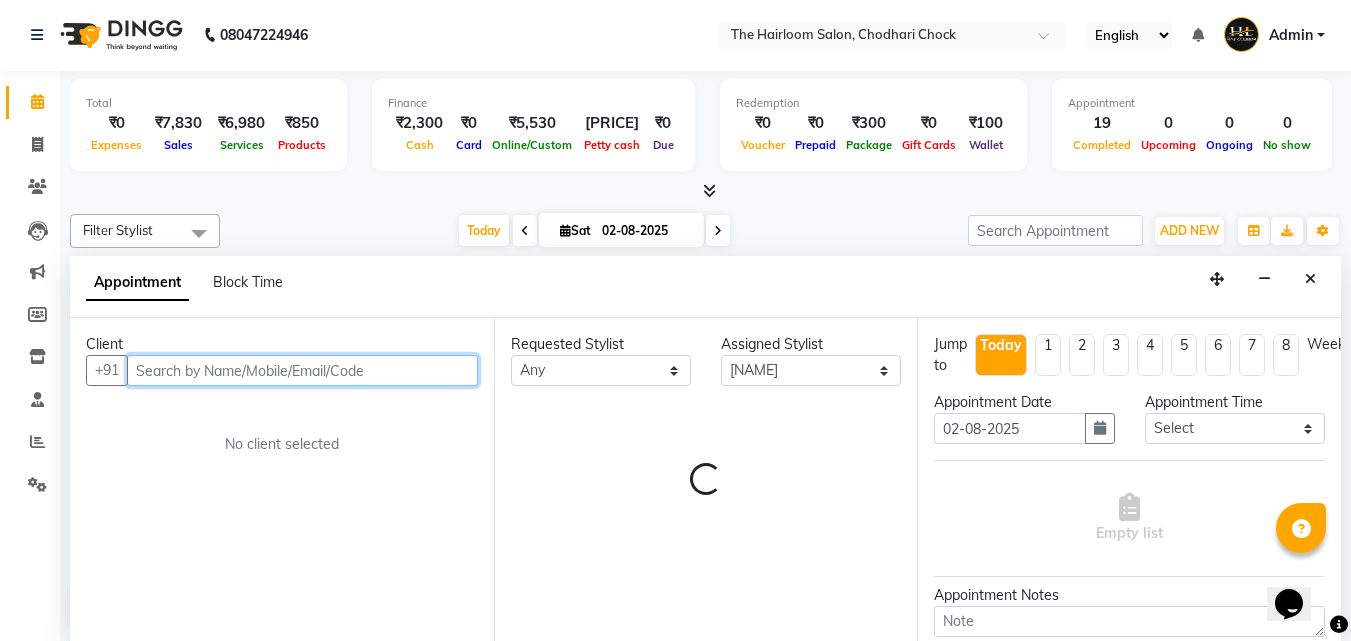 click at bounding box center (302, 370) 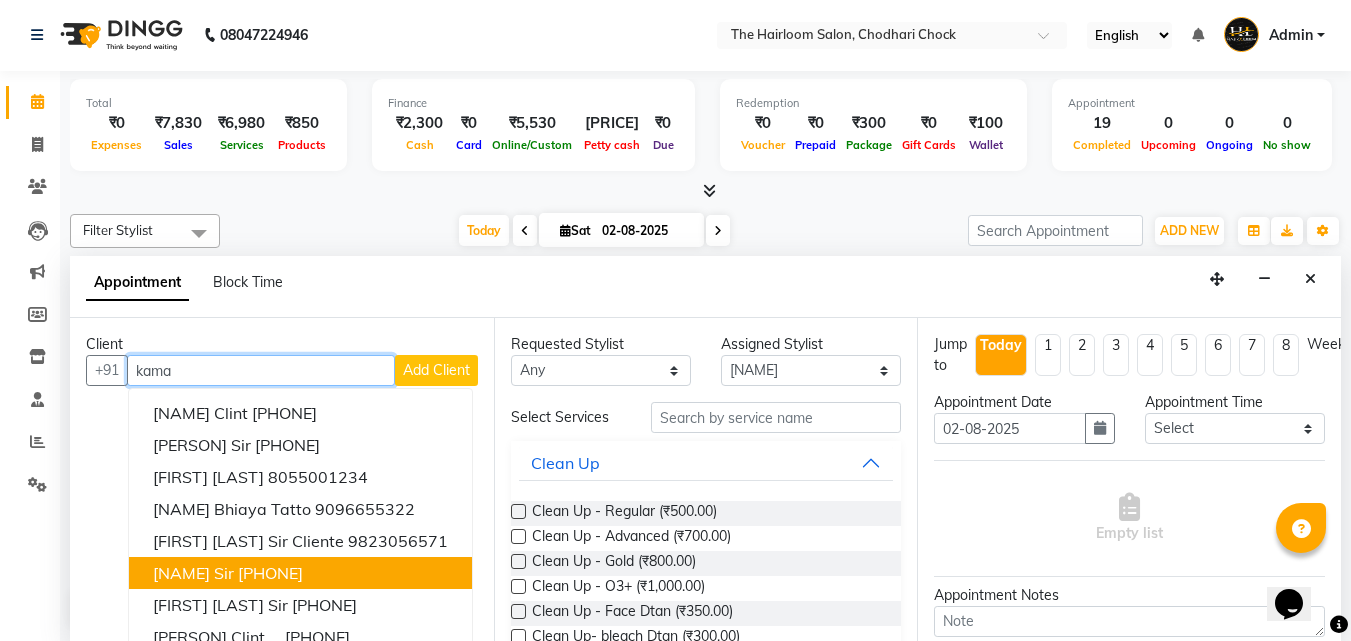 click on "[PHONE]" at bounding box center [270, 573] 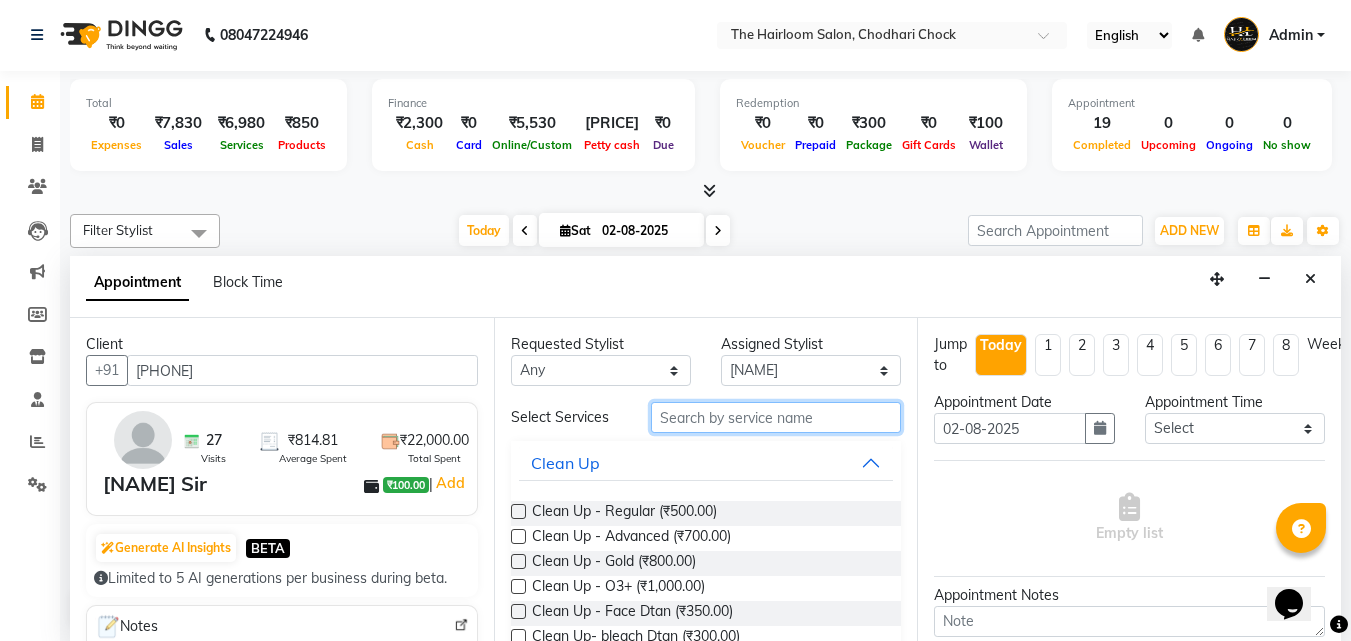 click at bounding box center [776, 417] 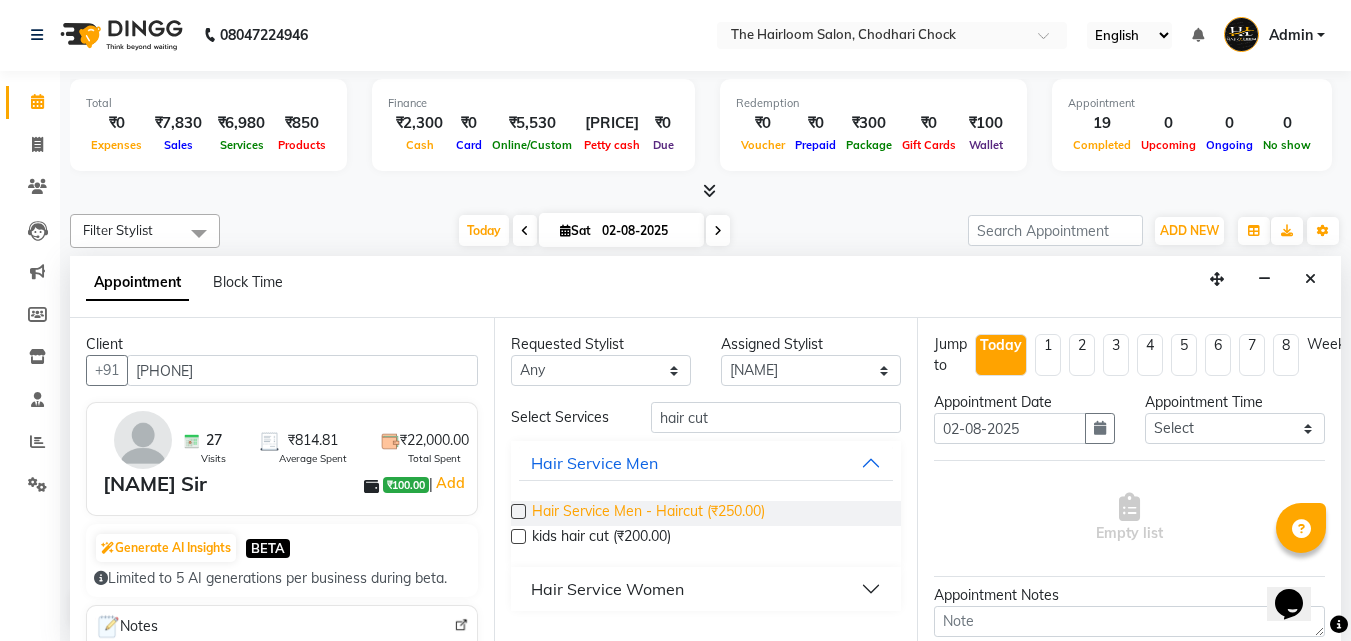 click on "Hair Service Men  - Haircut (₹250.00)" at bounding box center [648, 513] 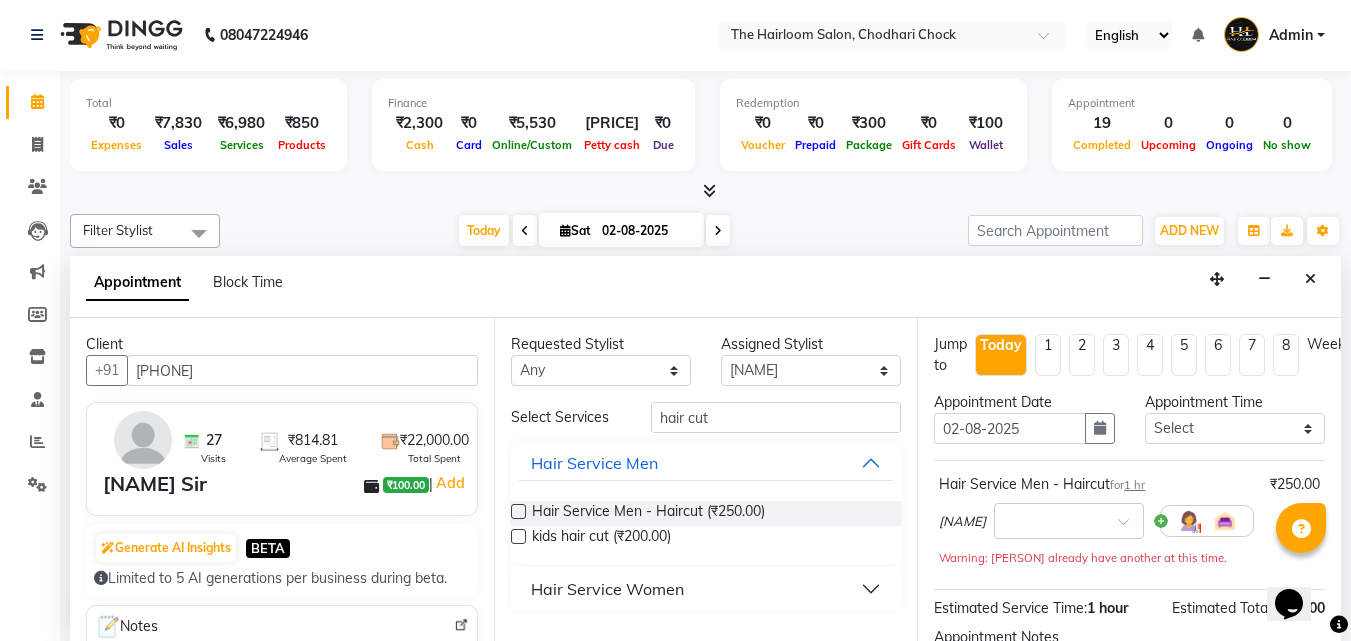 click on "Select Services hair cut    Hair Service Men Hair Service Men  - Haircut ([PRICE]) kids hair cut ([PRICE])    Hair Service Women" at bounding box center (706, 506) 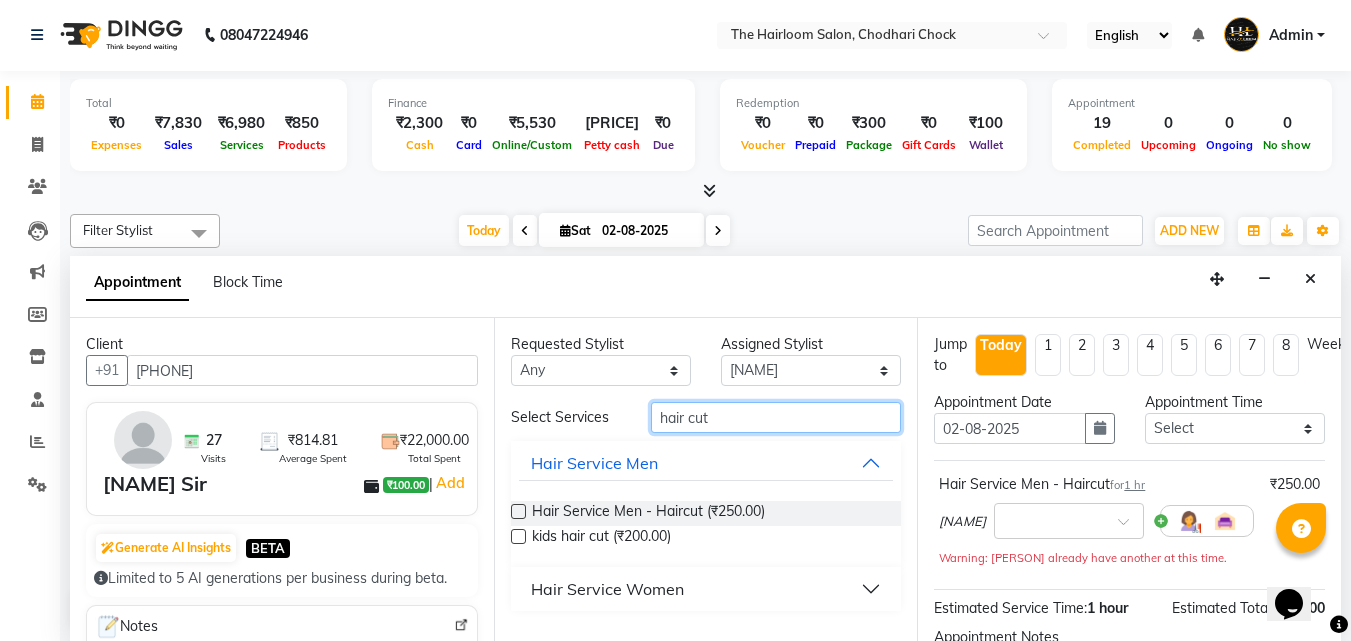 click on "hair cut" at bounding box center [776, 417] 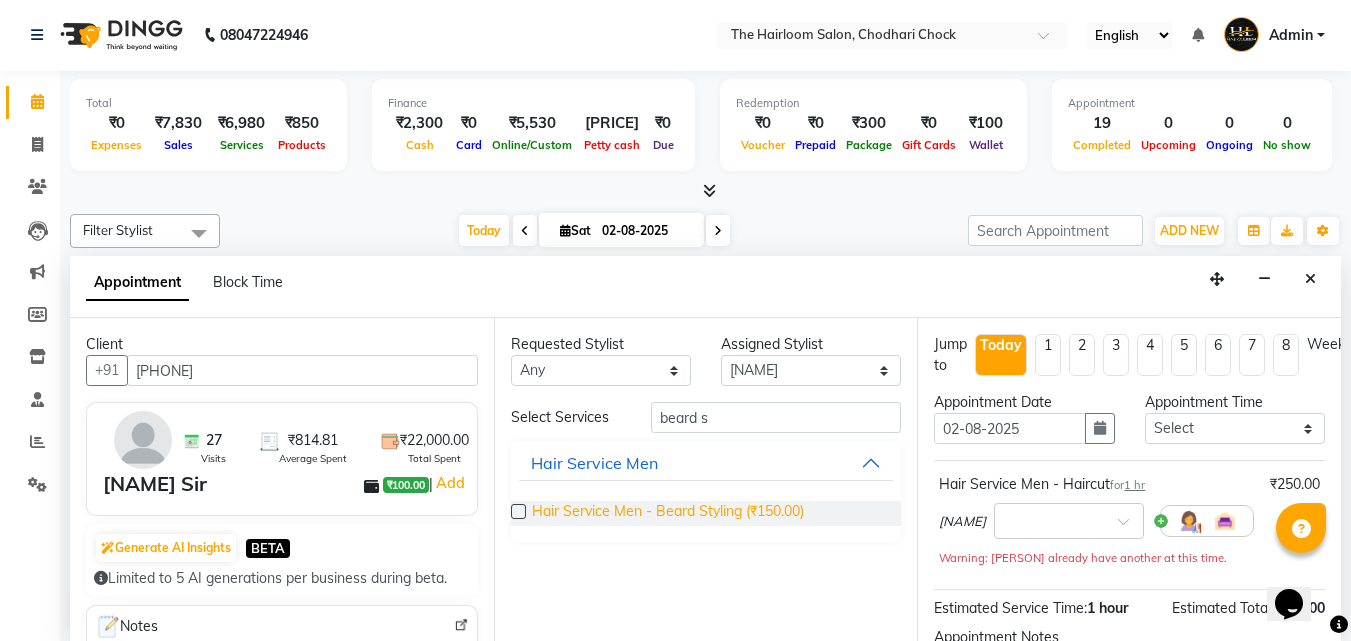click on "Hair Service Men  - Beard Styling (₹150.00)" at bounding box center (668, 513) 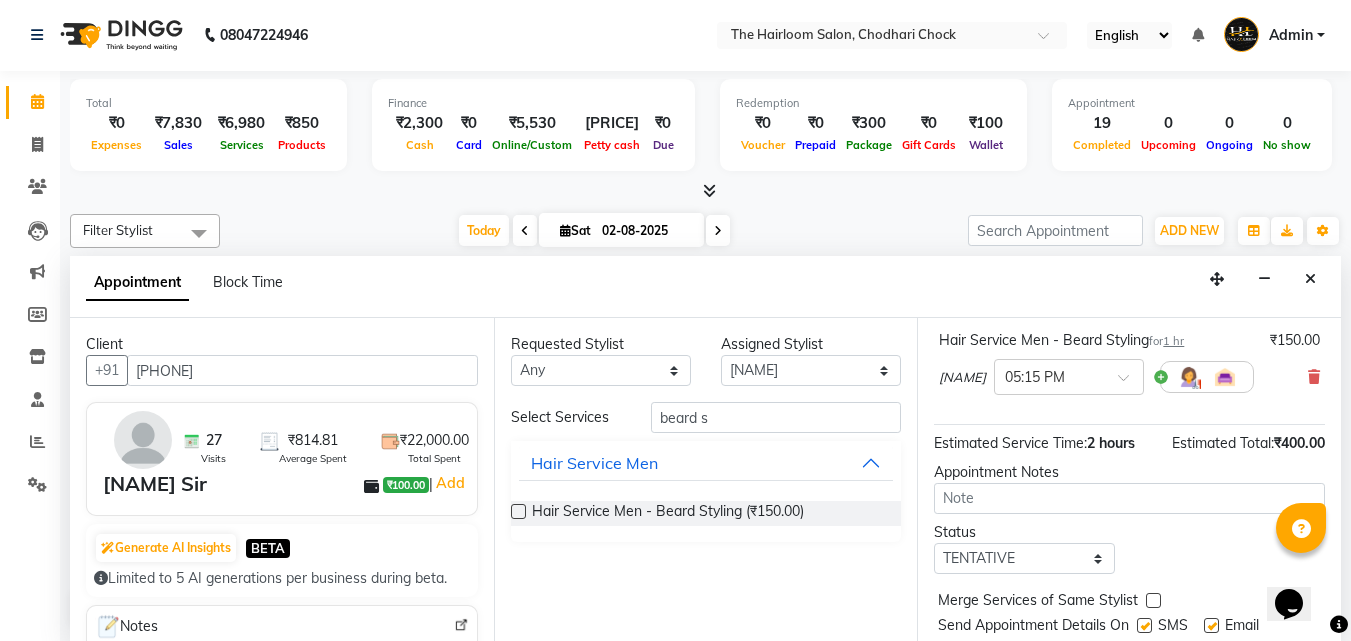 scroll, scrollTop: 330, scrollLeft: 0, axis: vertical 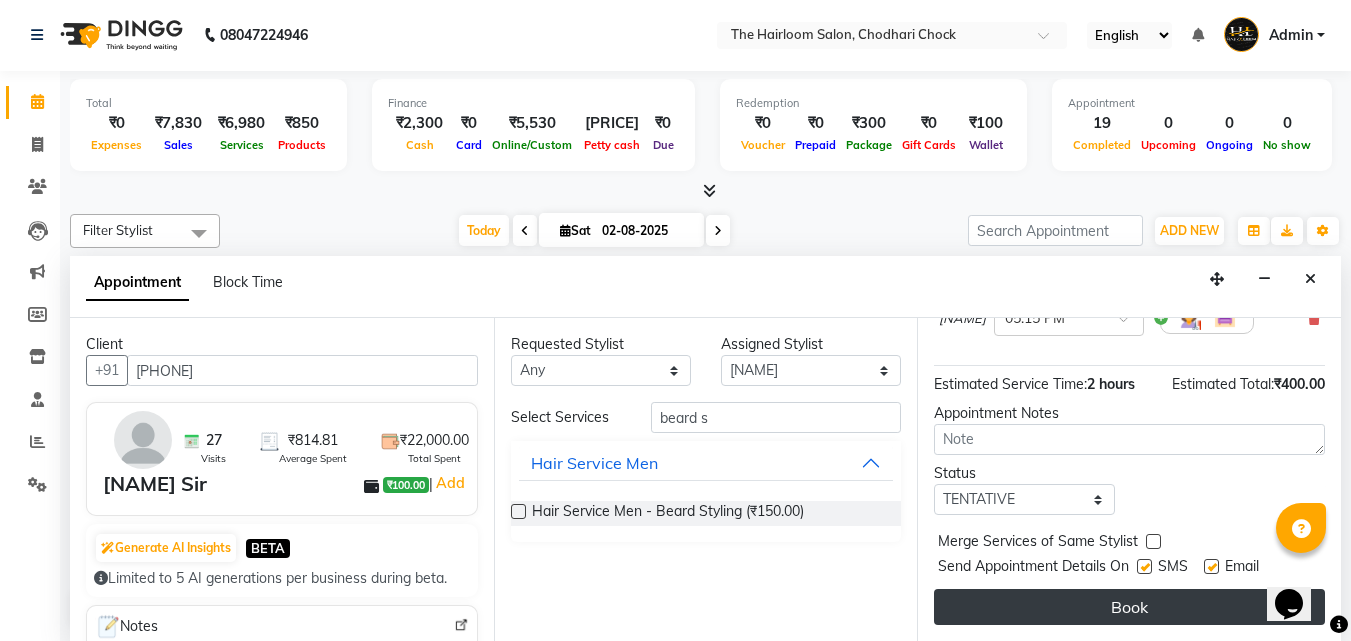 click on "Book" at bounding box center (1129, 607) 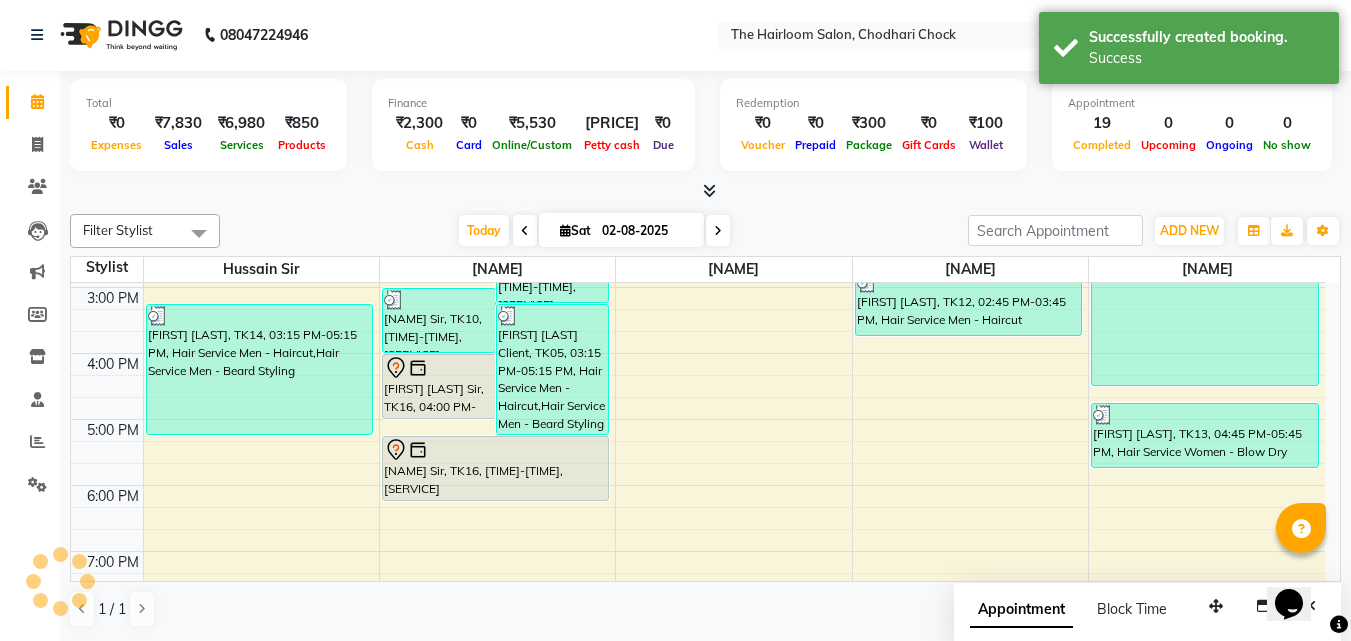 scroll, scrollTop: 0, scrollLeft: 0, axis: both 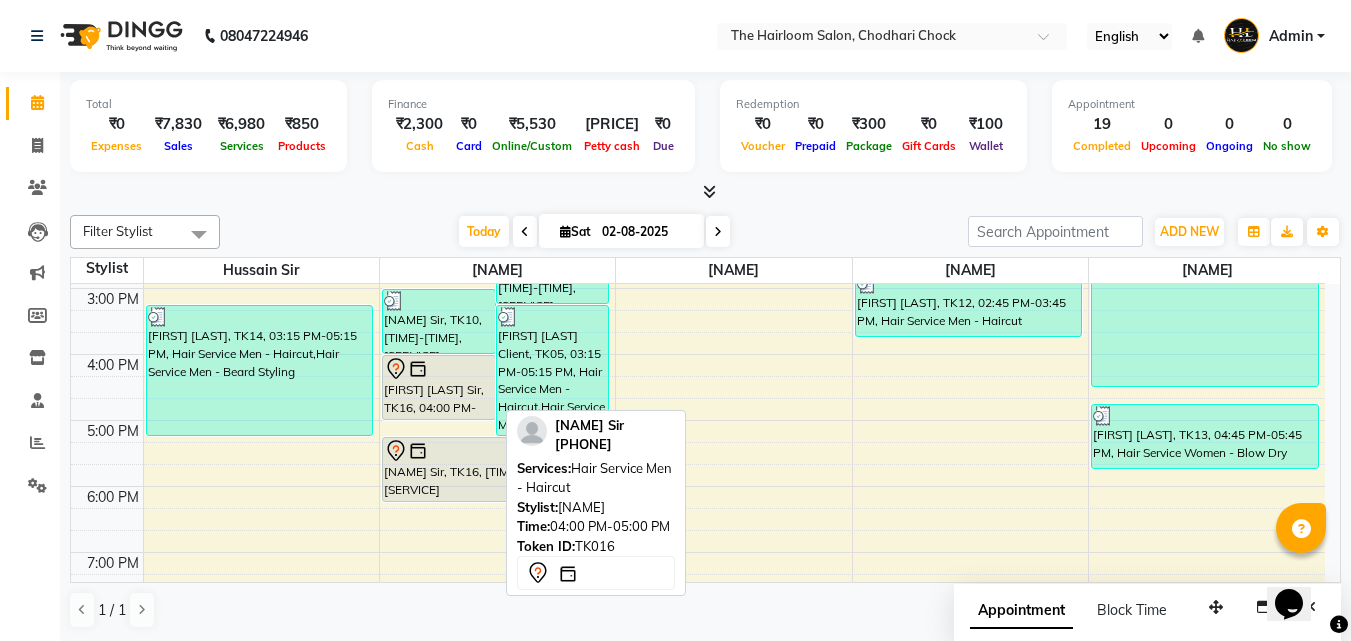click on "[FIRST] [LAST] Sir, TK16, 04:00 PM-05:00 PM, Hair Service Men  - Haircut" at bounding box center (439, 387) 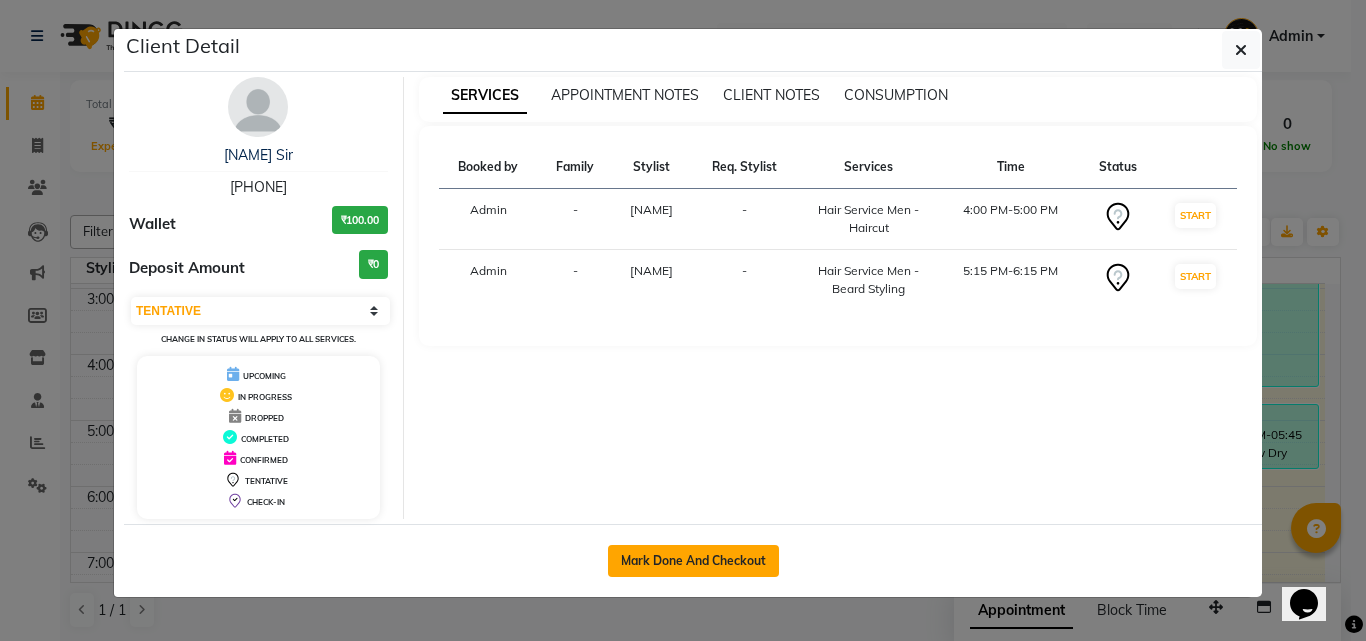 click on "Mark Done And Checkout" 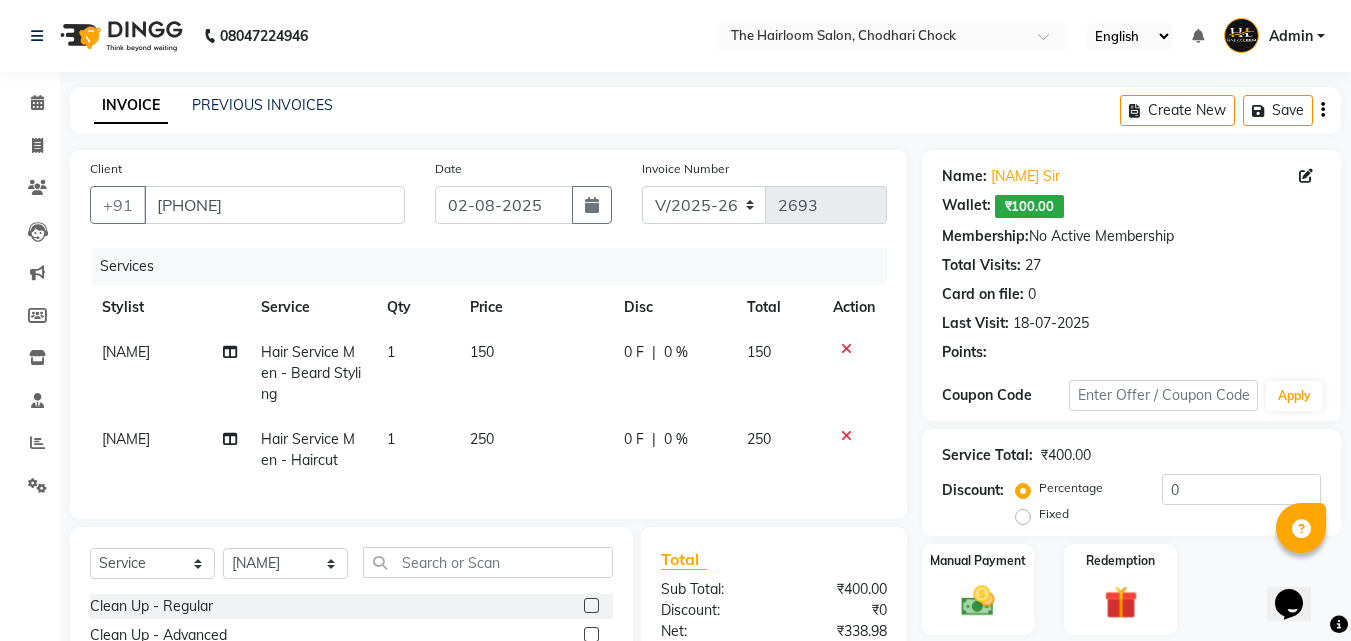 drag, startPoint x: 934, startPoint y: 563, endPoint x: 983, endPoint y: 419, distance: 152.10852 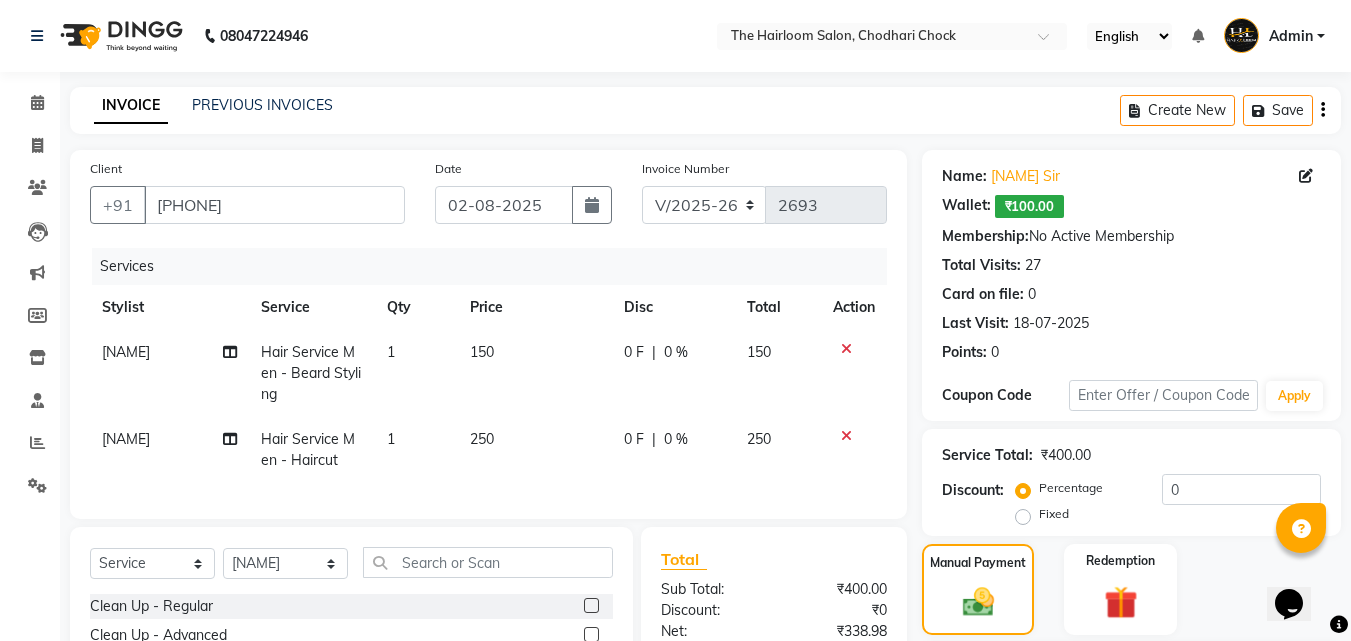 scroll, scrollTop: 226, scrollLeft: 0, axis: vertical 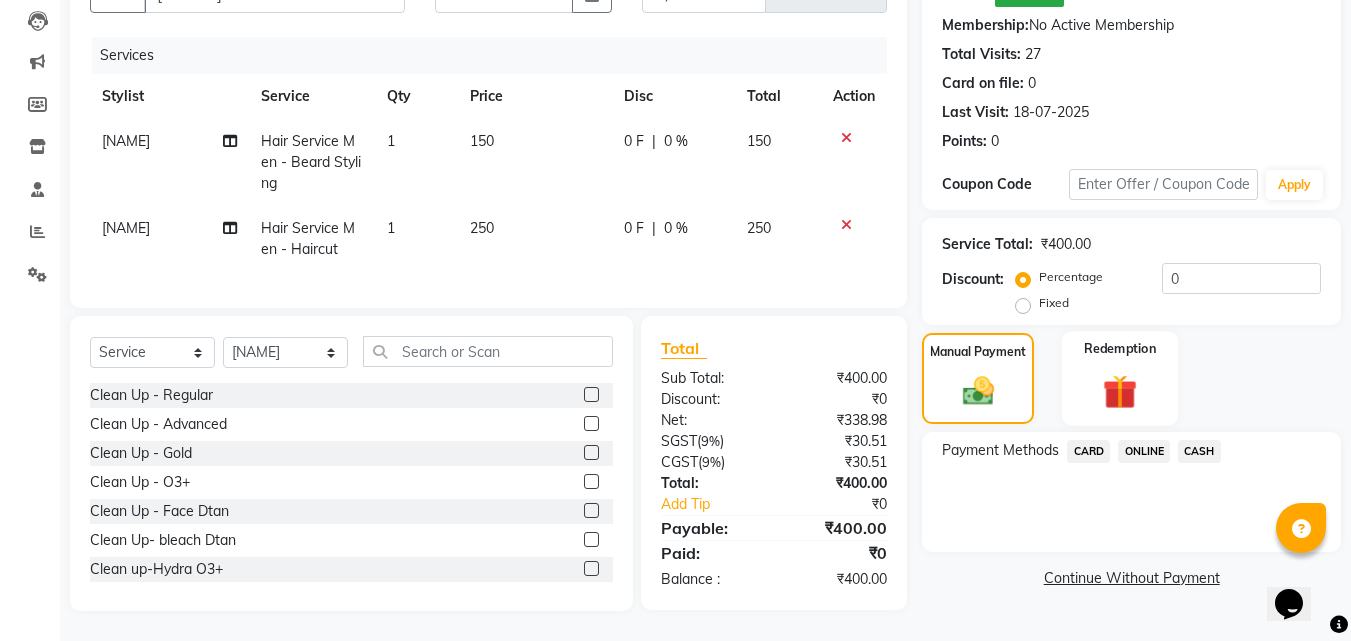 click 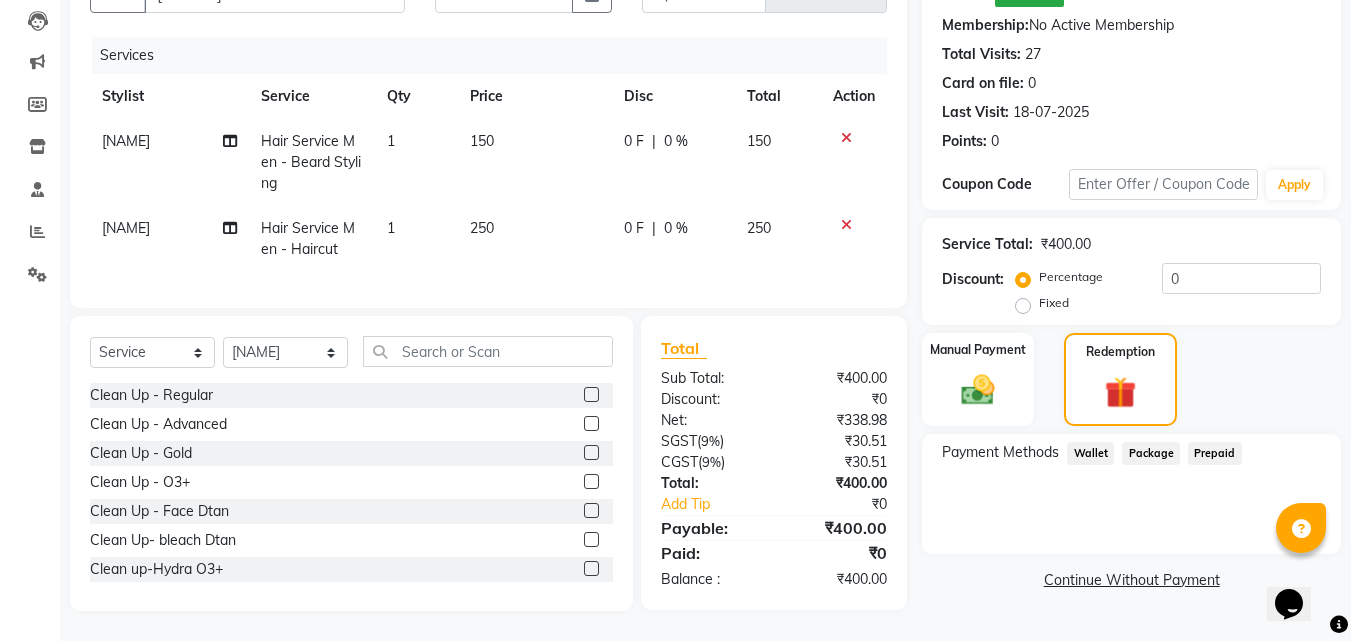 click on "Wallet" 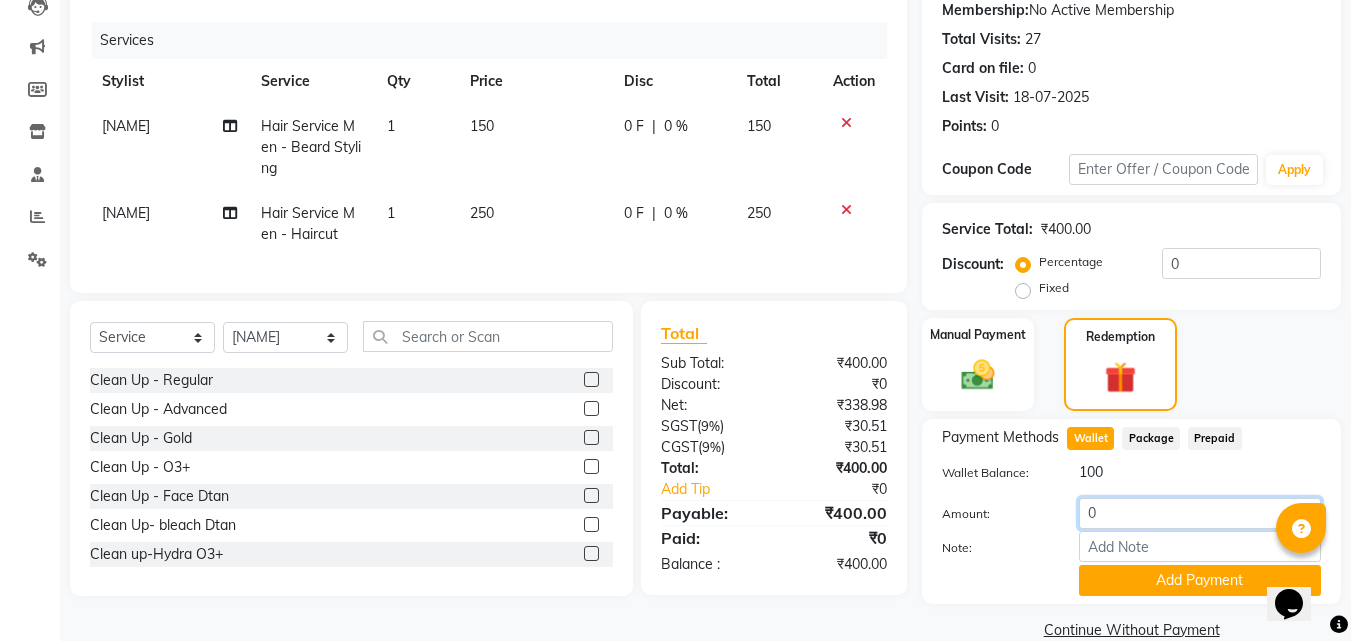 click on "0" 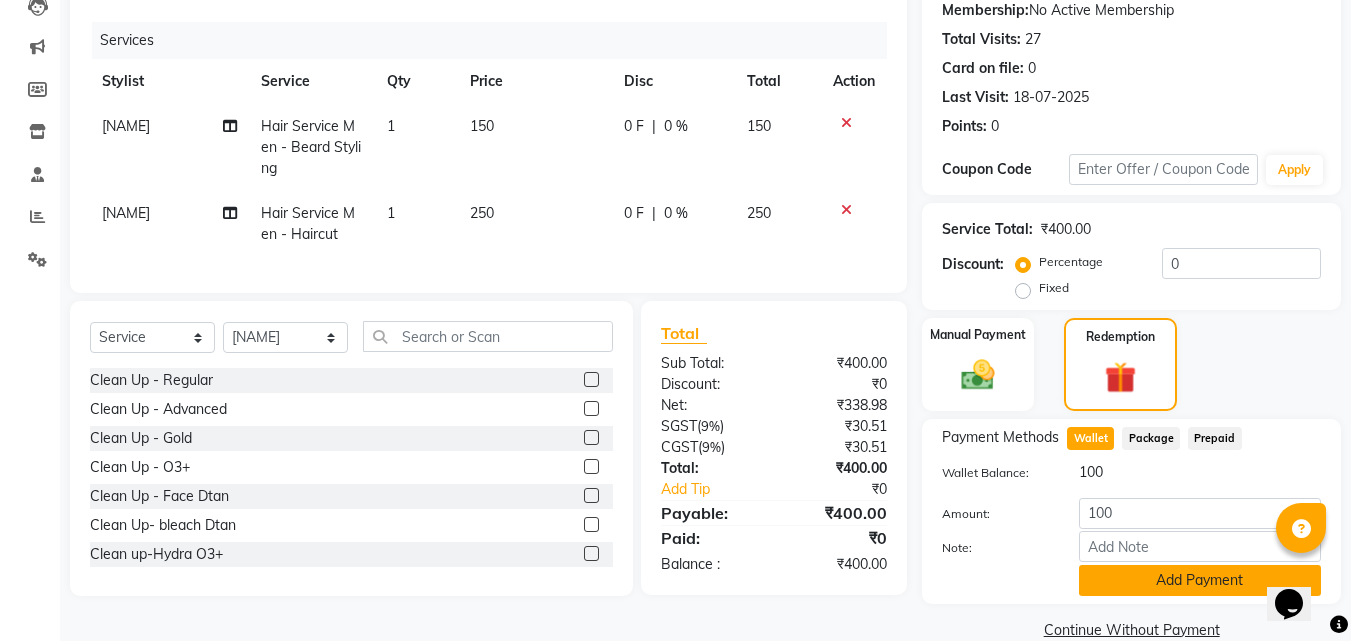 click on "Add Payment" 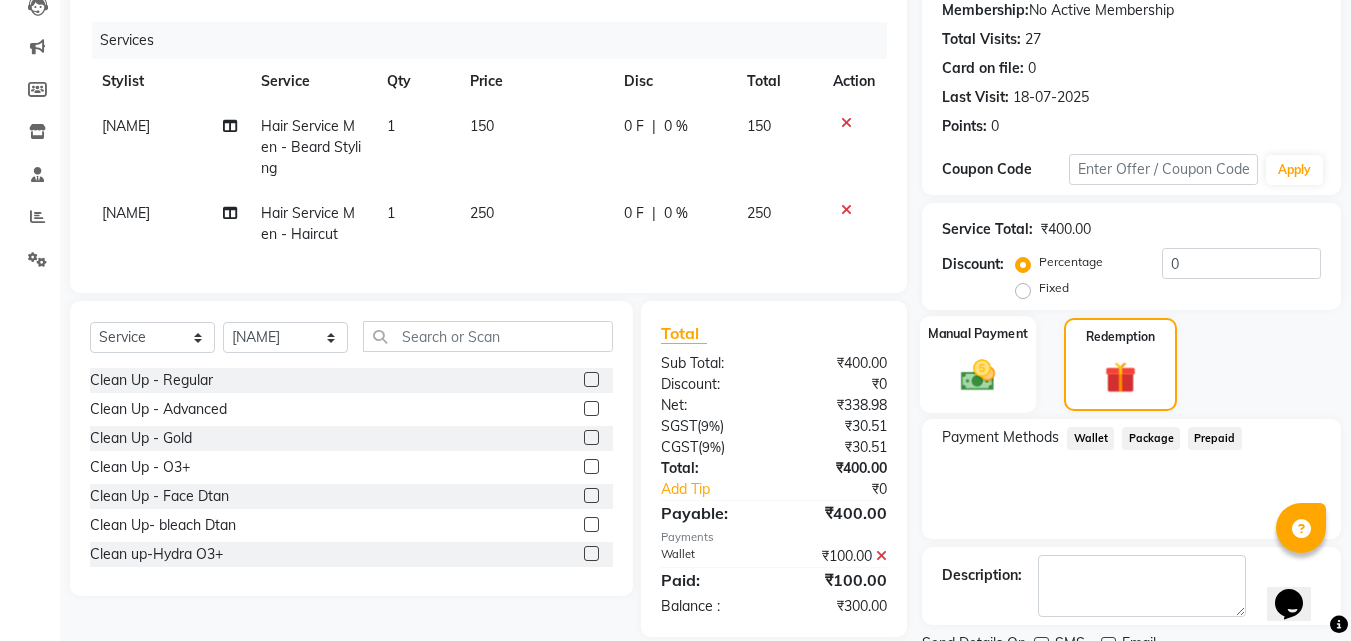 click on "Manual Payment" 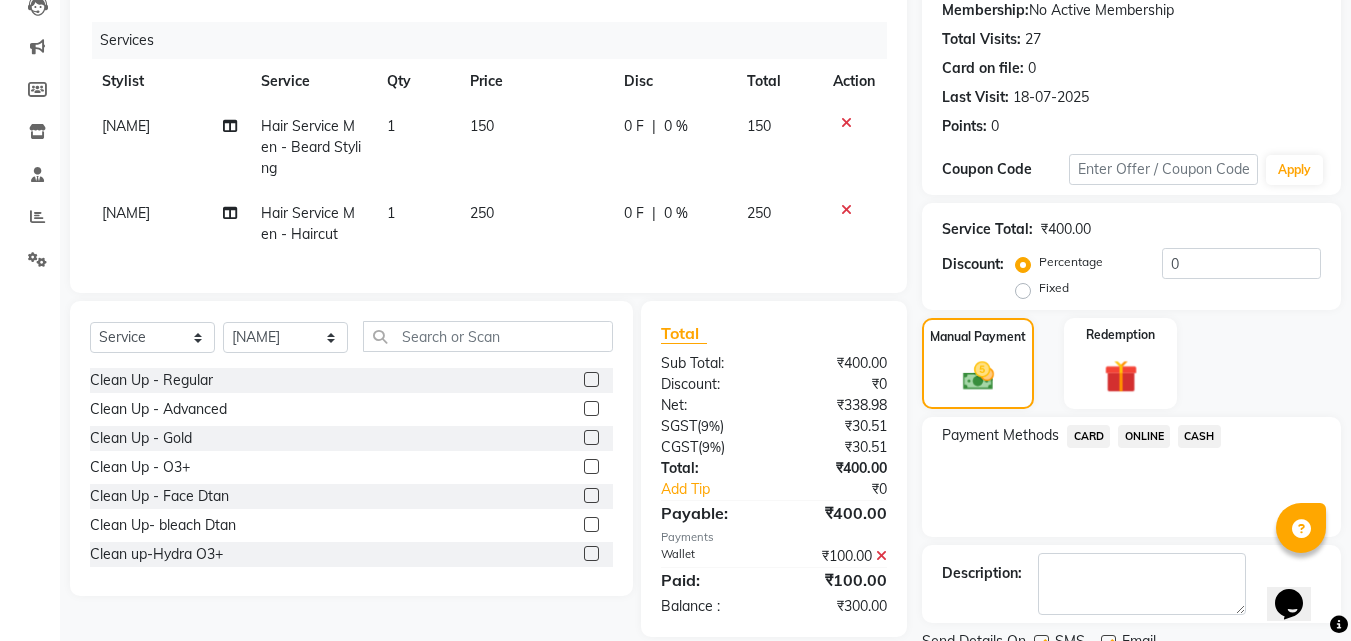 click on "CASH" 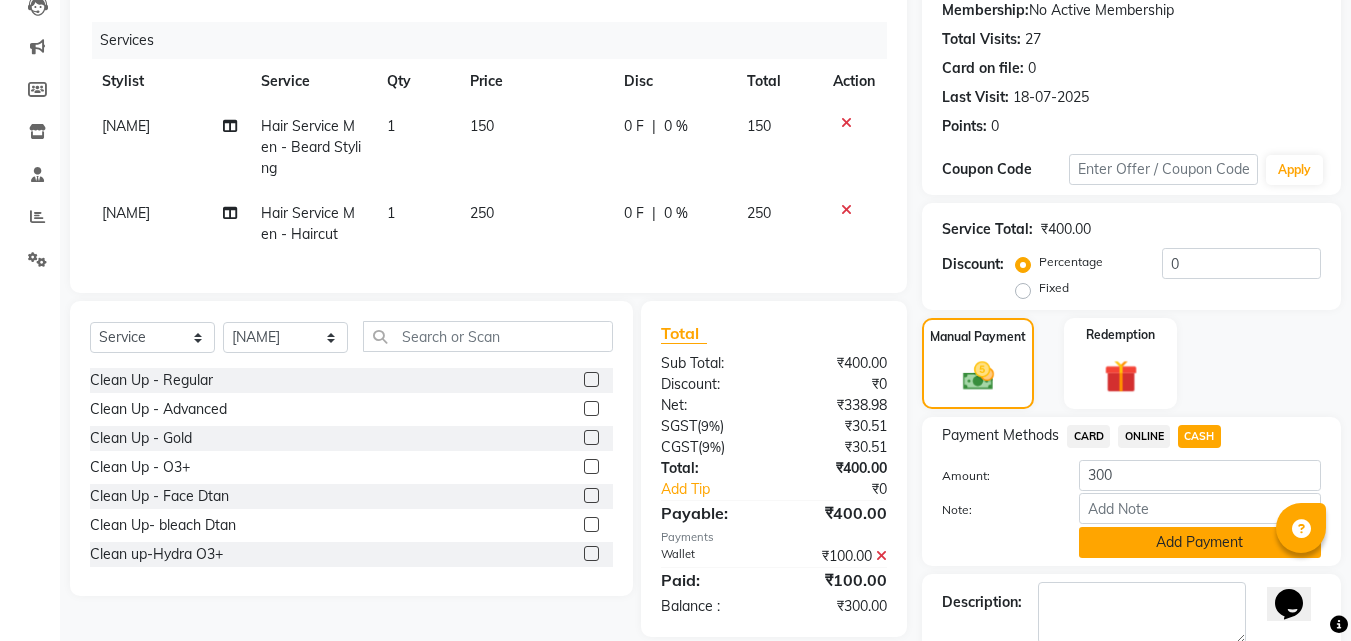 click on "Add Payment" 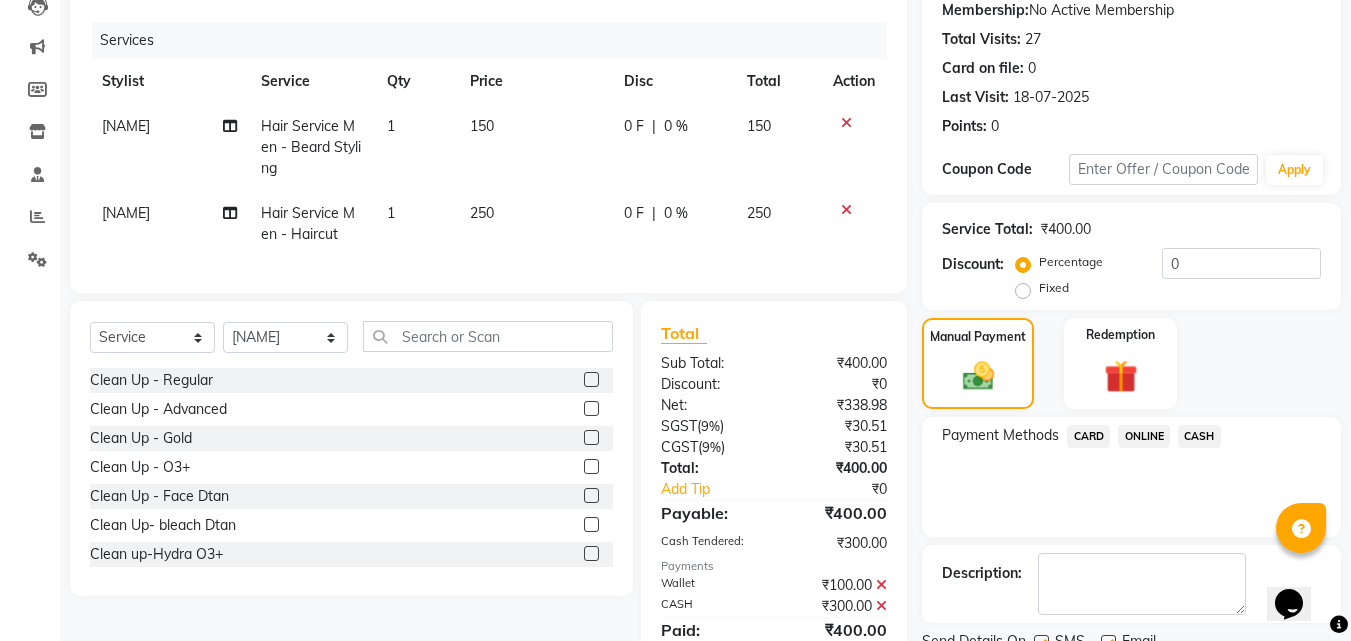 scroll, scrollTop: 317, scrollLeft: 0, axis: vertical 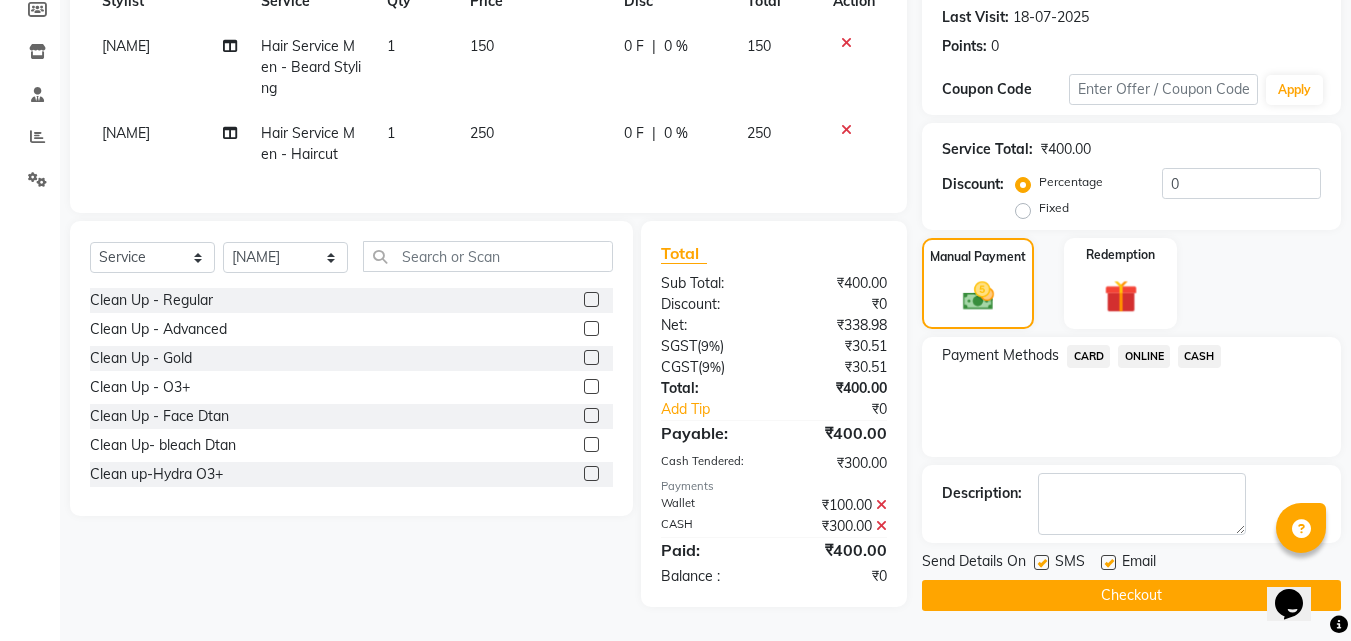 click on "Checkout" 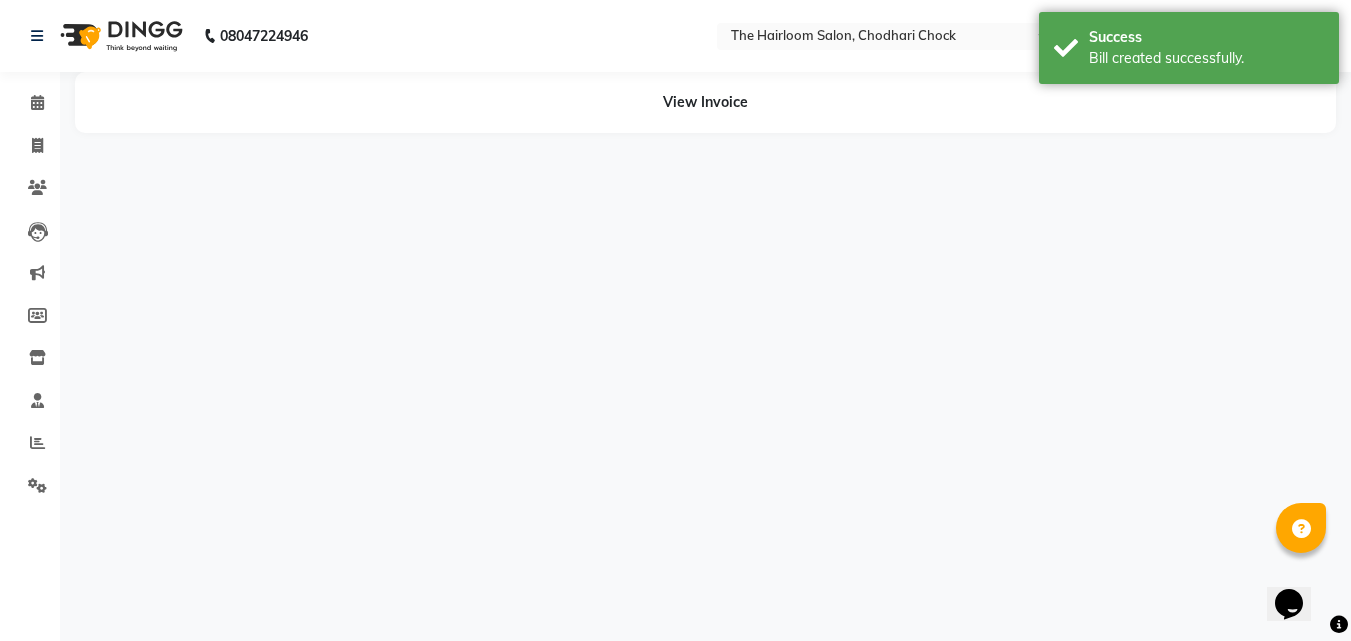 scroll, scrollTop: 0, scrollLeft: 0, axis: both 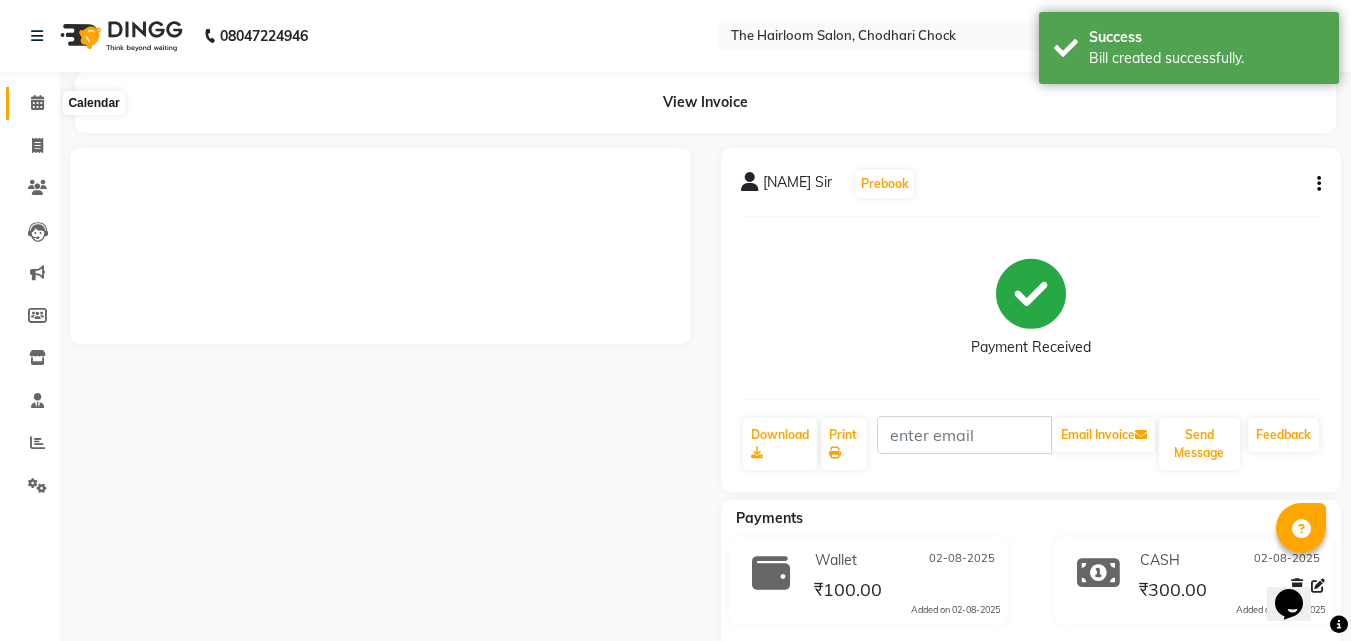 click 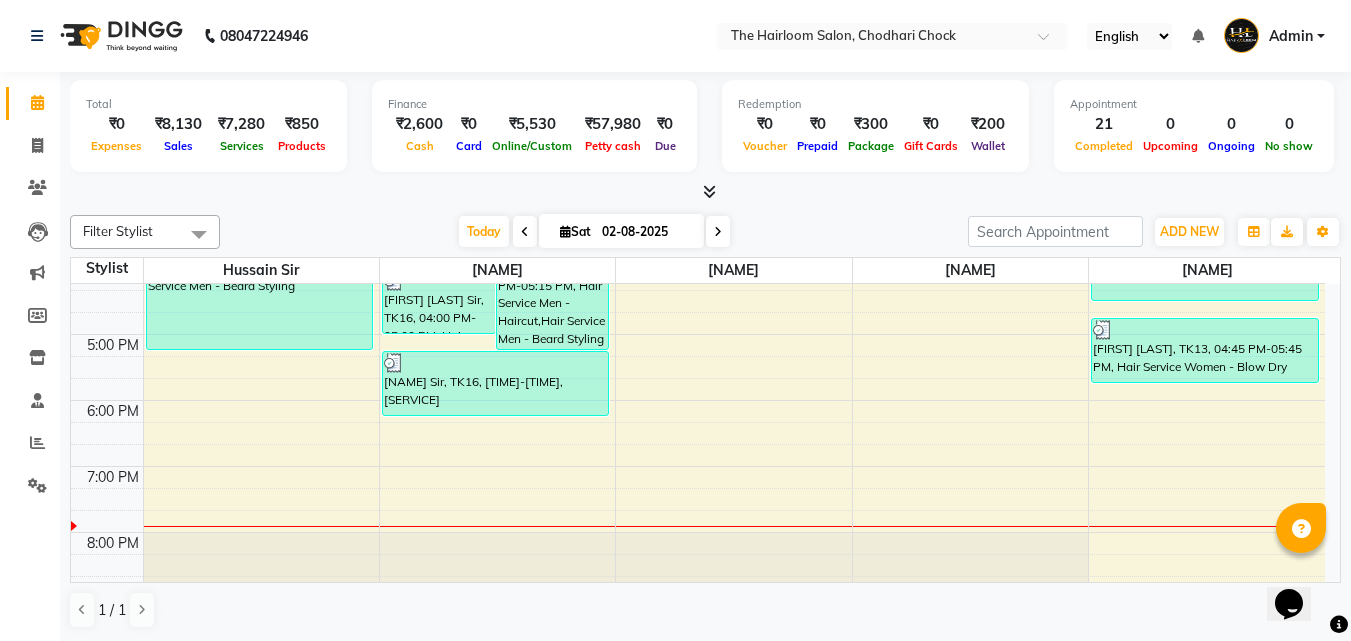 scroll, scrollTop: 519, scrollLeft: 0, axis: vertical 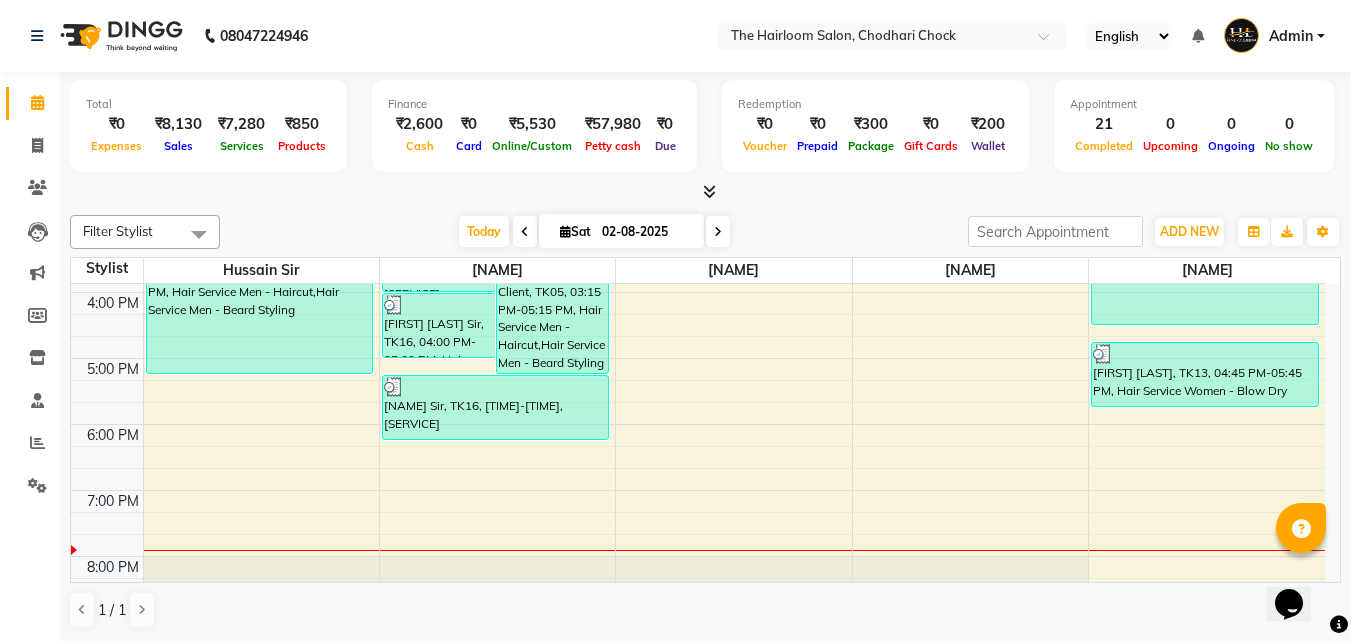 click on "[TIME] [TIME] [TIME] [TIME] [TIME] [TIME] [TIME] [TIME] [TIME] [TIME] [TIME] [TIME] [TIME] [TIME] [TIME] [TIME]     [NAME], TK01, [TIME]-[TIME], [SERVICE]     [NAME], TK03, [TIME]-[TIME], [SERVICE]     [NAME], TK04, [TIME]-[TIME], [SERVICE]     [NAME], TK11, [TIME]-[TIME], [SERVICE]     [NAME], TK14, [TIME]-[TIME], [SERVICE], [SERVICE]     [NAME], TK09, [TIME]-[TIME], [SERVICE]     [NAME] Sir, TK10, [TIME]-[TIME], [SERVICE]     [NAME] Sir, TK10, [TIME]-[TIME], [SERVICE]     [NAME] Client, TK05, [TIME]-[TIME], [SERVICE], [SERVICE]     [NAME] Sir, TK16, [TIME]-[TIME], [SERVICE]" at bounding box center (698, 292) 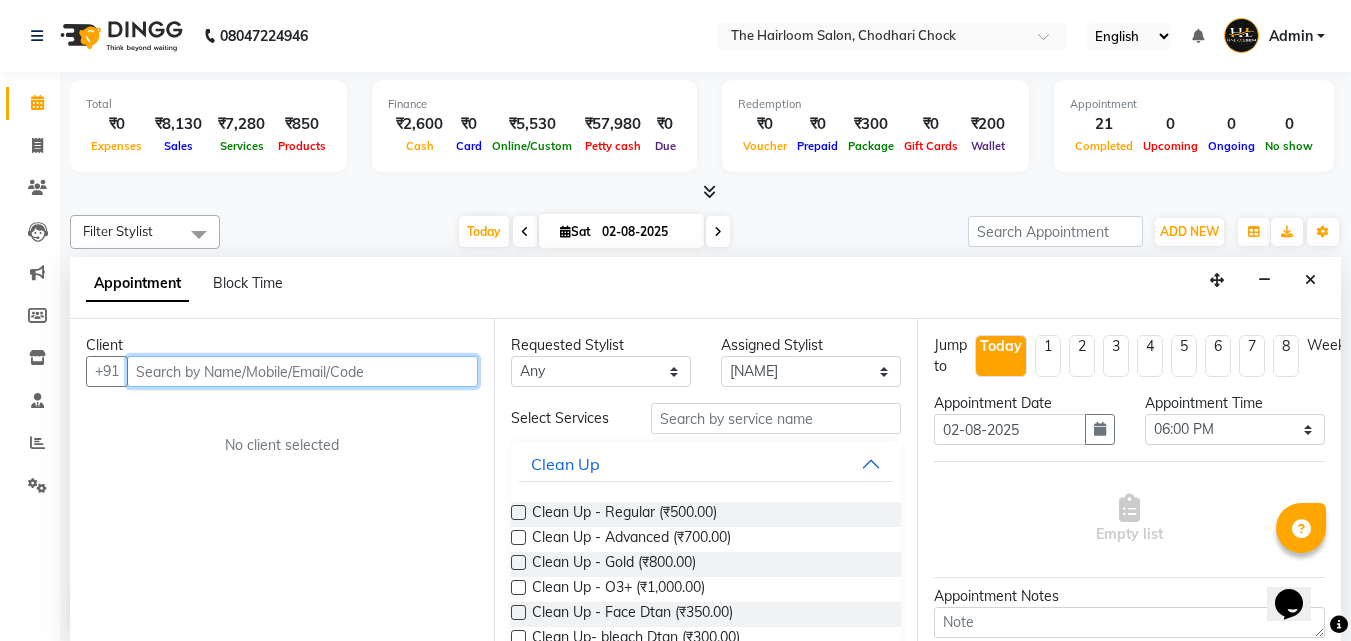 scroll, scrollTop: 1, scrollLeft: 0, axis: vertical 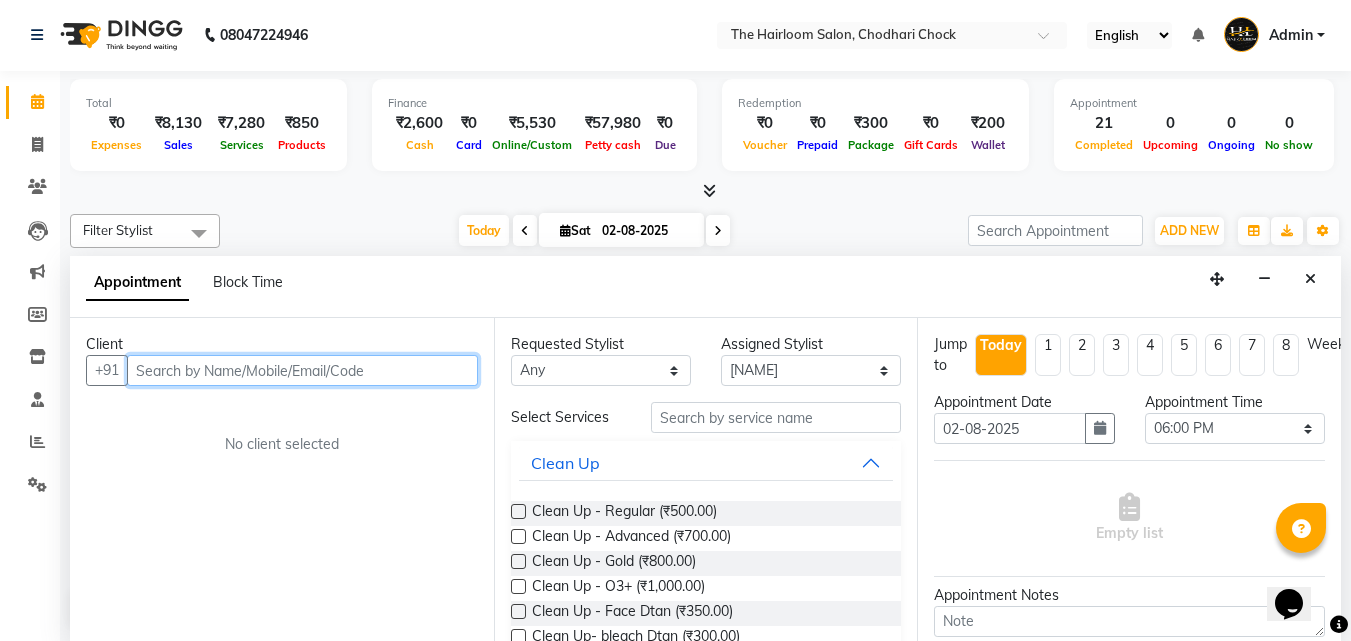 click at bounding box center (302, 370) 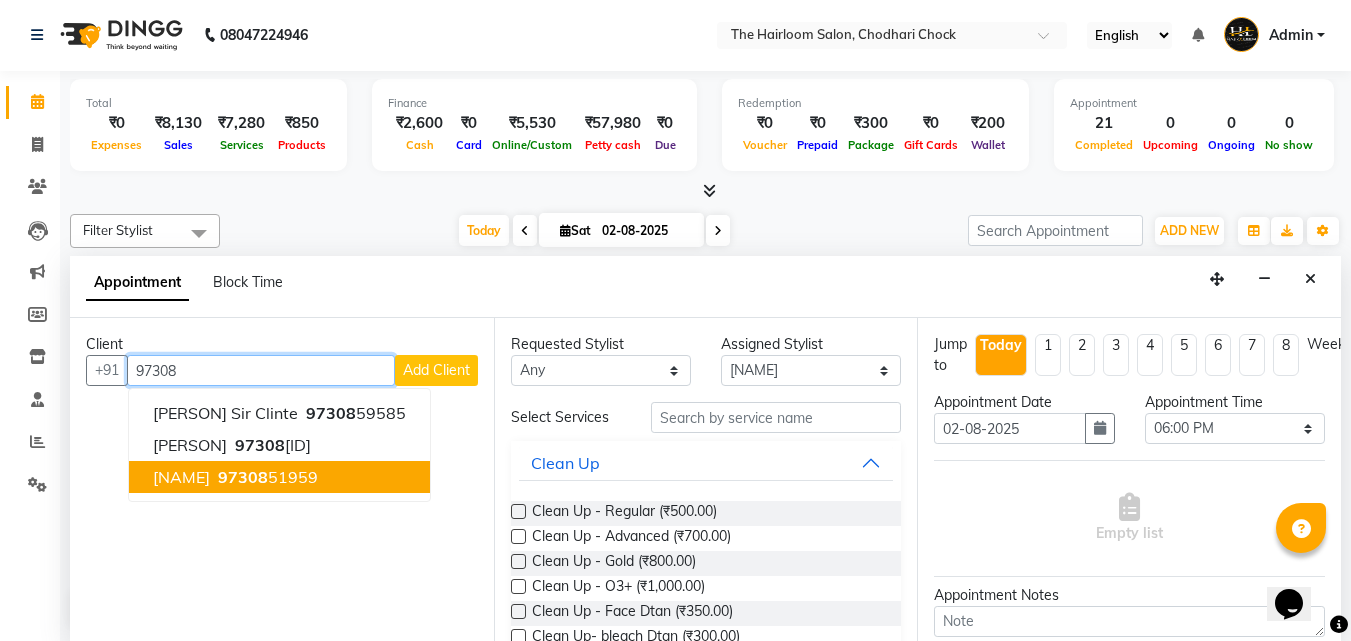 click on "97308" at bounding box center (243, 477) 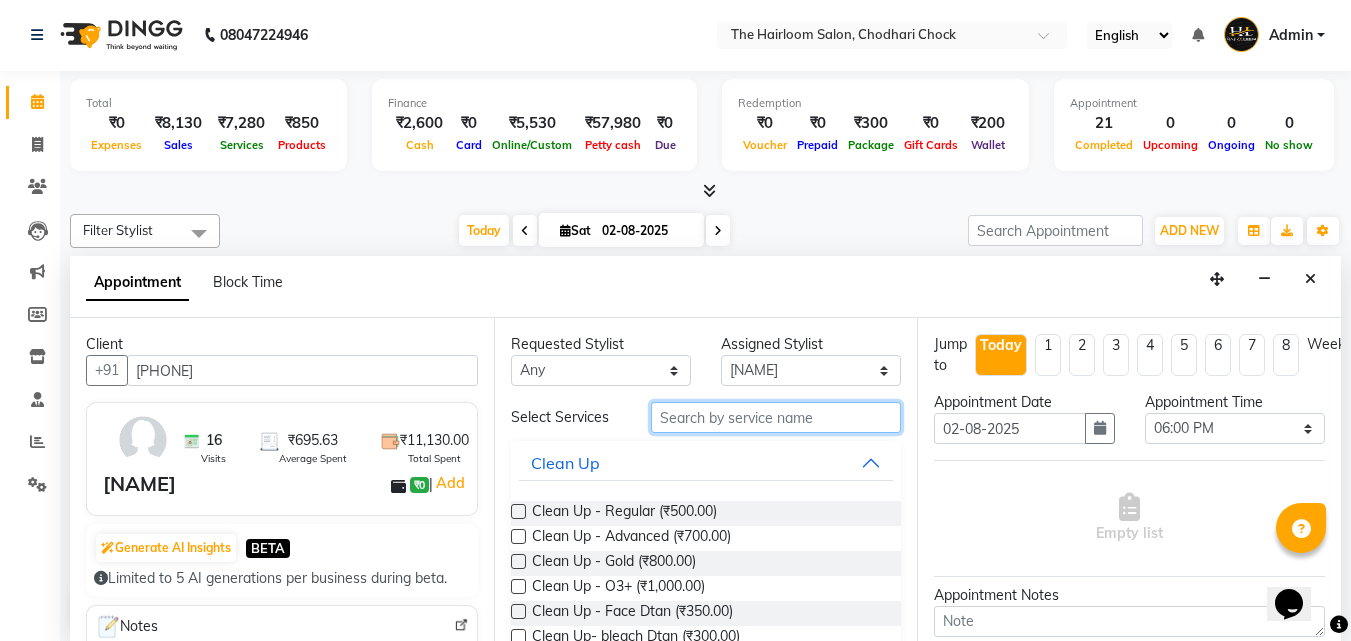 click at bounding box center [776, 417] 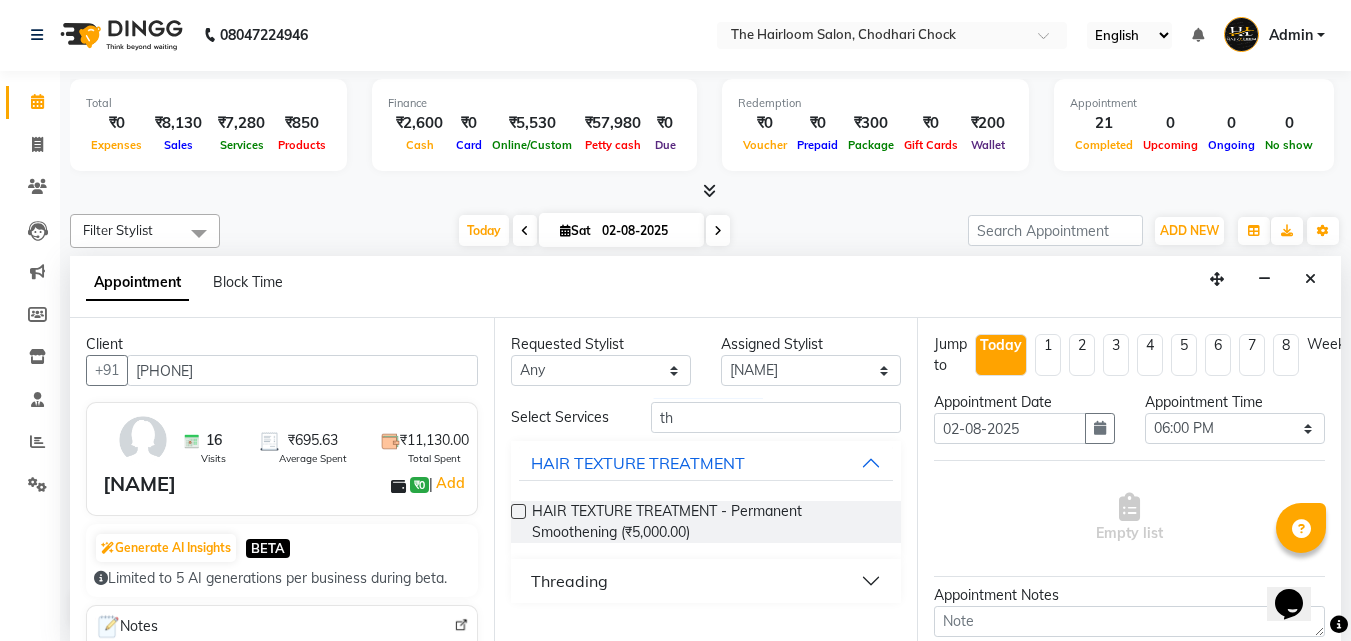 click on "Threading" at bounding box center [569, 581] 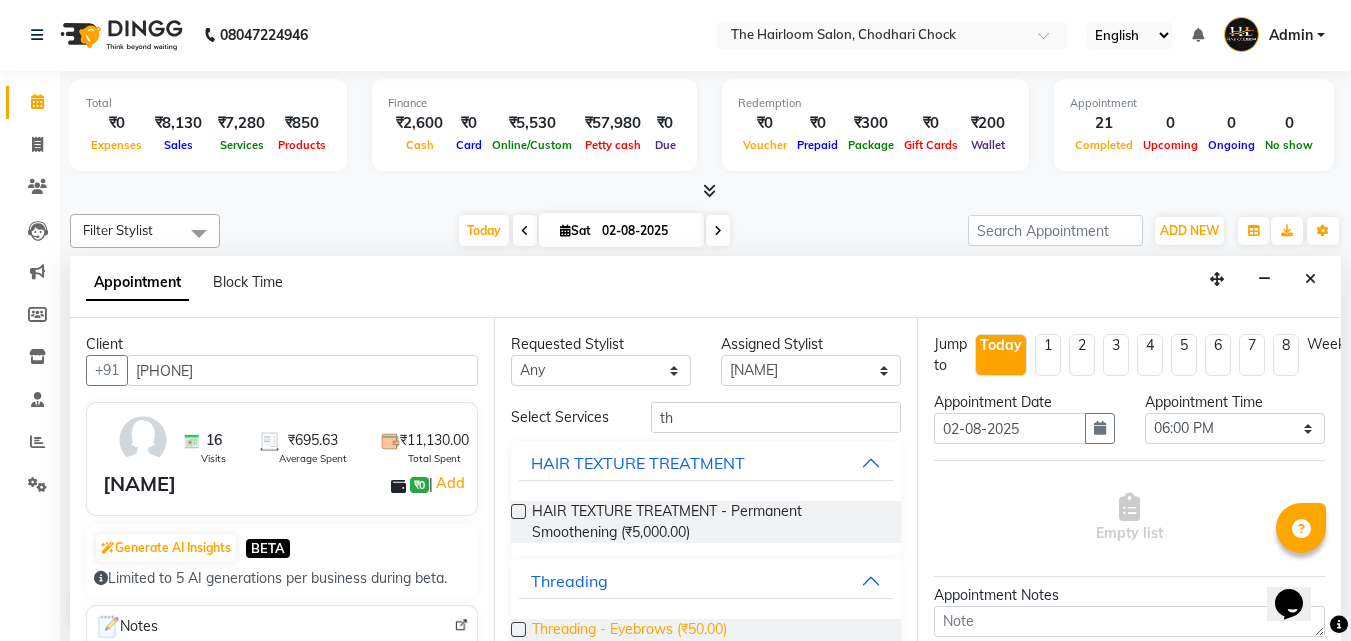 click on "Threading  - Eyebrows (₹50.00)" at bounding box center (629, 631) 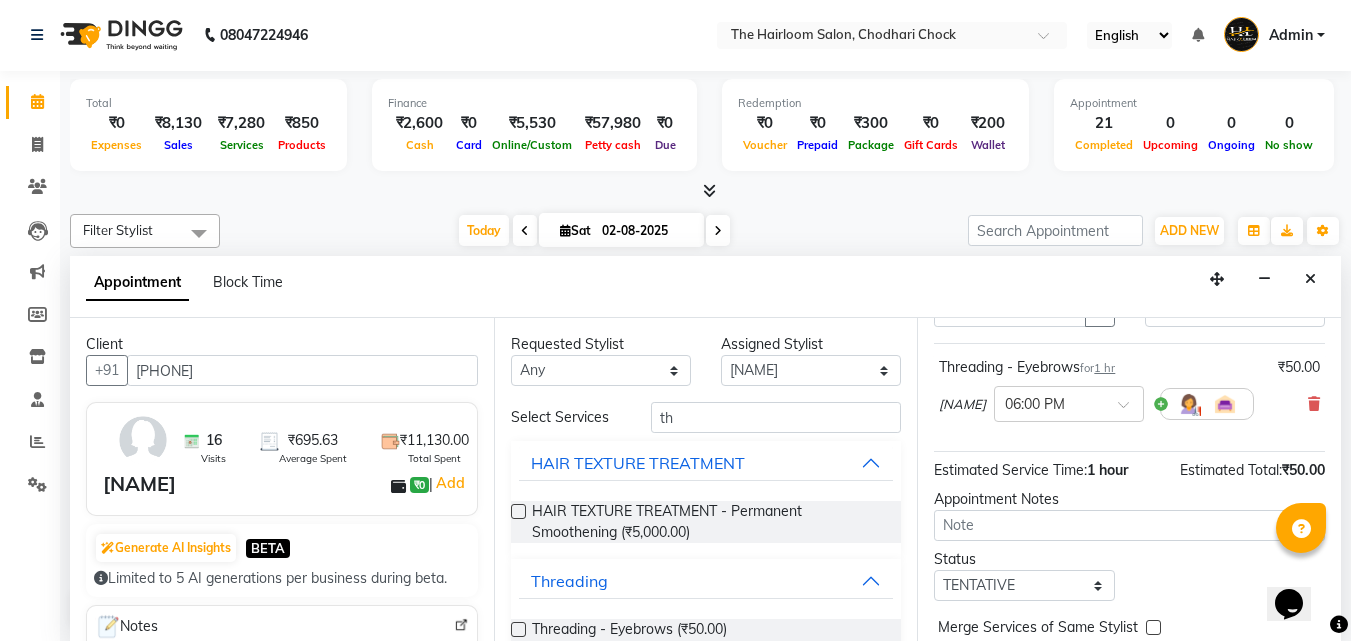 scroll, scrollTop: 200, scrollLeft: 0, axis: vertical 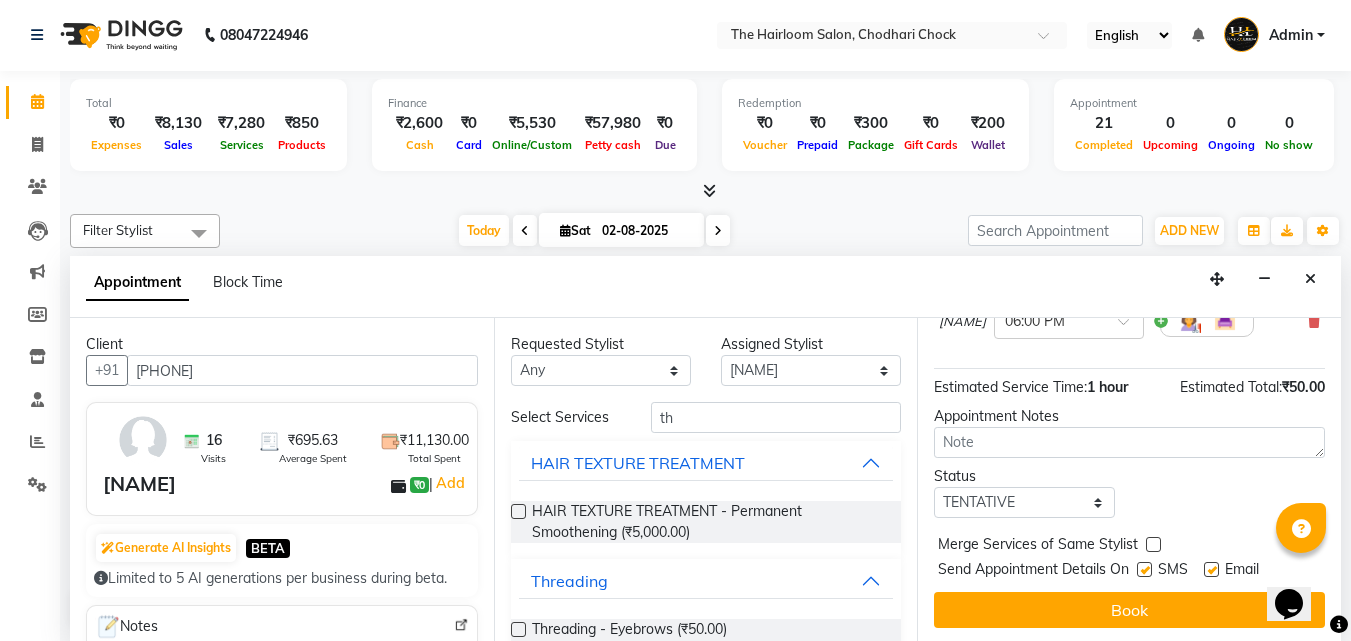 click at bounding box center [1144, 569] 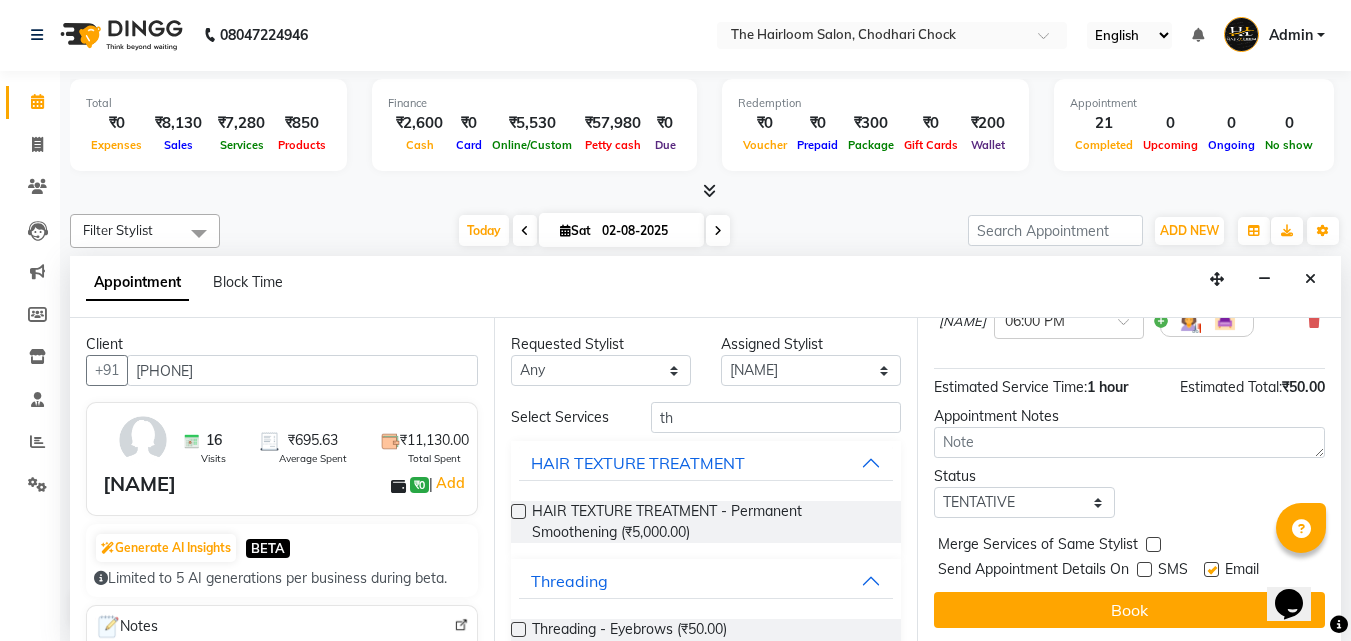 click at bounding box center (1211, 569) 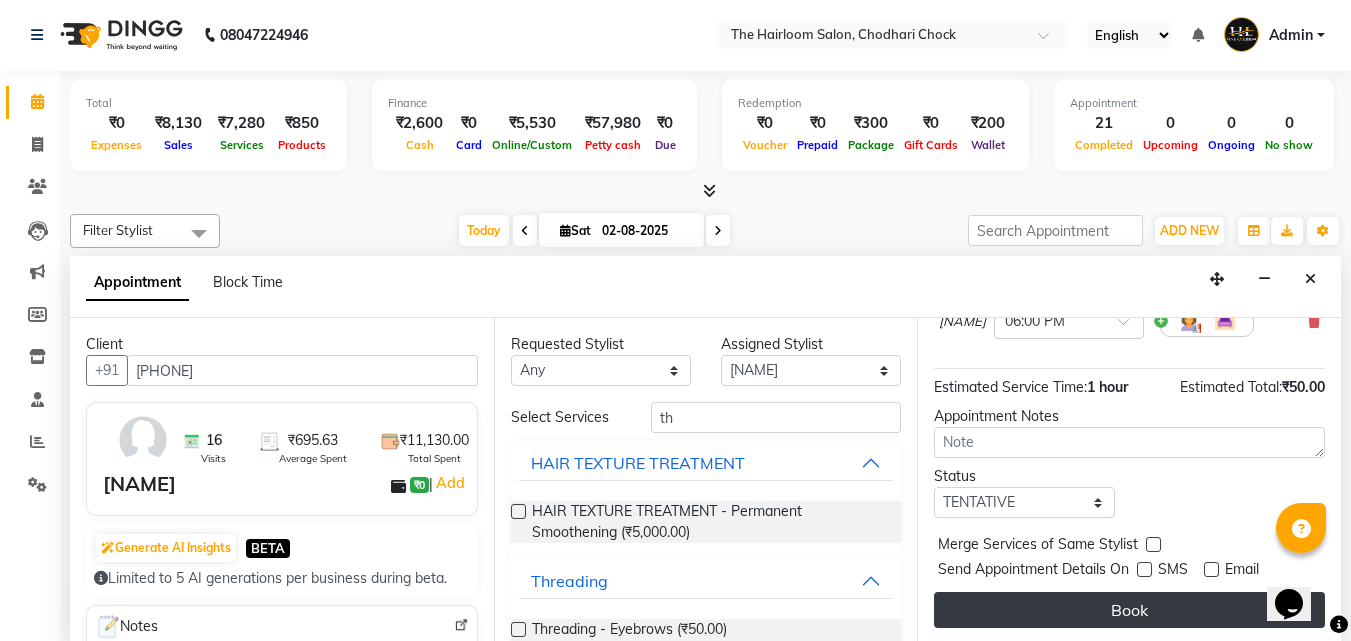 click on "Book" at bounding box center [1129, 610] 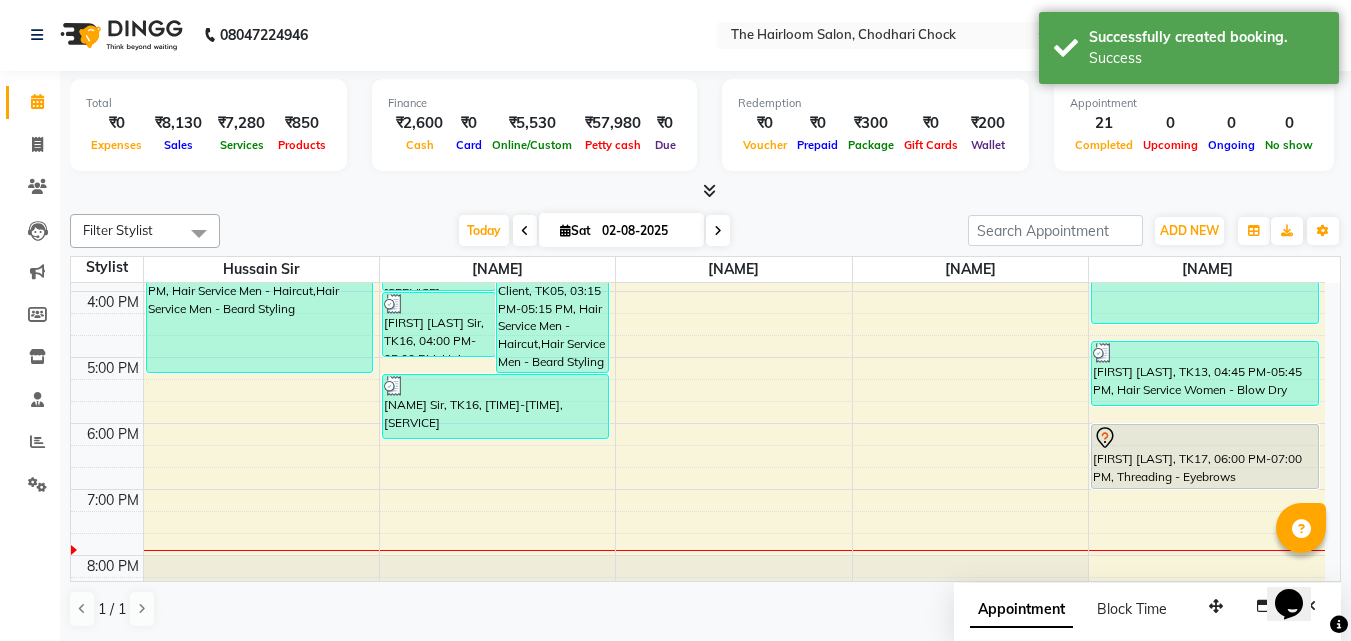 scroll, scrollTop: 0, scrollLeft: 0, axis: both 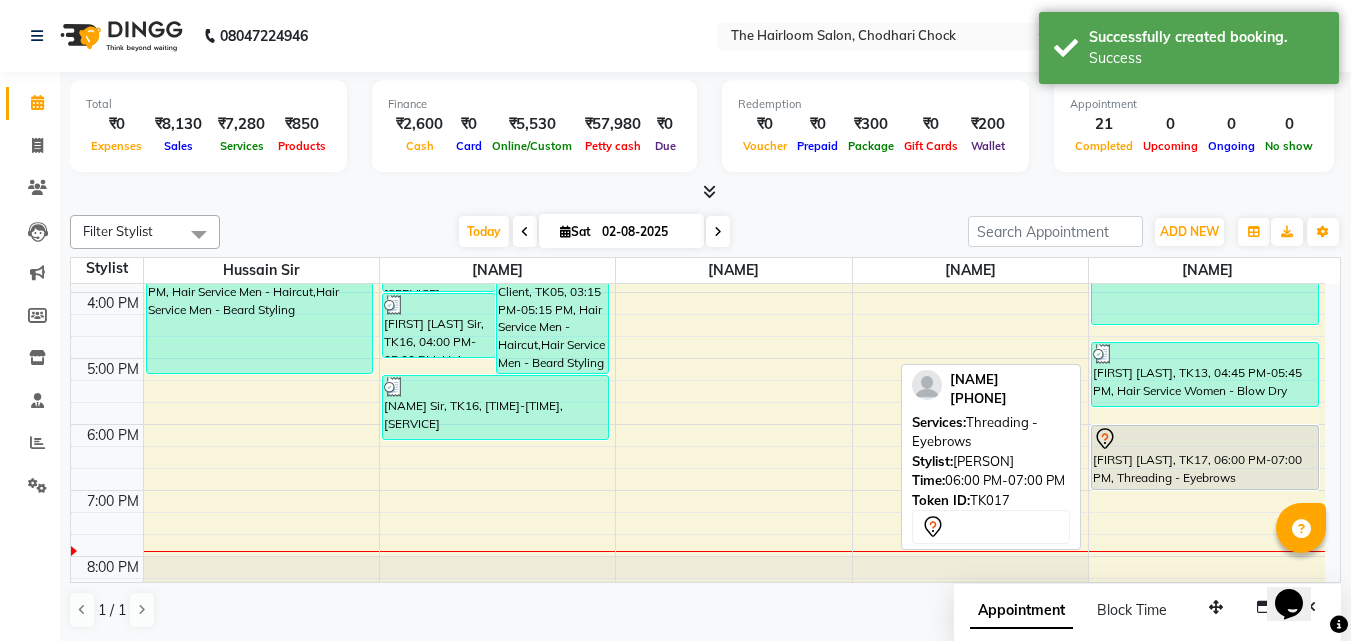 click on "[FIRST] [LAST], TK17, 06:00 PM-07:00 PM, Threading  - Eyebrows" at bounding box center (1205, 457) 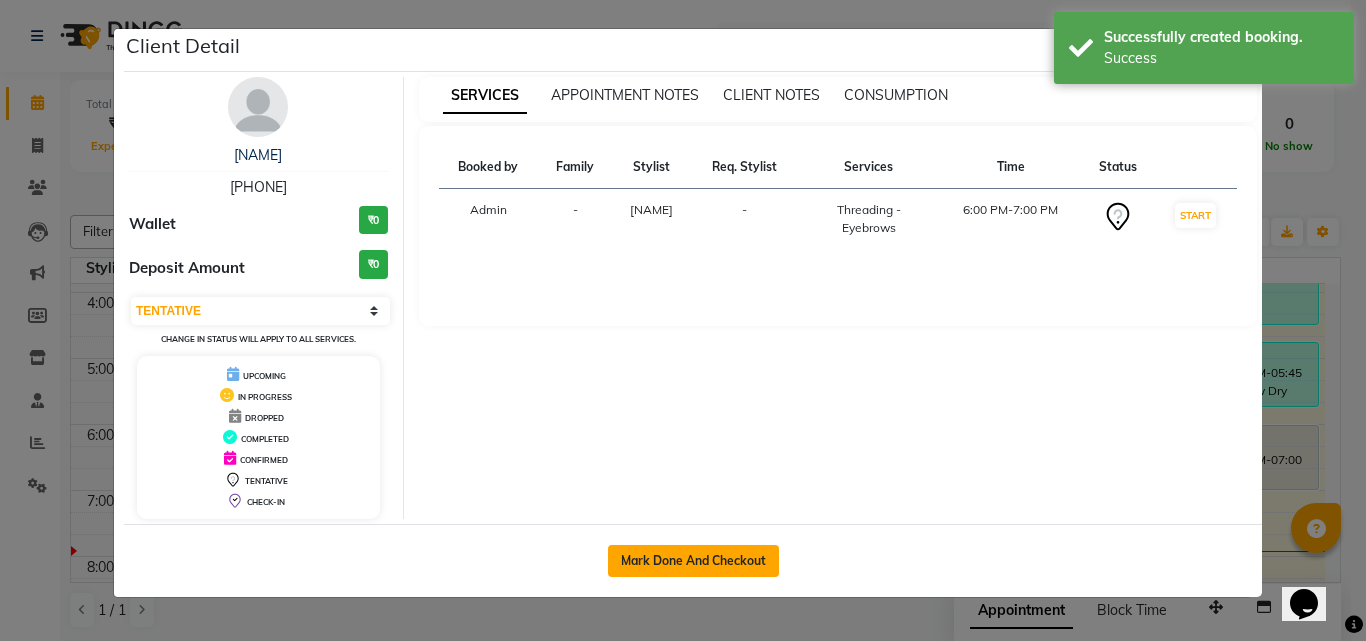 click on "Mark Done And Checkout" 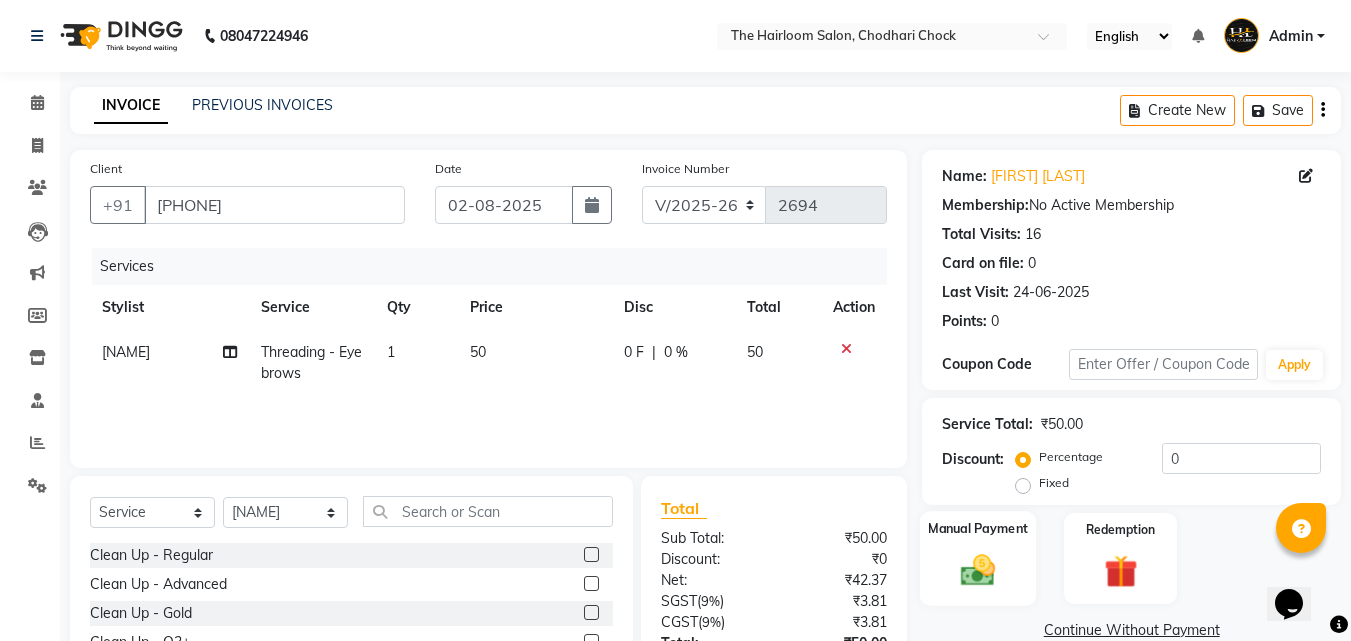 click 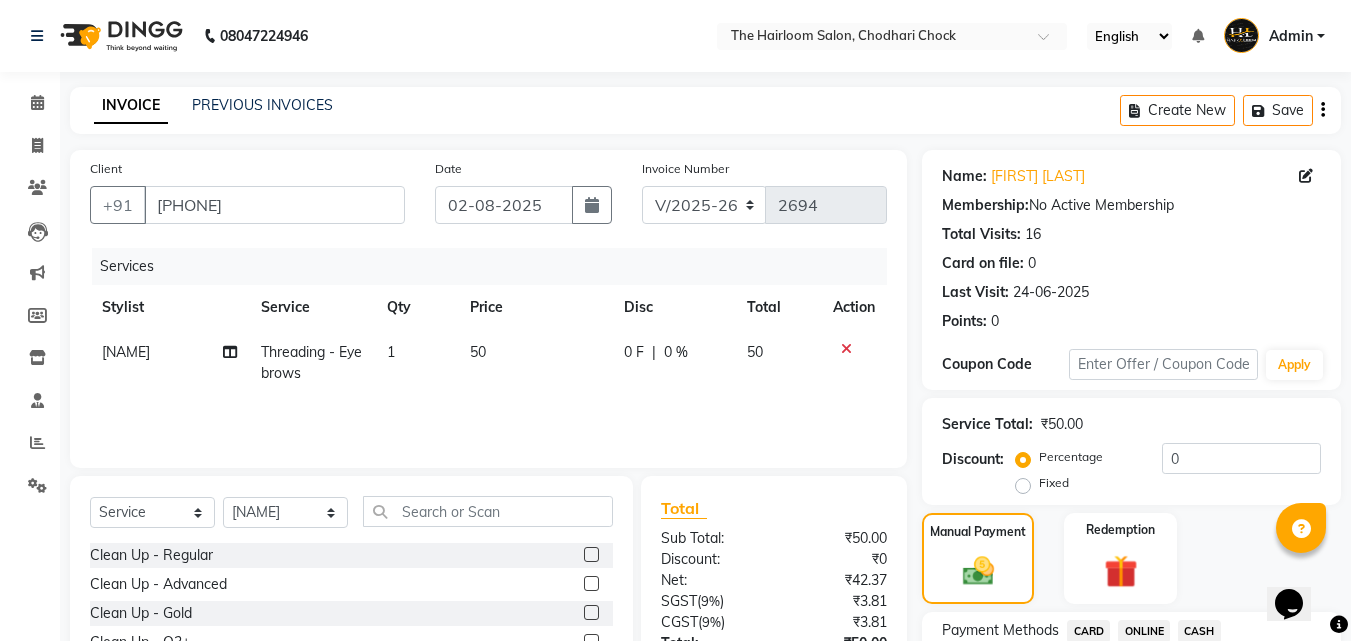 scroll, scrollTop: 162, scrollLeft: 0, axis: vertical 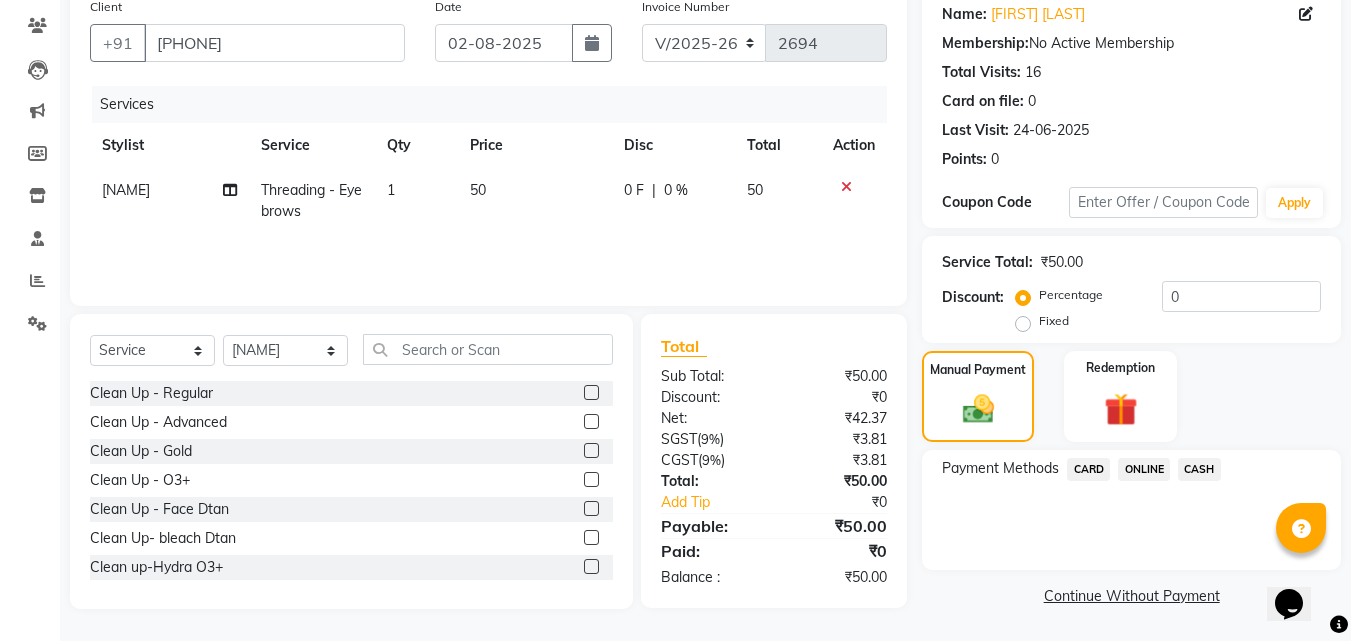 click on "CASH" 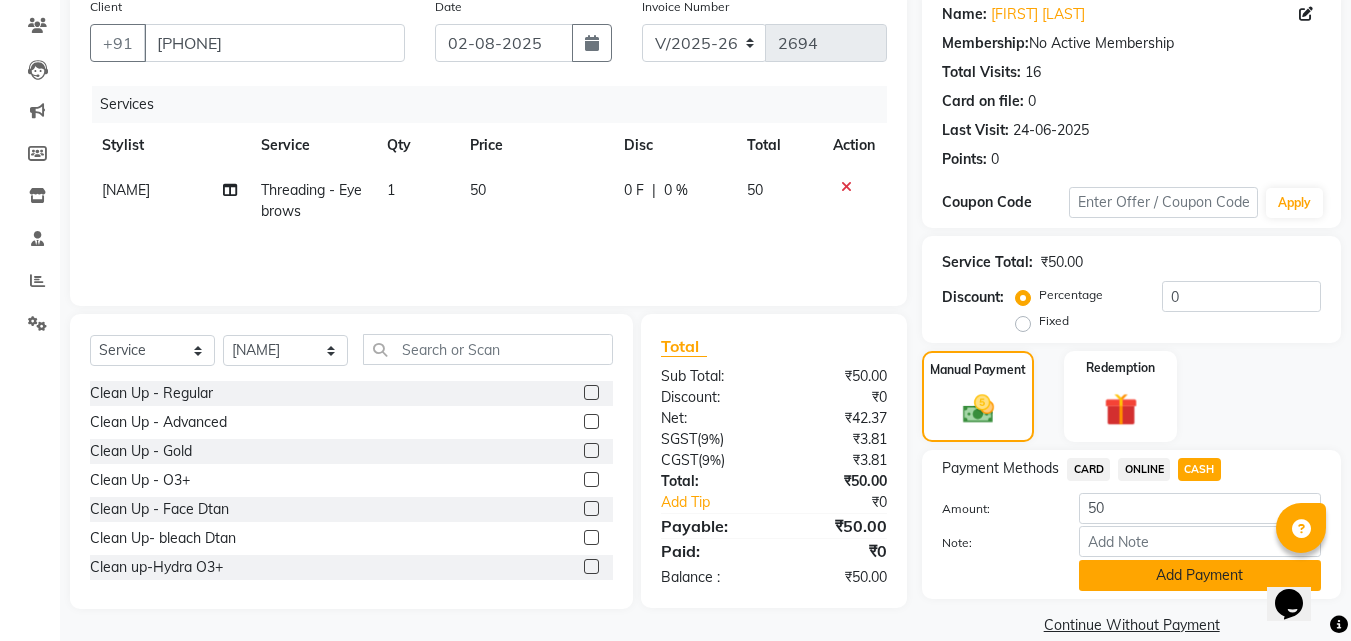 click on "Add Payment" 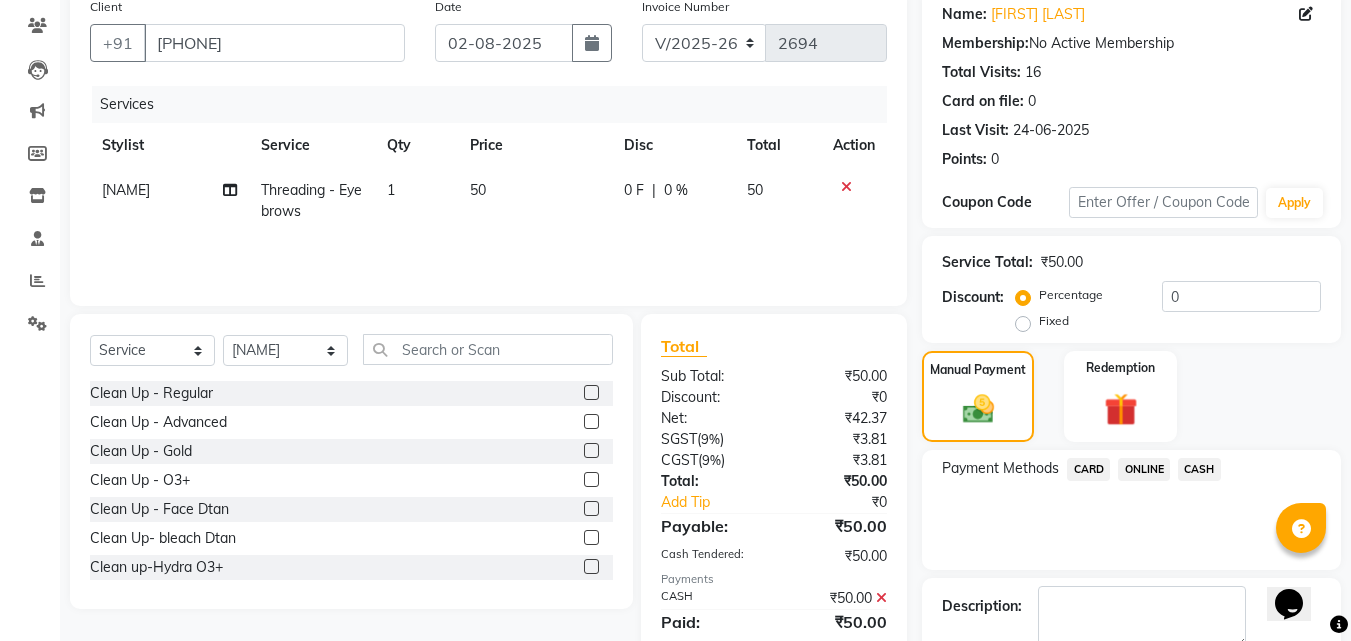 scroll, scrollTop: 275, scrollLeft: 0, axis: vertical 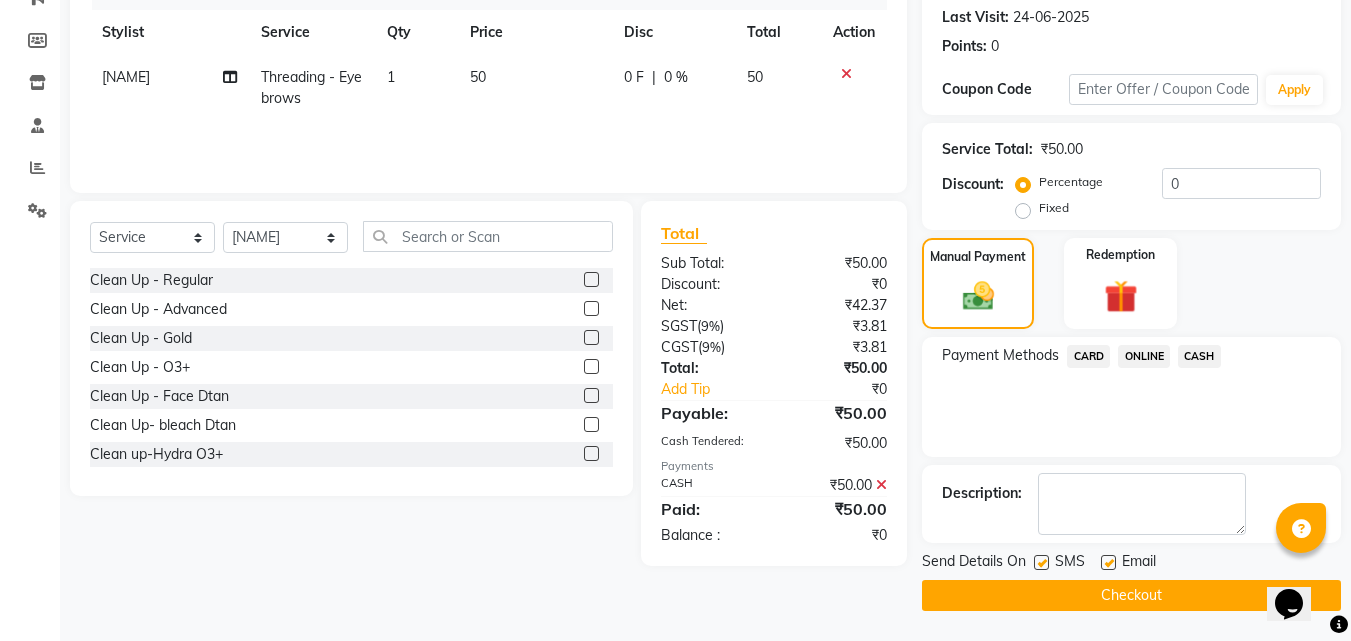 click 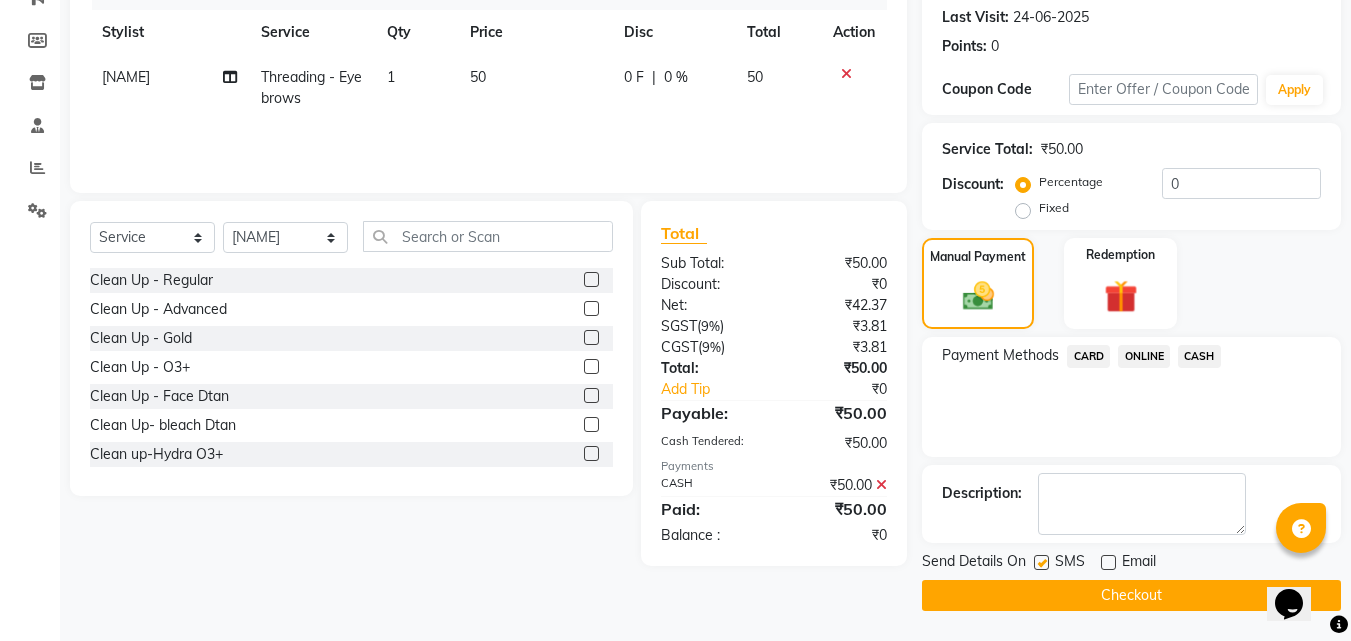 click on "Send Details On SMS Email" 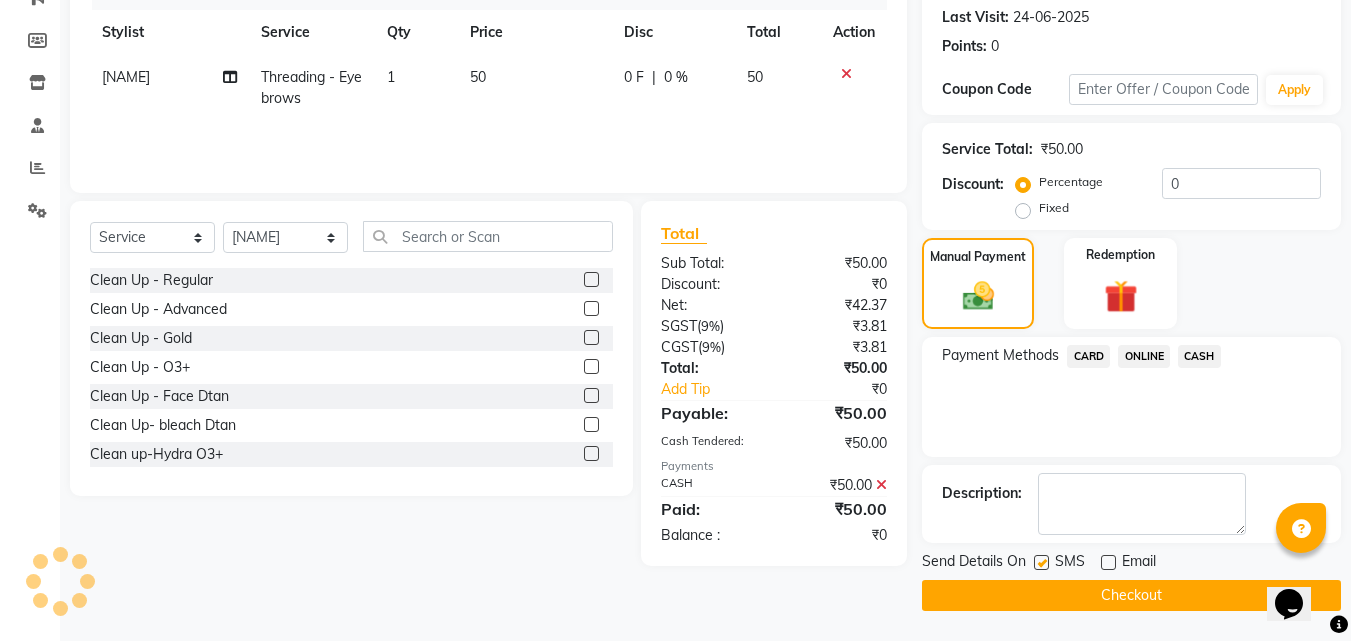 click 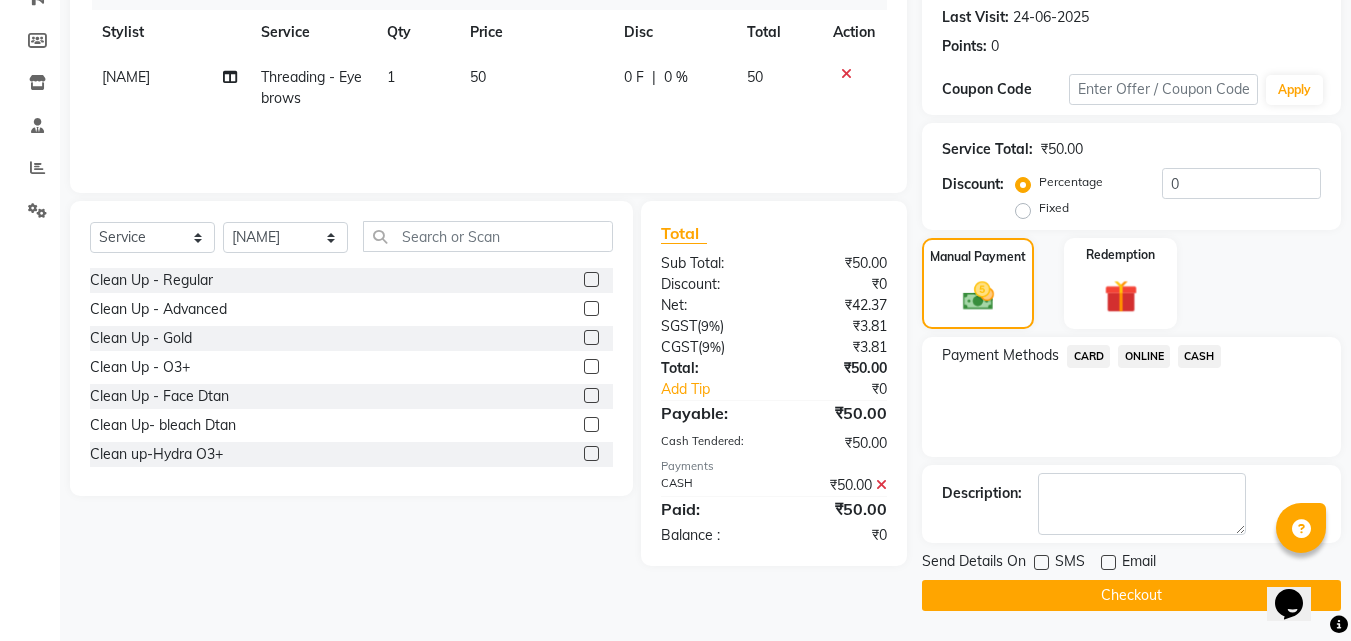 click on "Checkout" 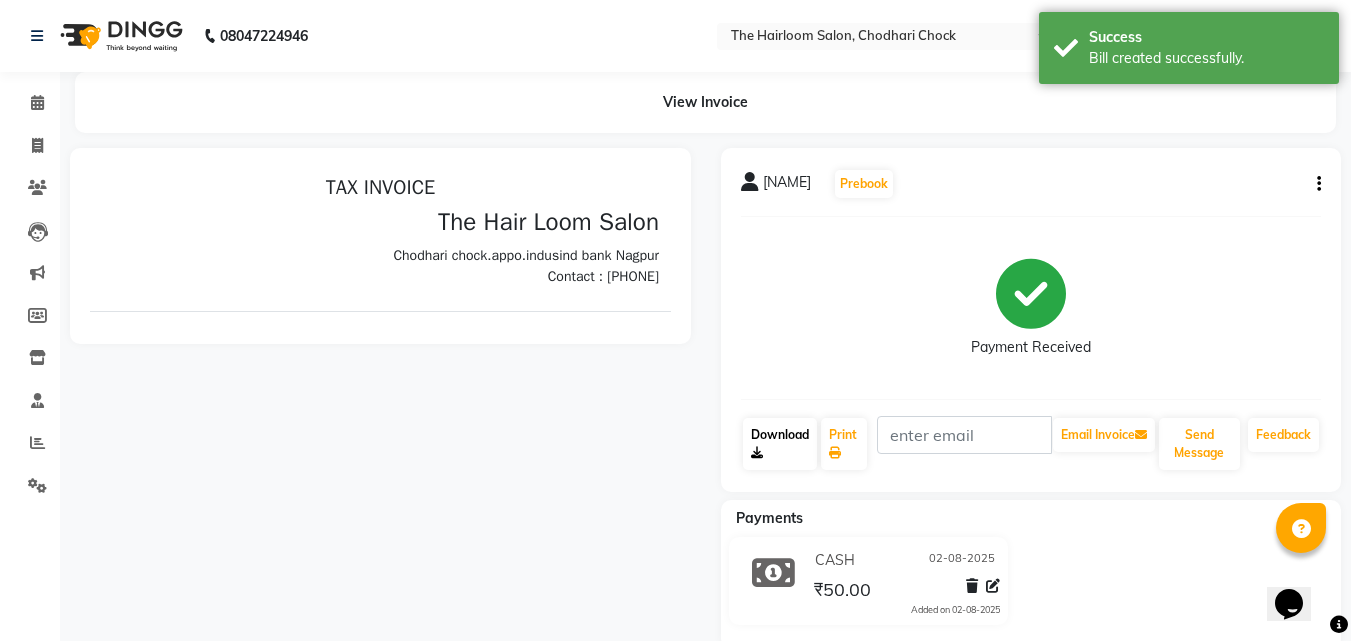 scroll, scrollTop: 0, scrollLeft: 0, axis: both 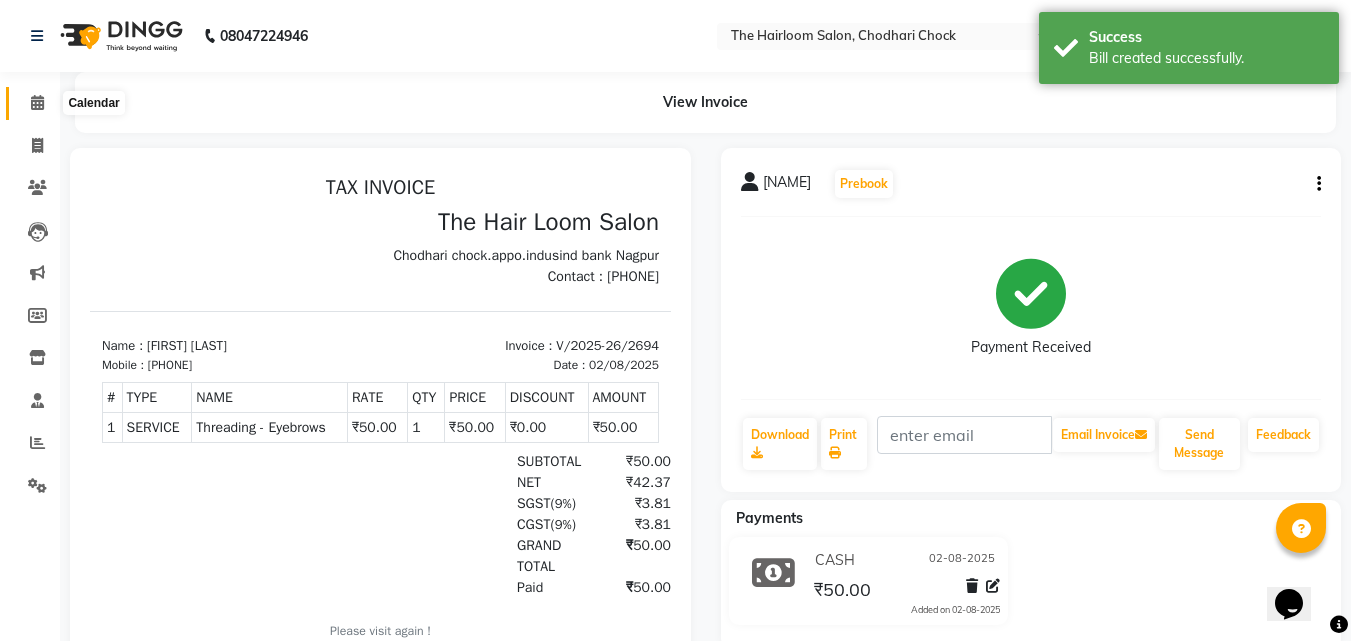 click 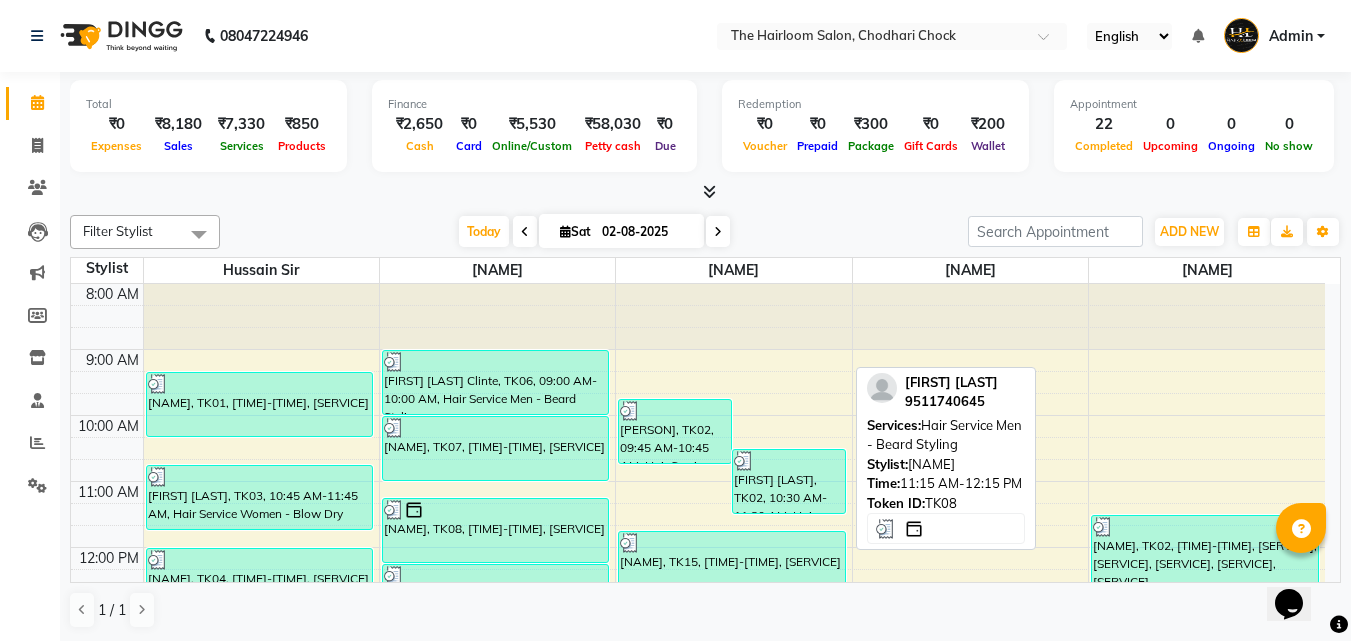 scroll, scrollTop: 1, scrollLeft: 0, axis: vertical 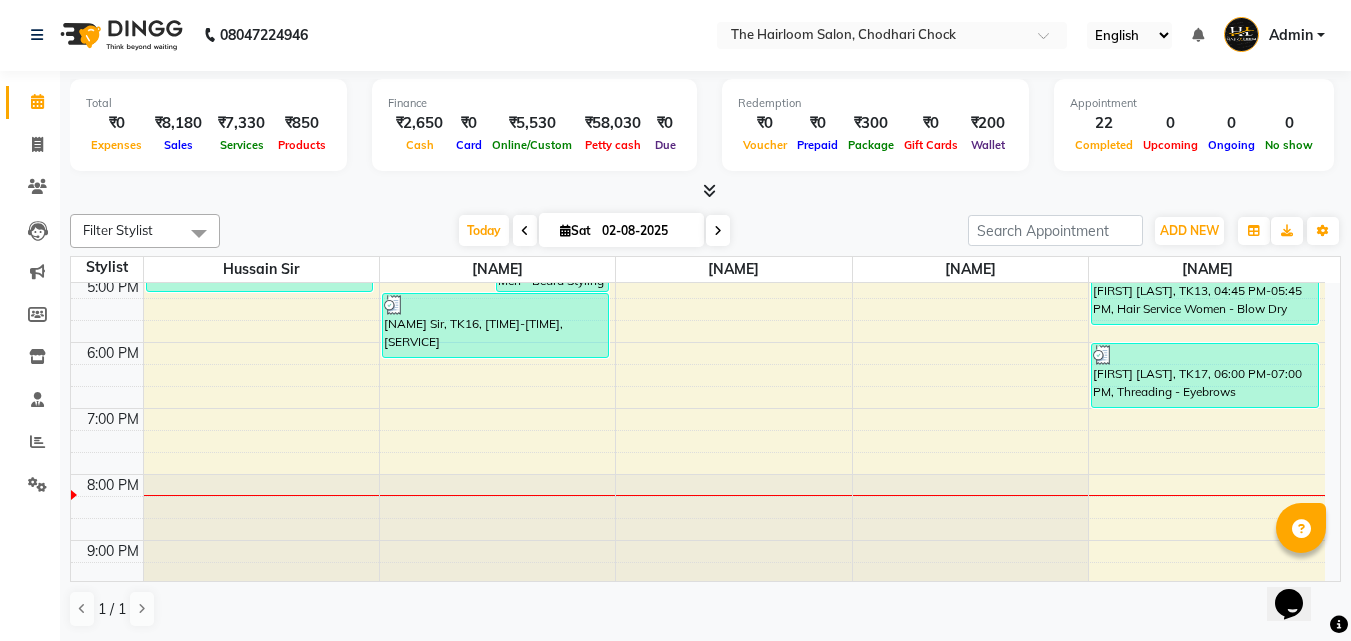 click on "[TIME] [TIME] [TIME] [TIME] [TIME] [TIME] [TIME] [TIME] [TIME] [TIME] [TIME] [TIME] [TIME] [TIME] [TIME] [TIME]     [NAME], TK01, [TIME]-[TIME], [SERVICE]     [NAME], TK03, [TIME]-[TIME], [SERVICE]     [NAME], TK04, [TIME]-[TIME], [SERVICE]     [NAME], TK11, [TIME]-[TIME], [SERVICE]     [NAME], TK14, [TIME]-[TIME], [SERVICE], [SERVICE]     [NAME], TK09, [TIME]-[TIME], [SERVICE]     [NAME] Sir, TK10, [TIME]-[TIME], [SERVICE]     [NAME] Sir, TK10, [TIME]-[TIME], [SERVICE]     [NAME] Client, TK05, [TIME]-[TIME], [SERVICE], [SERVICE]     [NAME] Sir, TK16, [TIME]-[TIME], [SERVICE]" at bounding box center (698, 210) 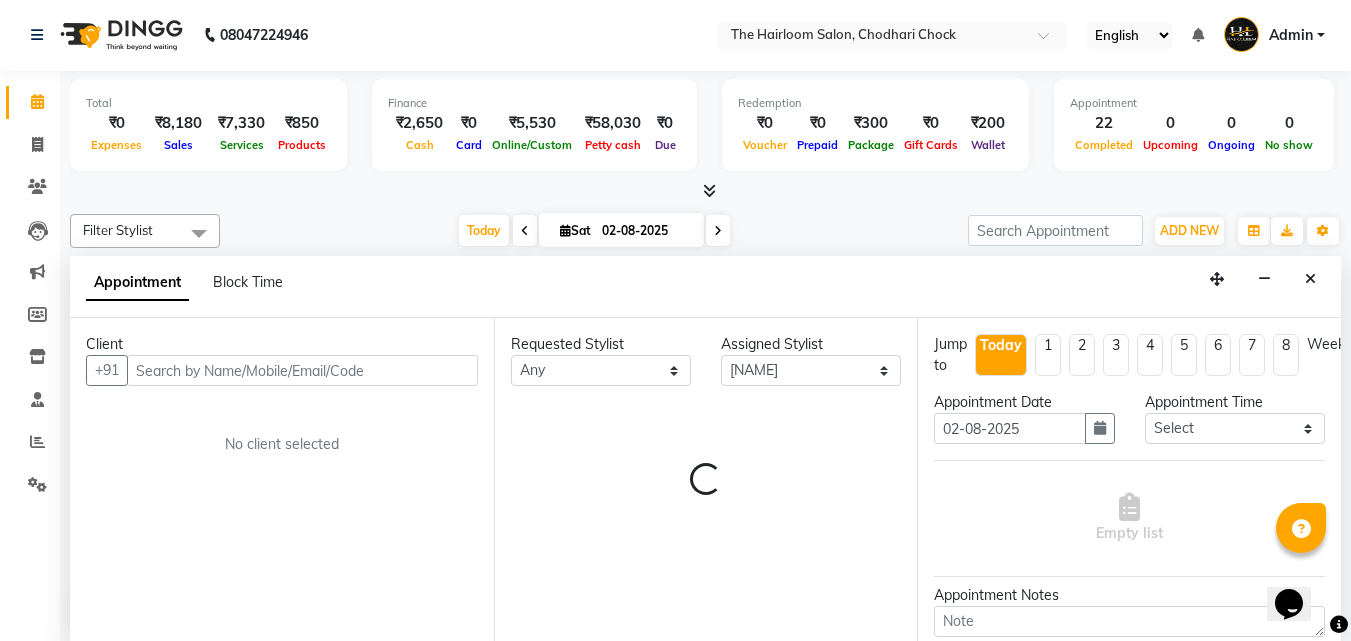 click on "Client" at bounding box center [282, 344] 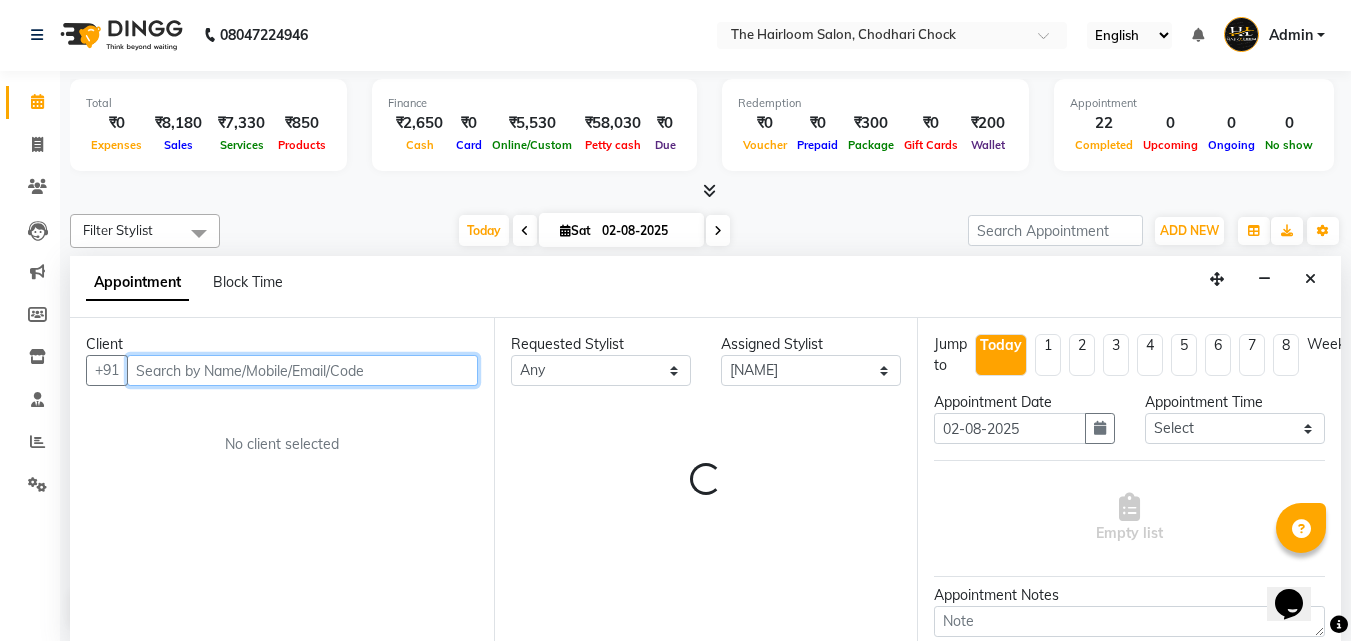 click at bounding box center [302, 370] 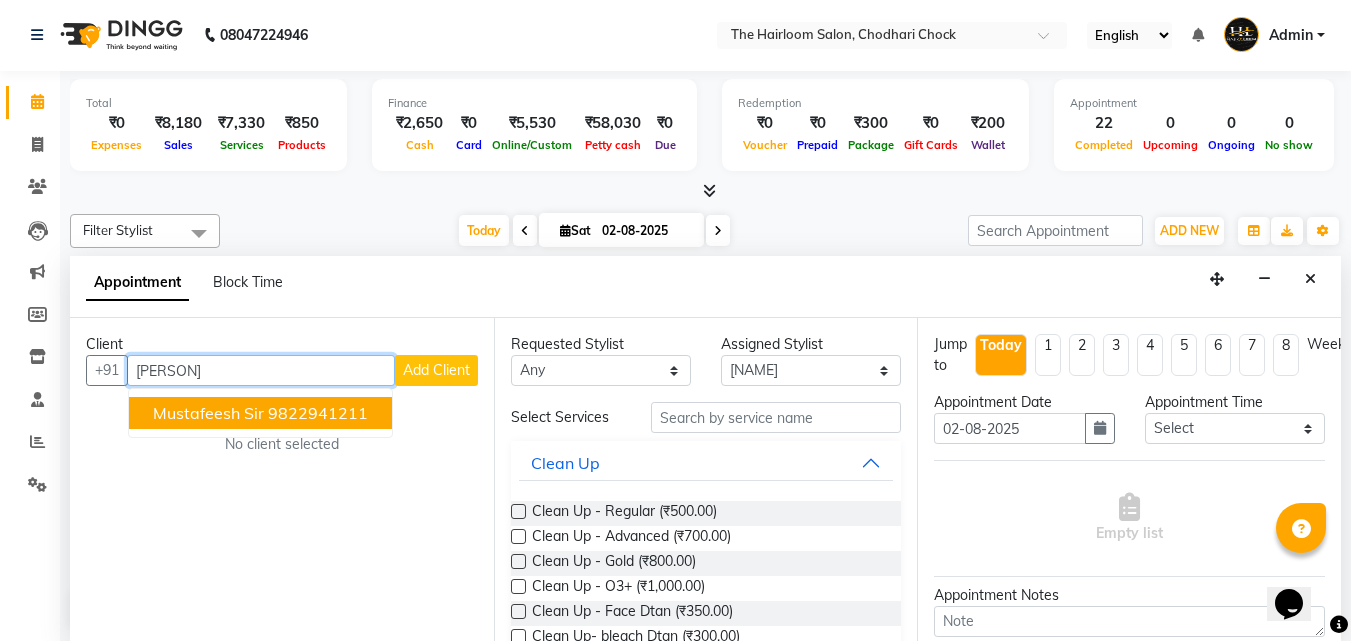 click on "9822941211" at bounding box center [318, 413] 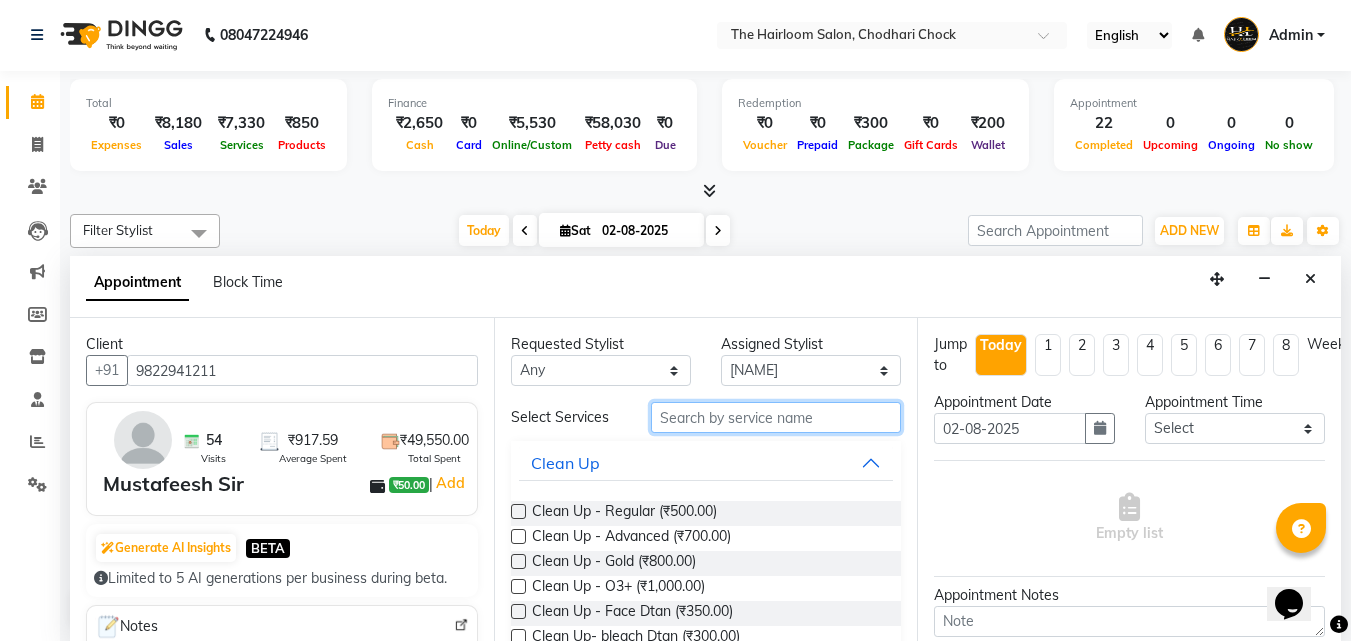 click at bounding box center [776, 417] 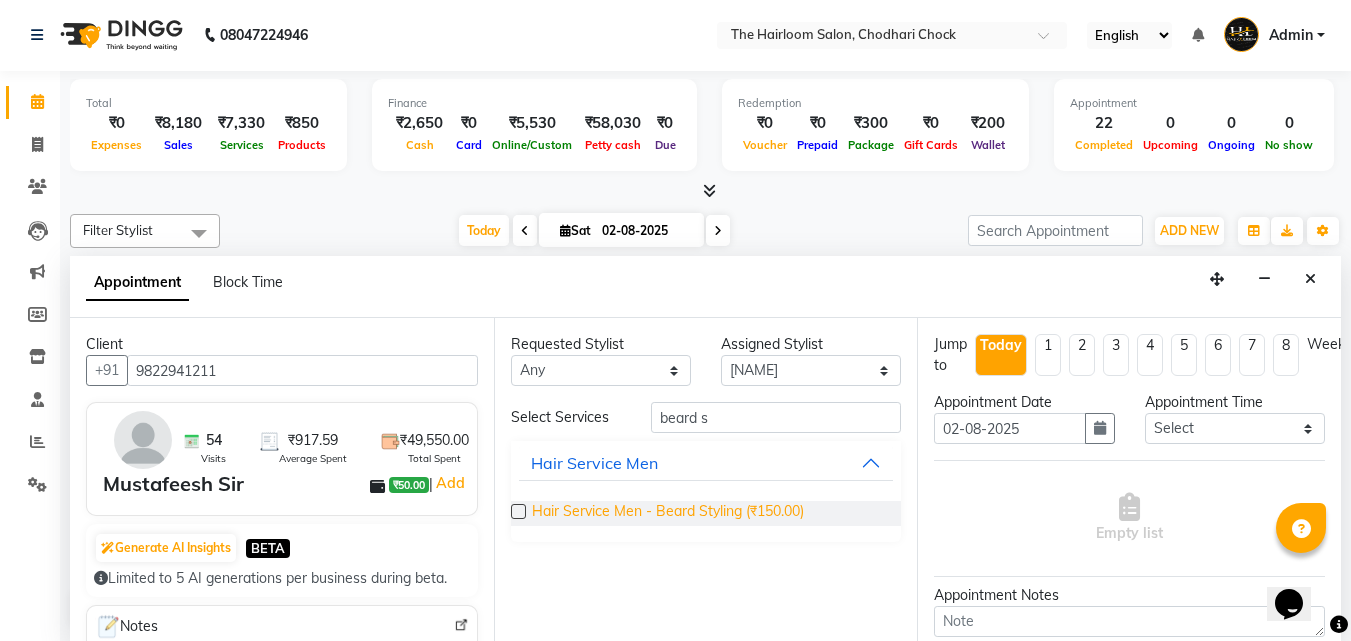 click on "Hair Service Men  - Beard Styling (₹150.00)" at bounding box center [668, 513] 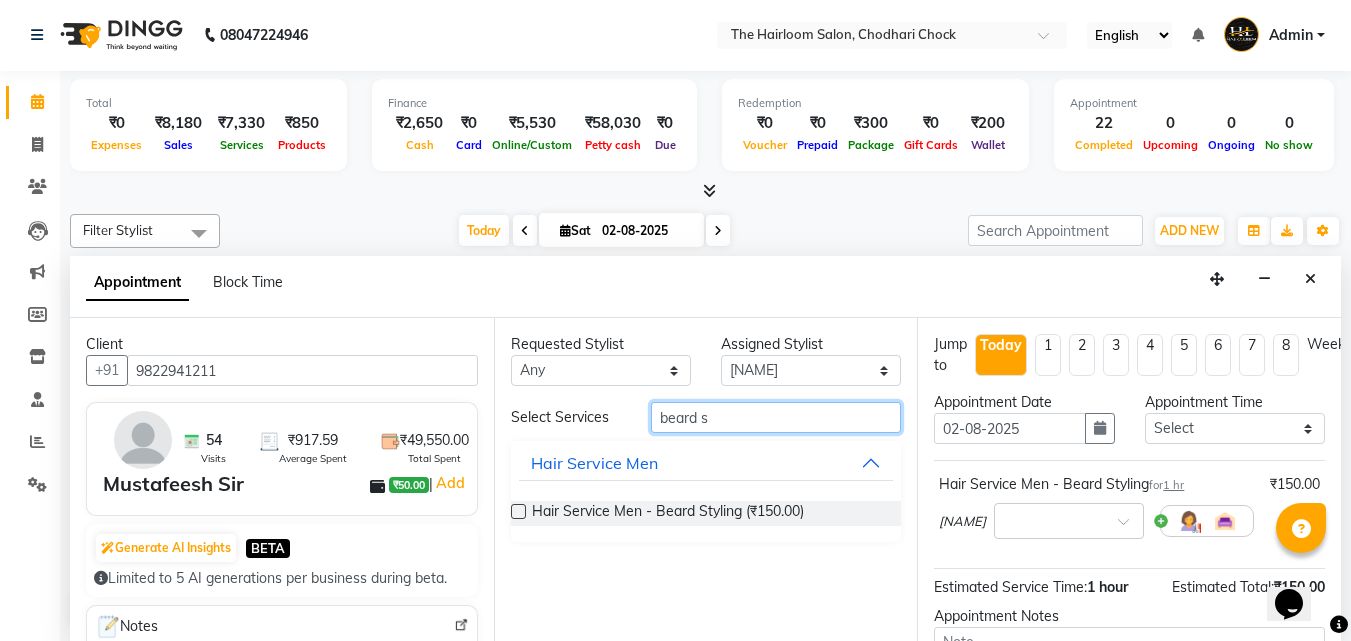 click on "beard s" at bounding box center [776, 417] 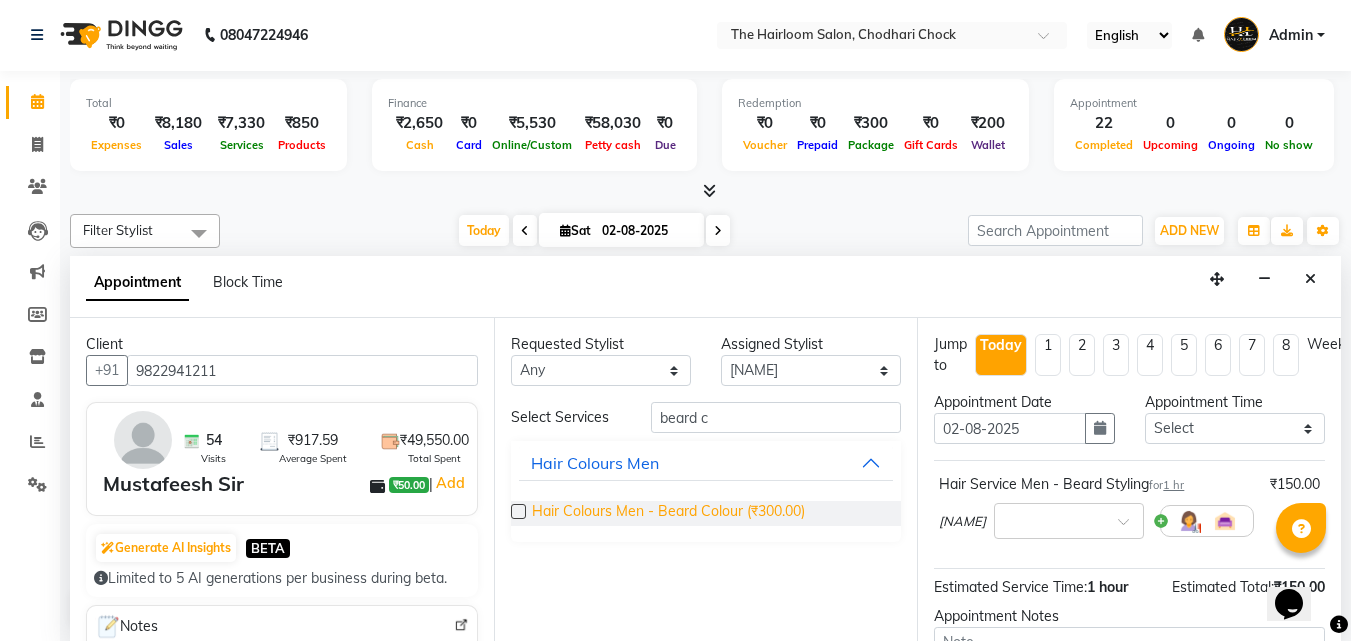click on "Hair Colours Men  - Beard Colour (₹300.00)" at bounding box center [668, 513] 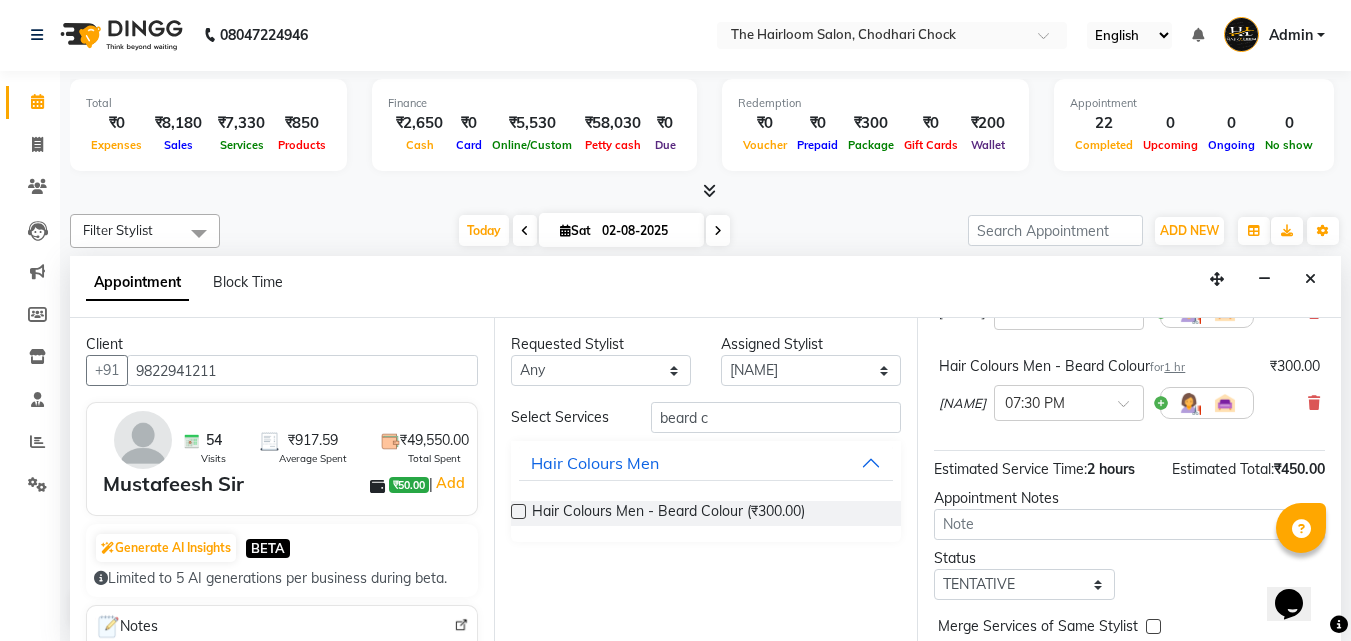 scroll, scrollTop: 309, scrollLeft: 0, axis: vertical 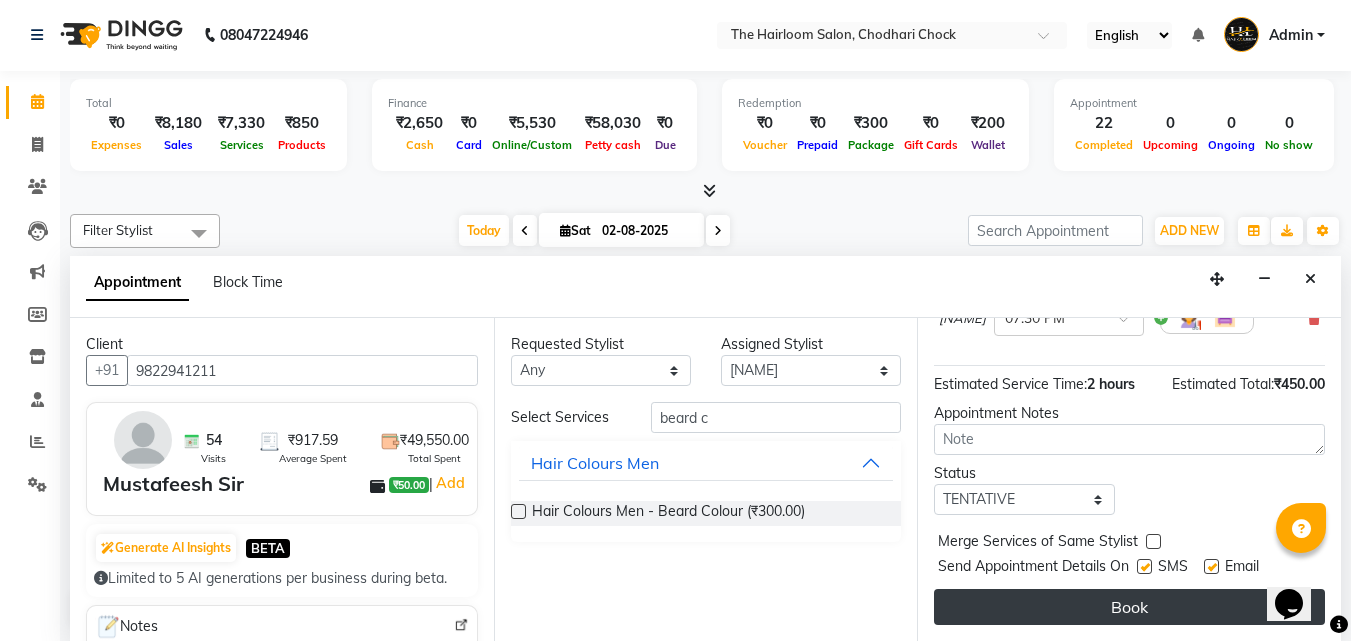 click on "Book" at bounding box center [1129, 607] 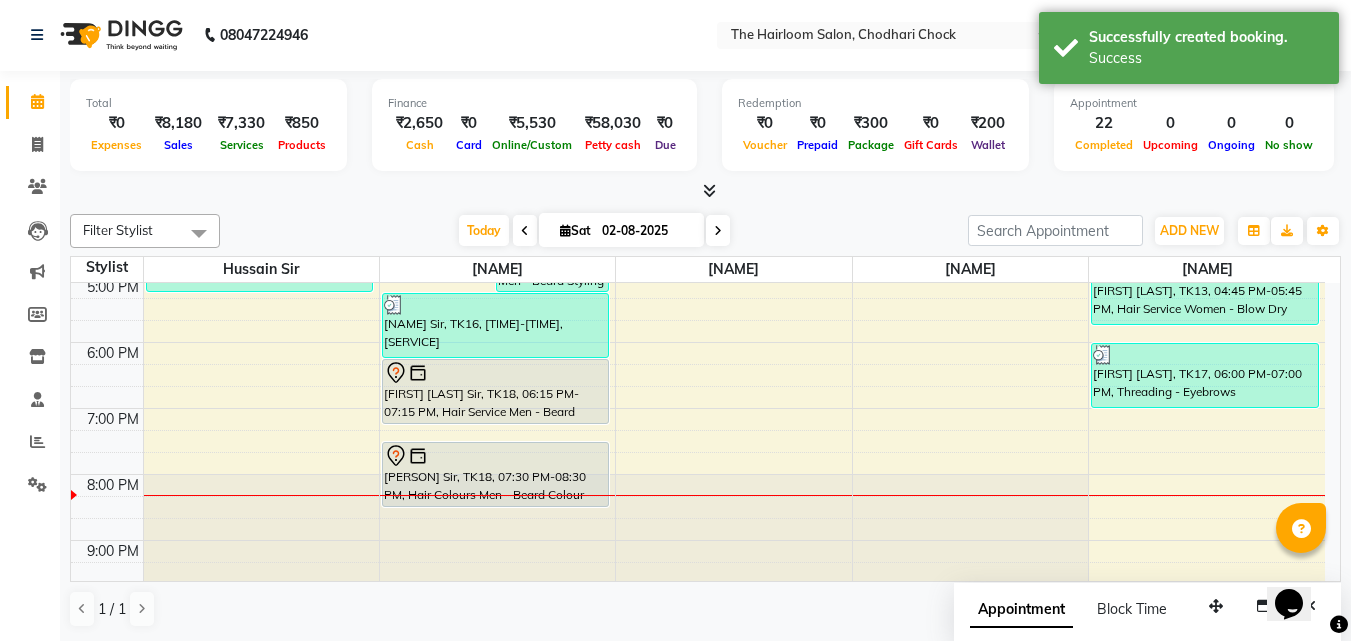 scroll, scrollTop: 0, scrollLeft: 0, axis: both 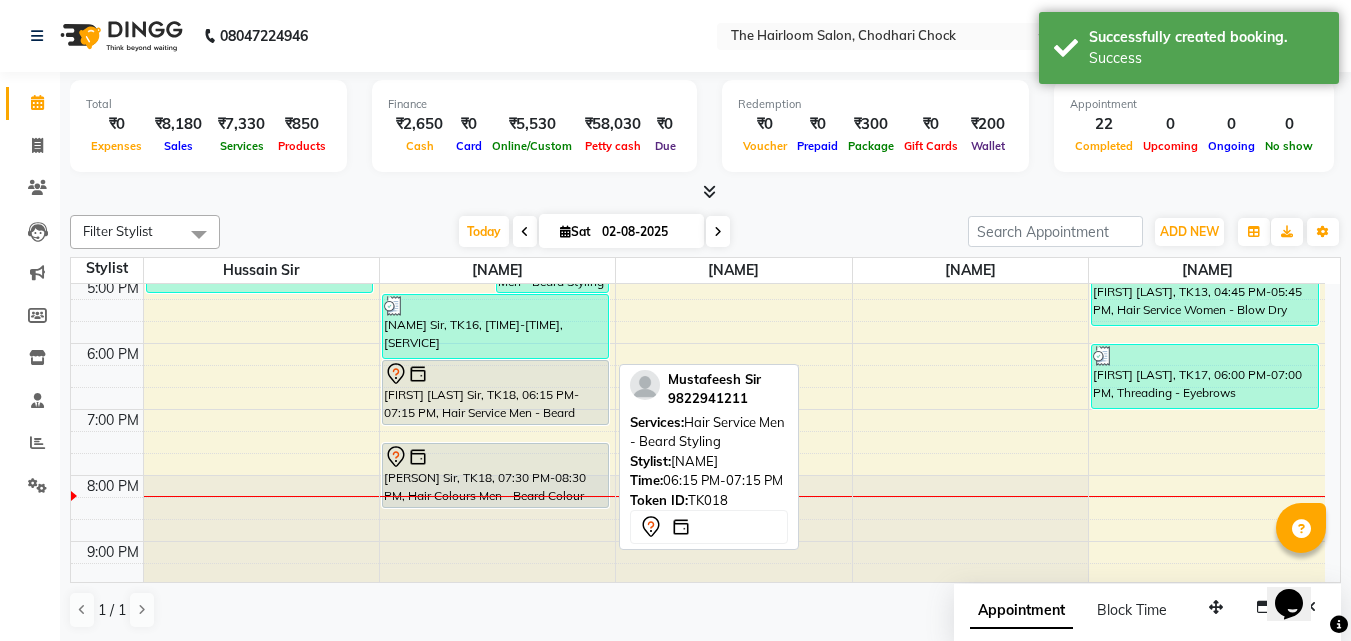 click on "[FIRST] [LAST] Sir, TK18, 06:15 PM-07:15 PM, Hair Service Men  - Beard Styling" at bounding box center (496, 392) 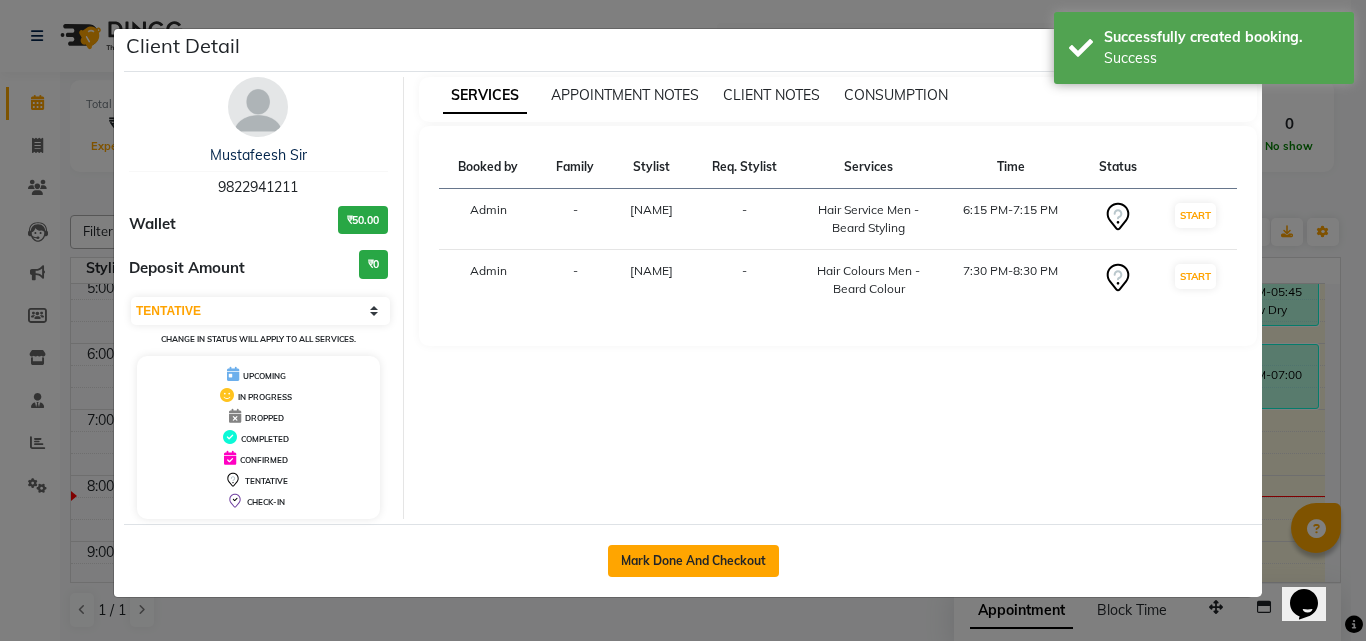 click on "Mark Done And Checkout" 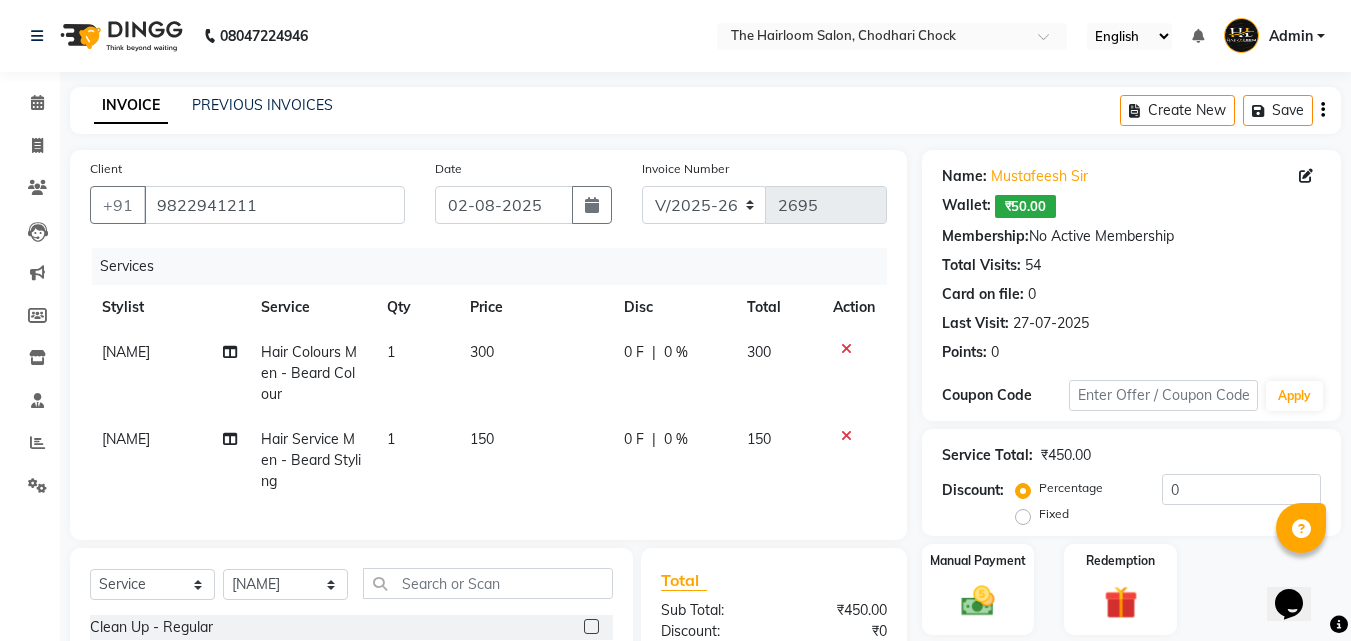 click on "300" 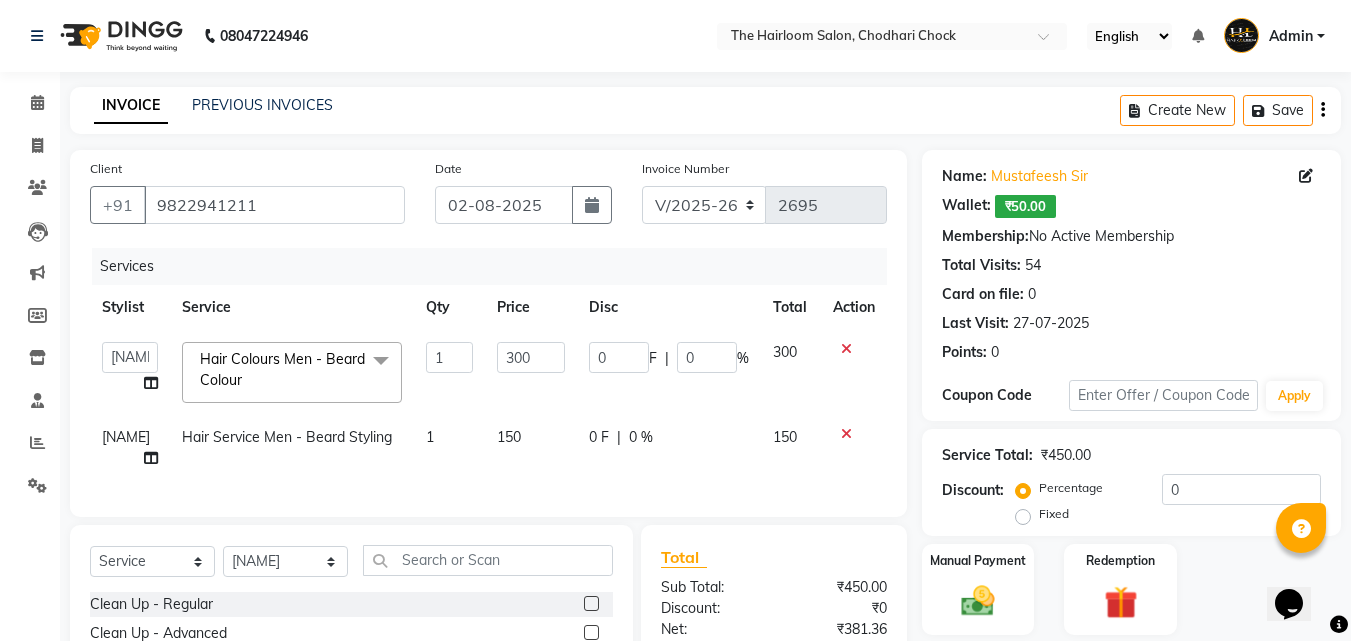 click on "150" 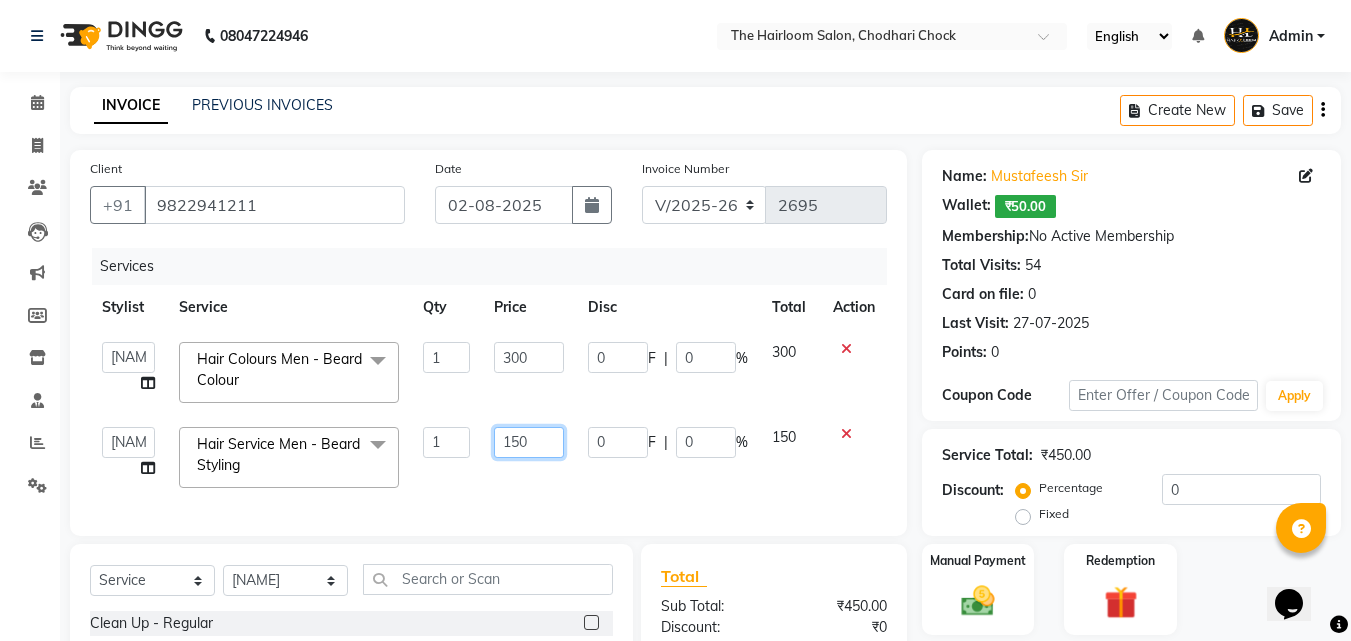 click on "150" 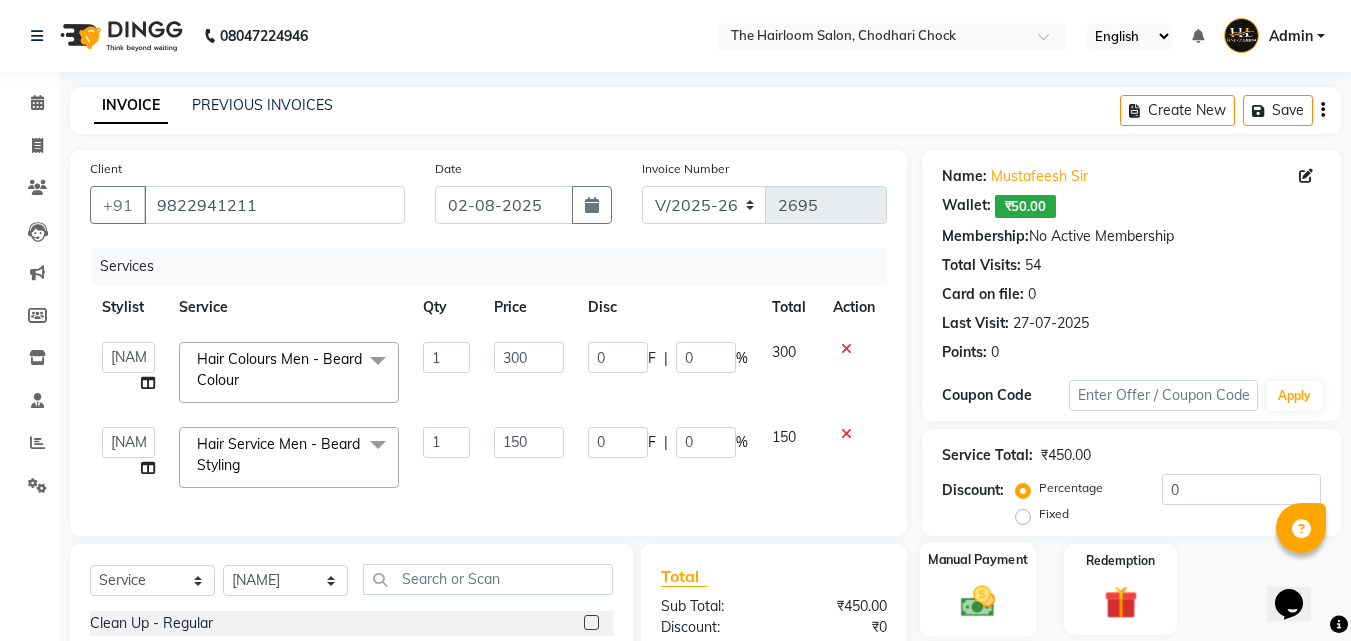 click on "Manual Payment" 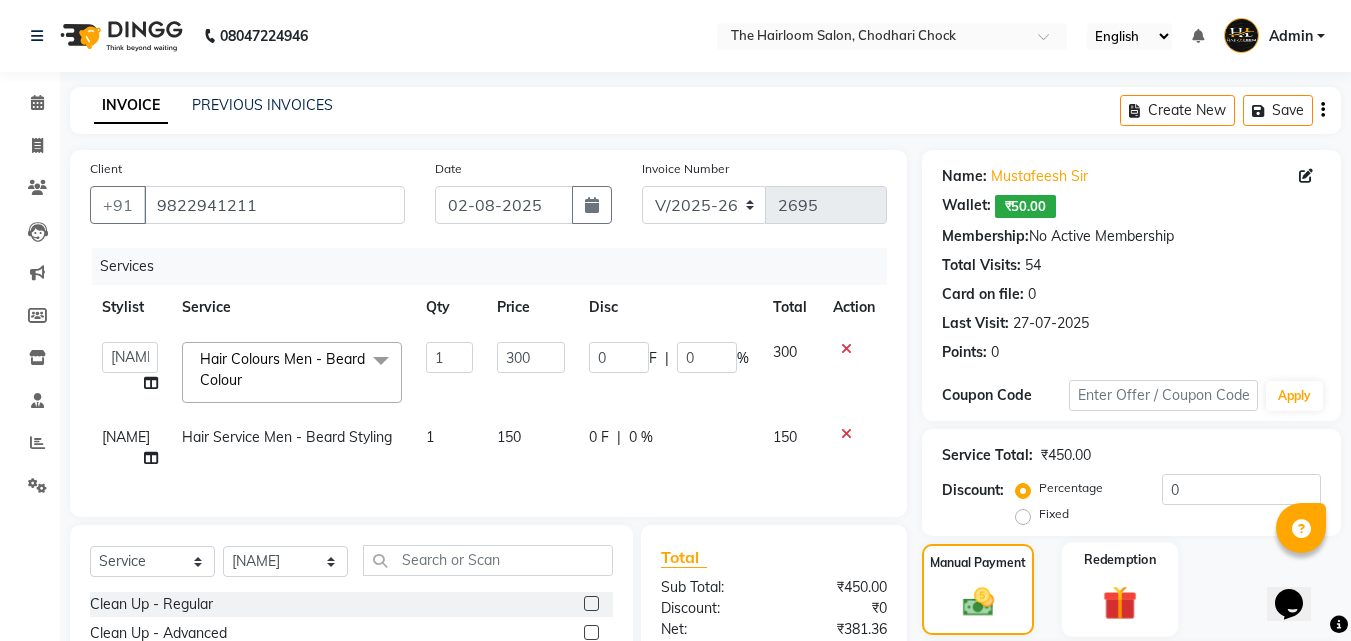 scroll, scrollTop: 224, scrollLeft: 0, axis: vertical 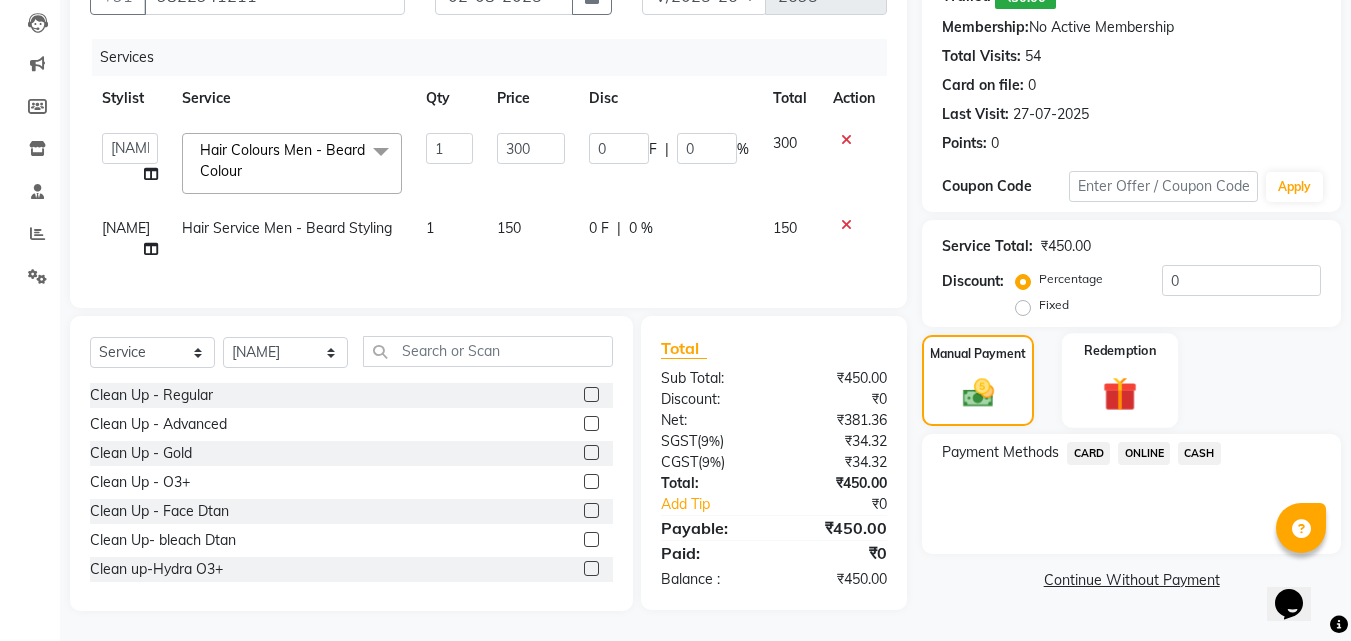 click on "Redemption" 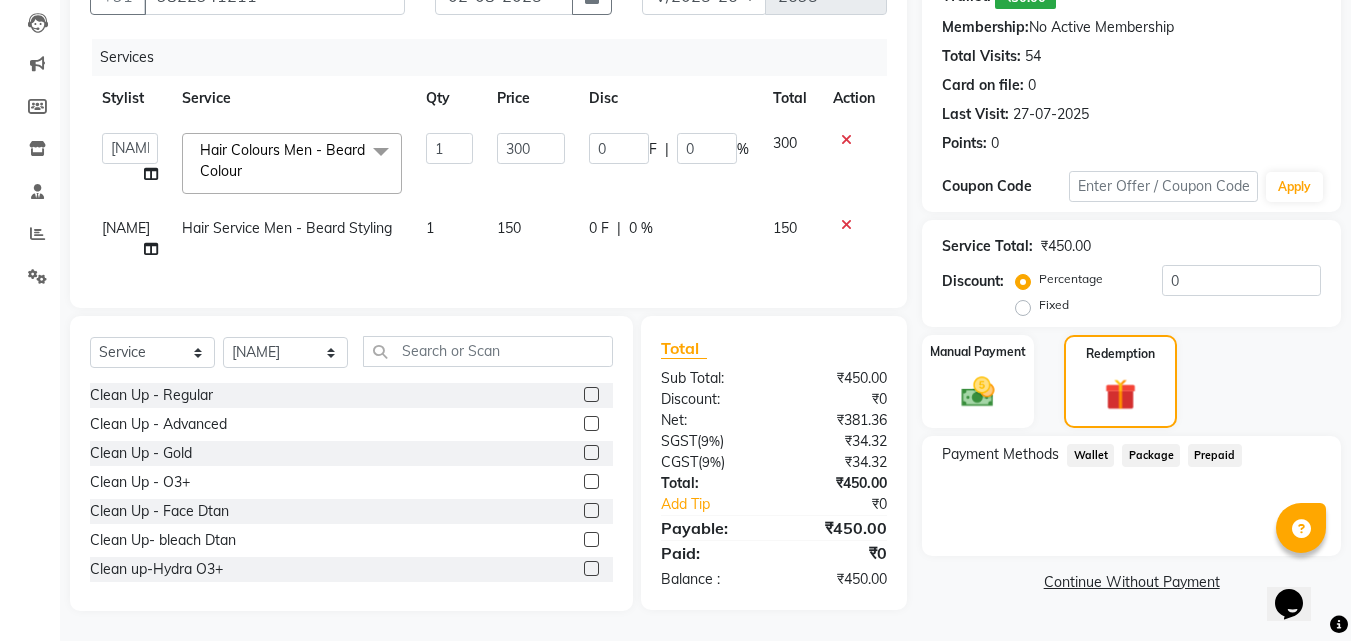 click on "Wallet" 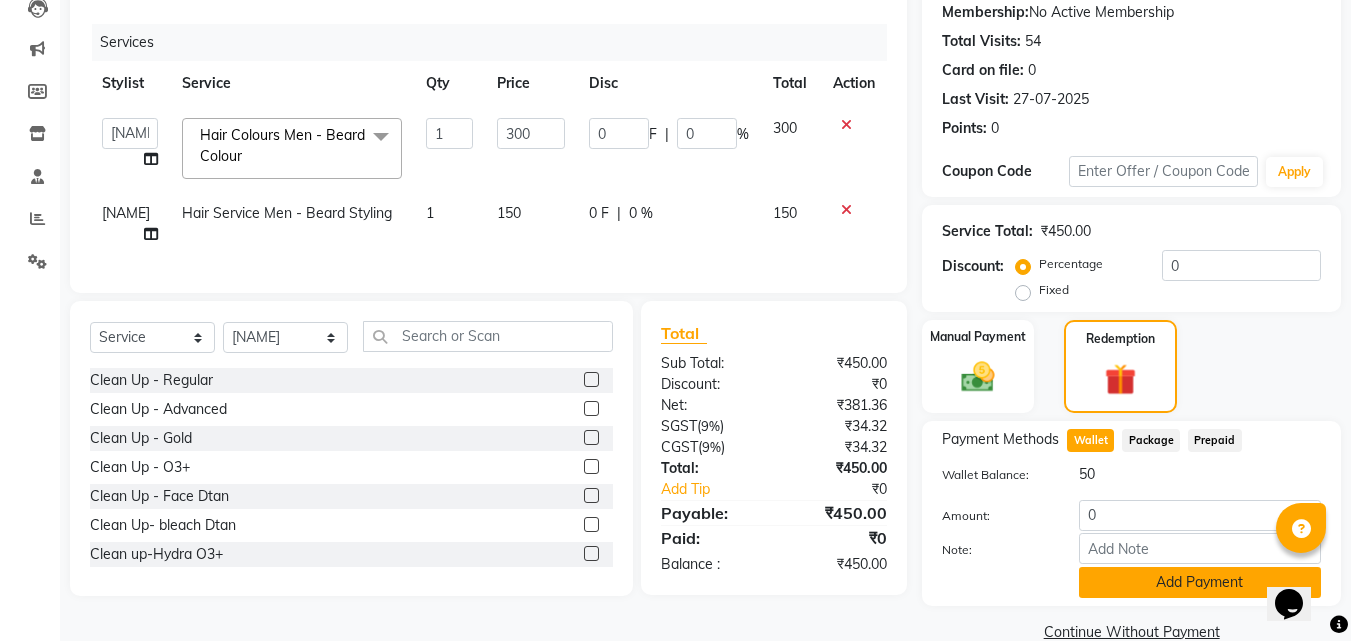 click on "Add Payment" 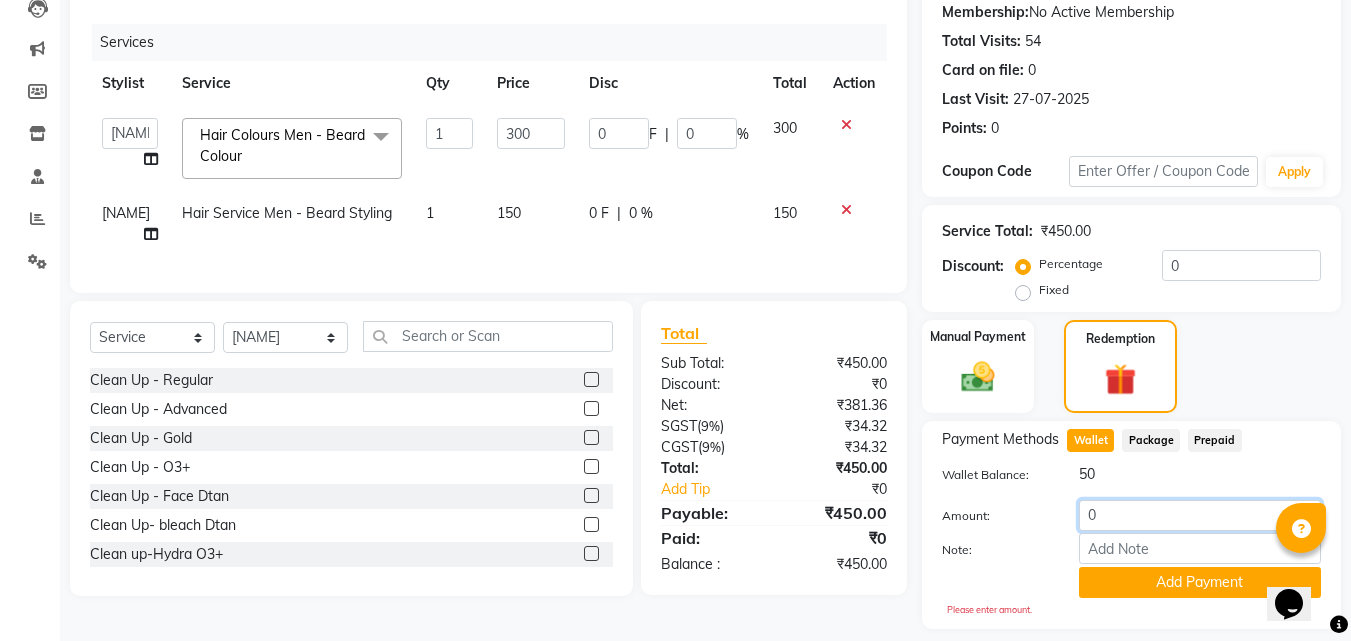 click on "0" 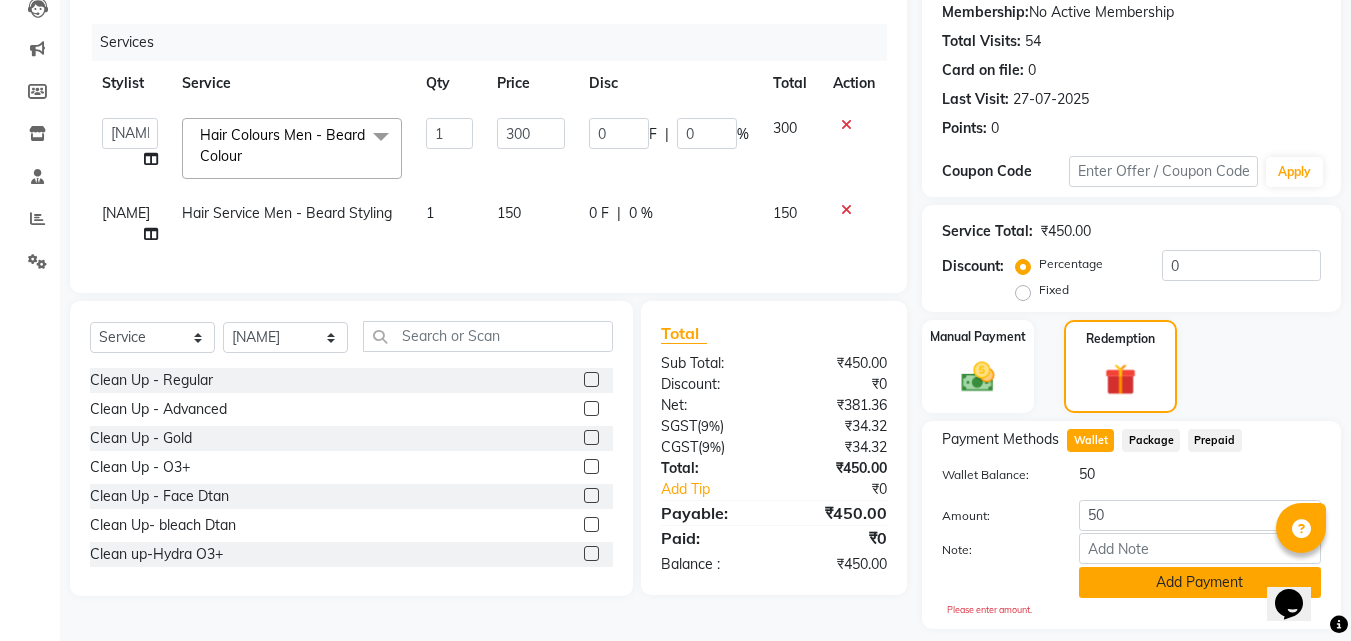 click on "Add Payment" 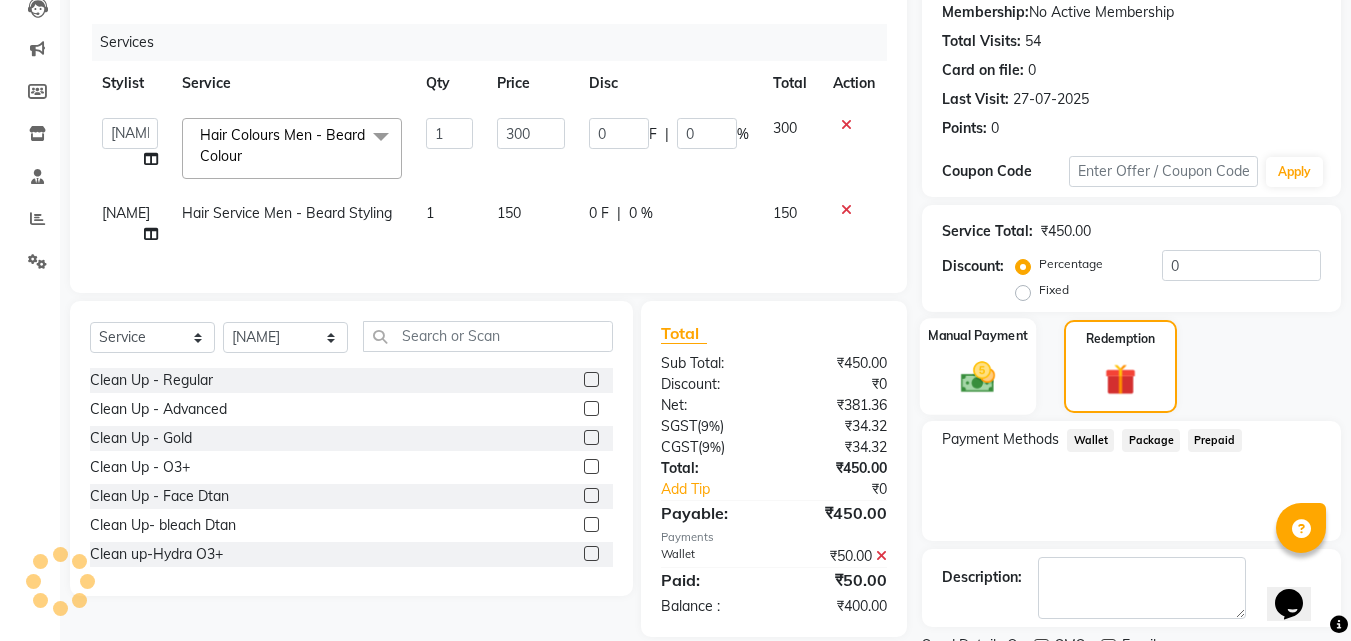 click on "Manual Payment" 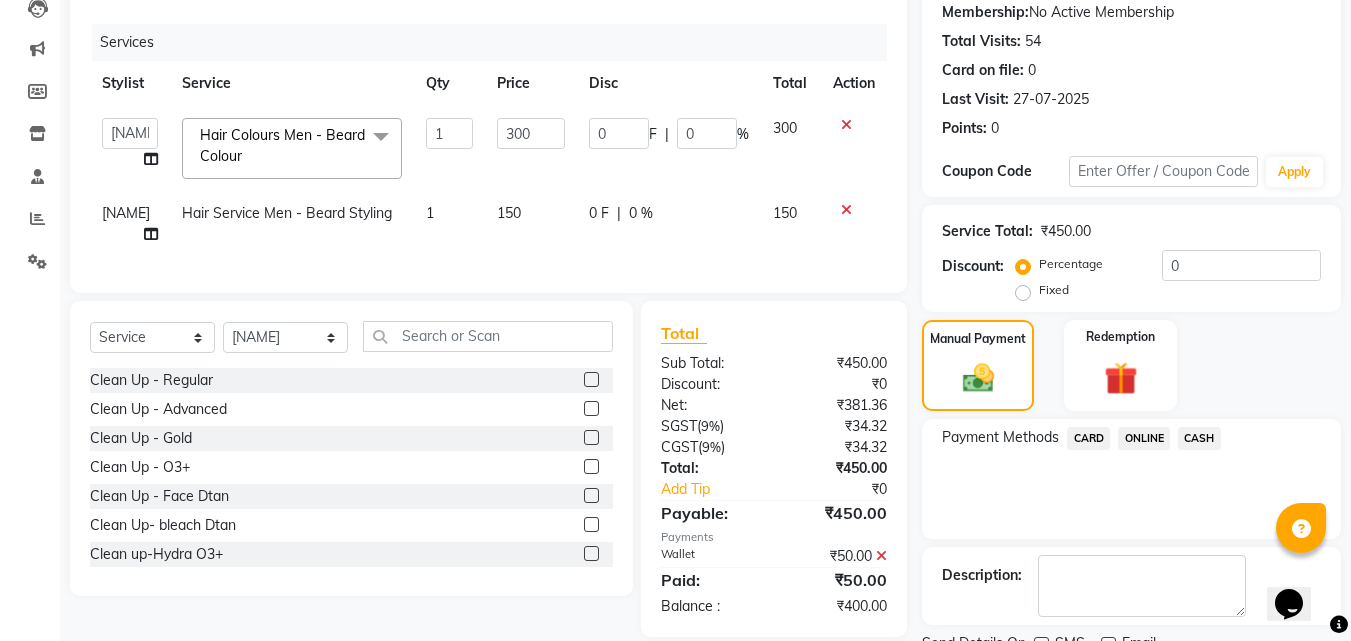 click on "CASH" 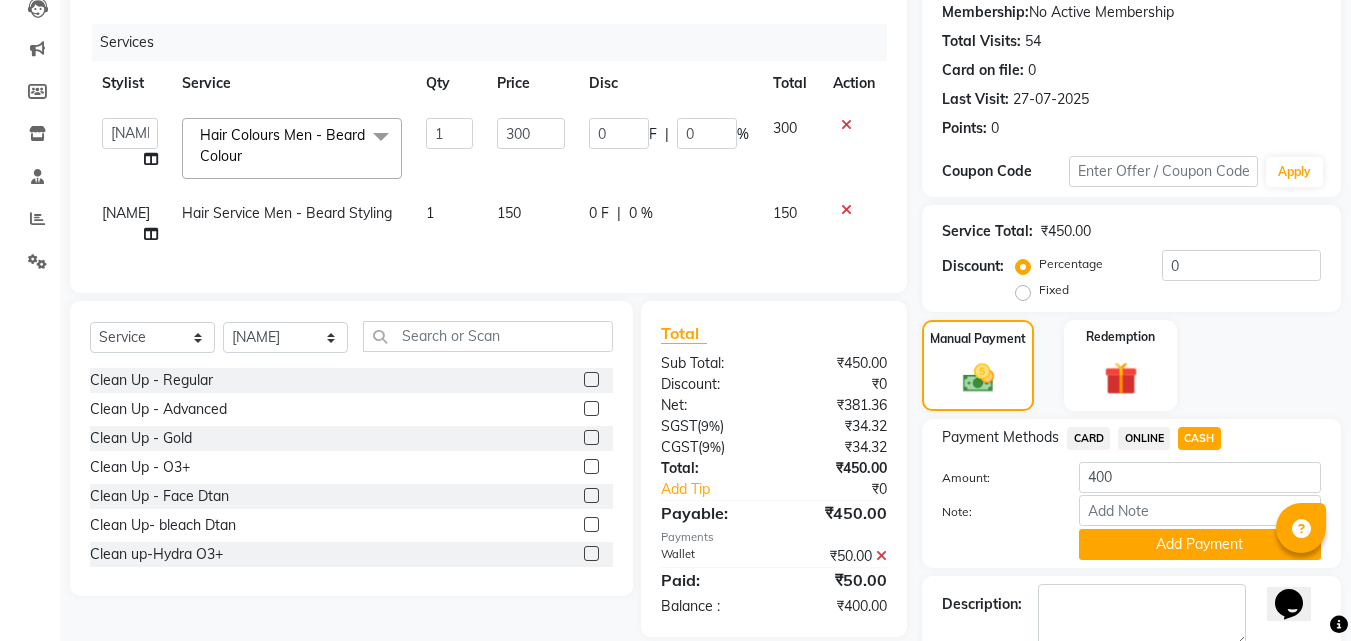 click on "Add Payment" 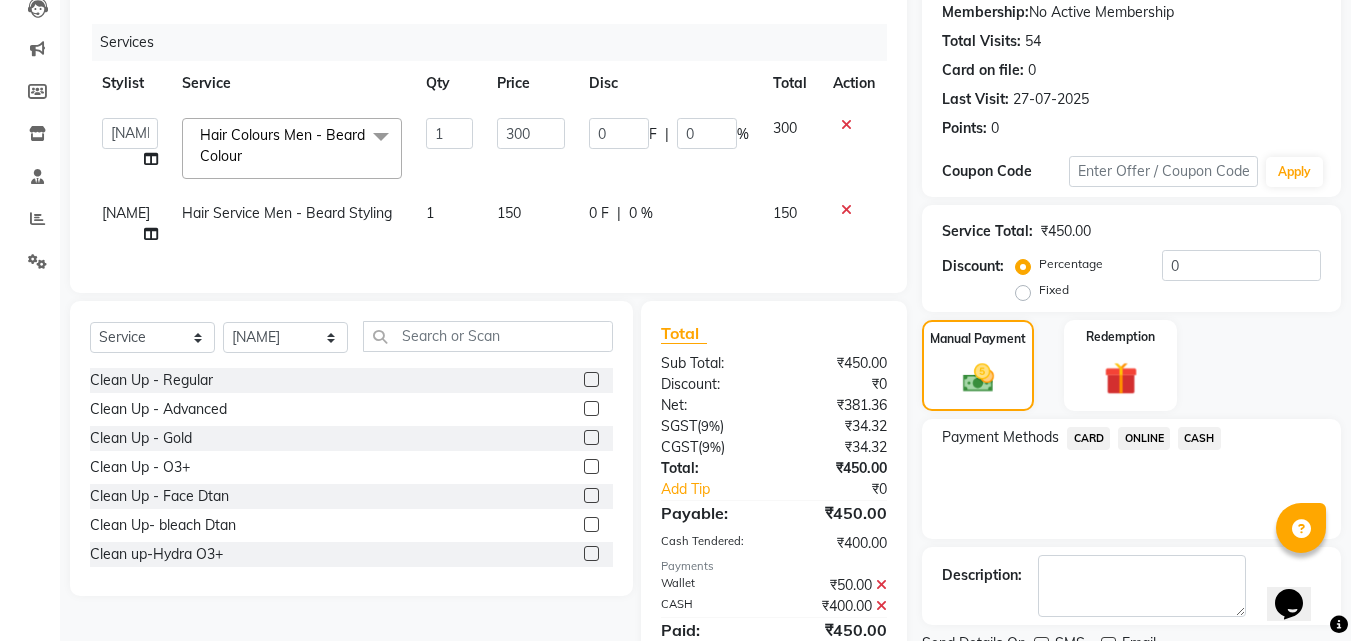 scroll, scrollTop: 315, scrollLeft: 0, axis: vertical 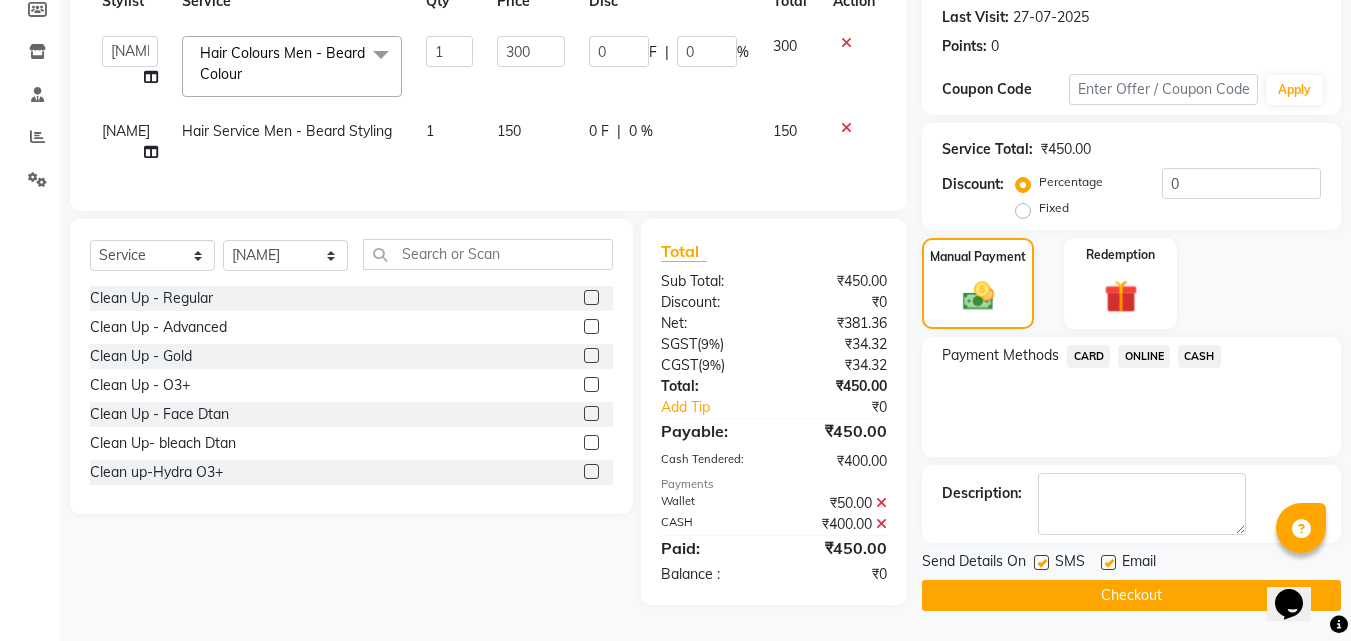 click 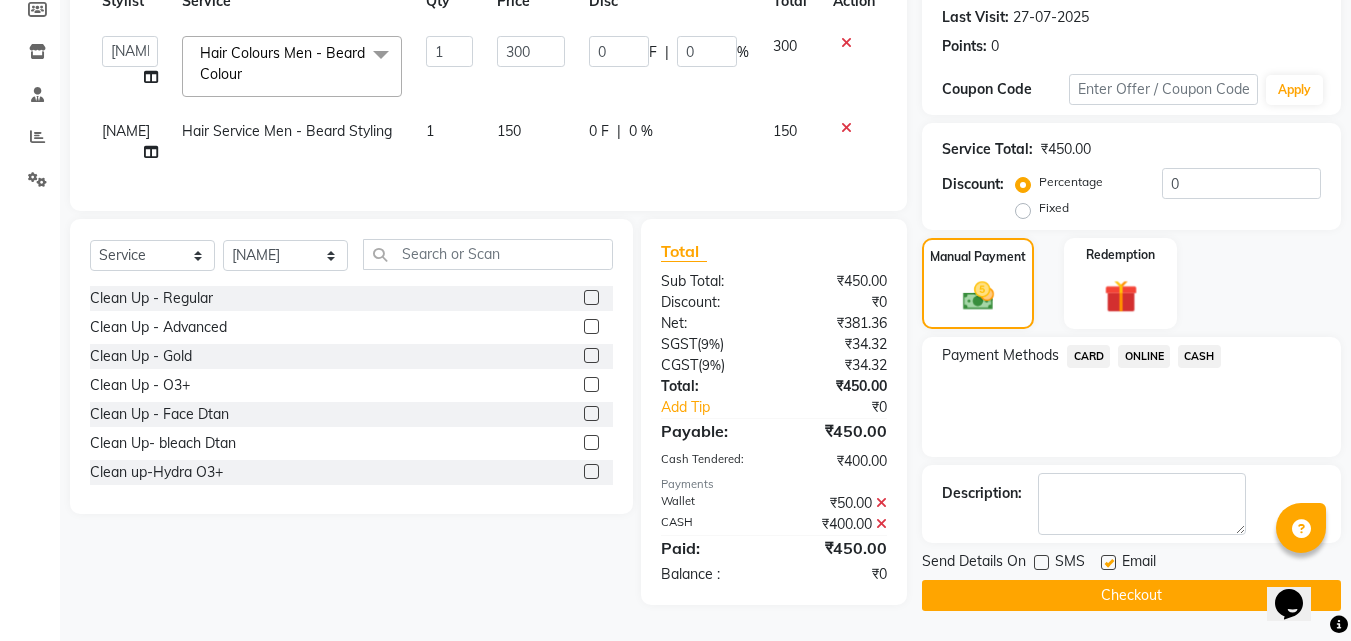 drag, startPoint x: 1103, startPoint y: 554, endPoint x: 1096, endPoint y: 562, distance: 10.630146 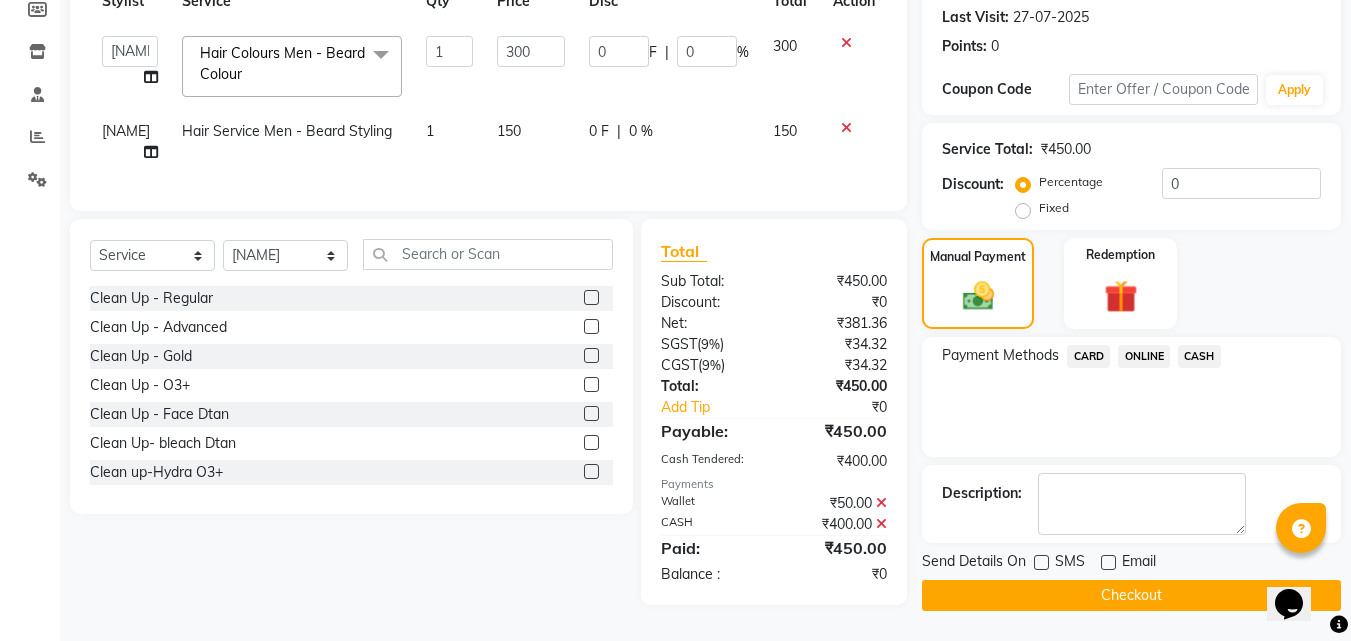 click on "Checkout" 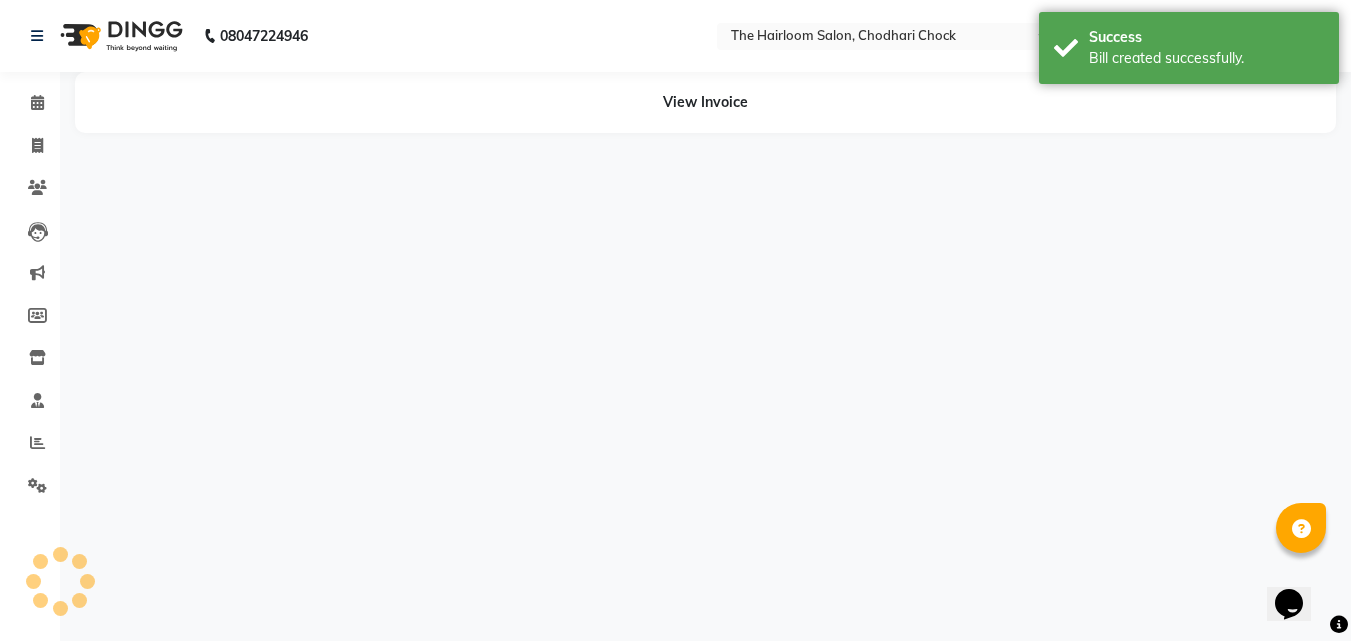 scroll, scrollTop: 0, scrollLeft: 0, axis: both 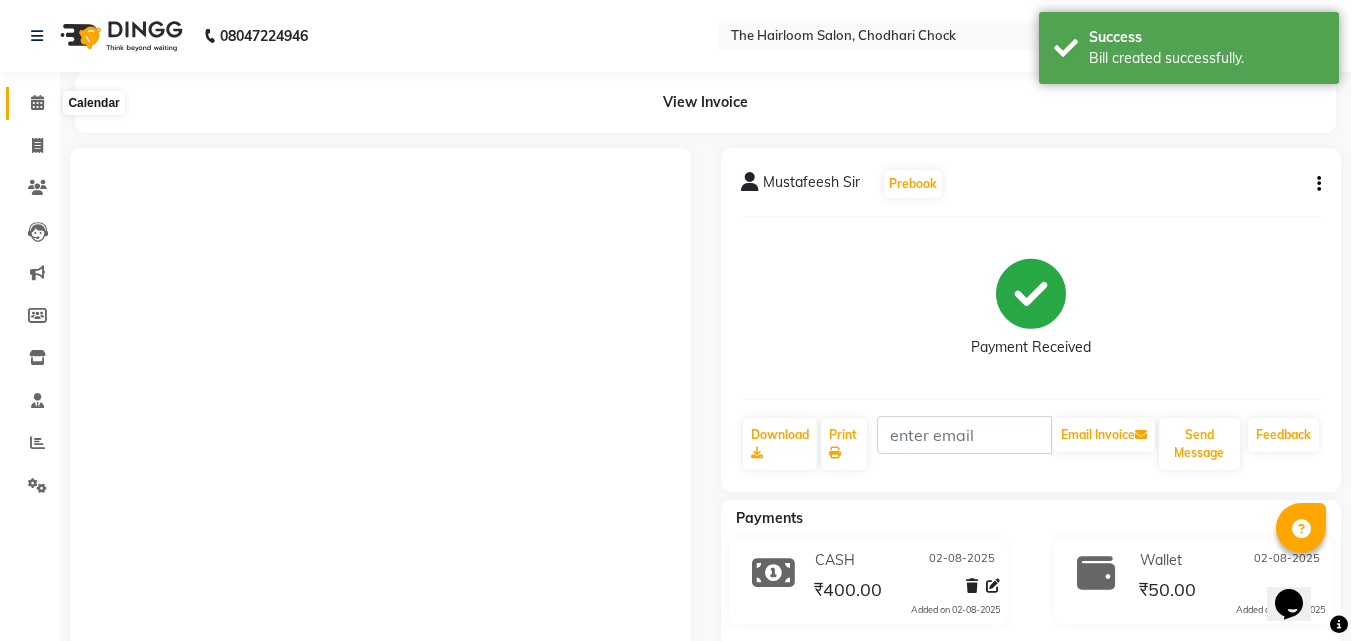 click 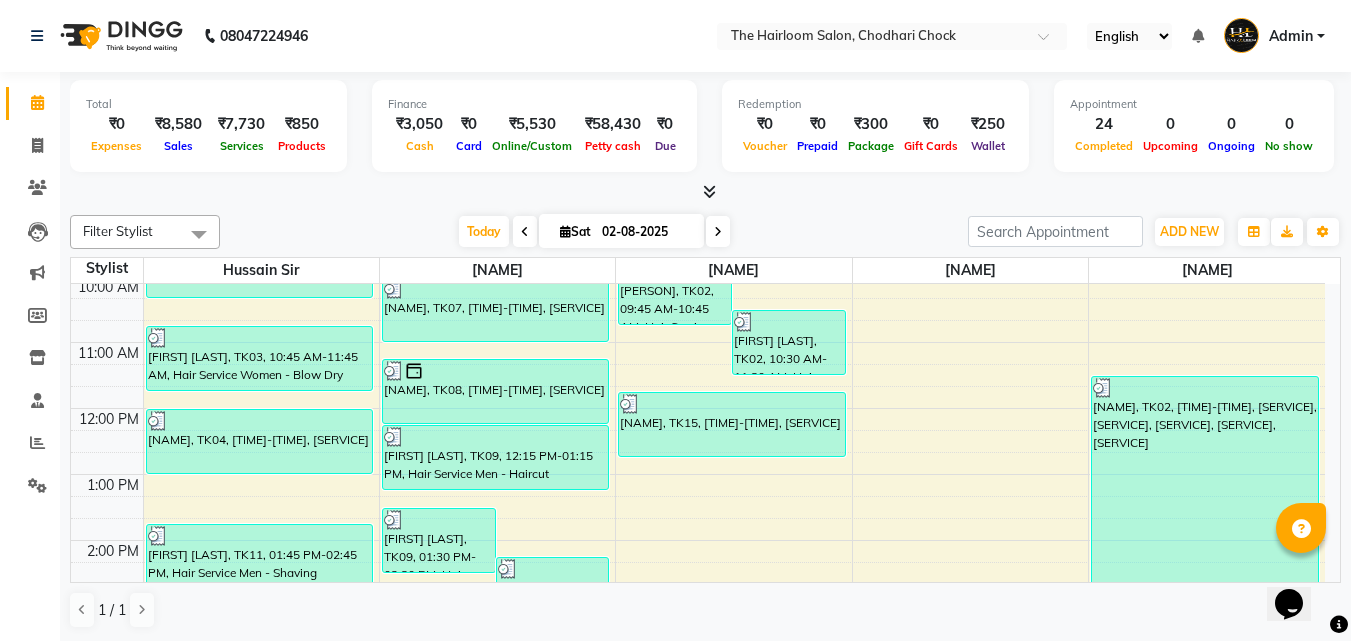 scroll, scrollTop: 200, scrollLeft: 0, axis: vertical 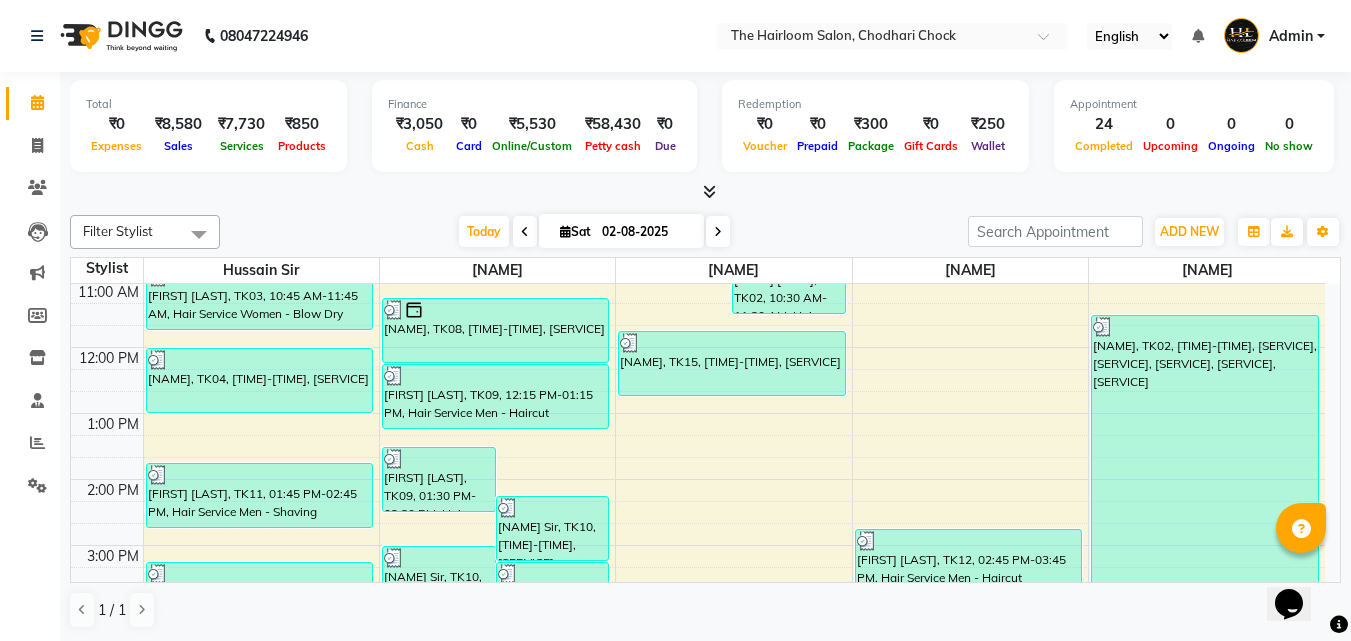 click on "[TIME] [TIME] [TIME] [TIME] [TIME] [TIME] [TIME] [TIME] [TIME] [TIME] [TIME] [TIME] [TIME] [TIME] [TIME] [TIME]     [NAME], TK01, [TIME]-[TIME], [SERVICE]     [NAME], TK03, [TIME]-[TIME], [SERVICE]     [NAME], TK04, [TIME]-[TIME], [SERVICE]     [NAME], TK11, [TIME]-[TIME], [SERVICE]     [NAME], TK14, [TIME]-[TIME], [SERVICE], [SERVICE]     [NAME], TK09, [TIME]-[TIME], [SERVICE]     [NAME] Sir, TK10, [TIME]-[TIME], [SERVICE]     [NAME] Sir, TK10, [TIME]-[TIME], [SERVICE]     [NAME] Client, TK05, [TIME]-[TIME], [SERVICE], [SERVICE]     [NAME] Sir, TK16, [TIME]-[TIME], [SERVICE]" at bounding box center (698, 611) 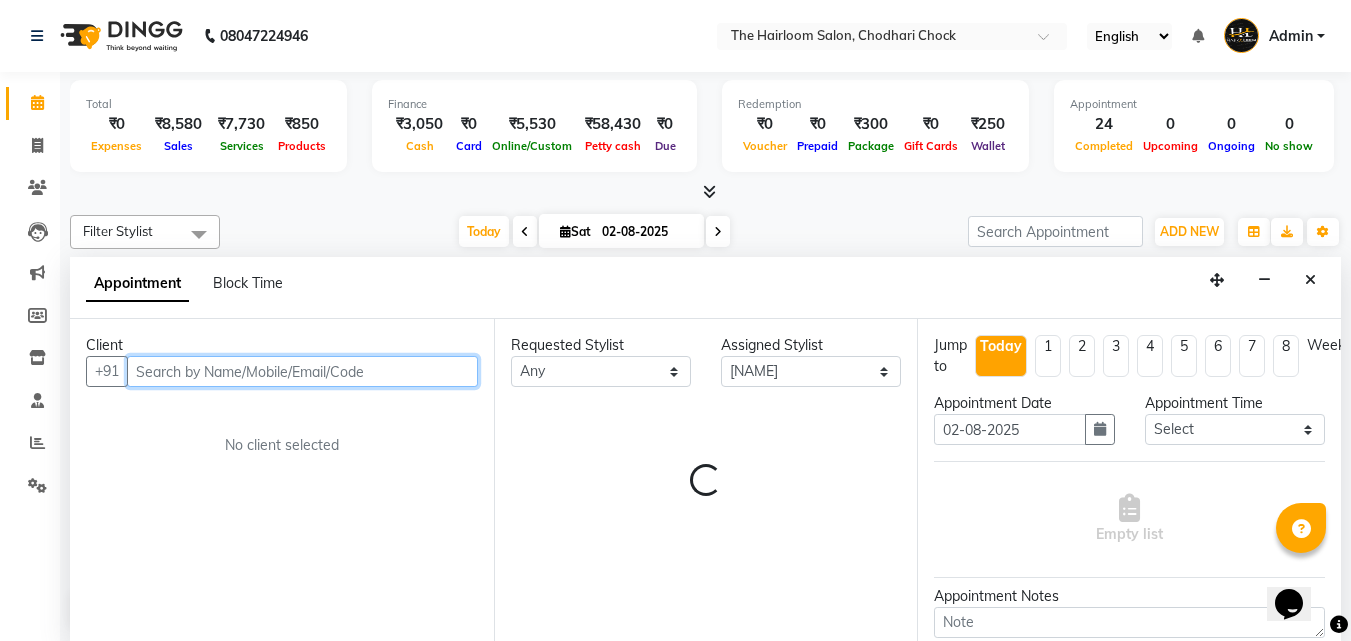 scroll, scrollTop: 1, scrollLeft: 0, axis: vertical 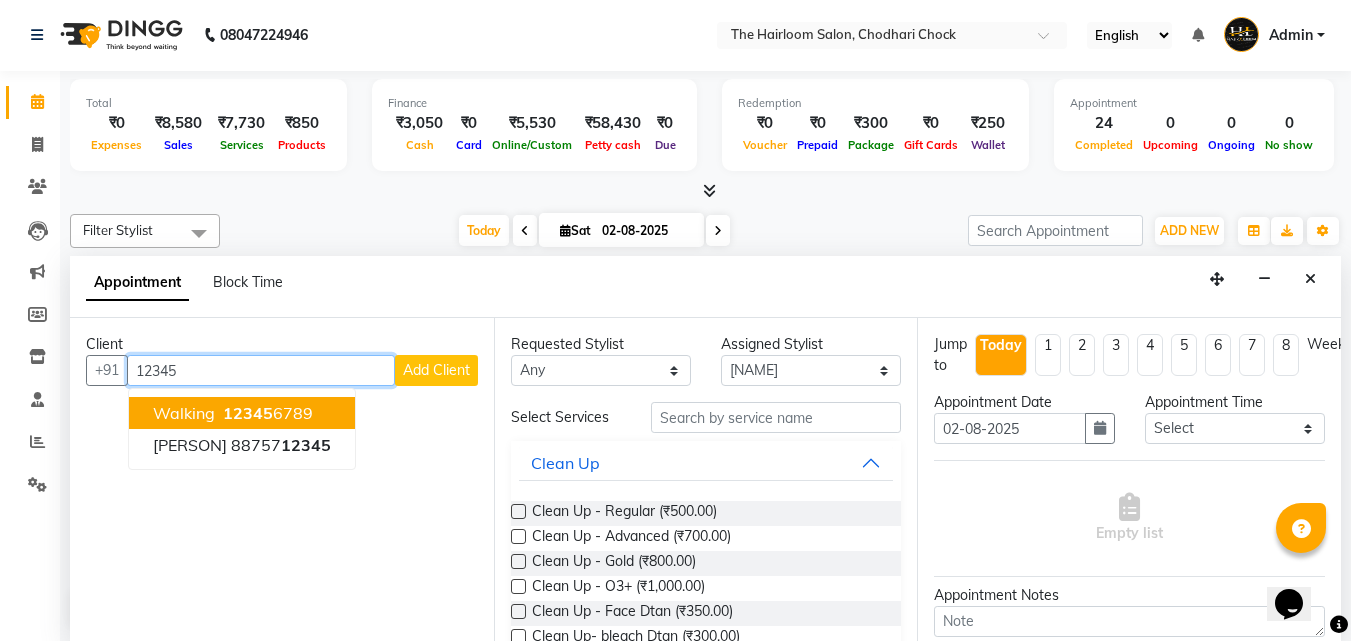 click on "walking   [PHONE]" at bounding box center (242, 413) 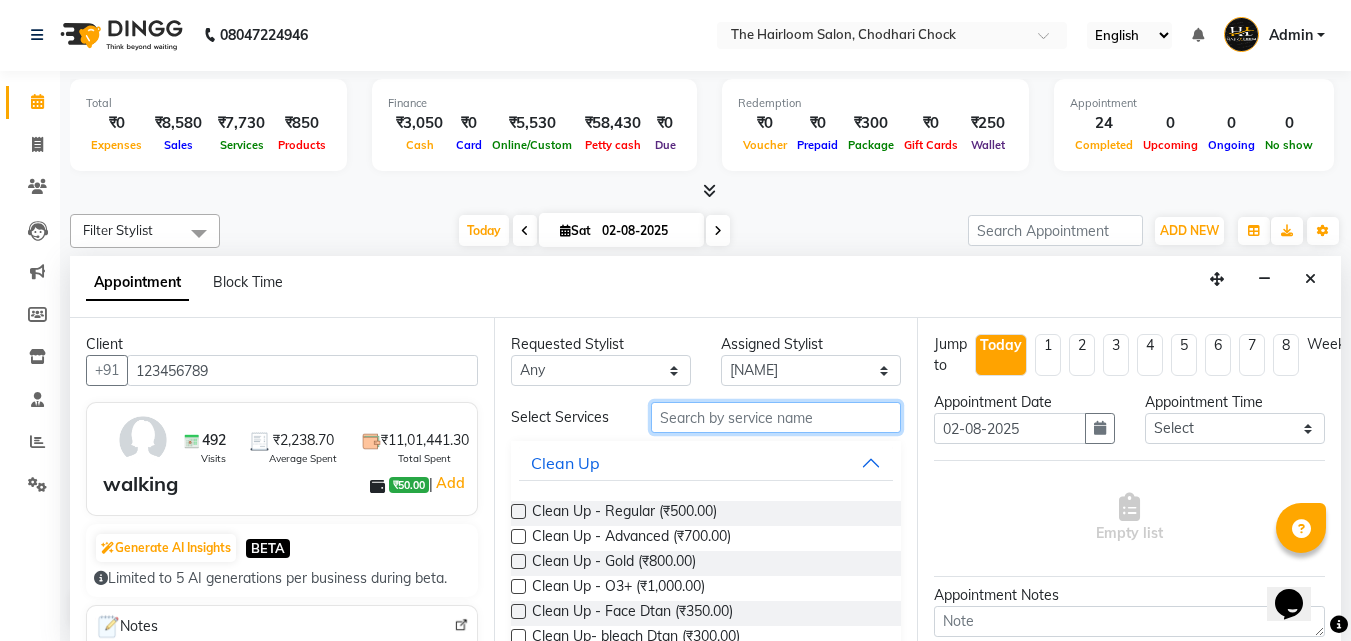 click at bounding box center (776, 417) 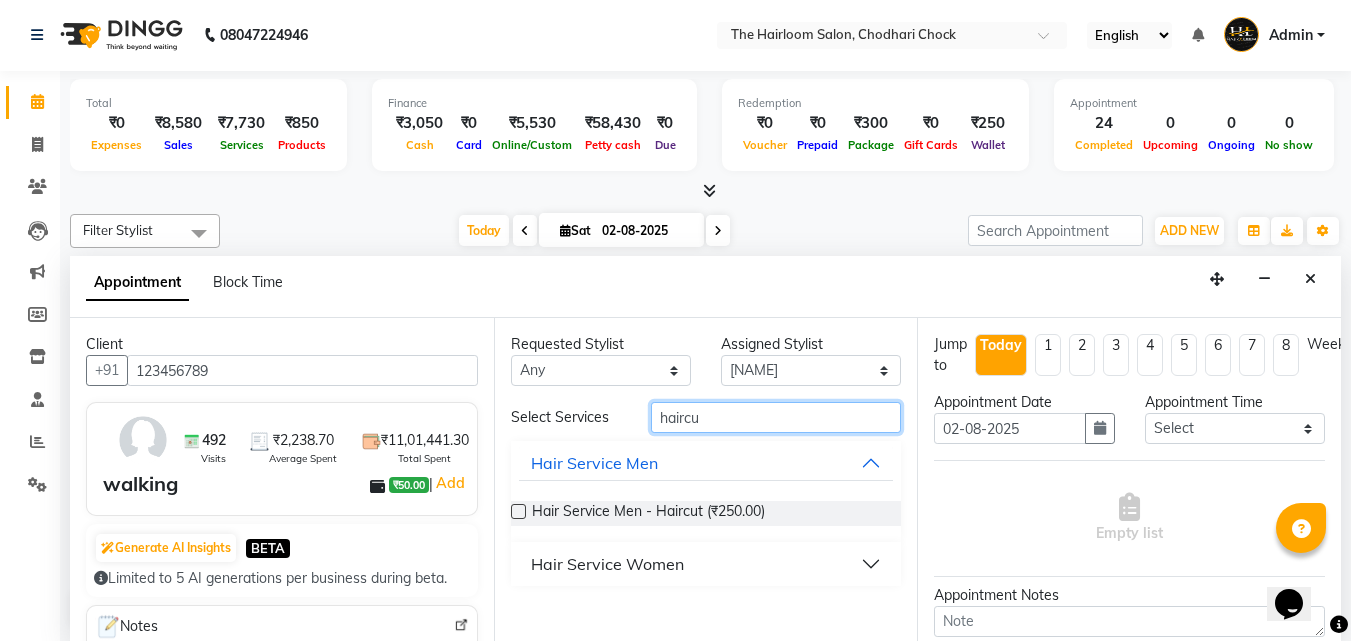 click on "haircu" at bounding box center [776, 417] 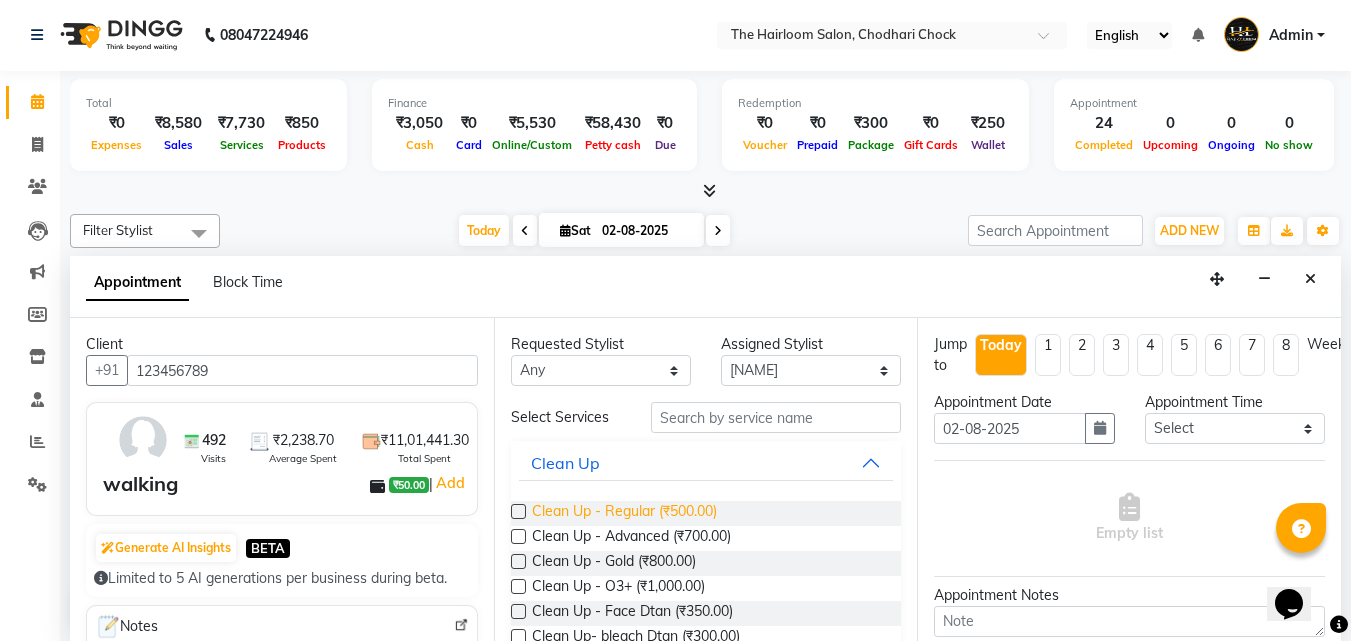 click on "Clean Up - Regular (₹500.00)" at bounding box center (624, 513) 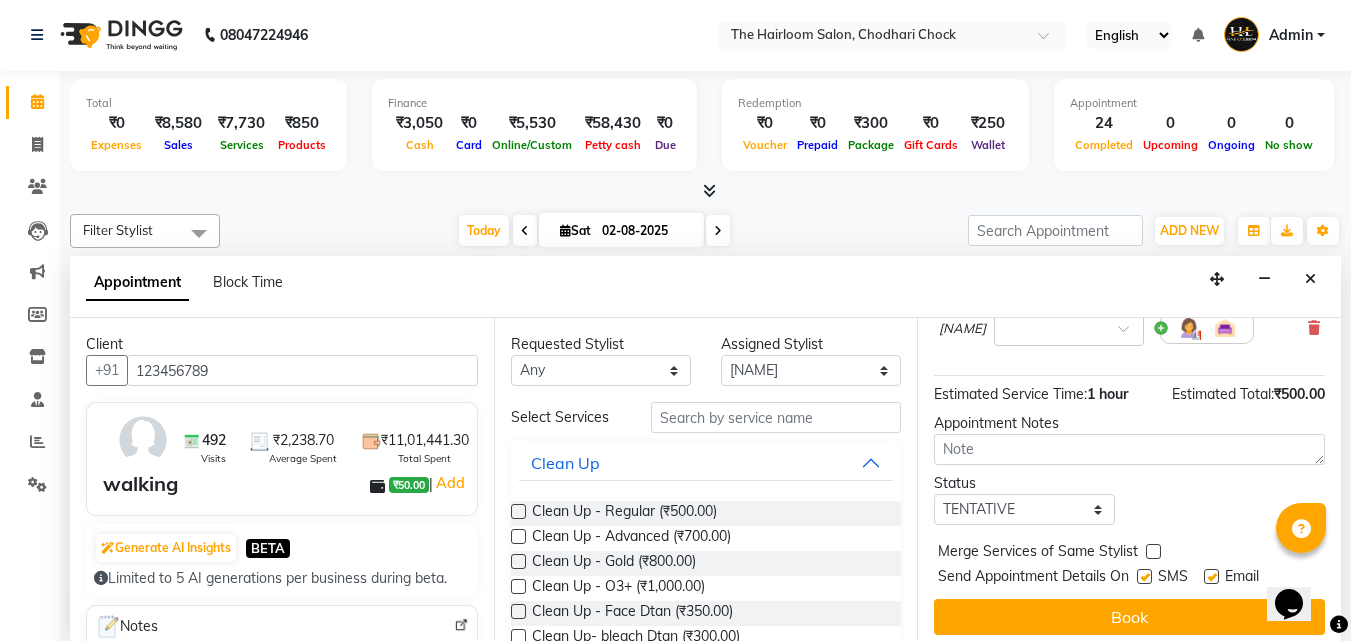 scroll, scrollTop: 221, scrollLeft: 0, axis: vertical 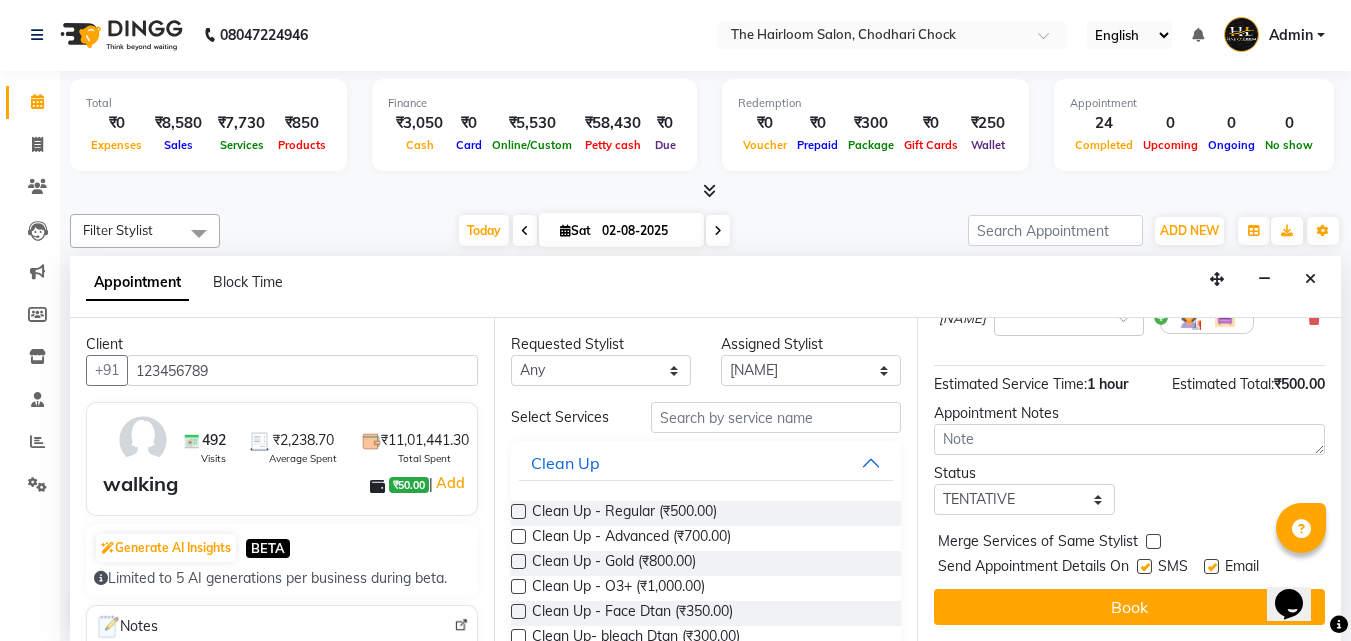 click at bounding box center (1144, 566) 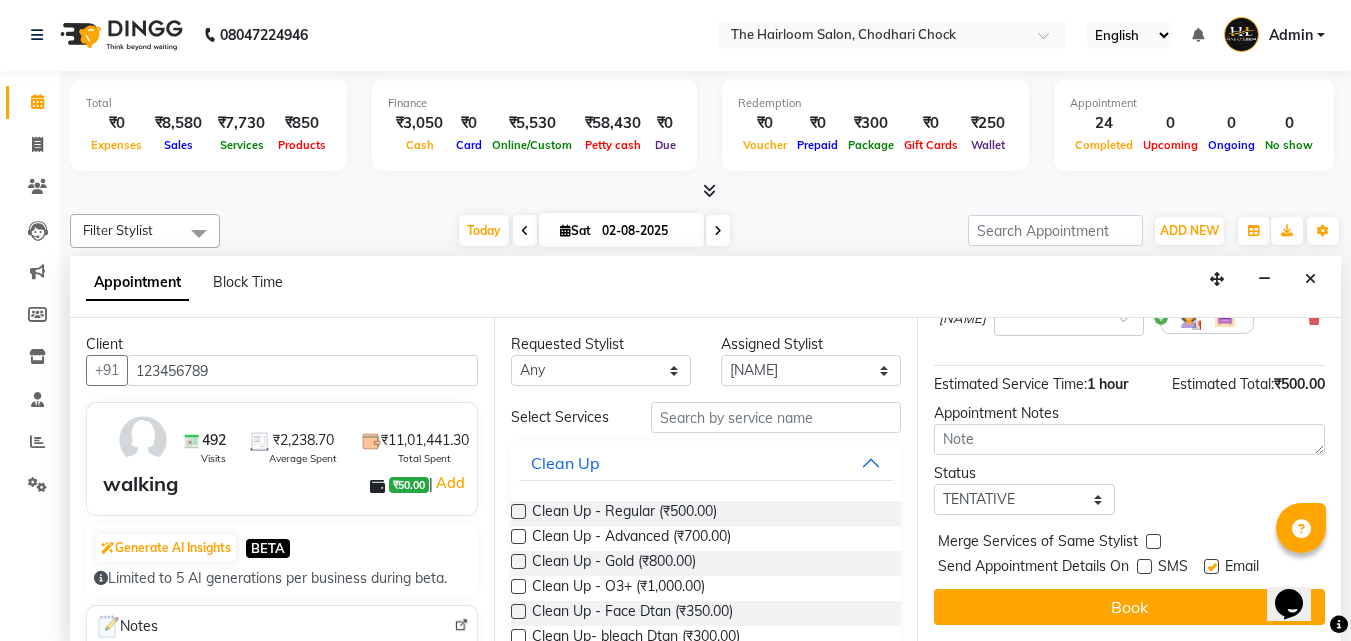 click at bounding box center [1211, 566] 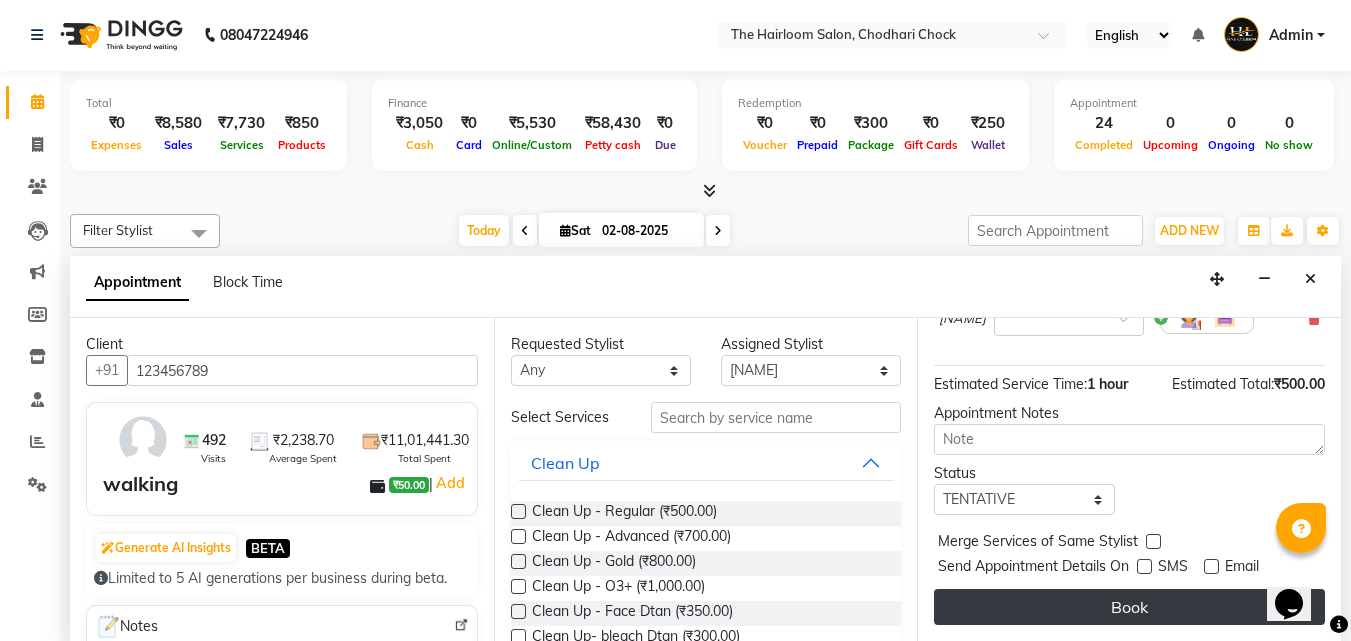 click on "Book" at bounding box center [1129, 607] 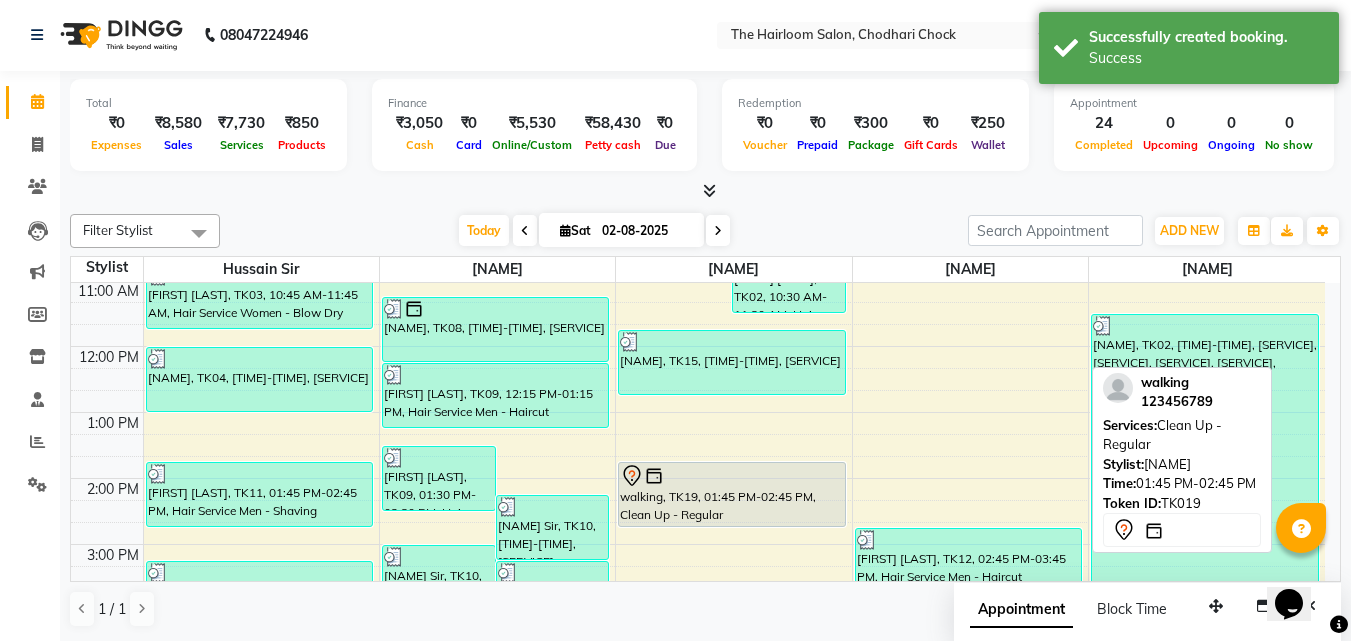 click at bounding box center [732, 476] 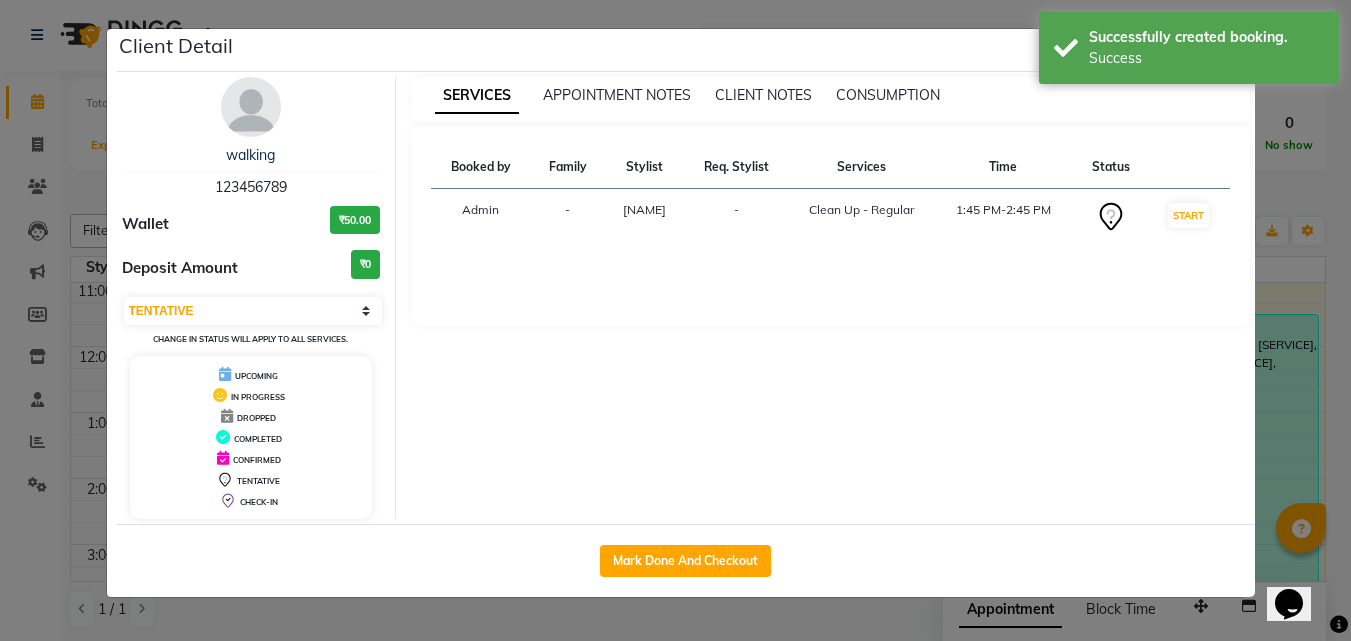scroll, scrollTop: 0, scrollLeft: 0, axis: both 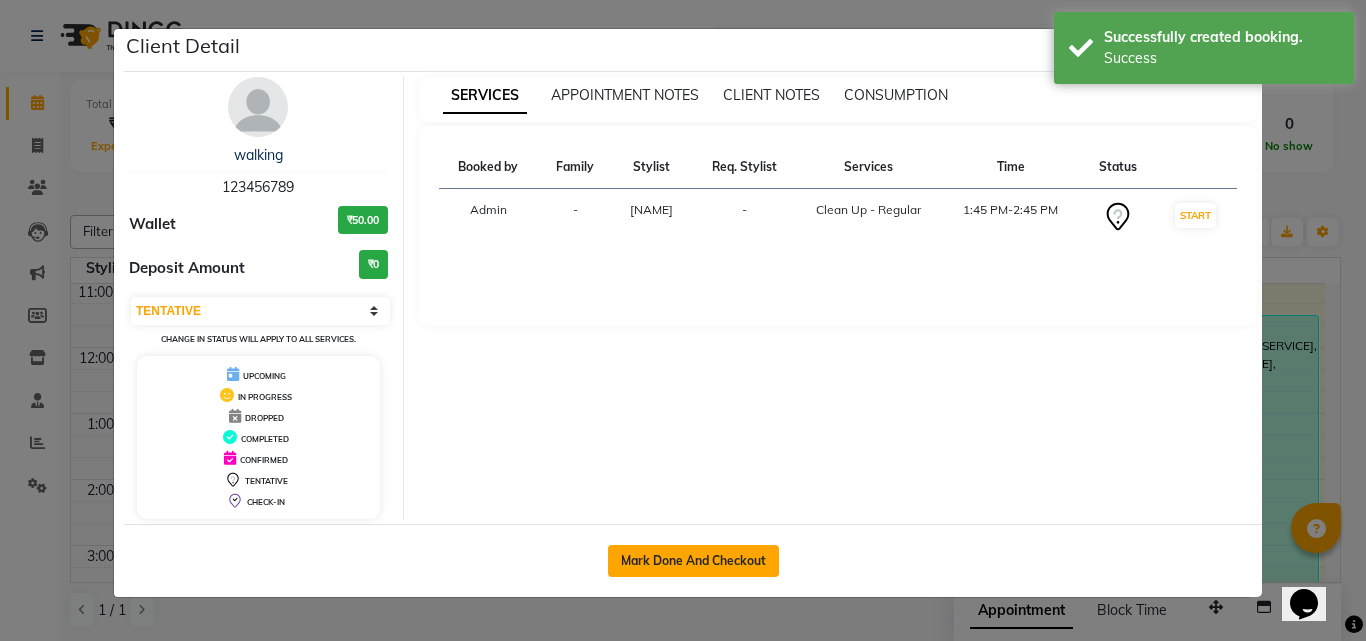 click on "Mark Done And Checkout" 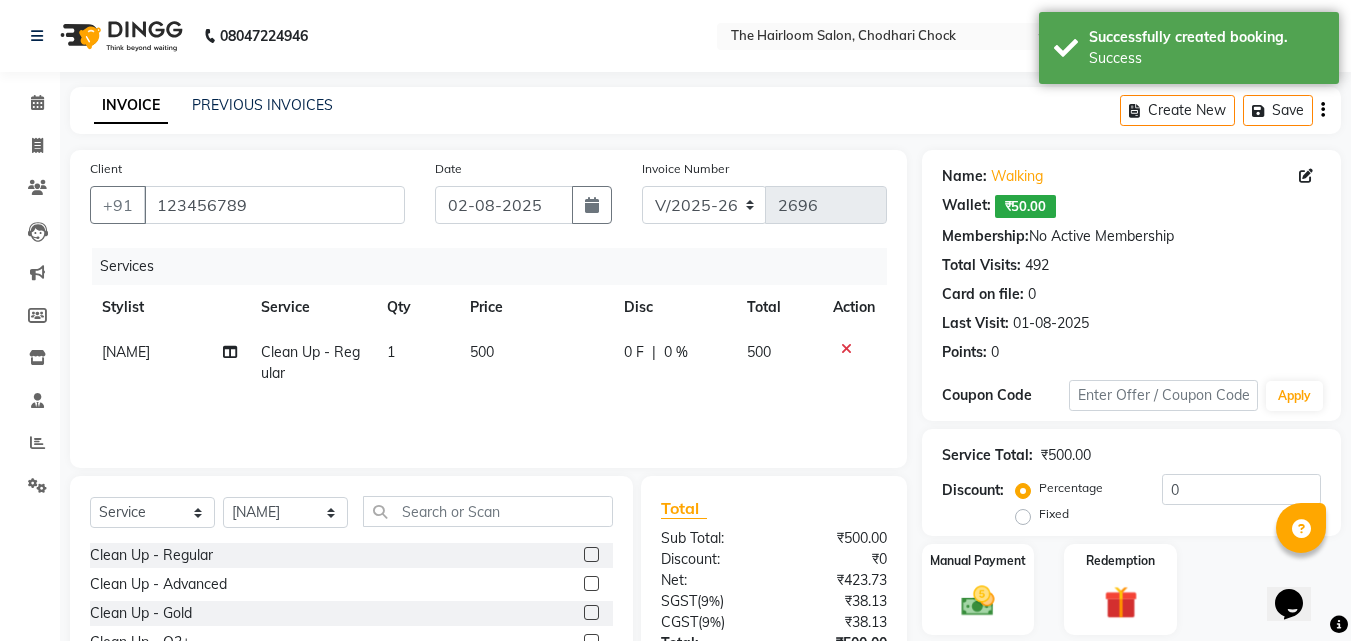 click on "500" 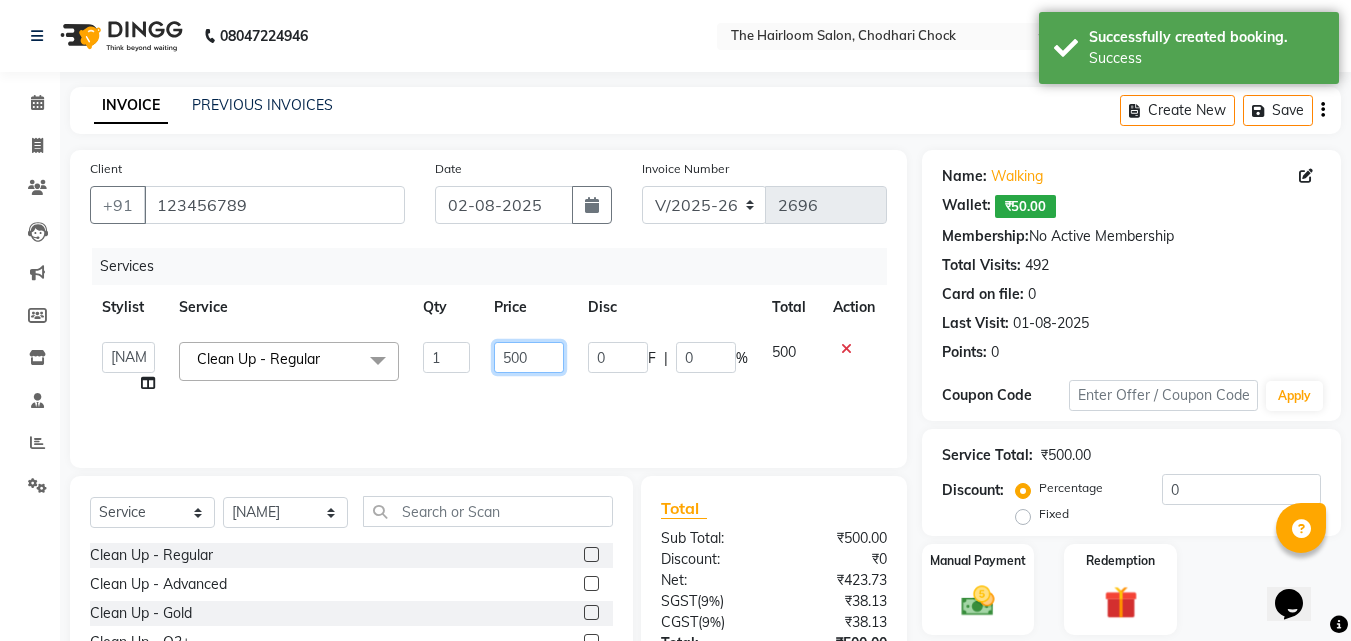 click on "500" 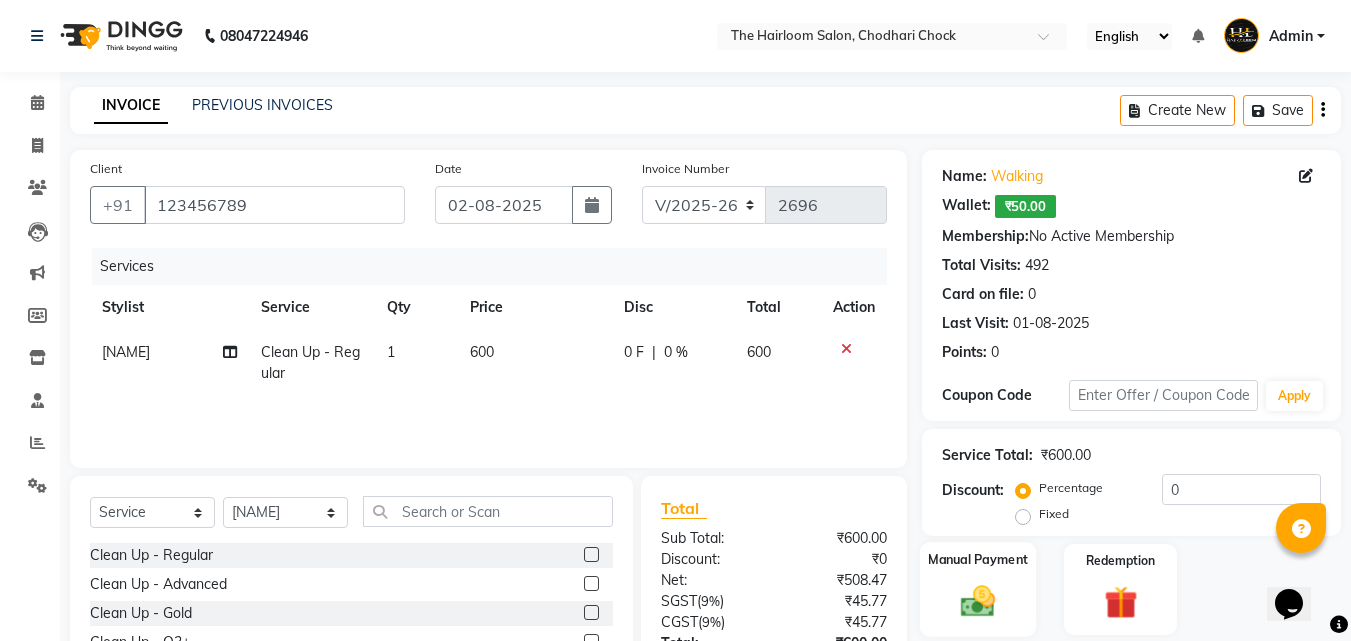 click on "Manual Payment" 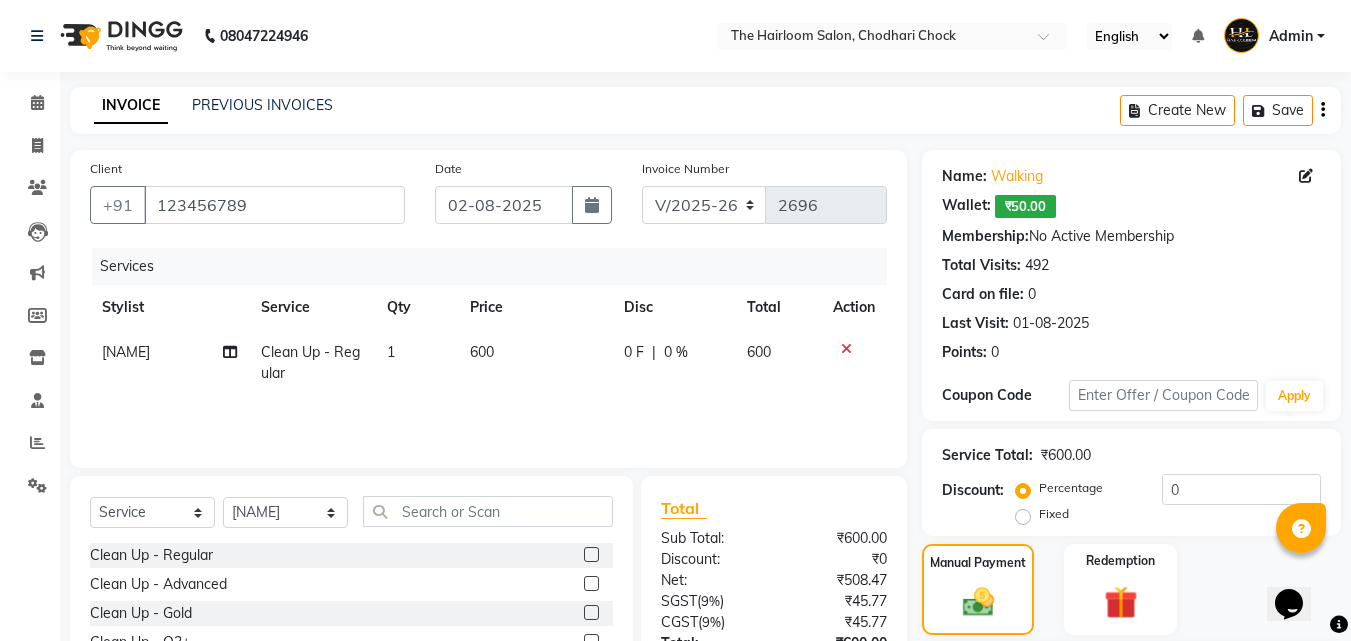 scroll, scrollTop: 100, scrollLeft: 0, axis: vertical 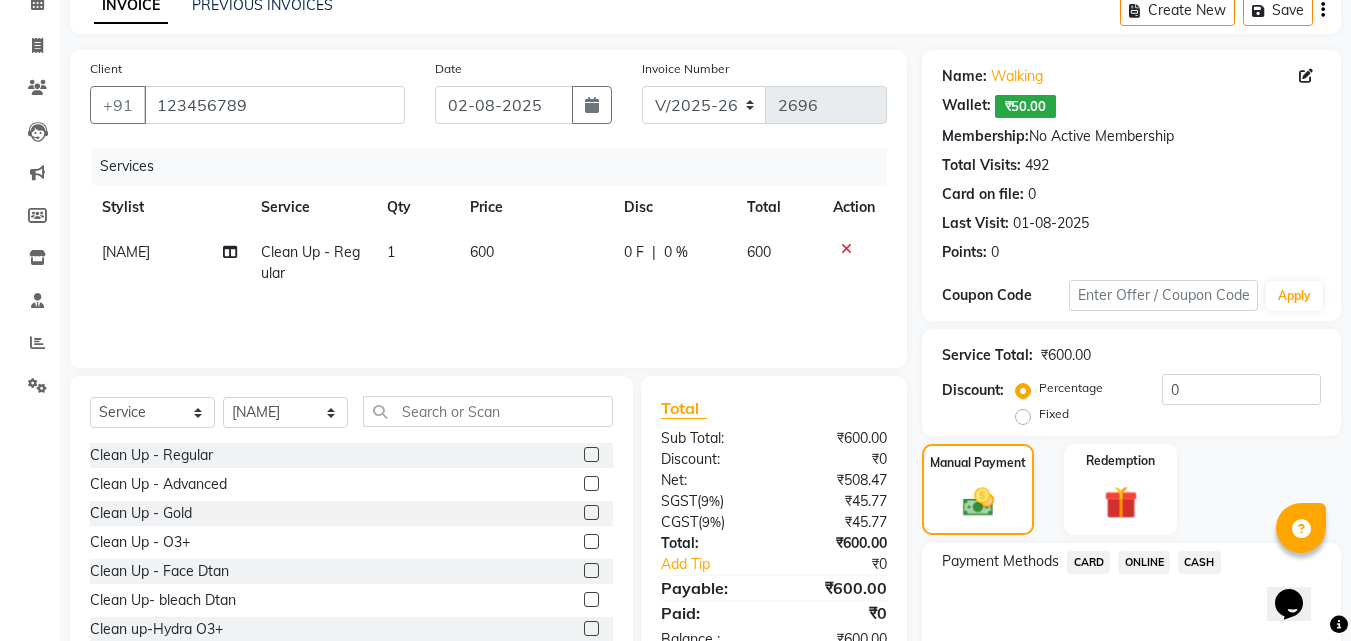 click on "CASH" 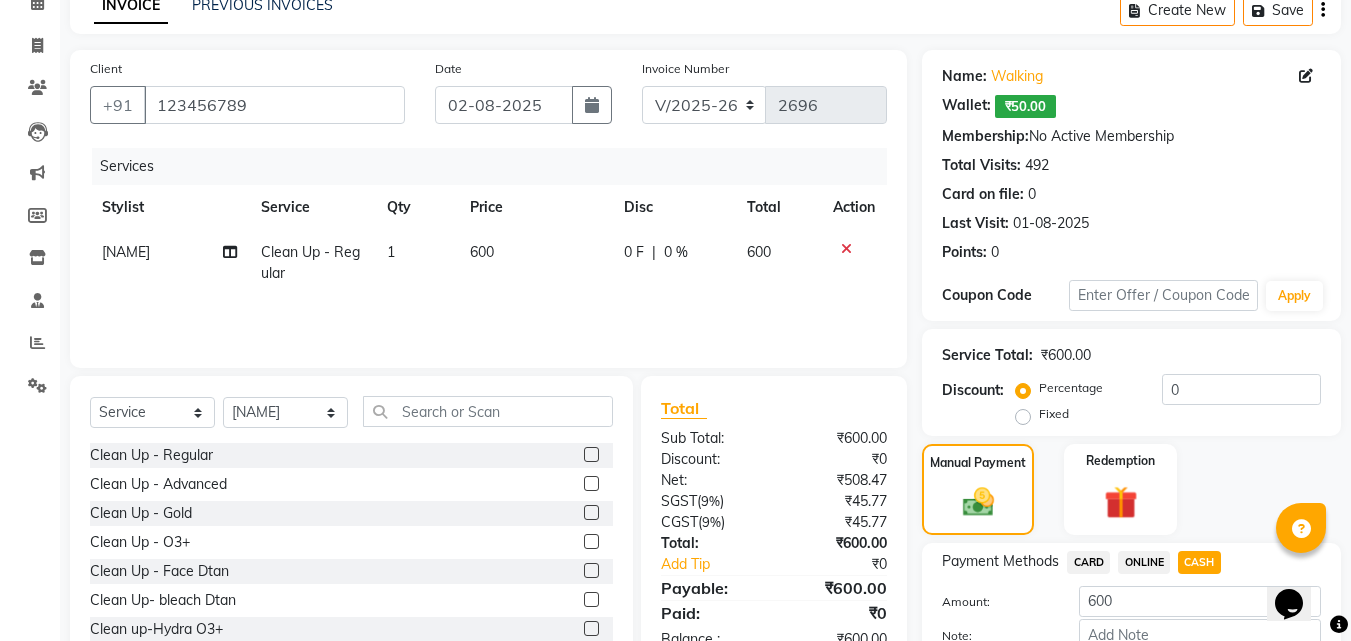 click on "Add Payment" 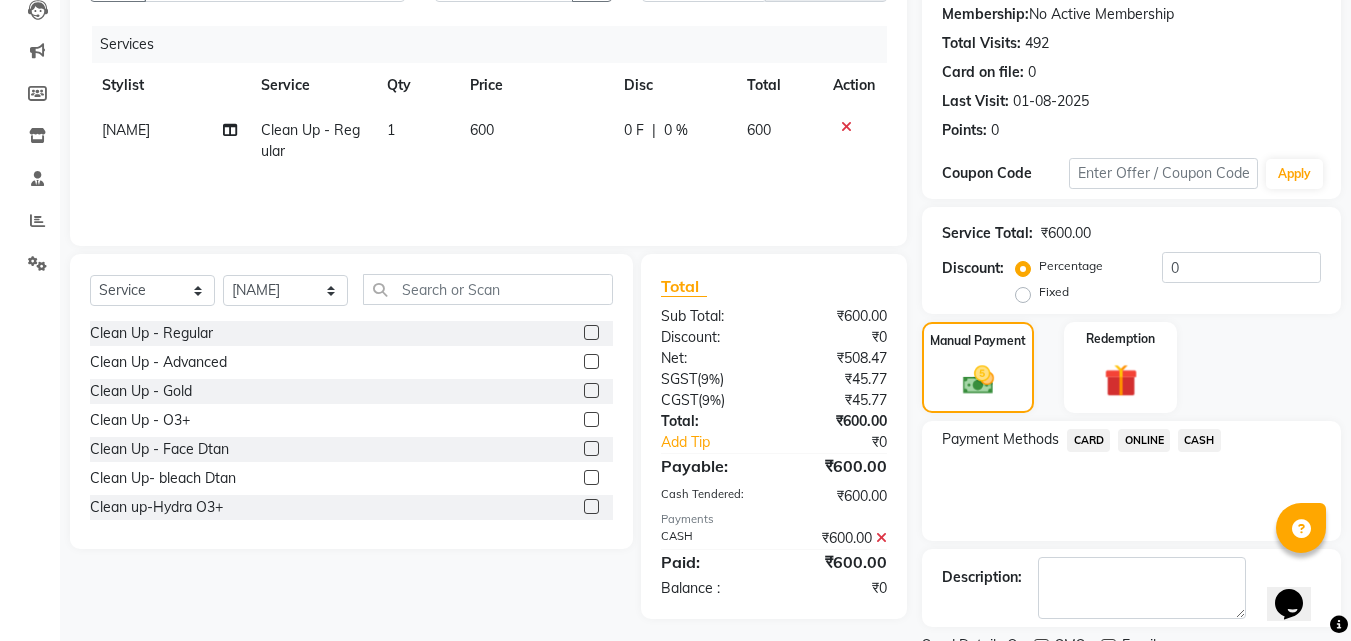 scroll, scrollTop: 306, scrollLeft: 0, axis: vertical 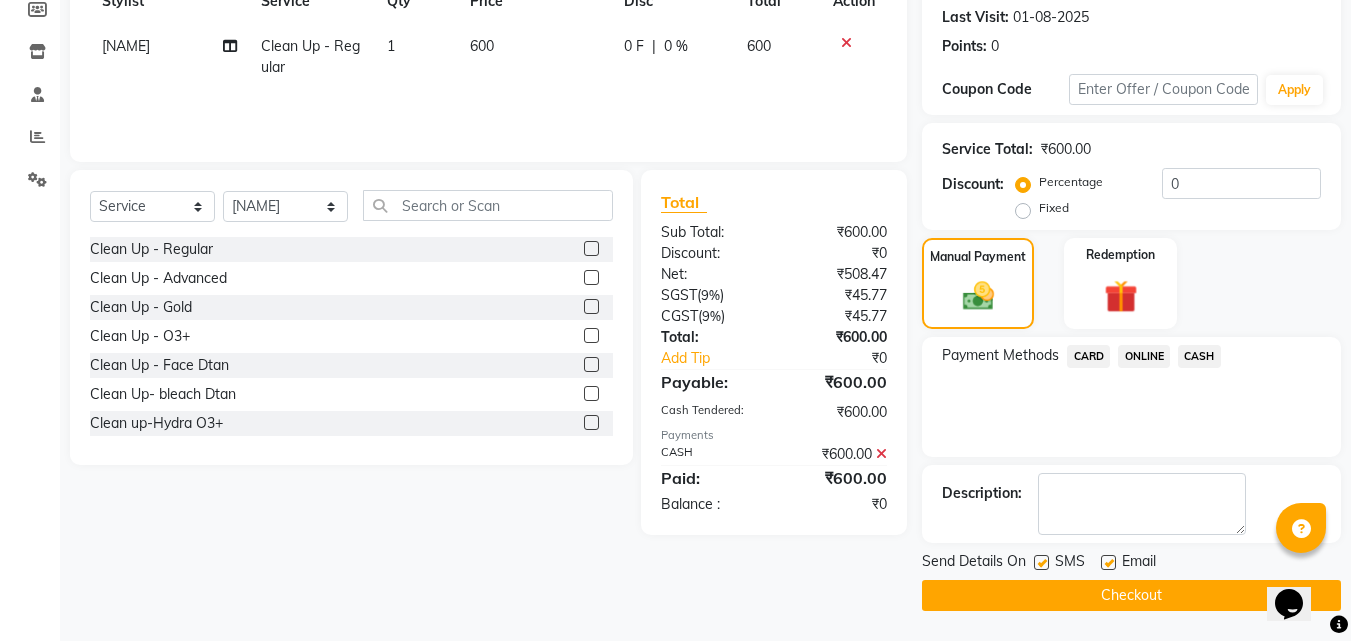 click on "ONLINE" 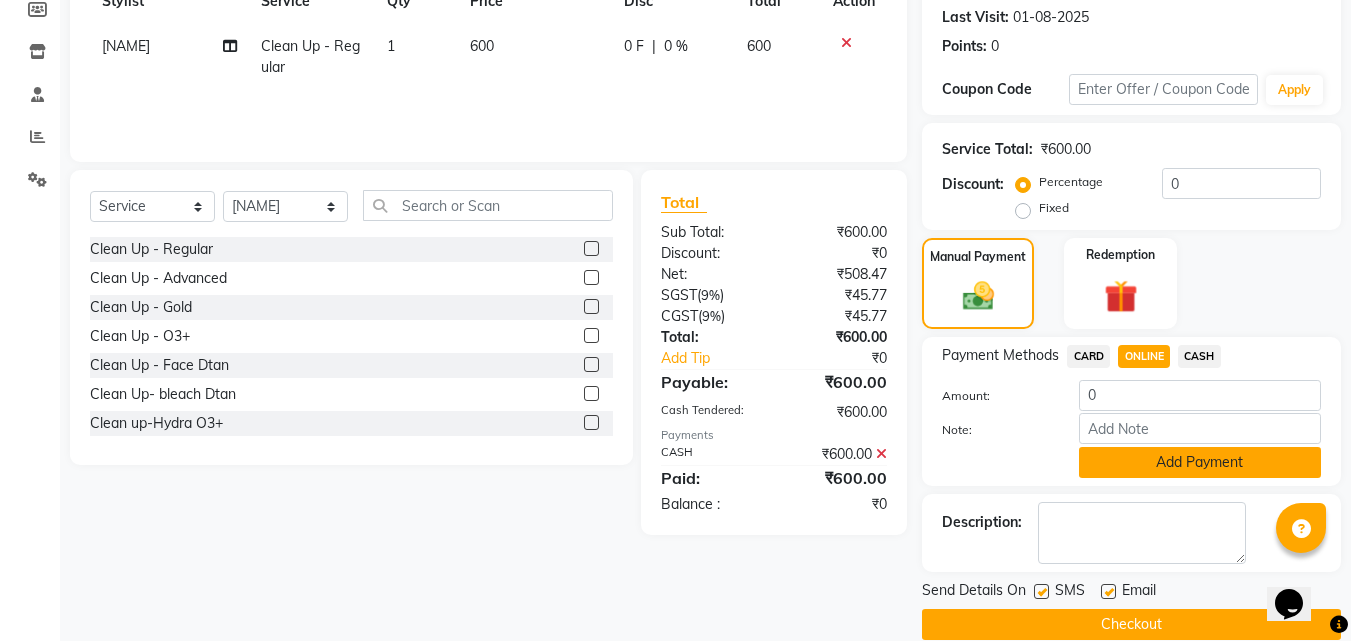click on "Add Payment" 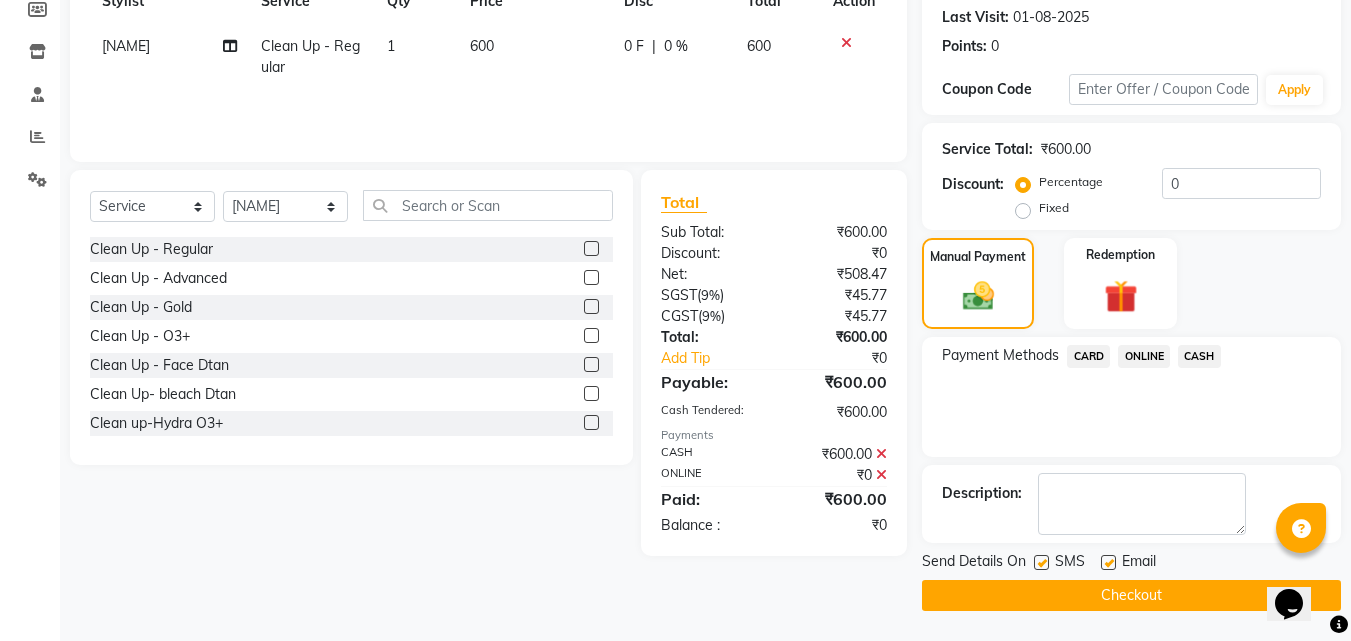 click 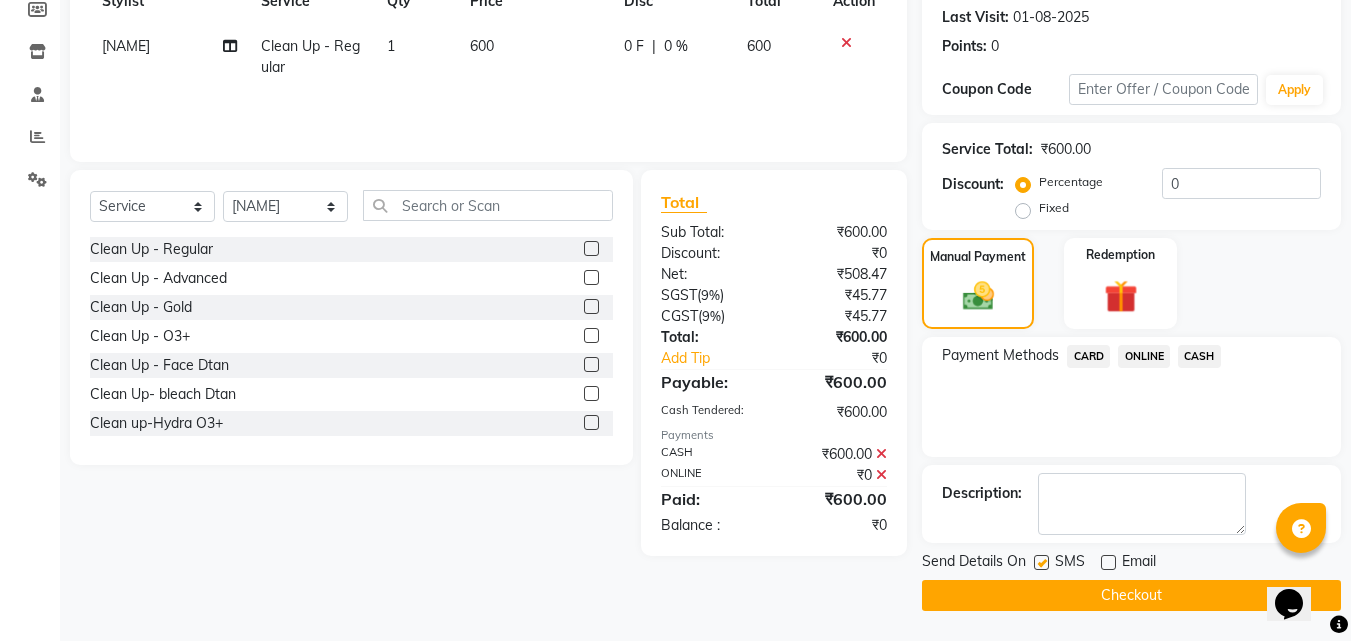 click 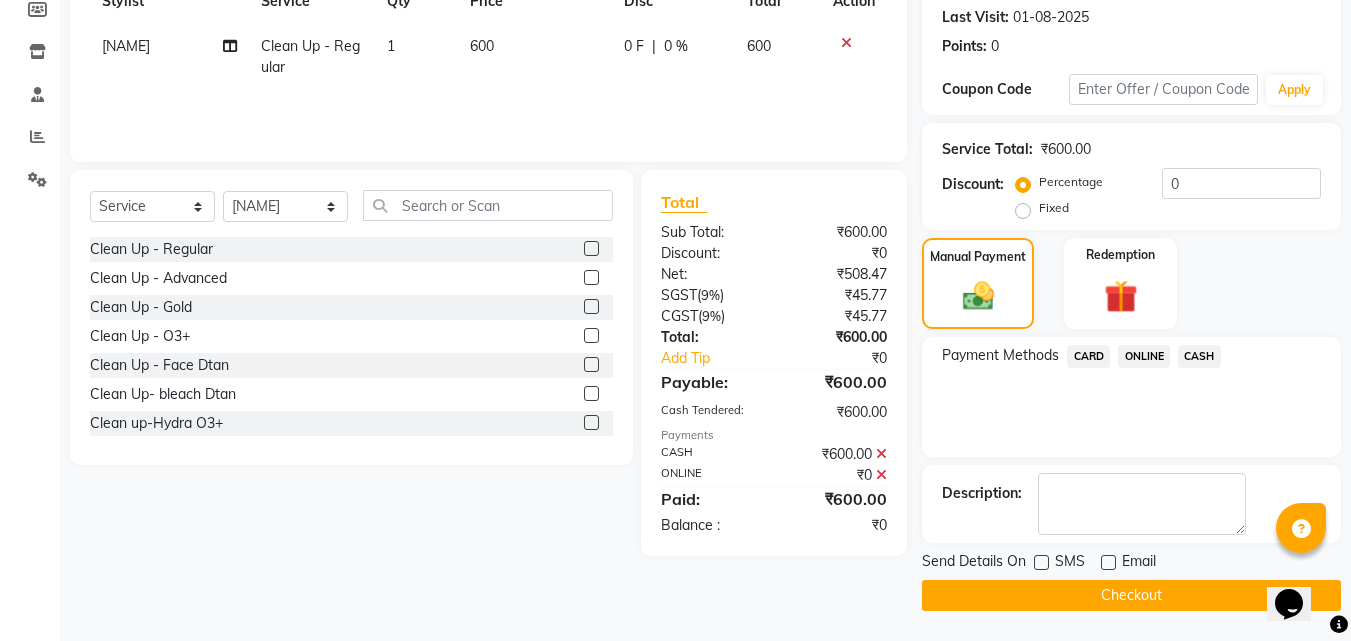 click on "Checkout" 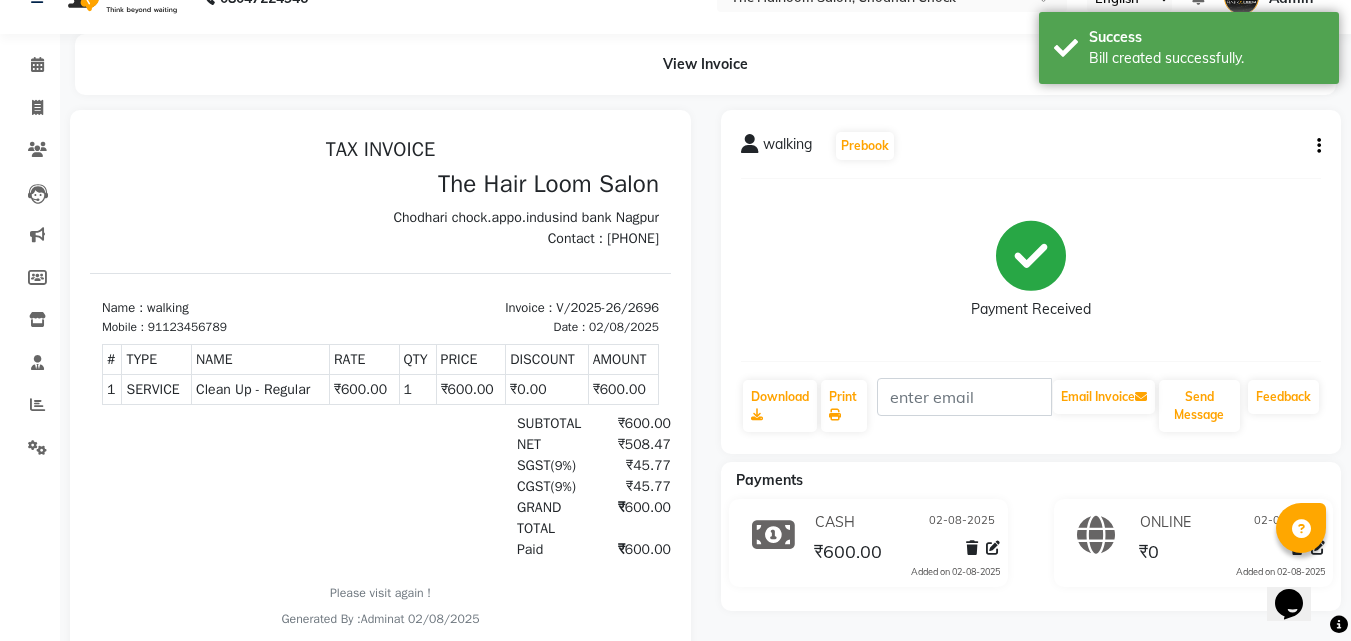 scroll, scrollTop: 0, scrollLeft: 0, axis: both 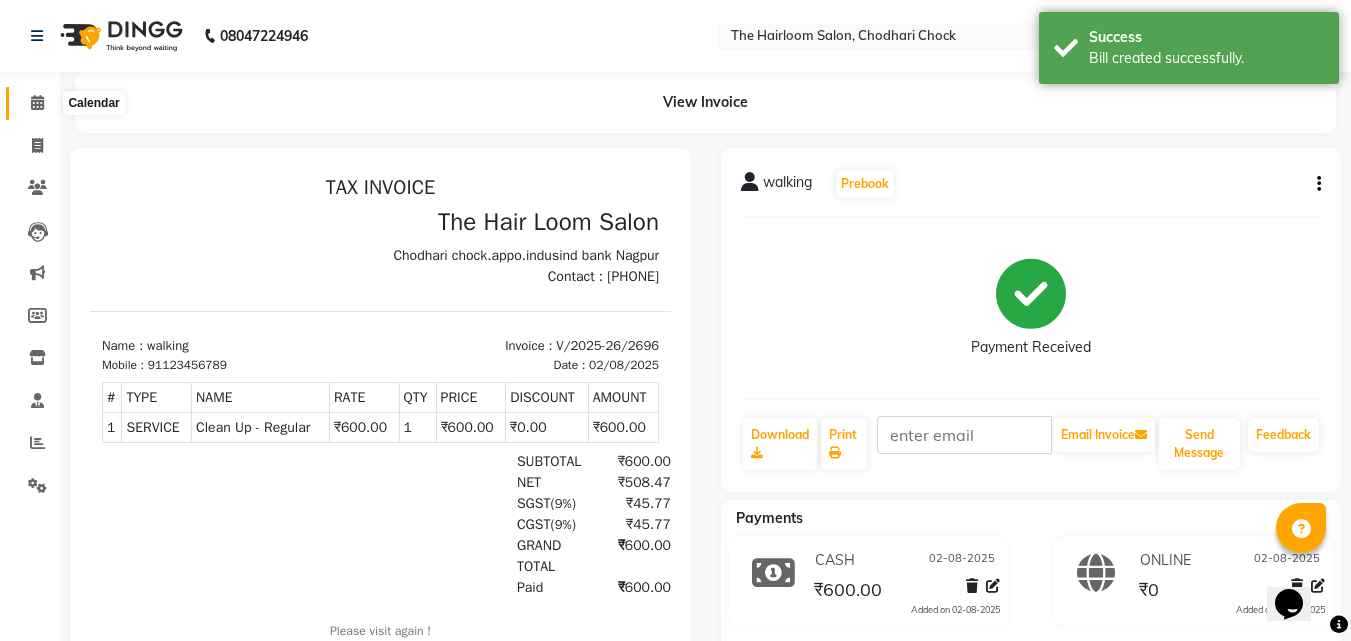 click 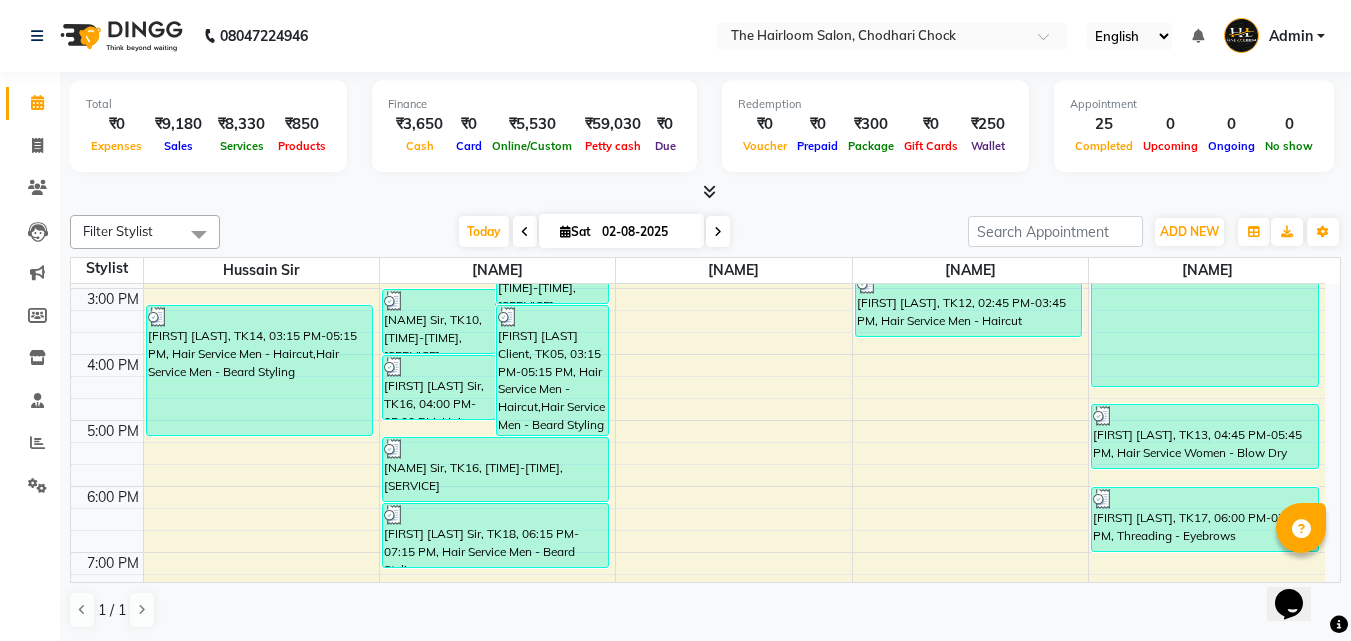 scroll, scrollTop: 357, scrollLeft: 0, axis: vertical 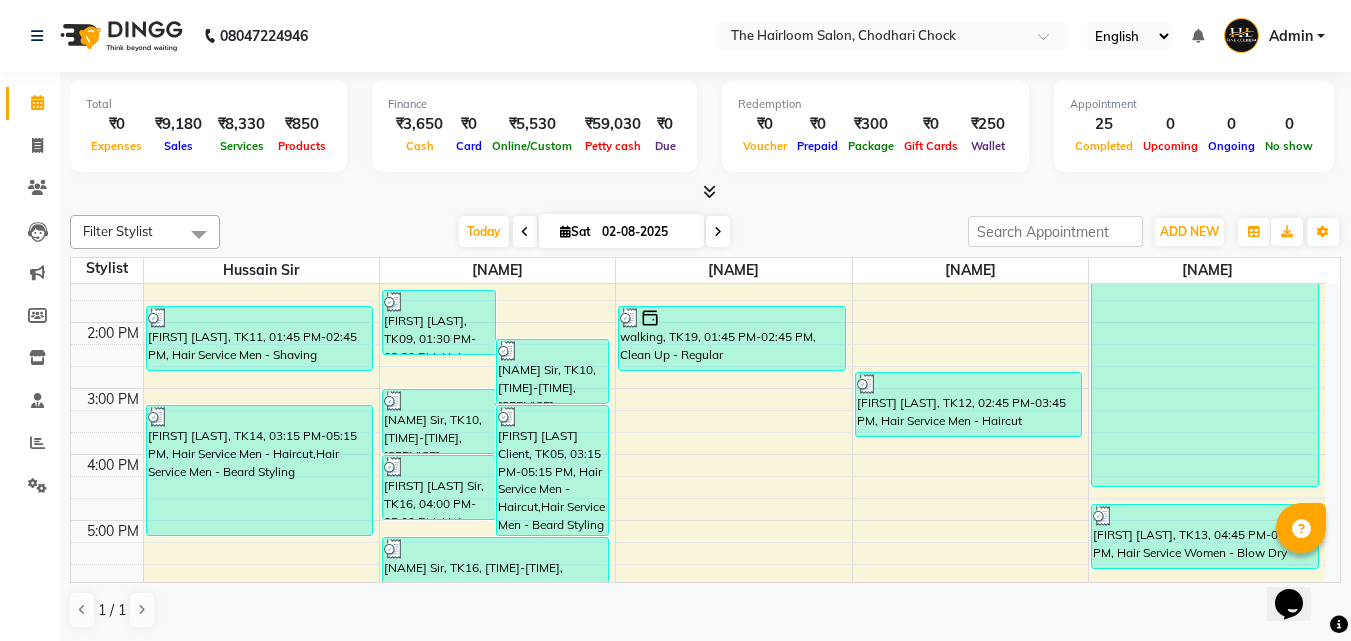 click on "Filter Stylist Select All [FIRST] [LAST] [FIRST] [LAST] [FIRST] [LAST] [FIRST] [LAST] [FIRST] [LAST] Today  Sat 02-08-2025 Toggle Dropdown Add Appointment Add Invoice Add Expense Add Attendance Add Client Add Transaction Toggle Dropdown Add Appointment Add Invoice Add Expense Add Attendance Add Client ADD NEW Toggle Dropdown Add Appointment Add Invoice Add Expense Add Attendance Add Client Add Transaction Filter Stylist Select All [FIRST] [LAST] [FIRST] [LAST] [FIRST] [LAST] [FIRST] [LAST] [FIRST] [LAST] Group By  Staff View   Room View  View as Vertical  Vertical - Week View  Horizontal  Horizontal - Week View  List  Toggle Dropdown Calendar Settings Manage Tags   Arrange Stylists   Reset Stylists  Full Screen  Show Available Stylist  Appointment Form Zoom 75% Staff/Room Display Count 5 Stylist [FIRST] [LAST] [FIRST] [LAST] [FIRST] [LAST] [FIRST] [LAST] [FIRST] [LAST] 8:00 AM 9:00 AM 10:00 AM 11:00 AM 12:00 PM 1:00 PM 2:00 PM 3:00 PM 4:00 PM 5:00 PM 6:00 PM 7:00 PM 8:00 PM 9:00 PM 10:00 PM 11:00 PM" 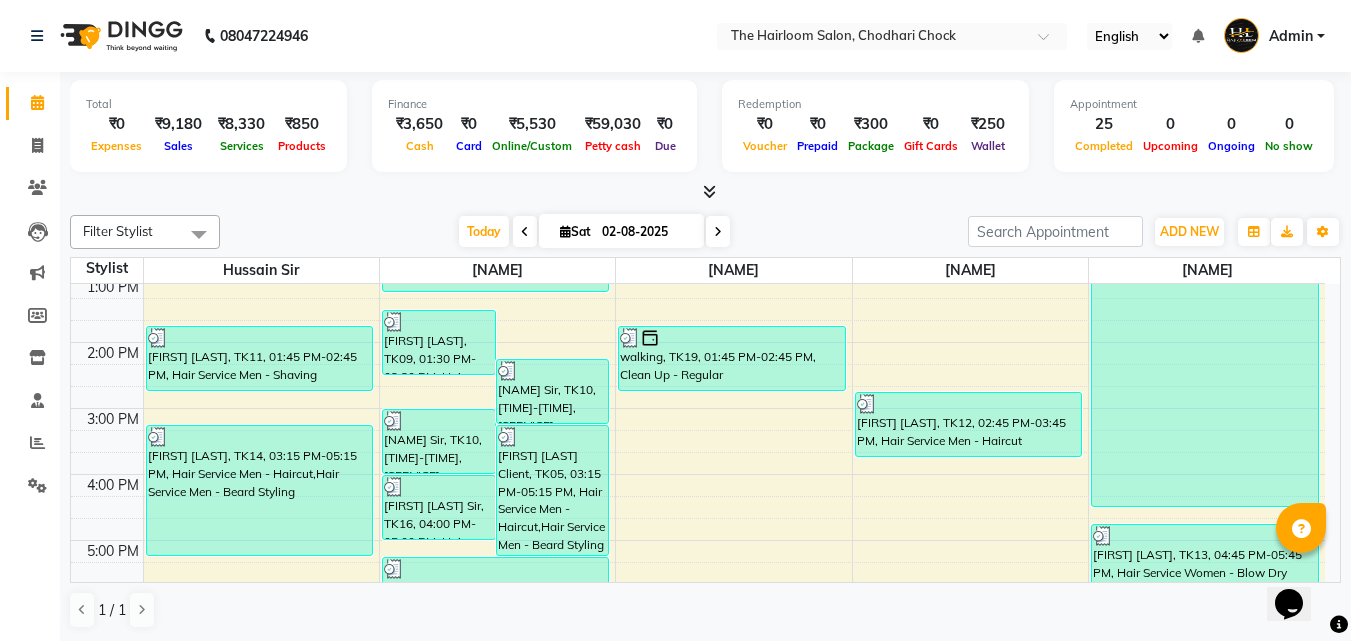 scroll, scrollTop: 400, scrollLeft: 0, axis: vertical 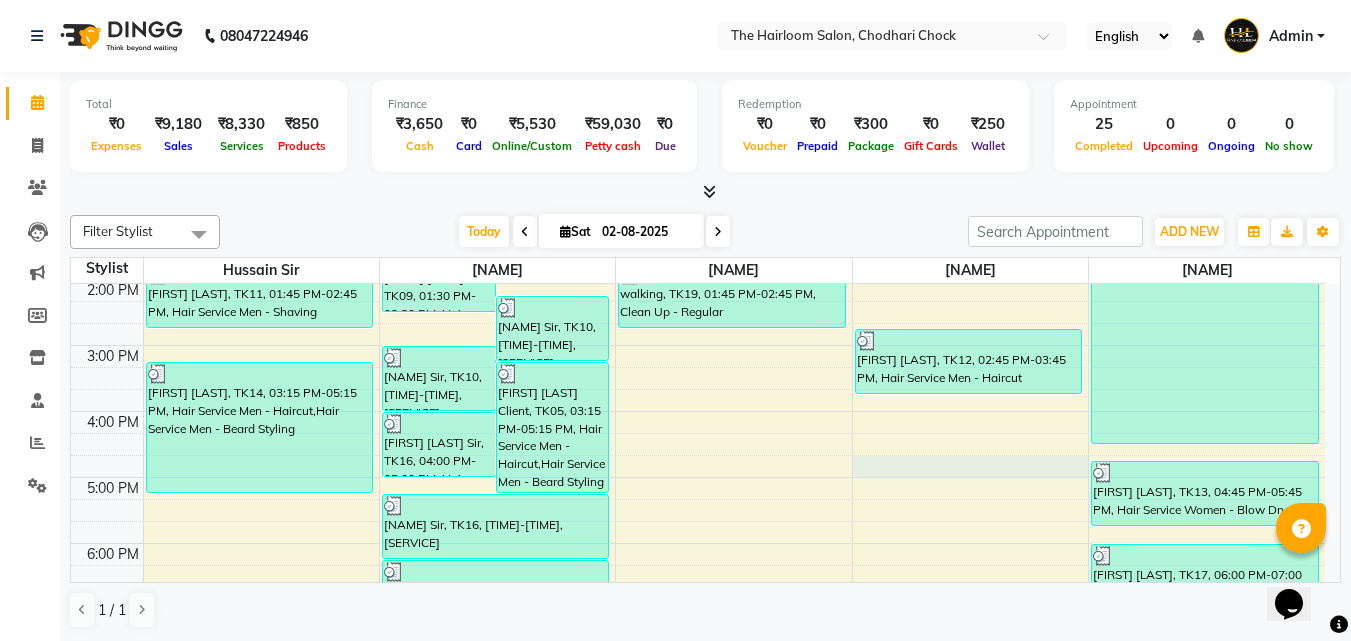 click on "[TIME] [TIME] [TIME] [TIME] [TIME] [TIME] [TIME] [TIME] [TIME] [TIME] [TIME] [TIME] [TIME] [TIME] [TIME] [TIME]     [NAME], TK01, [TIME]-[TIME], [SERVICE]     [NAME], TK03, [TIME]-[TIME], [SERVICE]     [NAME], TK04, [TIME]-[TIME], [SERVICE]     [NAME], TK11, [TIME]-[TIME], [SERVICE]     [NAME], TK14, [TIME]-[TIME], [SERVICE], [SERVICE]     [NAME], TK09, [TIME]-[TIME], [SERVICE]     [NAME] Sir, TK10, [TIME]-[TIME], [SERVICE]     [NAME] Sir, TK10, [TIME]-[TIME], [SERVICE]     [NAME] Client, TK05, [TIME]-[TIME], [SERVICE], [SERVICE]     [NAME] Sir, TK16, [TIME]-[TIME], [SERVICE]" at bounding box center (698, 411) 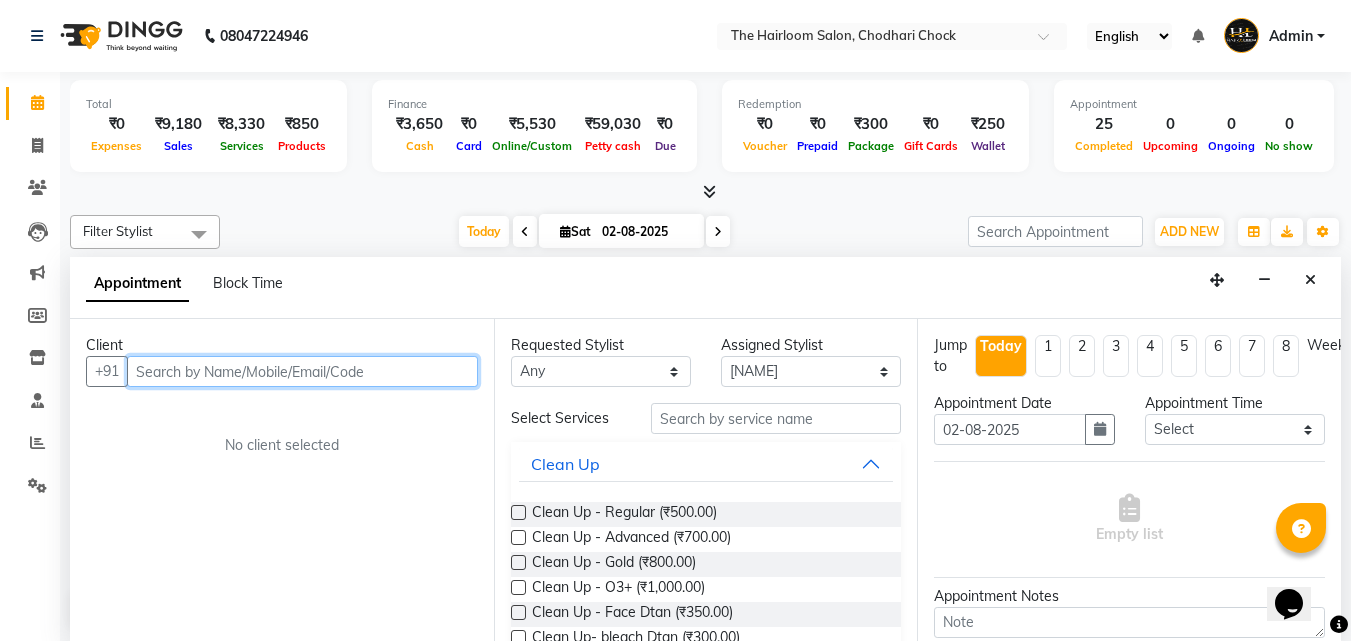 scroll, scrollTop: 1, scrollLeft: 0, axis: vertical 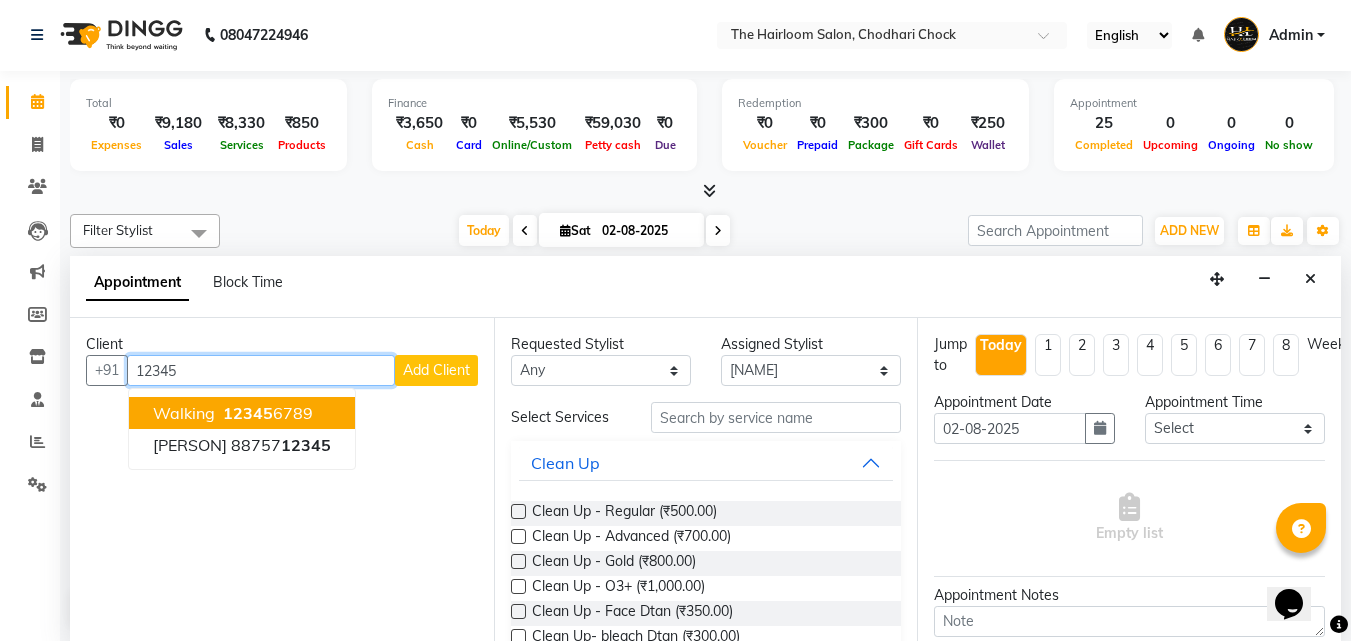 click on "walking   [PHONE]" at bounding box center (242, 413) 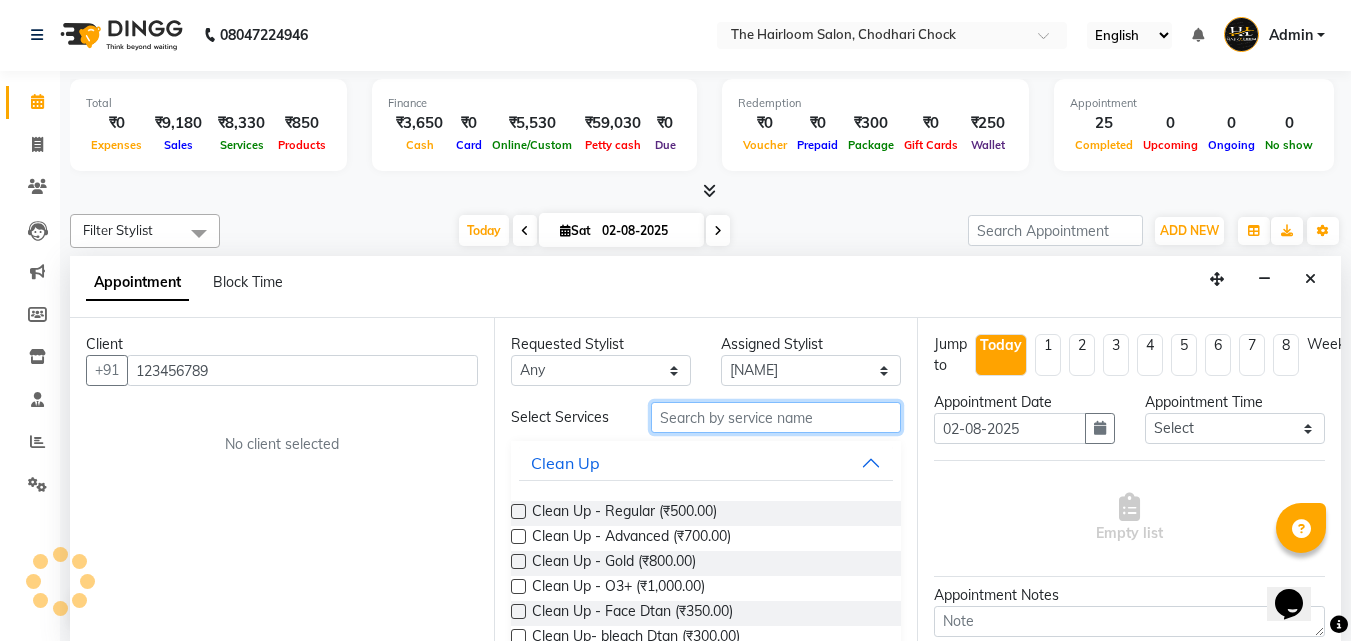 click at bounding box center (776, 417) 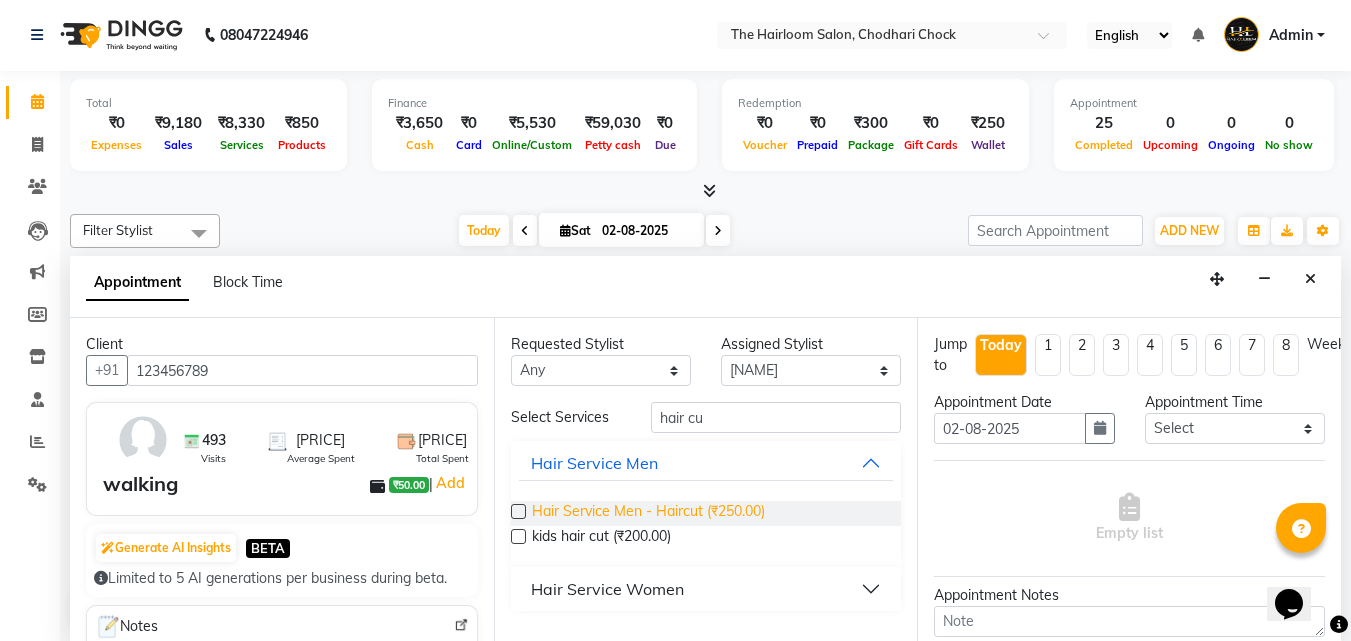 click on "Hair Service Men  - Haircut (₹250.00)" at bounding box center (648, 513) 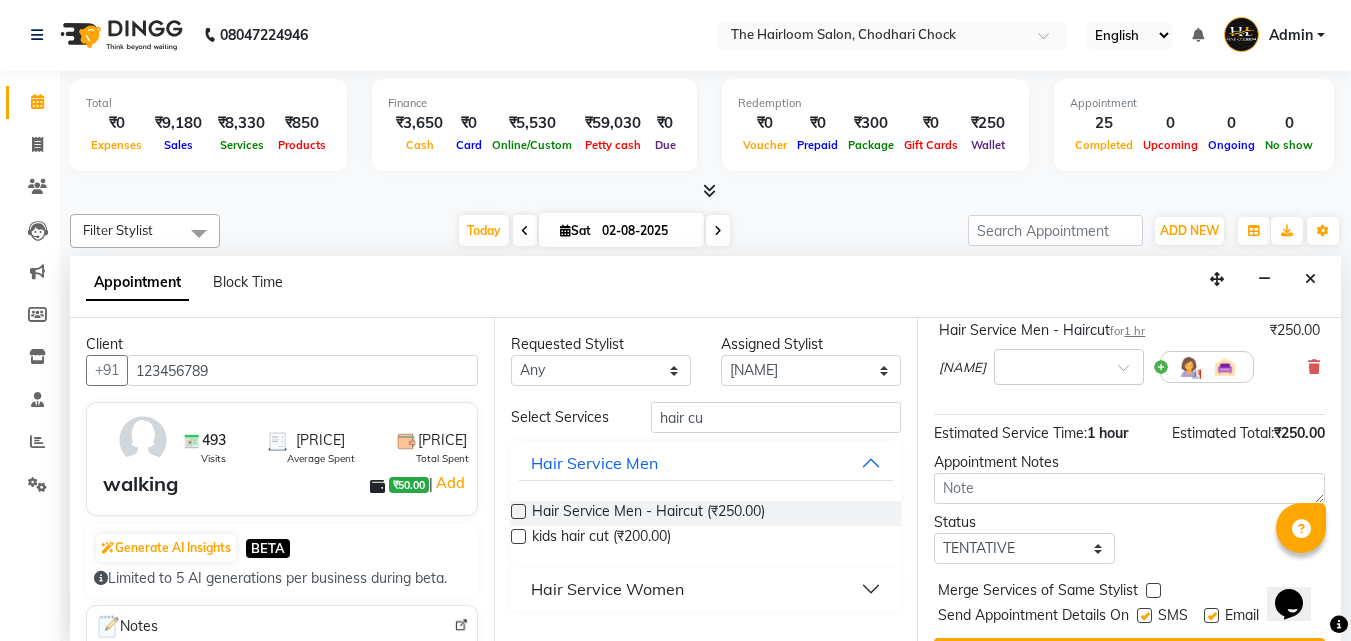 scroll, scrollTop: 121, scrollLeft: 0, axis: vertical 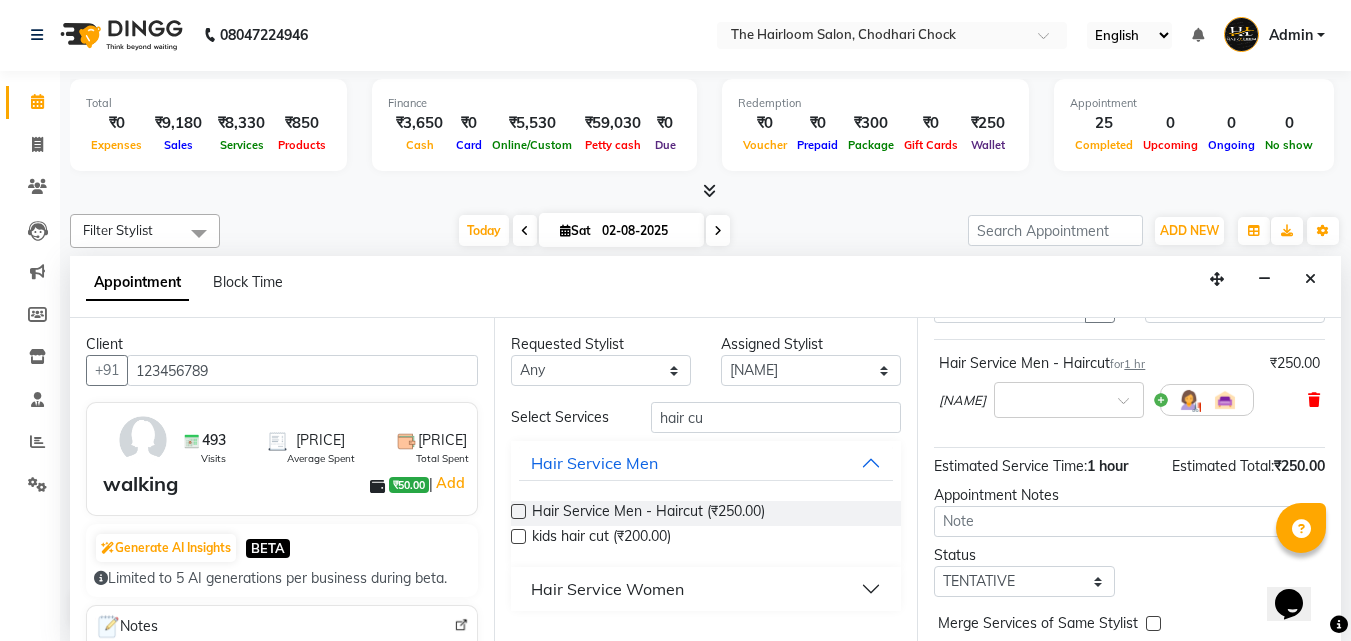 click at bounding box center (1314, 400) 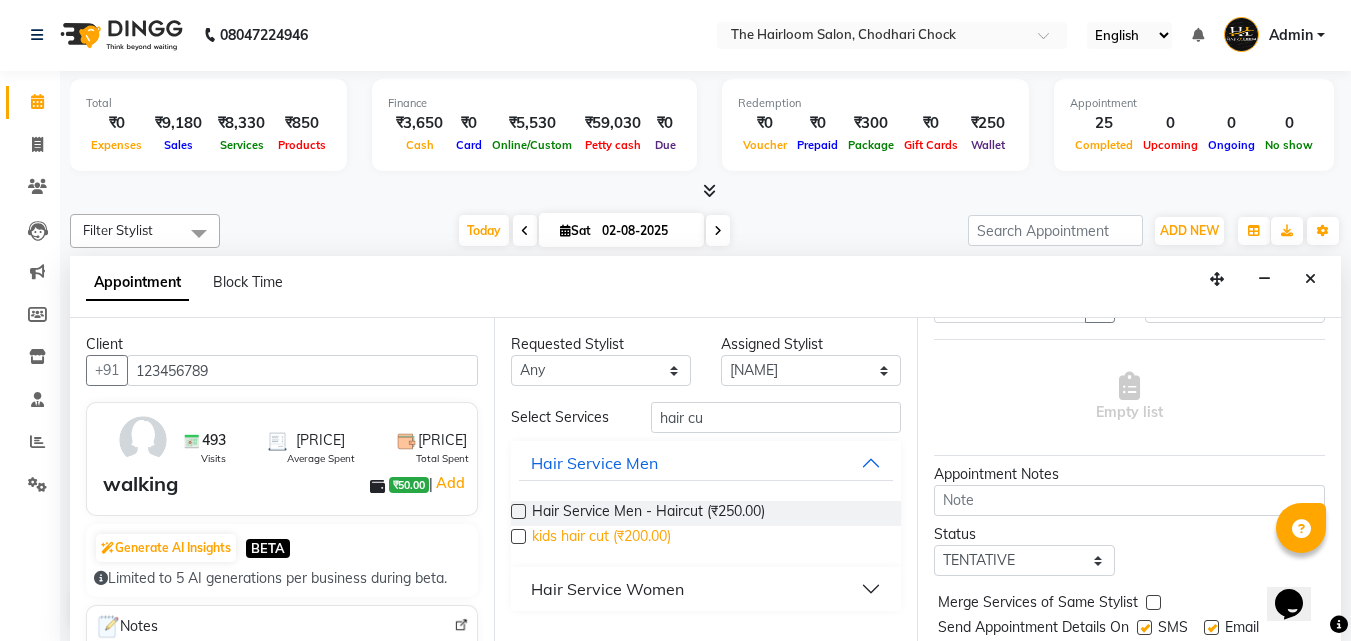 click on "kids hair cut (₹200.00)" at bounding box center (601, 538) 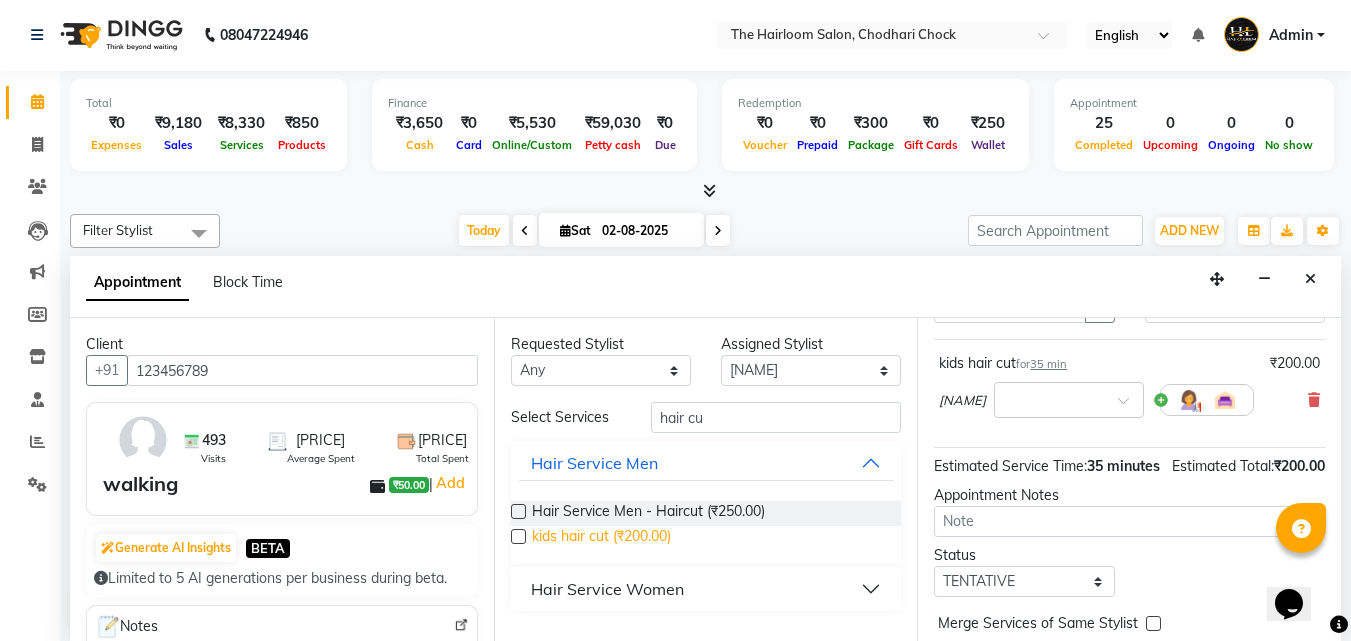 click on "kids hair cut (₹200.00)" at bounding box center [601, 538] 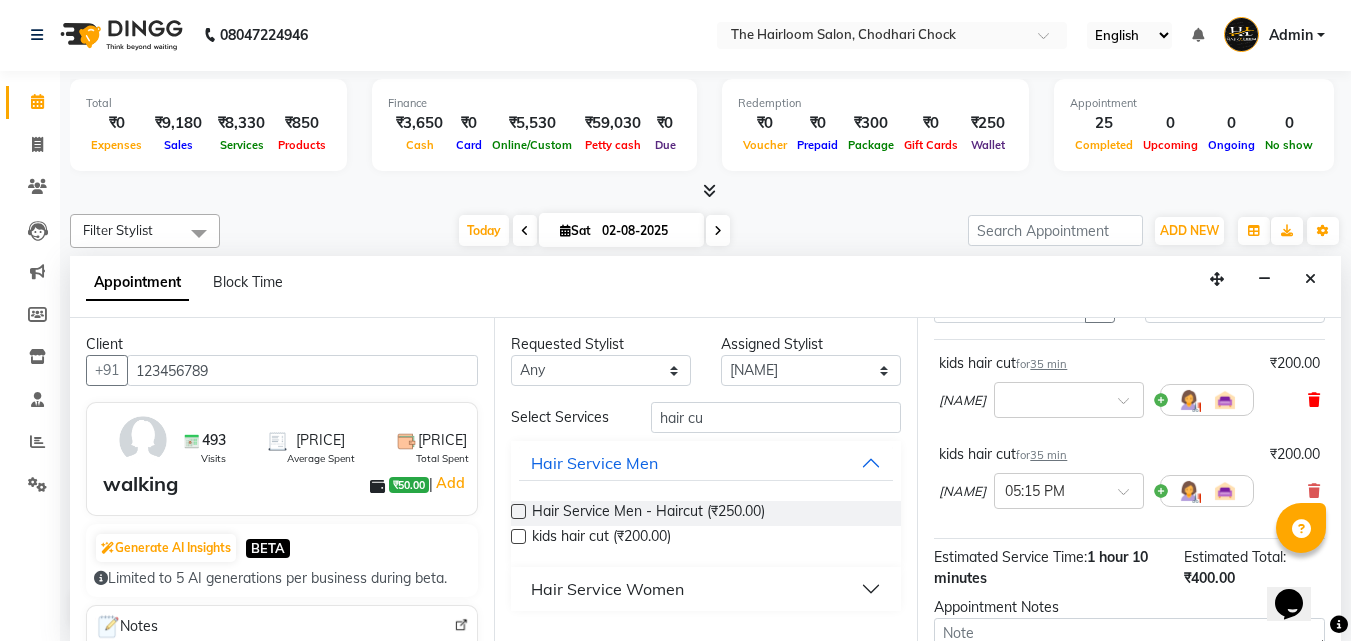 click at bounding box center (1314, 400) 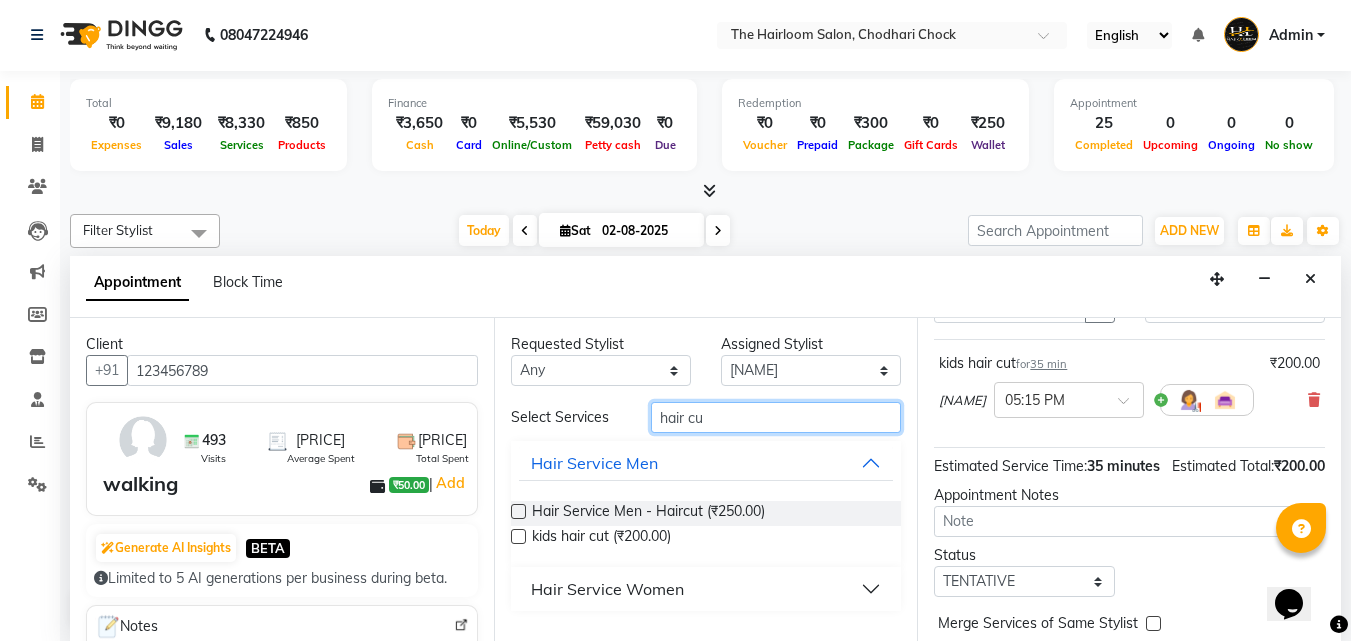 click on "hair cu" at bounding box center [776, 417] 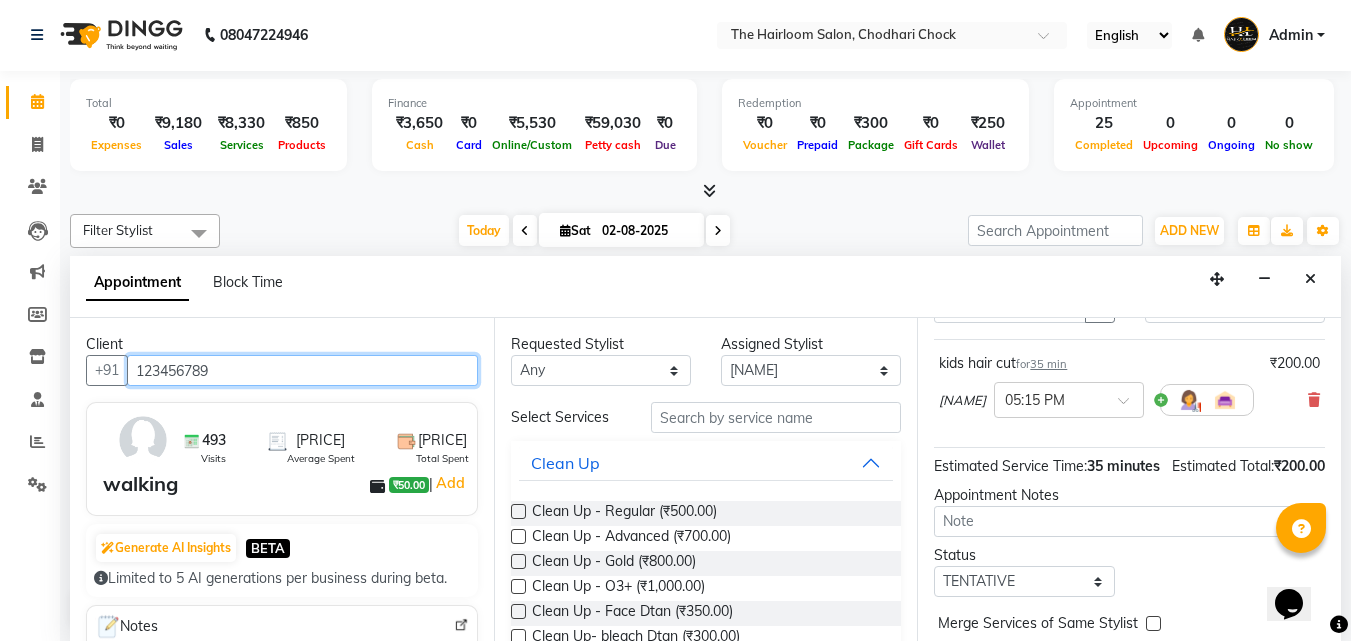 click on "123456789" at bounding box center (302, 370) 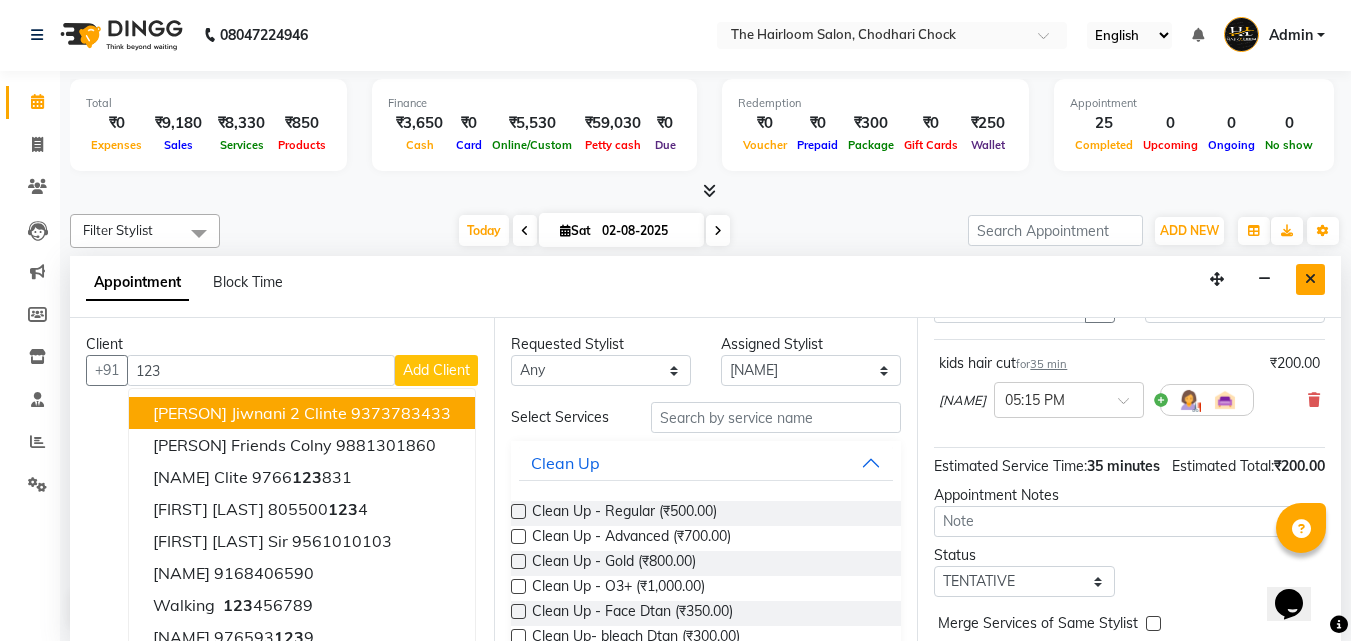 click at bounding box center (1310, 279) 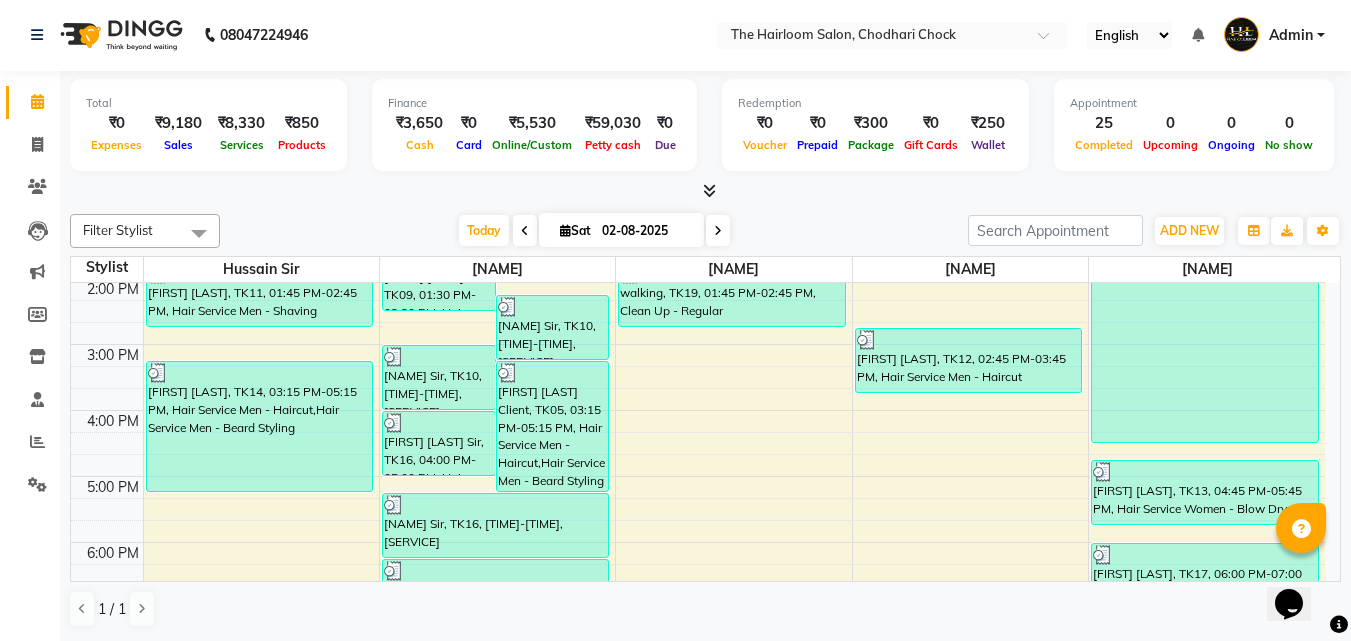 click on "[TIME] [TIME] [TIME] [TIME] [TIME] [TIME] [TIME] [TIME] [TIME] [TIME] [TIME] [TIME] [TIME] [TIME] [TIME] [TIME]     [NAME], TK01, [TIME]-[TIME], [SERVICE]     [NAME], TK03, [TIME]-[TIME], [SERVICE]     [NAME], TK04, [TIME]-[TIME], [SERVICE]     [NAME], TK11, [TIME]-[TIME], [SERVICE]     [NAME], TK14, [TIME]-[TIME], [SERVICE], [SERVICE]     [NAME], TK09, [TIME]-[TIME], [SERVICE]     [NAME] Sir, TK10, [TIME]-[TIME], [SERVICE]     [NAME] Sir, TK10, [TIME]-[TIME], [SERVICE]     [NAME] Client, TK05, [TIME]-[TIME], [SERVICE], [SERVICE]     [NAME] Sir, TK16, [TIME]-[TIME], [SERVICE]" at bounding box center [698, 410] 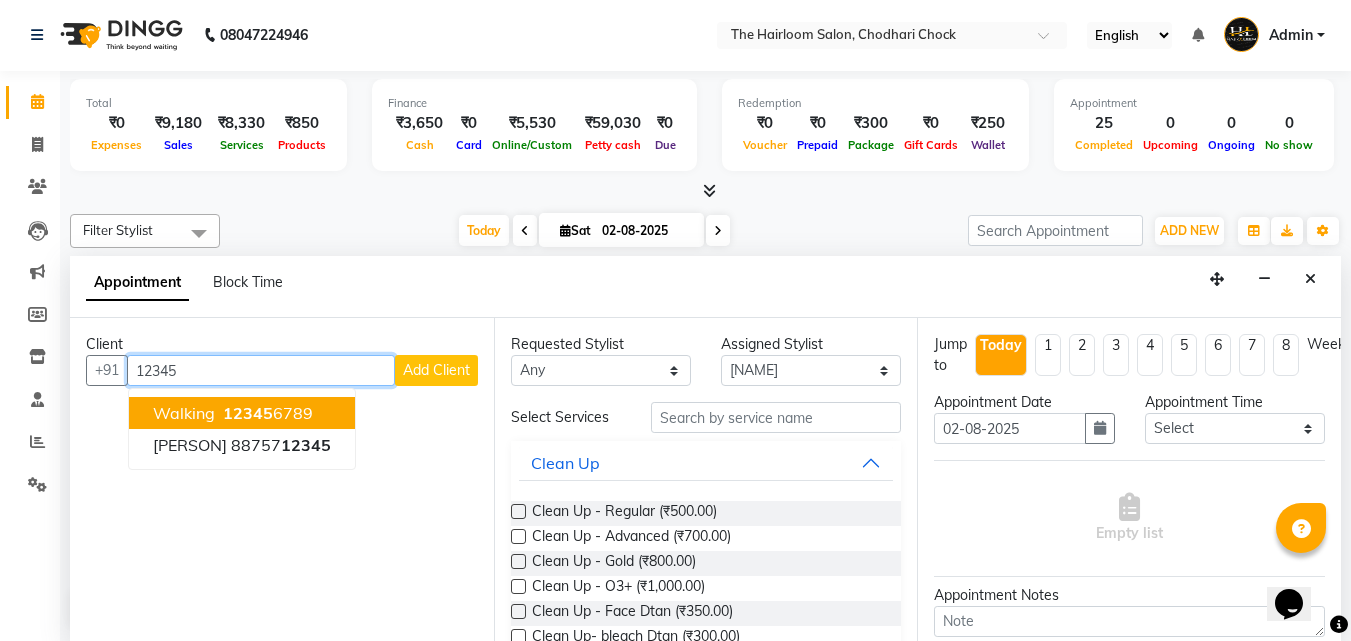 click on "walking   [PHONE]" at bounding box center (242, 413) 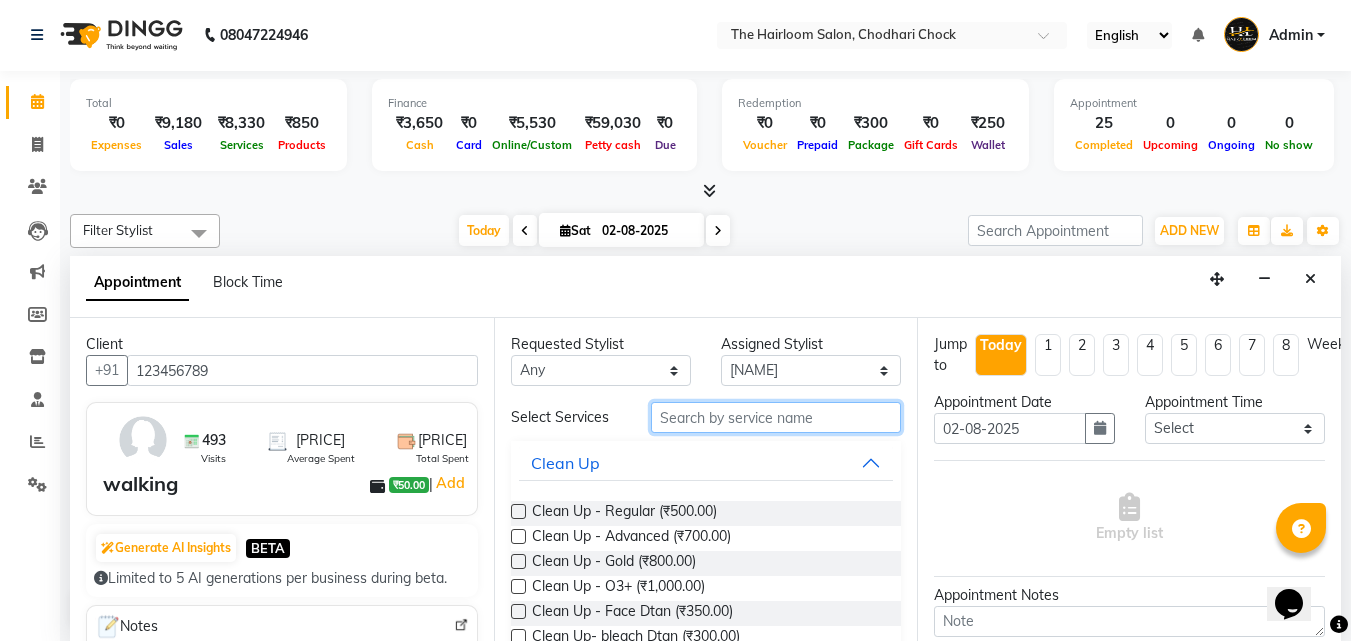 click at bounding box center (776, 417) 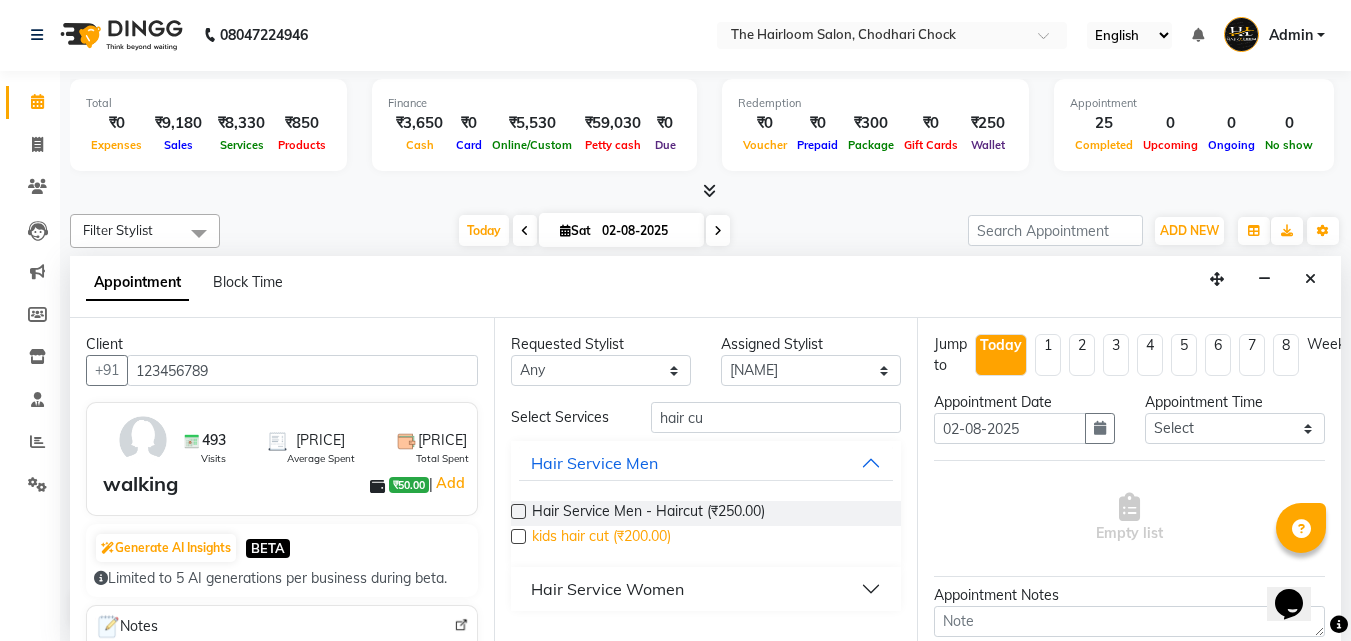 click on "kids hair cut (₹200.00)" at bounding box center [601, 538] 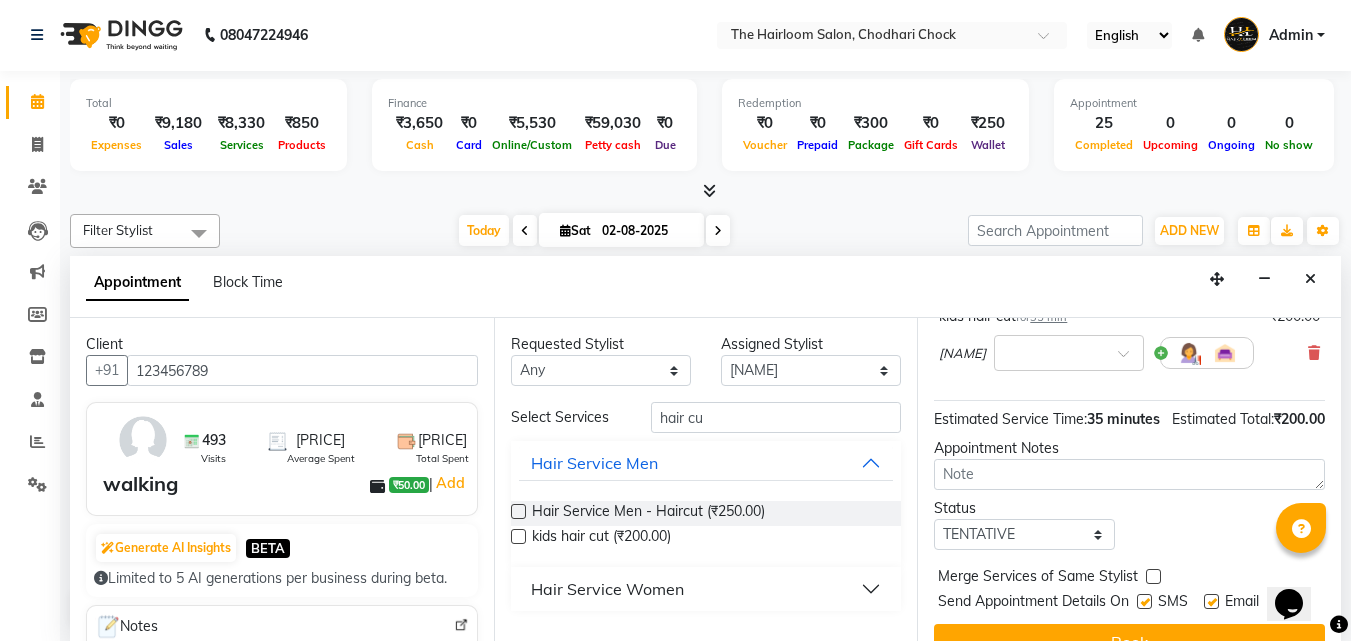 scroll, scrollTop: 200, scrollLeft: 0, axis: vertical 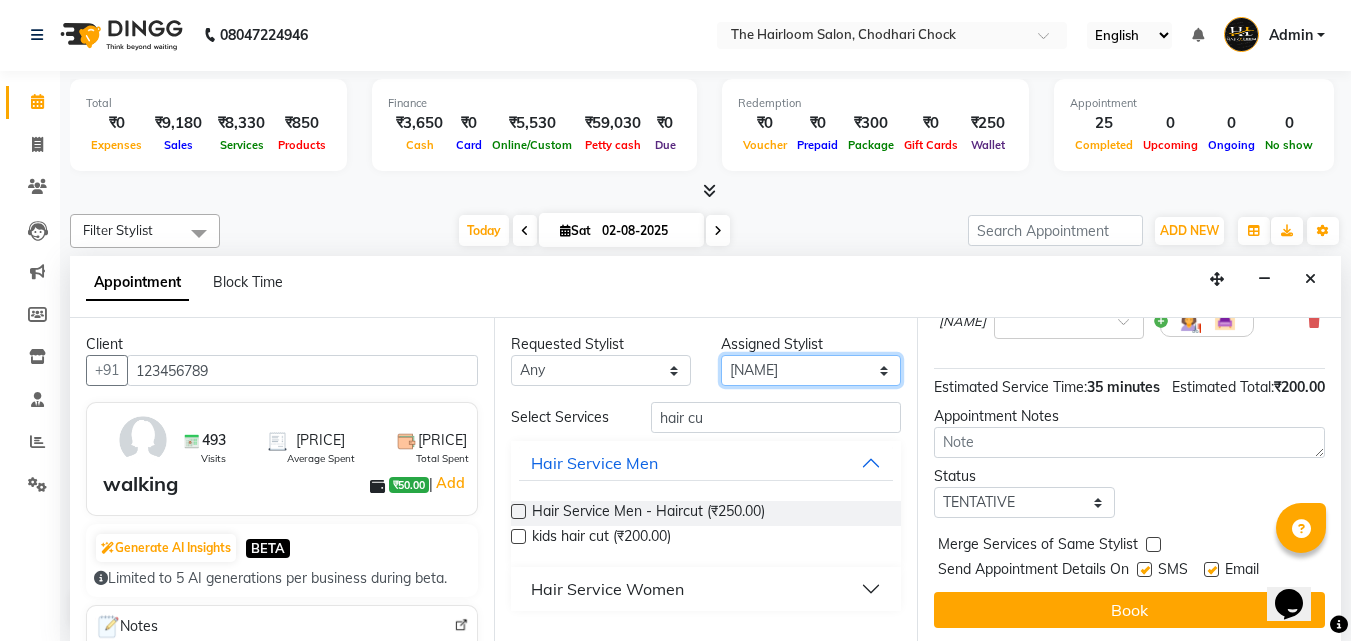 drag, startPoint x: 879, startPoint y: 372, endPoint x: 859, endPoint y: 382, distance: 22.36068 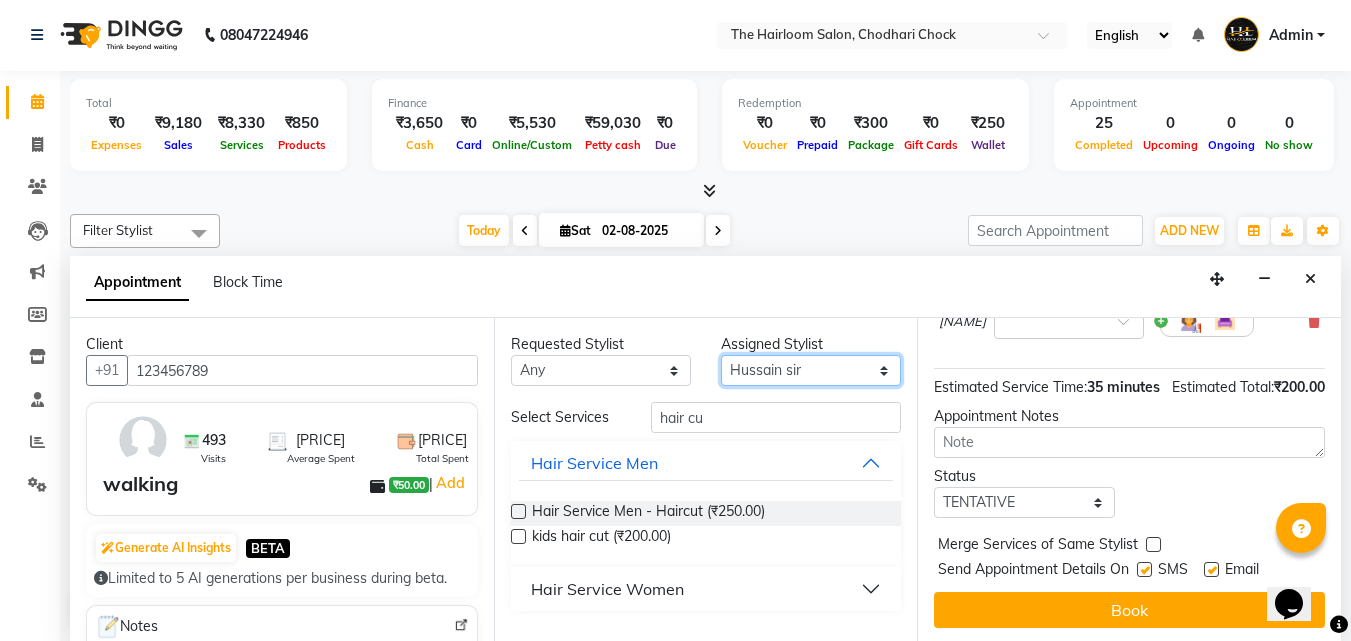 click on "Select [PERSON] [PERSON] [PERSON] [PERSON] [PERSON]" at bounding box center (811, 370) 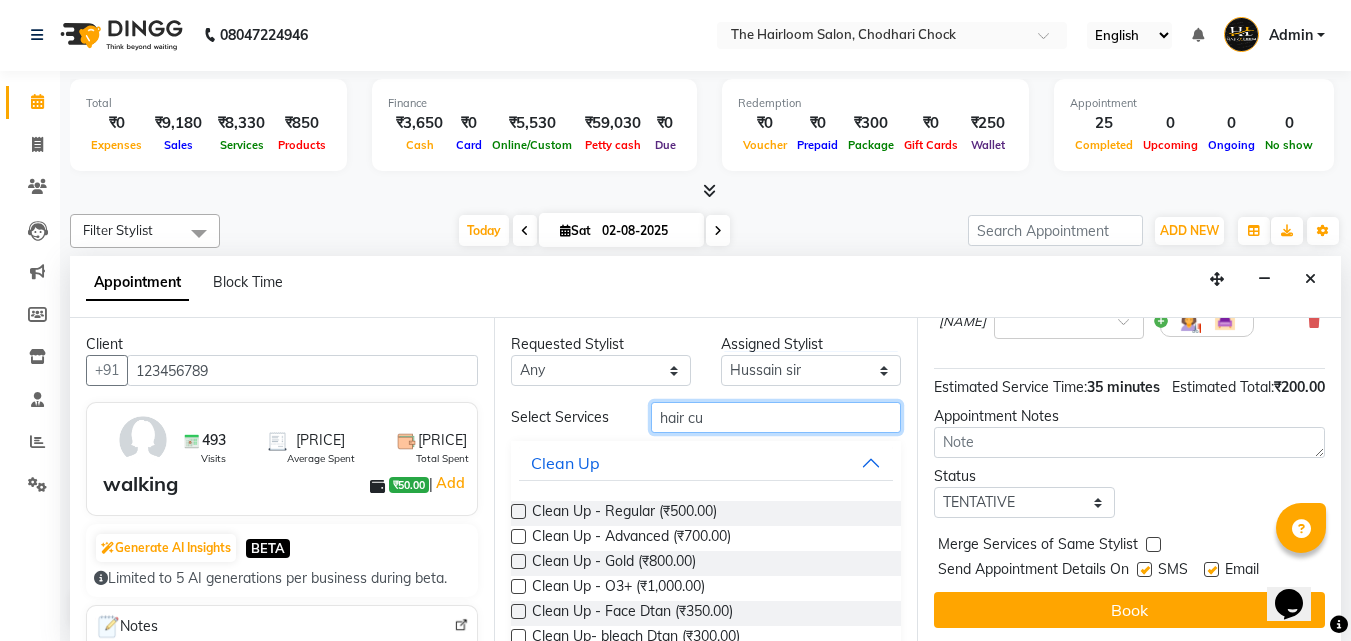 click on "hair cu" at bounding box center [776, 417] 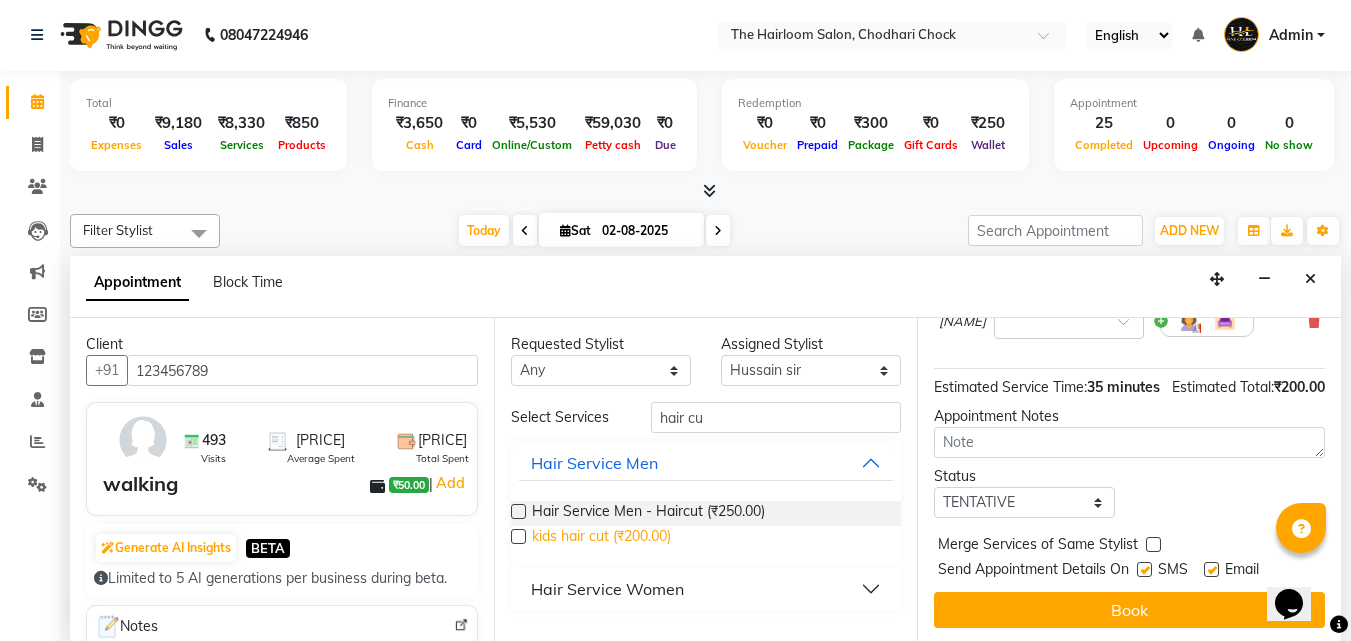 click on "kids hair cut (₹200.00)" at bounding box center [601, 538] 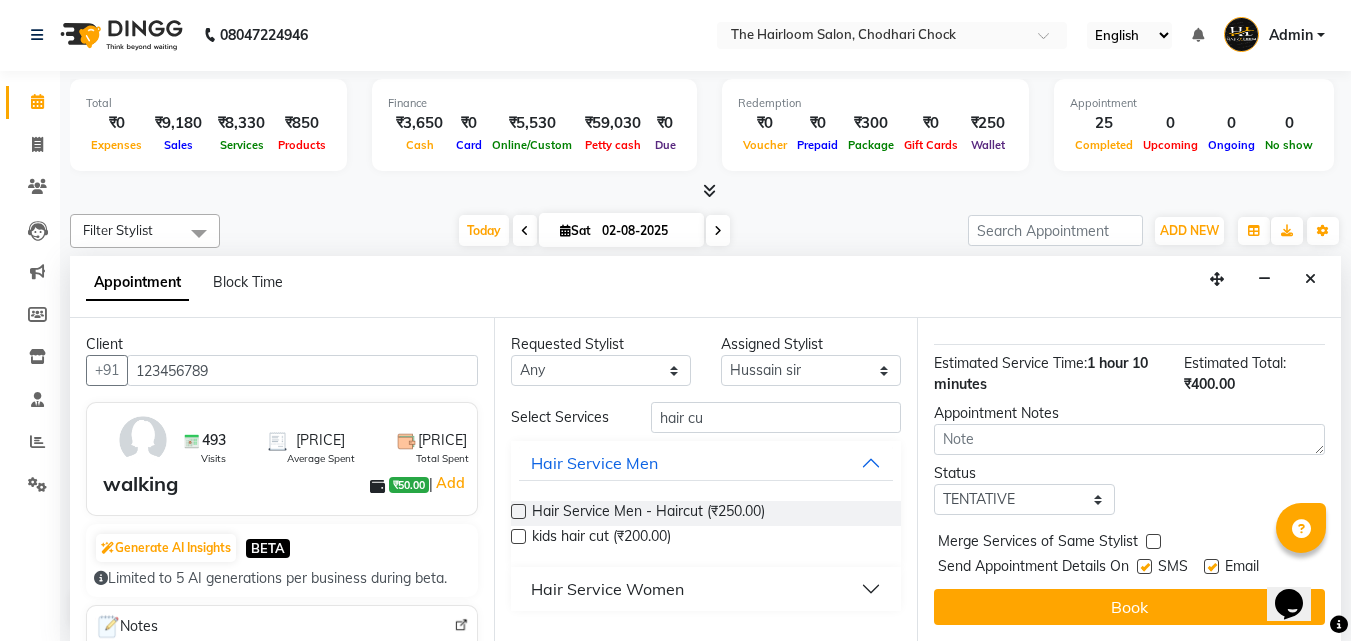 scroll, scrollTop: 333, scrollLeft: 0, axis: vertical 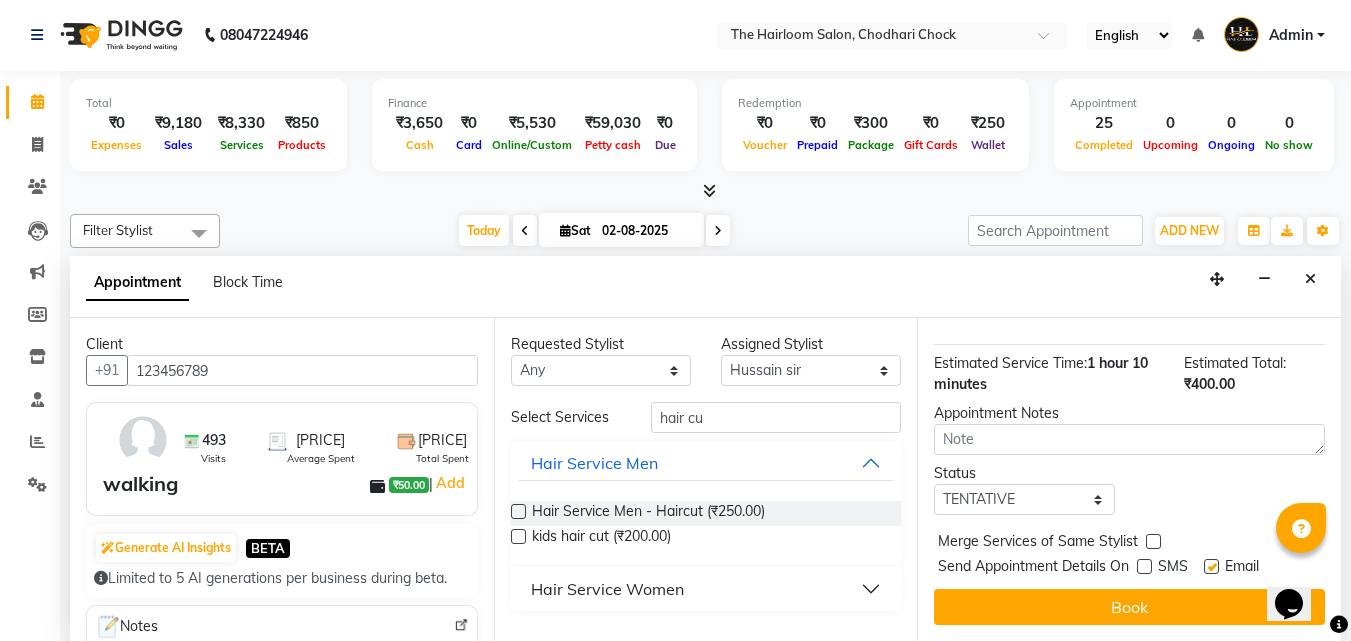 drag, startPoint x: 1213, startPoint y: 549, endPoint x: 1187, endPoint y: 565, distance: 30.528675 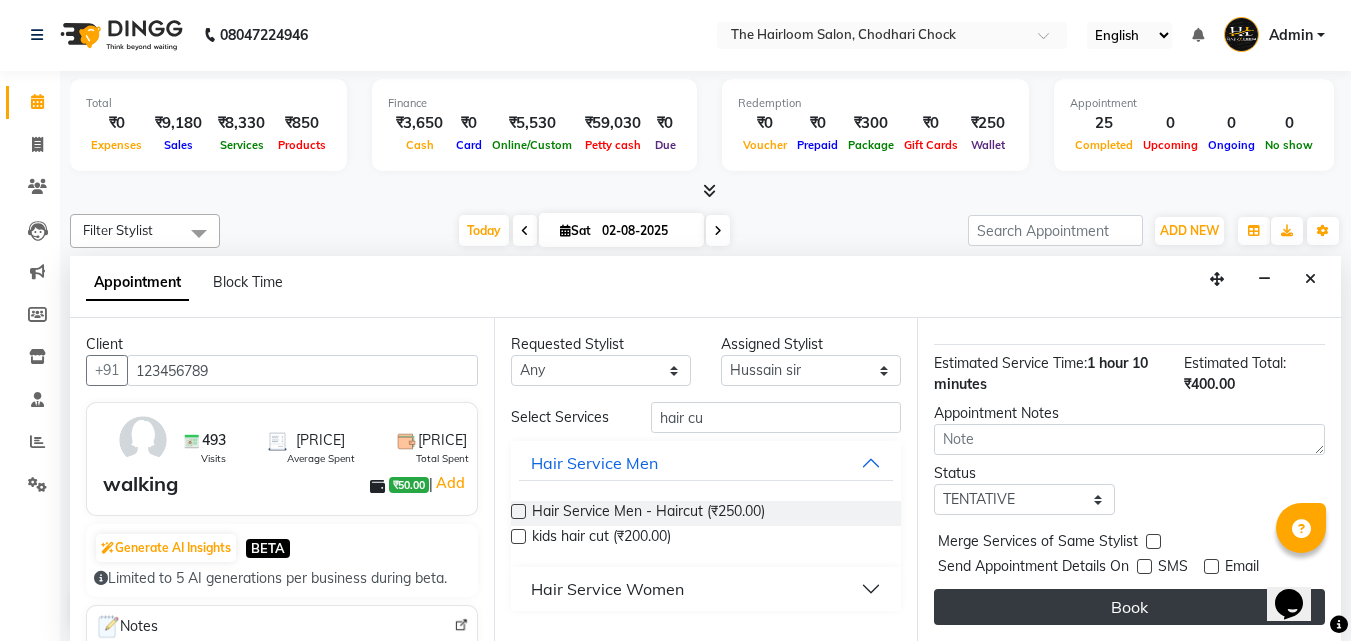 click on "Book" at bounding box center [1129, 607] 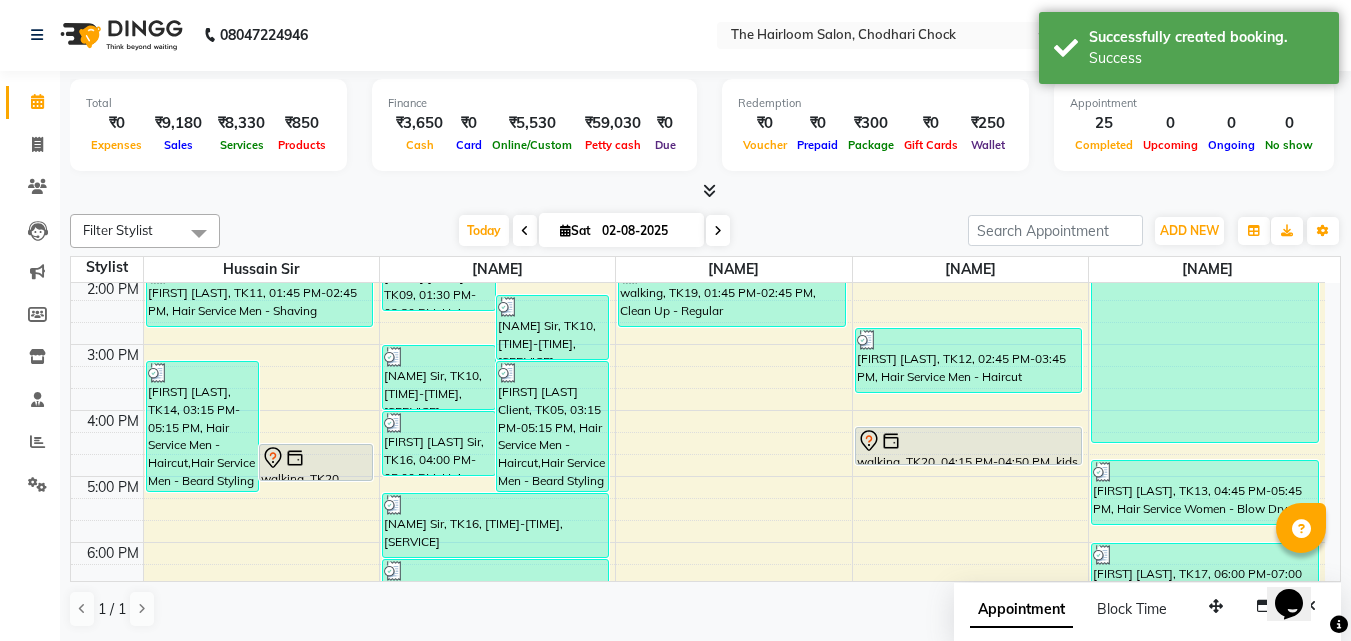 scroll, scrollTop: 0, scrollLeft: 0, axis: both 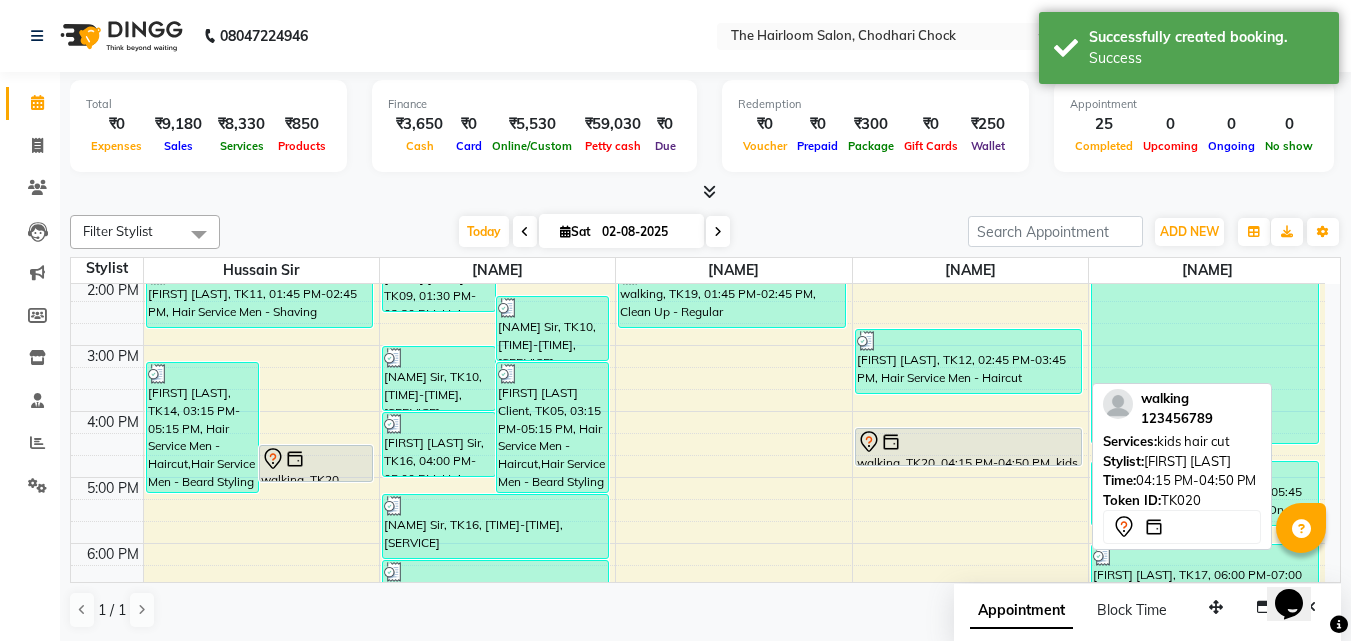 click at bounding box center (969, 442) 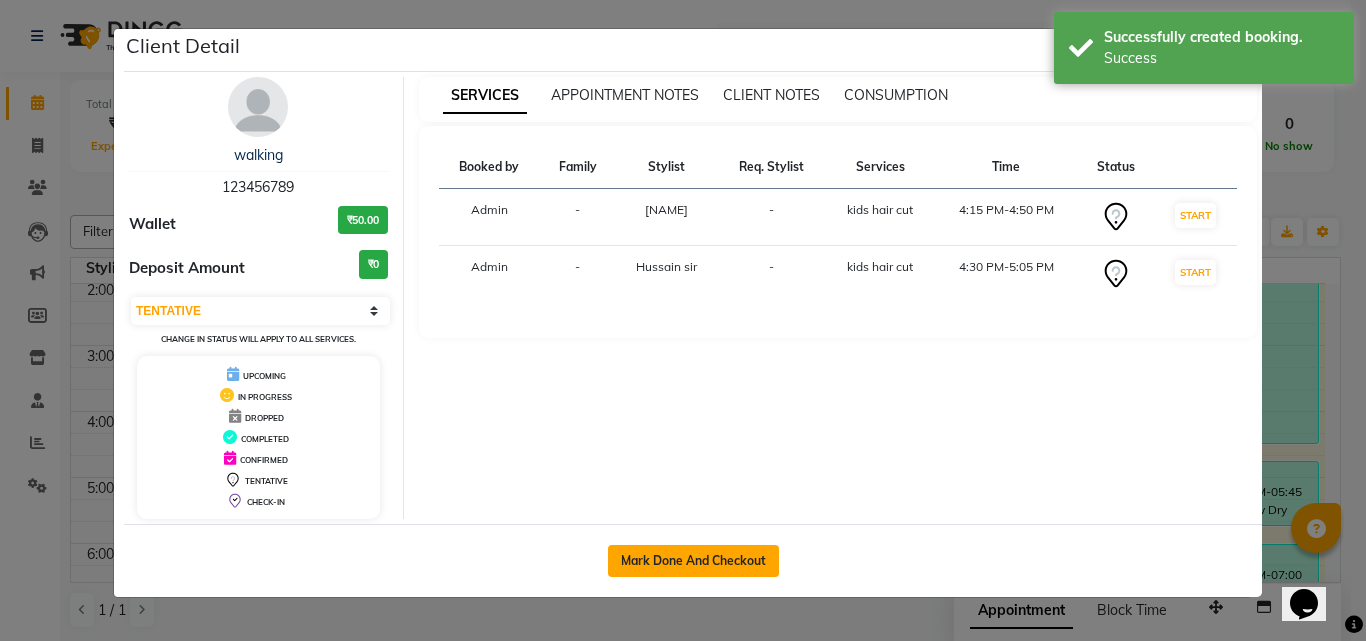 click on "Mark Done And Checkout" 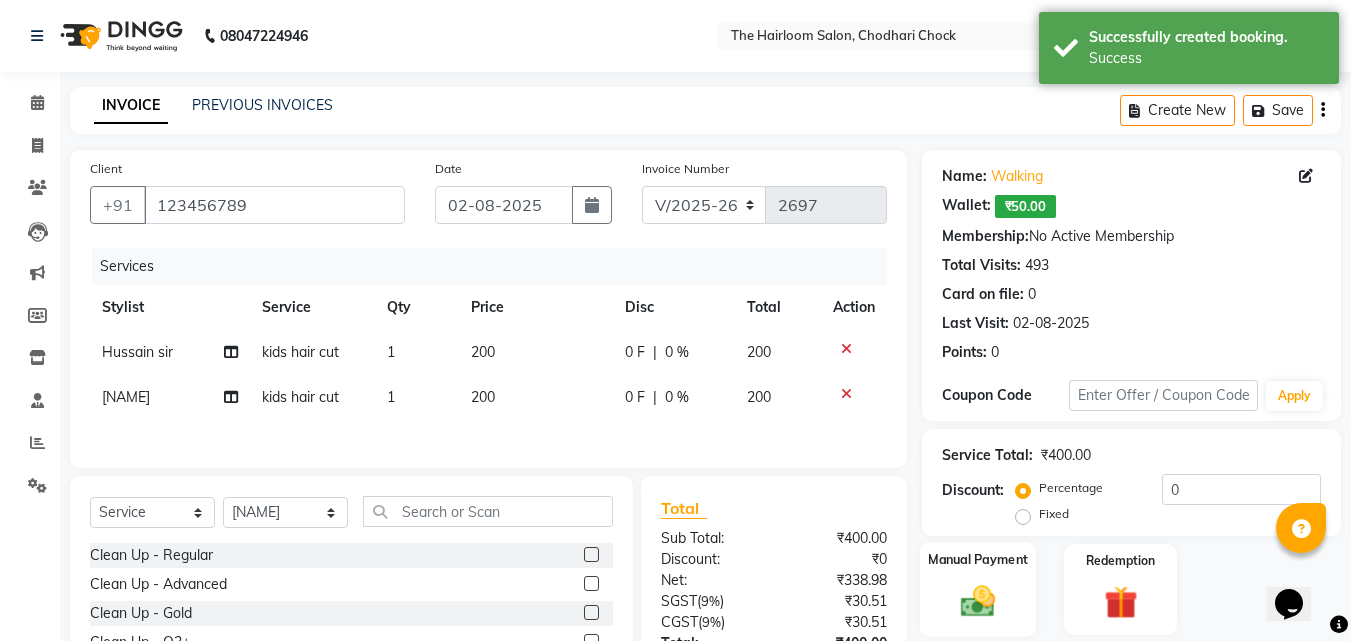 click 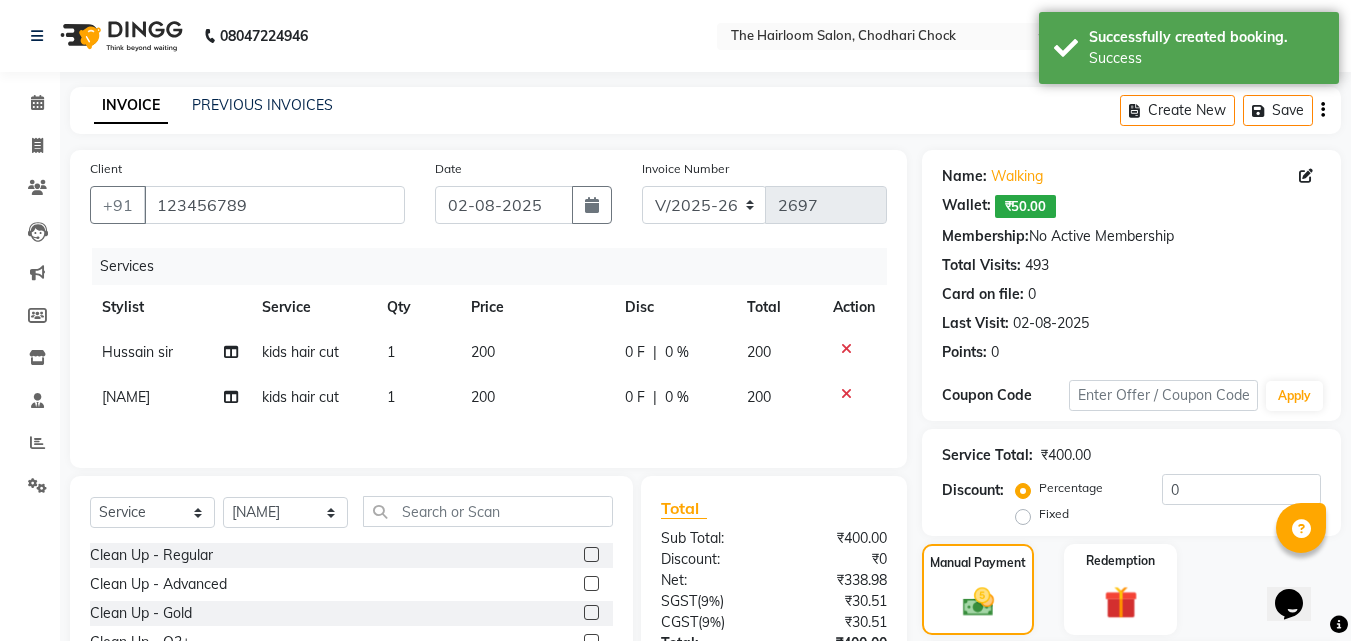 scroll, scrollTop: 193, scrollLeft: 0, axis: vertical 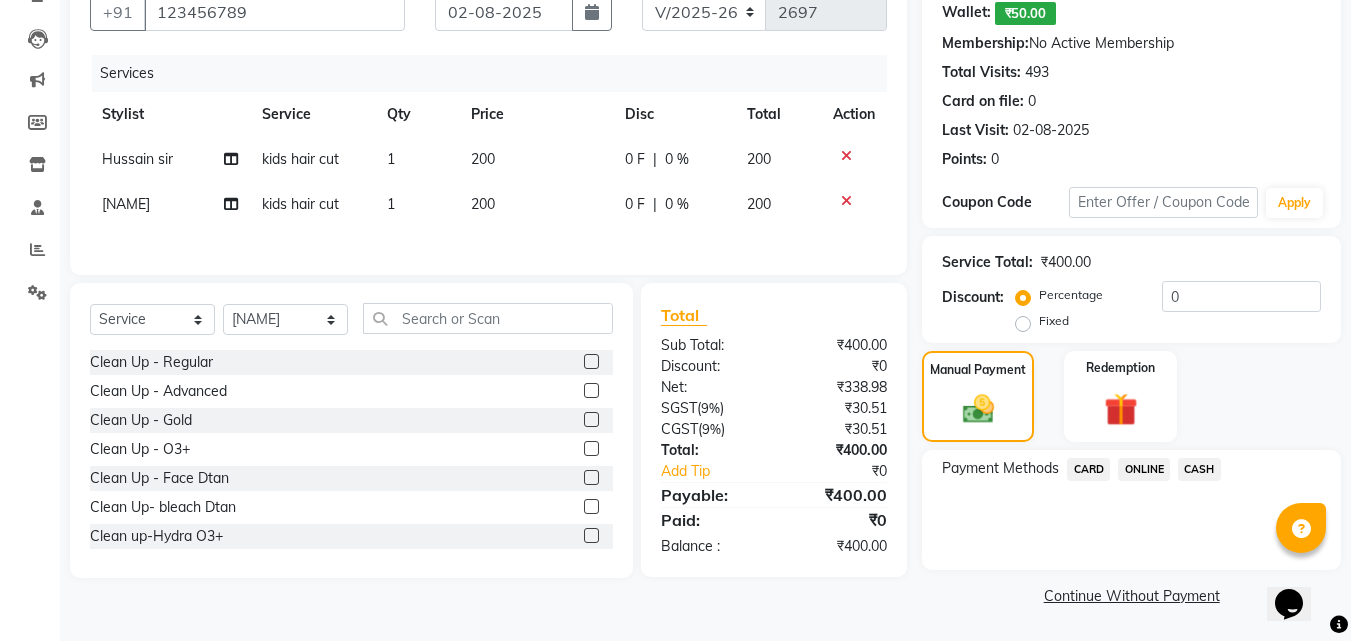 click on "CASH" 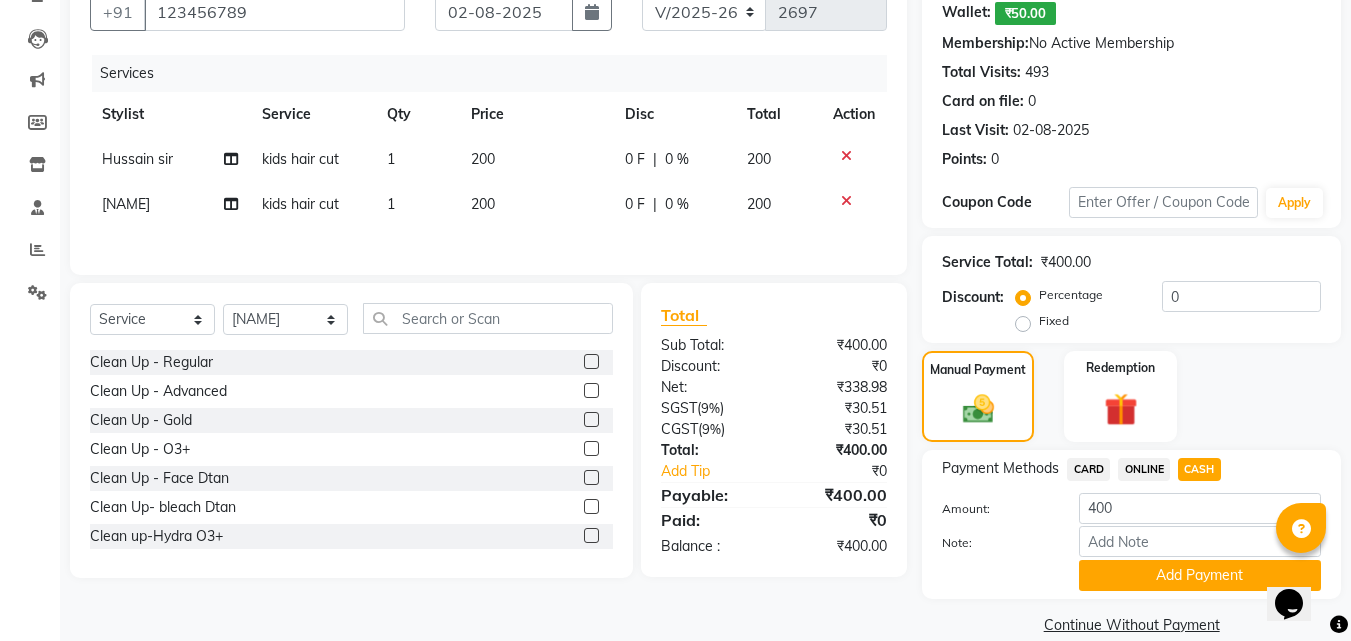scroll, scrollTop: 222, scrollLeft: 0, axis: vertical 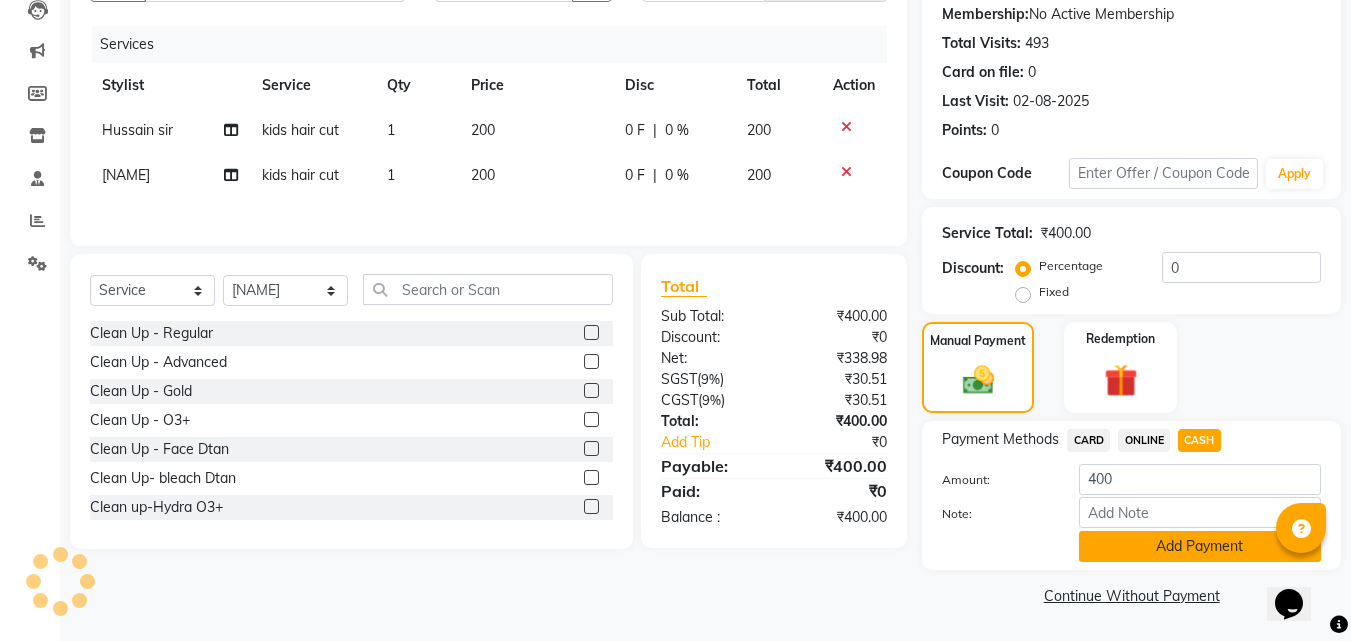 click on "Add Payment" 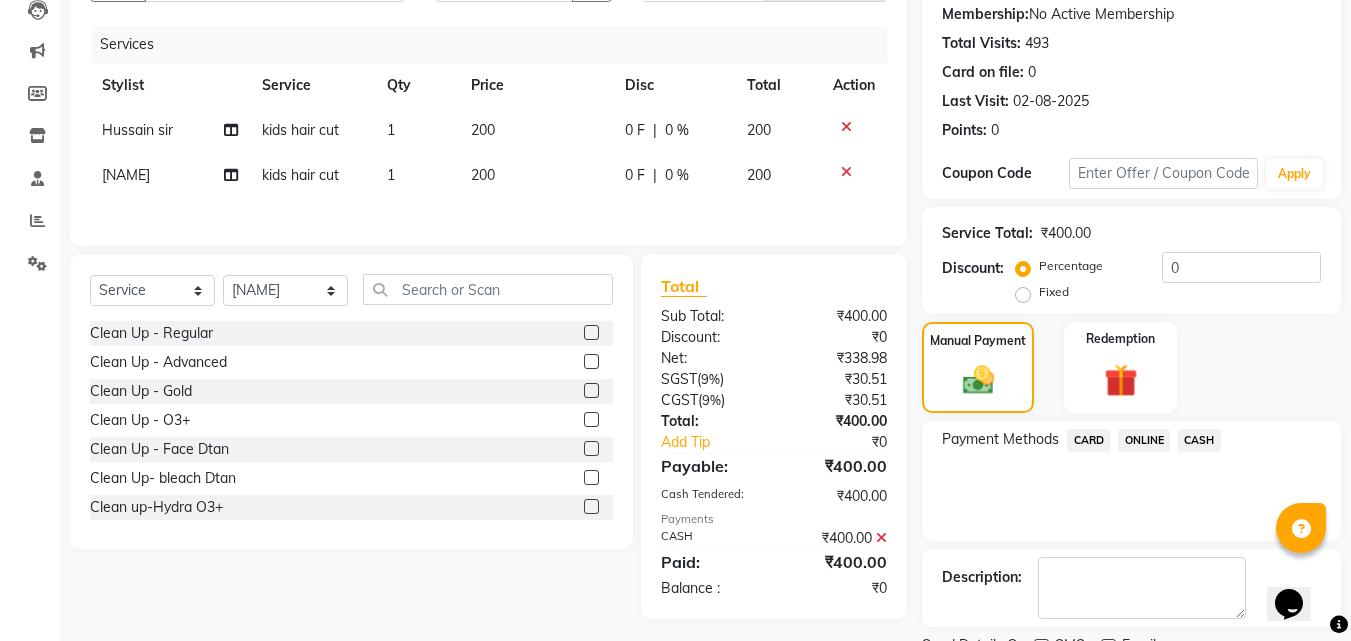 scroll, scrollTop: 306, scrollLeft: 0, axis: vertical 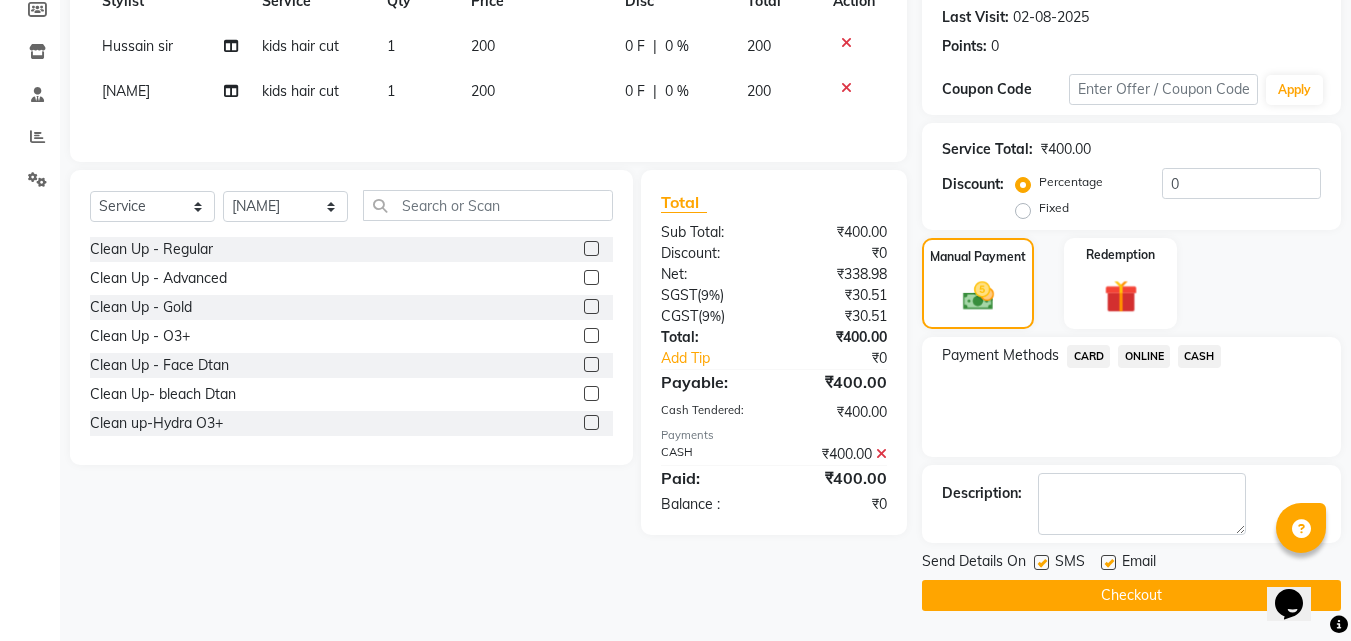 click 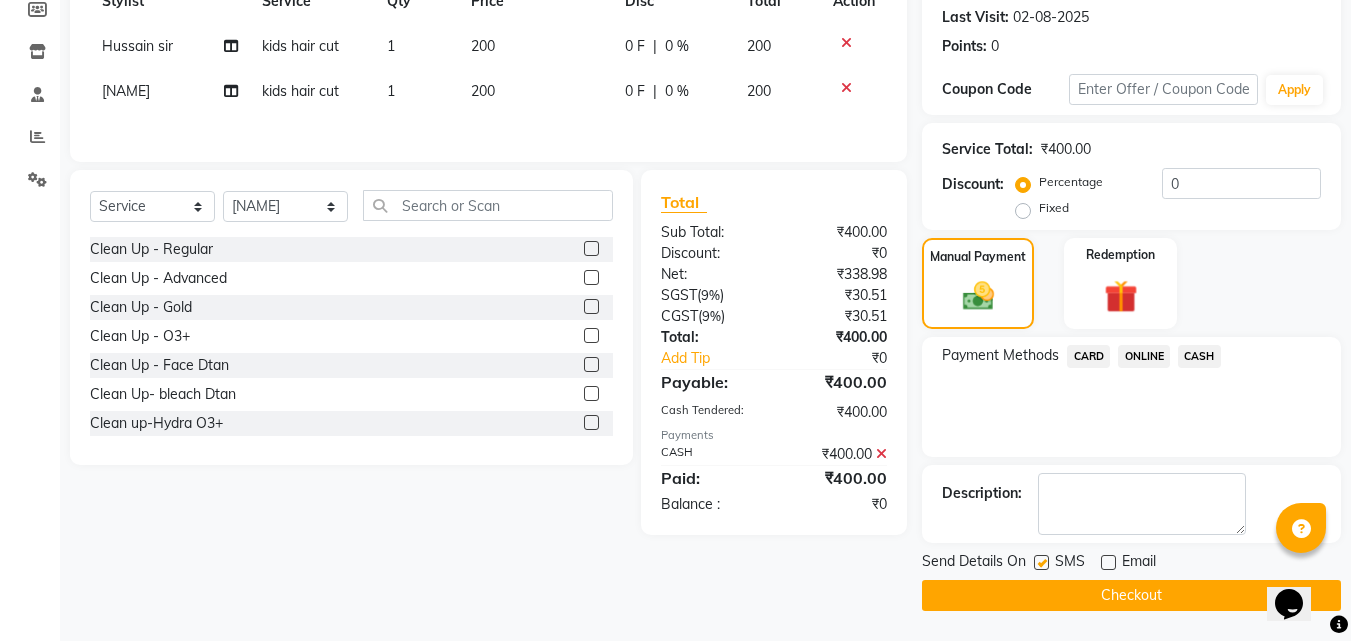 click 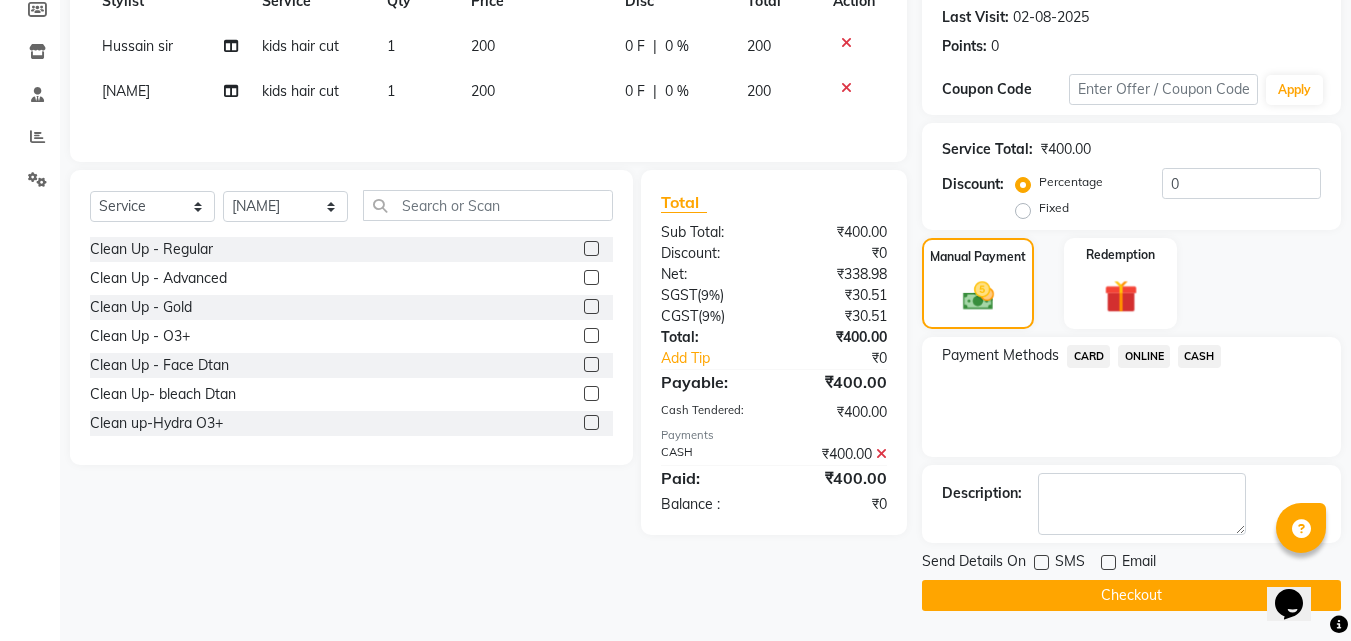 click on "Checkout" 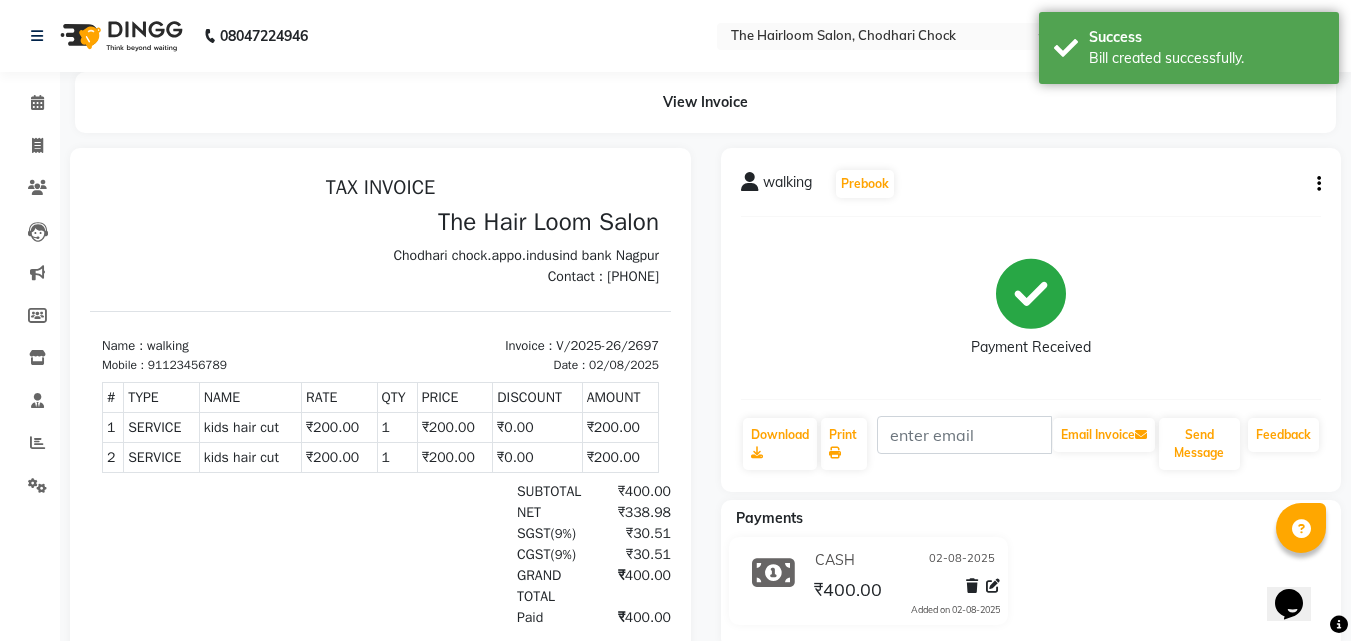 scroll, scrollTop: 0, scrollLeft: 0, axis: both 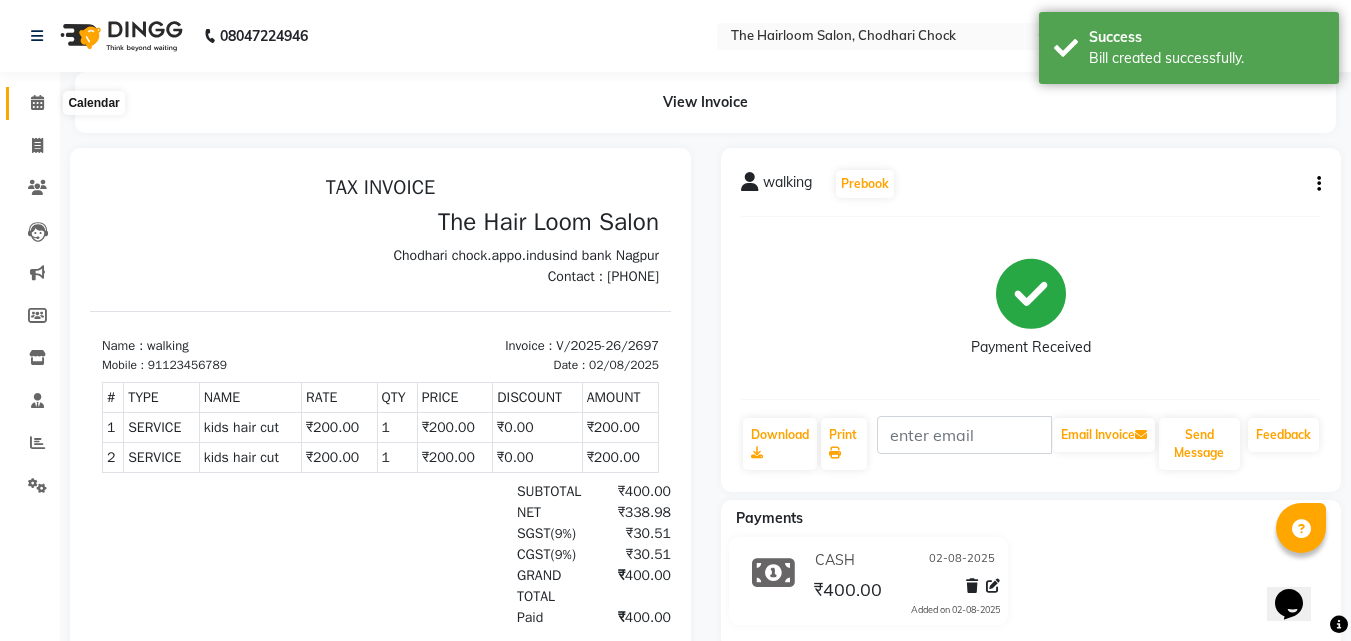 click 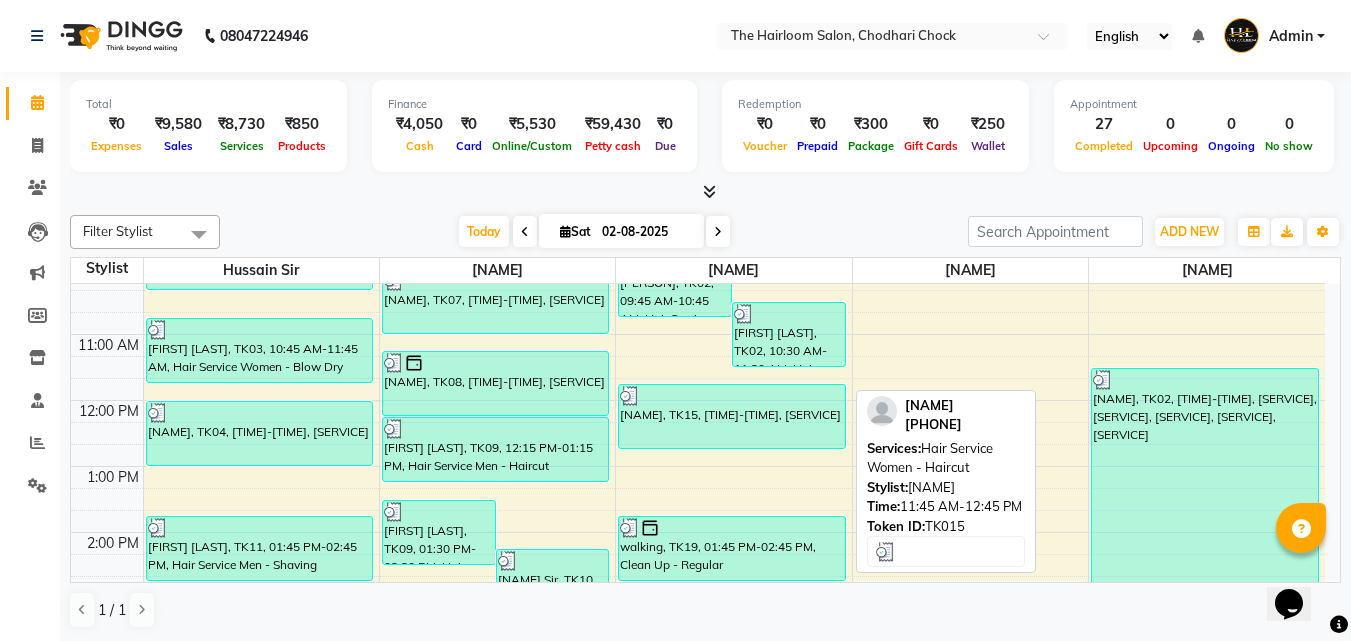 scroll, scrollTop: 200, scrollLeft: 0, axis: vertical 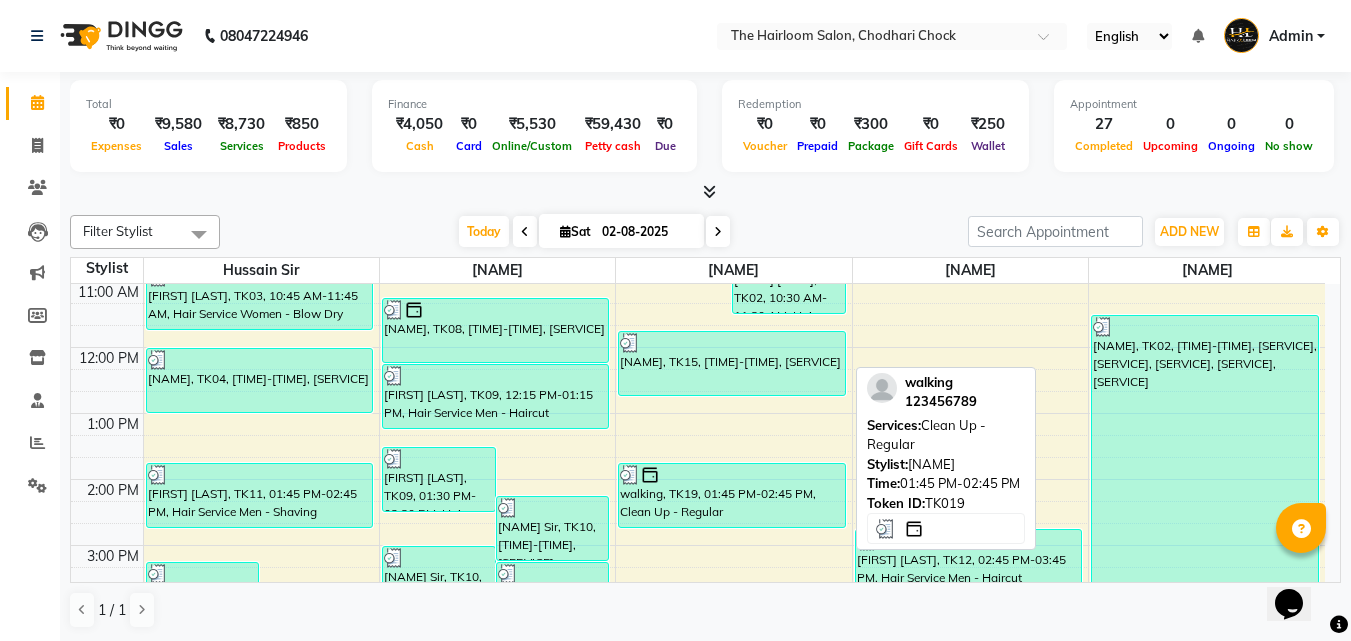 click at bounding box center [732, 475] 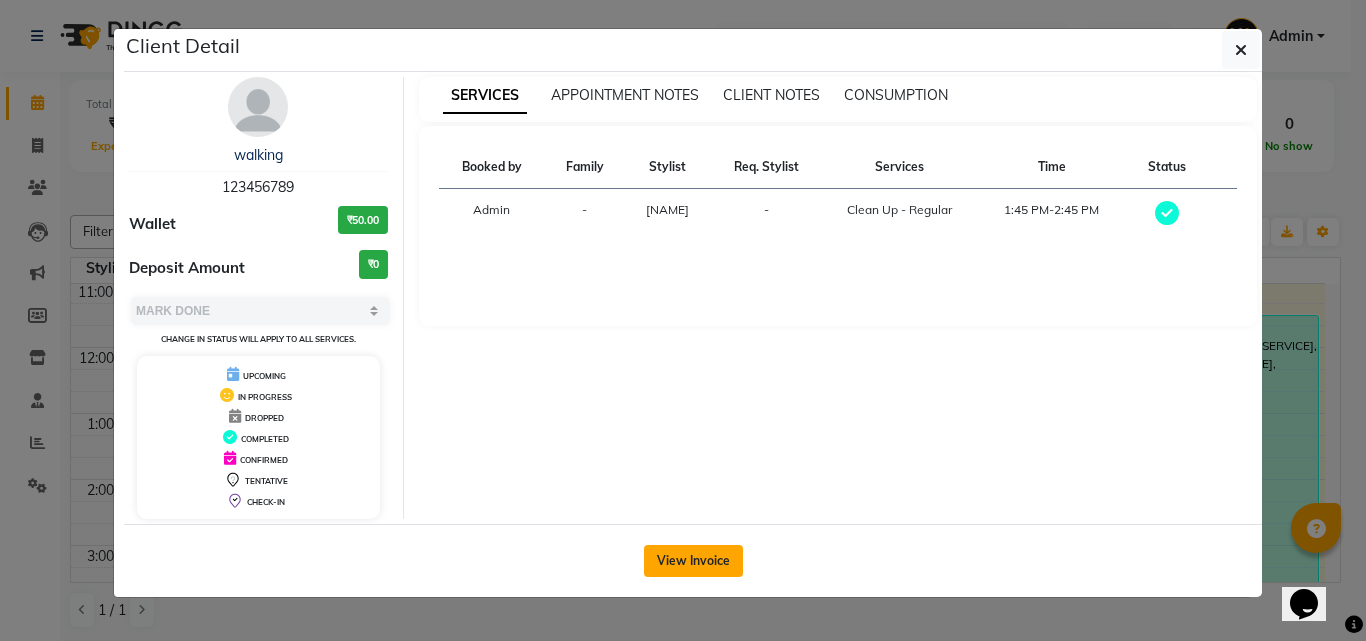 click on "View Invoice" 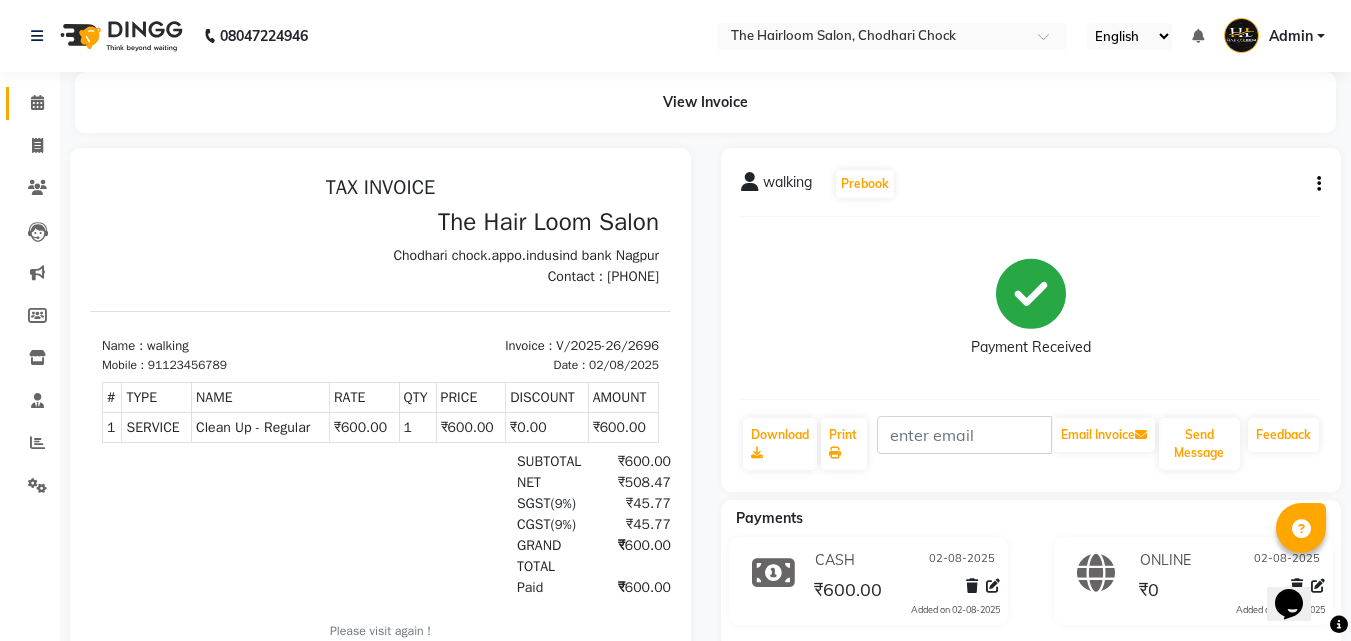 scroll, scrollTop: 0, scrollLeft: 0, axis: both 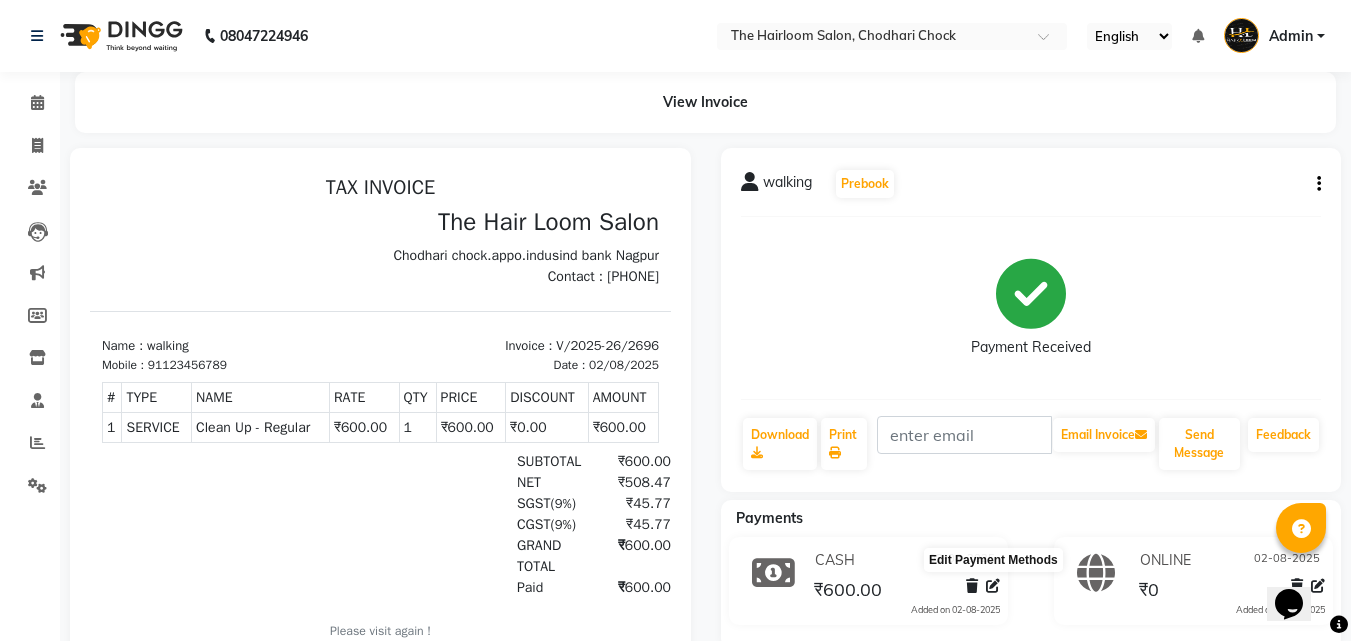 click 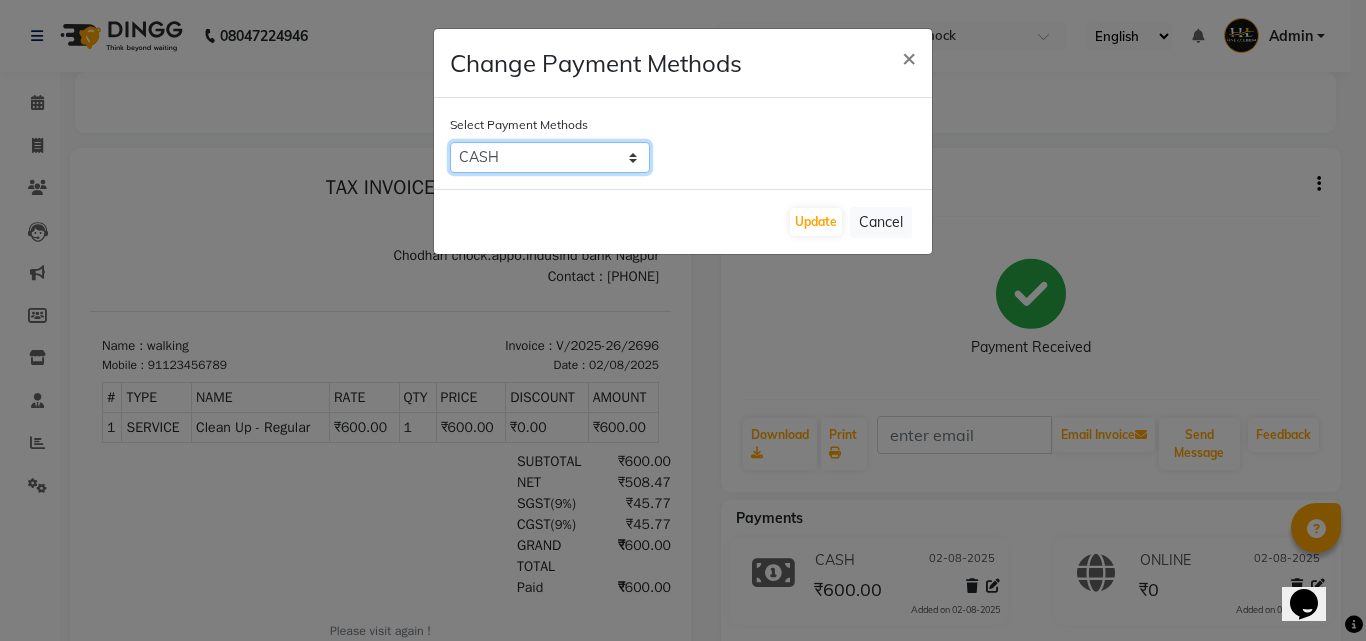click on "CARD   ONLINE   CASH" 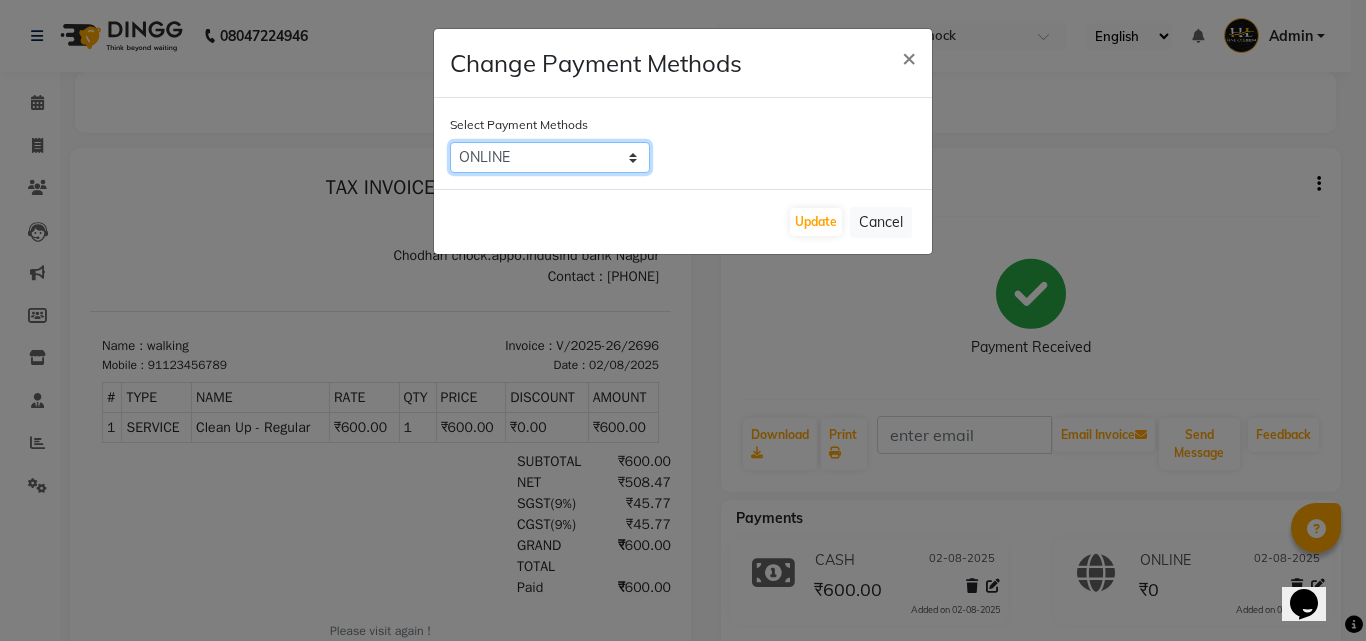 click on "CARD   ONLINE   CASH" 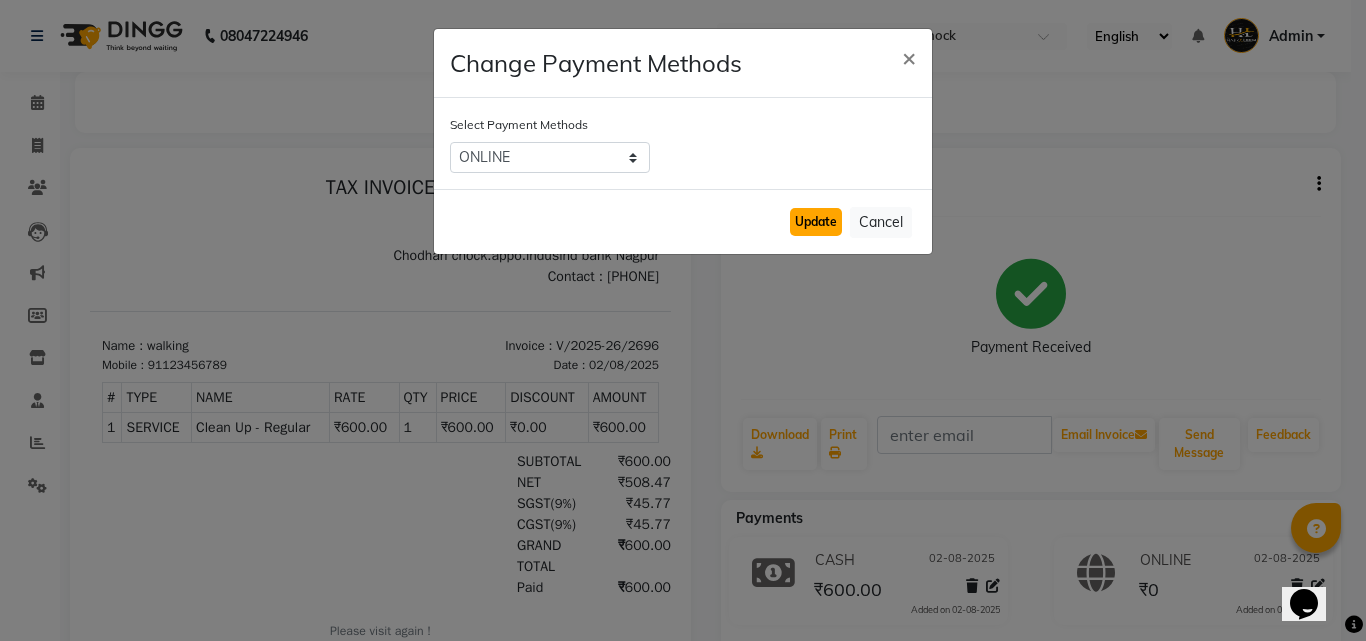 click on "Update" 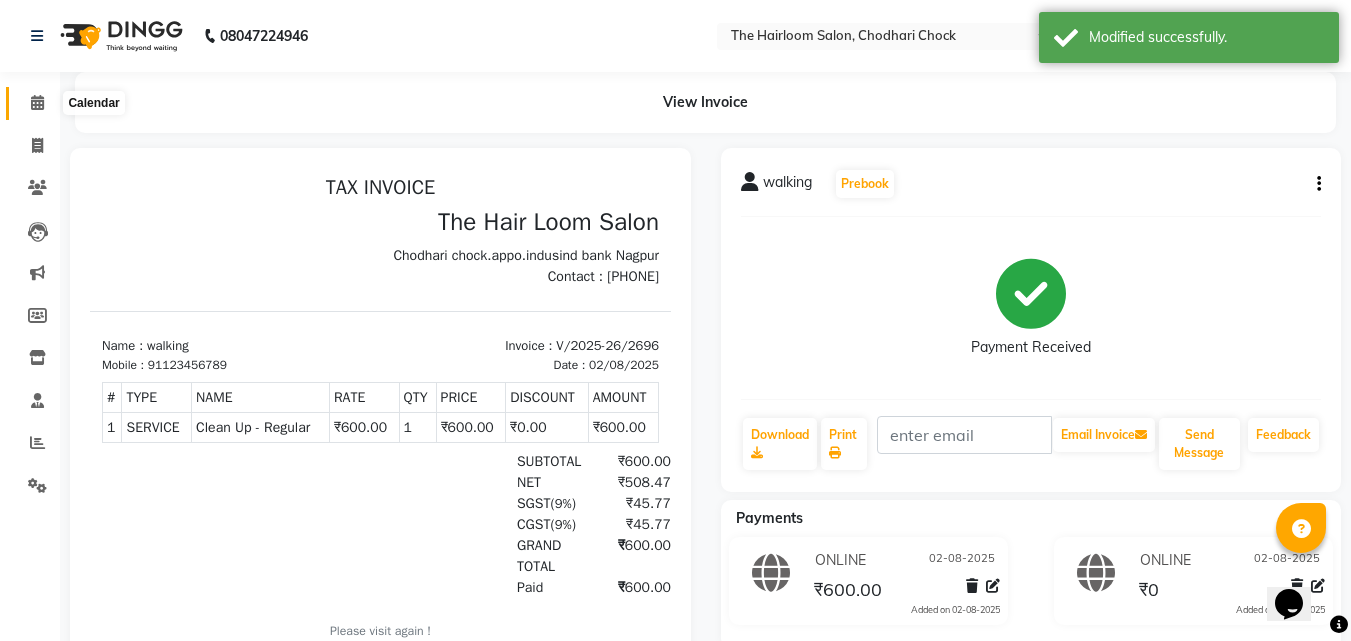 click 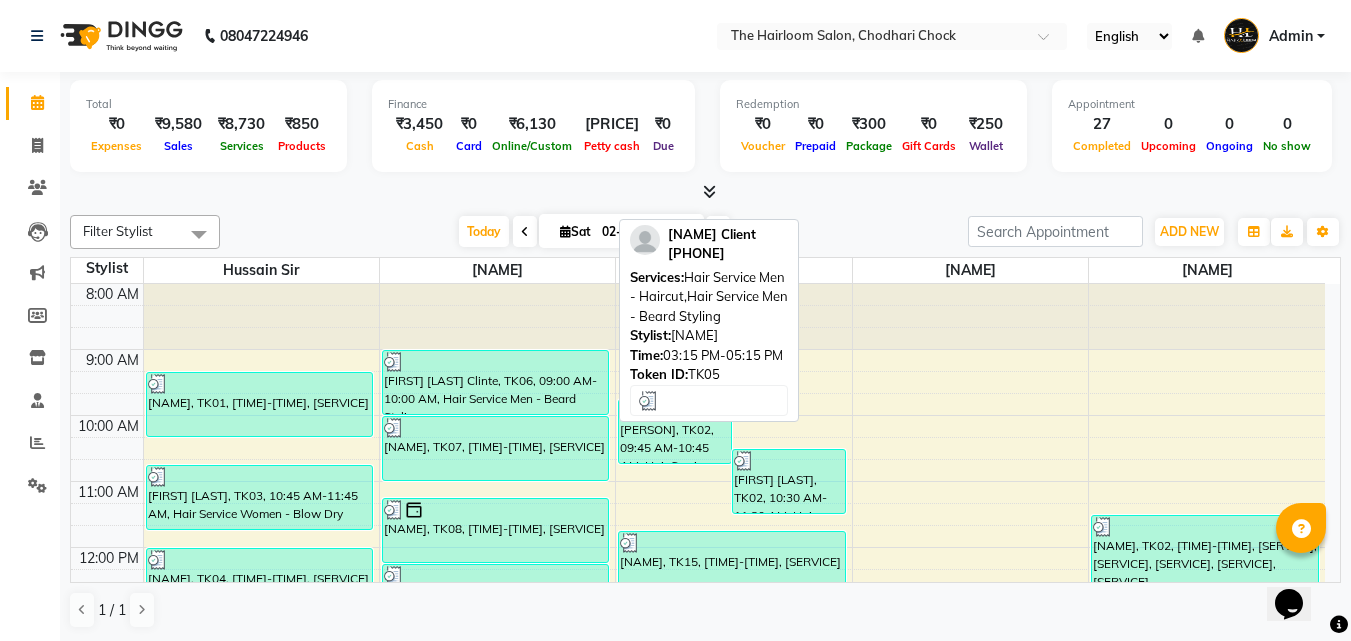 scroll, scrollTop: 400, scrollLeft: 0, axis: vertical 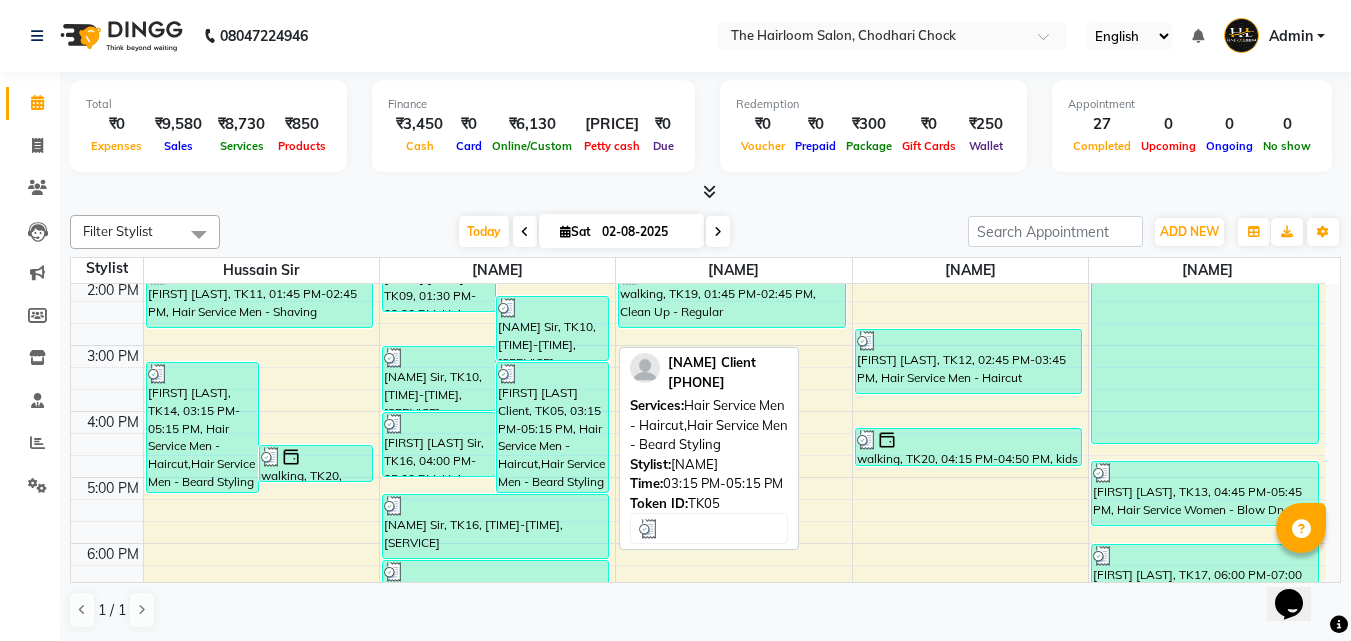 click on "[FIRST] [LAST] Client, TK05, 03:15 PM-05:15 PM, Hair Service Men  - Haircut,Hair Service Men  - Beard Styling" at bounding box center [553, 427] 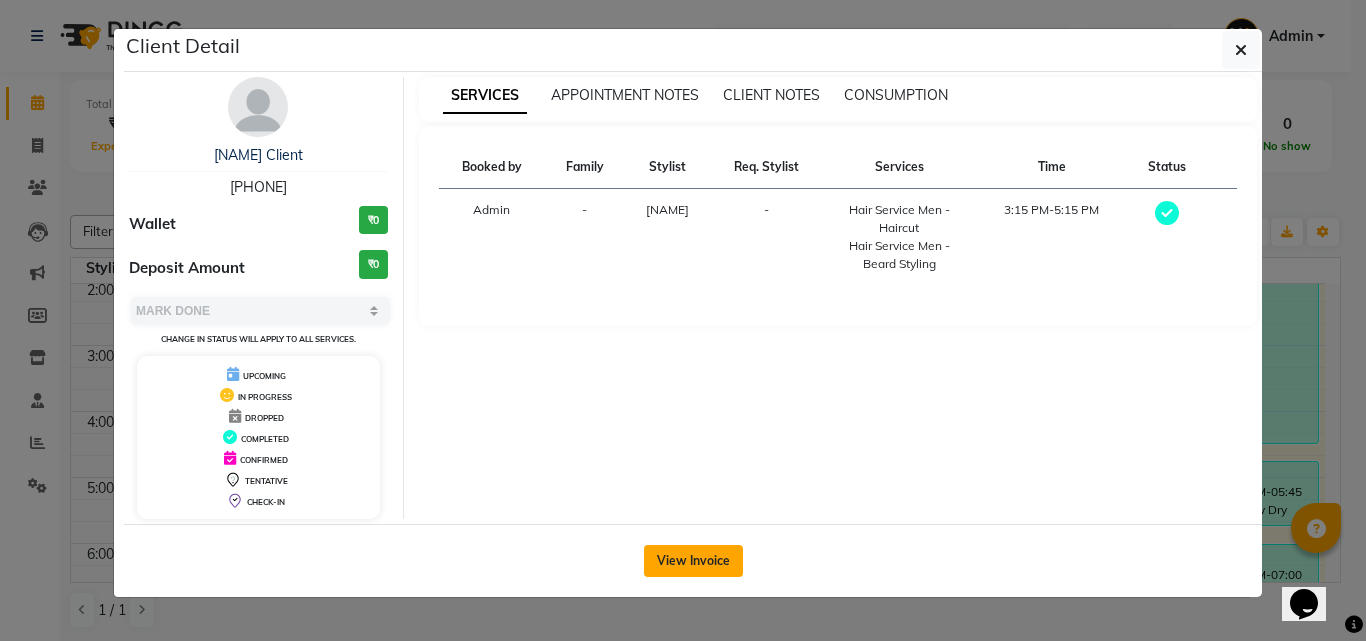 click on "View Invoice" 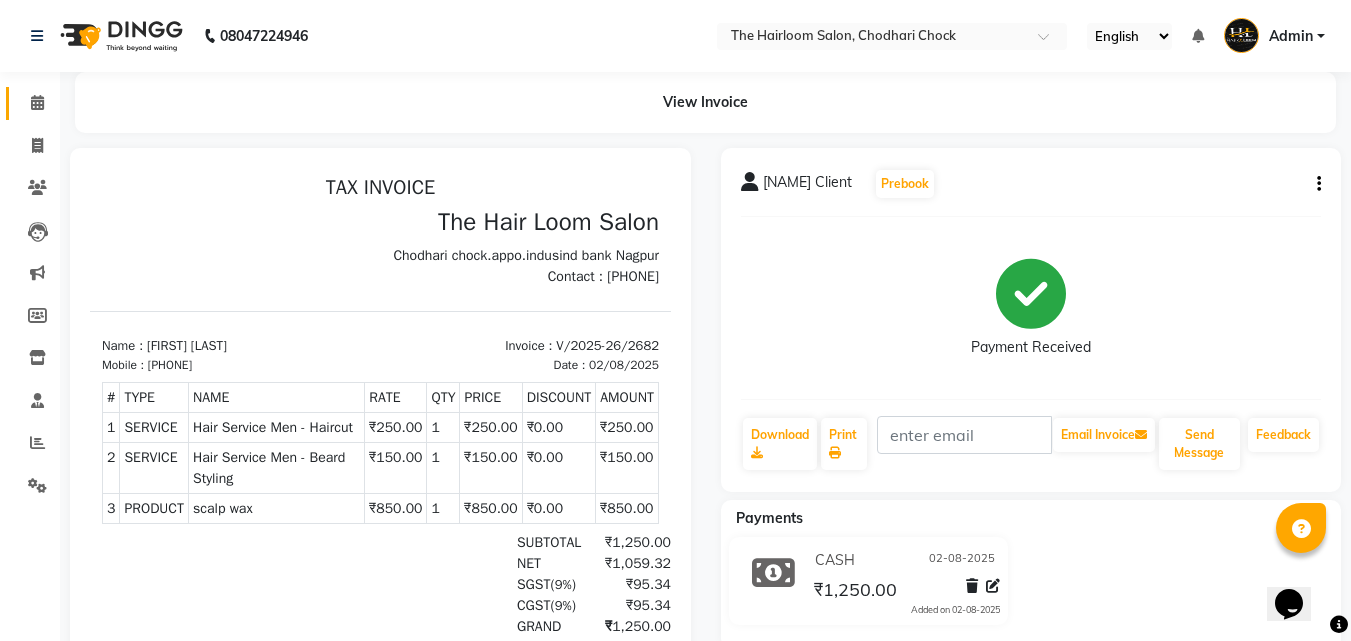 scroll, scrollTop: 0, scrollLeft: 0, axis: both 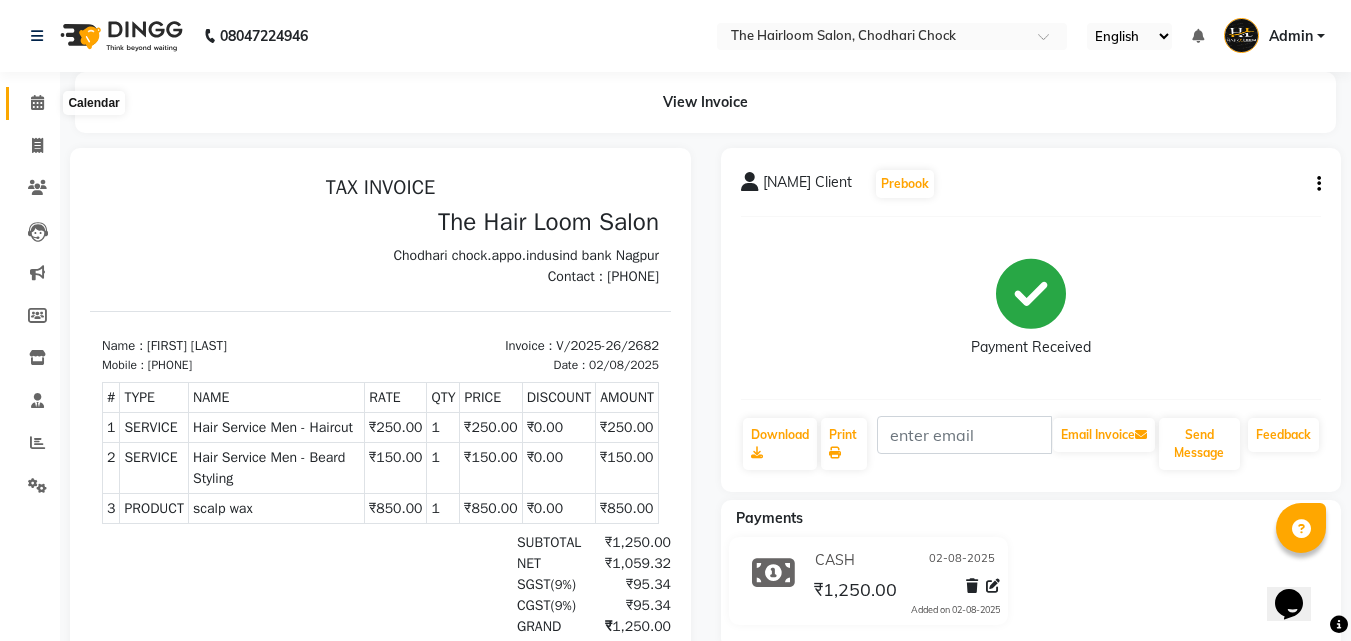 click 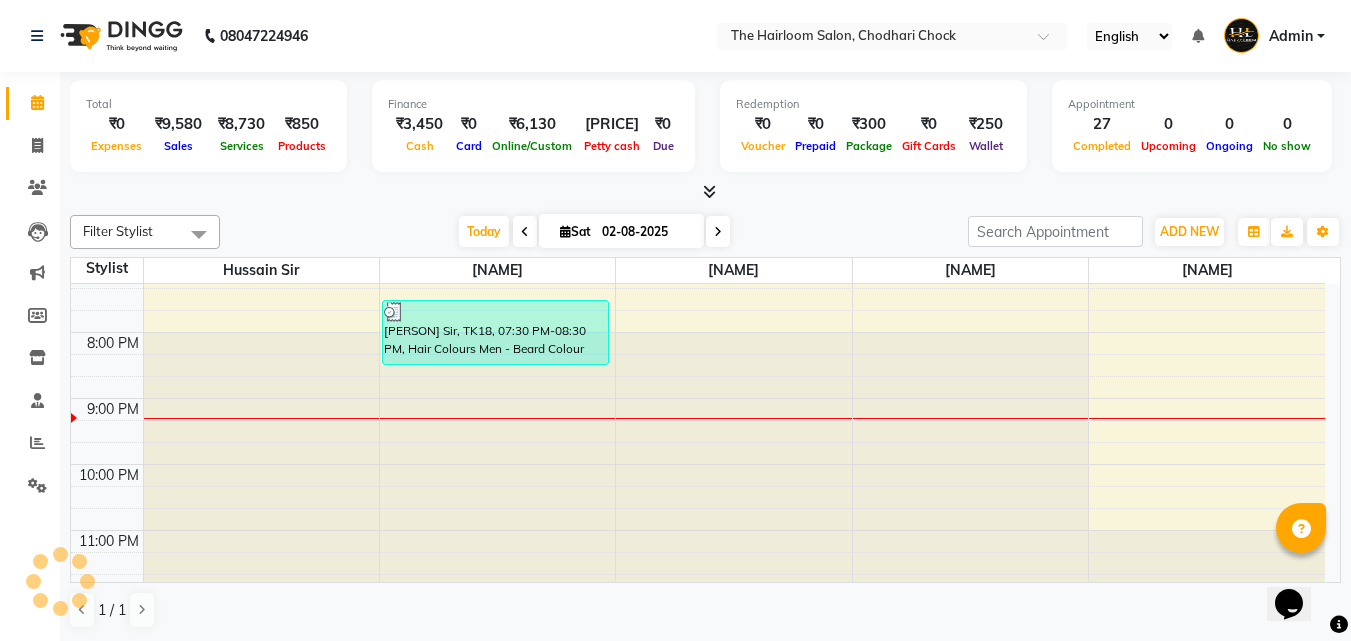 scroll, scrollTop: 757, scrollLeft: 0, axis: vertical 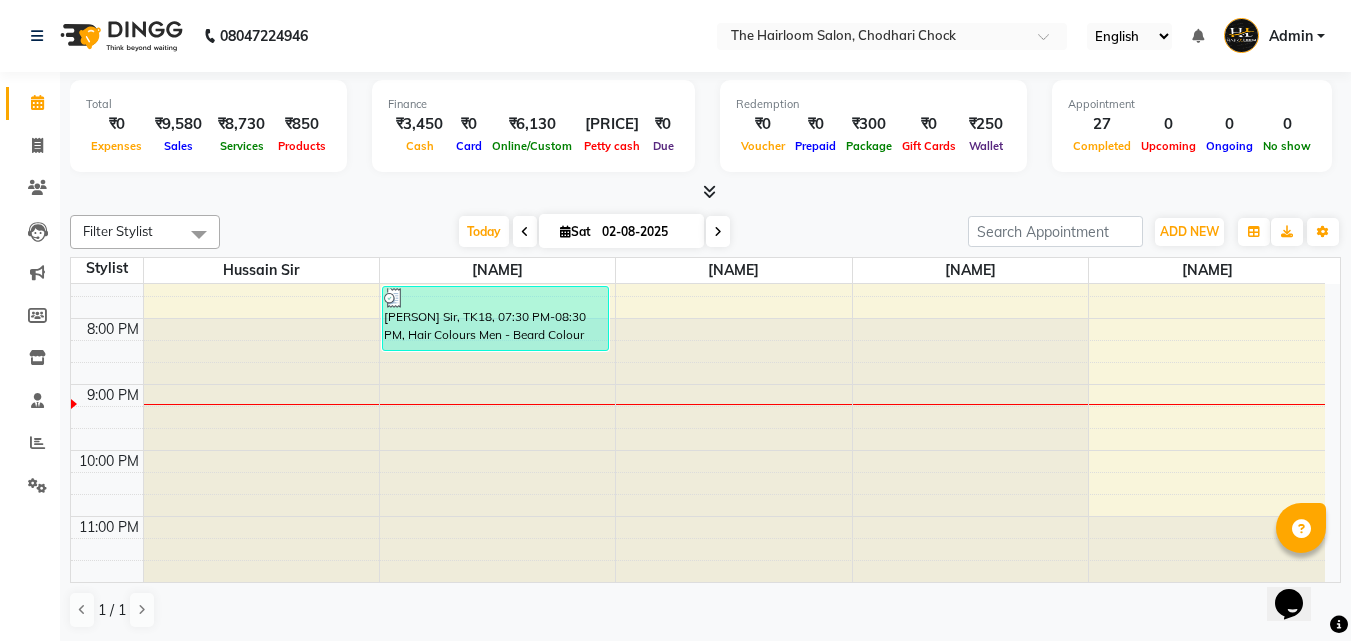 click at bounding box center [497, -473] 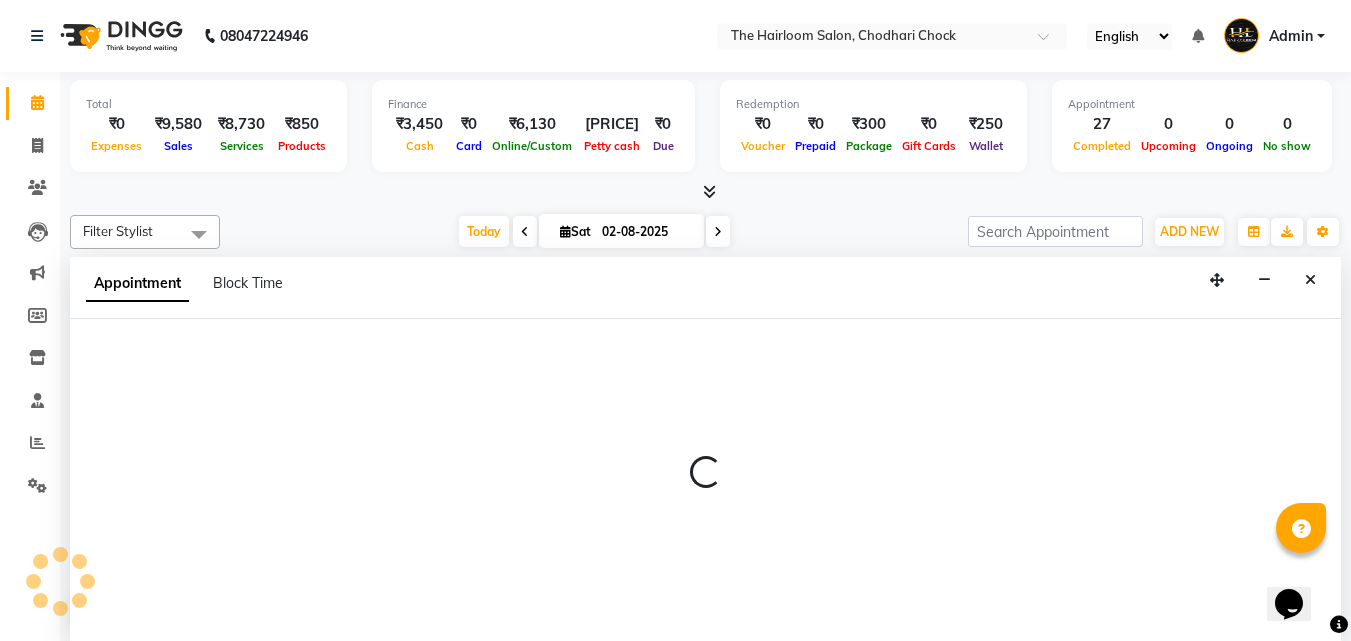 scroll, scrollTop: 1, scrollLeft: 0, axis: vertical 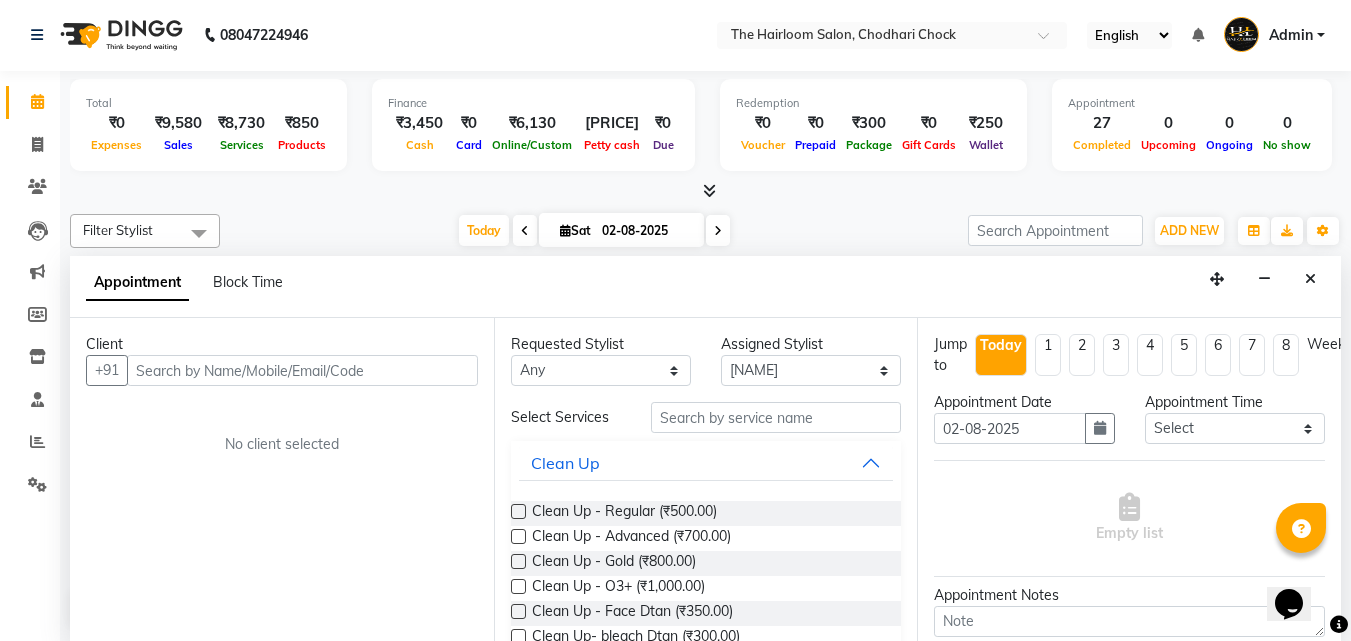 click at bounding box center [302, 370] 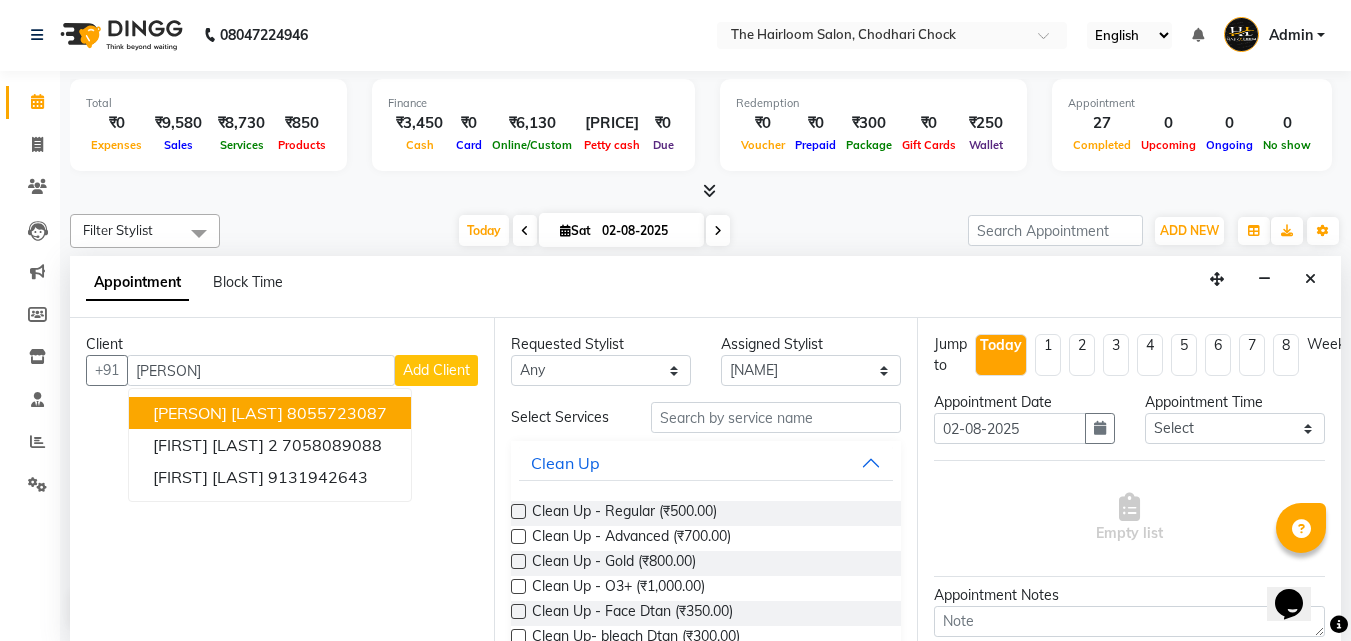 click on "8055723087" at bounding box center (337, 413) 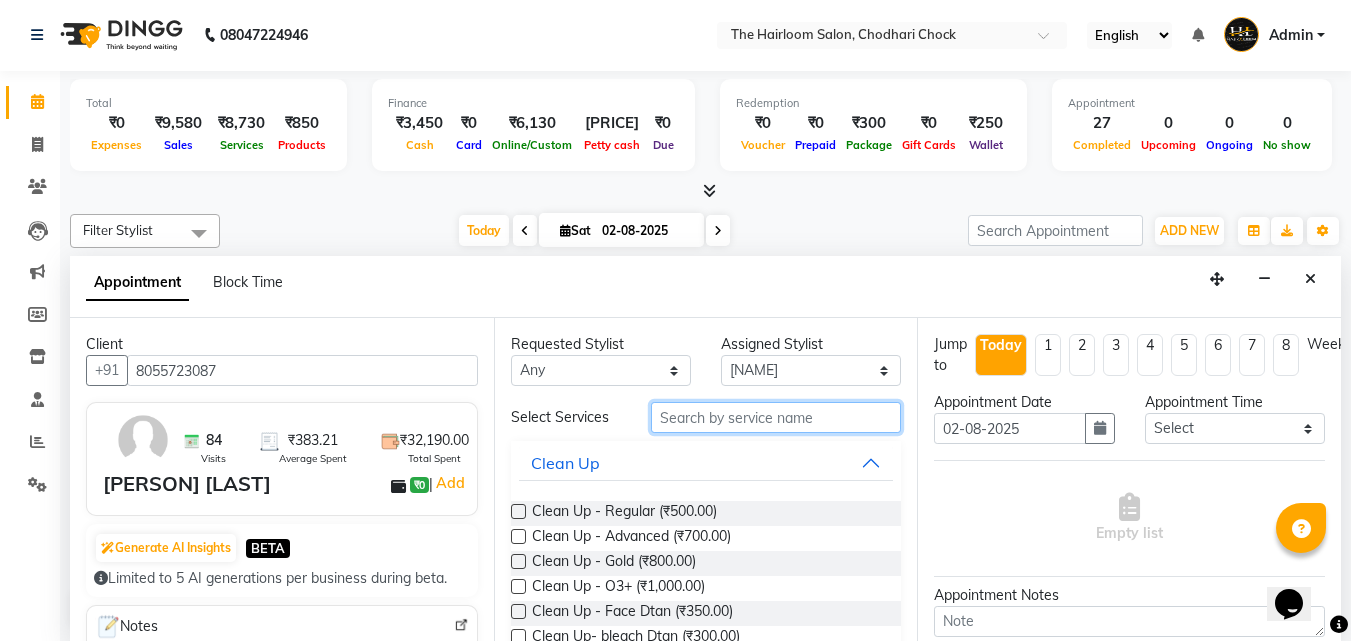 click at bounding box center (776, 417) 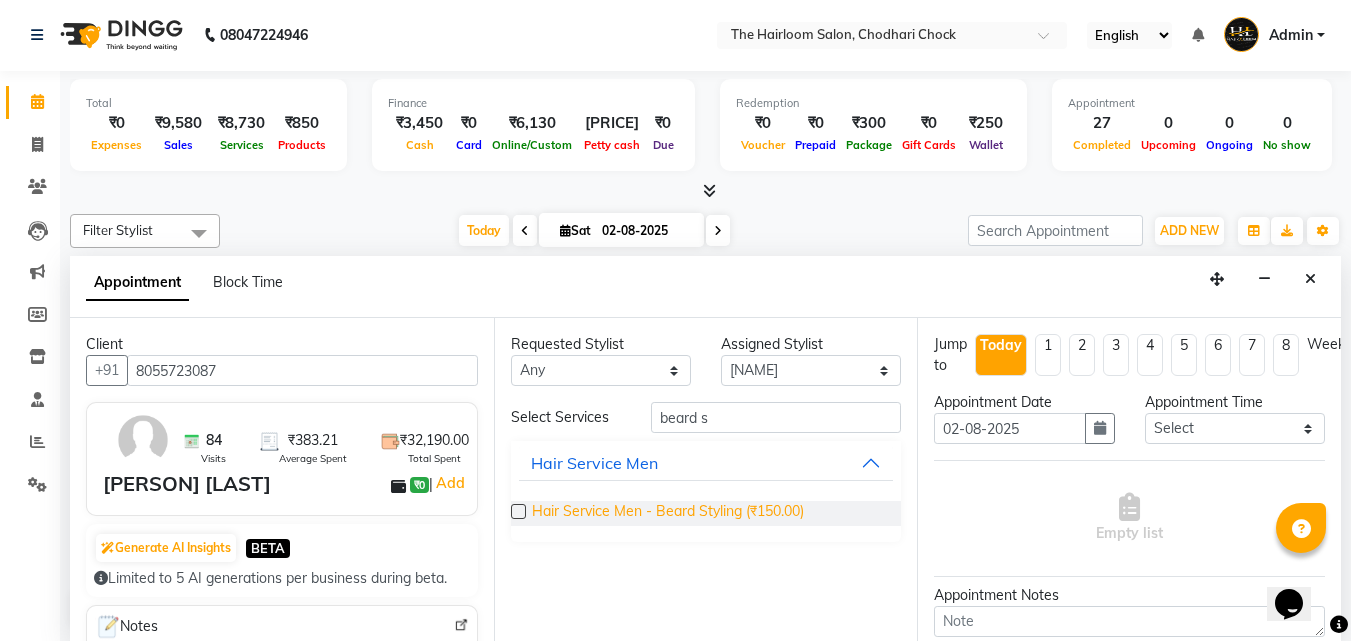 click on "Hair Service Men  - Beard Styling (₹150.00)" at bounding box center [668, 513] 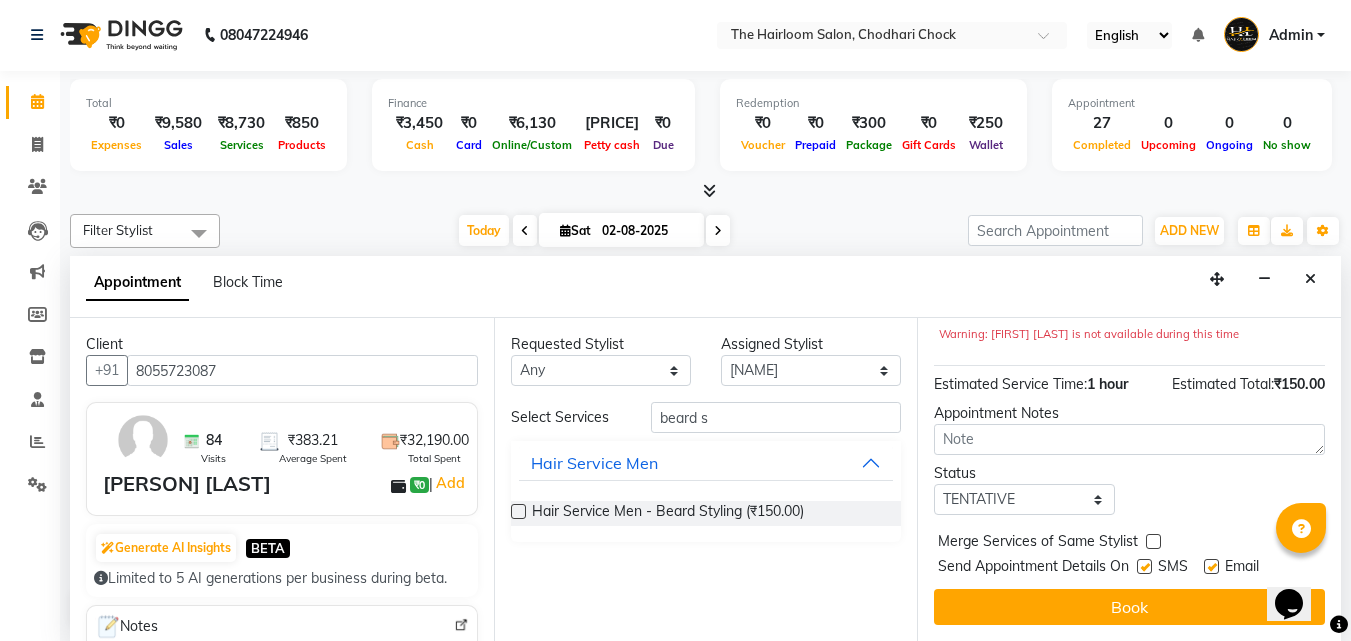 scroll, scrollTop: 239, scrollLeft: 0, axis: vertical 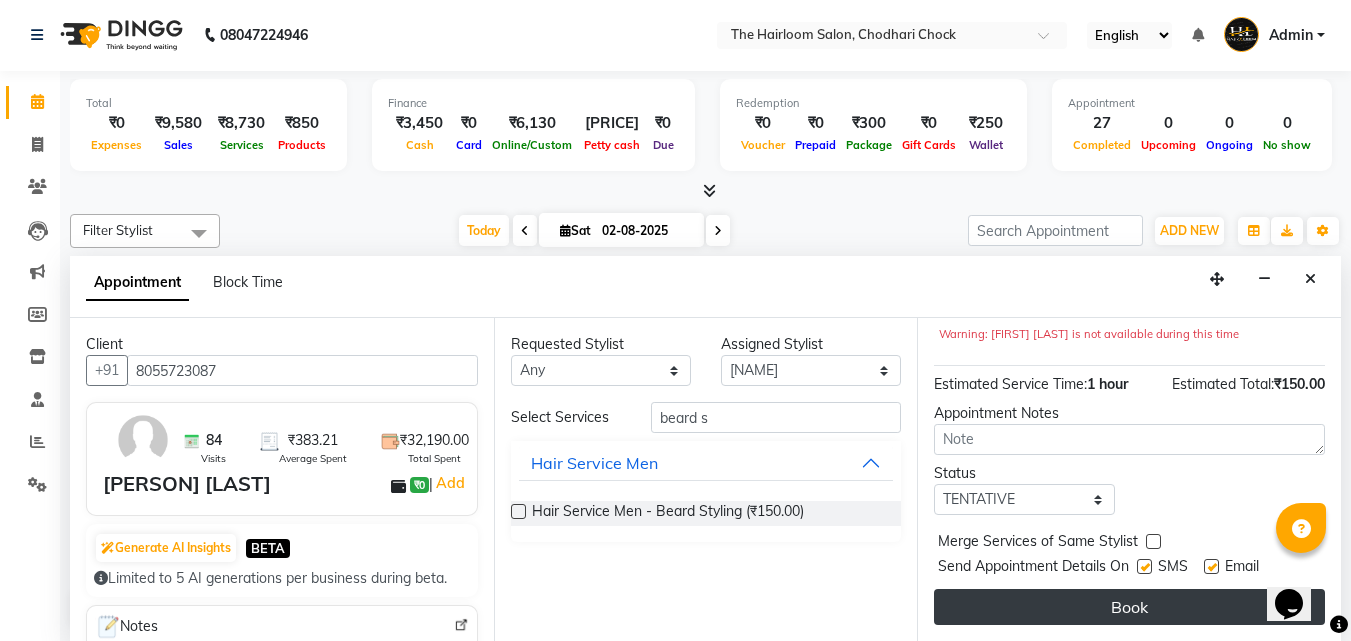 click on "Book" at bounding box center (1129, 607) 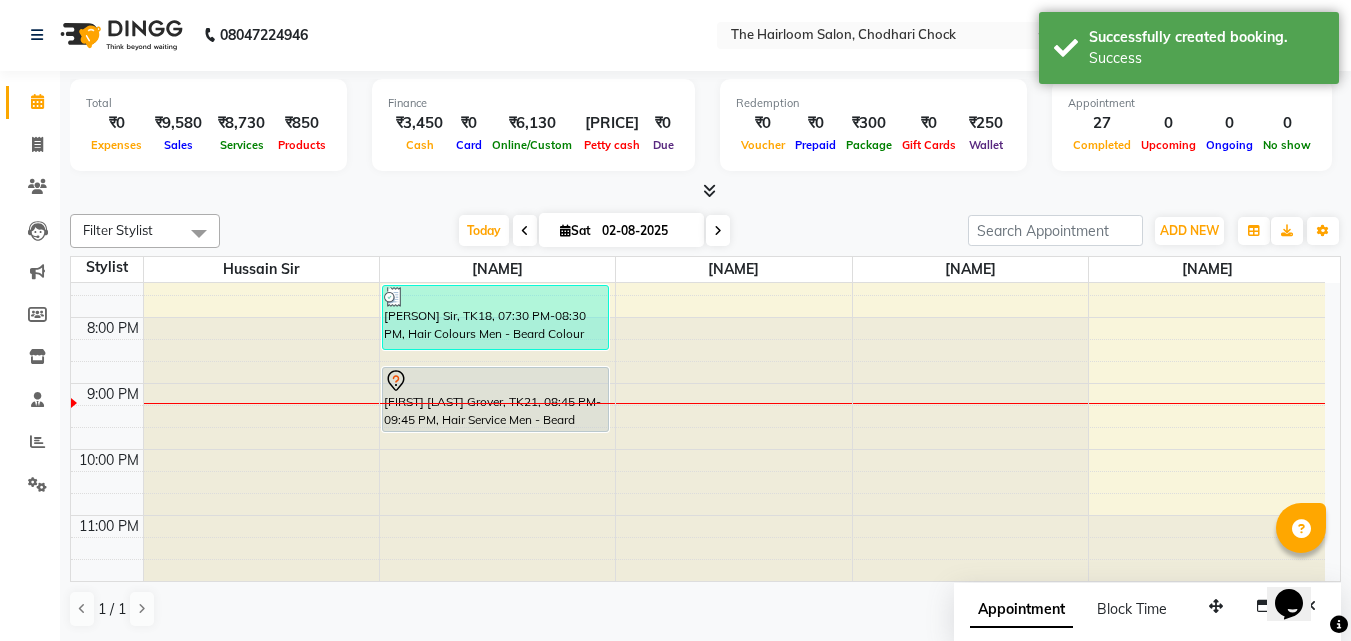 click at bounding box center (497, 403) 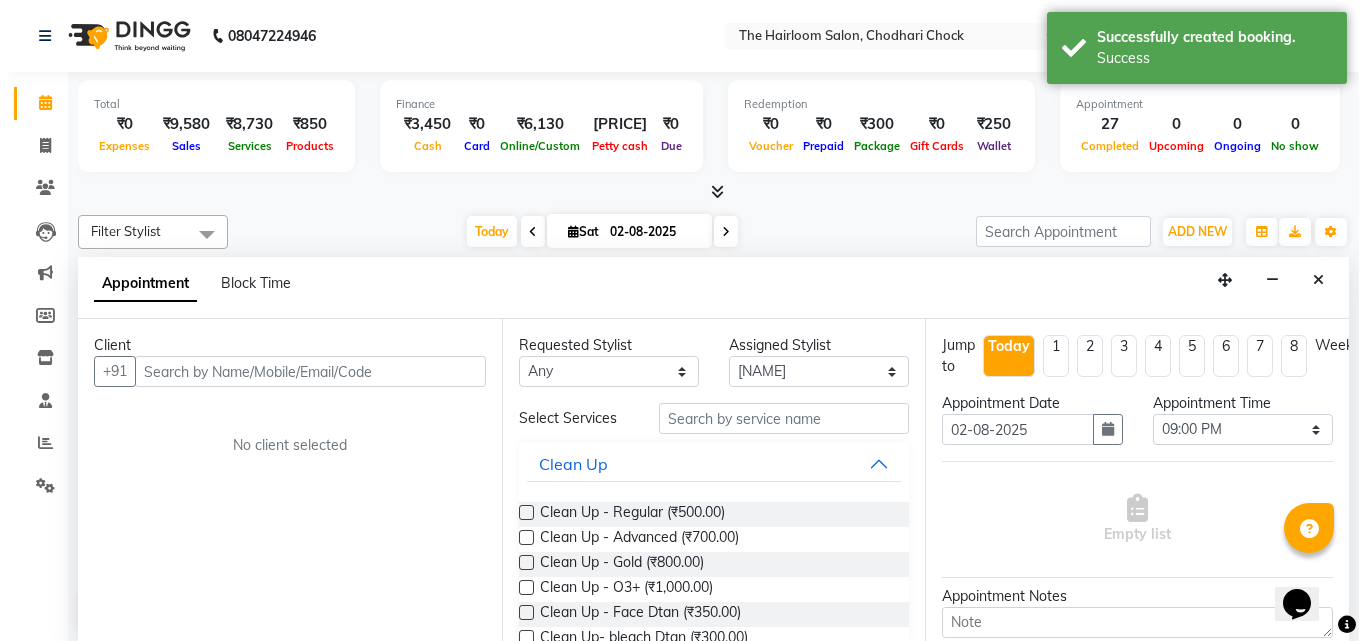 scroll, scrollTop: 1, scrollLeft: 0, axis: vertical 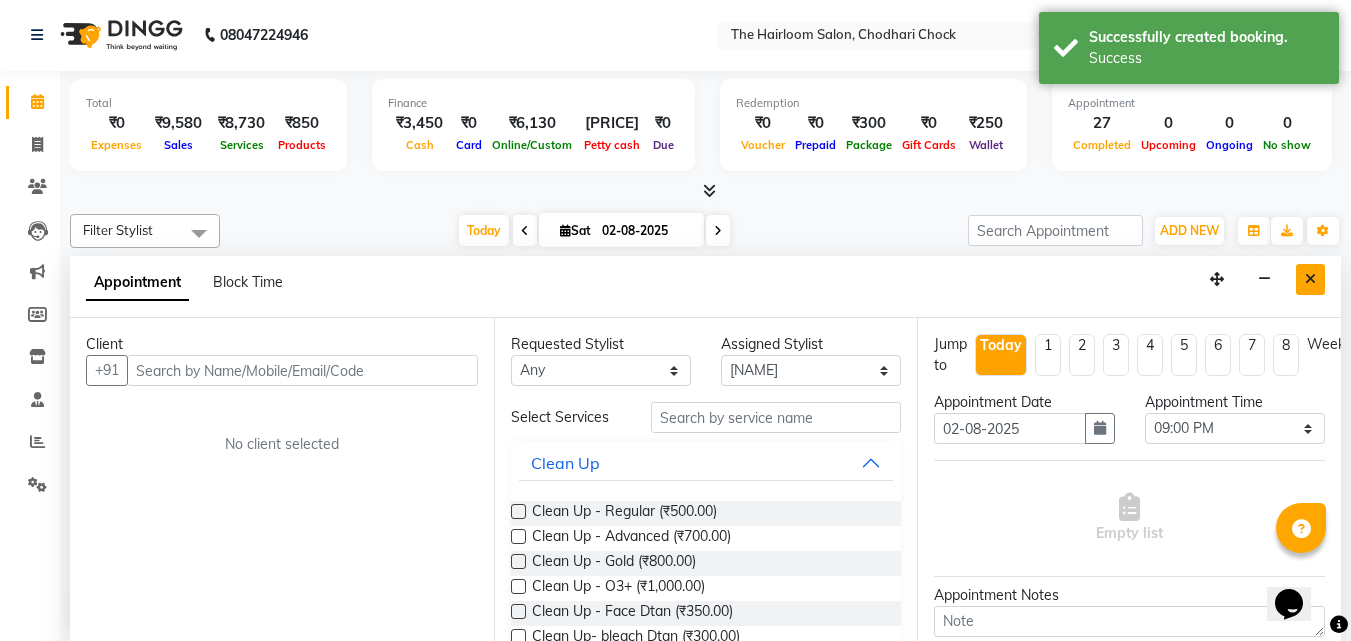 click at bounding box center [1310, 279] 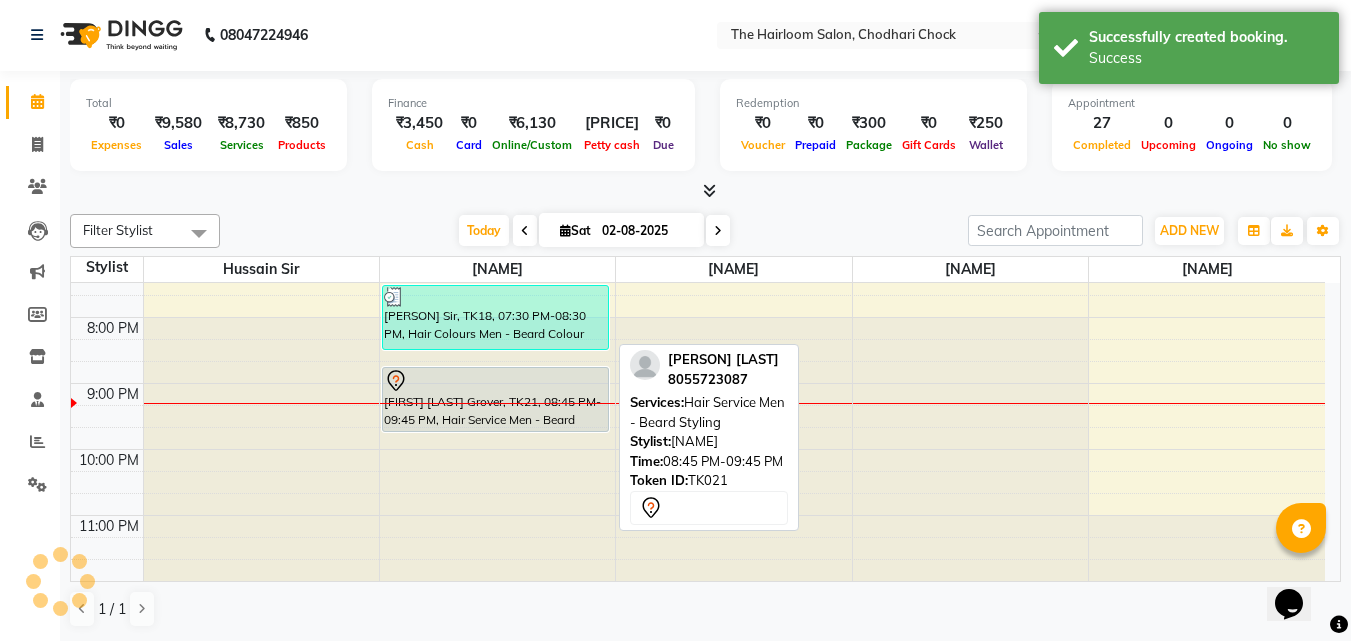 click on "[FIRST] [LAST] Grover, TK21, 08:45 PM-09:45 PM, Hair Service Men  - Beard Styling" at bounding box center [496, 399] 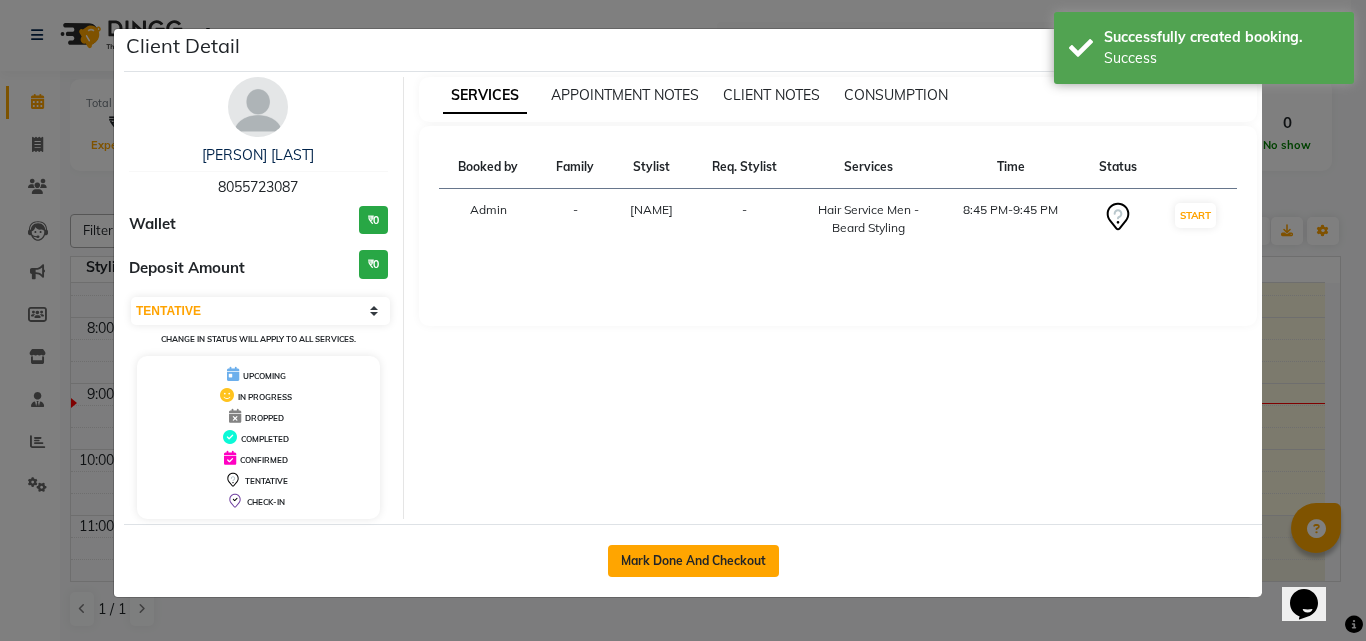 click on "Mark Done And Checkout" 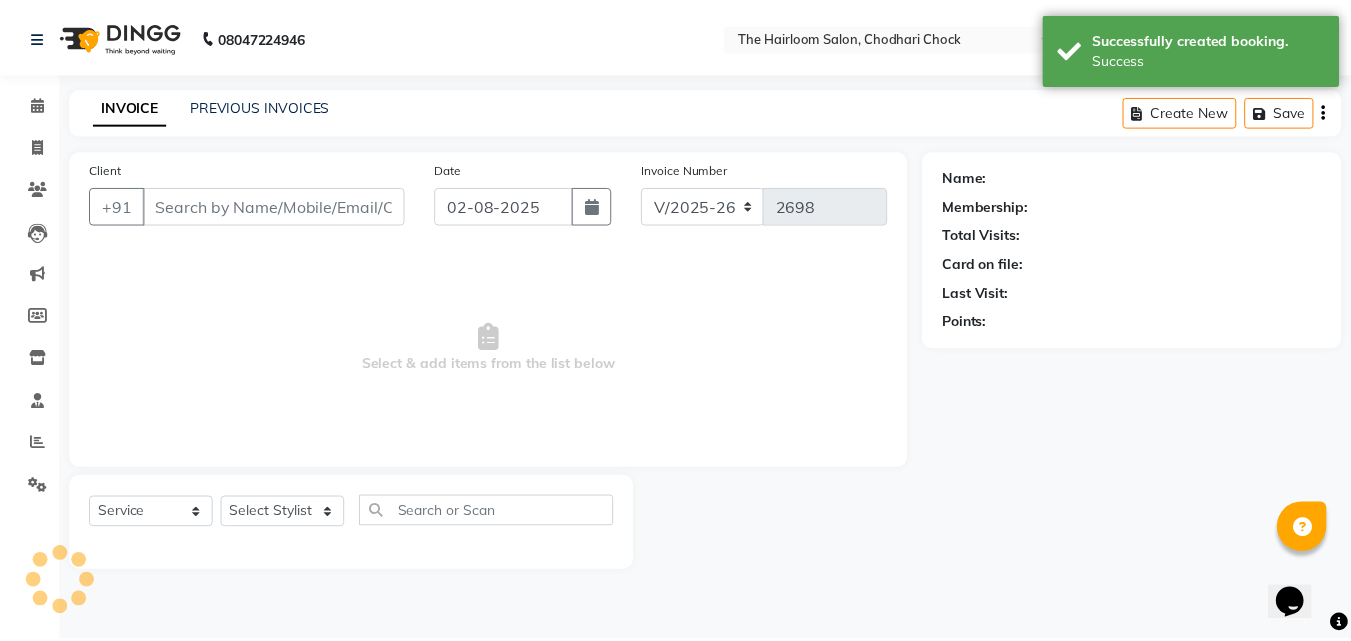 scroll, scrollTop: 0, scrollLeft: 0, axis: both 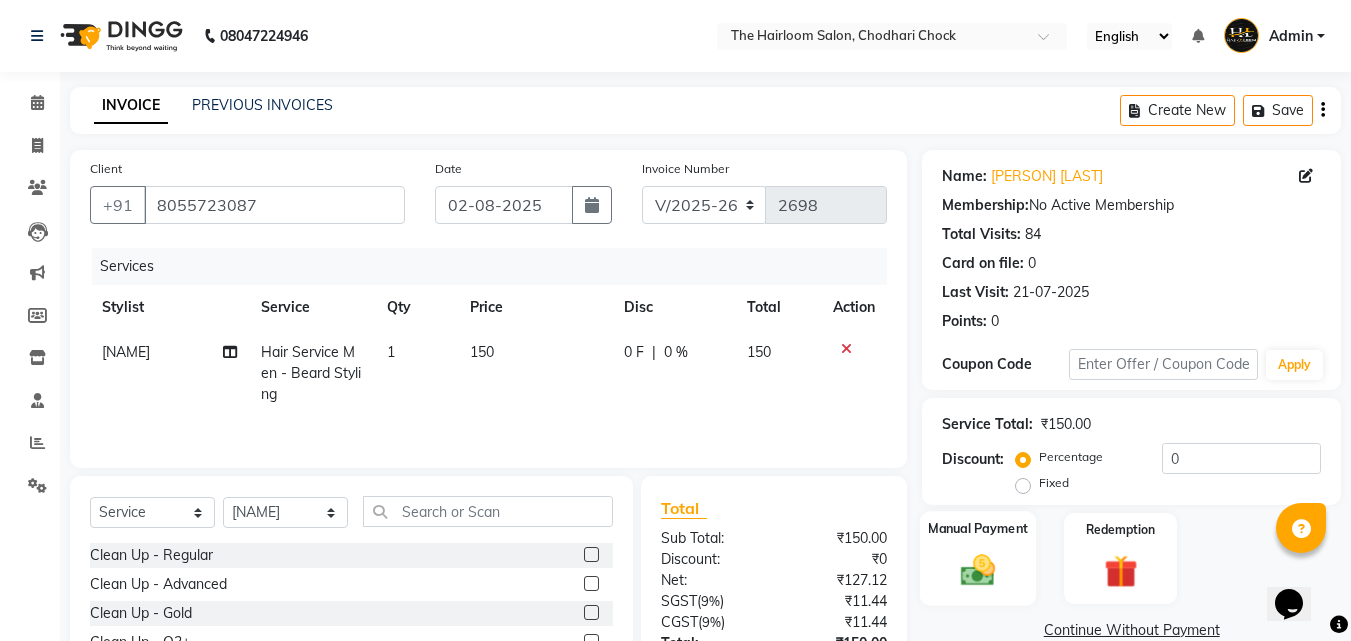 click 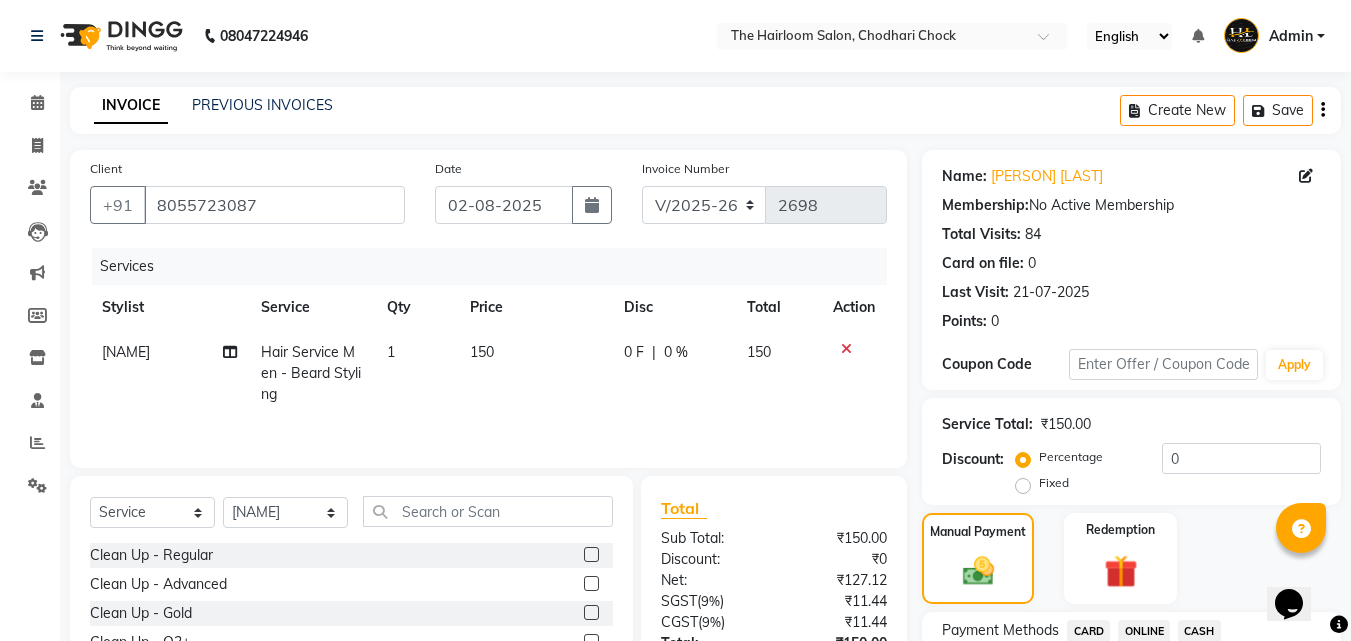 click on "ONLINE" 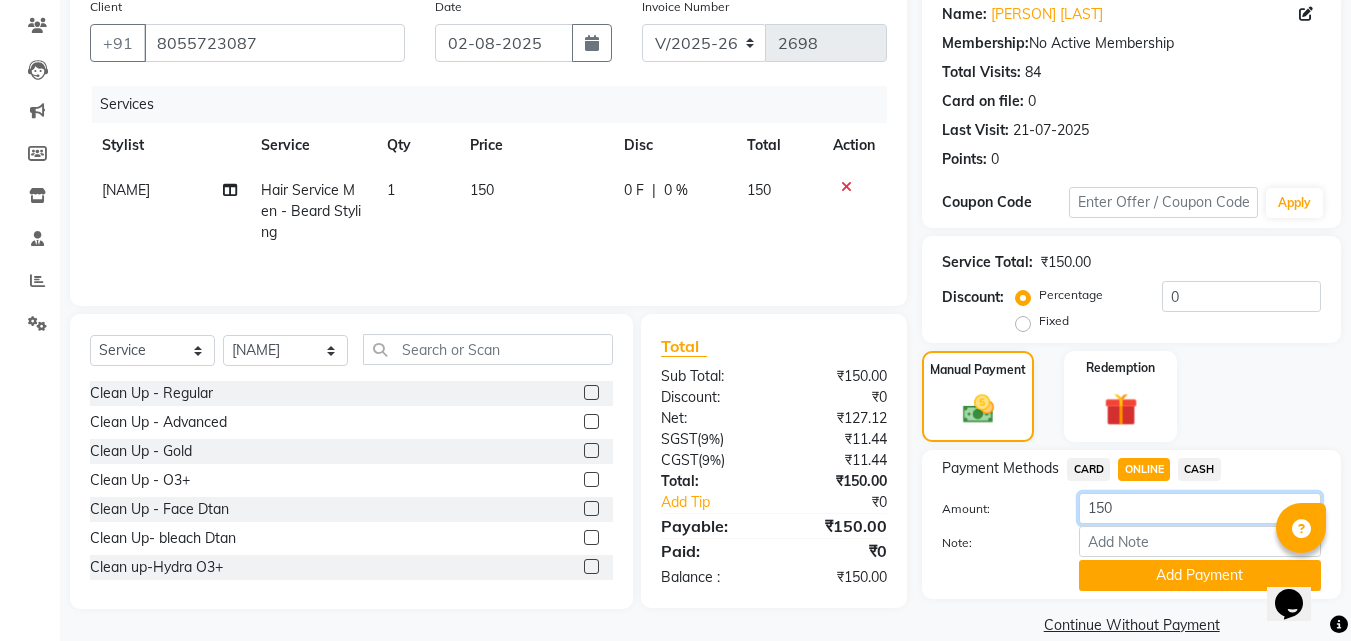 click on "150" 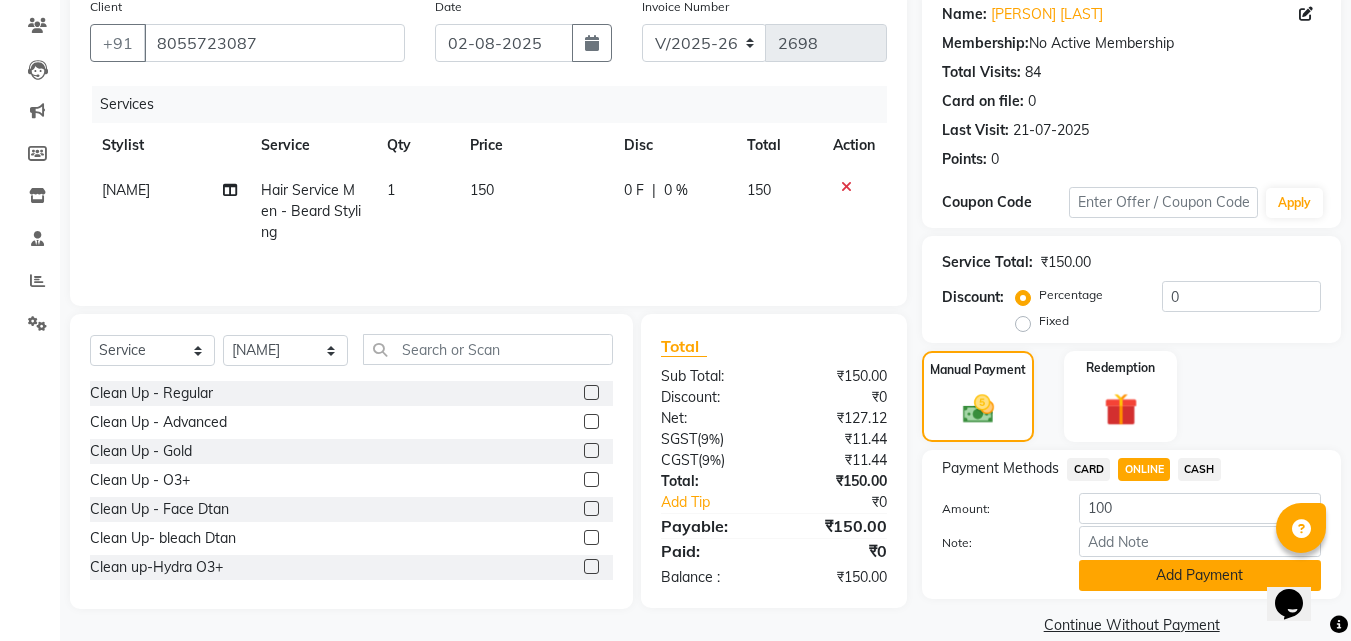 click on "Add Payment" 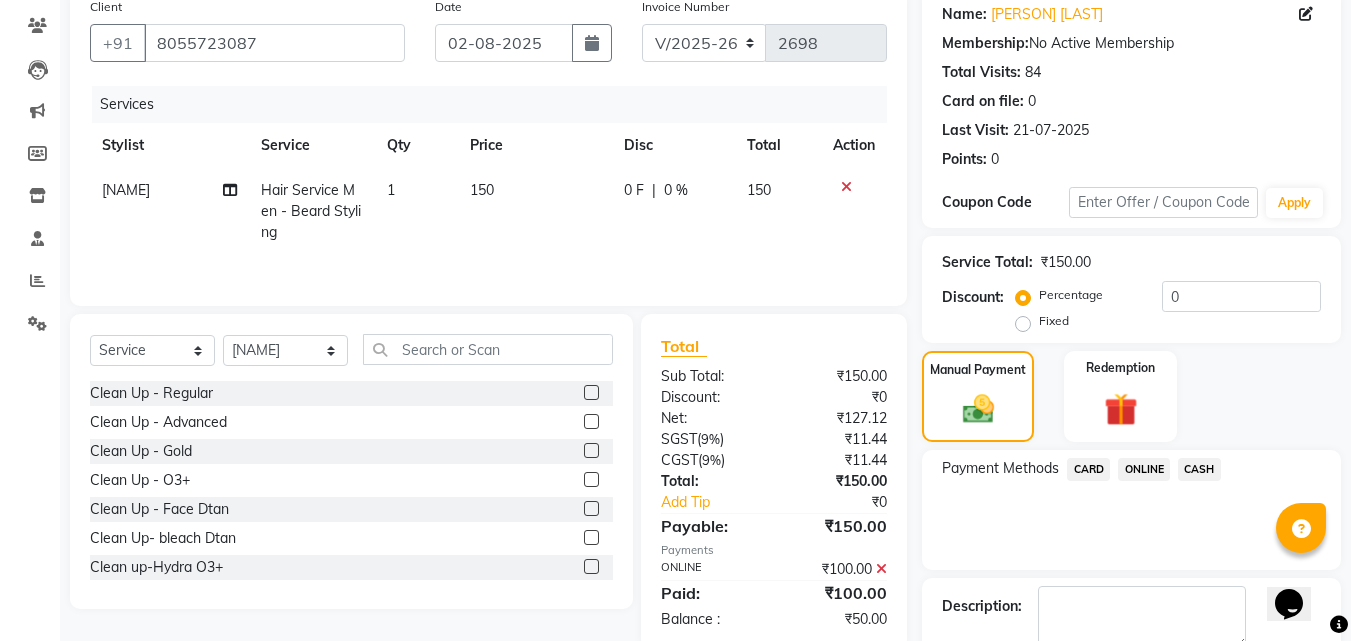 click on "Payment Methods  CARD   ONLINE   CASH" 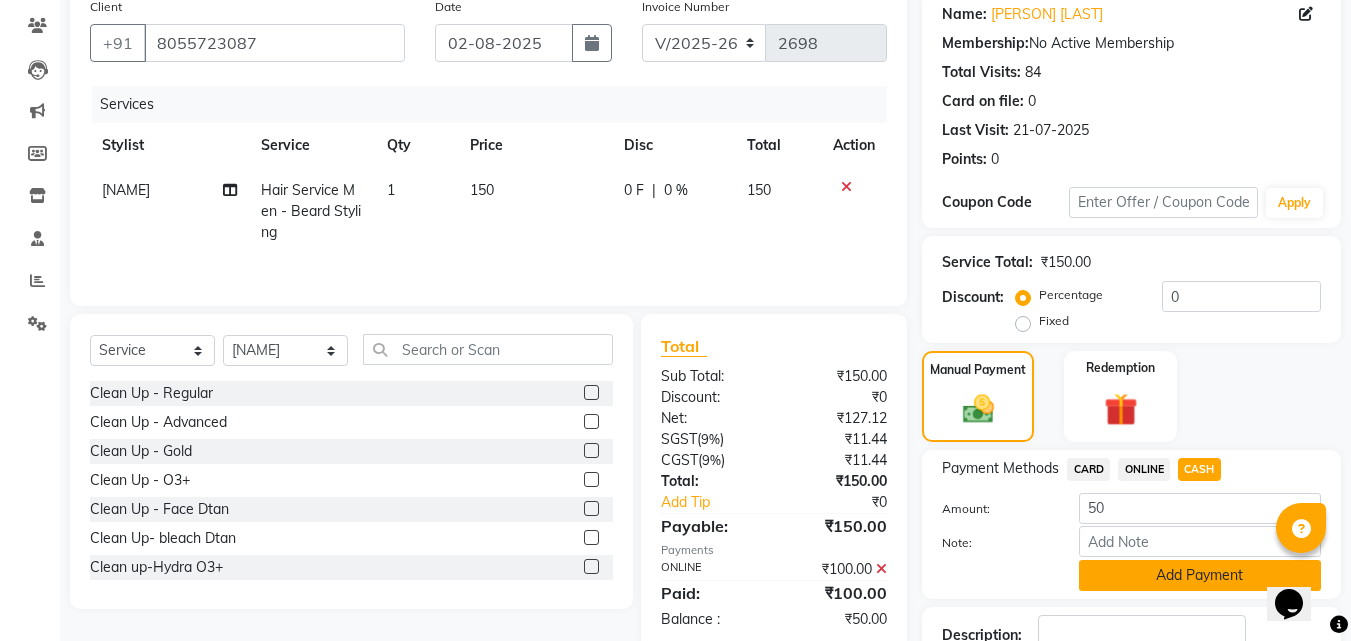 click on "Add Payment" 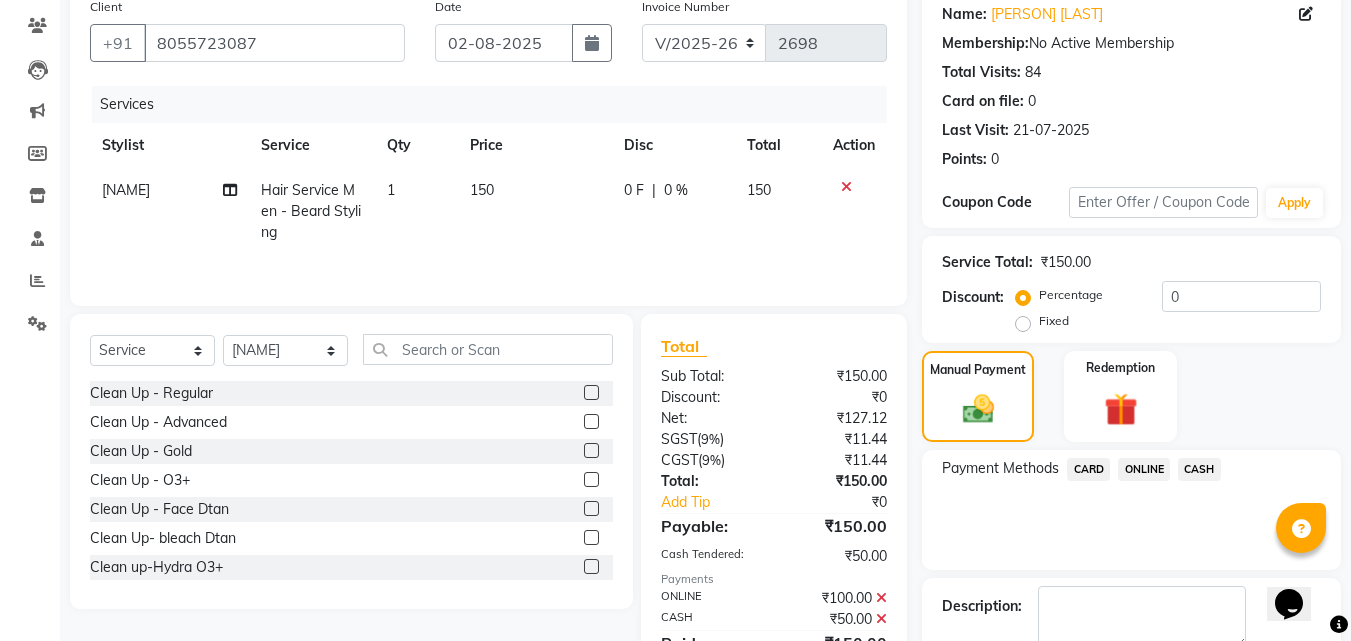 click on "Checkout" 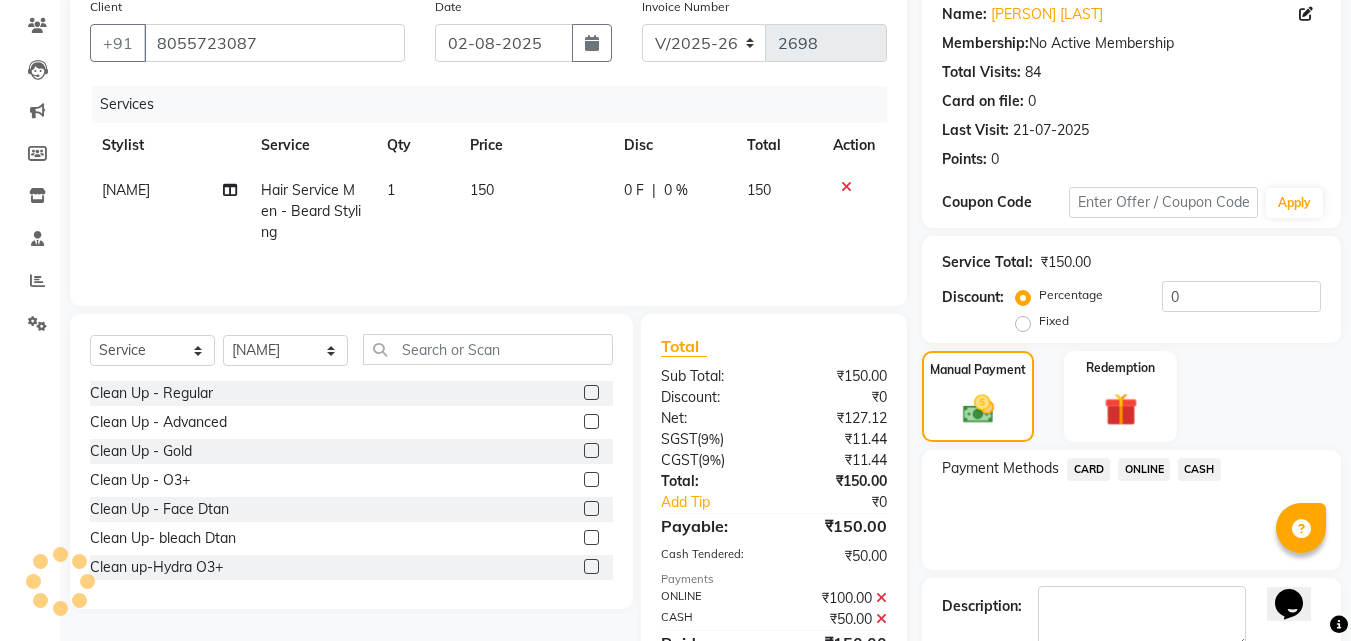 scroll, scrollTop: 0, scrollLeft: 0, axis: both 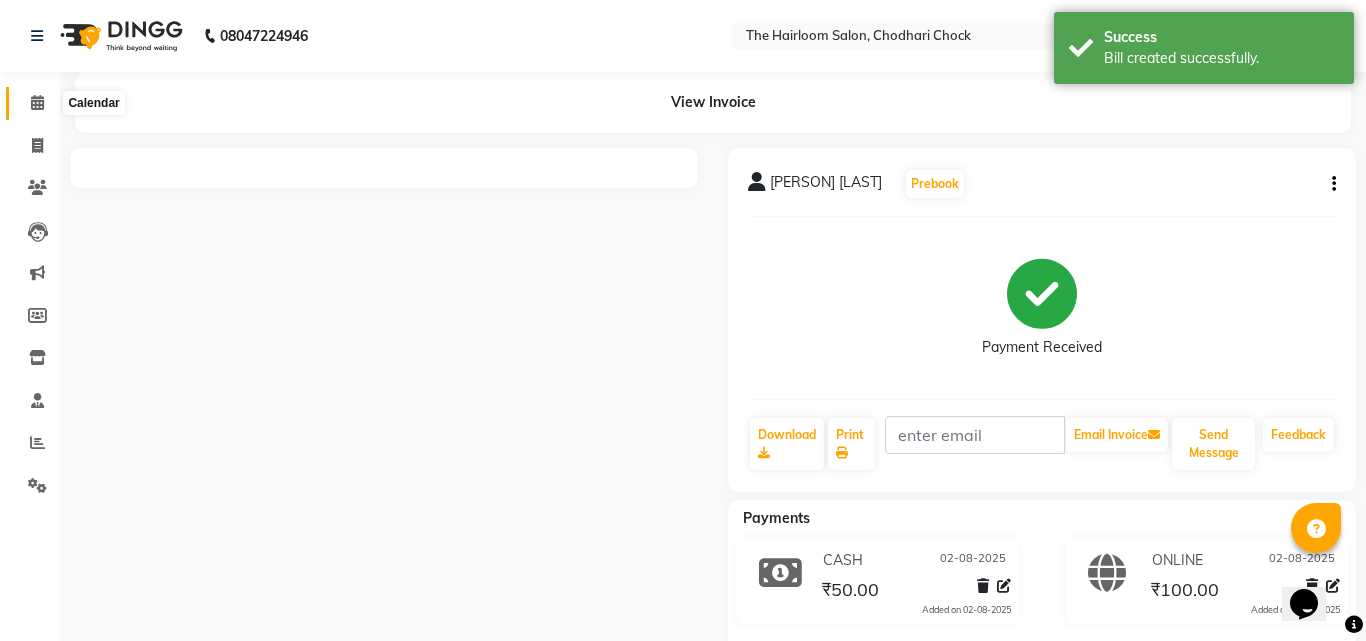 click 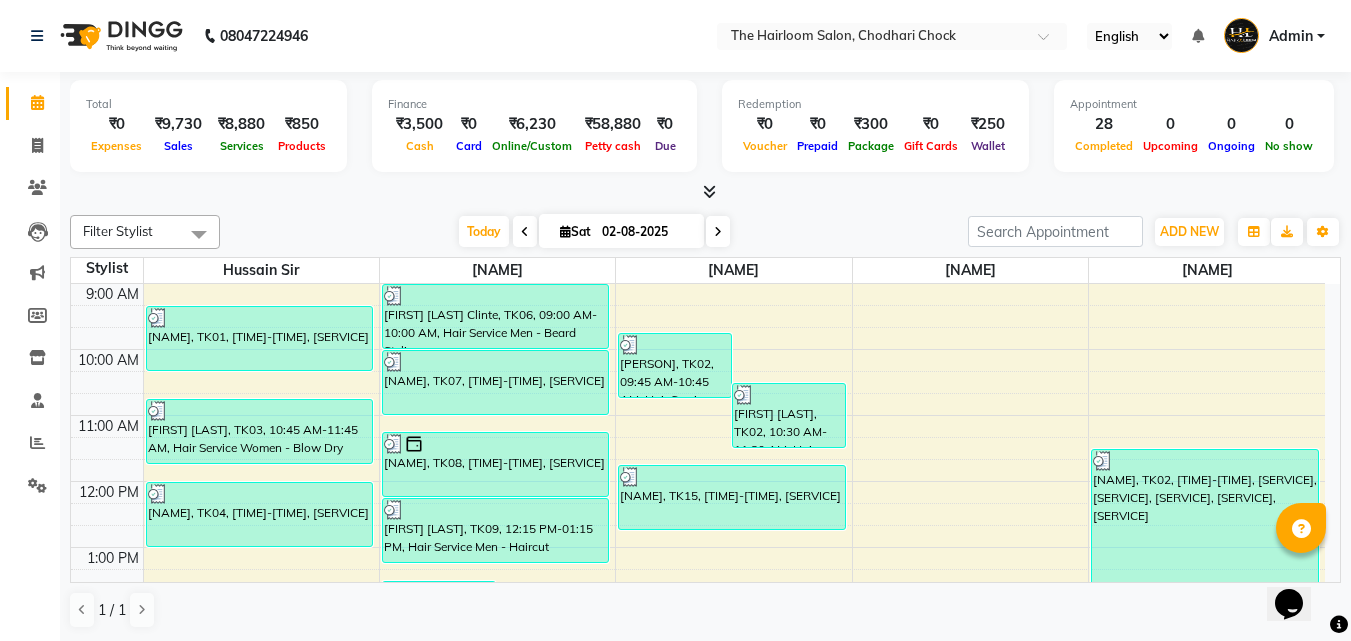 scroll, scrollTop: 100, scrollLeft: 0, axis: vertical 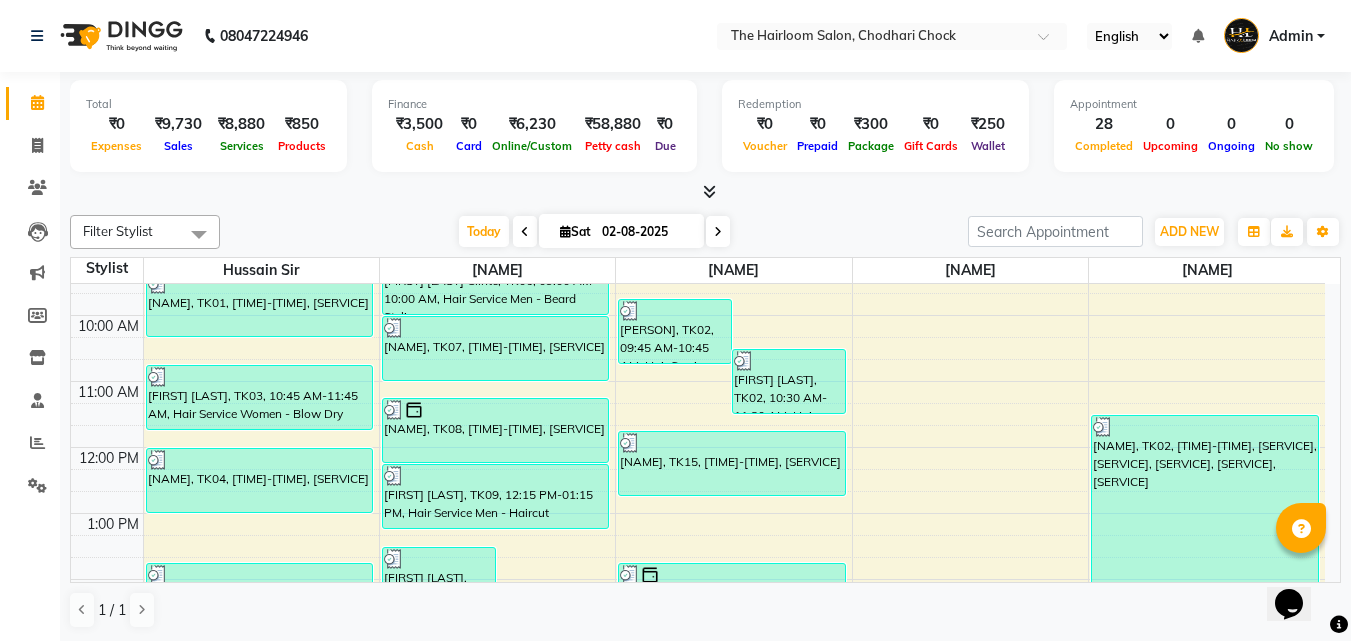 click on "[PERSON], TK14, 03:15 PM-05:15 PM, Hair Service Men  - Haircut,Hair Service Men  - Beard Styling     walking, TK20, 04:30 PM-05:05 PM, kids hair cut     [FIRST] [LAST], TK01, 09:20 AM-10:20 AM, Hair Service Women  - Blow Dry     [FIRST] [LAST], TK03, 10:45 AM-11:45 AM, Hair Service Women  - Blow Dry     [FIRST] [LAST], TK04, 12:00 PM-01:00 PM, Hair Service Women  - Haircut     [PERSON] [LAST], TK11, 01:45 PM-02:45 PM, Hair Service Men  - Shaving     [PERSON], TK09, 01:30 PM-02:30 PM, Hair Service Men  - Beard Styling     [PERSON] [LAST] Sir, TK10, 02:15 PM-03:15 PM, Hair Service Men  - Haircut     [PERSON] [LAST] Sir, TK10, 03:00 PM-04:00 PM, Hair Service Men  - Beard Styling     [FIRST] [LAST] Client, TK05, 03:15 PM-05:15 PM, Hair Service Men  - Haircut,Hair Service Men  - Beard Styling" at bounding box center (698, 711) 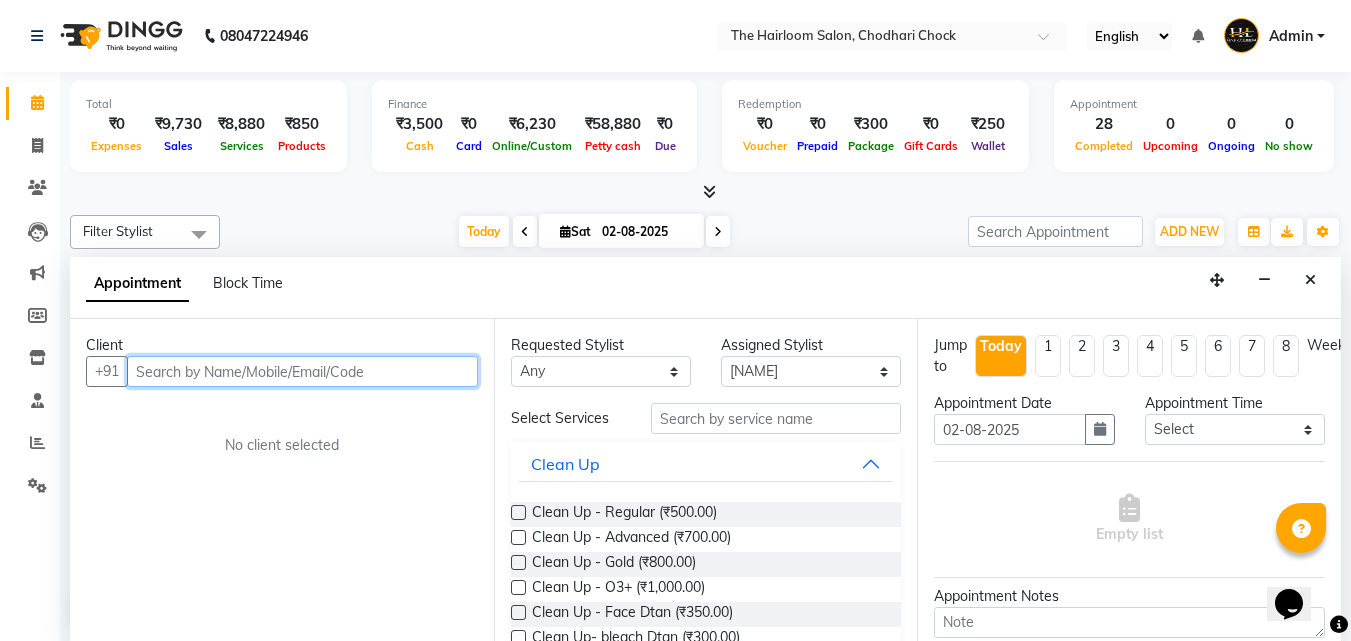 scroll, scrollTop: 1, scrollLeft: 0, axis: vertical 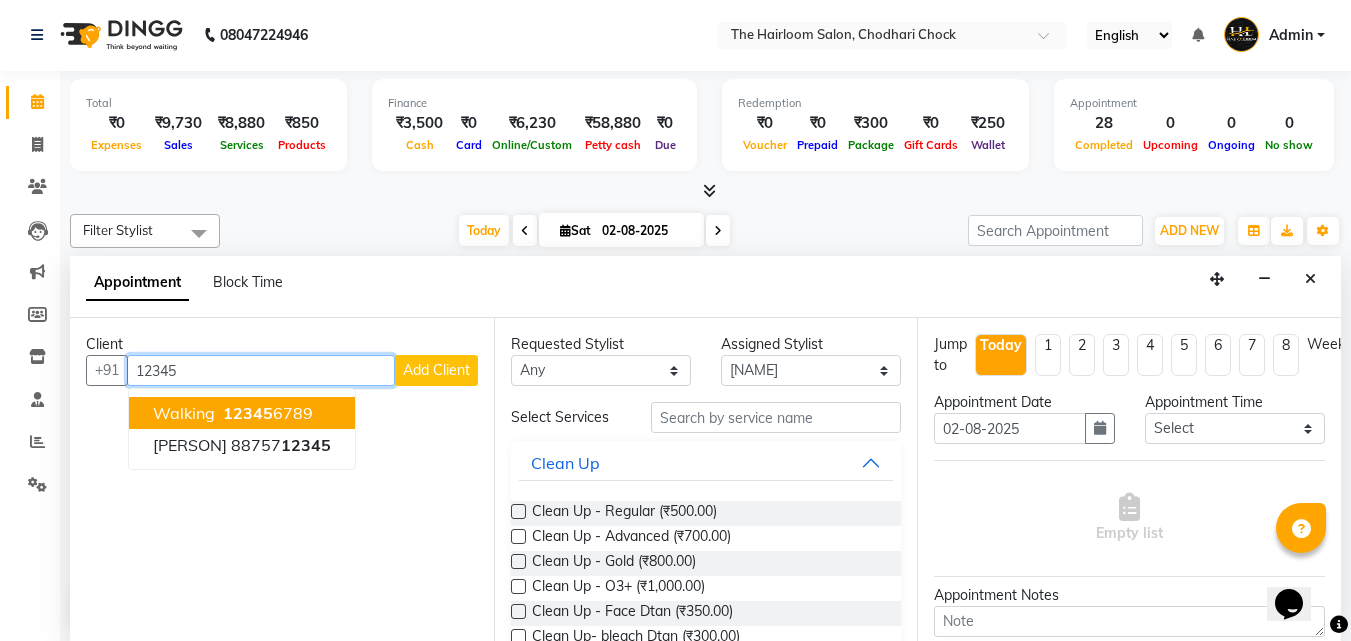 drag, startPoint x: 292, startPoint y: 417, endPoint x: 472, endPoint y: 410, distance: 180.13606 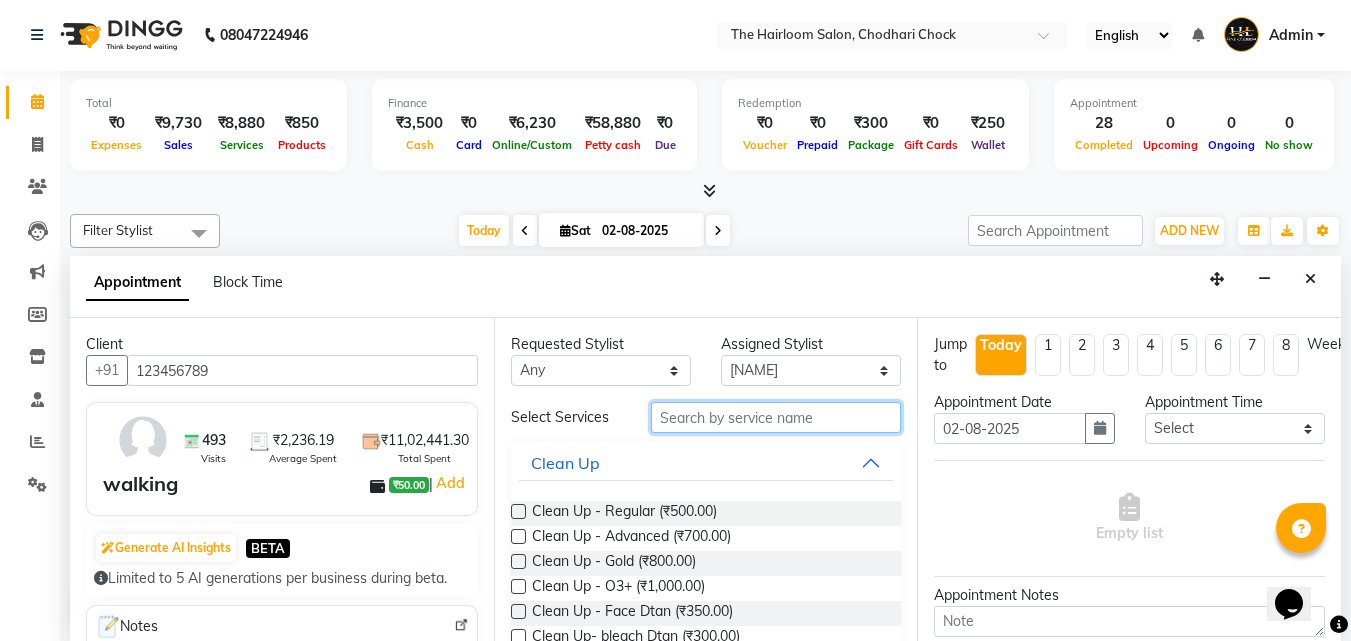 click at bounding box center [776, 417] 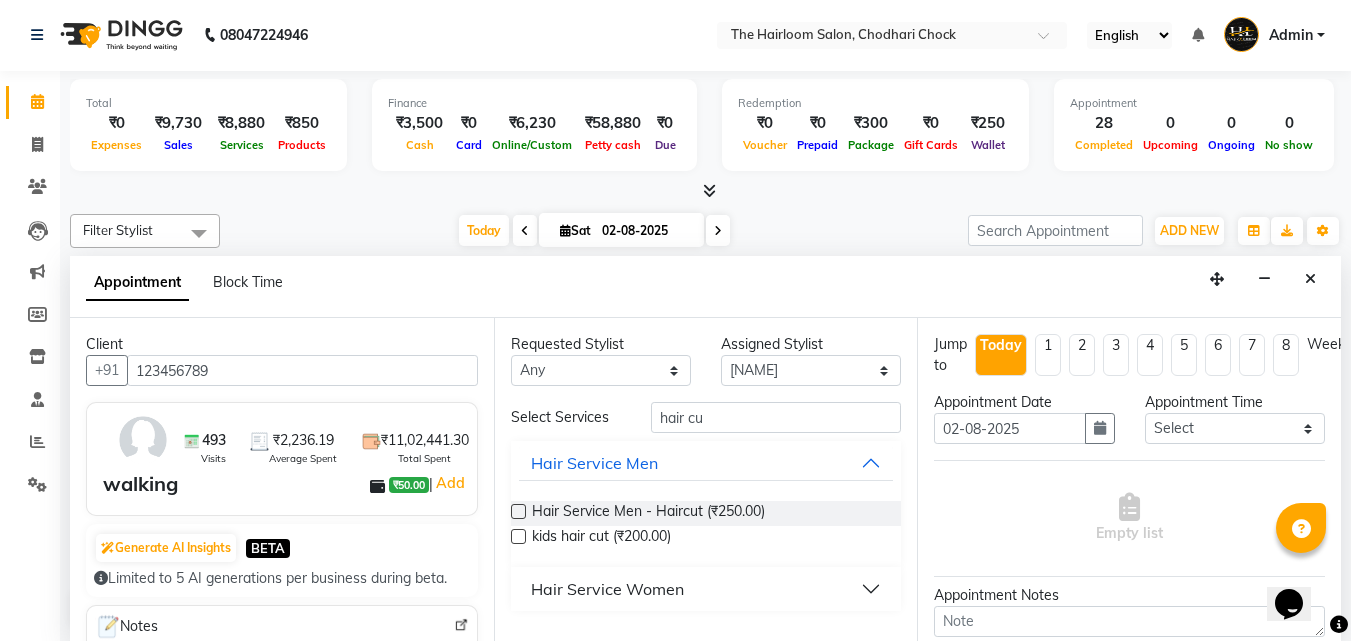 click on "Hair Service Women" at bounding box center [607, 589] 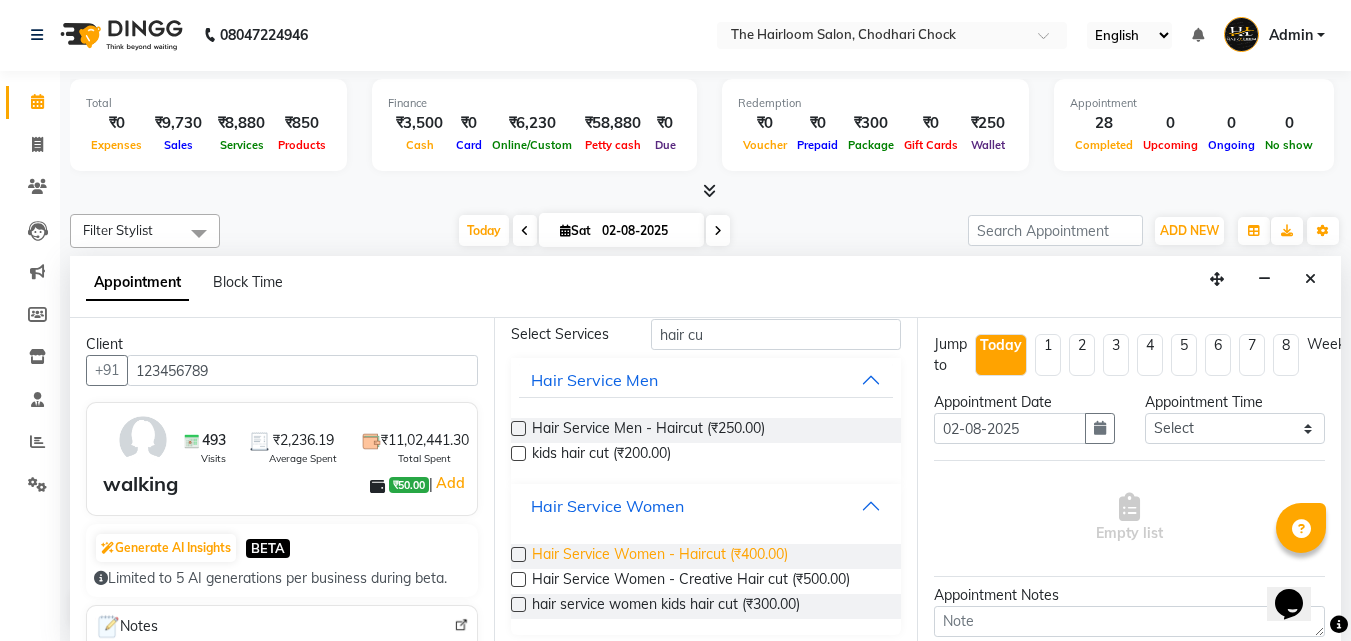 scroll, scrollTop: 93, scrollLeft: 0, axis: vertical 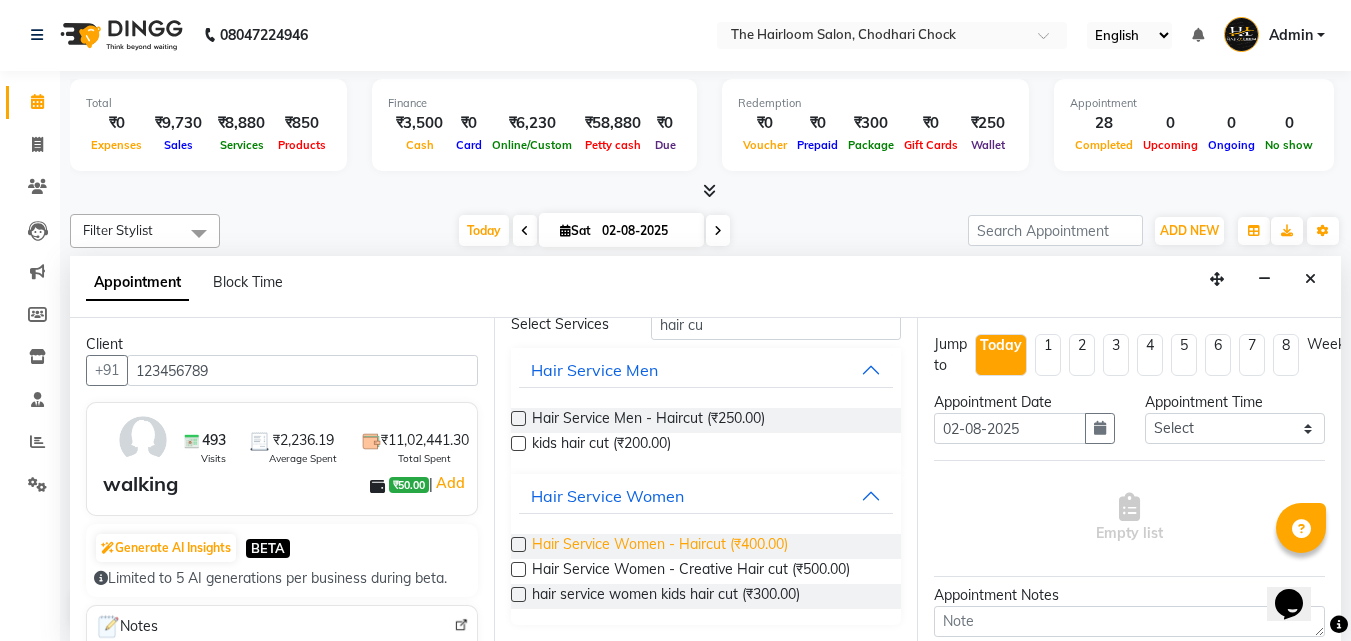 click on "Hair Service Women  - Haircut (₹400.00)" at bounding box center [660, 546] 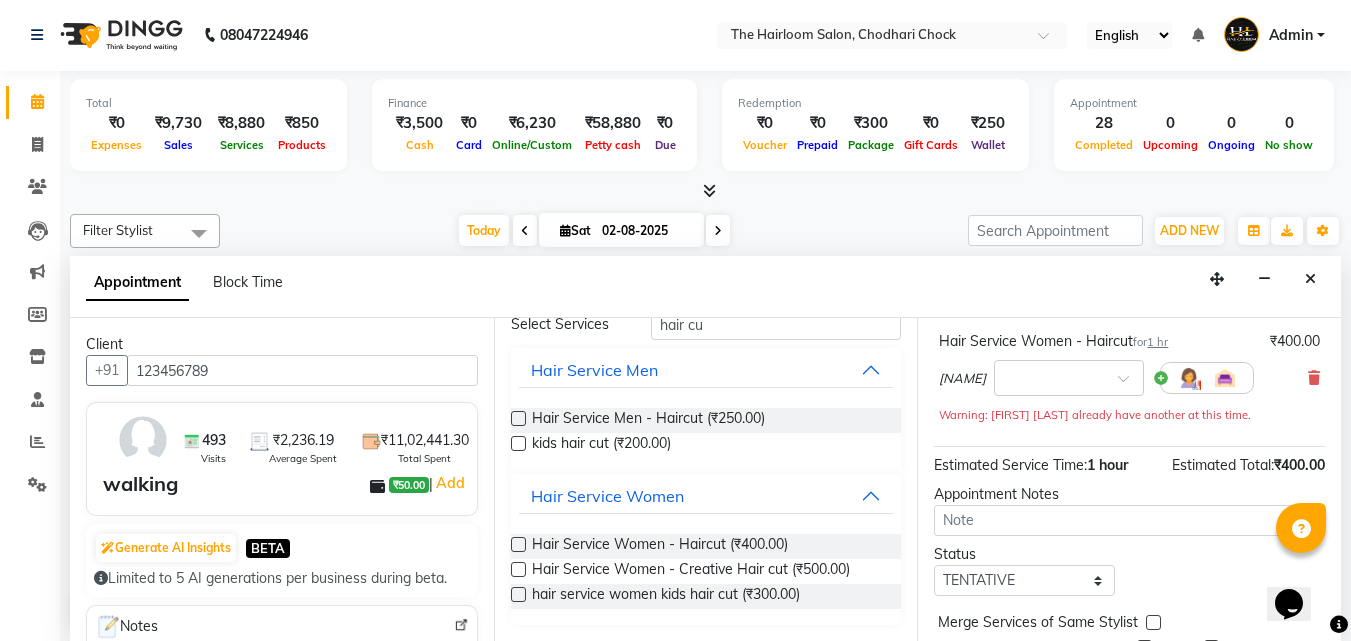 scroll, scrollTop: 242, scrollLeft: 0, axis: vertical 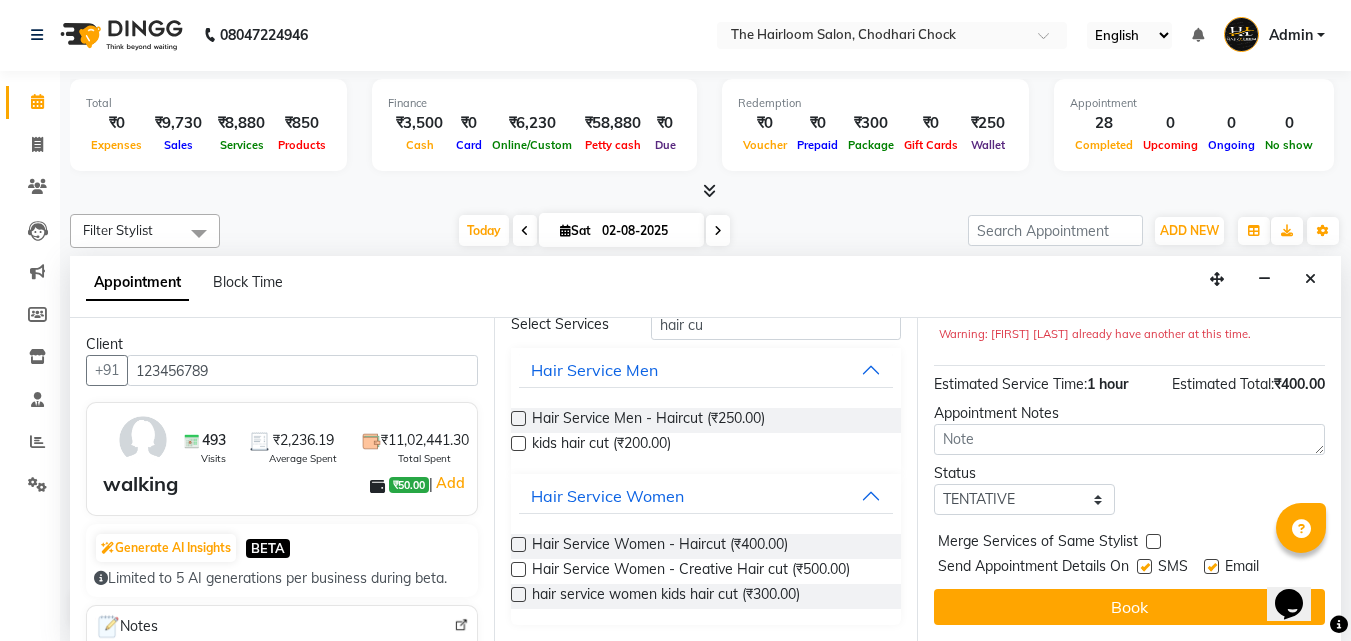 click at bounding box center (1144, 566) 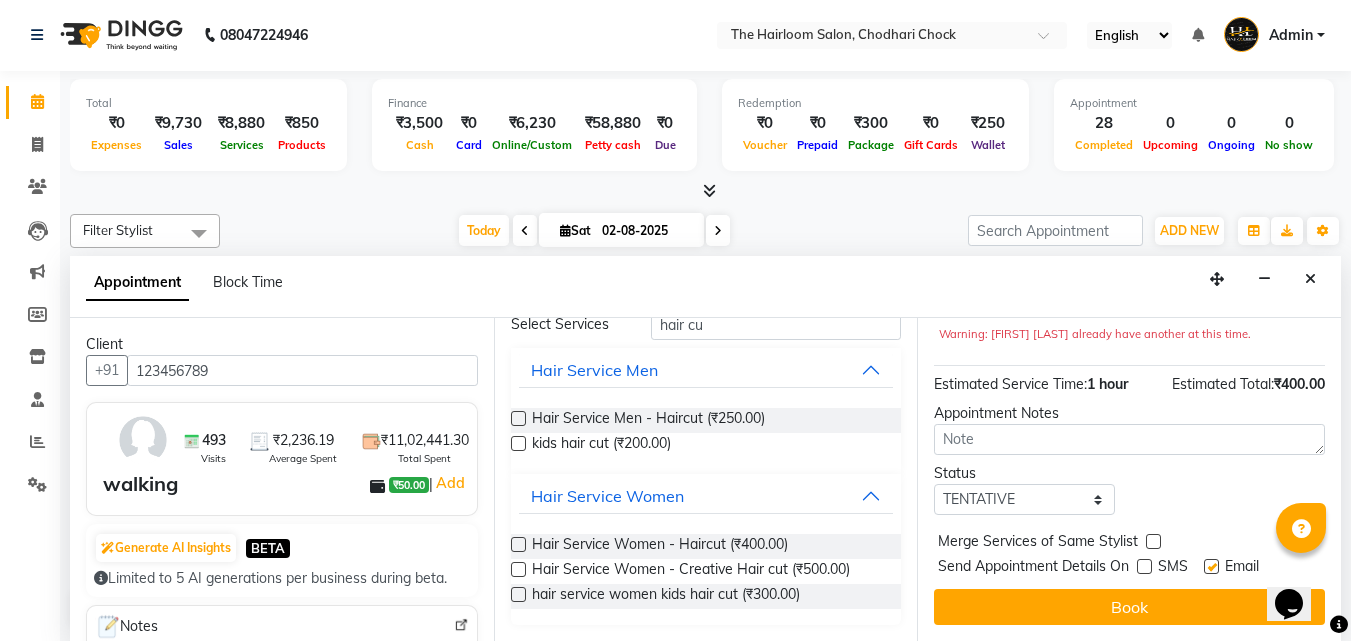 click at bounding box center (1211, 566) 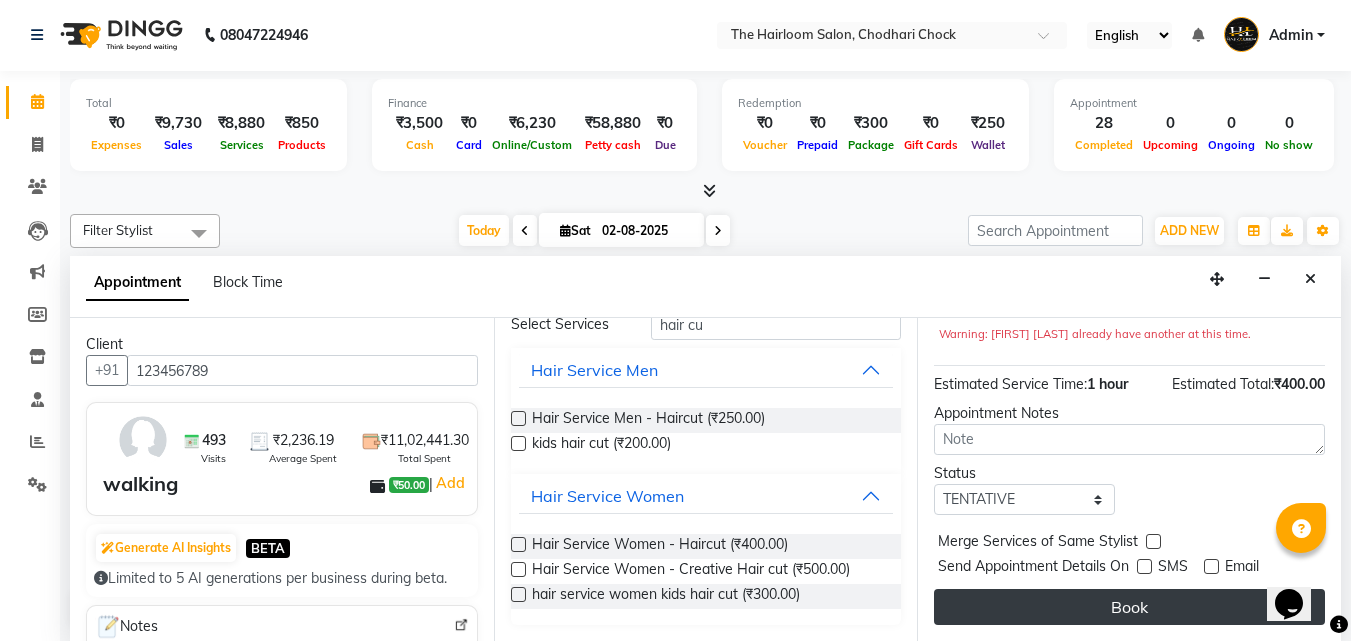 click on "Book" at bounding box center (1129, 607) 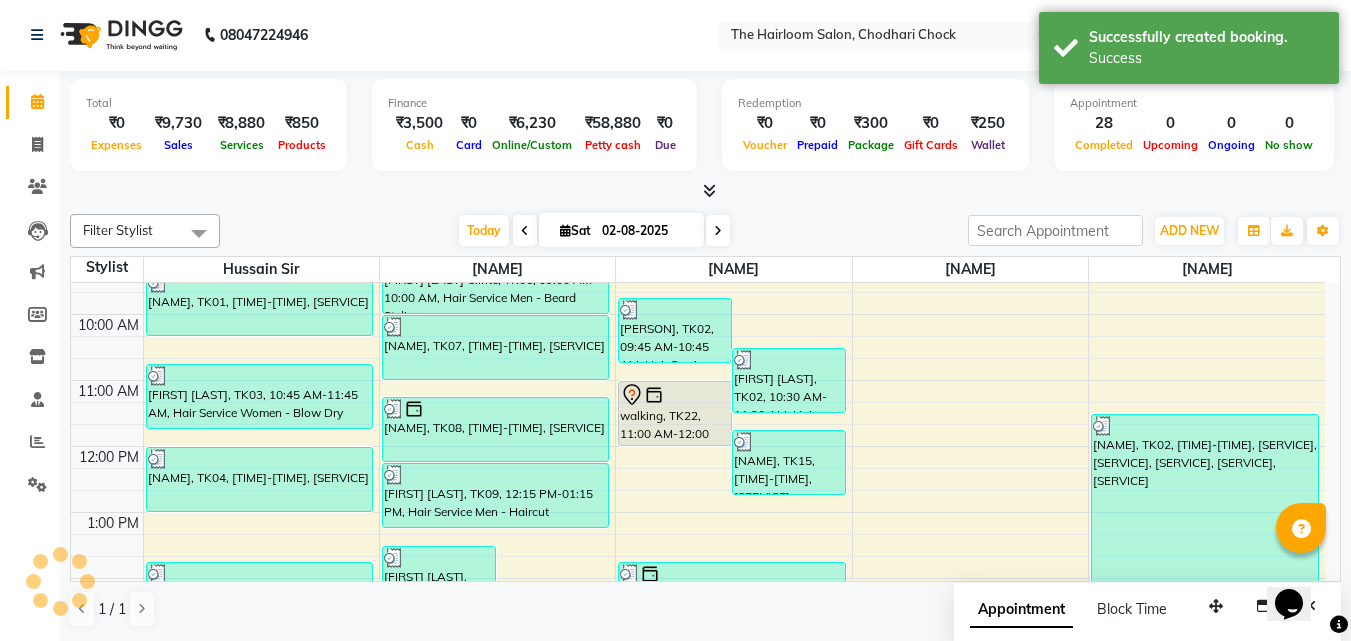scroll, scrollTop: 0, scrollLeft: 0, axis: both 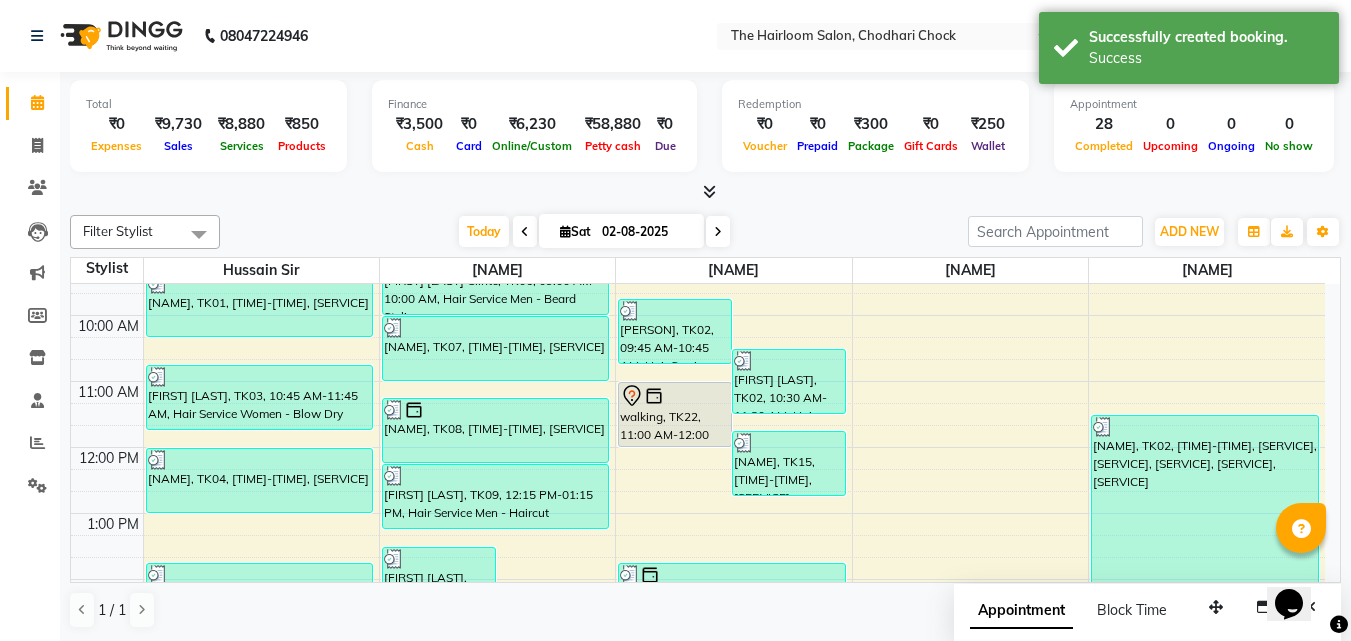 click at bounding box center [675, 446] 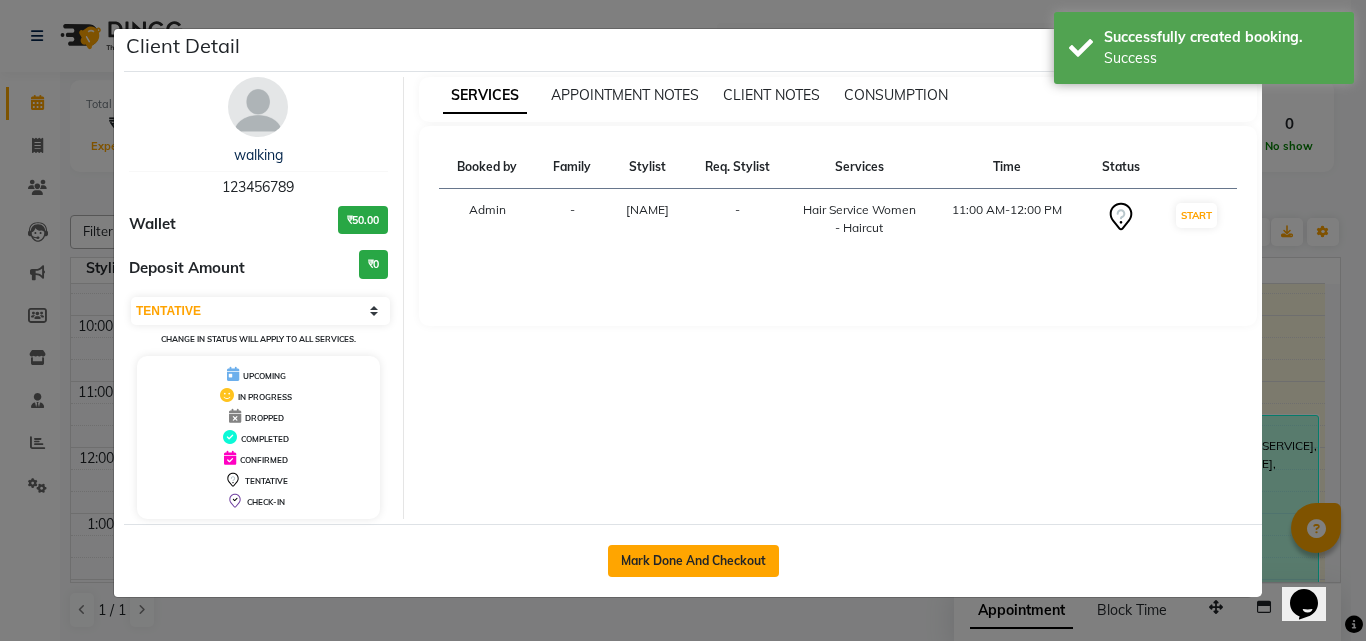 click on "Mark Done And Checkout" 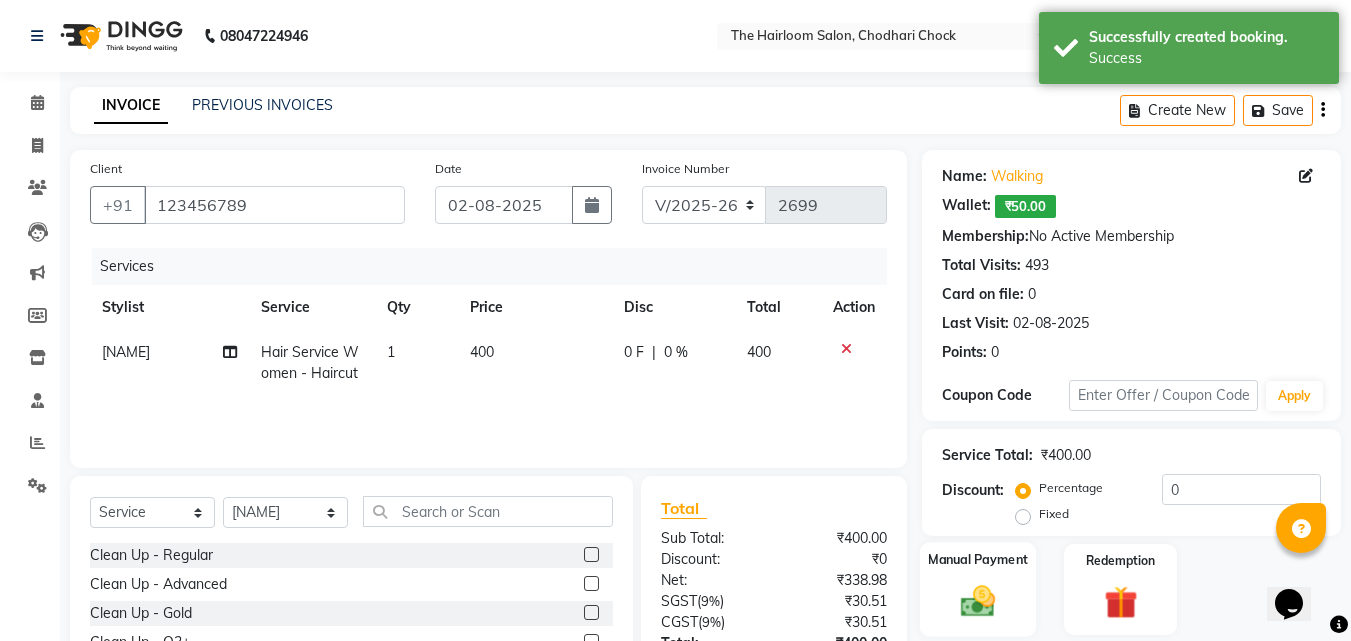 click on "Manual Payment" 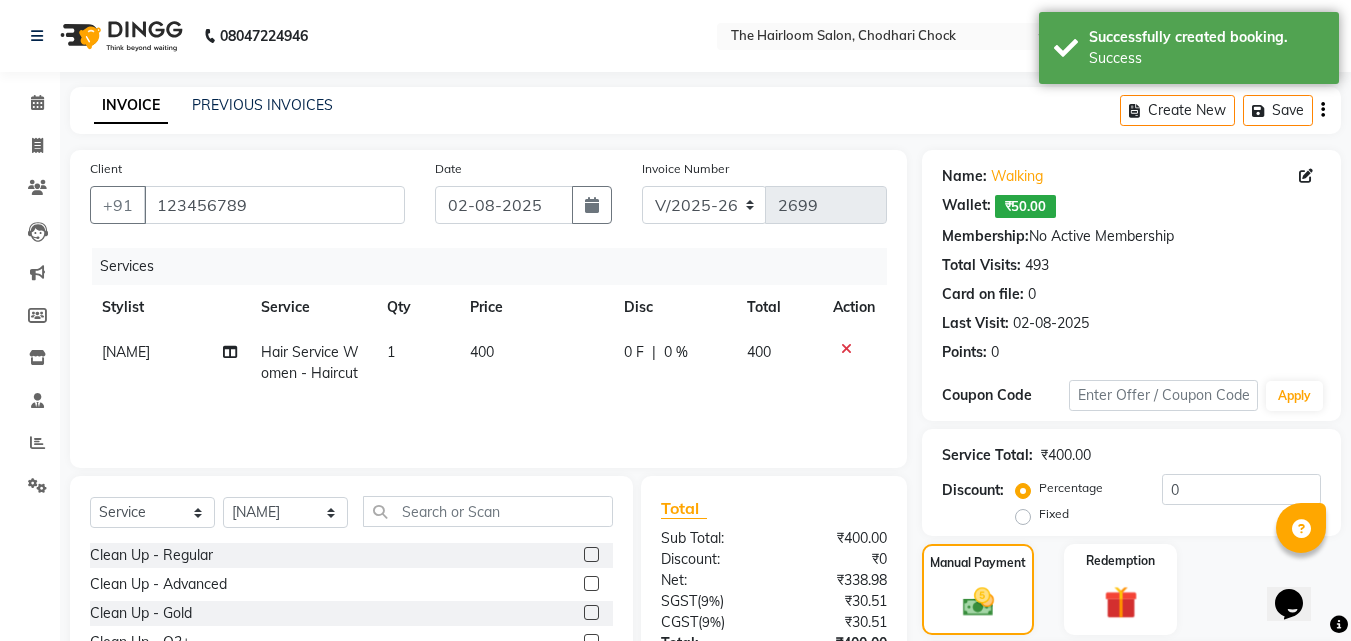 scroll, scrollTop: 193, scrollLeft: 0, axis: vertical 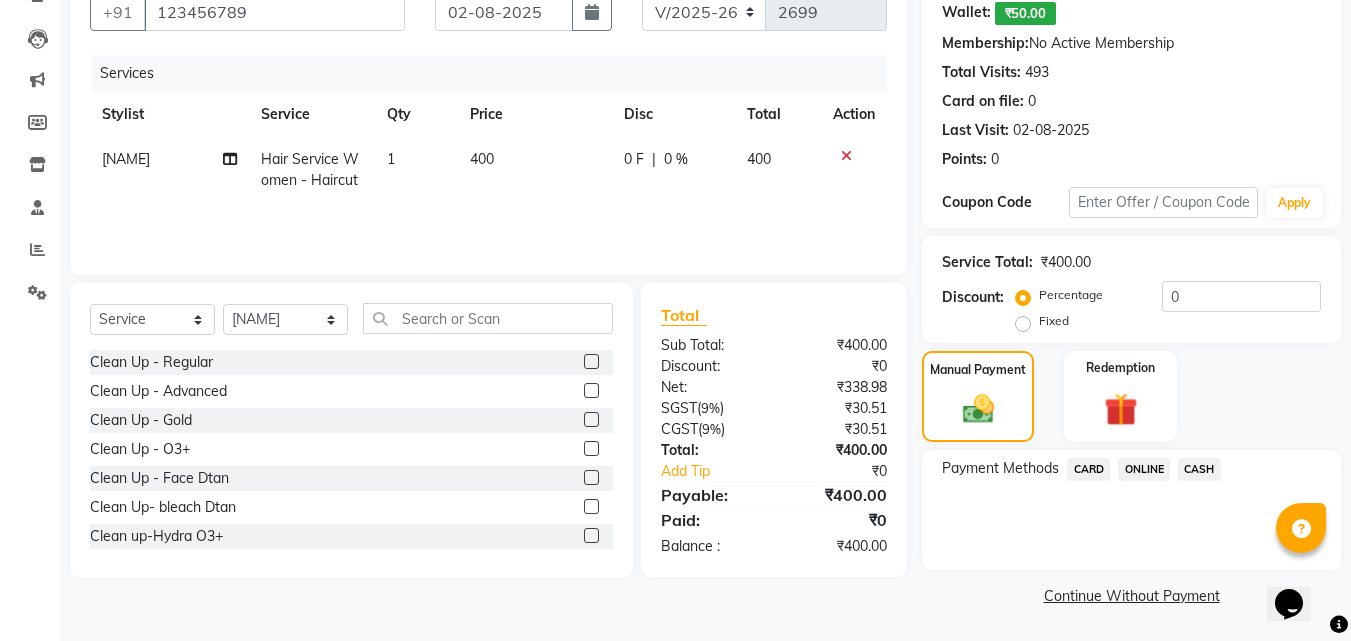 click on "ONLINE" 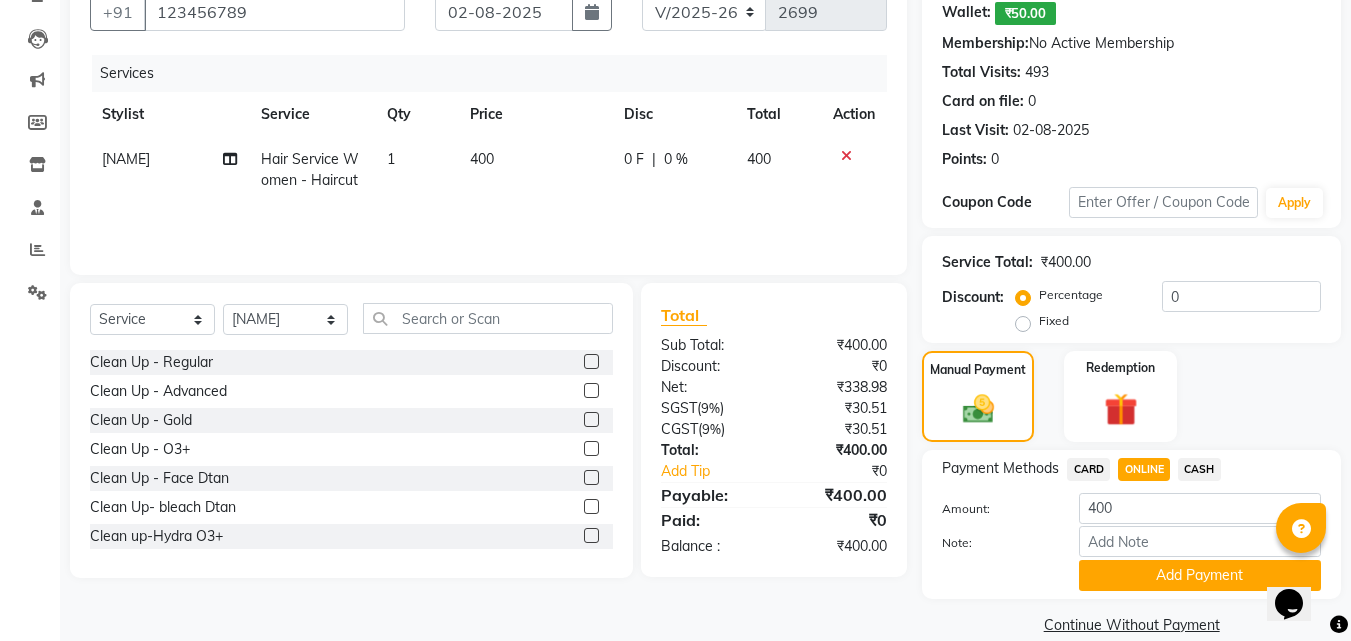 click on "CASH" 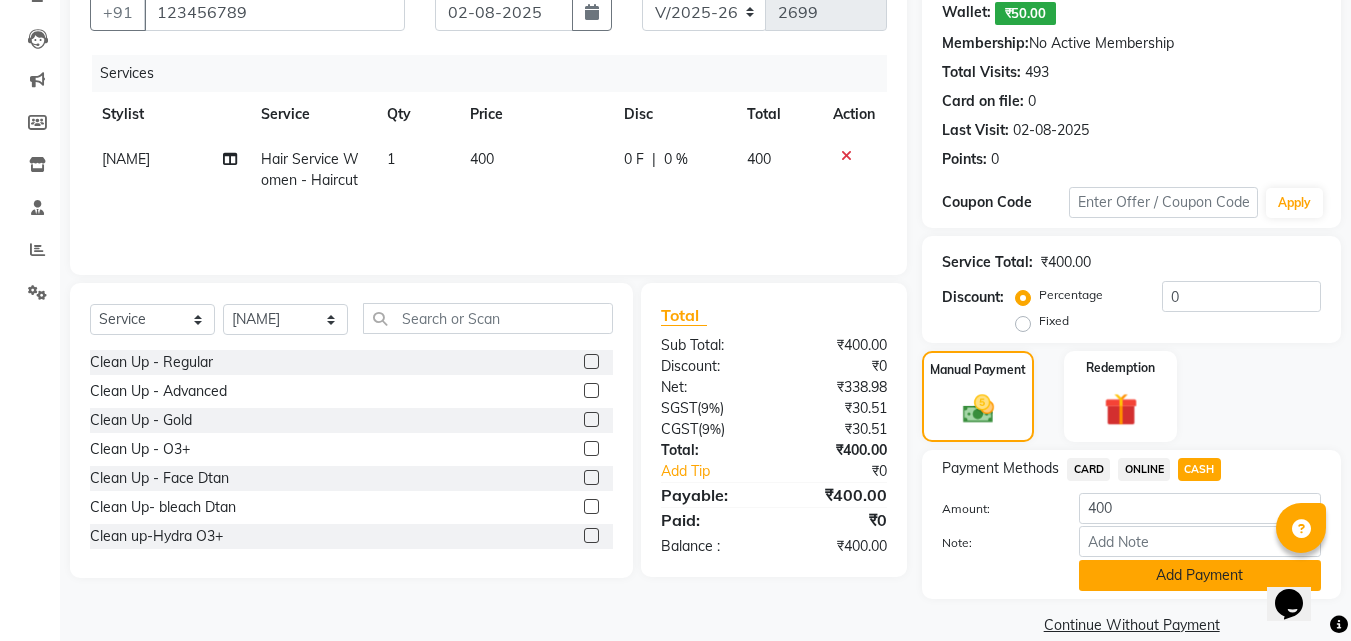 click on "Add Payment" 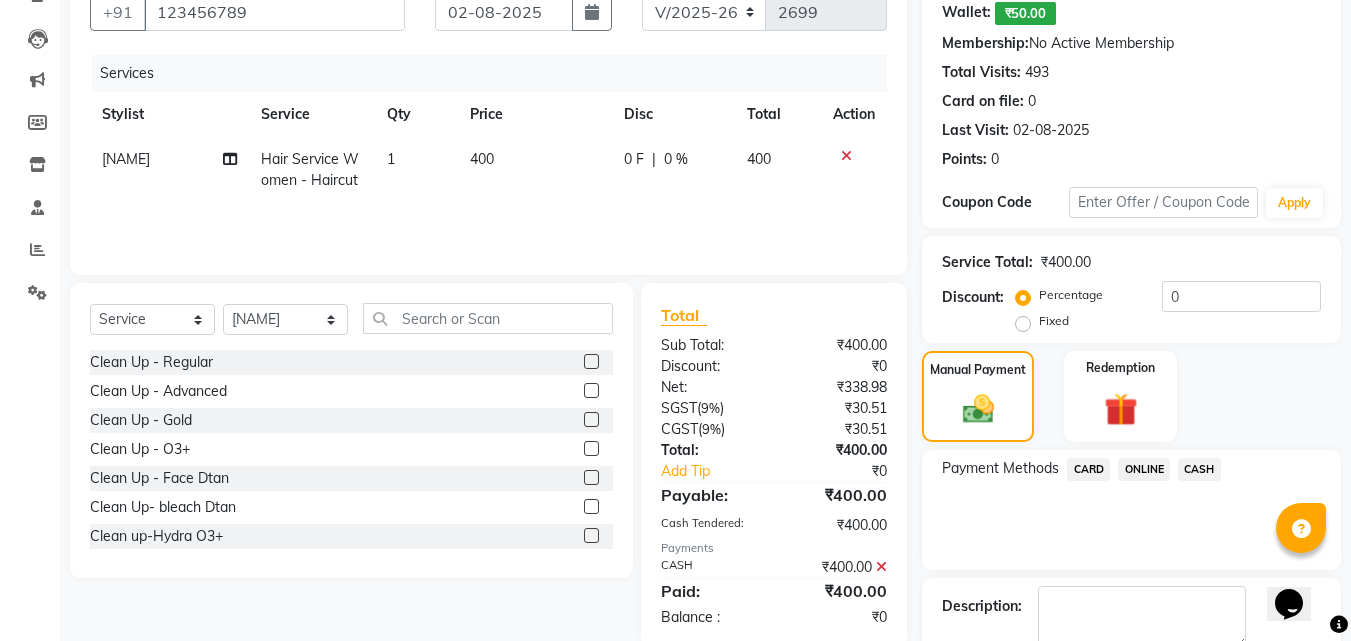 scroll, scrollTop: 306, scrollLeft: 0, axis: vertical 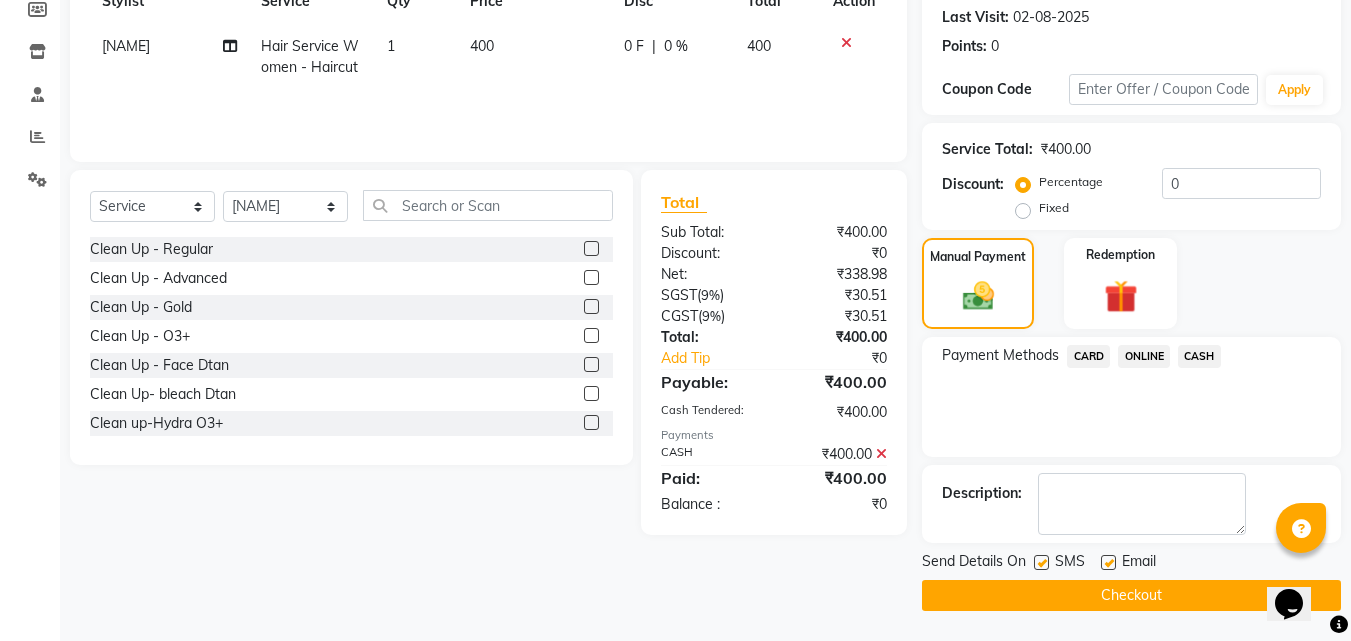click on "Clean Up - Face Dtan" 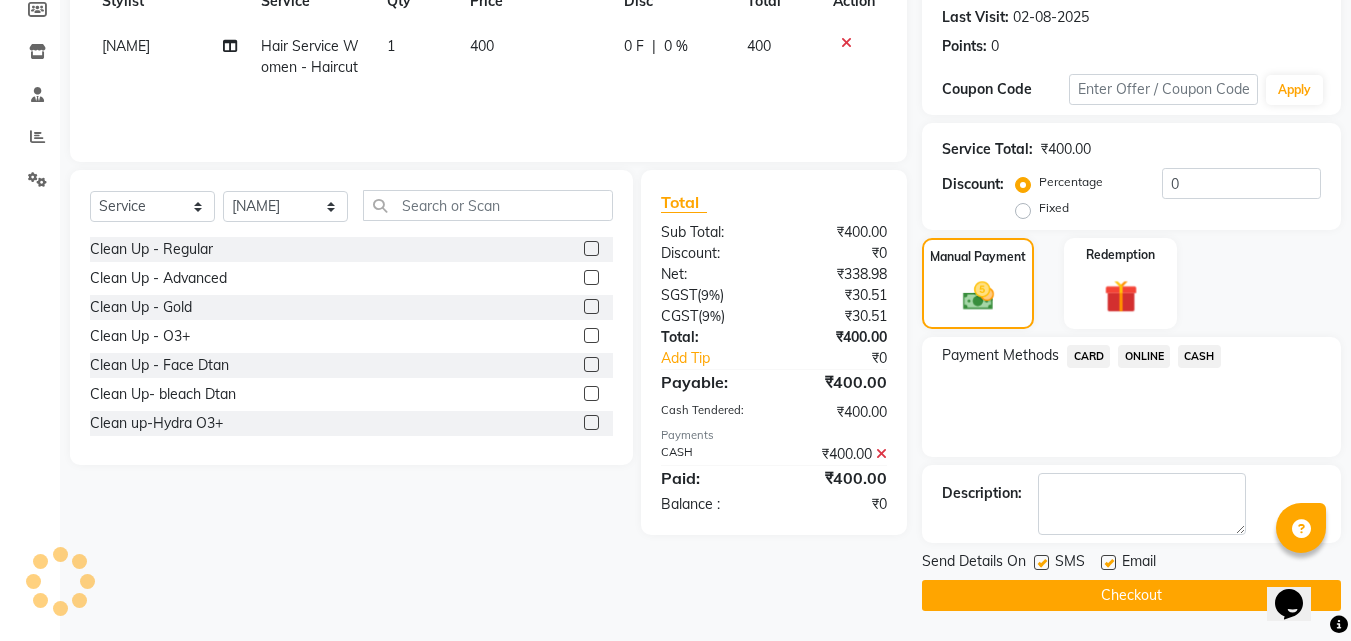 click on "400" 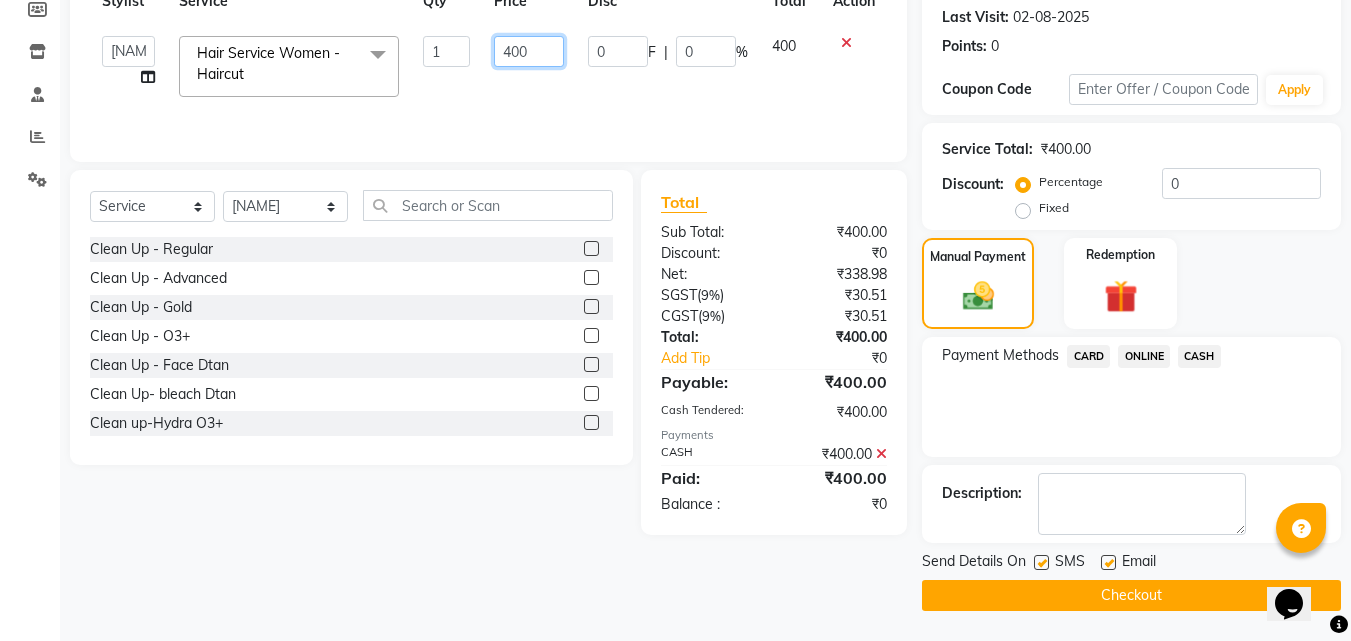 scroll, scrollTop: 6, scrollLeft: 0, axis: vertical 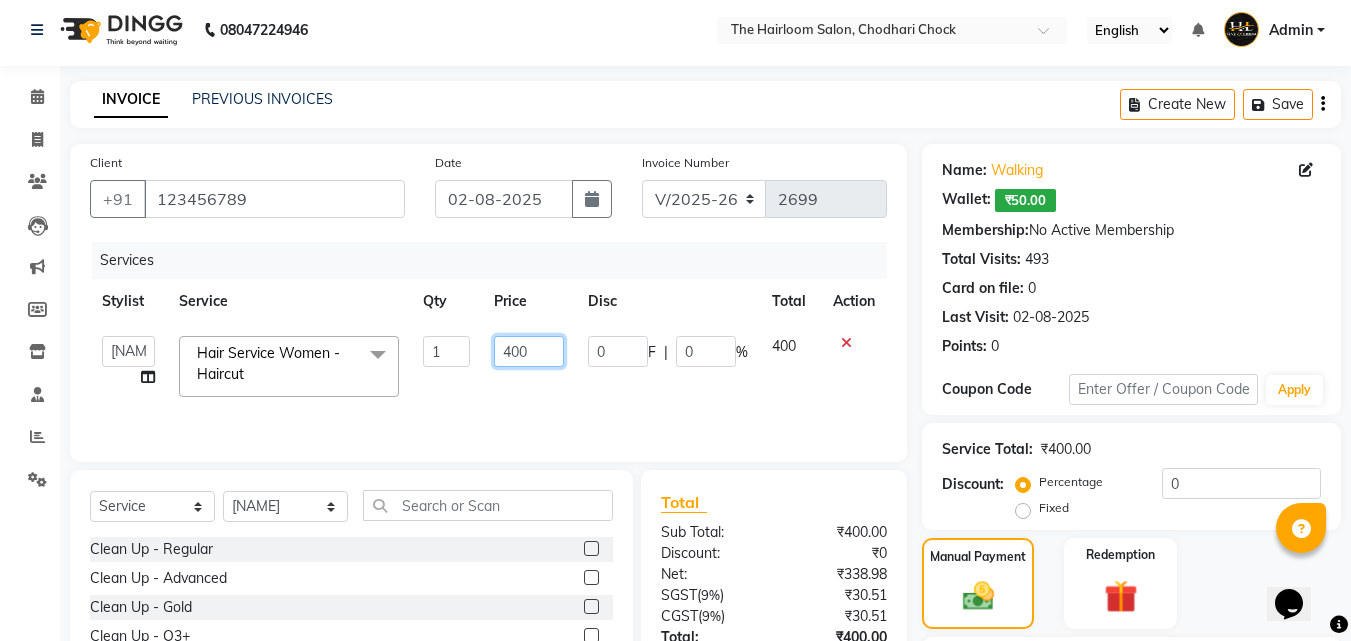 click on "400" 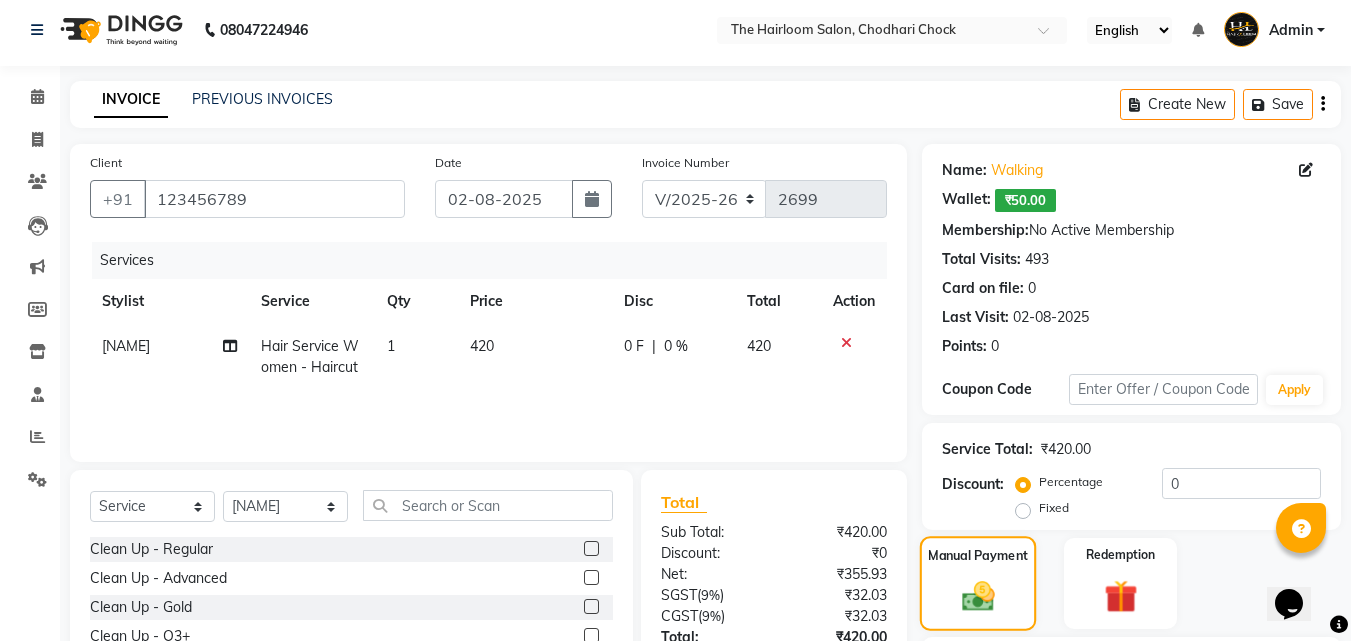 click 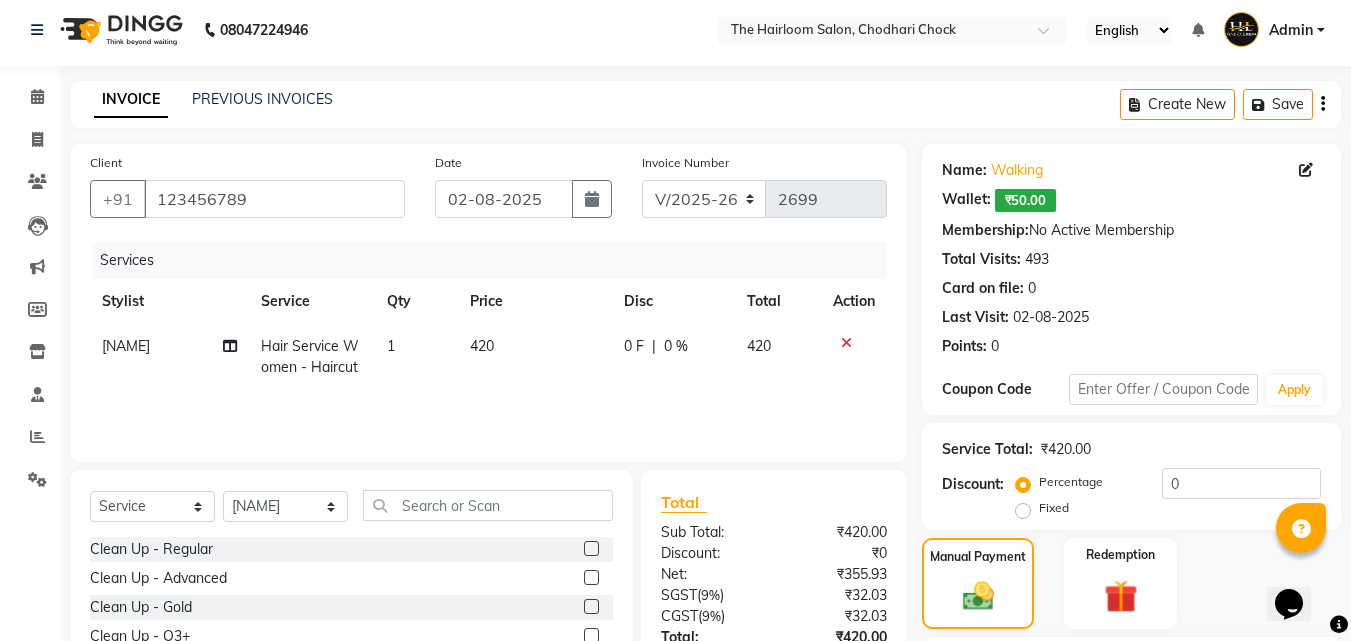 scroll, scrollTop: 306, scrollLeft: 0, axis: vertical 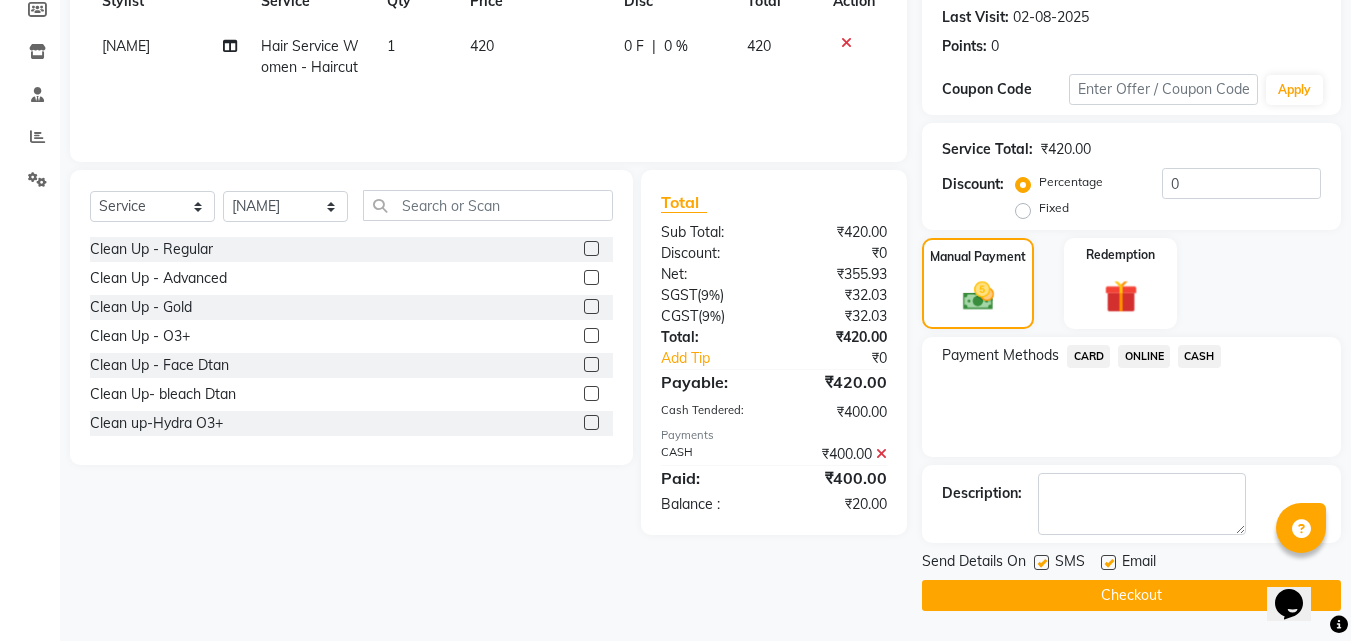 click on "CASH" 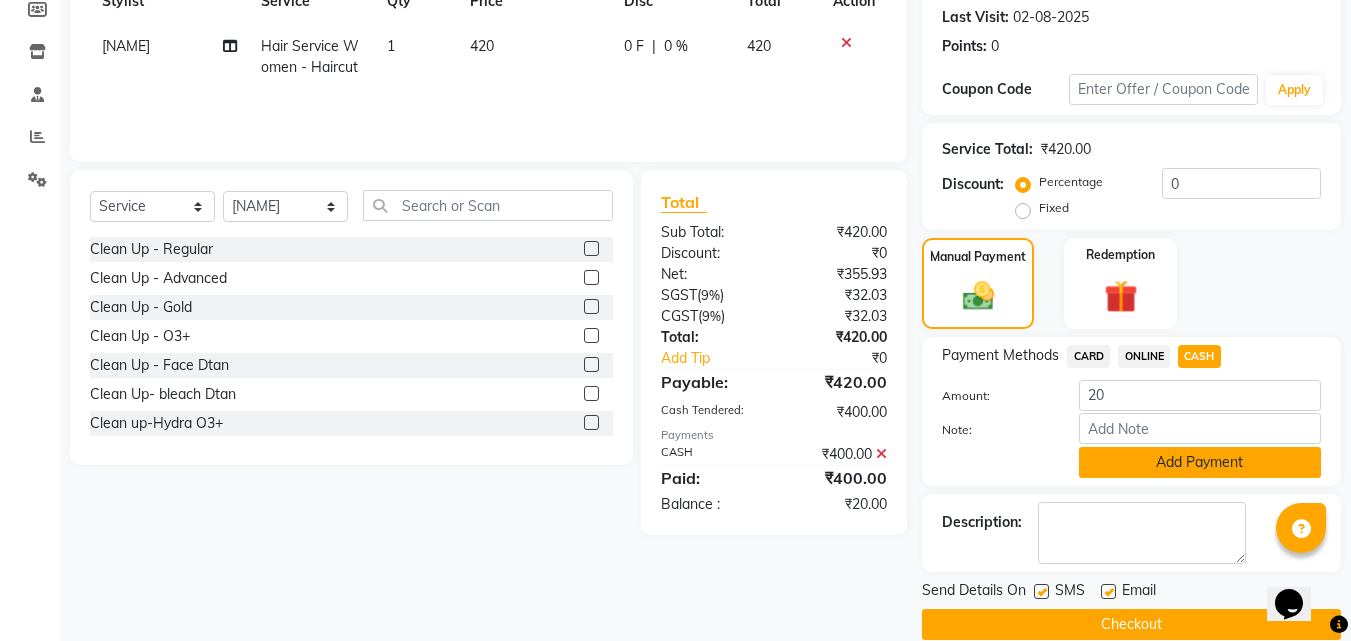 click on "Add Payment" 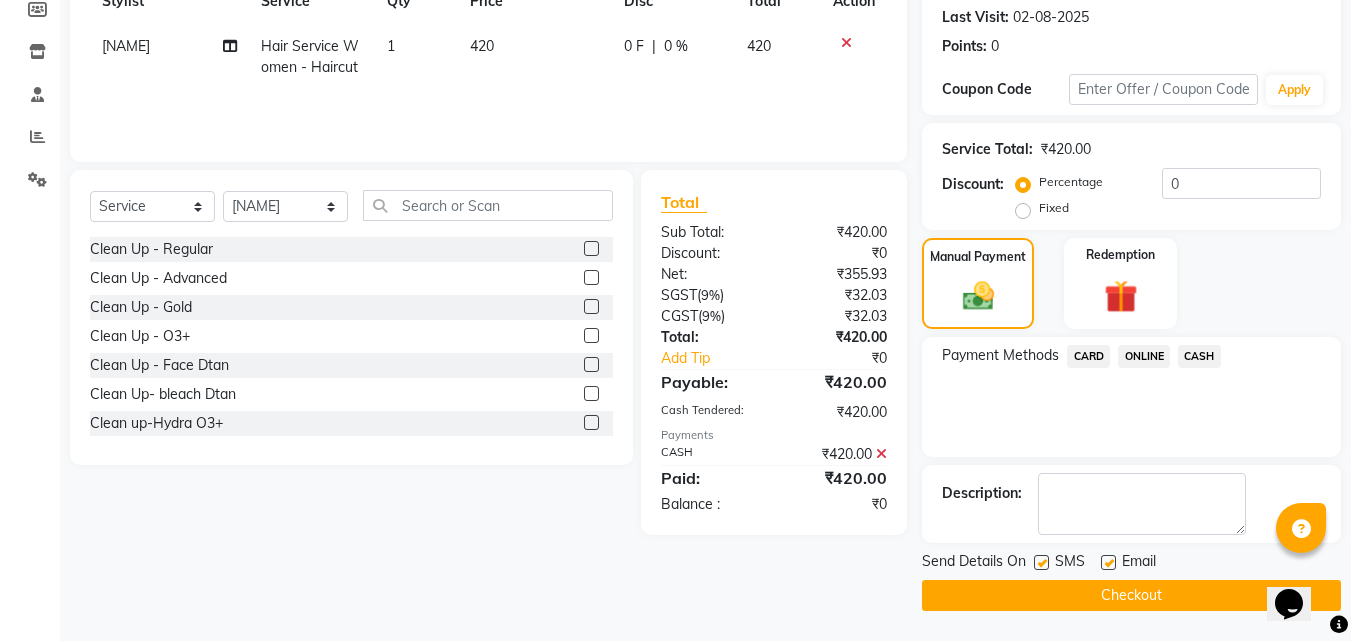 drag, startPoint x: 1041, startPoint y: 562, endPoint x: 1057, endPoint y: 562, distance: 16 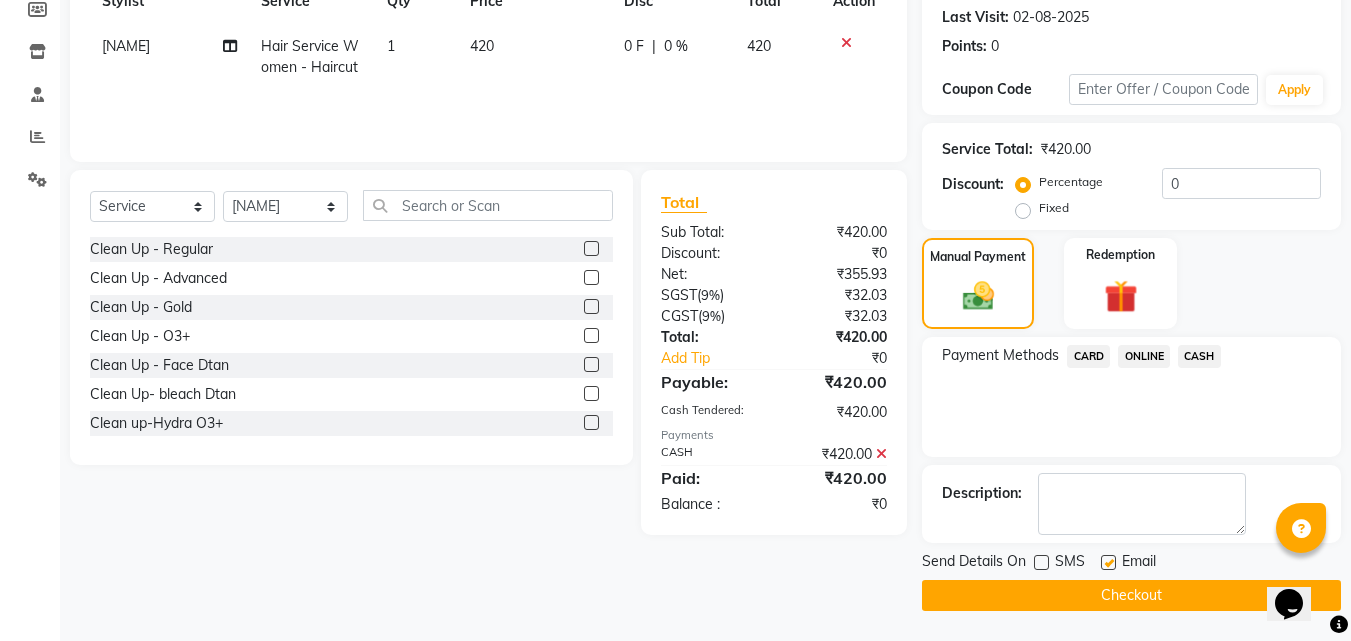 drag, startPoint x: 1107, startPoint y: 564, endPoint x: 1101, endPoint y: 587, distance: 23.769728 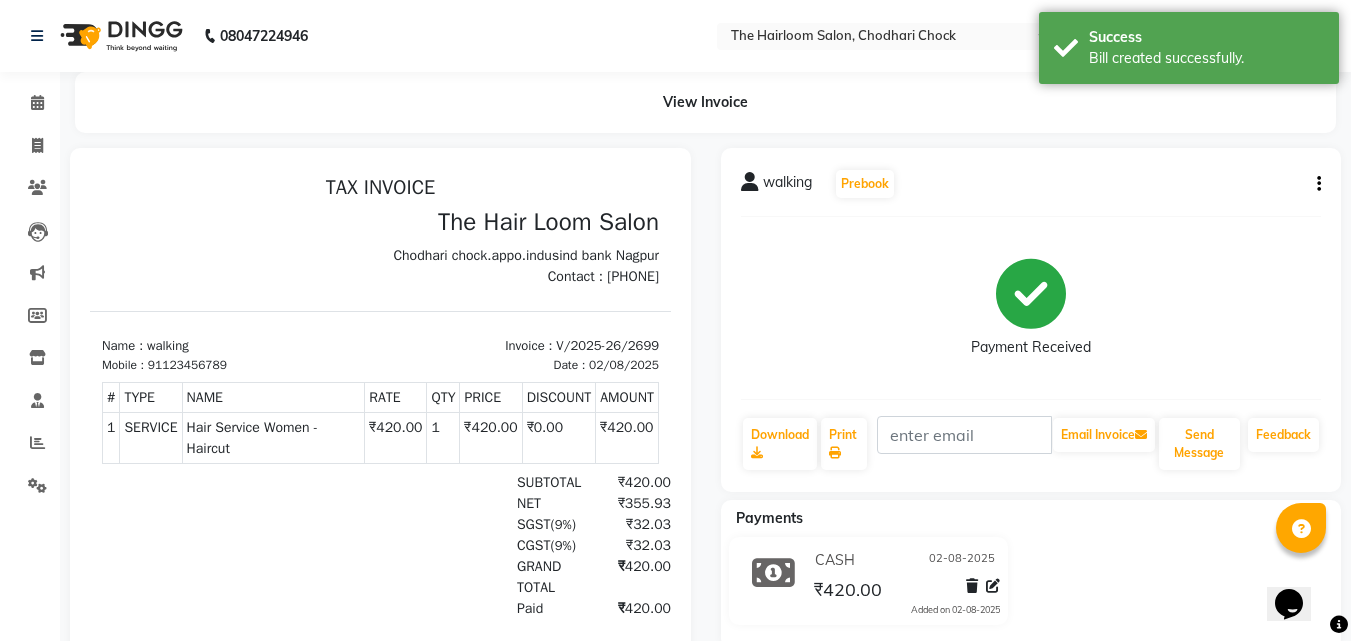 scroll, scrollTop: 0, scrollLeft: 0, axis: both 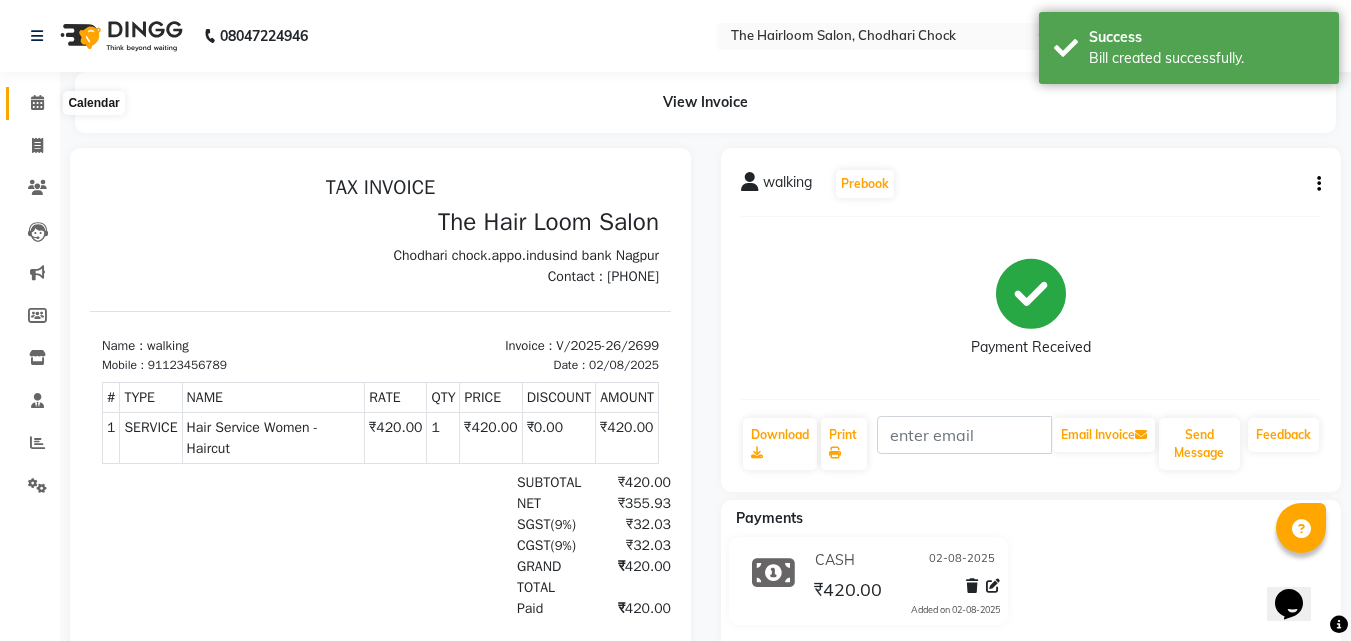 click 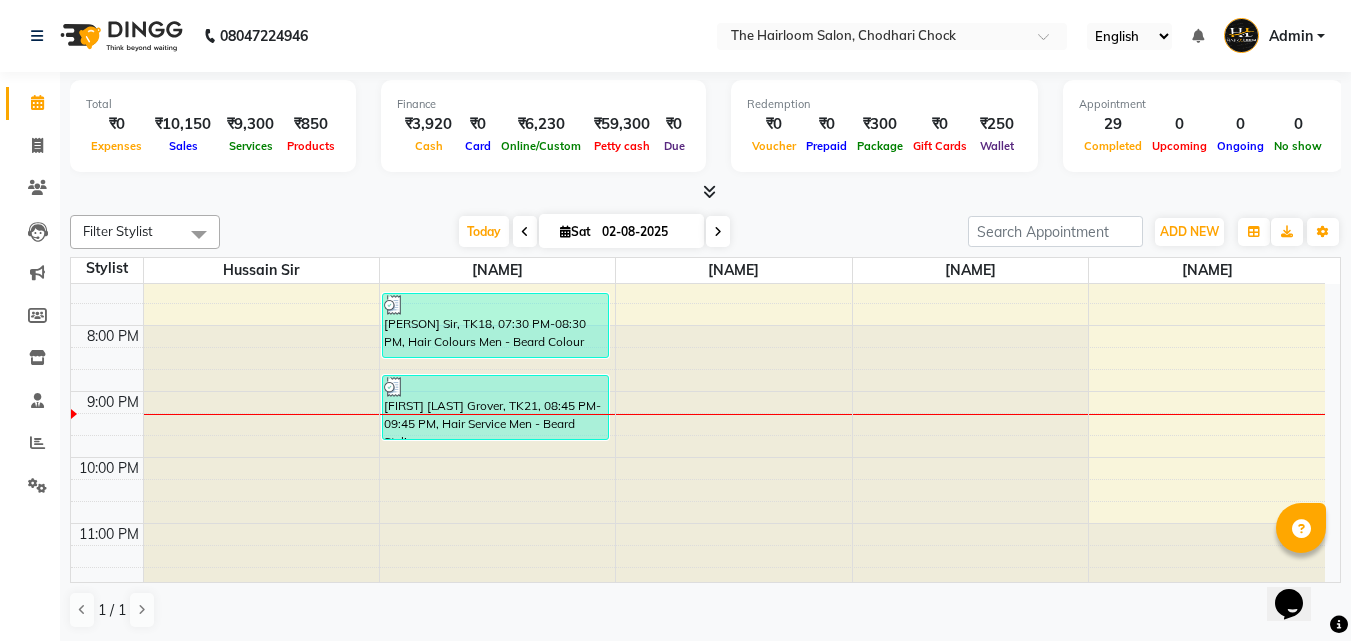 scroll, scrollTop: 757, scrollLeft: 0, axis: vertical 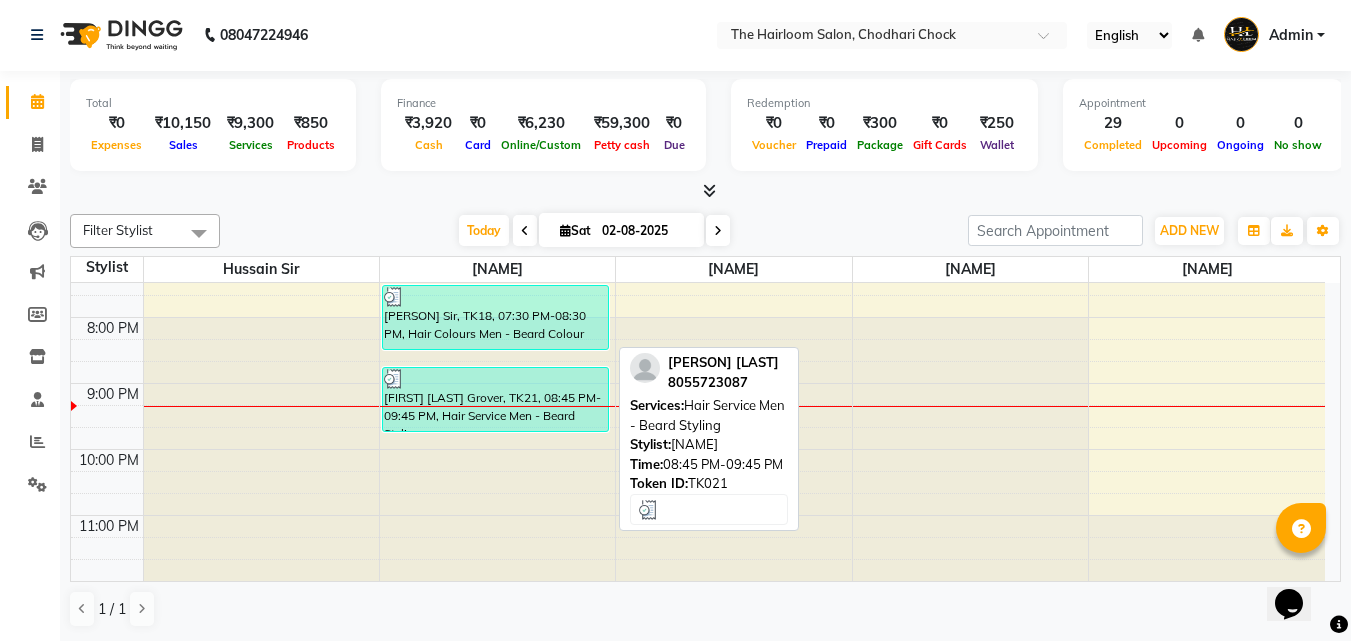 click on "[FIRST] [LAST] Grover, TK21, 08:45 PM-09:45 PM, Hair Service Men  - Beard Styling" at bounding box center (496, 399) 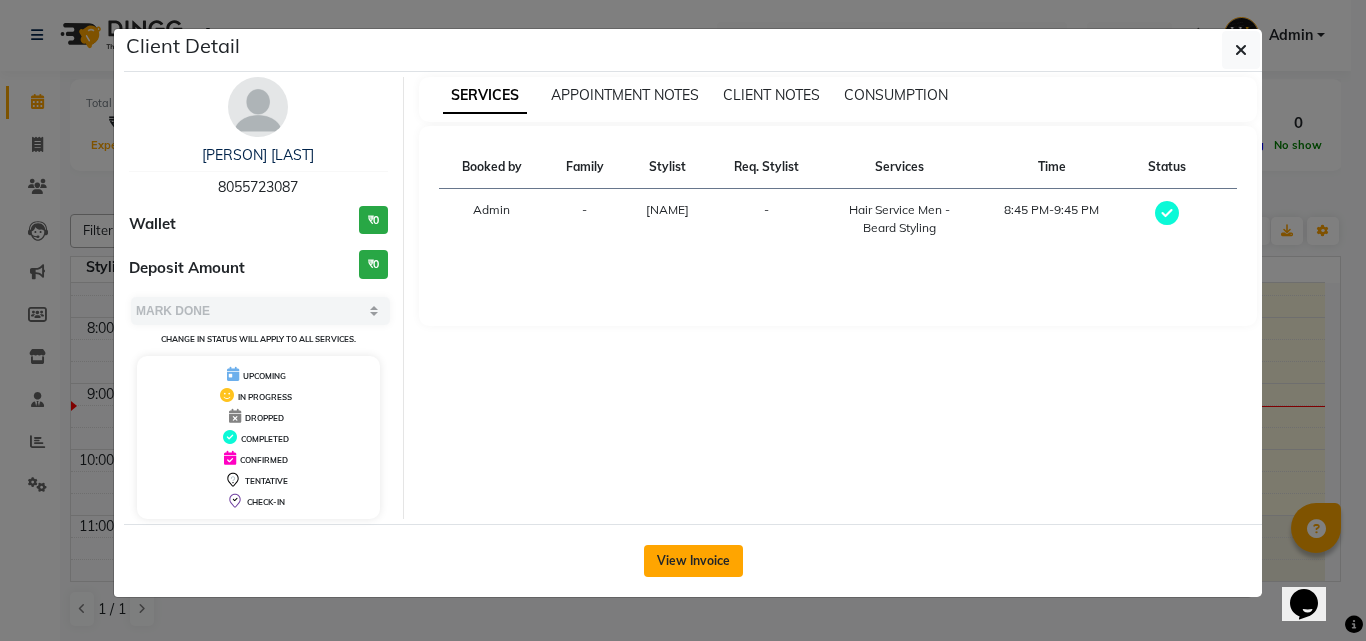 click on "View Invoice" 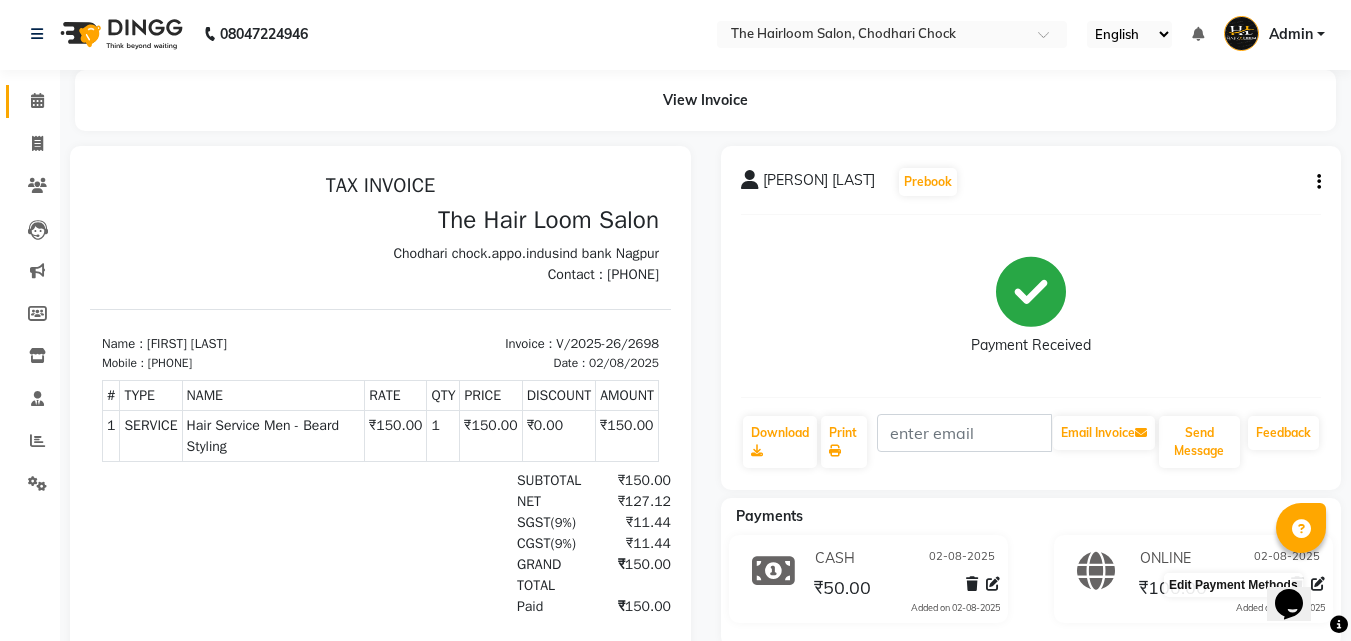 scroll, scrollTop: 130, scrollLeft: 0, axis: vertical 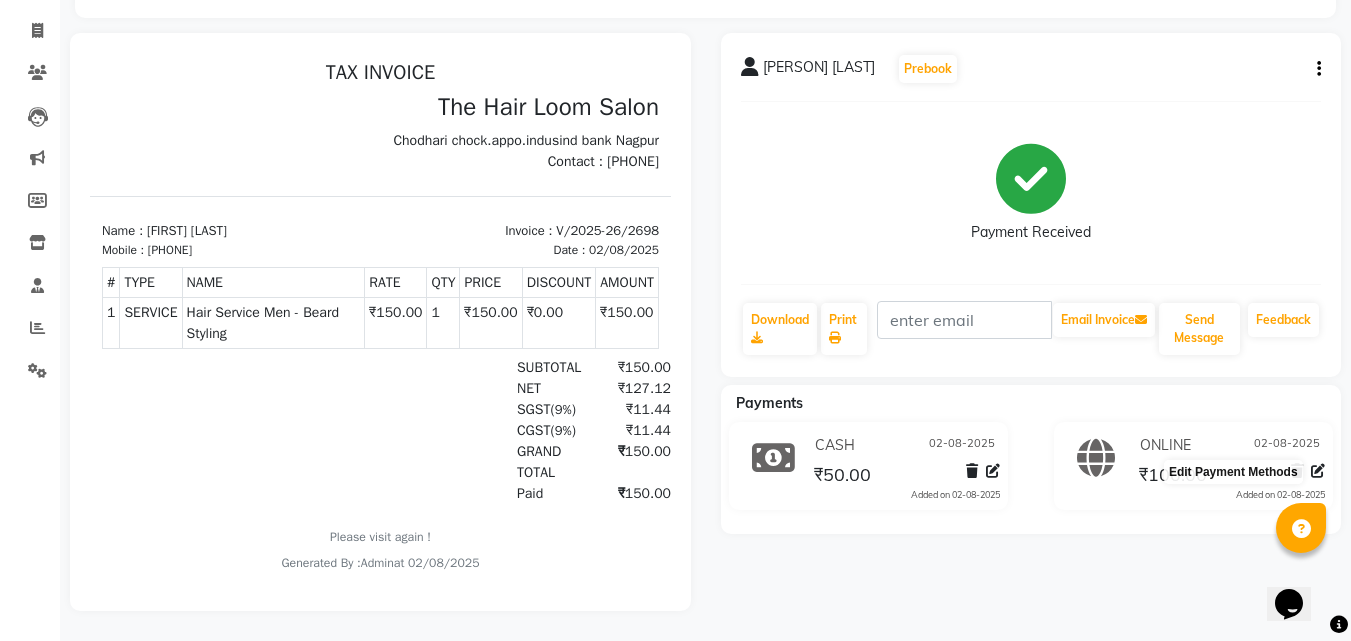 click 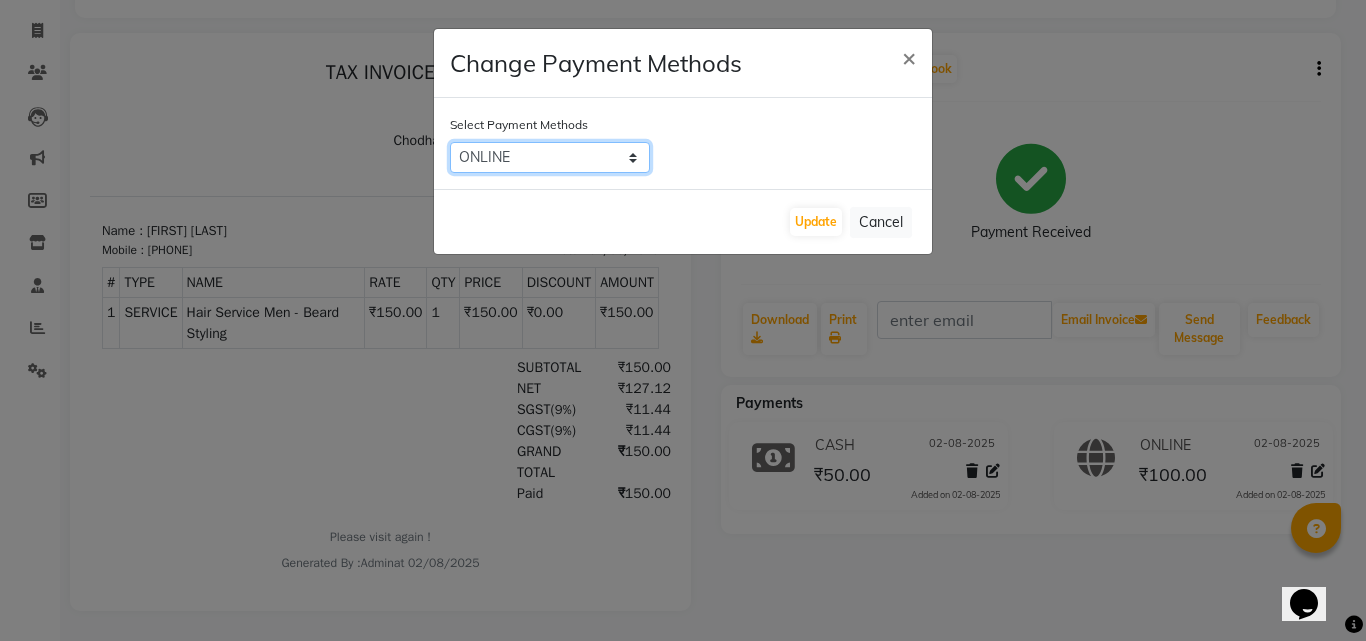 click on "CARD   ONLINE   CASH" 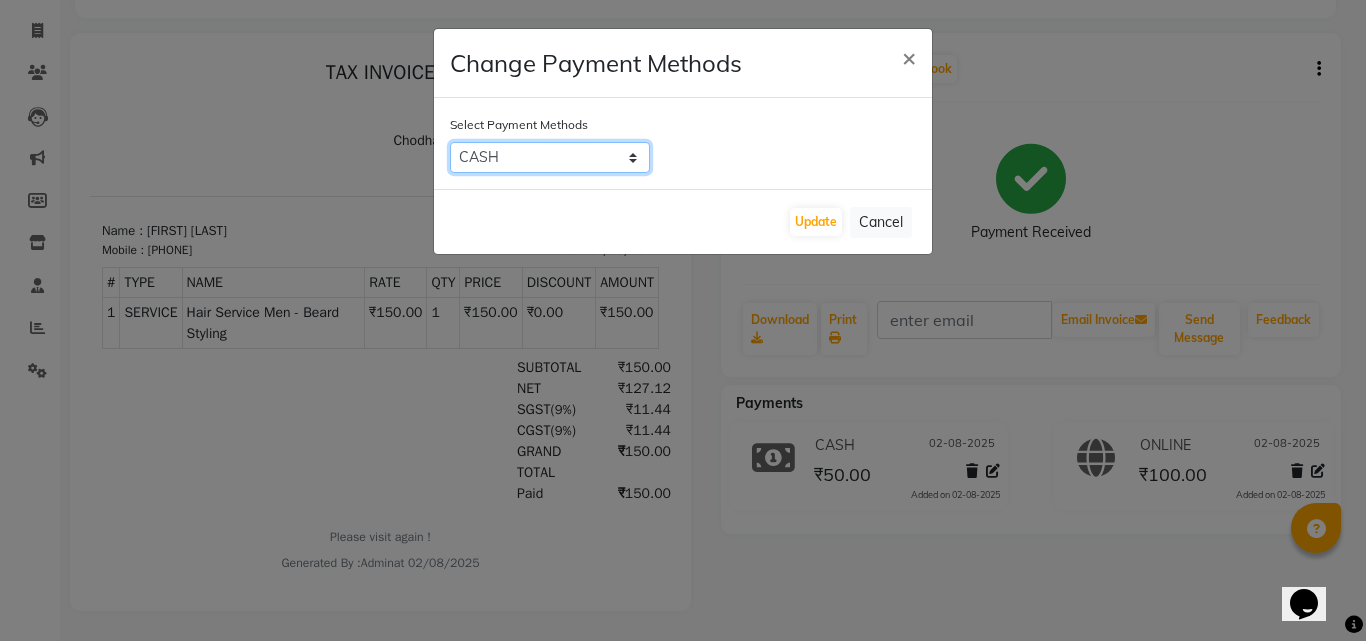click on "CARD   ONLINE   CASH" 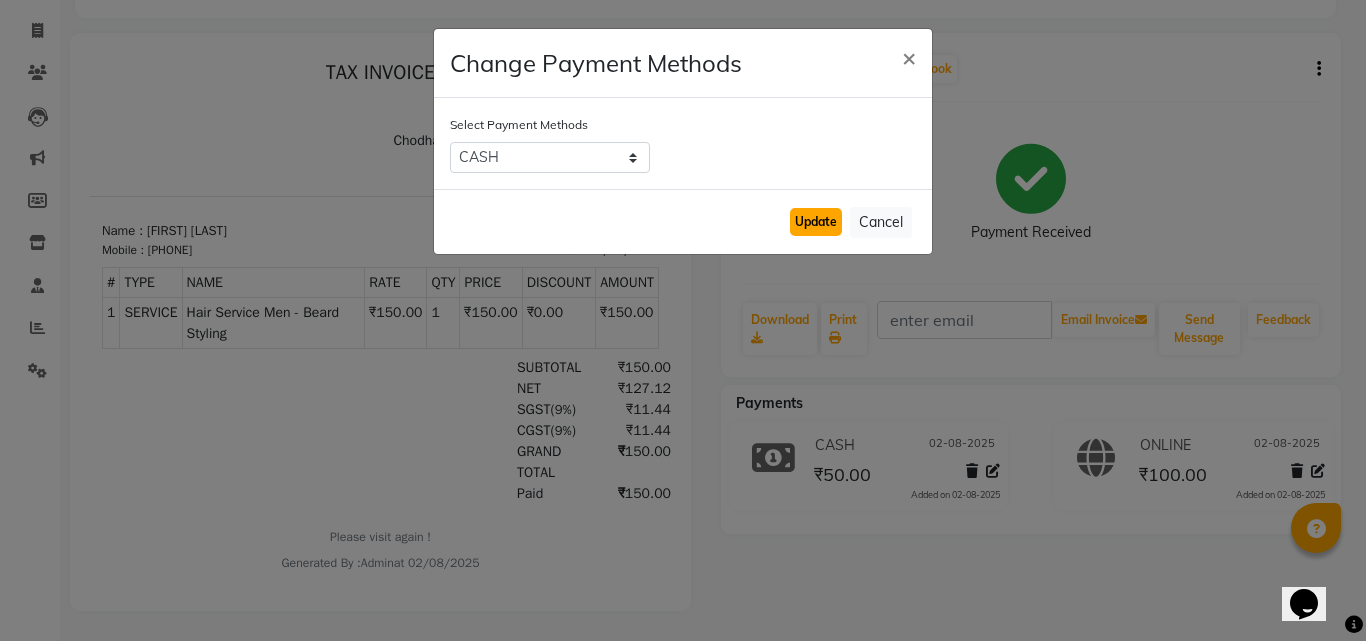 click on "Update" 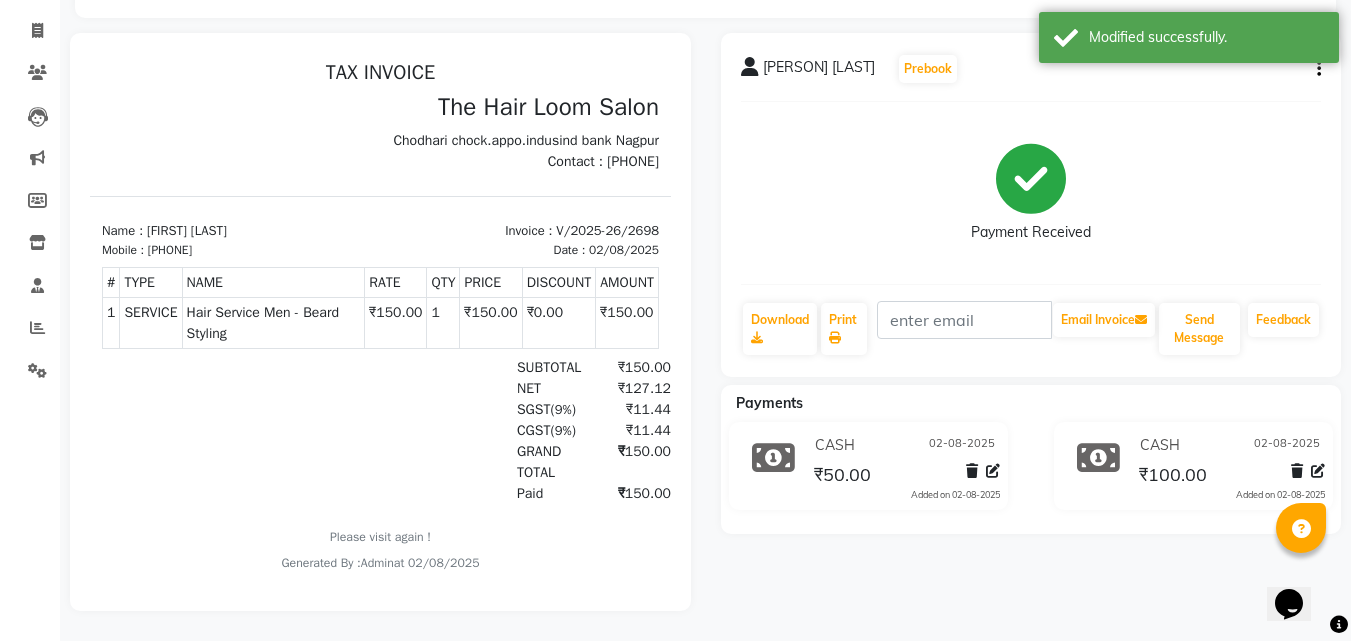 scroll, scrollTop: 0, scrollLeft: 0, axis: both 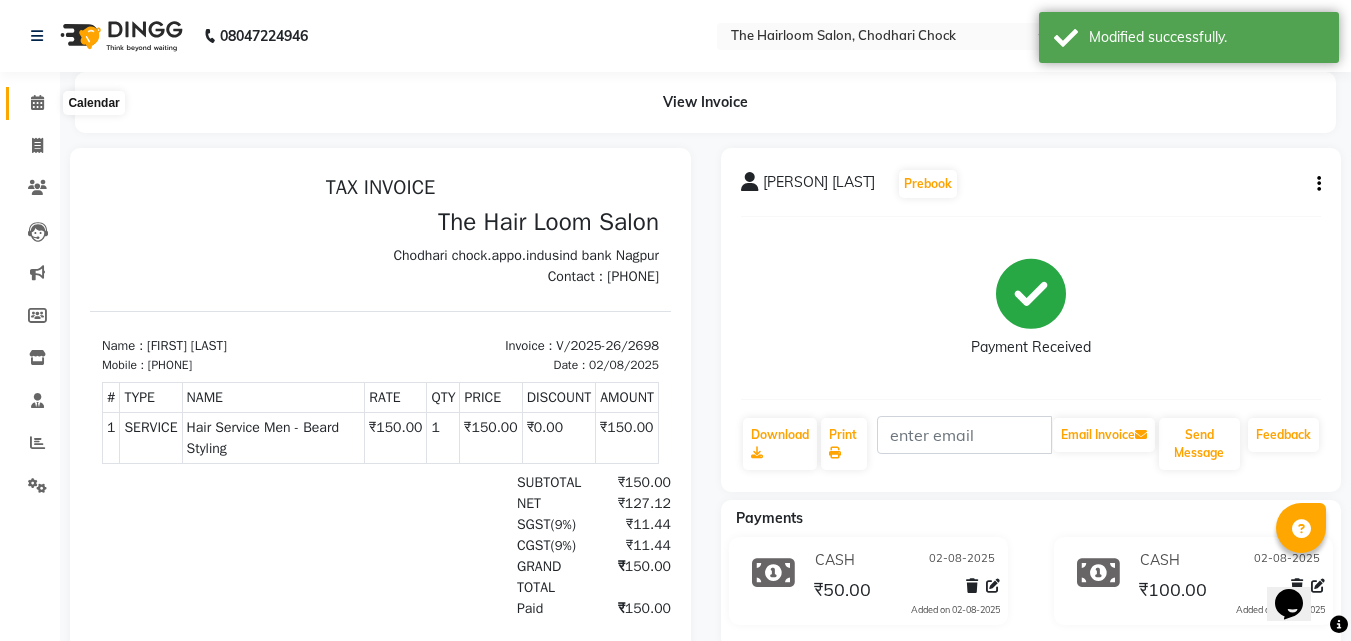click 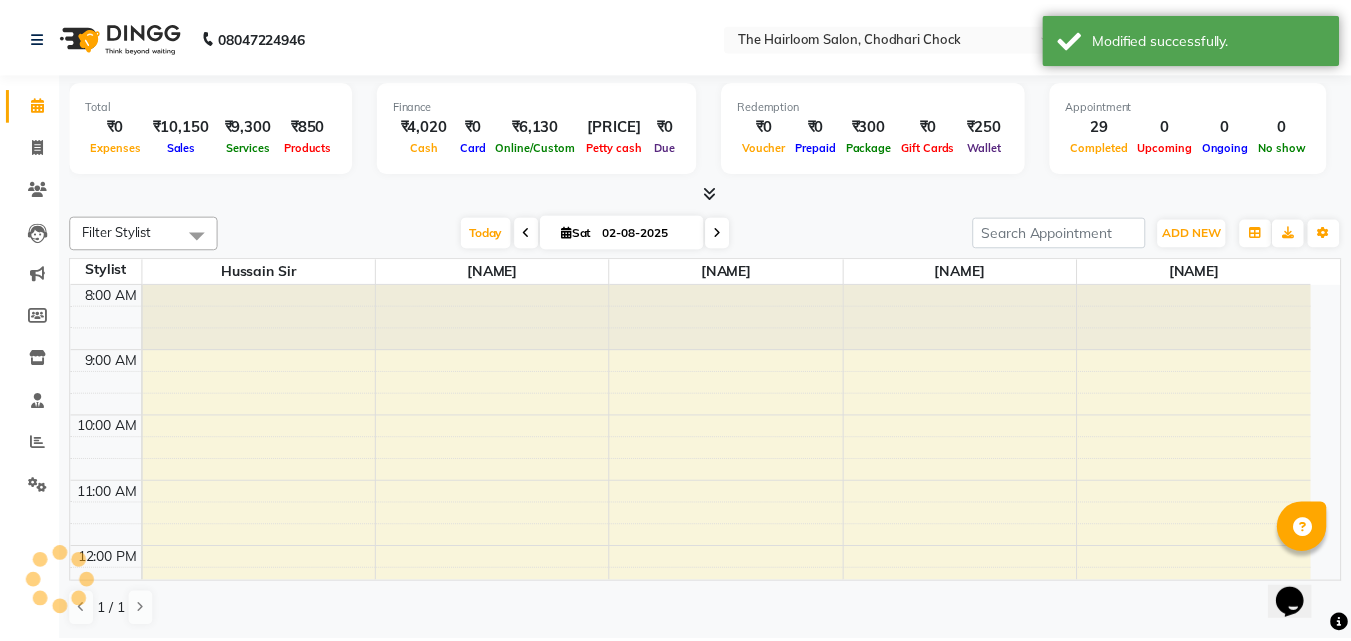 scroll, scrollTop: 0, scrollLeft: 0, axis: both 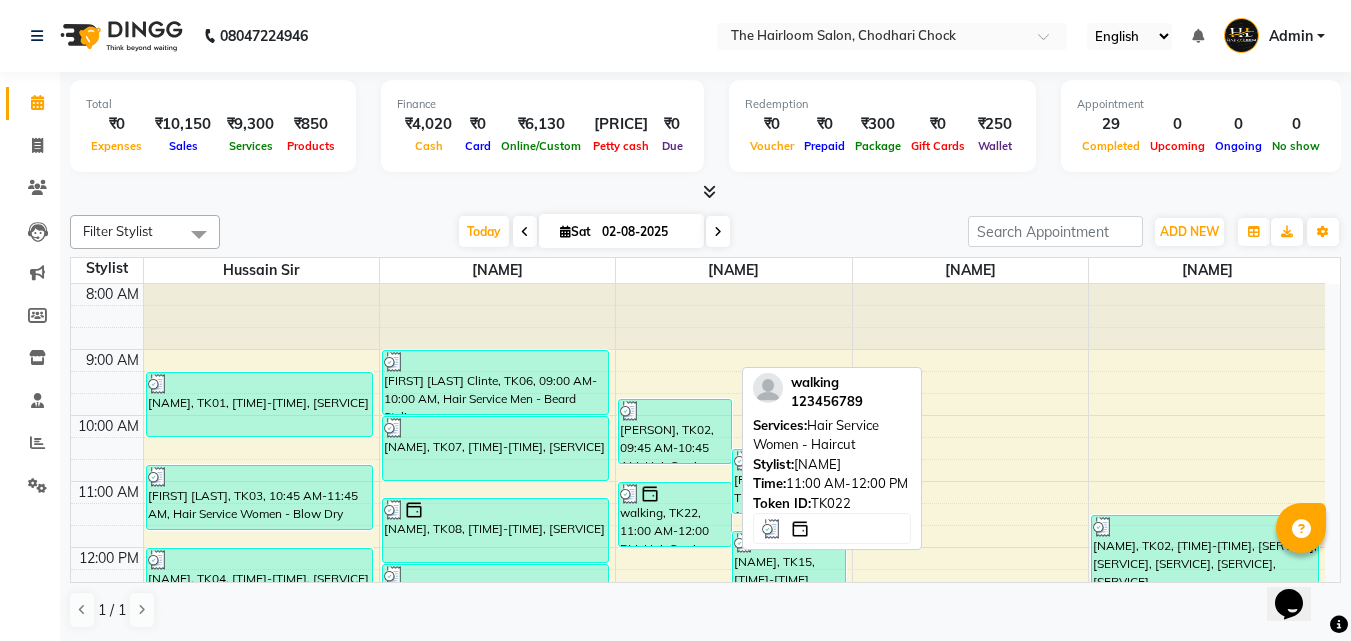 click on "walking, TK22, 11:00 AM-12:00 PM, Hair Service Women  - Haircut" at bounding box center [675, 514] 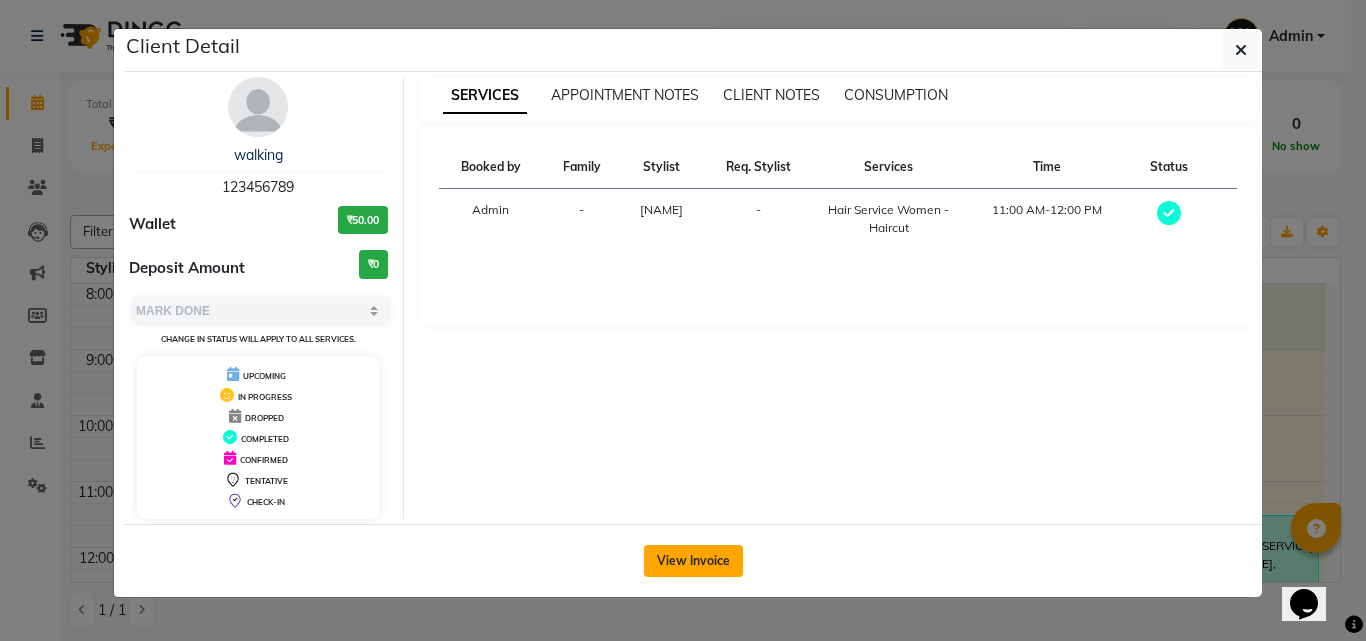 click on "View Invoice" 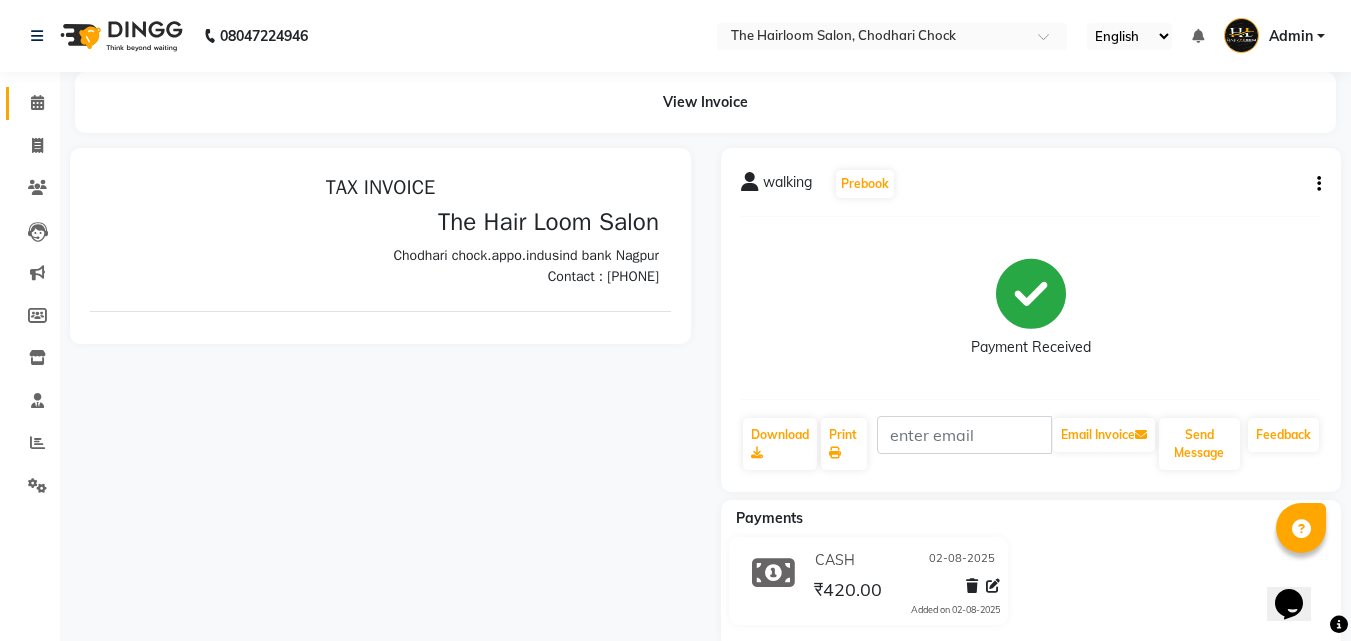 scroll, scrollTop: 0, scrollLeft: 0, axis: both 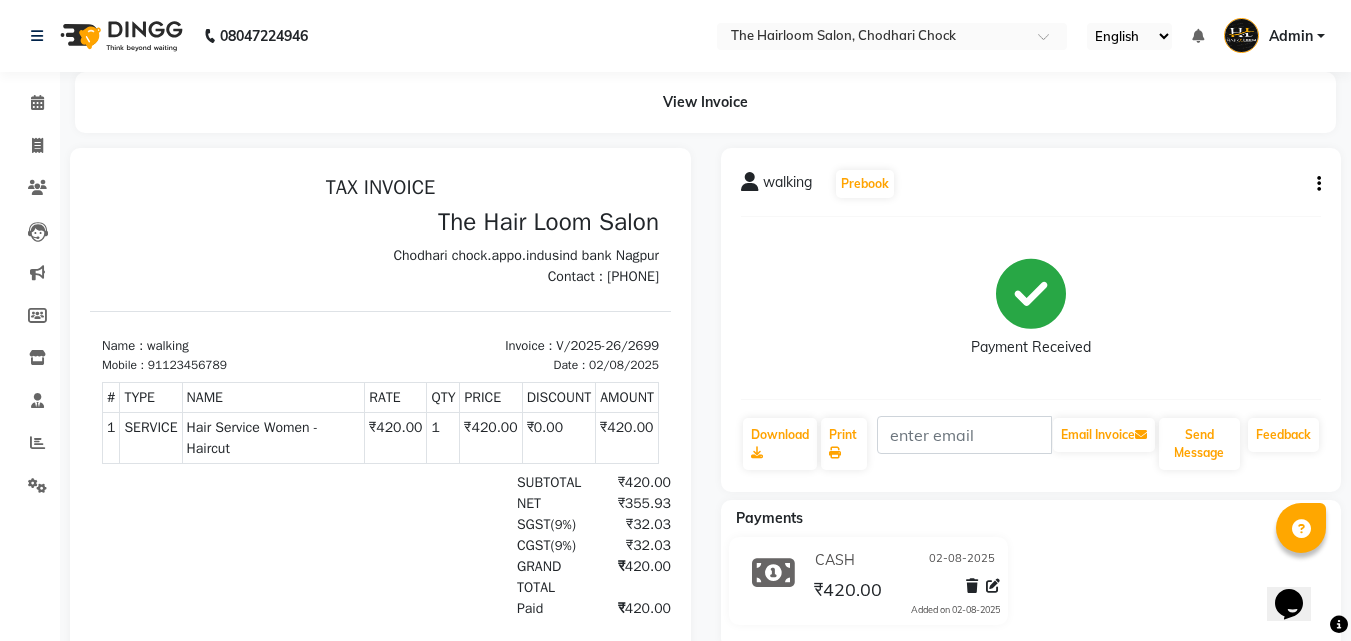 click on "walking   Prebook" 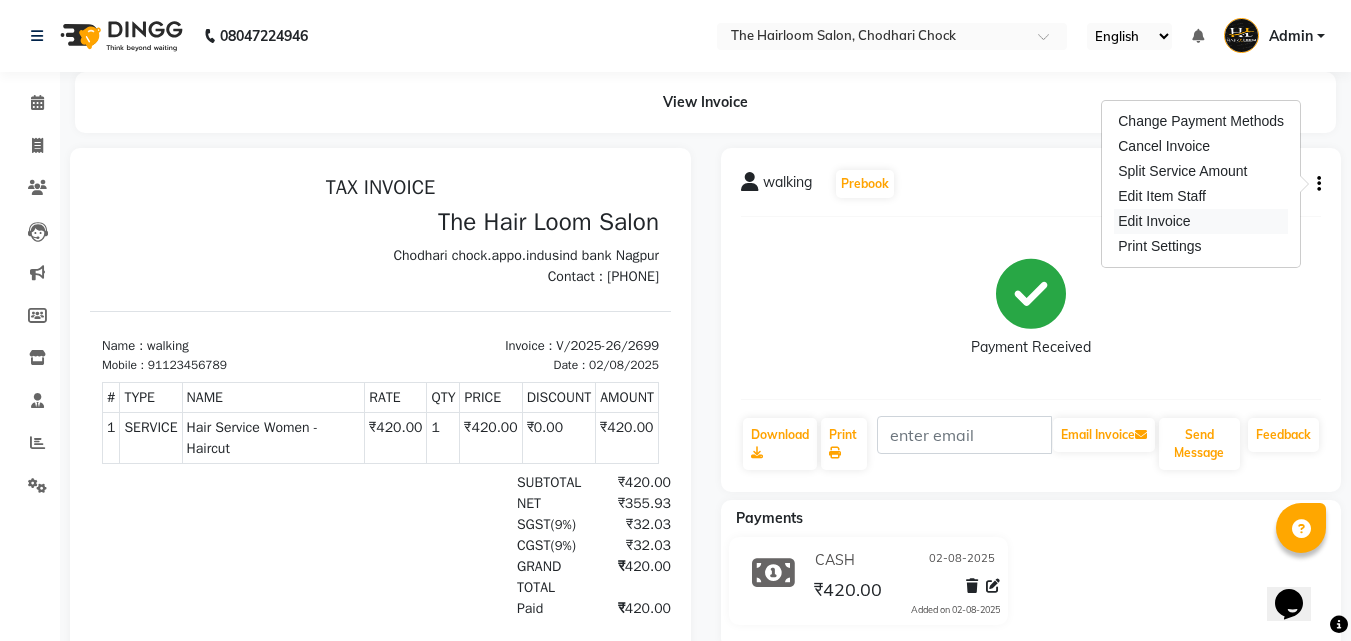 click on "Edit Invoice" at bounding box center (1201, 221) 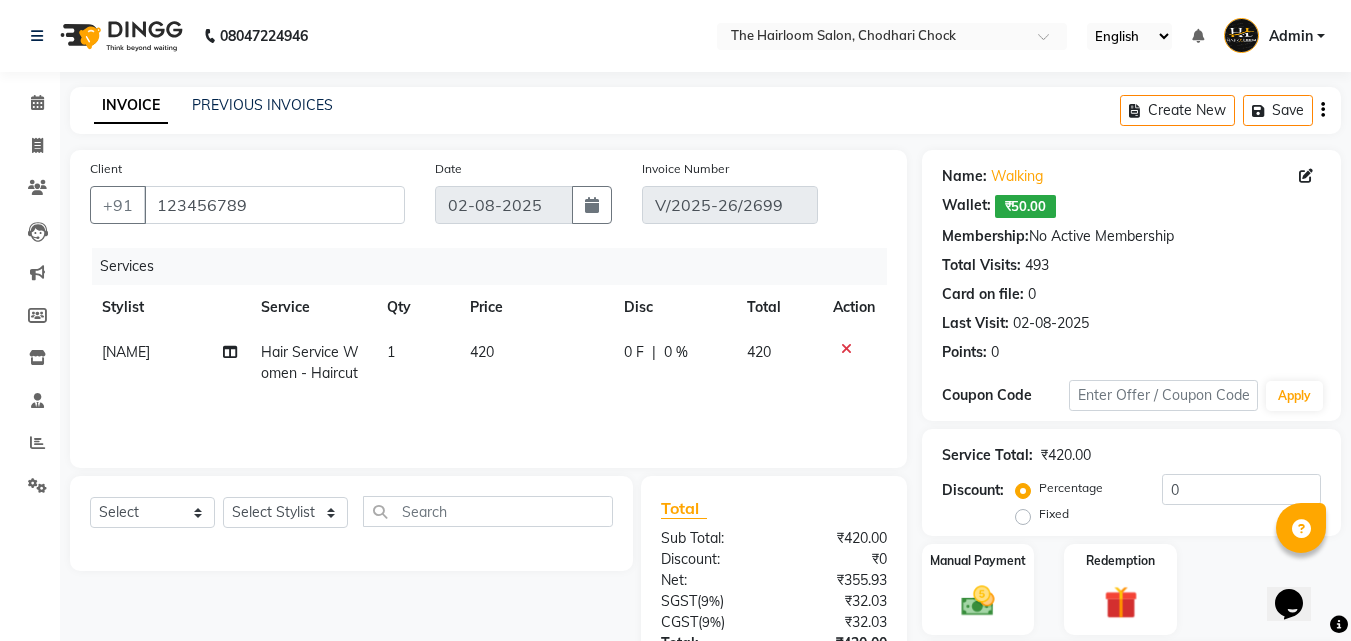 scroll, scrollTop: 230, scrollLeft: 0, axis: vertical 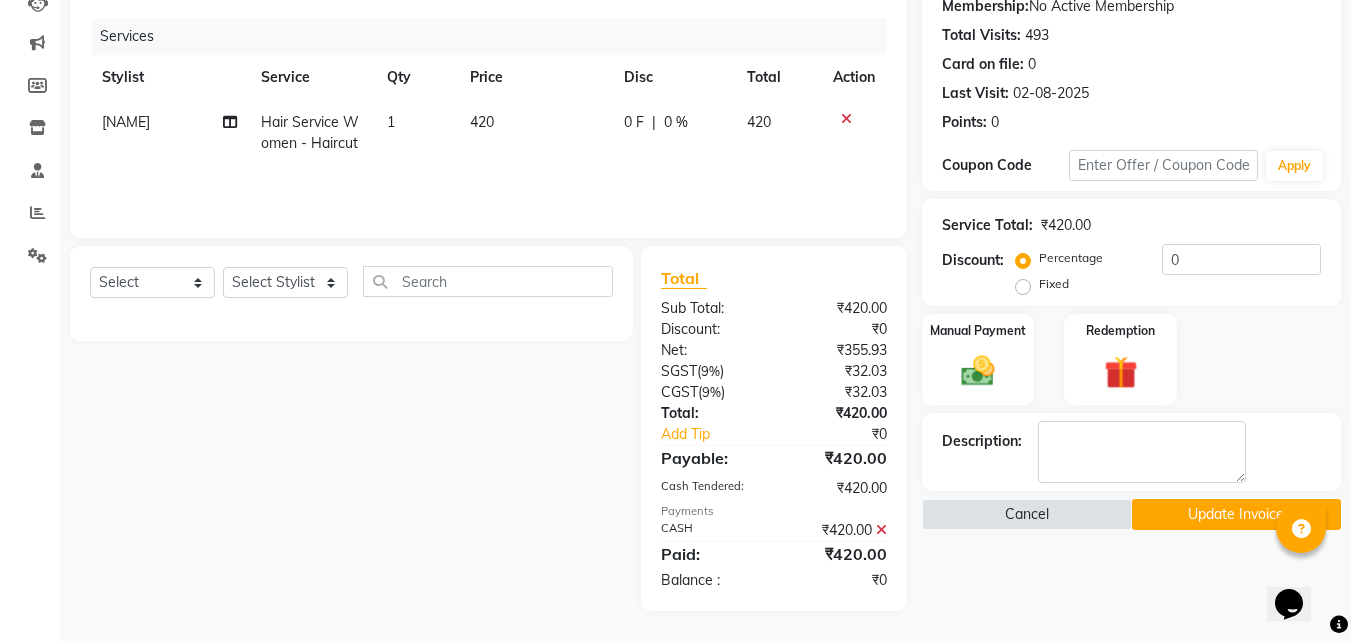 click 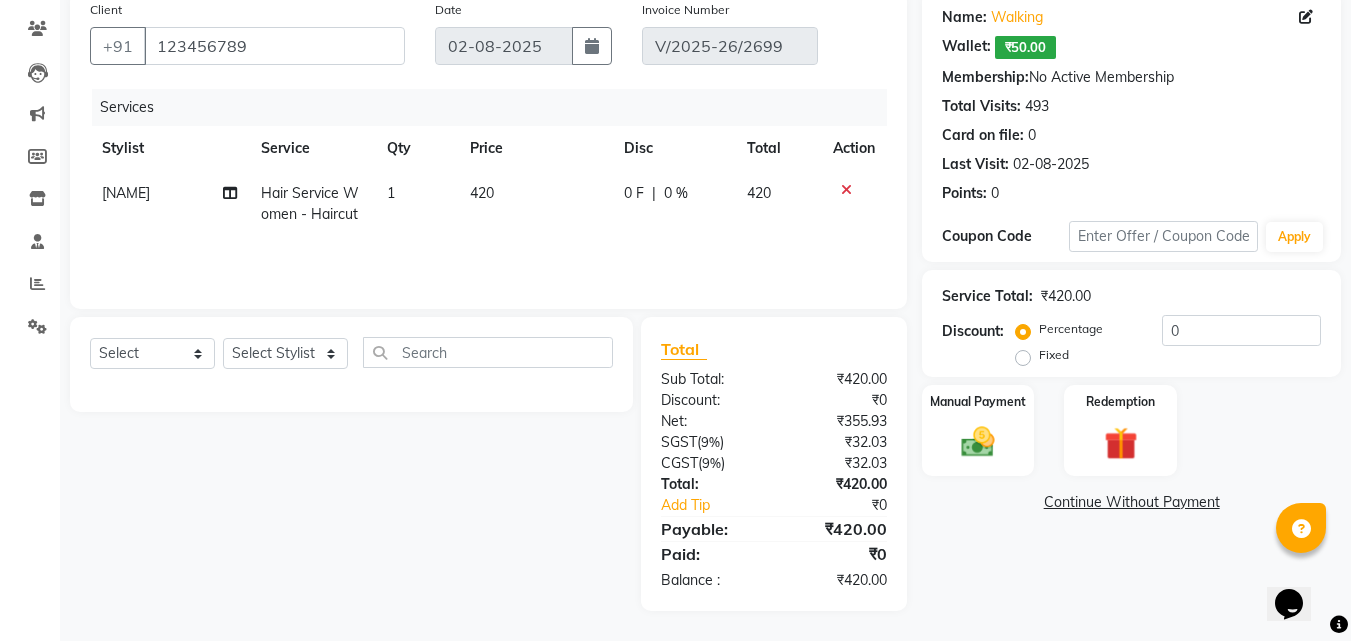 click on "420" 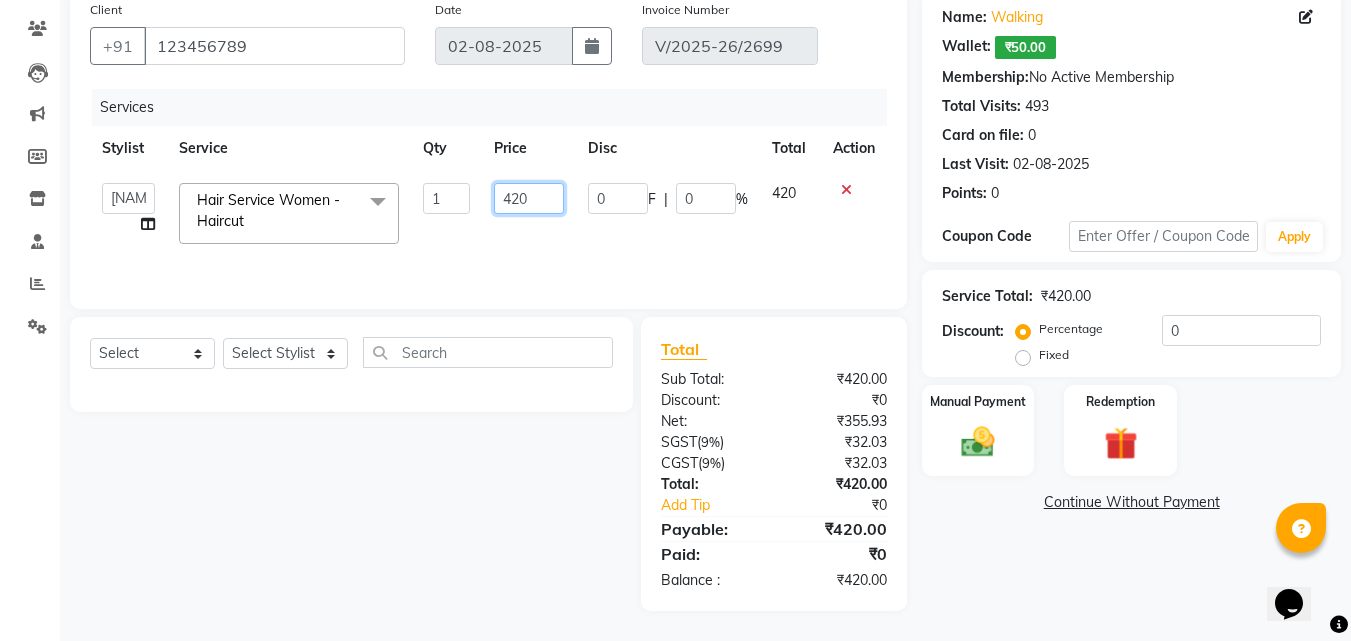 click on "420" 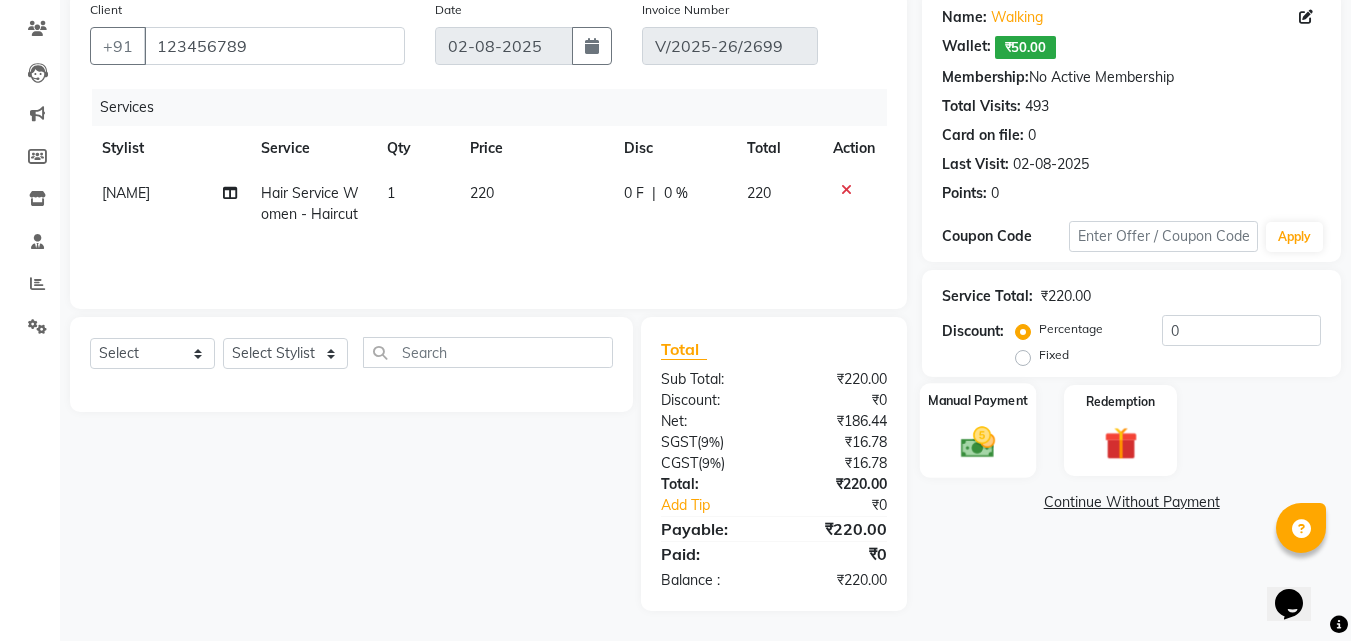 click on "Manual Payment" 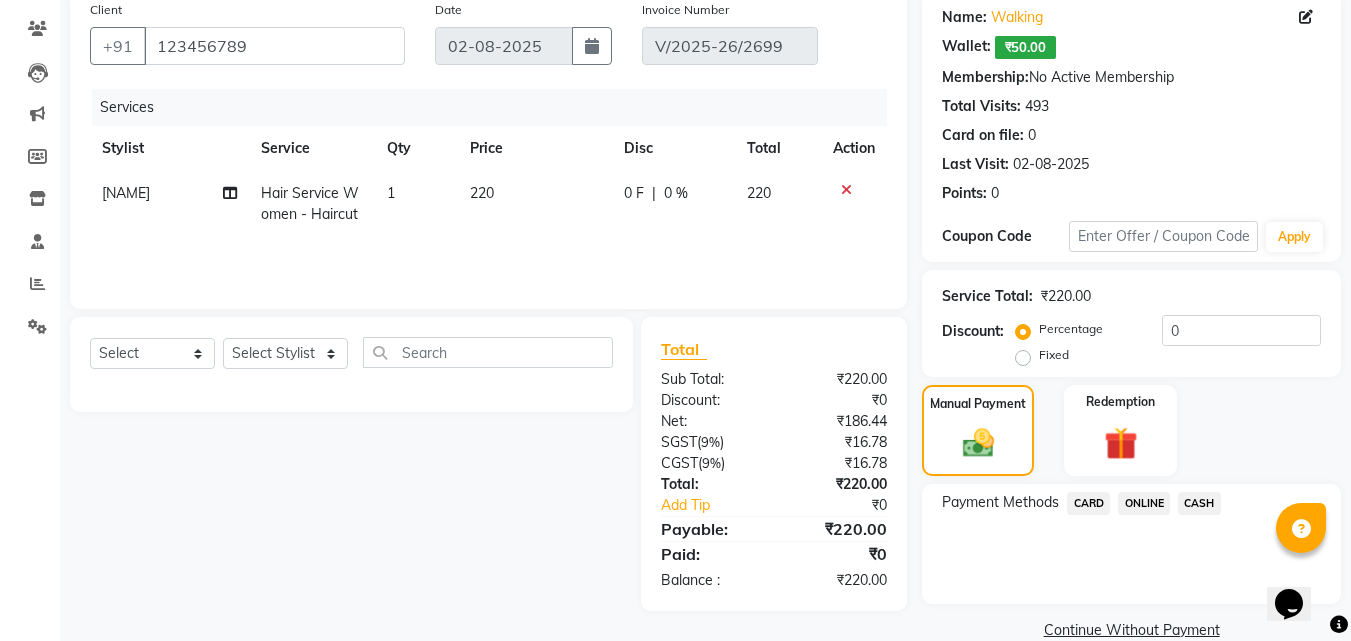 click on "CASH" 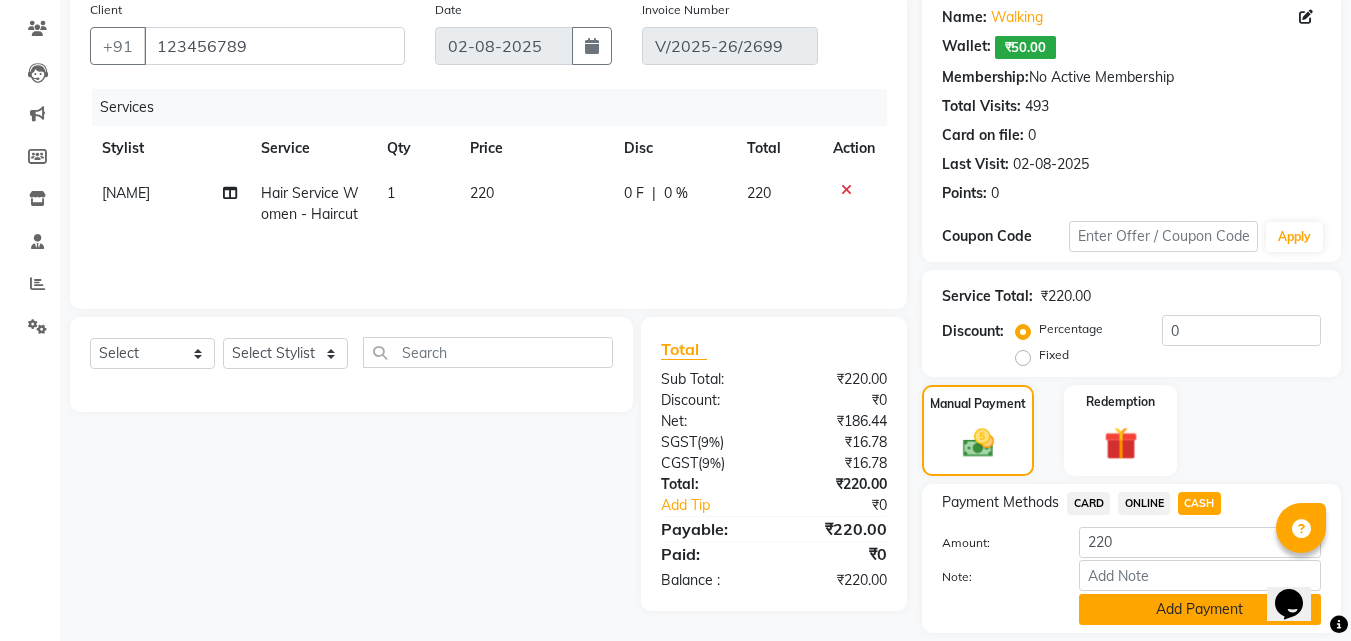 click on "Add Payment" 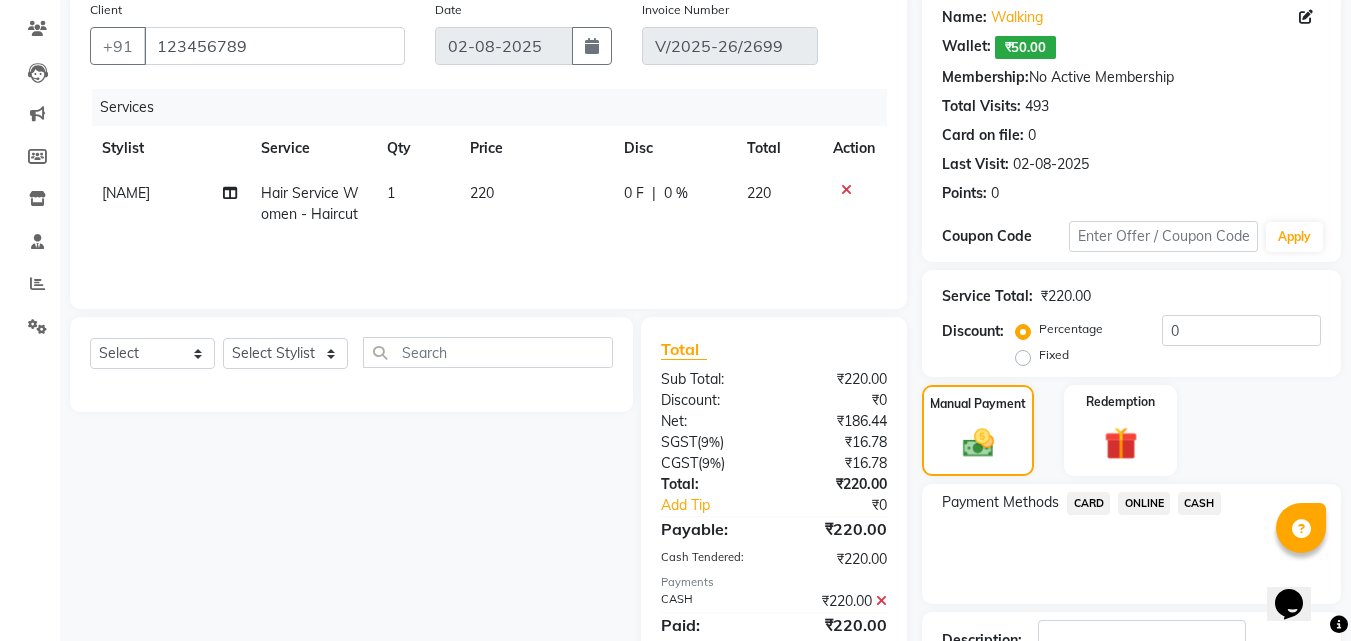 scroll, scrollTop: 222, scrollLeft: 0, axis: vertical 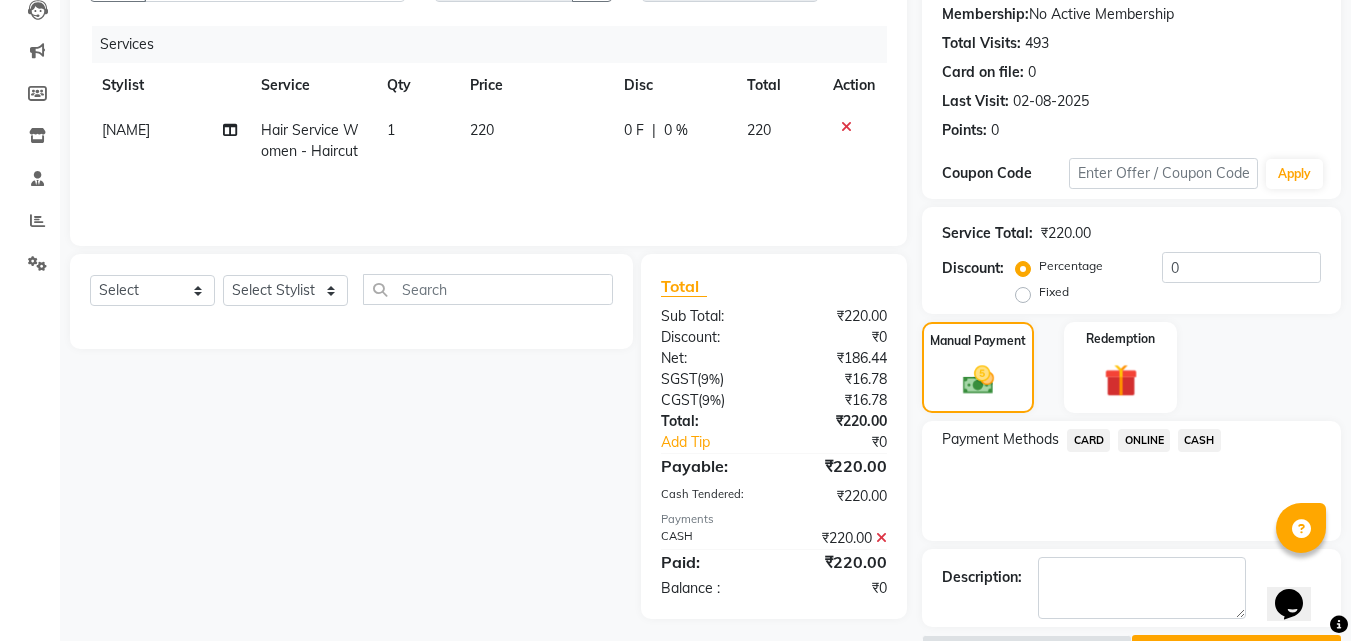 click on "Update Invoice" 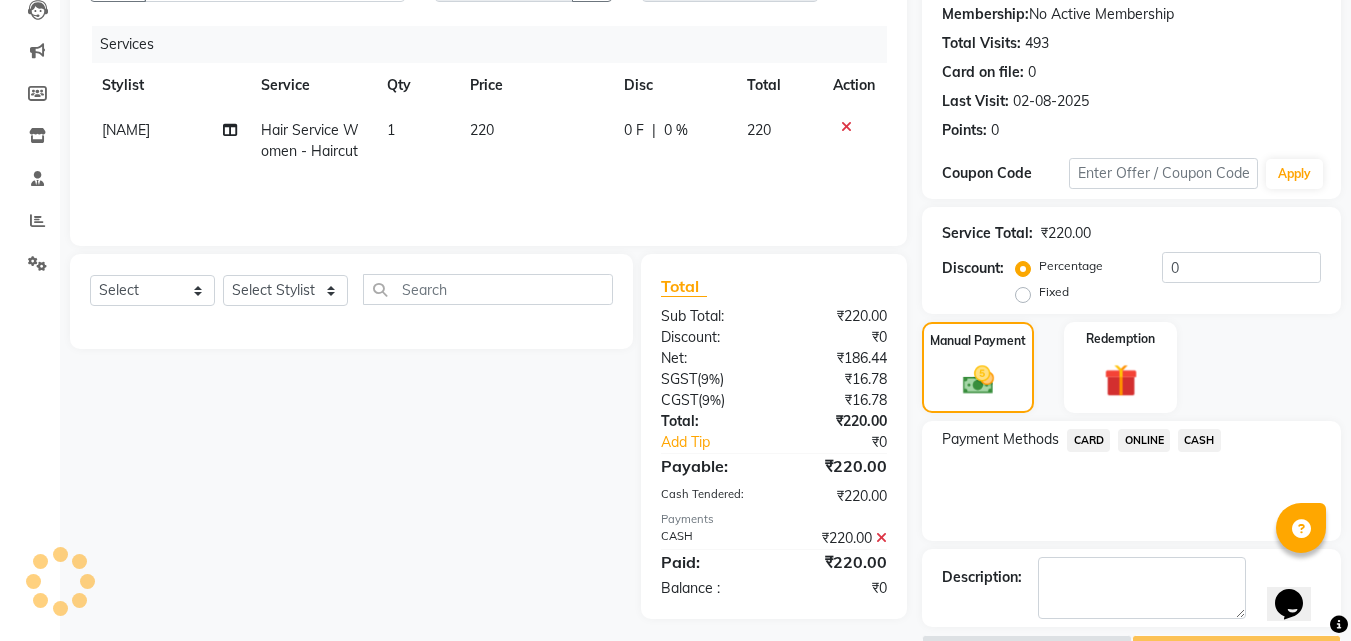 scroll, scrollTop: 277, scrollLeft: 0, axis: vertical 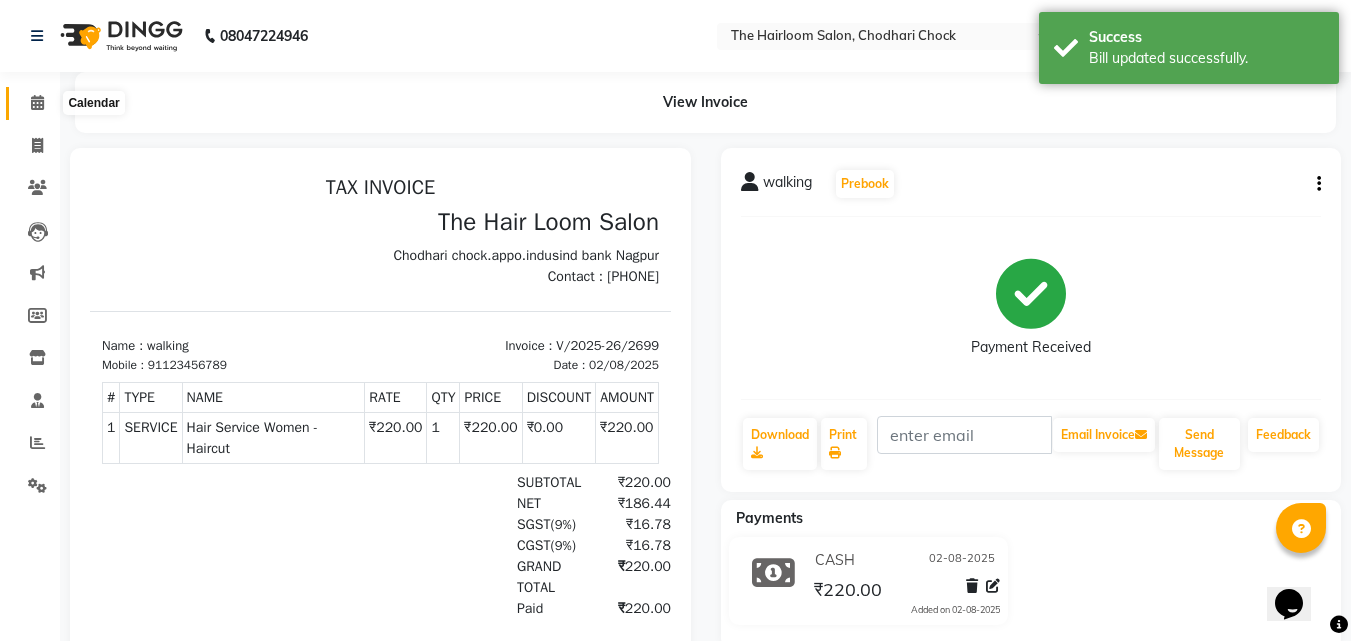 click 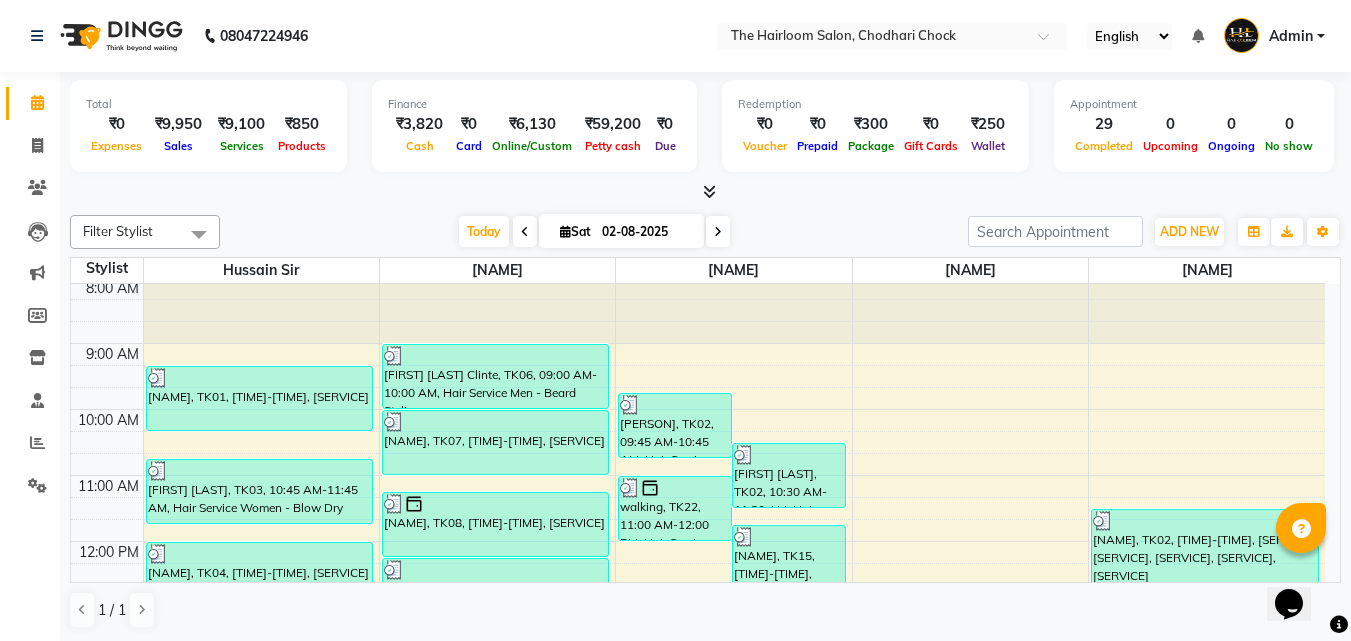 scroll, scrollTop: 0, scrollLeft: 0, axis: both 